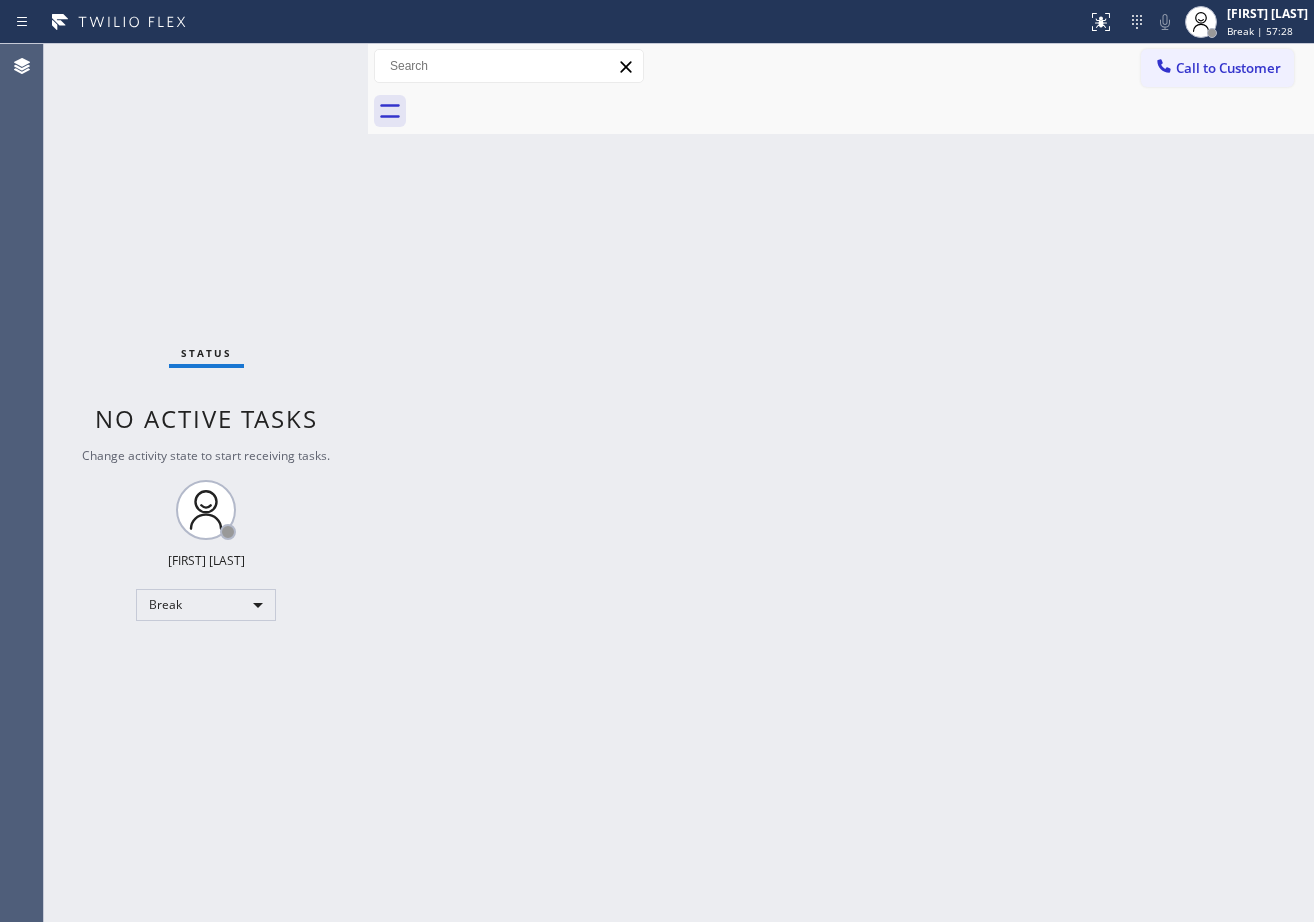 scroll, scrollTop: 0, scrollLeft: 0, axis: both 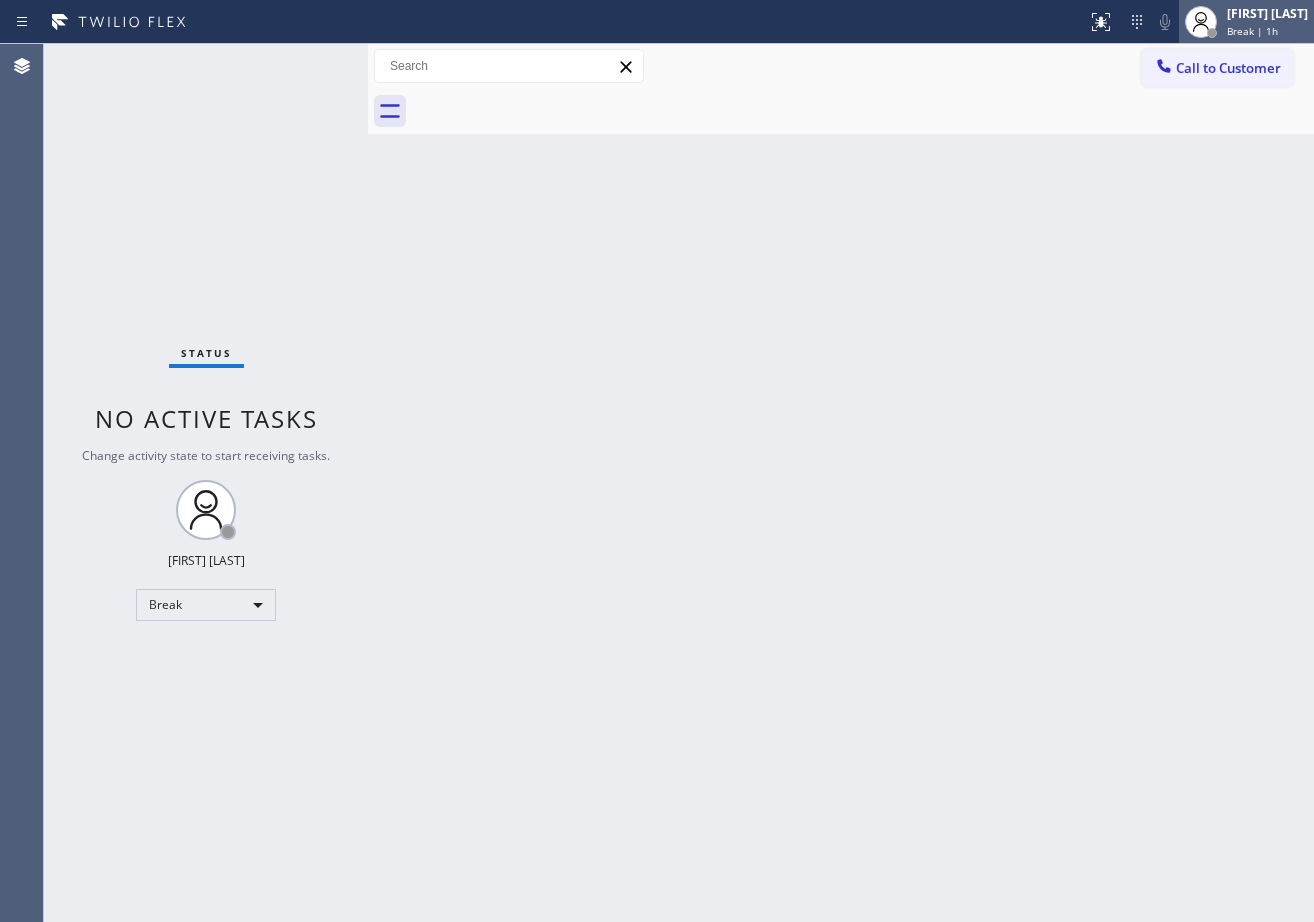 click on "[FIRST] [LAST]" at bounding box center [1267, 13] 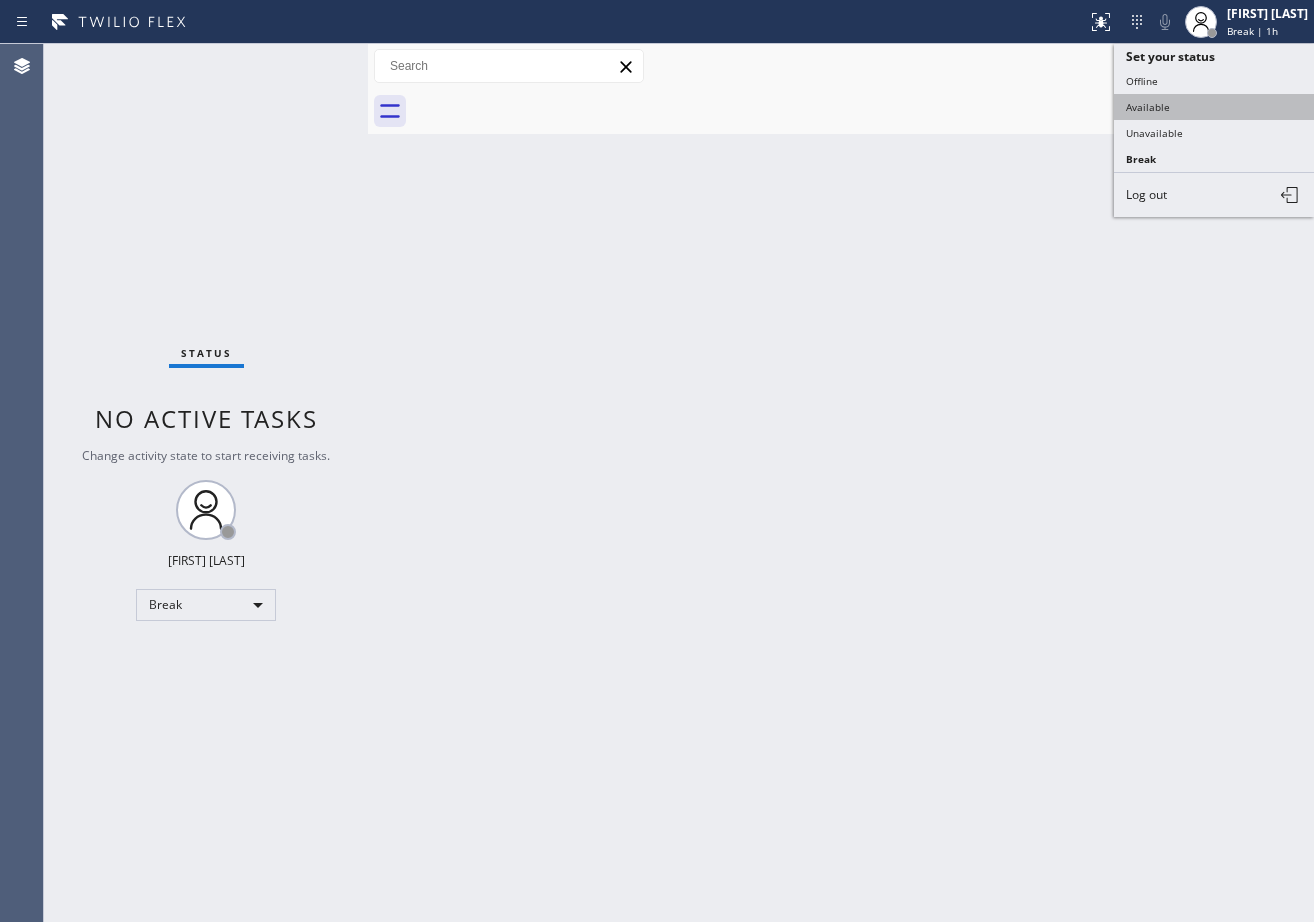 click on "Available" at bounding box center (1214, 107) 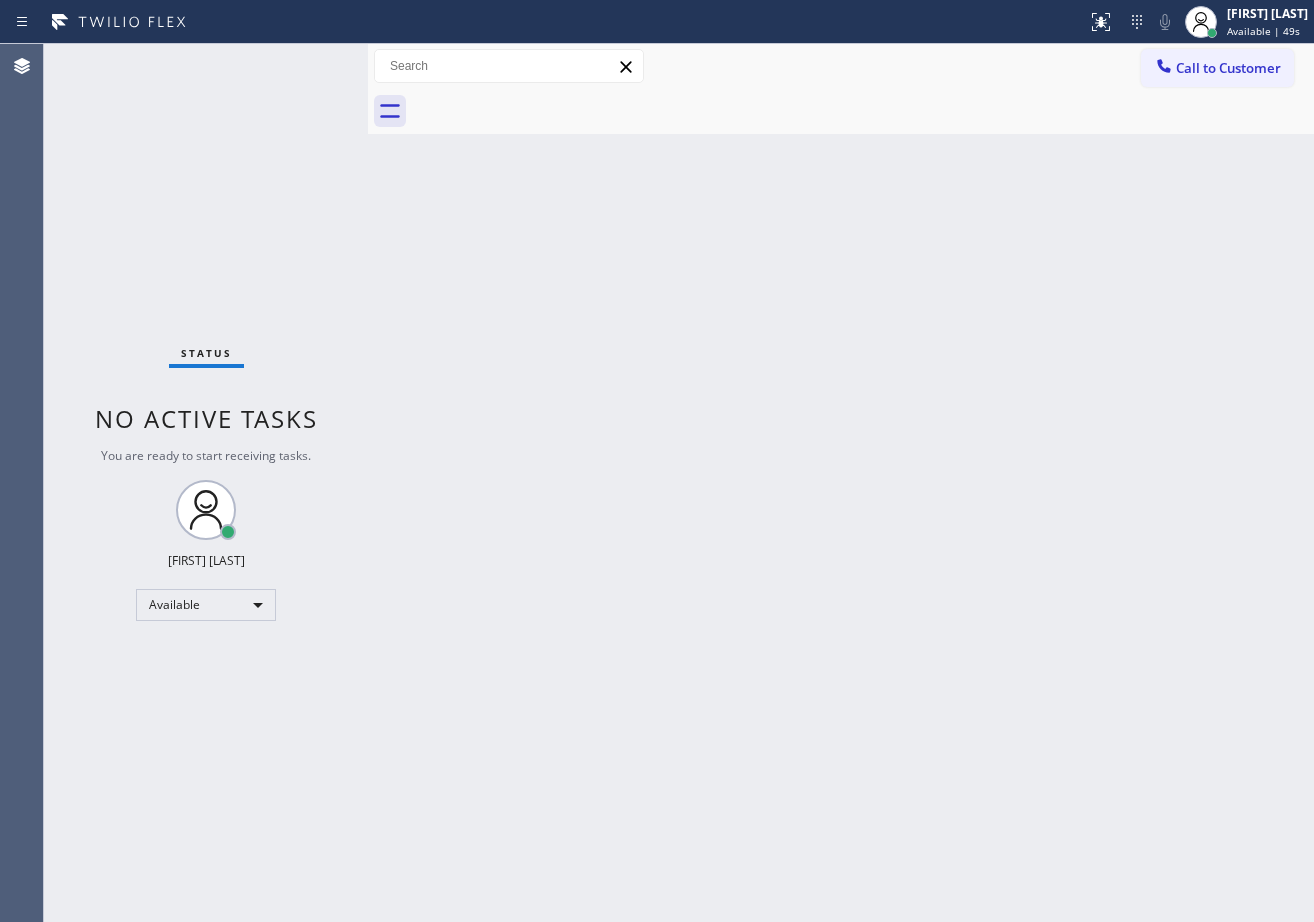click on "Status   No active tasks     You are ready to start receiving tasks.   [FIRST] [LAST] Available" at bounding box center [206, 483] 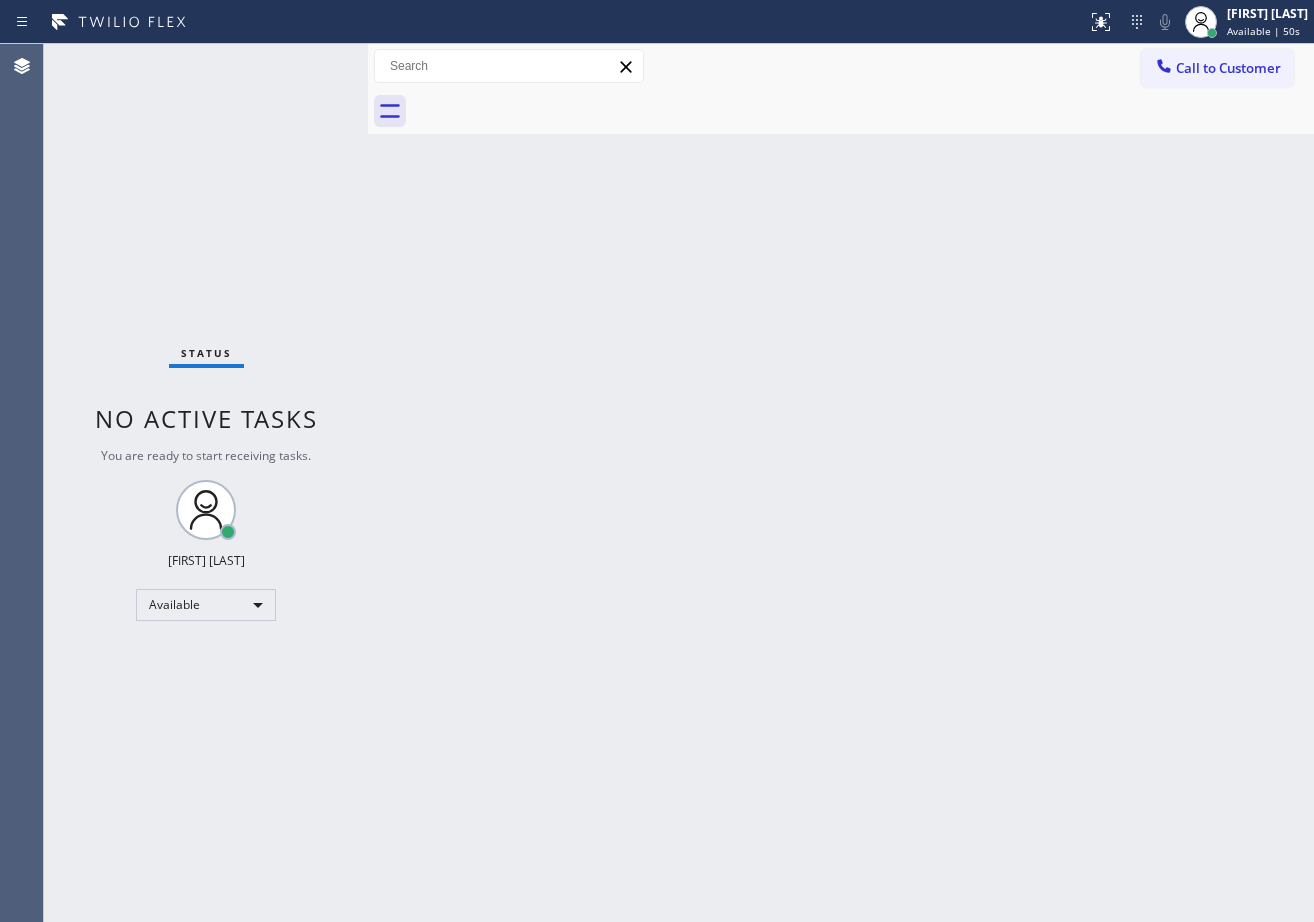 click on "Status   No active tasks     You are ready to start receiving tasks.   [FIRST] [LAST] Available" at bounding box center [206, 483] 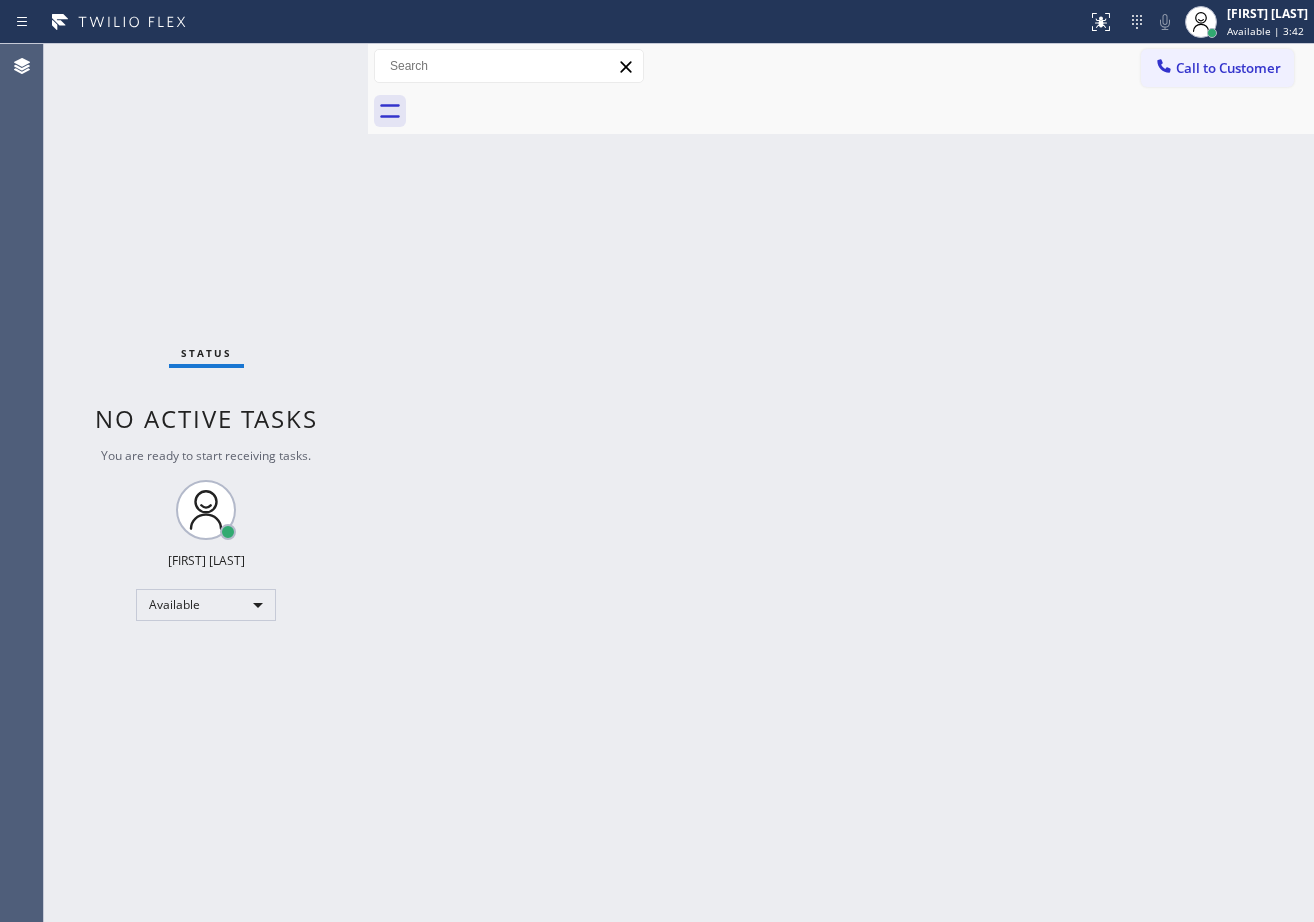 click on "Back to Dashboard Change Sender ID Customers Technicians Select a contact Outbound call Technician Search Technician Your caller id phone number Your caller id phone number Call Technician info Name   Phone none Address none Change Sender ID HVAC [PHONE] [NUMBER] Star Appliance [PHONE] Appliance Repair [PHONE] Plumbing [PHONE] Air Duct Cleaning [PHONE]  Electricians [PHONE]  Cancel Change Check personal SMS Reset Change No tabs Call to Customer Outbound call Location [CITY] Repair Professionals ([CITY], Google Ads) Your caller id phone number ([PHONE]) Customer number Call Outbound call Technician Search Technician Your caller id phone number Your caller id phone number Call" at bounding box center [841, 483] 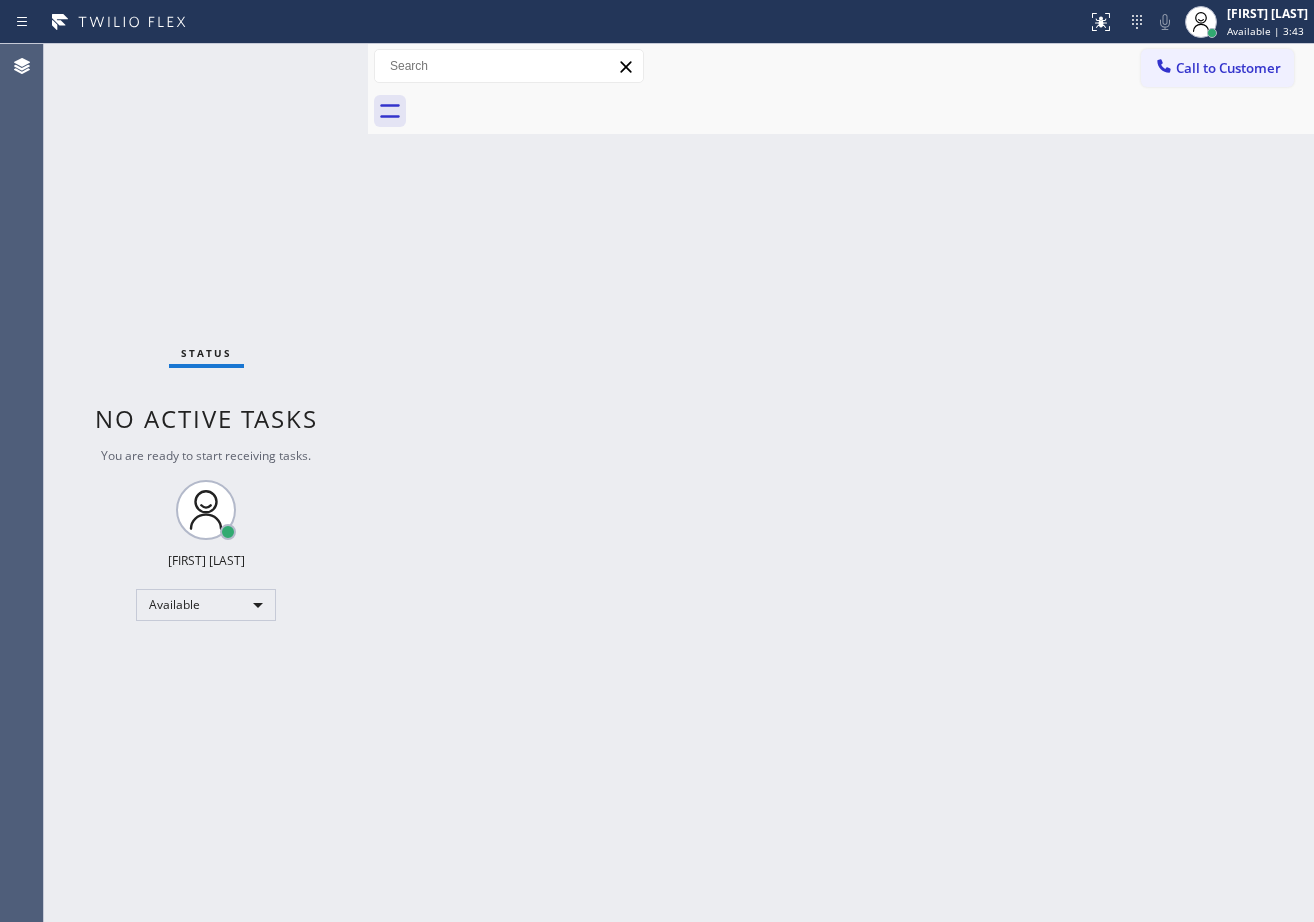 drag, startPoint x: 924, startPoint y: 556, endPoint x: 940, endPoint y: 551, distance: 16.763054 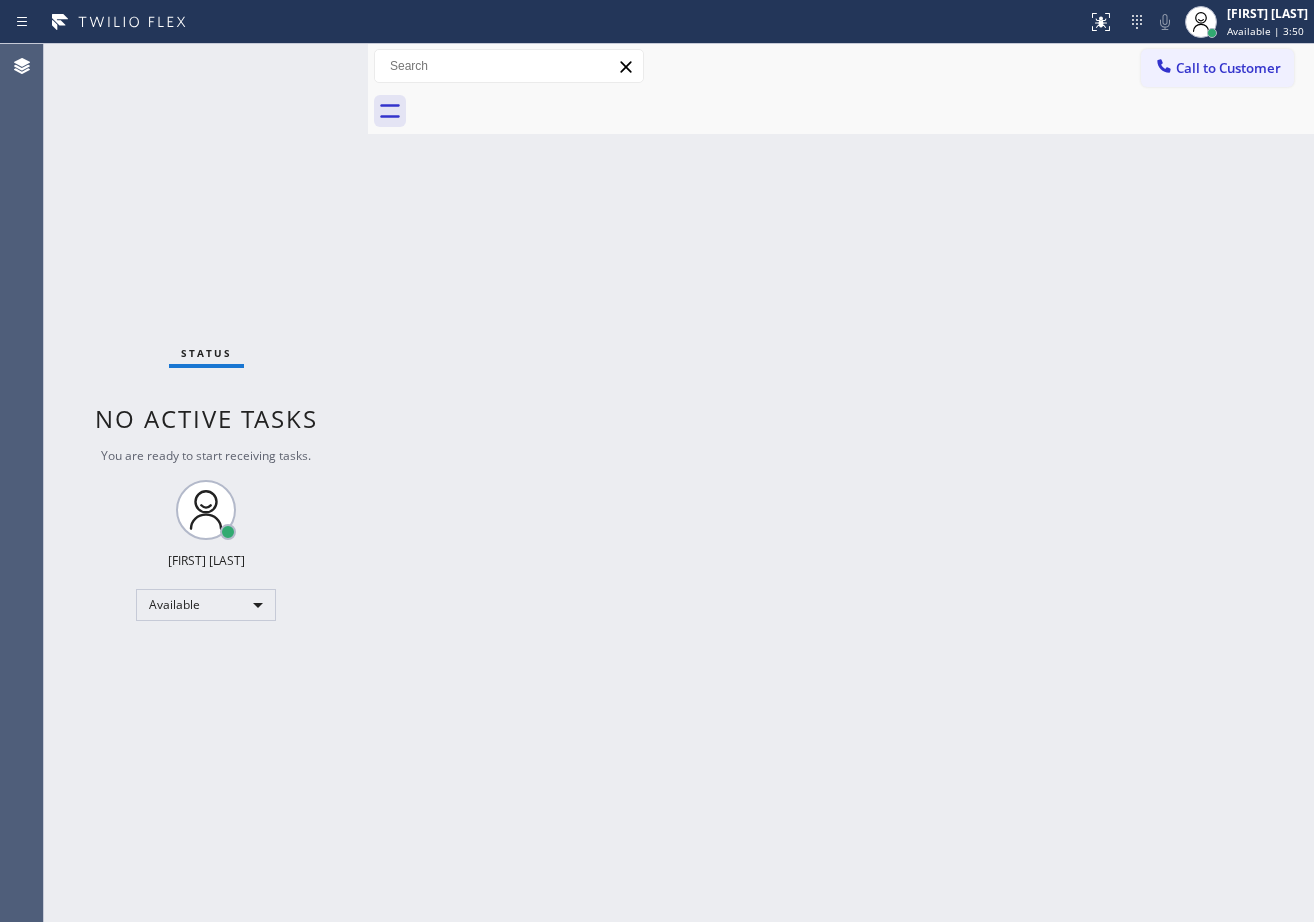 drag, startPoint x: 722, startPoint y: 129, endPoint x: 757, endPoint y: 128, distance: 35.014282 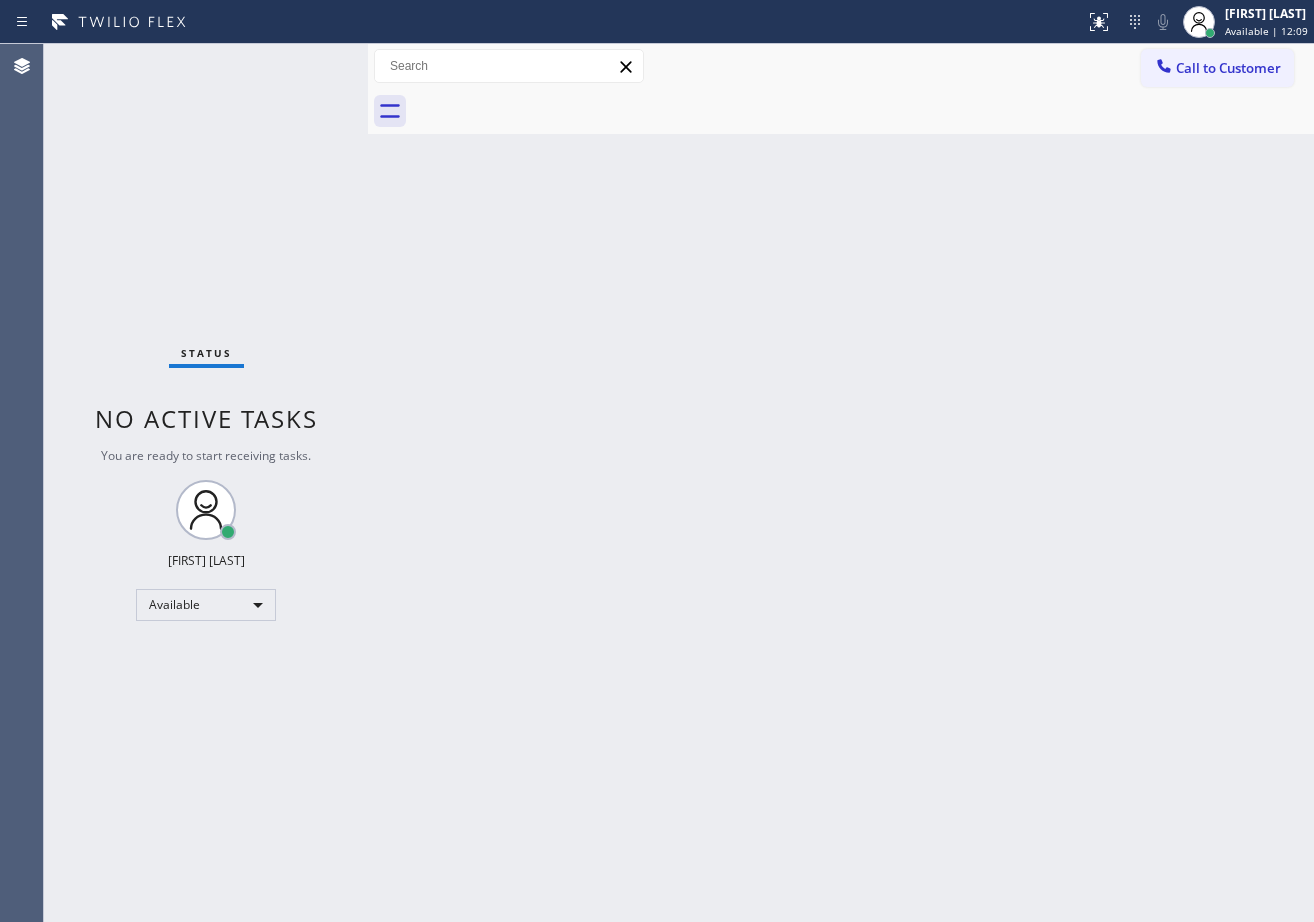 click on "Status   No active tasks     You are ready to start receiving tasks.   [FIRST] [LAST] Available" at bounding box center [206, 483] 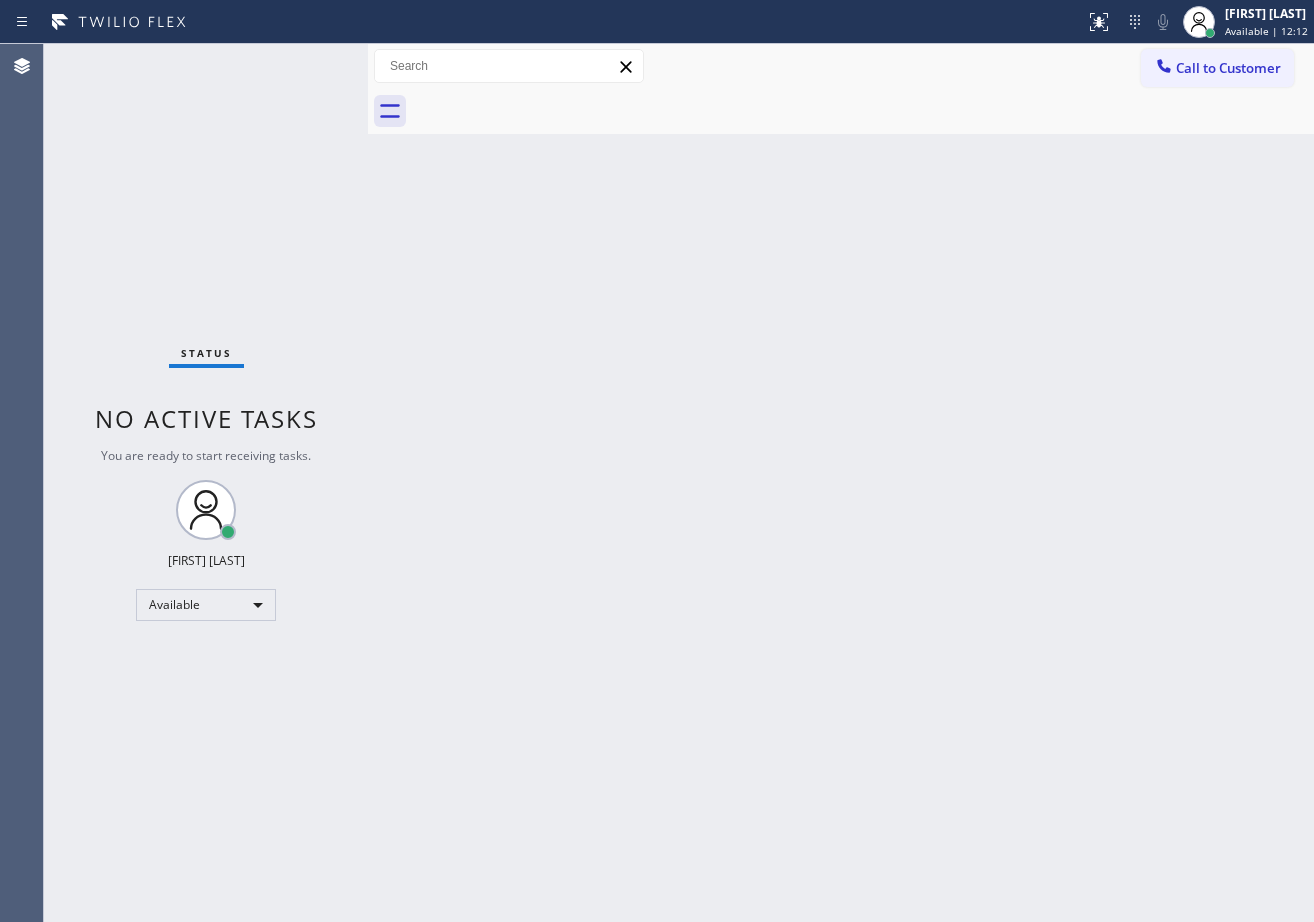 click on "Back to Dashboard Change Sender ID Customers Technicians Select a contact Outbound call Technician Search Technician Your caller id phone number Your caller id phone number Call Technician info Name   Phone none Address none Change Sender ID HVAC [PHONE] [NUMBER] Star Appliance [PHONE] Appliance Repair [PHONE] Plumbing [PHONE] Air Duct Cleaning [PHONE]  Electricians [PHONE]  Cancel Change Check personal SMS Reset Change No tabs Call to Customer Outbound call Location [CITY] Repair Professionals ([CITY], Google Ads) Your caller id phone number ([PHONE]) Customer number Call Outbound call Technician Search Technician Your caller id phone number Your caller id phone number Call" at bounding box center [841, 483] 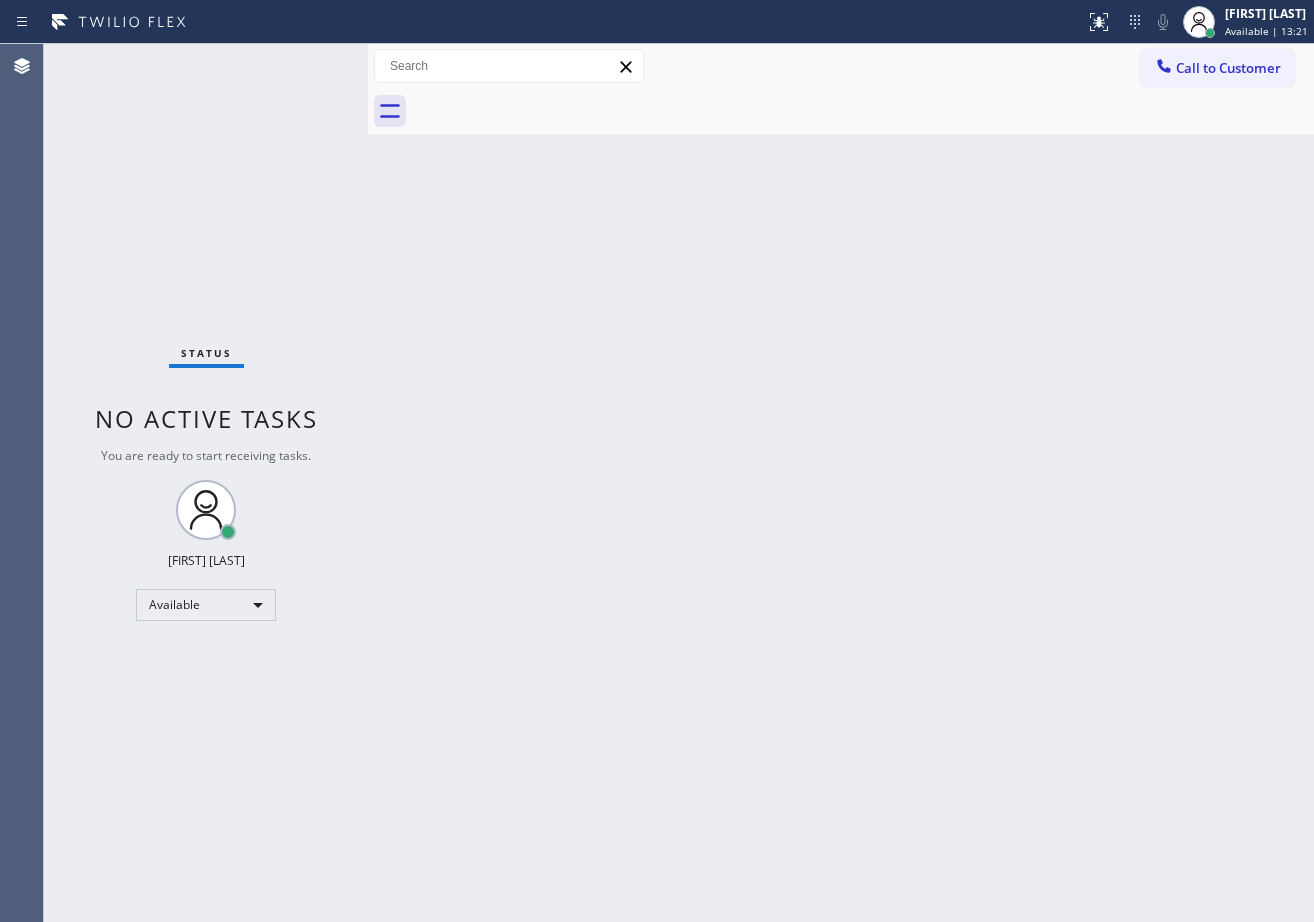 click on "Back to Dashboard Change Sender ID Customers Technicians Select a contact Outbound call Technician Search Technician Your caller id phone number Your caller id phone number Call Technician info Name   Phone none Address none Change Sender ID HVAC [PHONE] [NUMBER] Star Appliance [PHONE] Appliance Repair [PHONE] Plumbing [PHONE] Air Duct Cleaning [PHONE]  Electricians [PHONE]  Cancel Change Check personal SMS Reset Change No tabs Call to Customer Outbound call Location [CITY] Repair Professionals ([CITY], Google Ads) Your caller id phone number ([PHONE]) Customer number Call Outbound call Technician Search Technician Your caller id phone number Your caller id phone number Call" at bounding box center [841, 483] 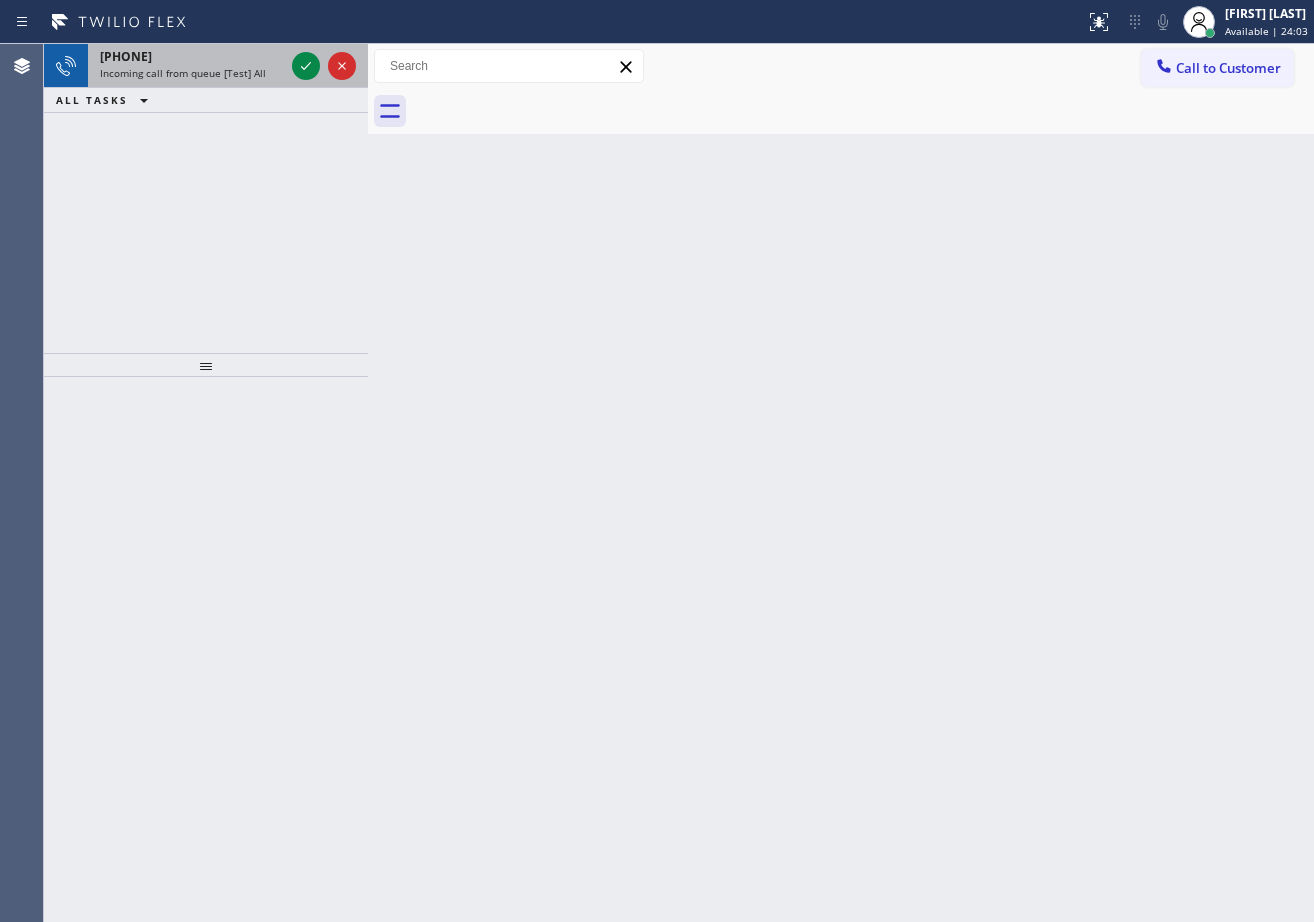 click on "Incoming call from queue [Test] All" at bounding box center [183, 73] 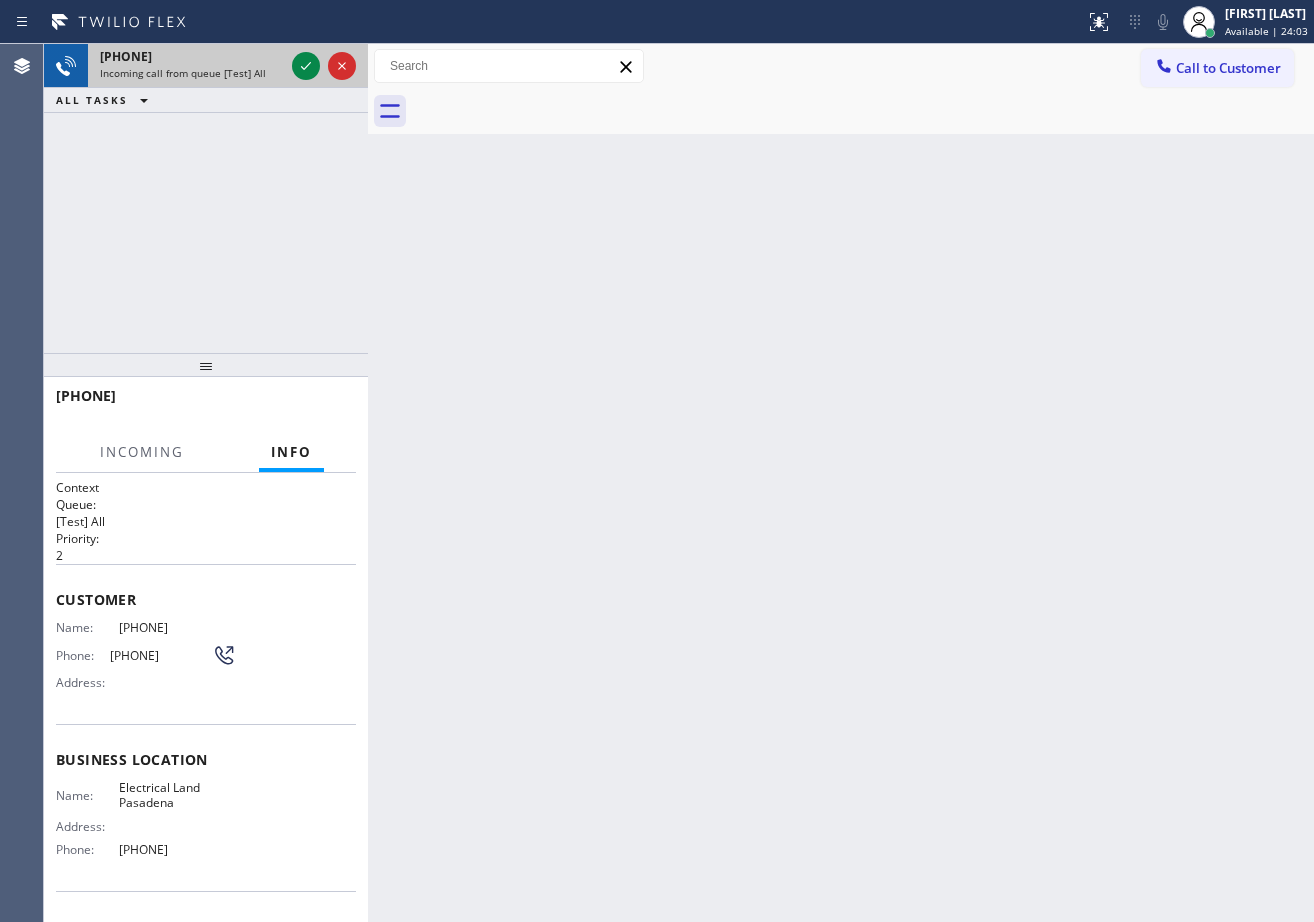 click on "Incoming call from queue [Test] All" at bounding box center (183, 73) 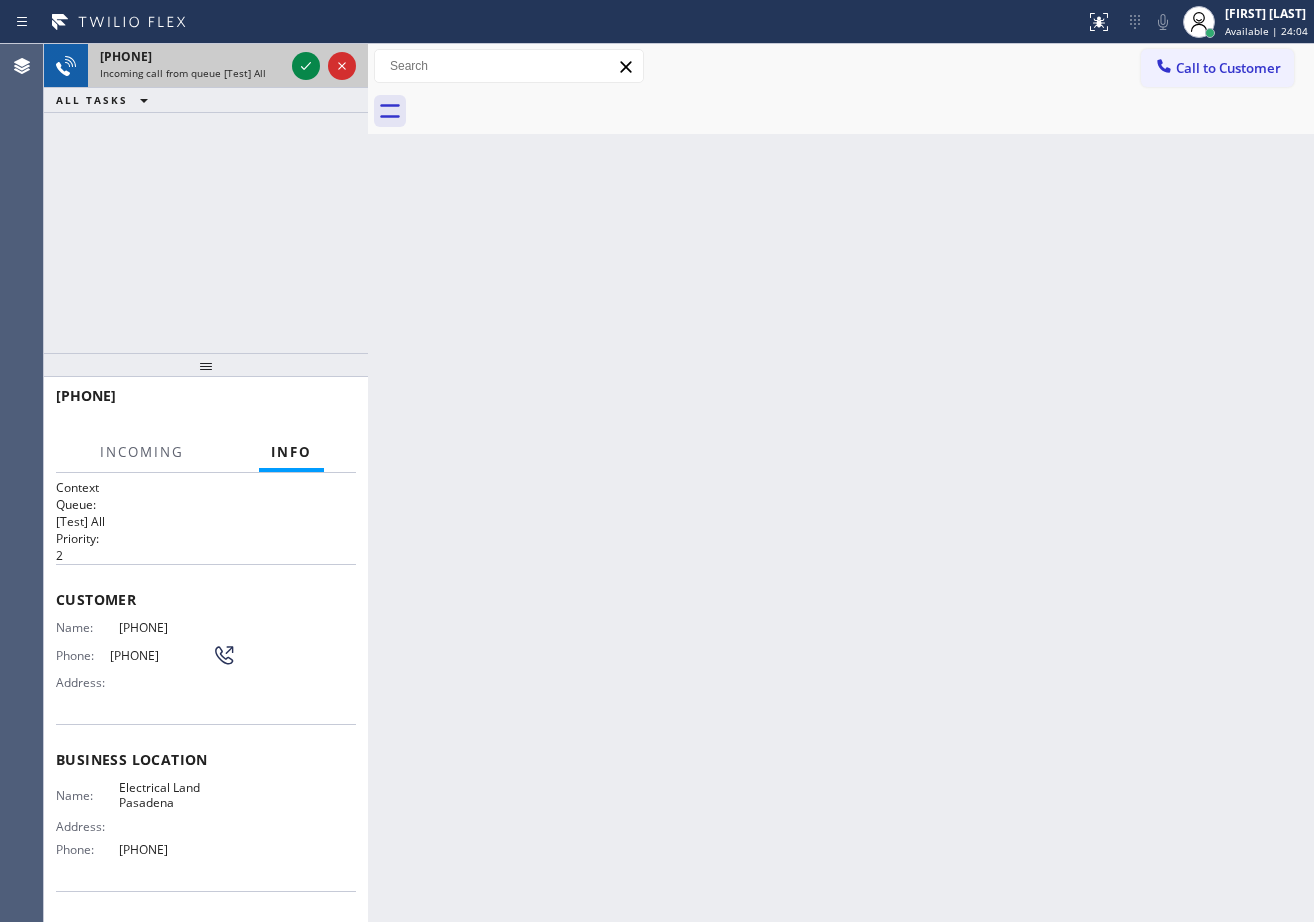 click on "Incoming call from queue [Test] All" at bounding box center (183, 73) 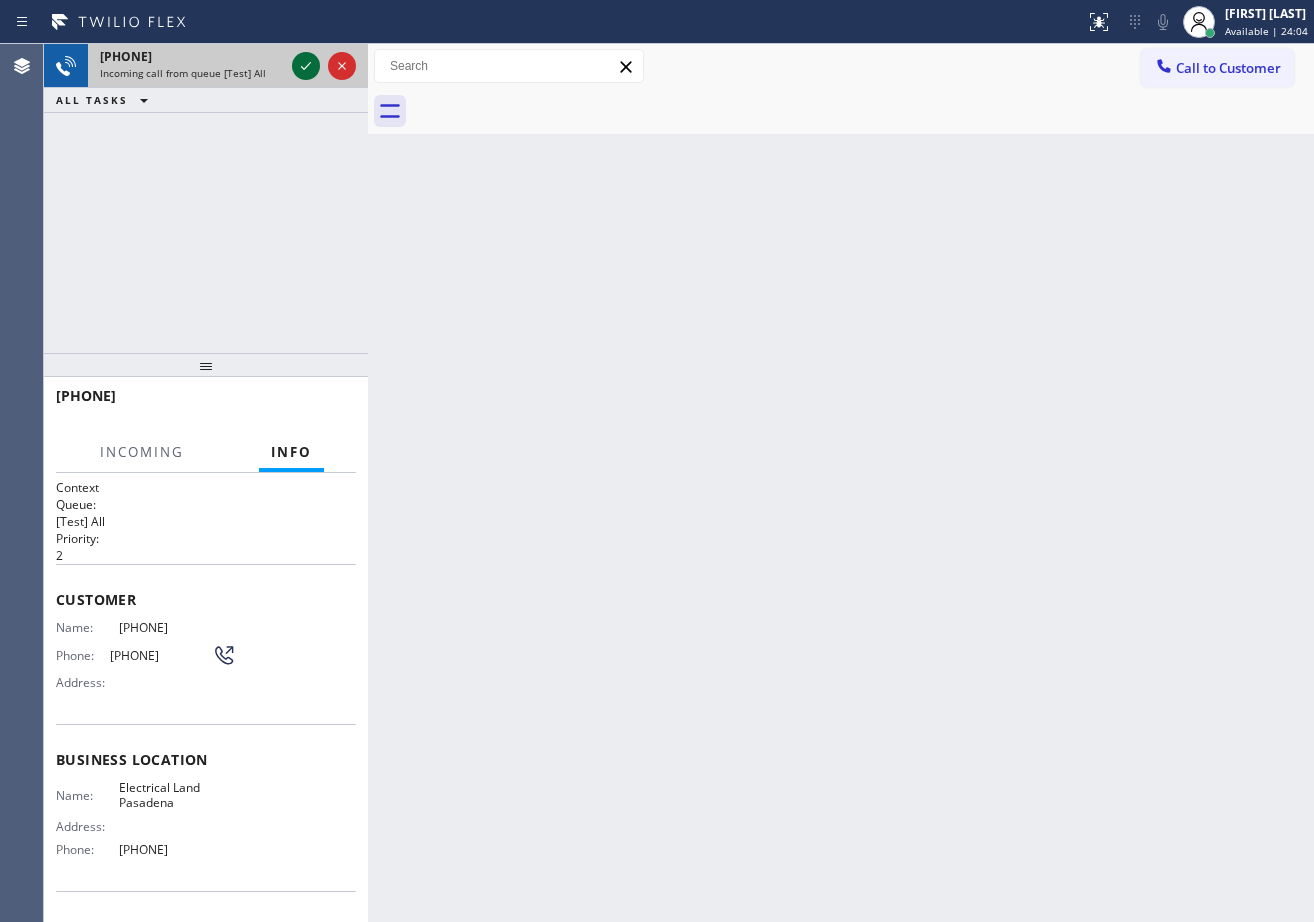 click 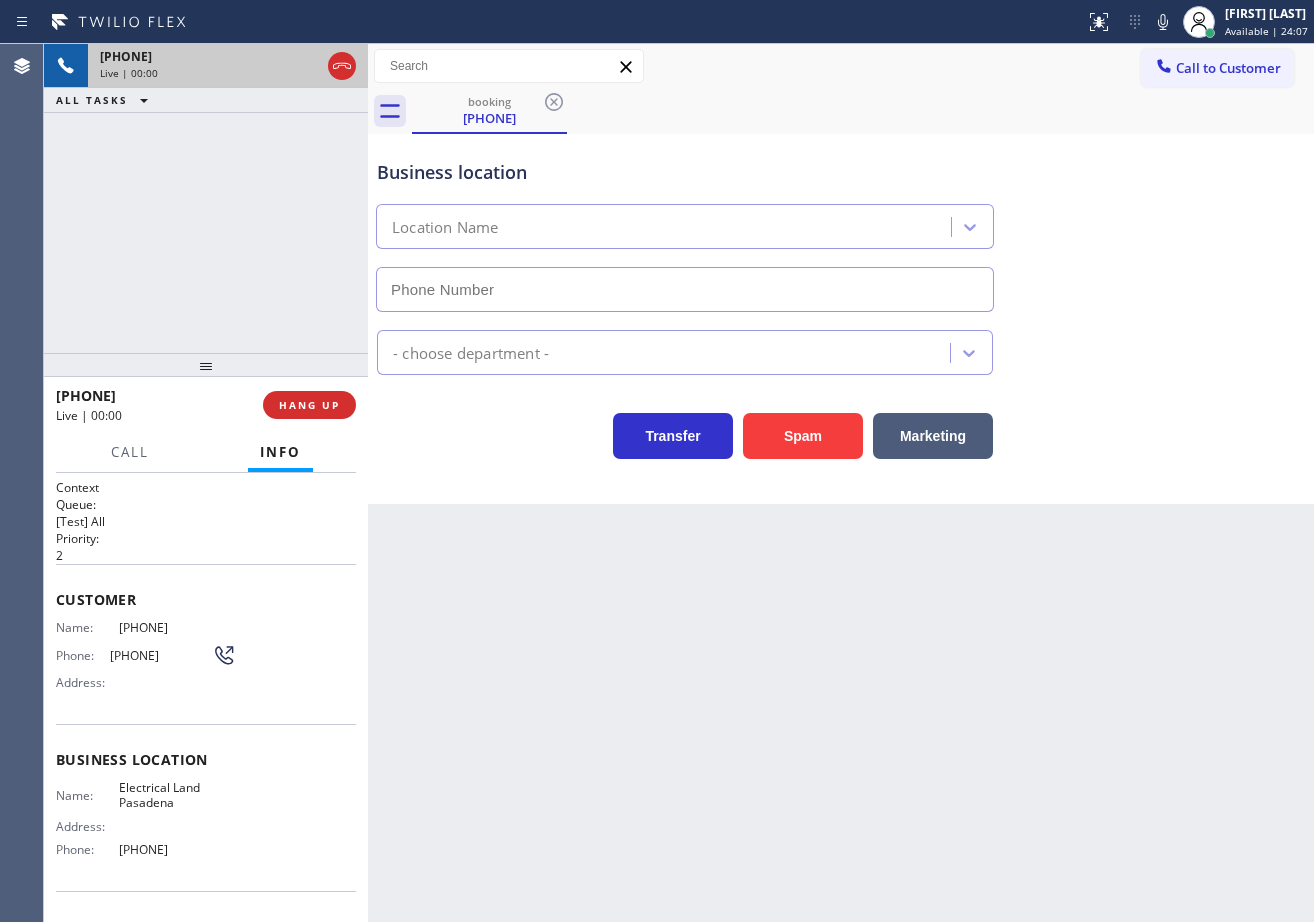 type on "[PHONE]" 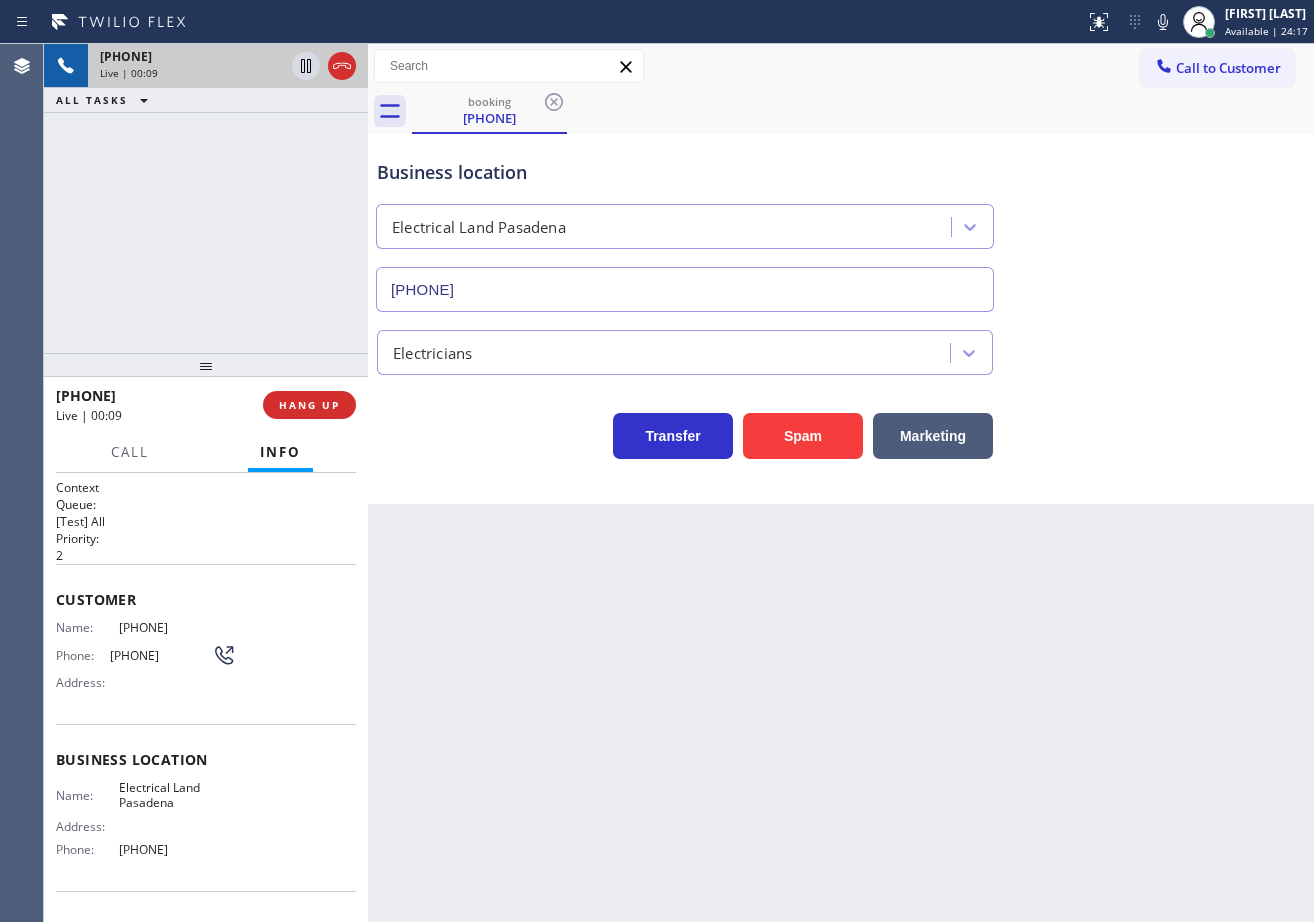 click on "[PHONE] Live | 00:09 ALL TASKS ALL TASKS ACTIVE TASKS TASKS IN WRAP UP" at bounding box center [206, 198] 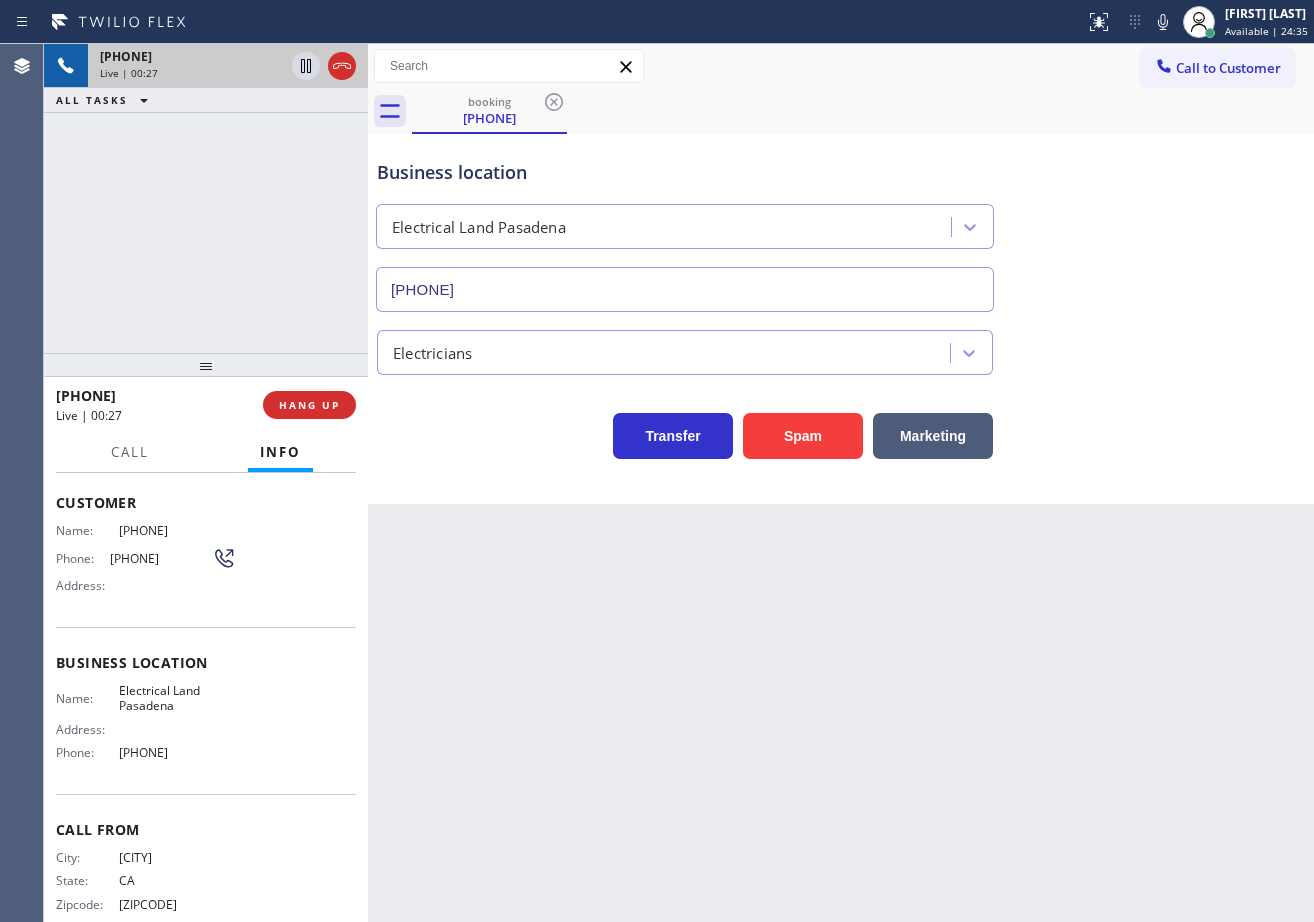 scroll, scrollTop: 0, scrollLeft: 0, axis: both 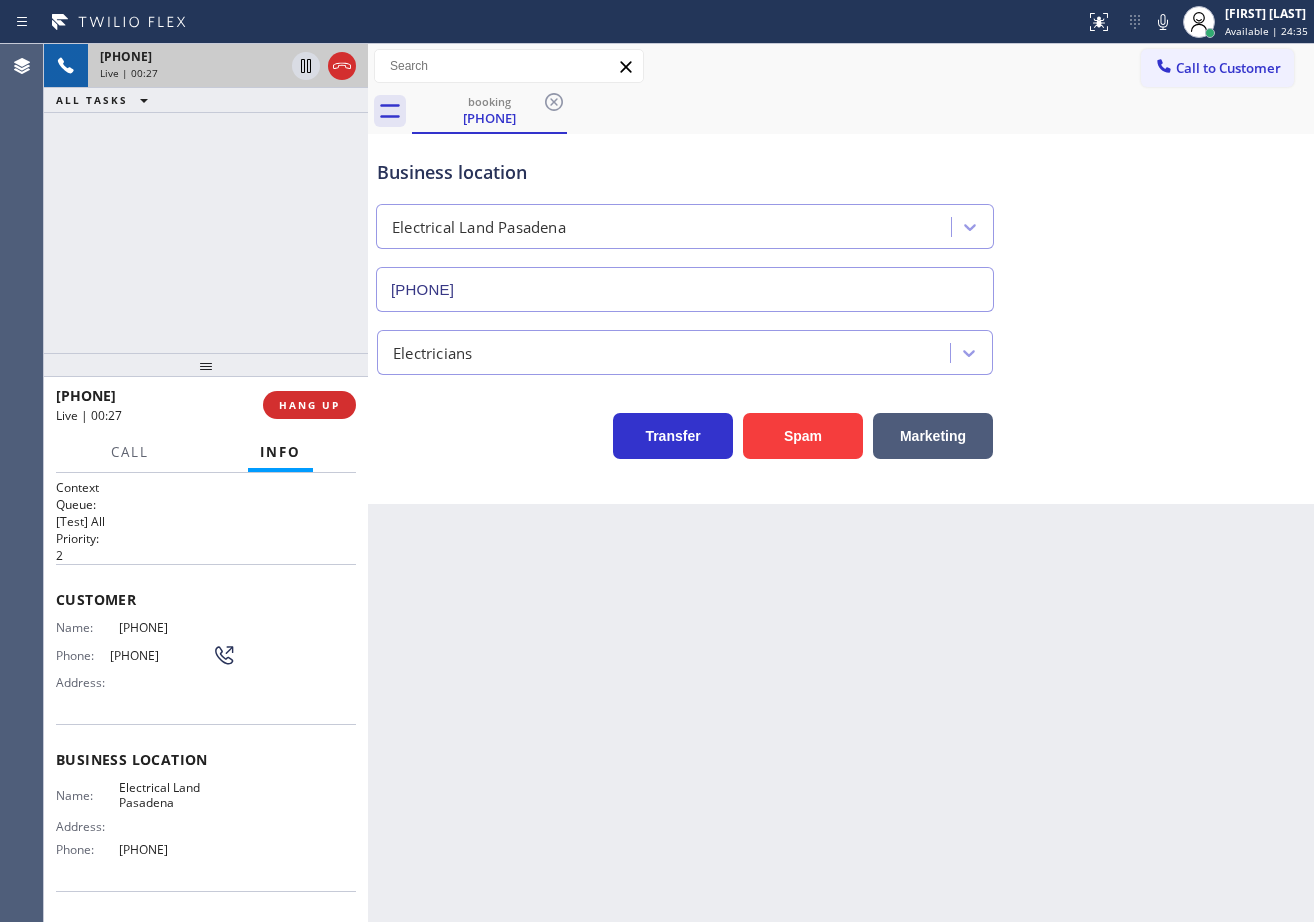click on "[PHONE] Live | 00:27 ALL TASKS ALL TASKS ACTIVE TASKS TASKS IN WRAP UP" at bounding box center [206, 198] 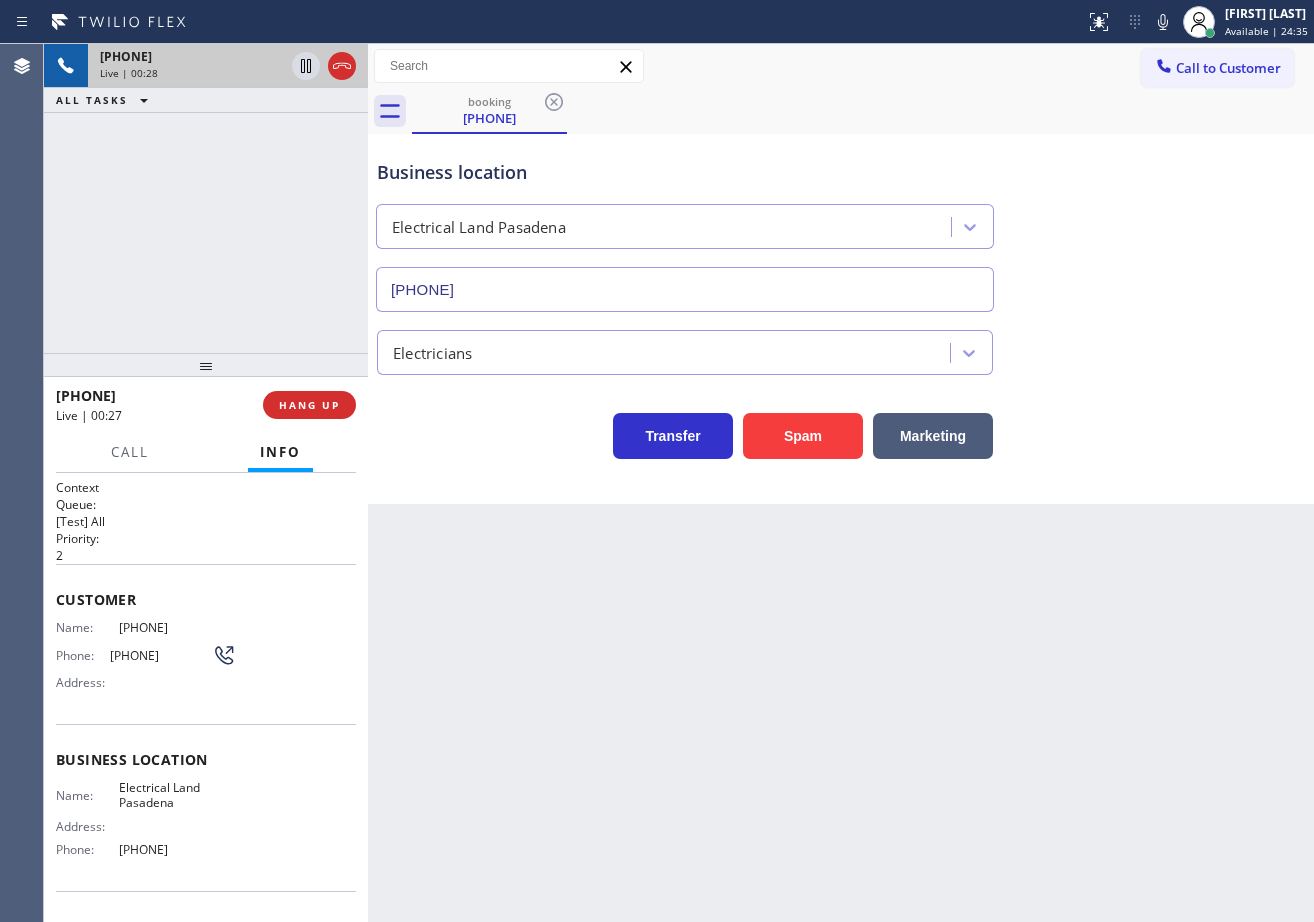 click on "[PHONE] Live | 00:28 ALL TASKS ALL TASKS ACTIVE TASKS TASKS IN WRAP UP" at bounding box center (206, 198) 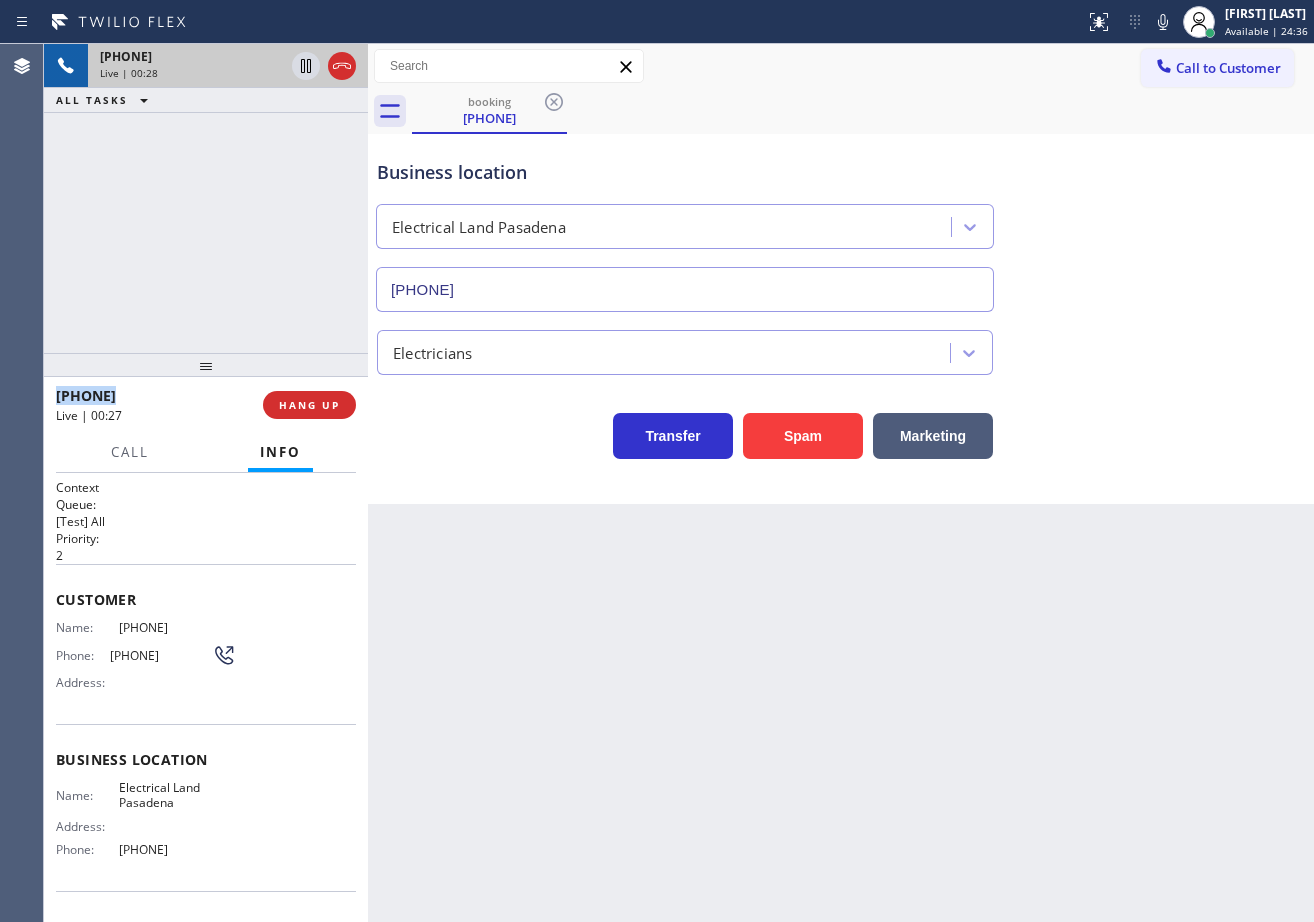 click on "[PHONE] Live | 00:28 ALL TASKS ALL TASKS ACTIVE TASKS TASKS IN WRAP UP" at bounding box center [206, 198] 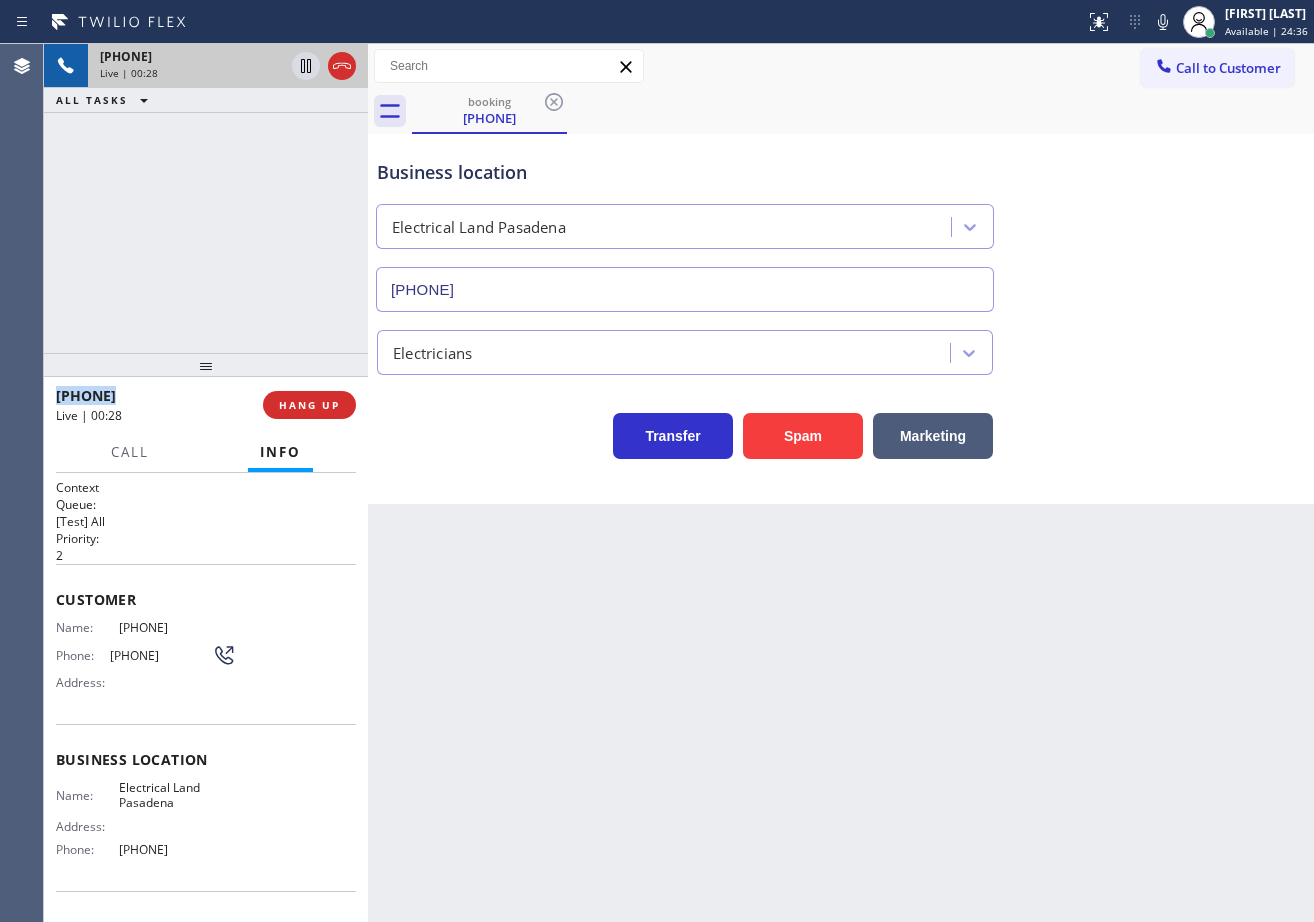 click on "[PHONE] Live | 00:28 ALL TASKS ALL TASKS ACTIVE TASKS TASKS IN WRAP UP" at bounding box center (206, 198) 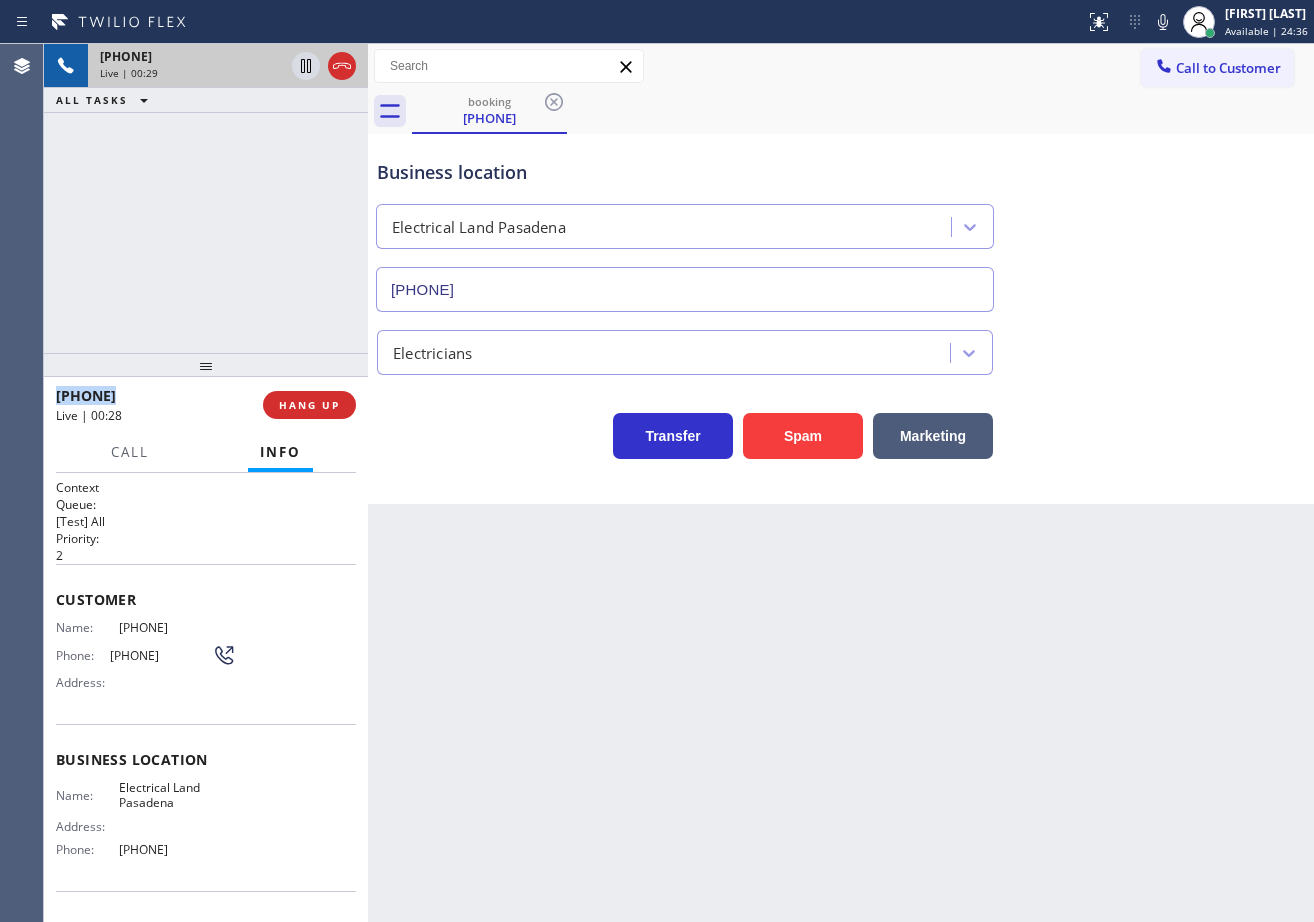 click on "[PHONE] Live | 00:29 ALL TASKS ALL TASKS ACTIVE TASKS TASKS IN WRAP UP" at bounding box center (206, 198) 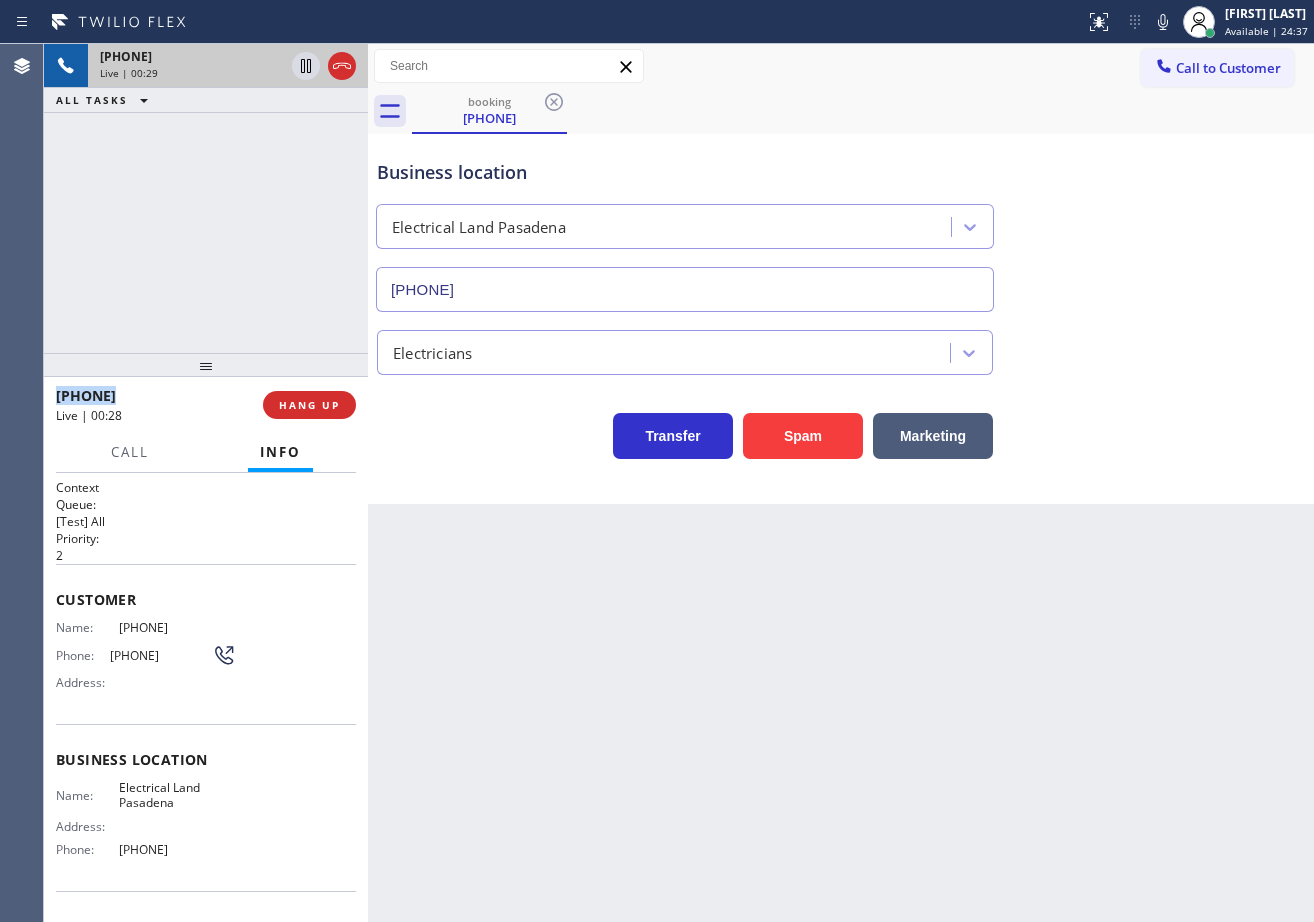 click on "[PHONE] Live | 00:29 ALL TASKS ALL TASKS ACTIVE TASKS TASKS IN WRAP UP" at bounding box center [206, 198] 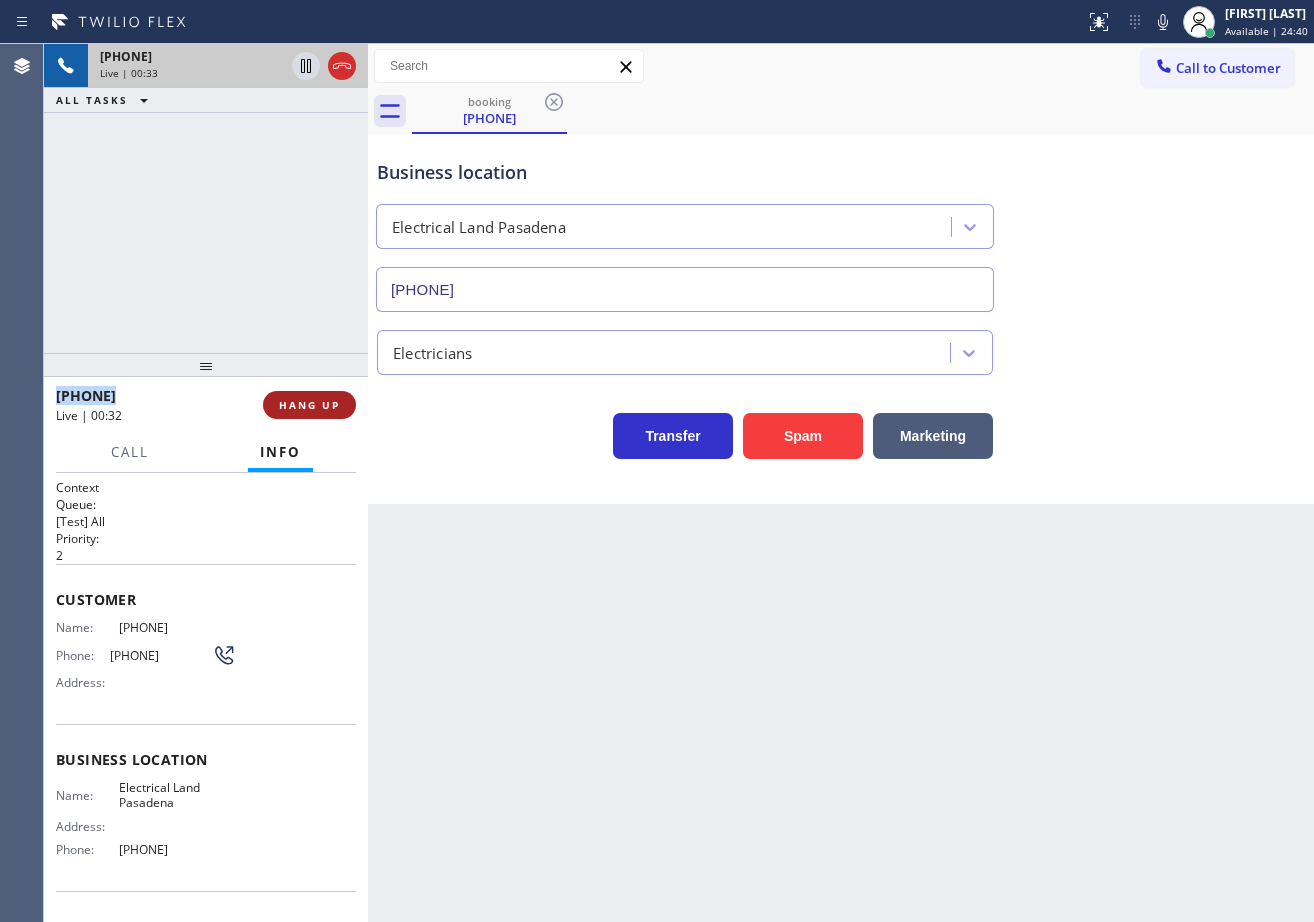 click on "HANG UP" at bounding box center (309, 405) 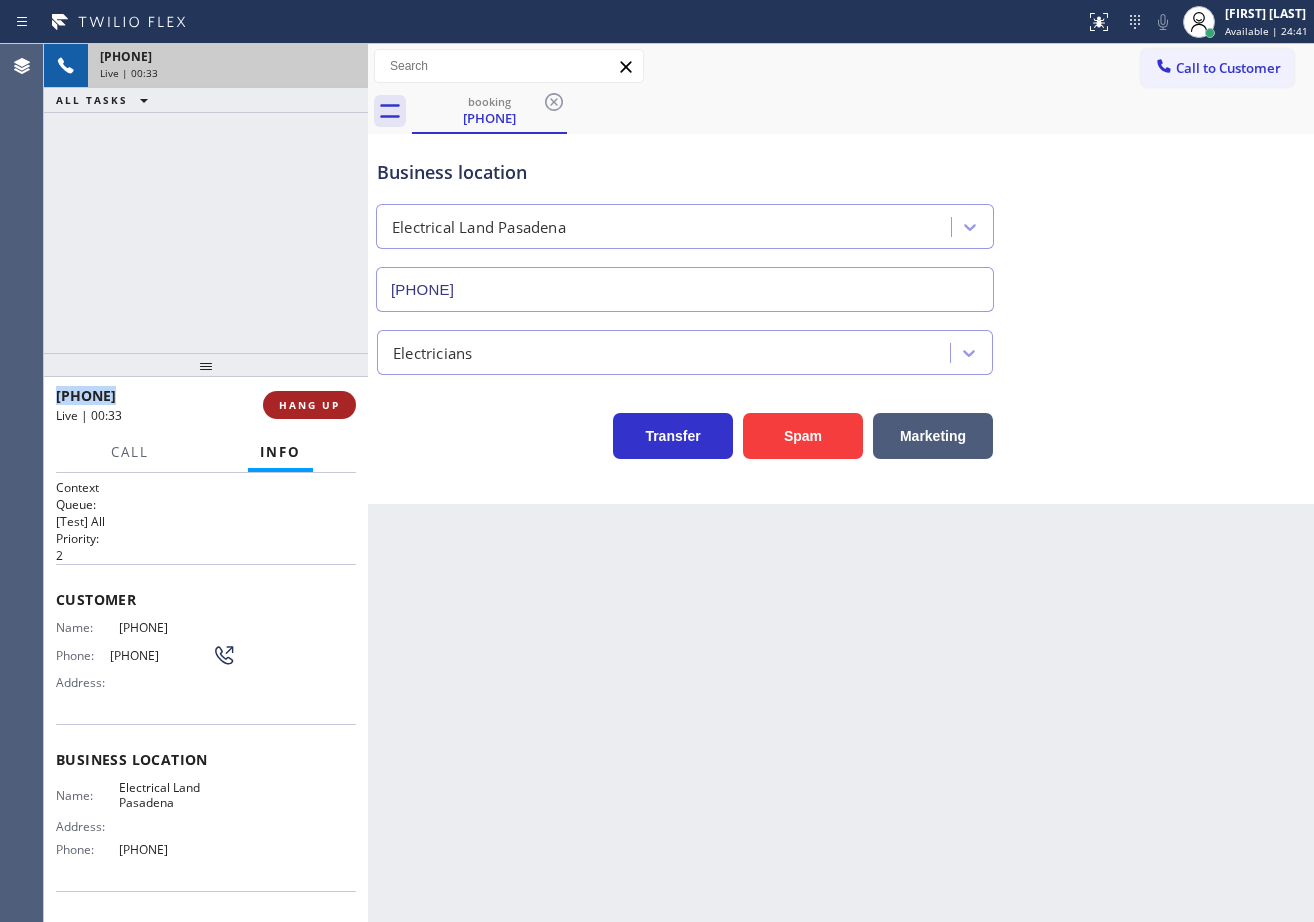 click on "HANG UP" at bounding box center [309, 405] 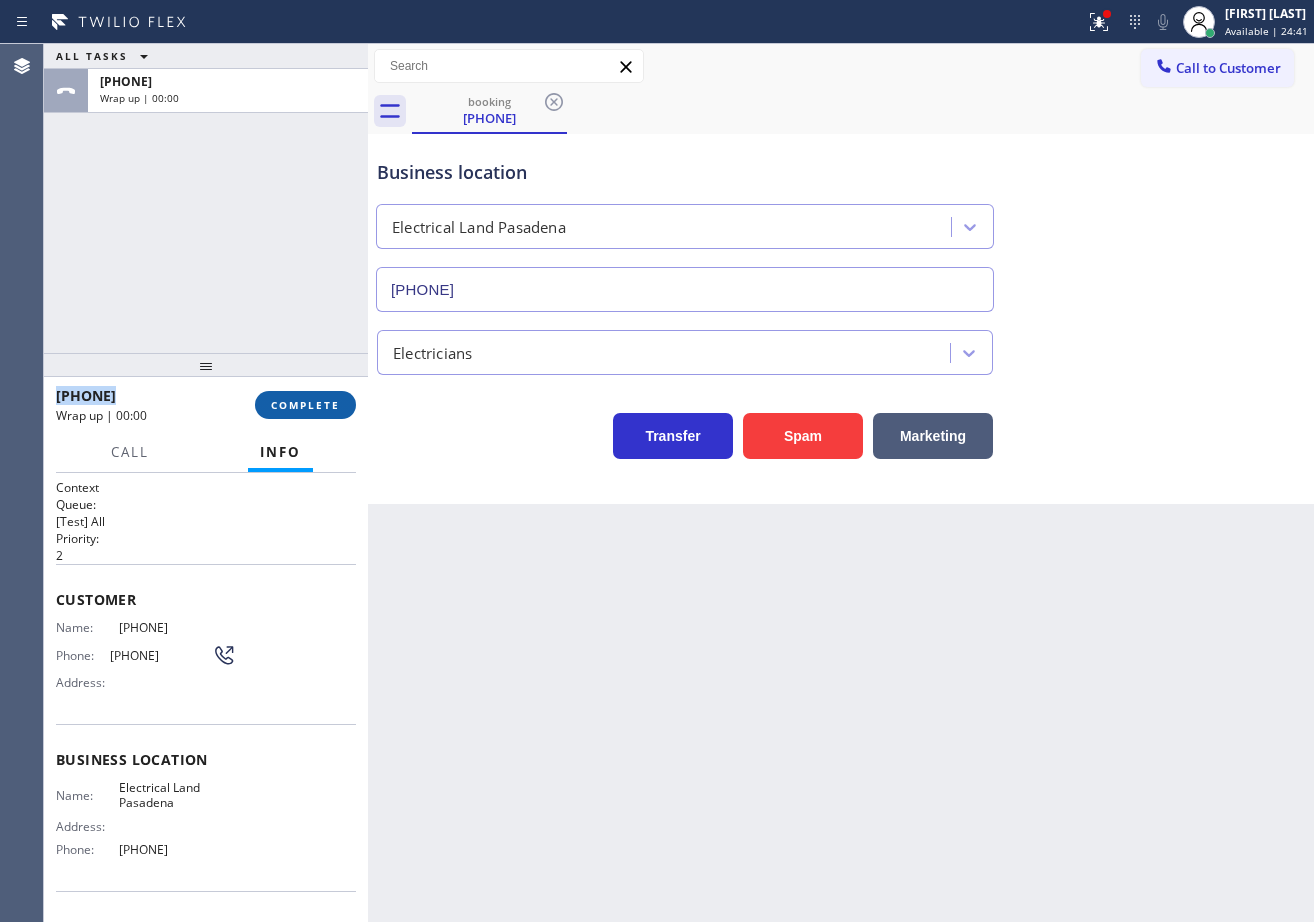 click on "COMPLETE" at bounding box center [305, 405] 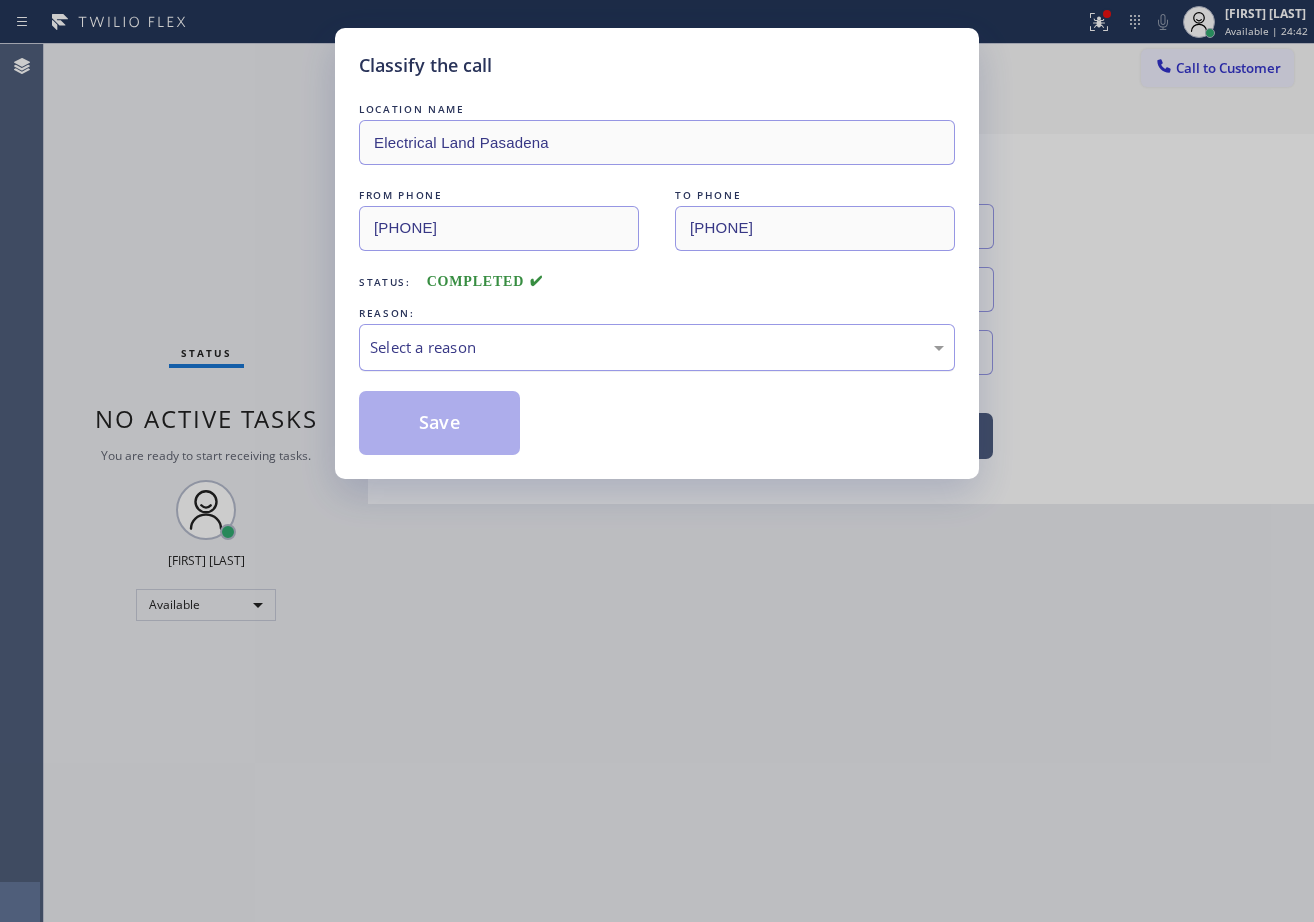 click on "Select a reason" at bounding box center (657, 347) 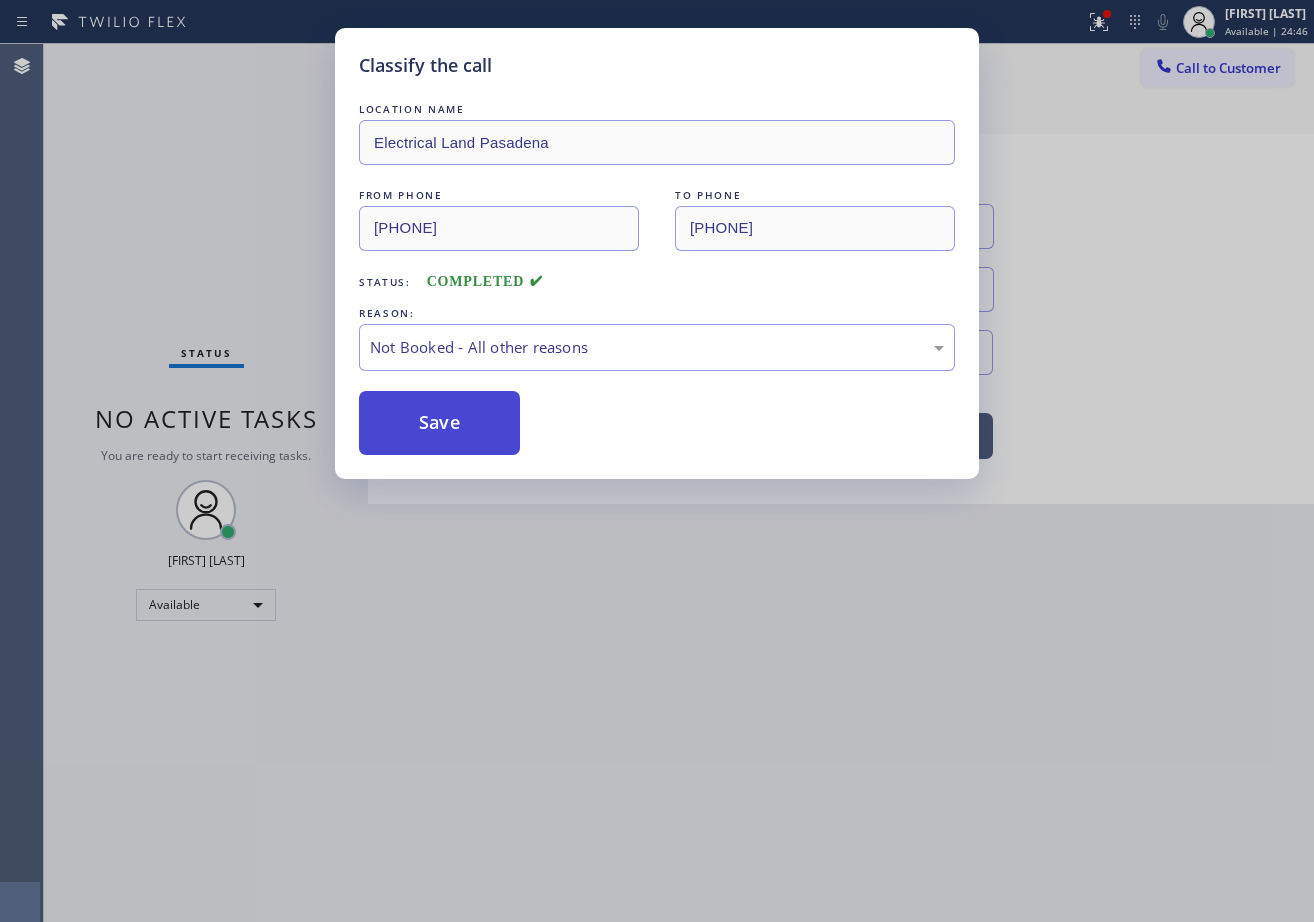 click on "Save" at bounding box center [439, 423] 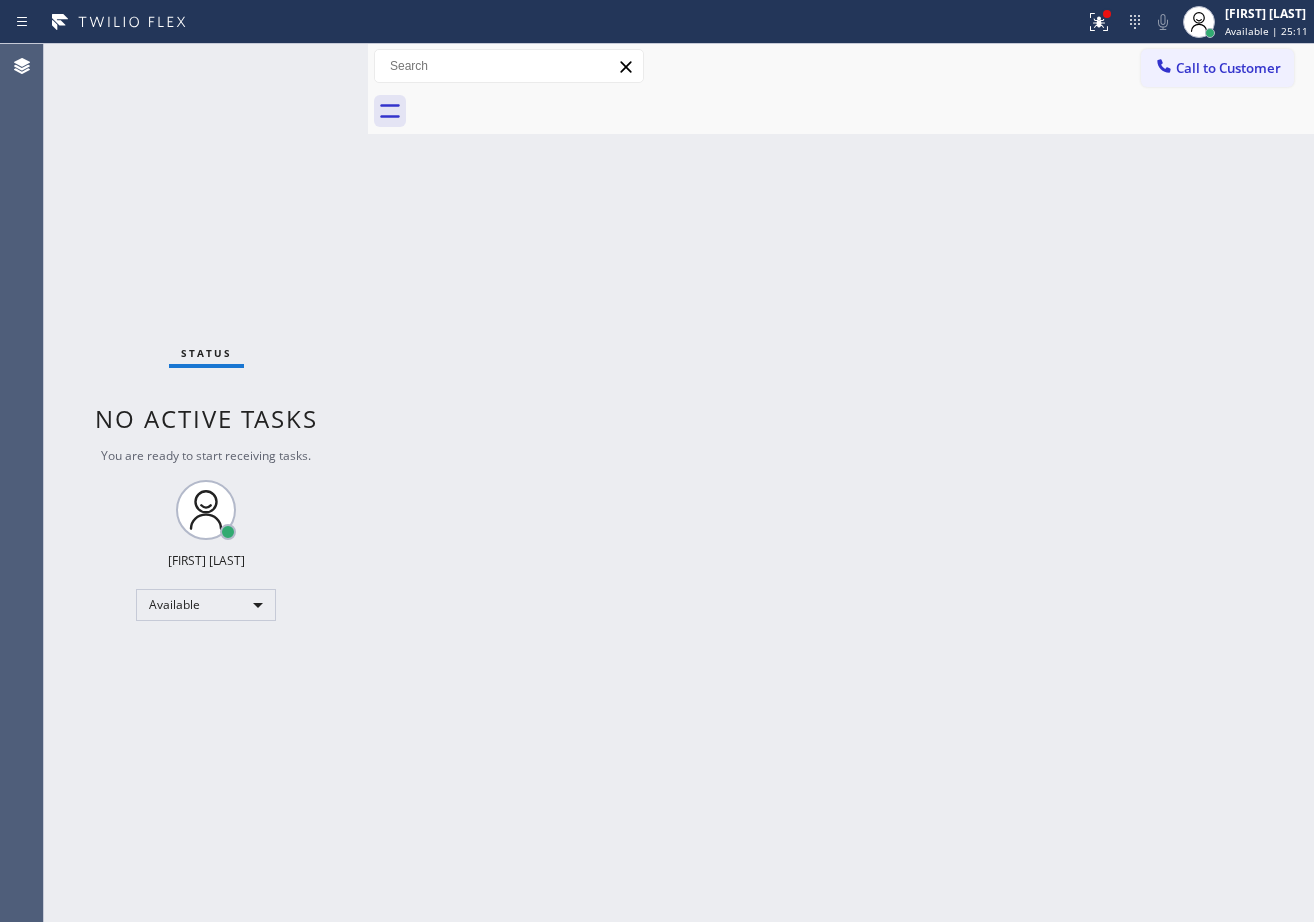 drag, startPoint x: 1094, startPoint y: 22, endPoint x: 1083, endPoint y: 62, distance: 41.484936 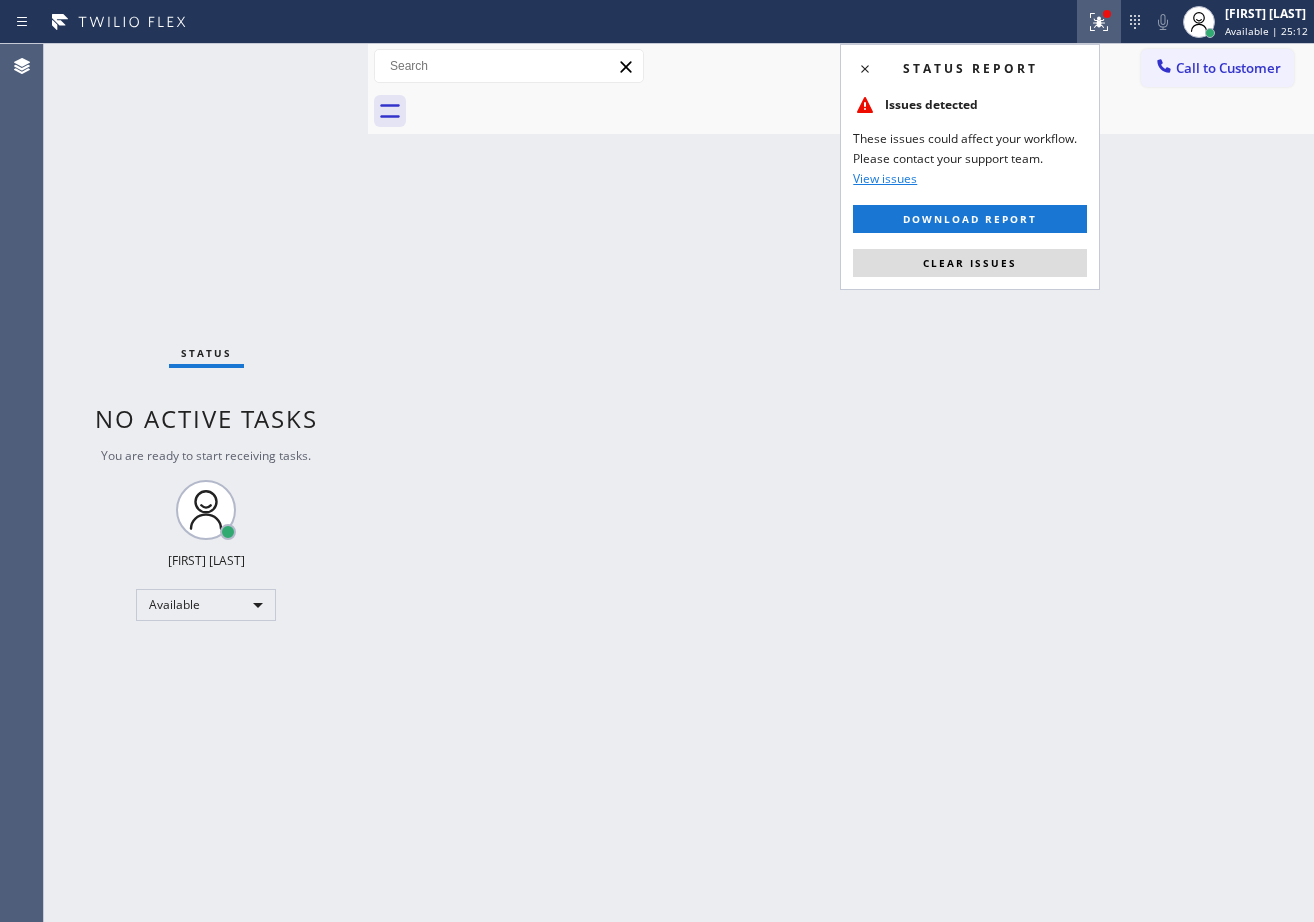click on "Clear issues" at bounding box center (970, 263) 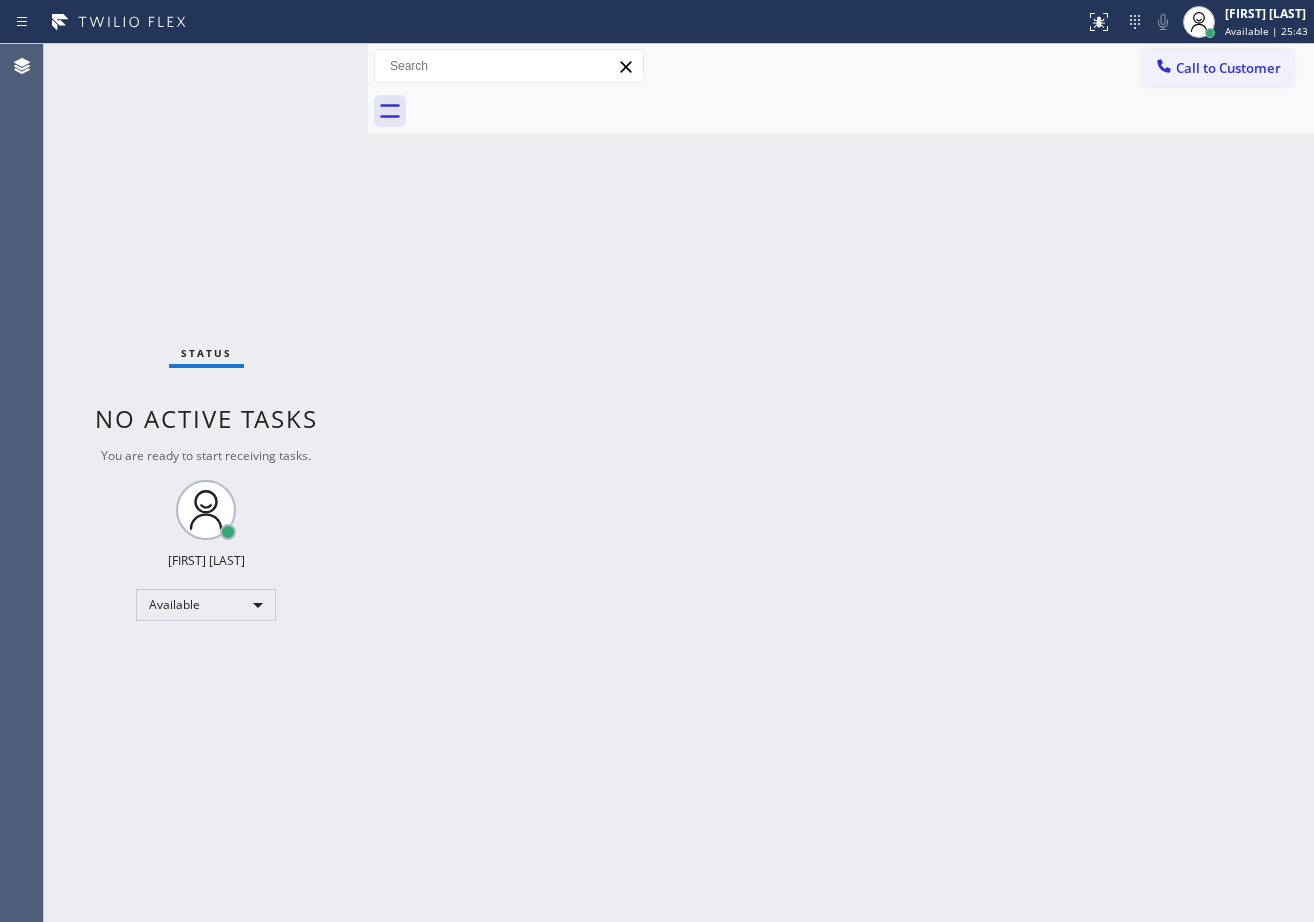 drag, startPoint x: 261, startPoint y: 59, endPoint x: 267, endPoint y: 79, distance: 20.880613 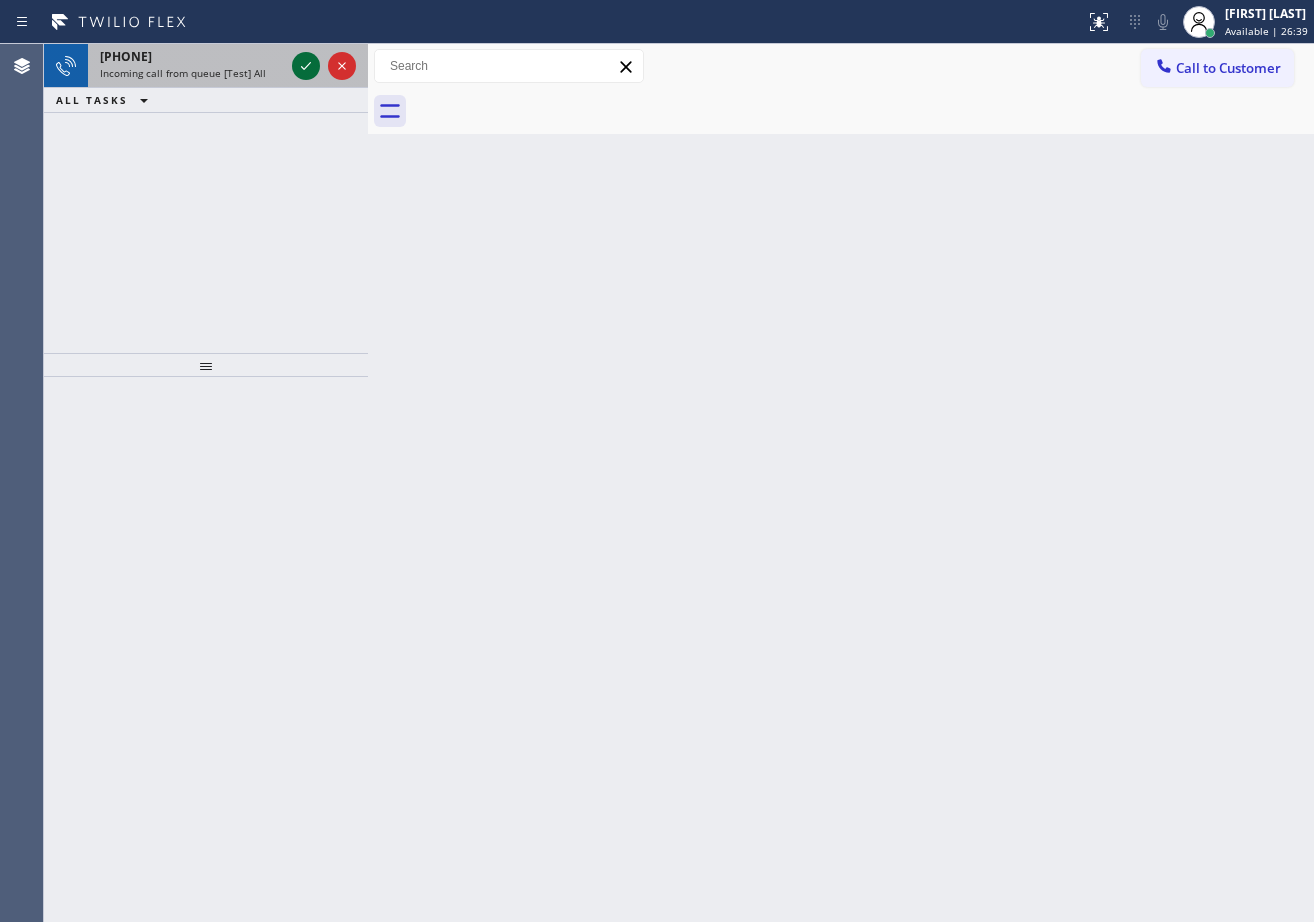 click 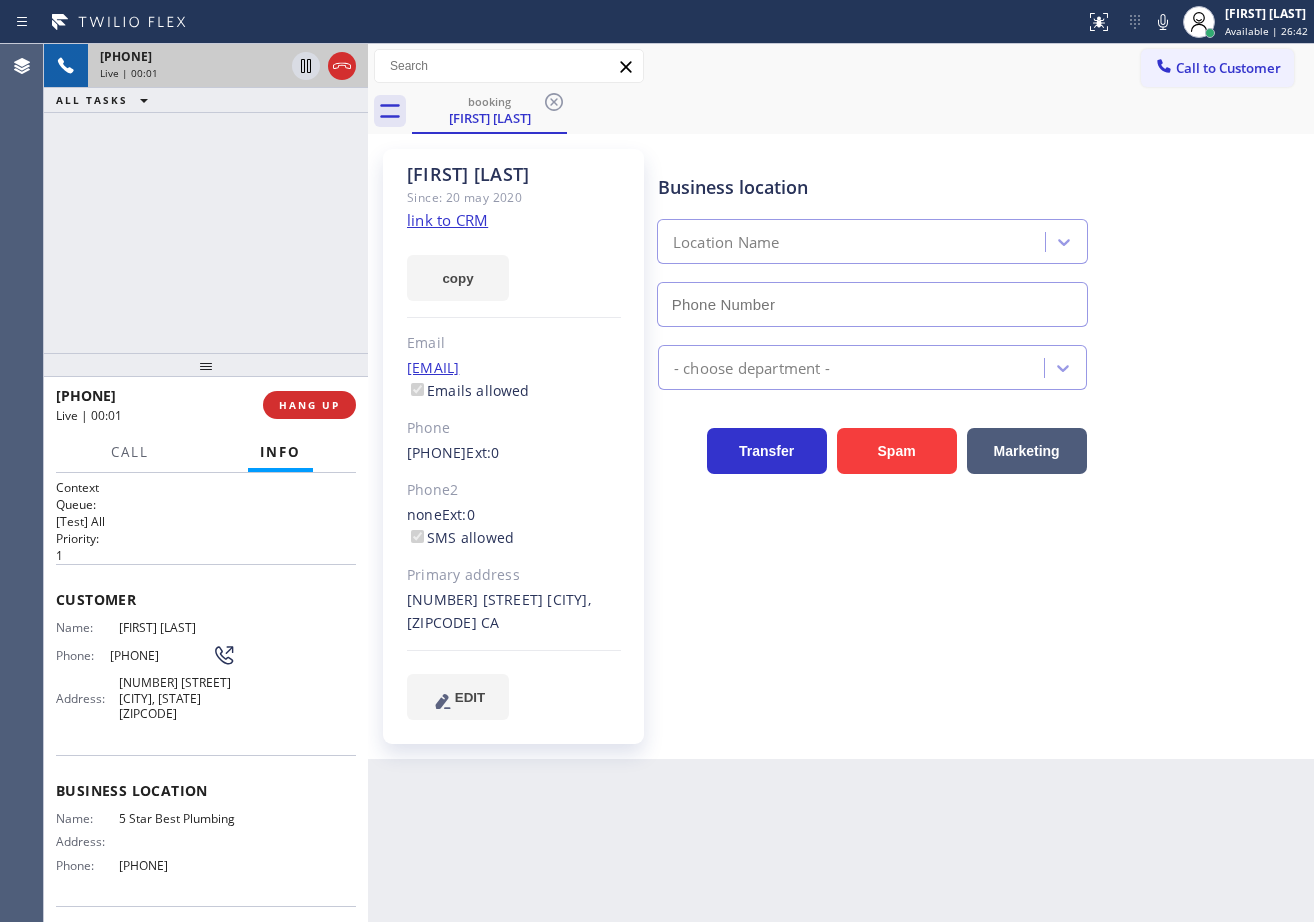 type on "[PHONE]" 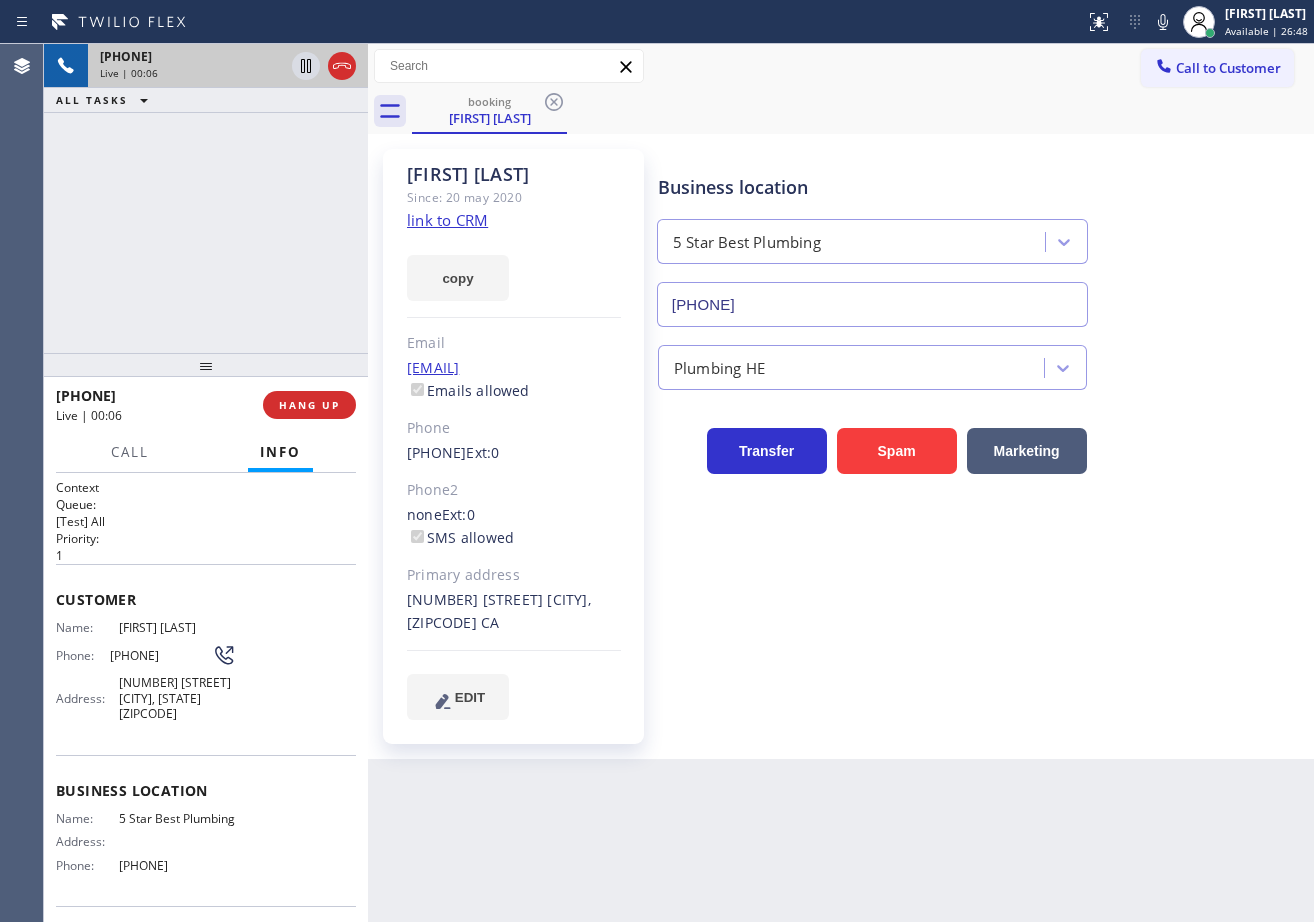 click on "link to CRM" 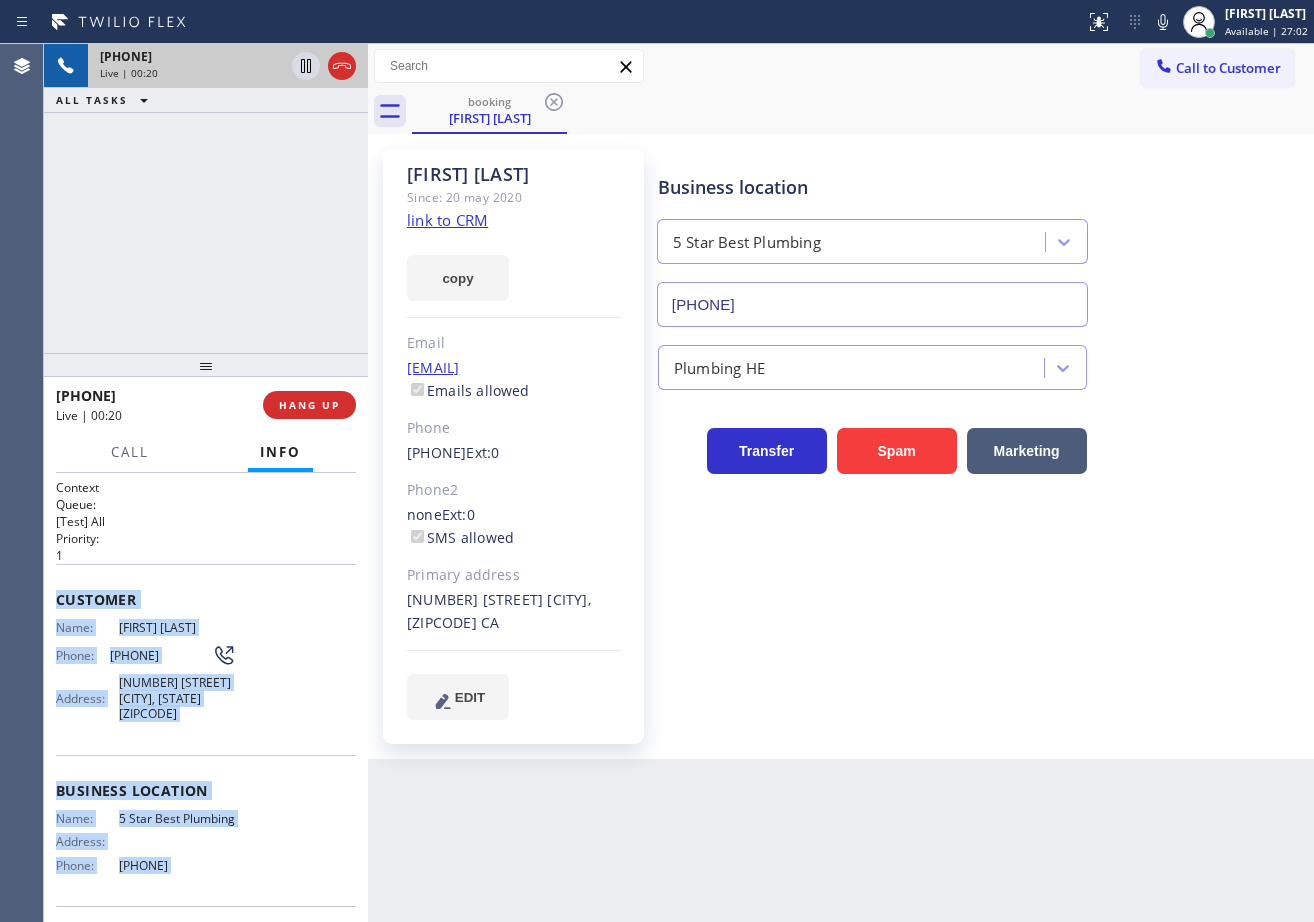 scroll, scrollTop: 157, scrollLeft: 0, axis: vertical 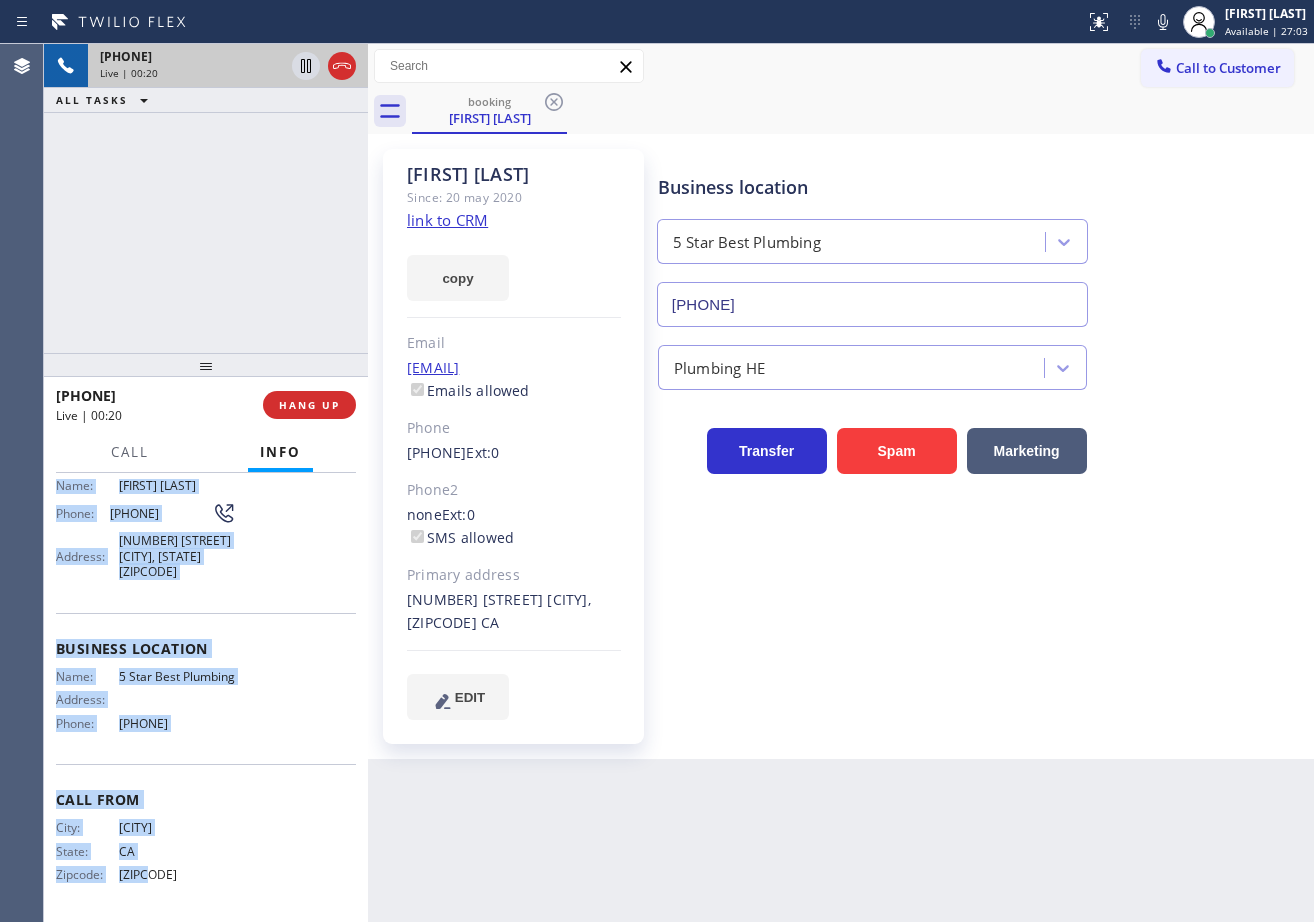 drag, startPoint x: 48, startPoint y: 590, endPoint x: 230, endPoint y: 721, distance: 224.24316 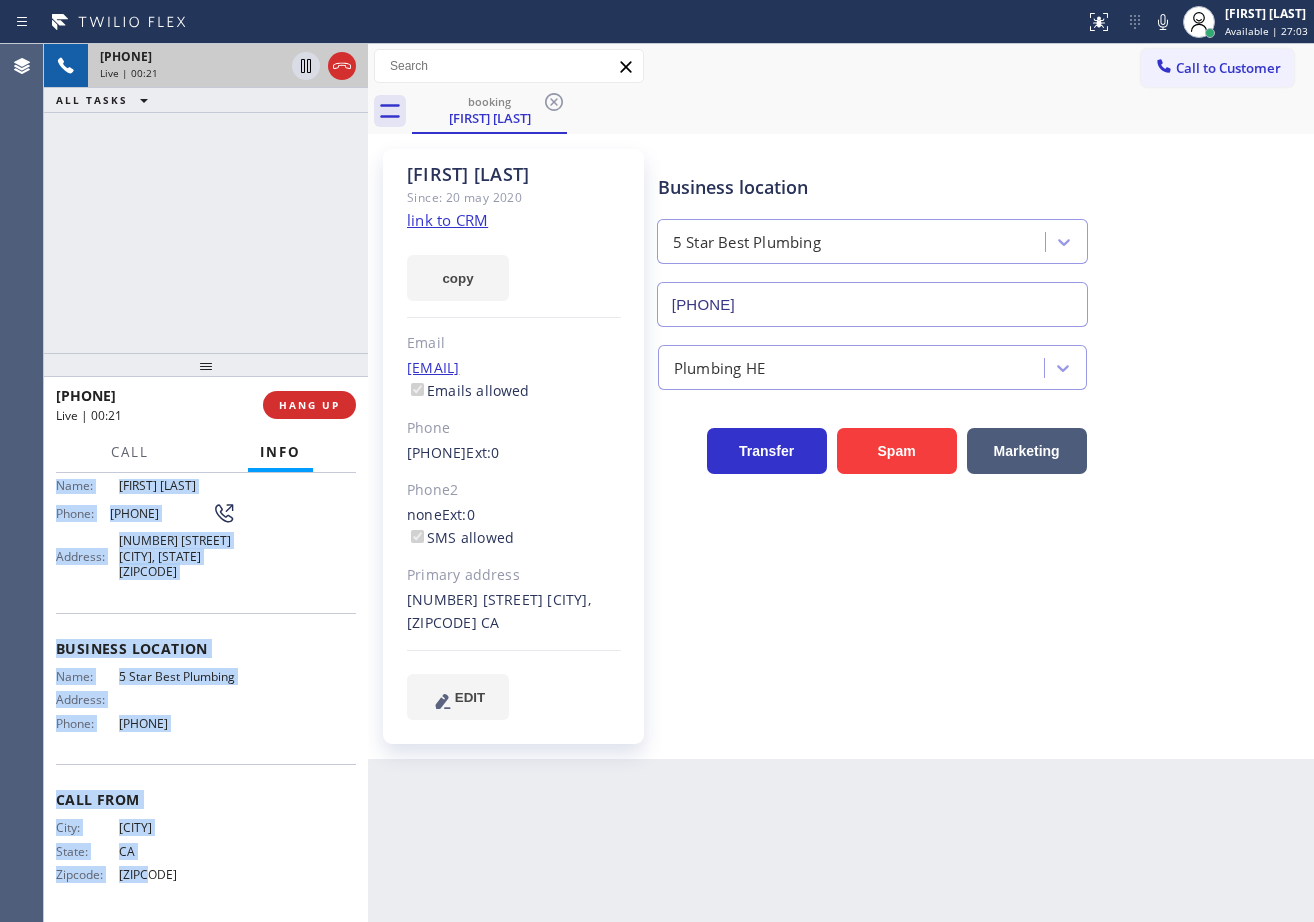 copy on "Customer Name: [FIRST] [LAST] Phone: [PHONE] Address: [NUMBER] [STREET] [CITY], [STATE] [ZIPCODE] Business location Name: 5 Star Best    Plumbing Address:   Phone: [PHONE]" 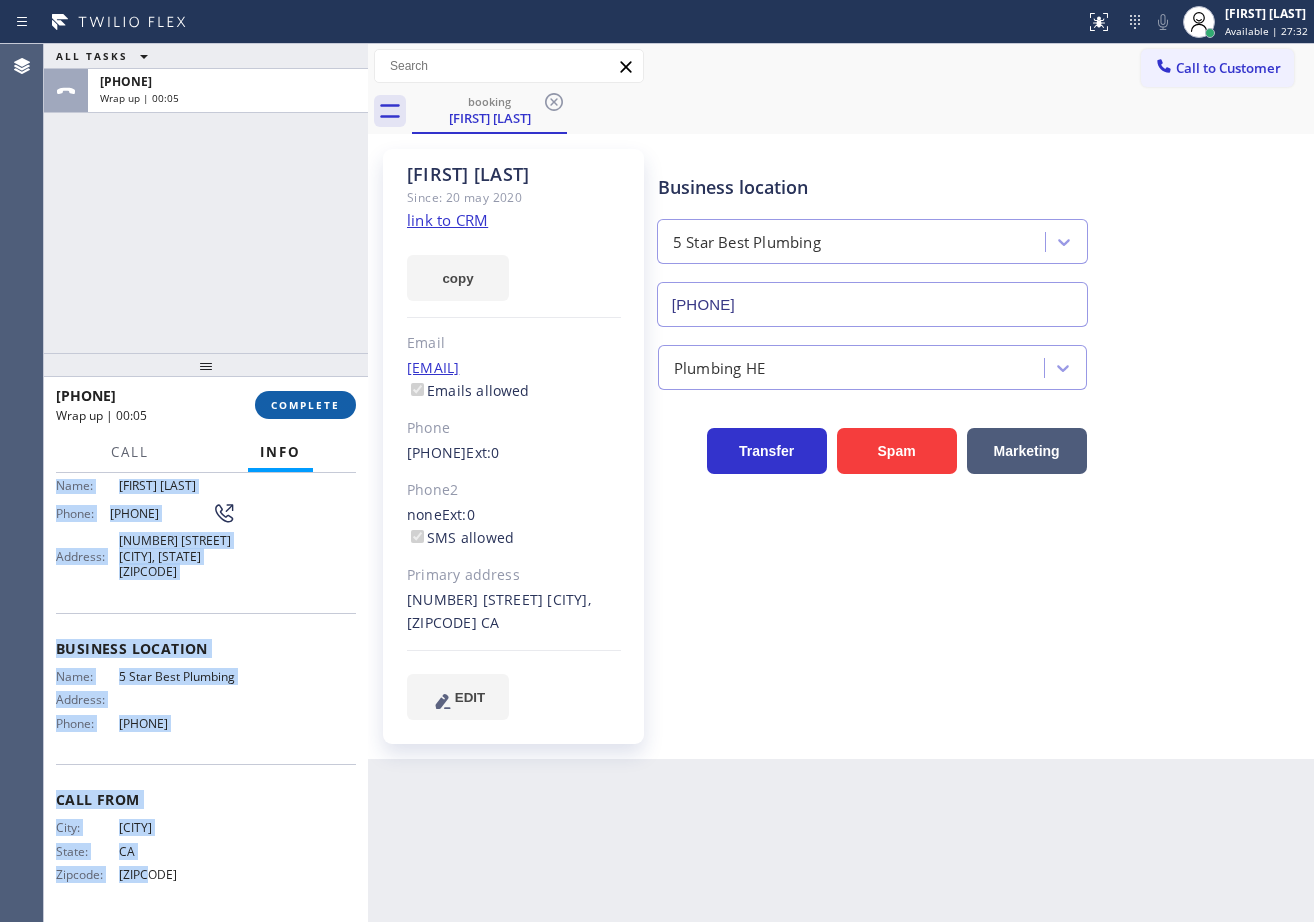click on "COMPLETE" at bounding box center [305, 405] 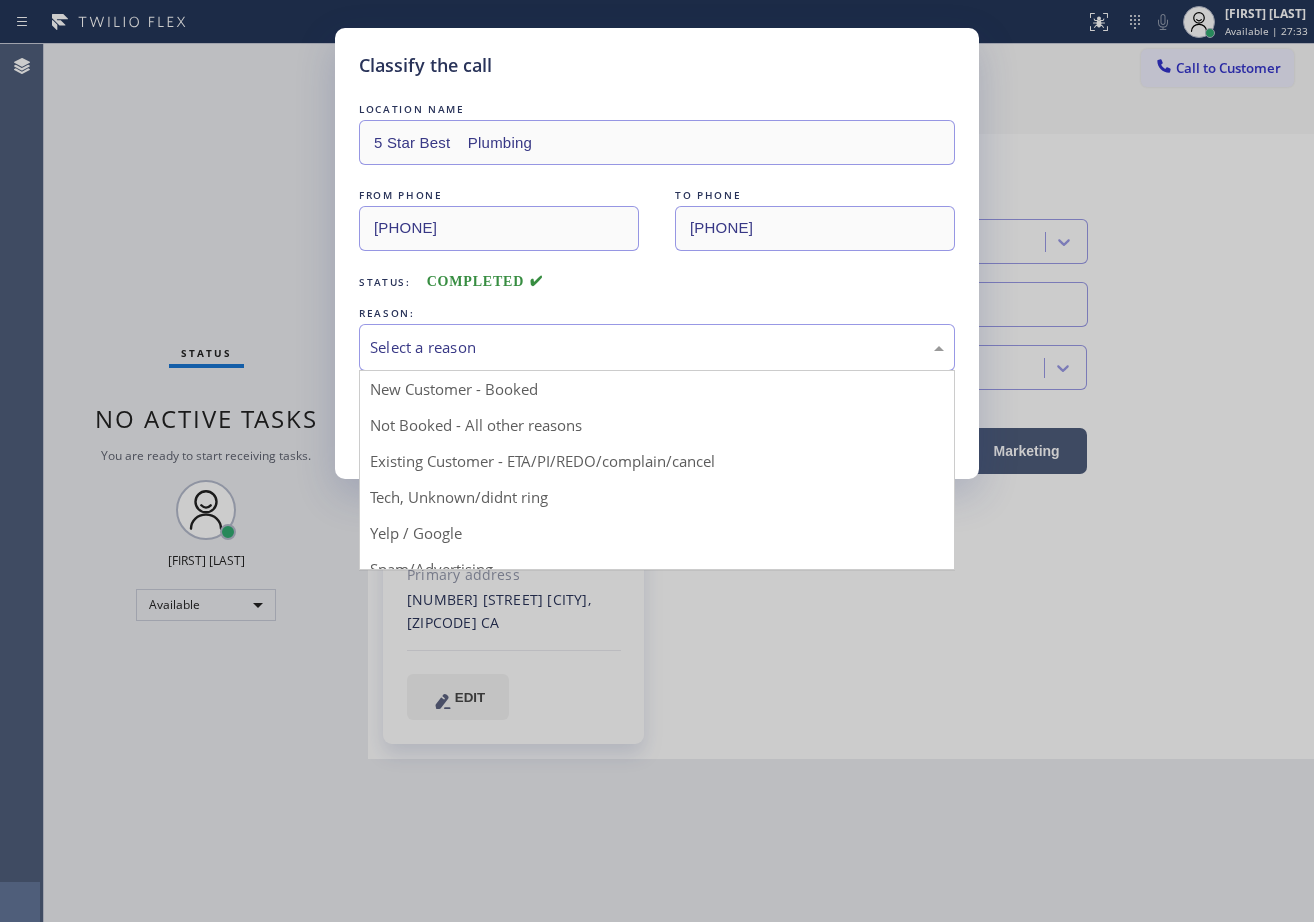click on "Select a reason" at bounding box center (657, 347) 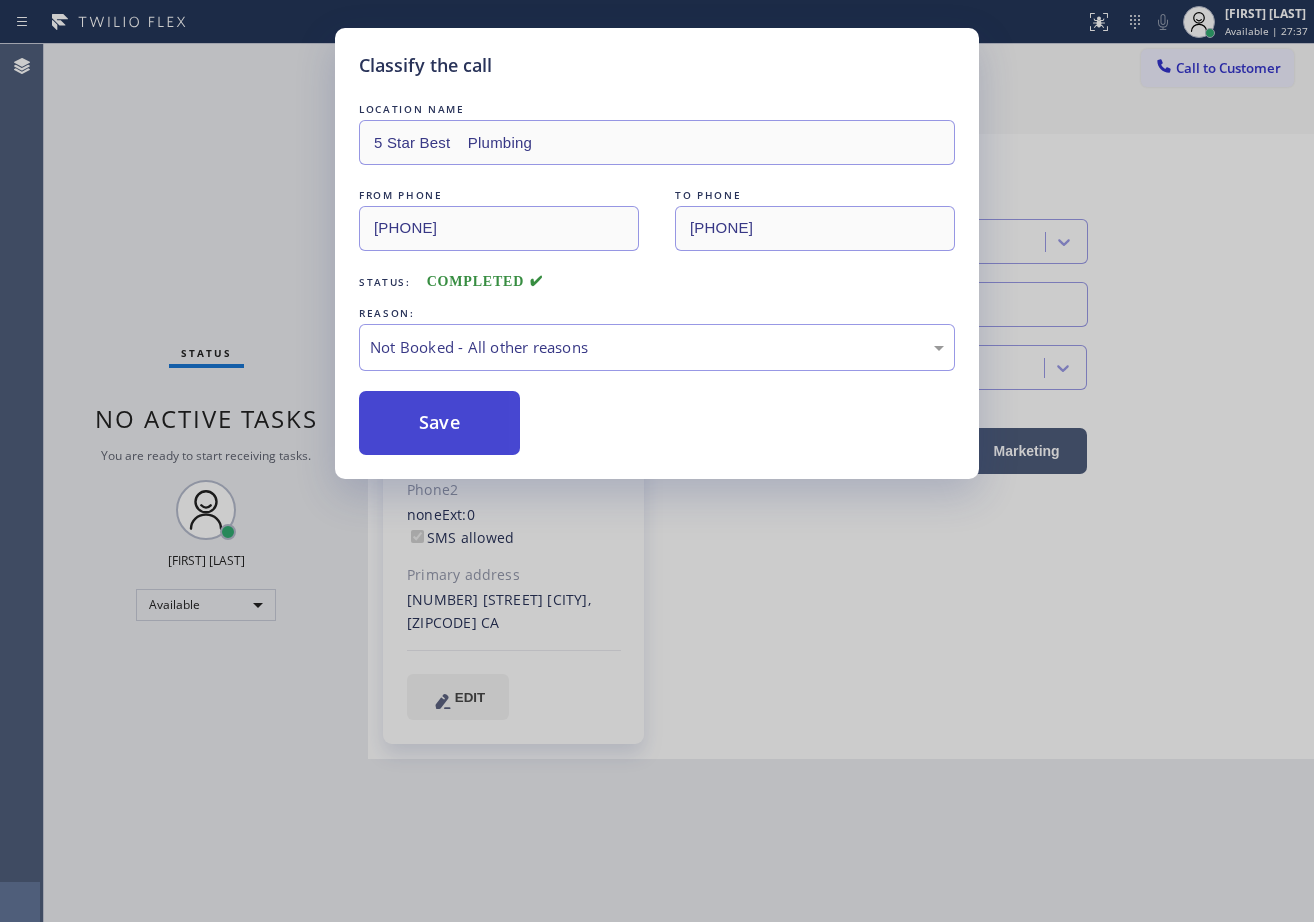click on "Save" at bounding box center (439, 423) 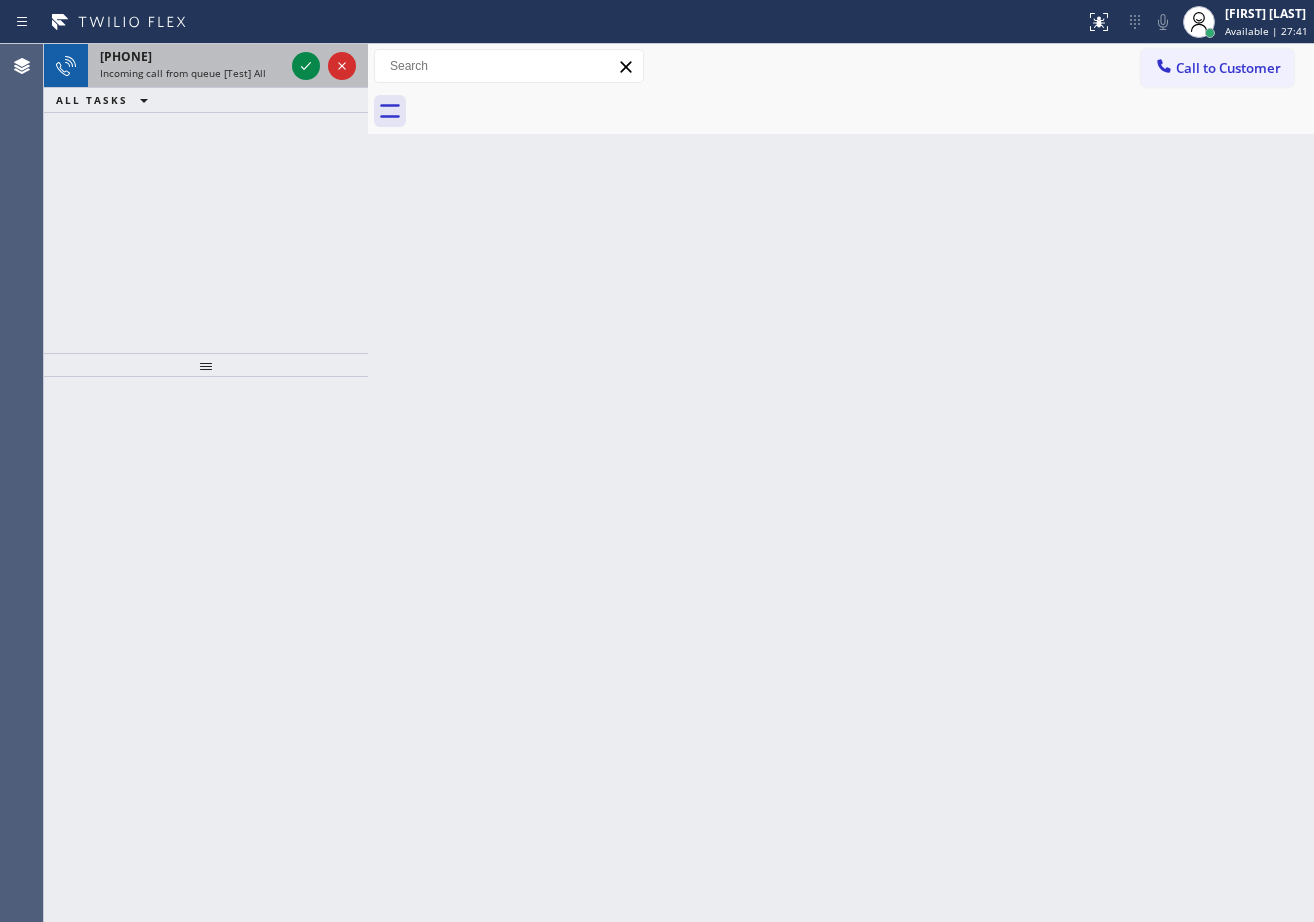 click on "[PHONE]" at bounding box center (192, 56) 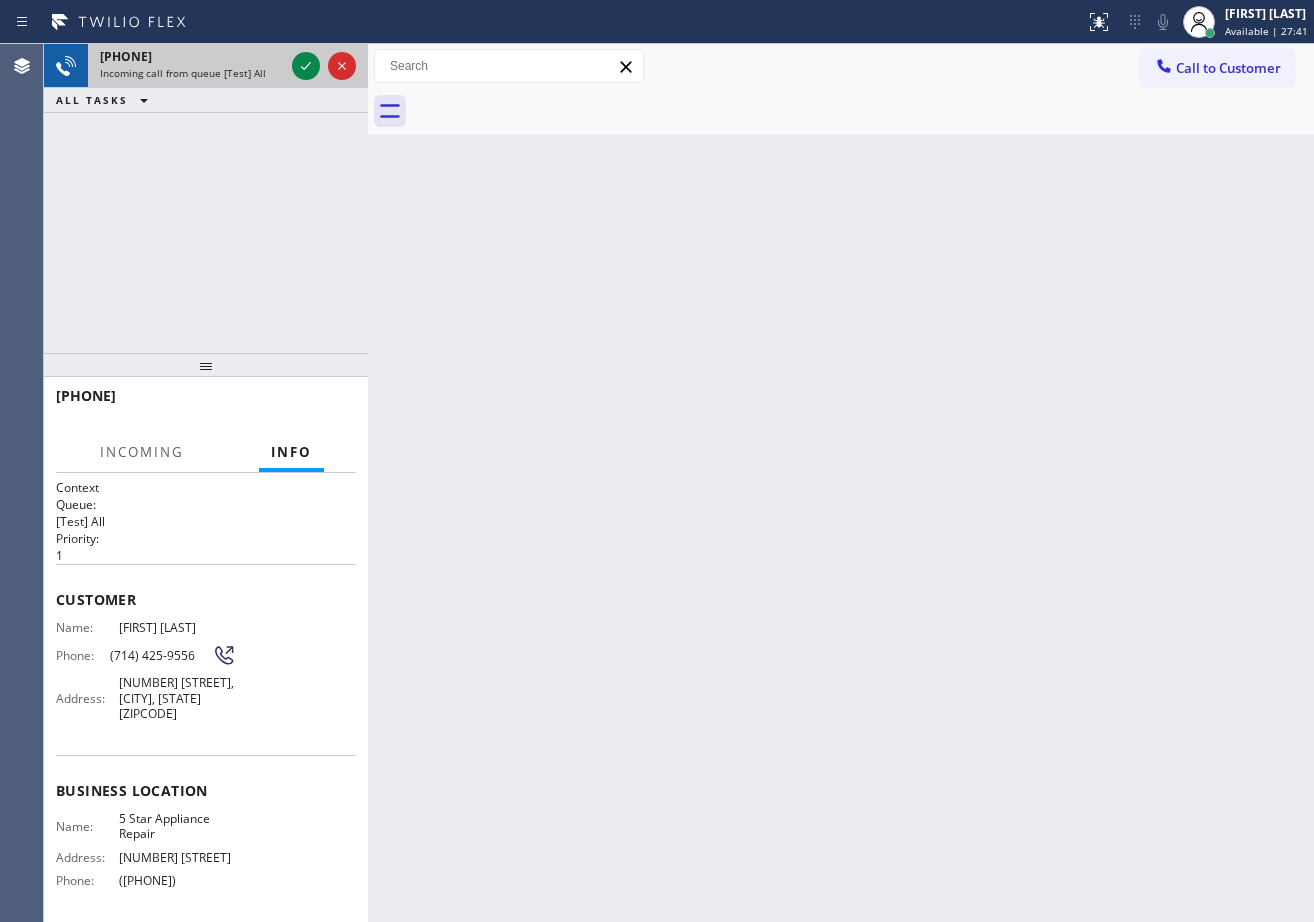 click on "[PHONE]" at bounding box center (192, 56) 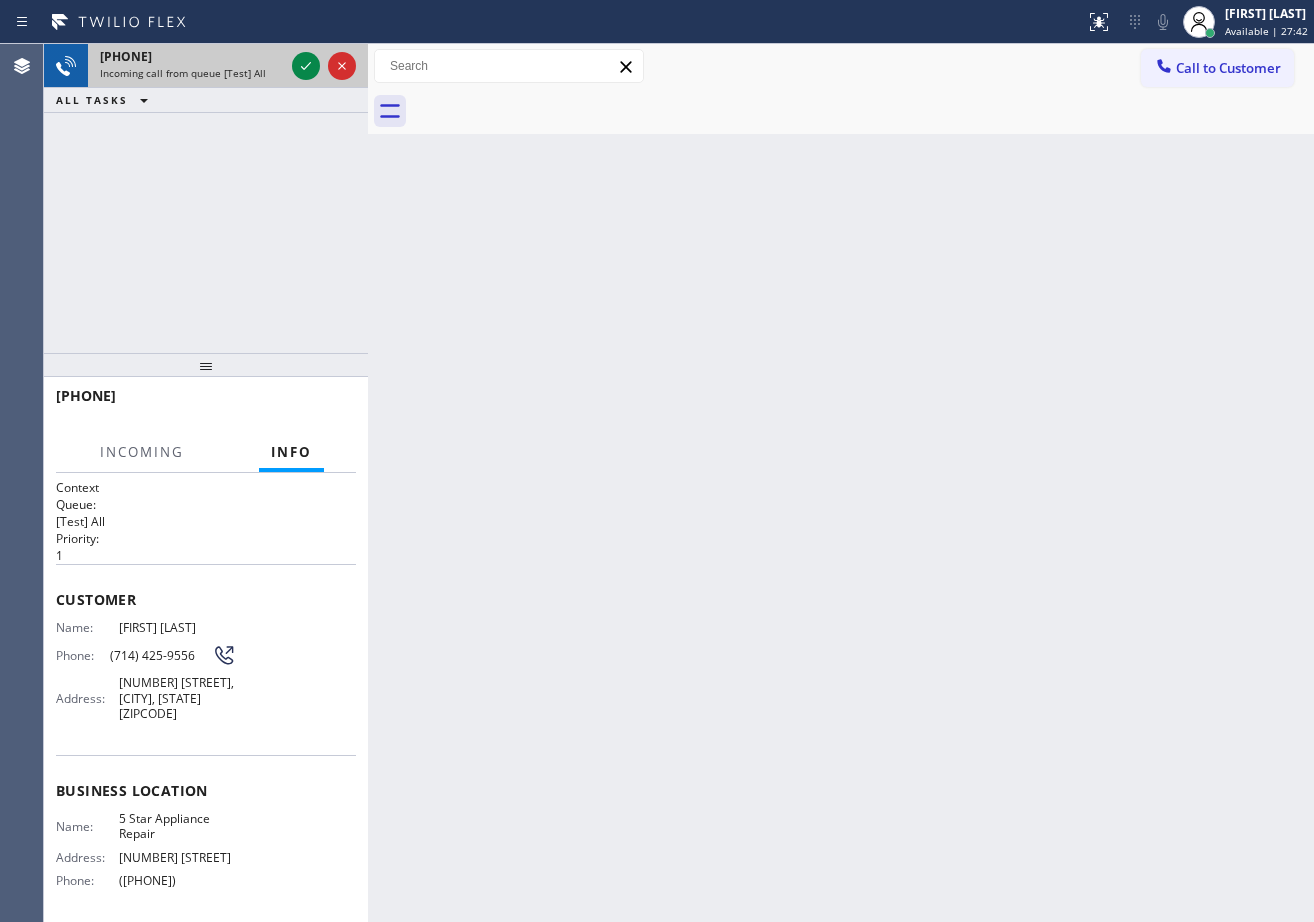 click on "[PHONE]" at bounding box center (192, 56) 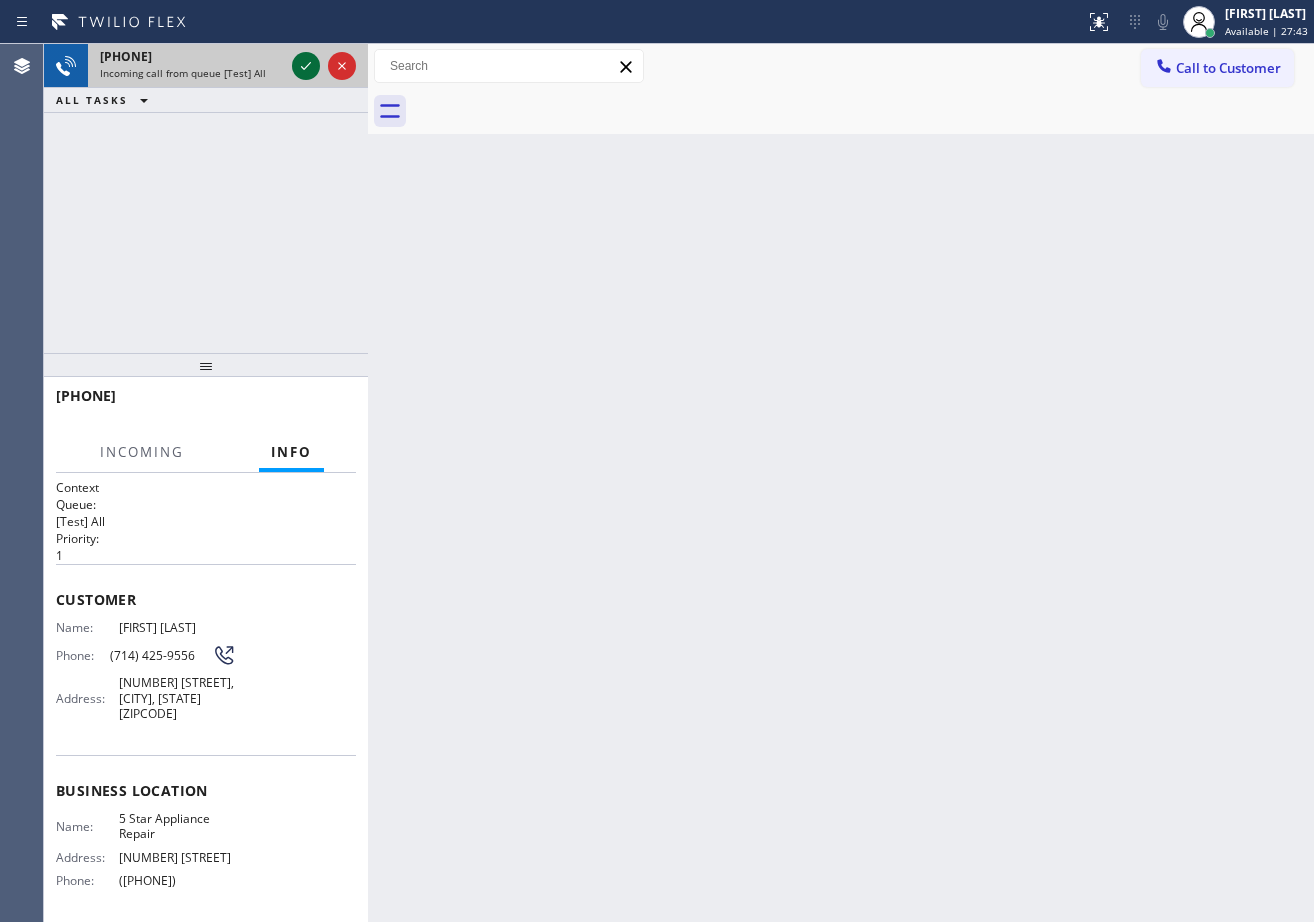 click 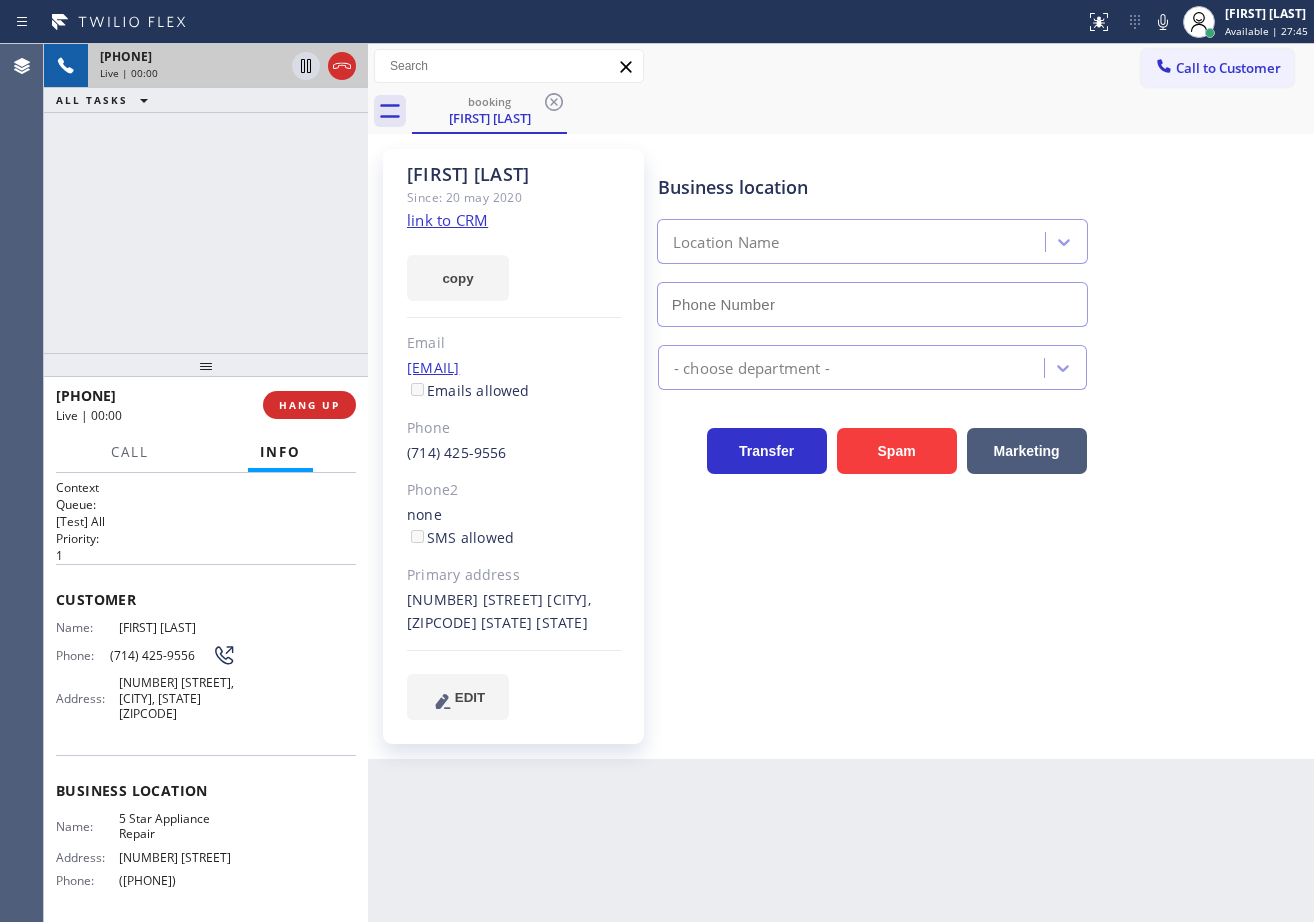 type on "([PHONE])" 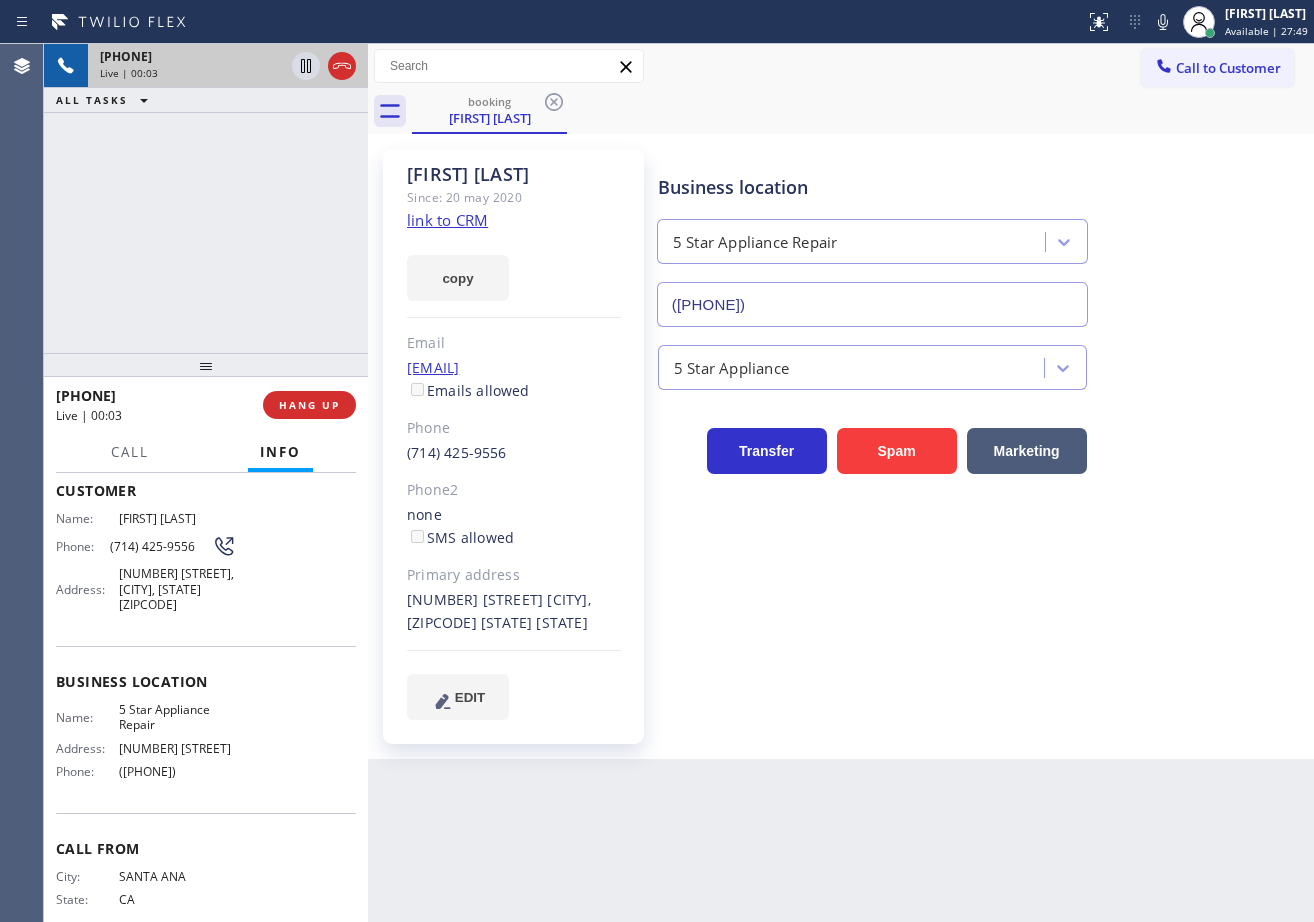 scroll, scrollTop: 0, scrollLeft: 0, axis: both 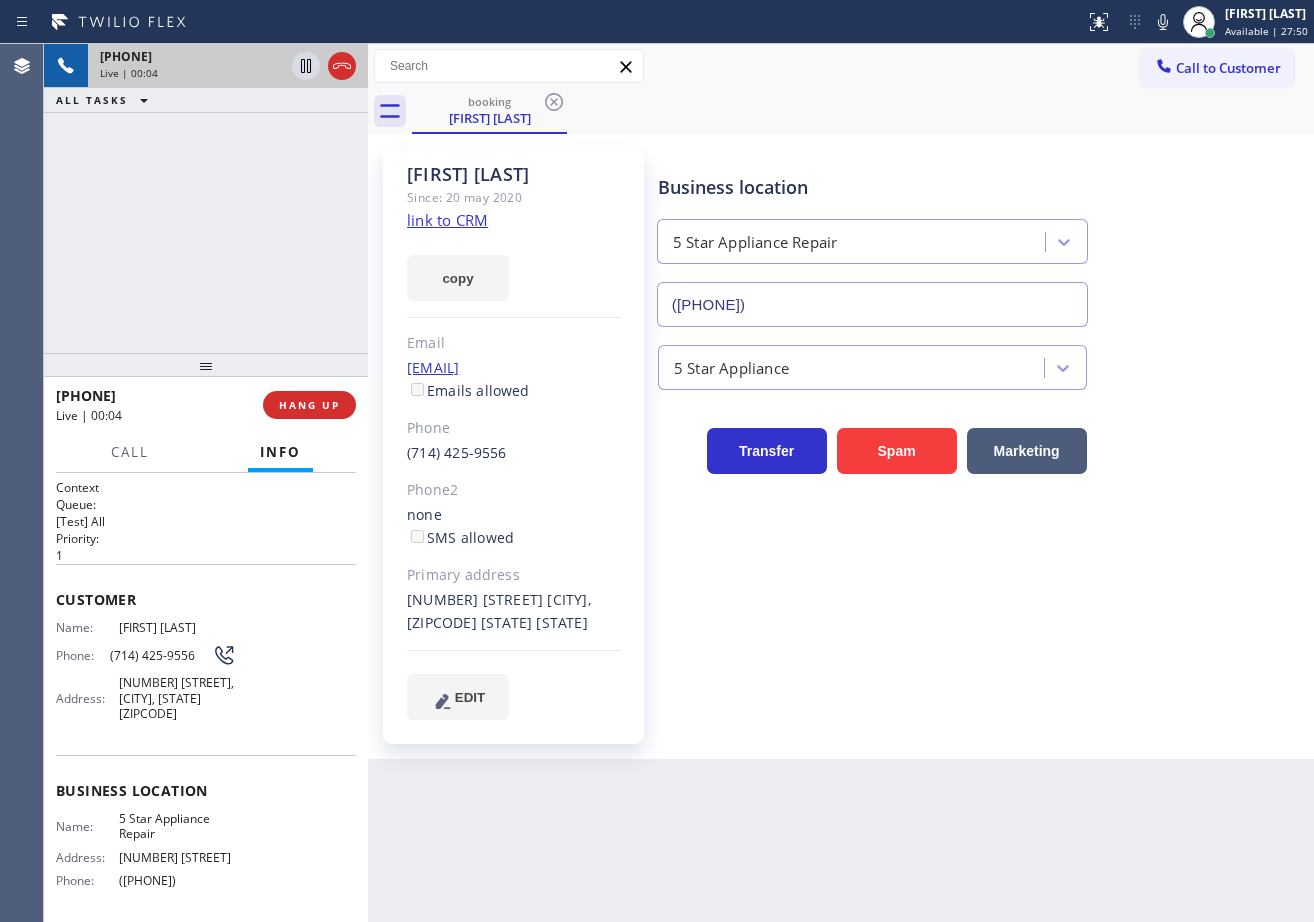 click on "link to CRM" 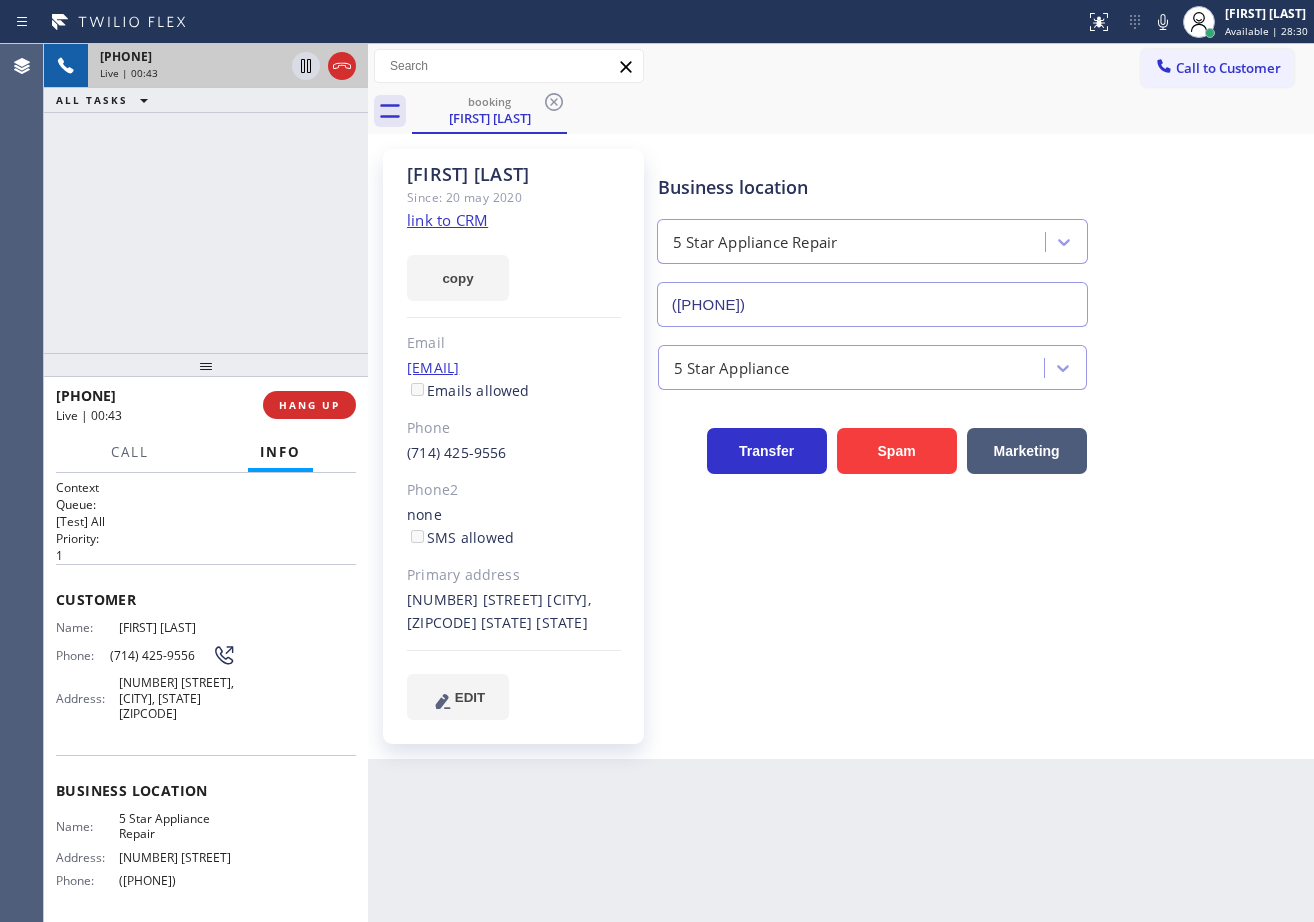 drag, startPoint x: 264, startPoint y: 248, endPoint x: 672, endPoint y: 190, distance: 412.10193 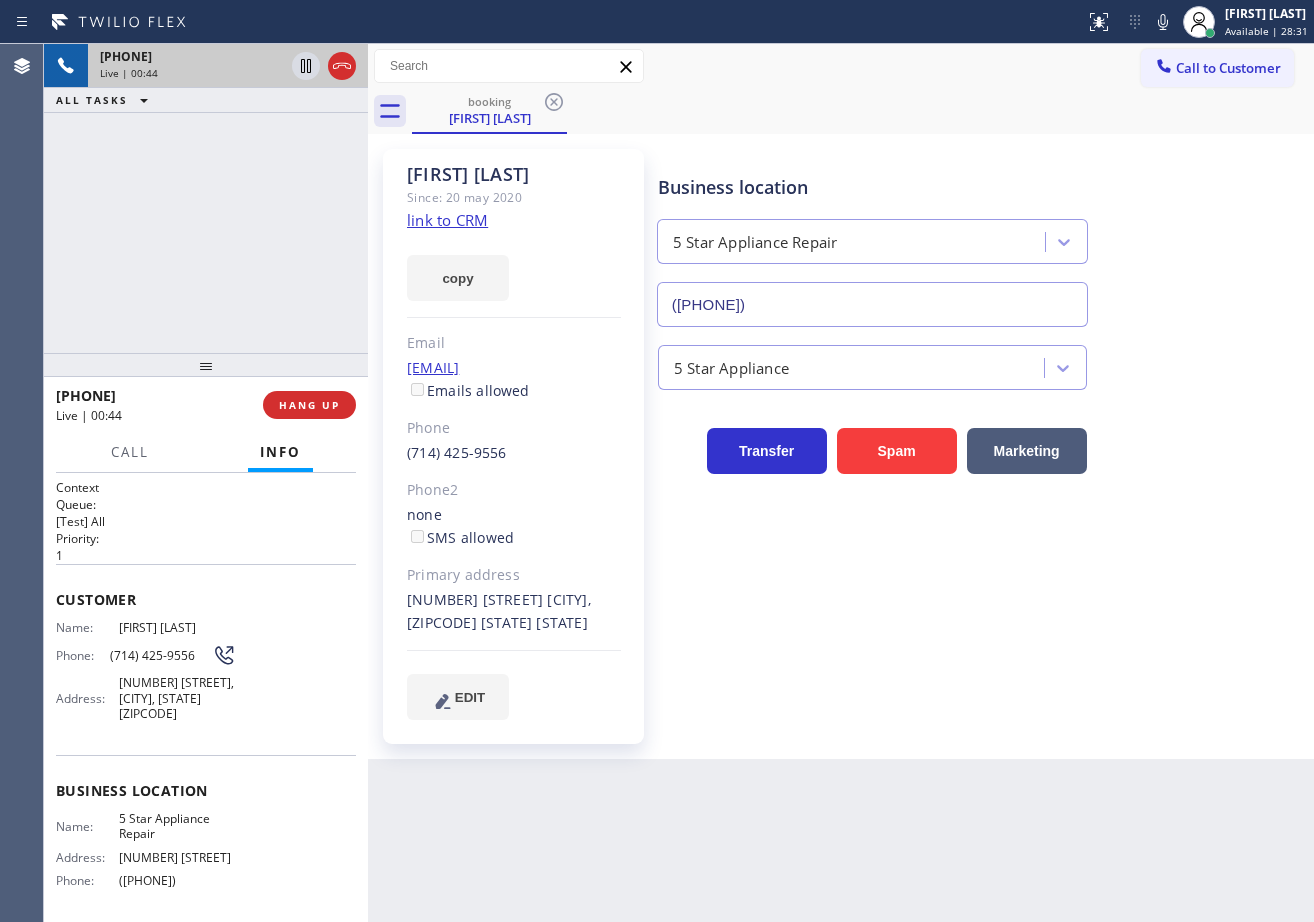 drag, startPoint x: 1143, startPoint y: 30, endPoint x: 1088, endPoint y: 97, distance: 86.683334 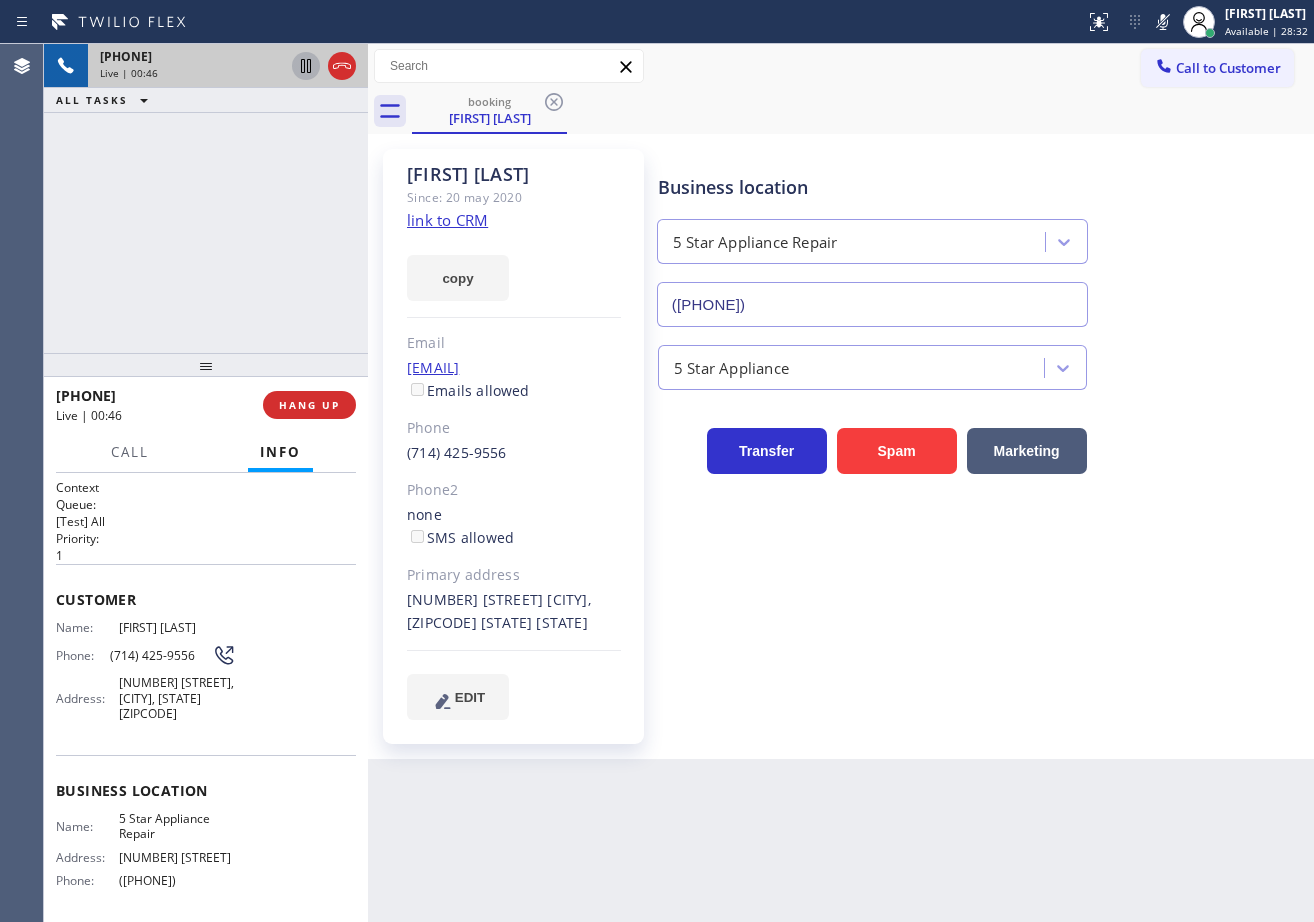 click 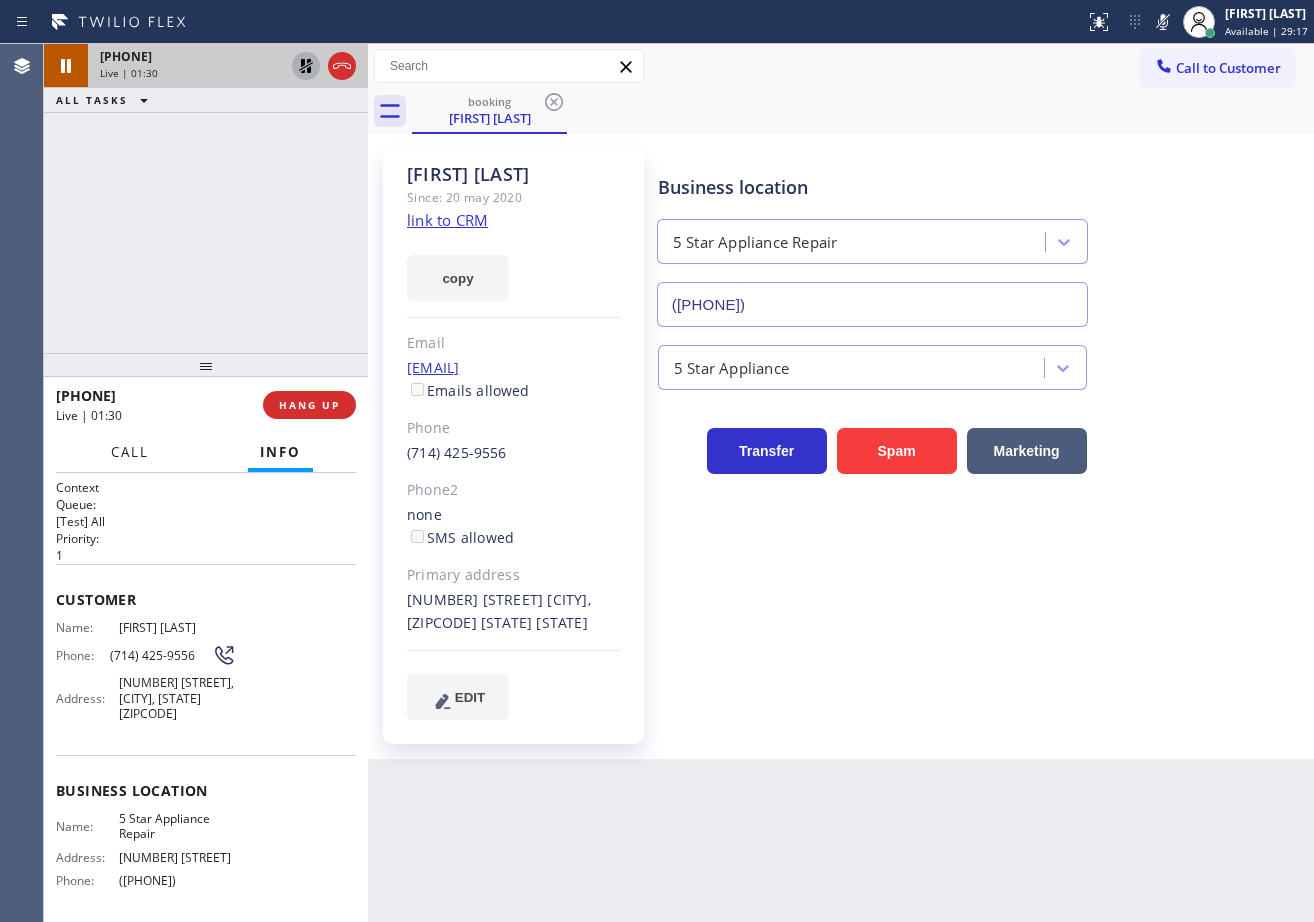 click on "Call" at bounding box center [130, 452] 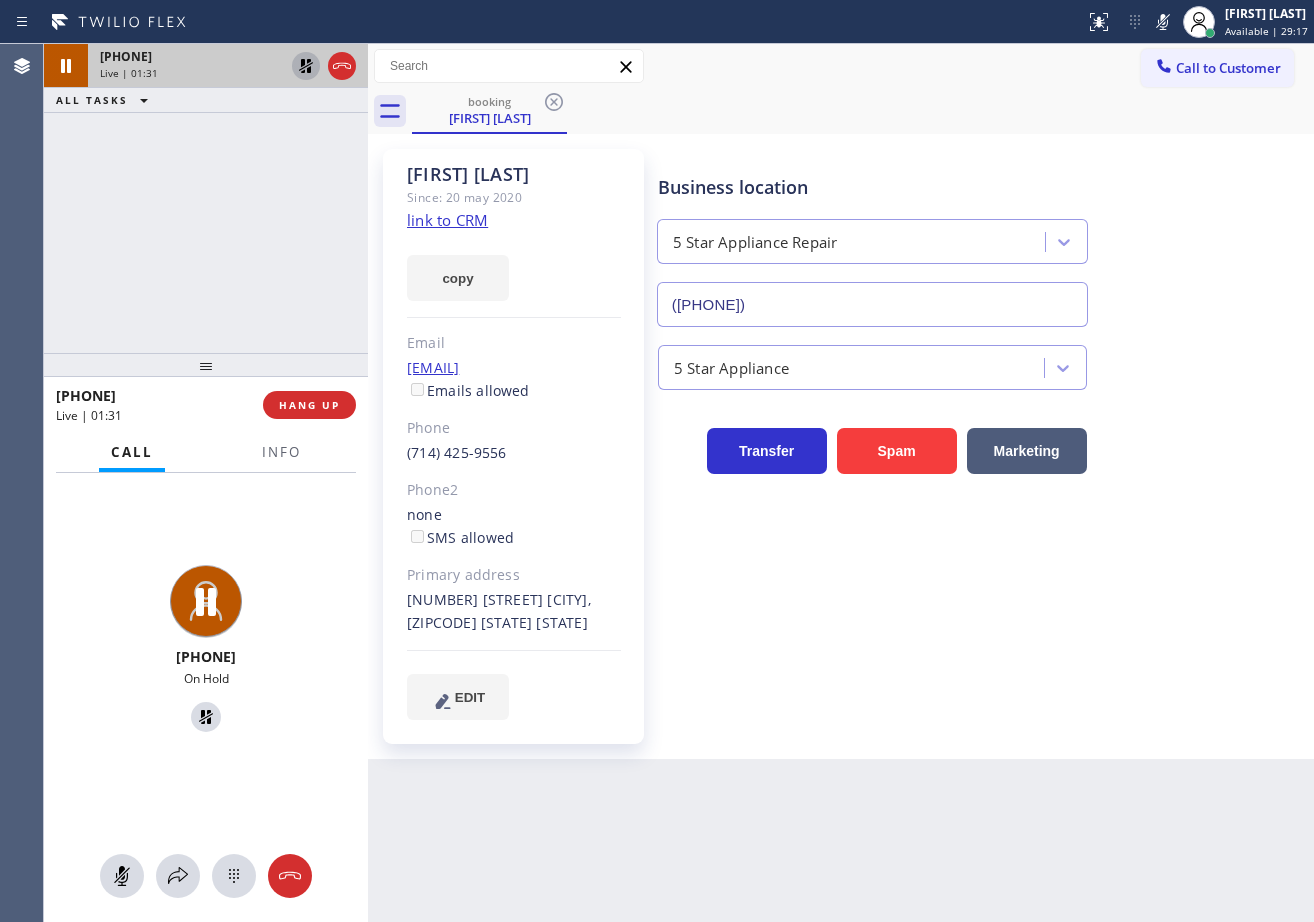 click at bounding box center (206, 876) 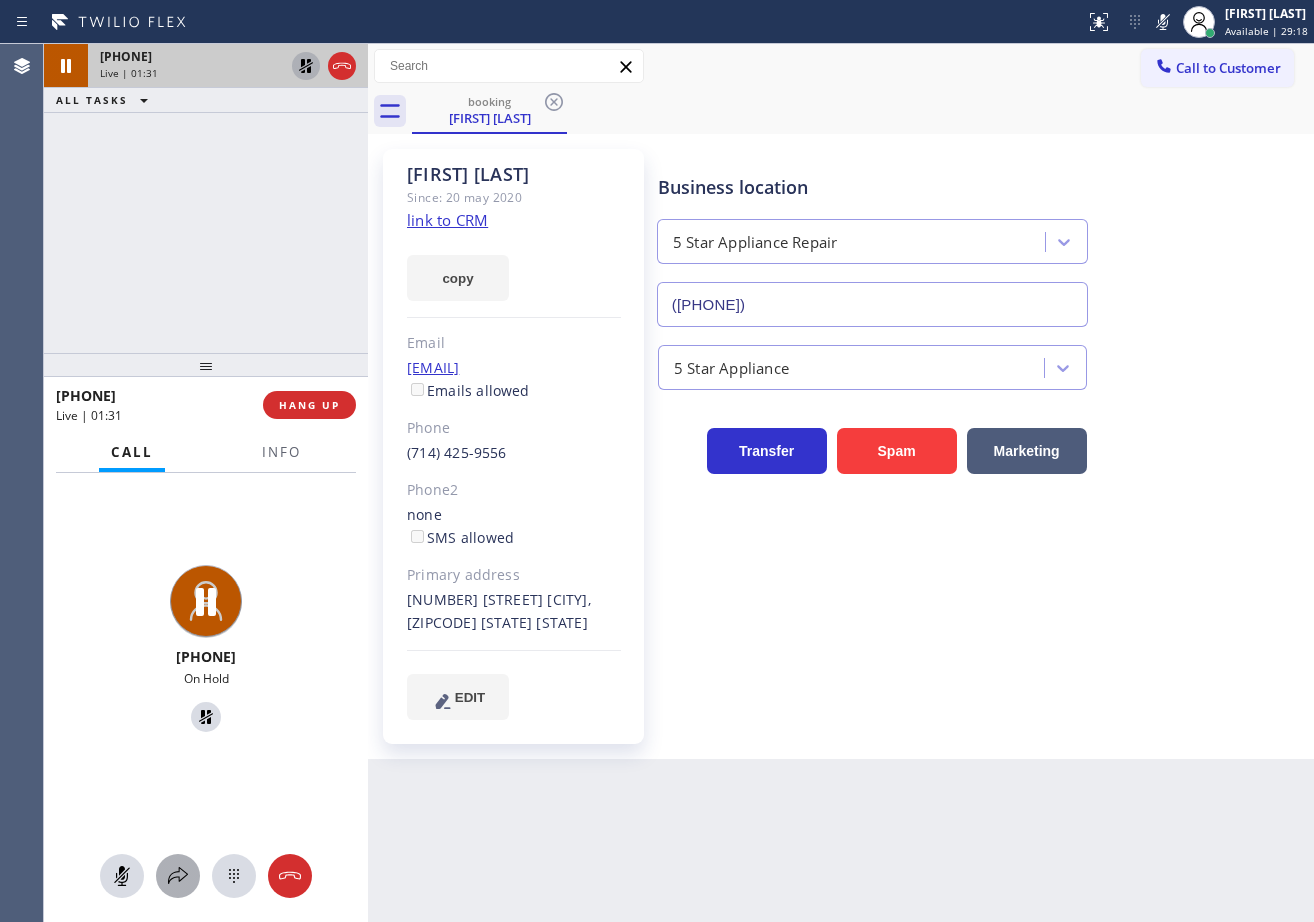 click 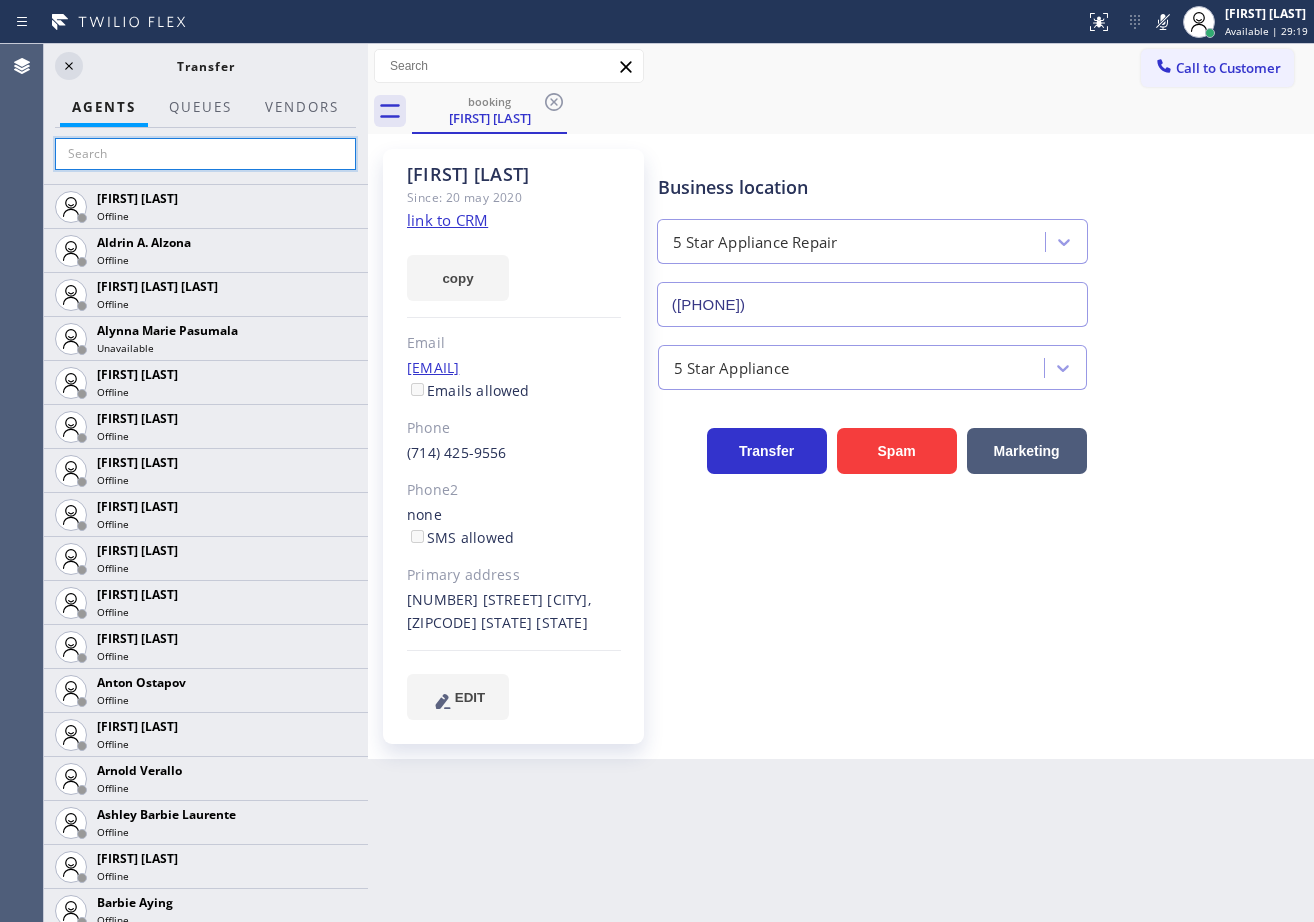 click at bounding box center [205, 154] 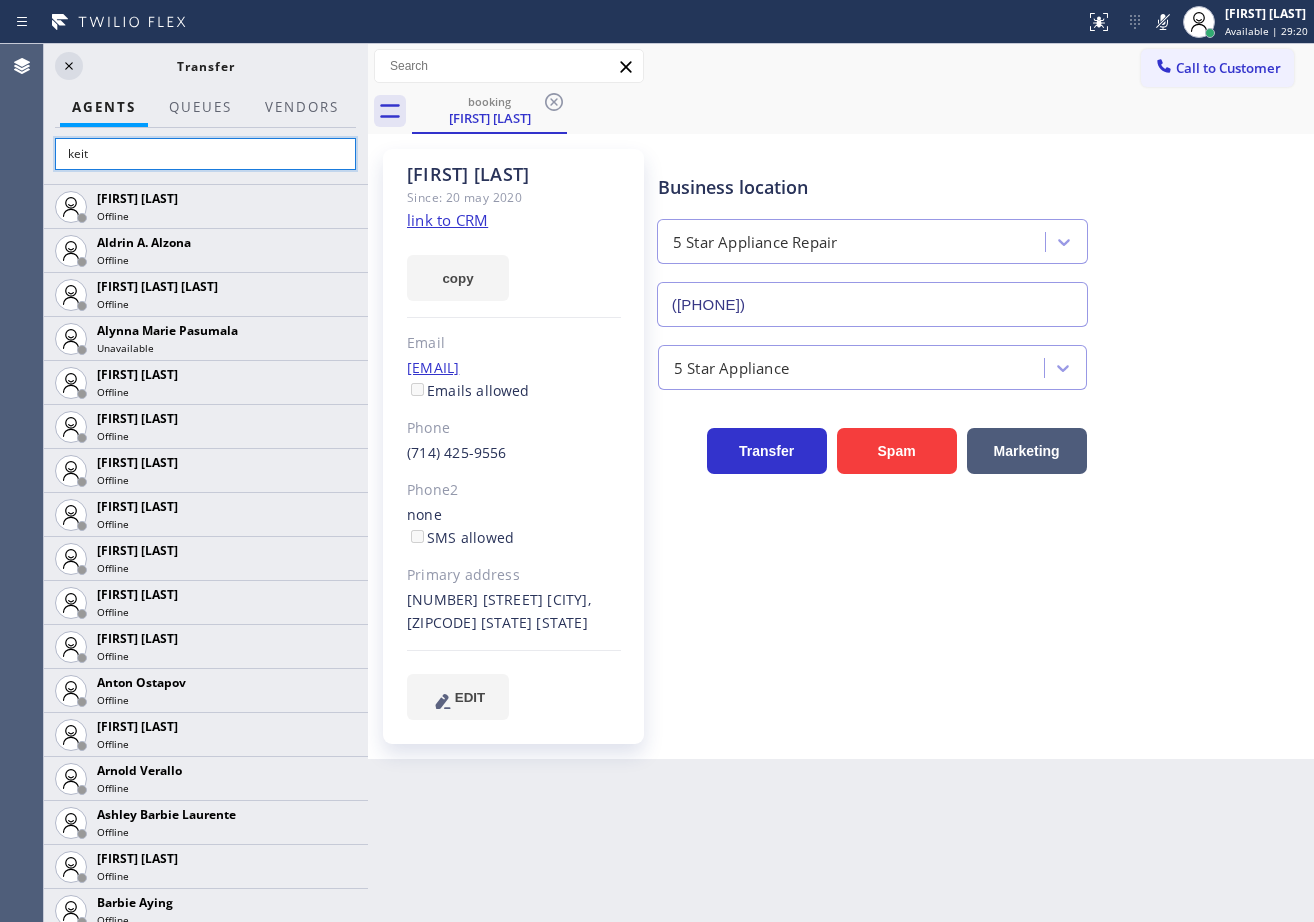 type on "keith" 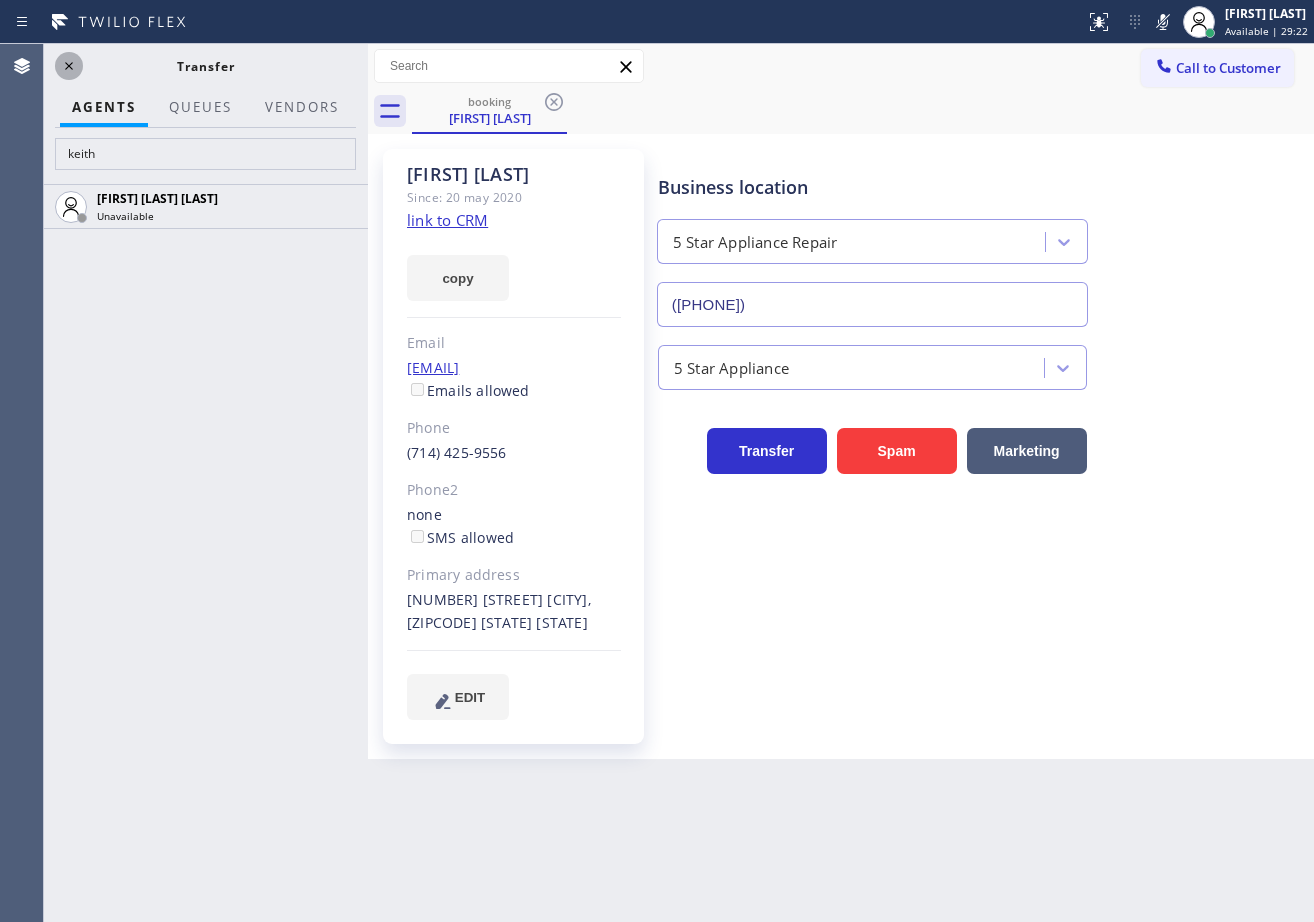 drag, startPoint x: 67, startPoint y: 61, endPoint x: 105, endPoint y: 438, distance: 378.91028 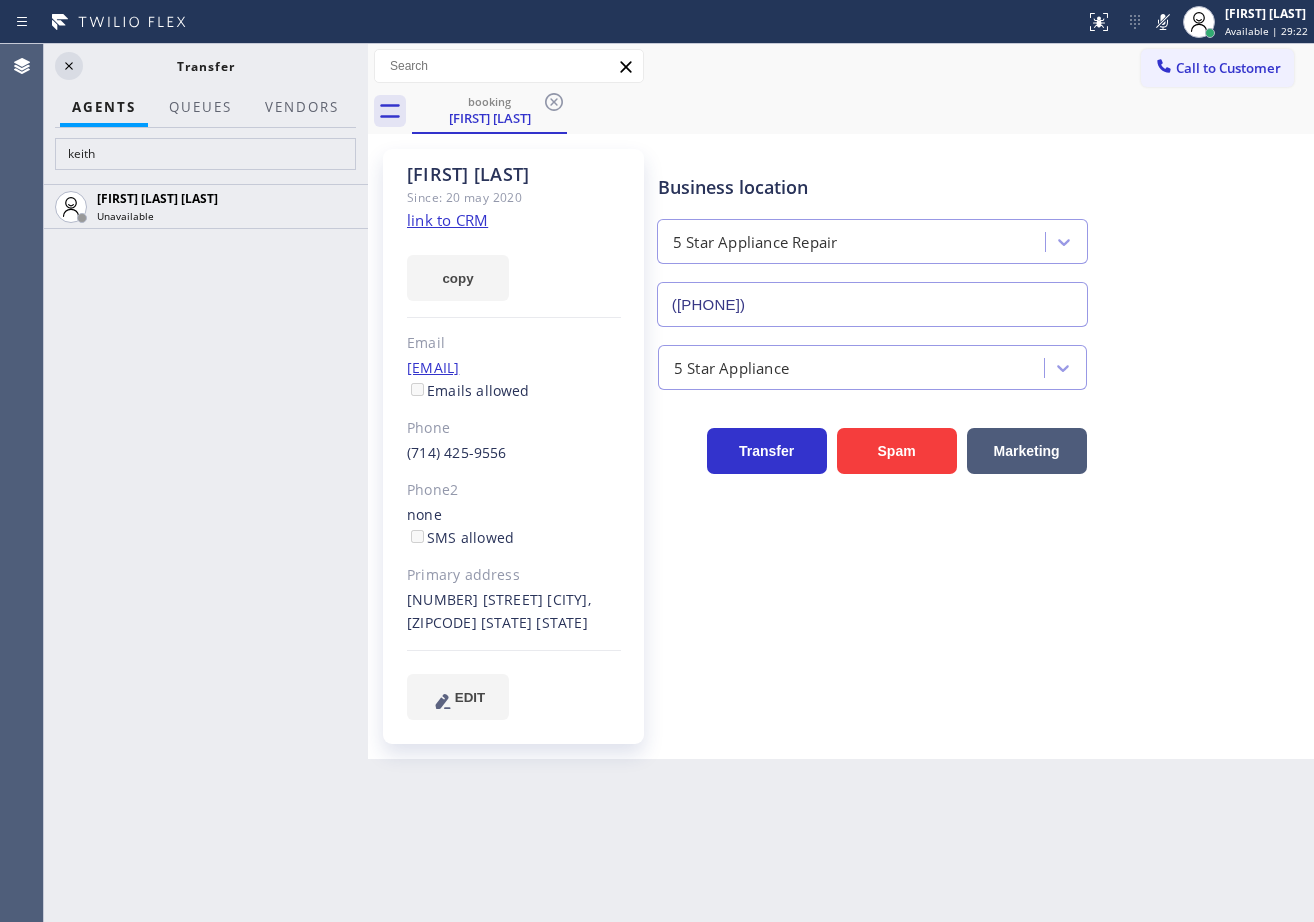 click 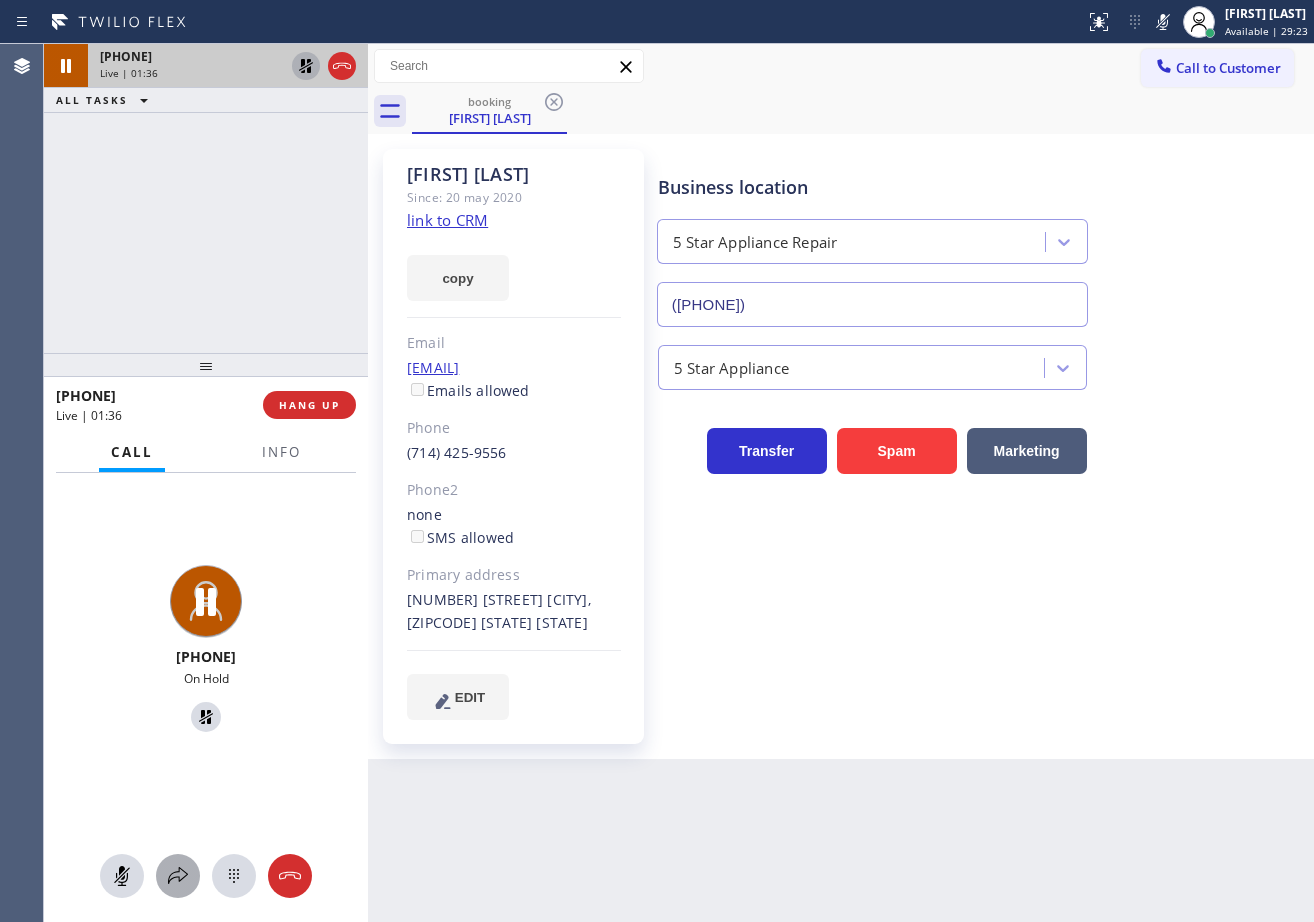click 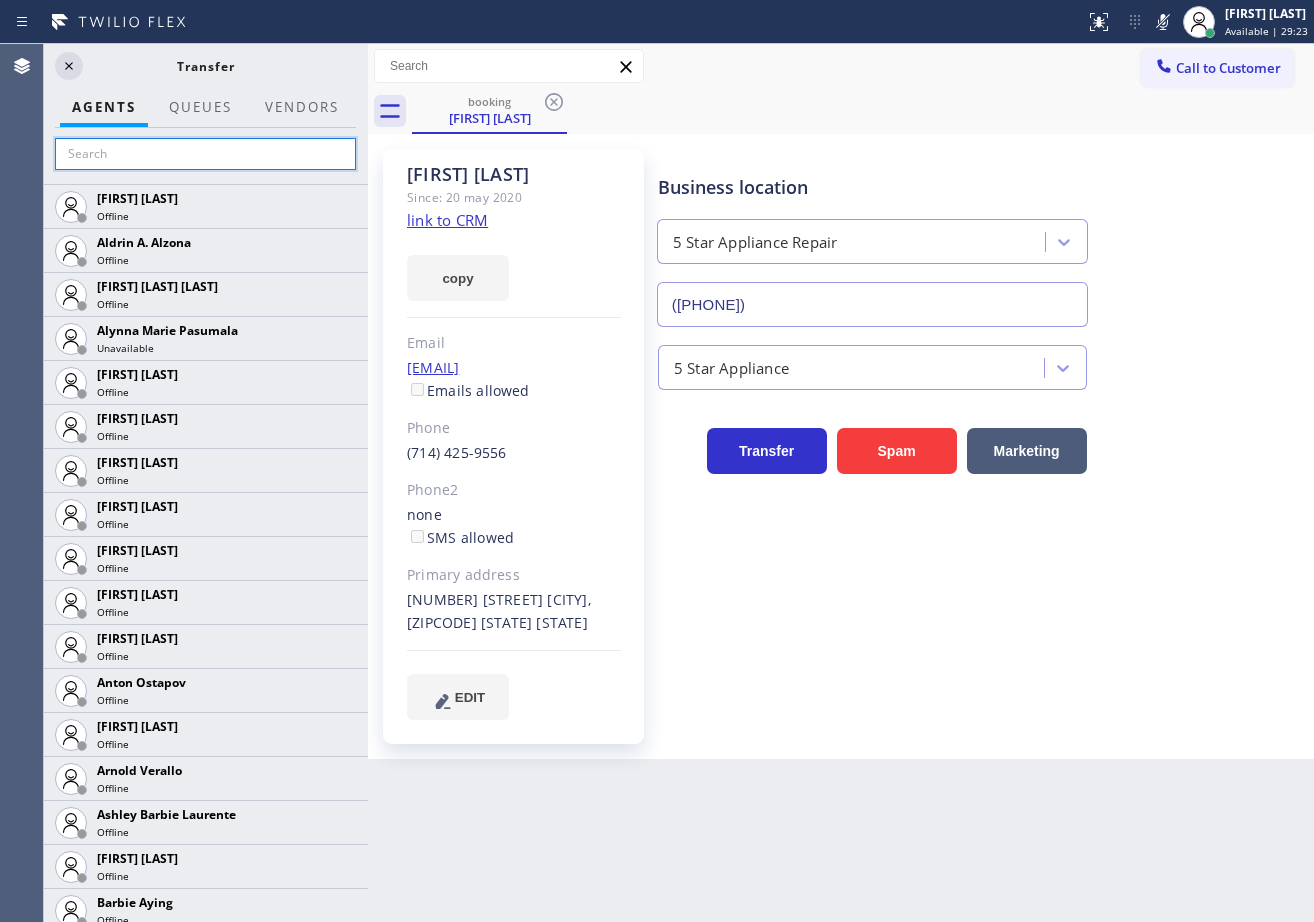 click at bounding box center (205, 154) 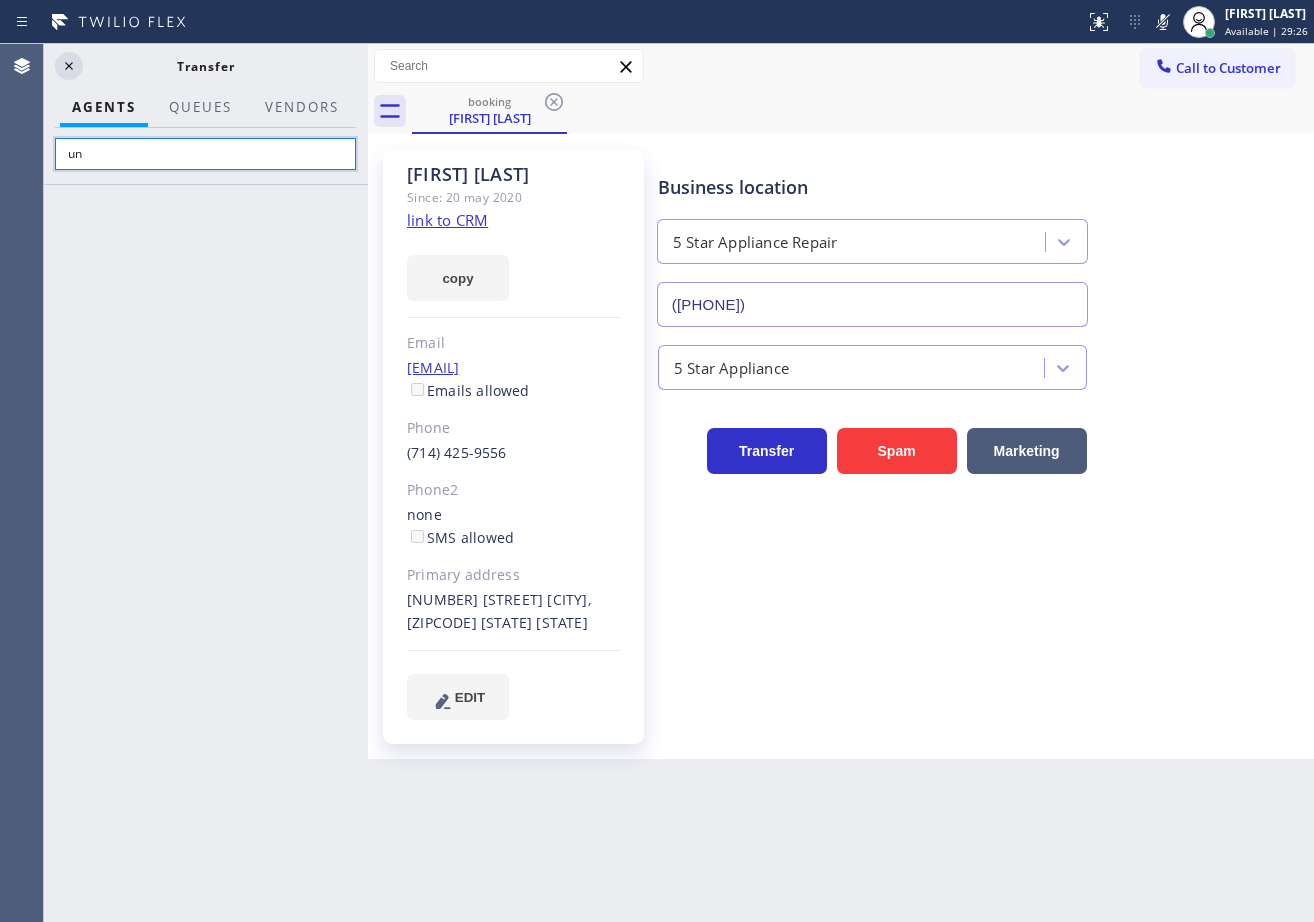 type on "u" 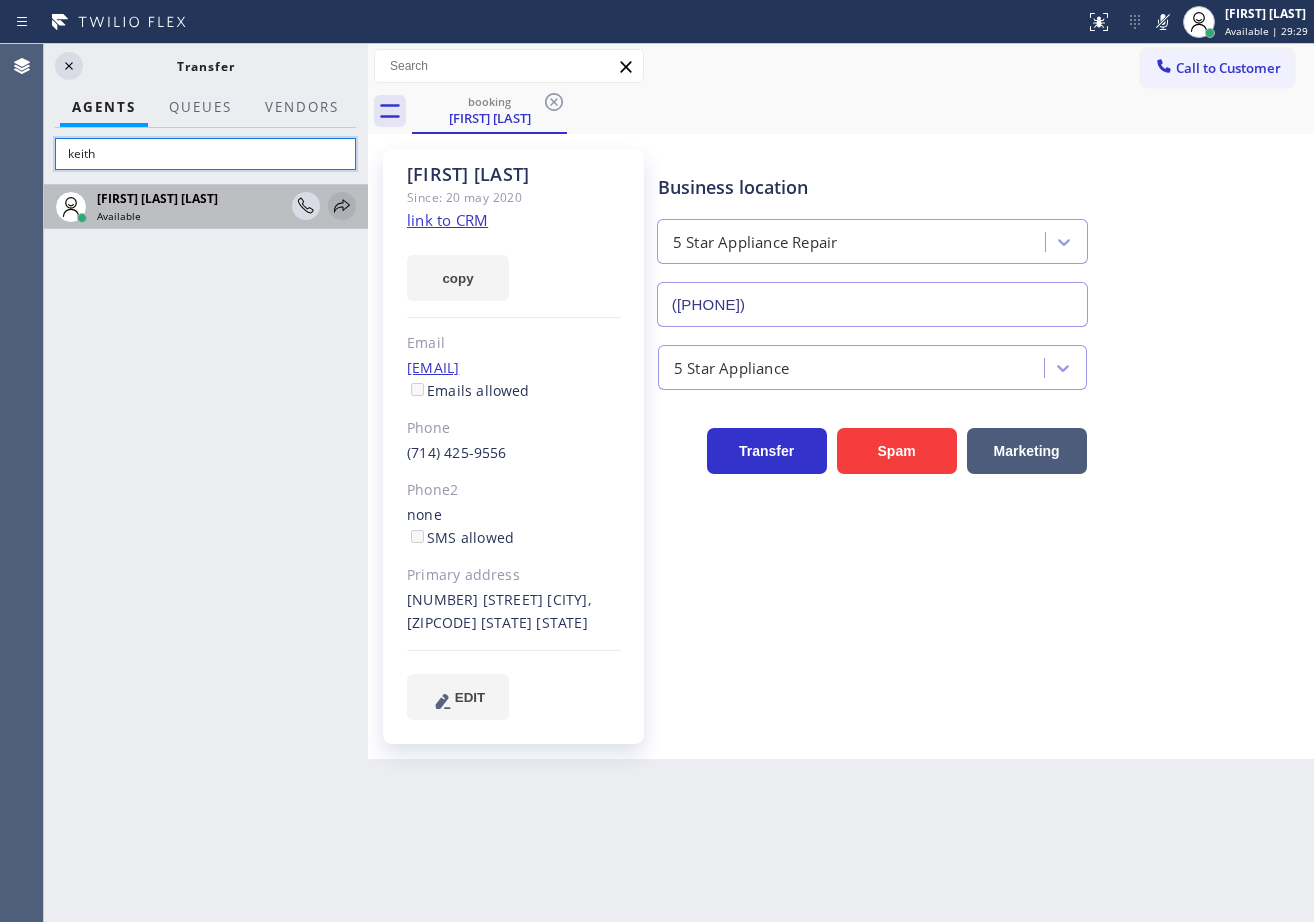 type on "keith" 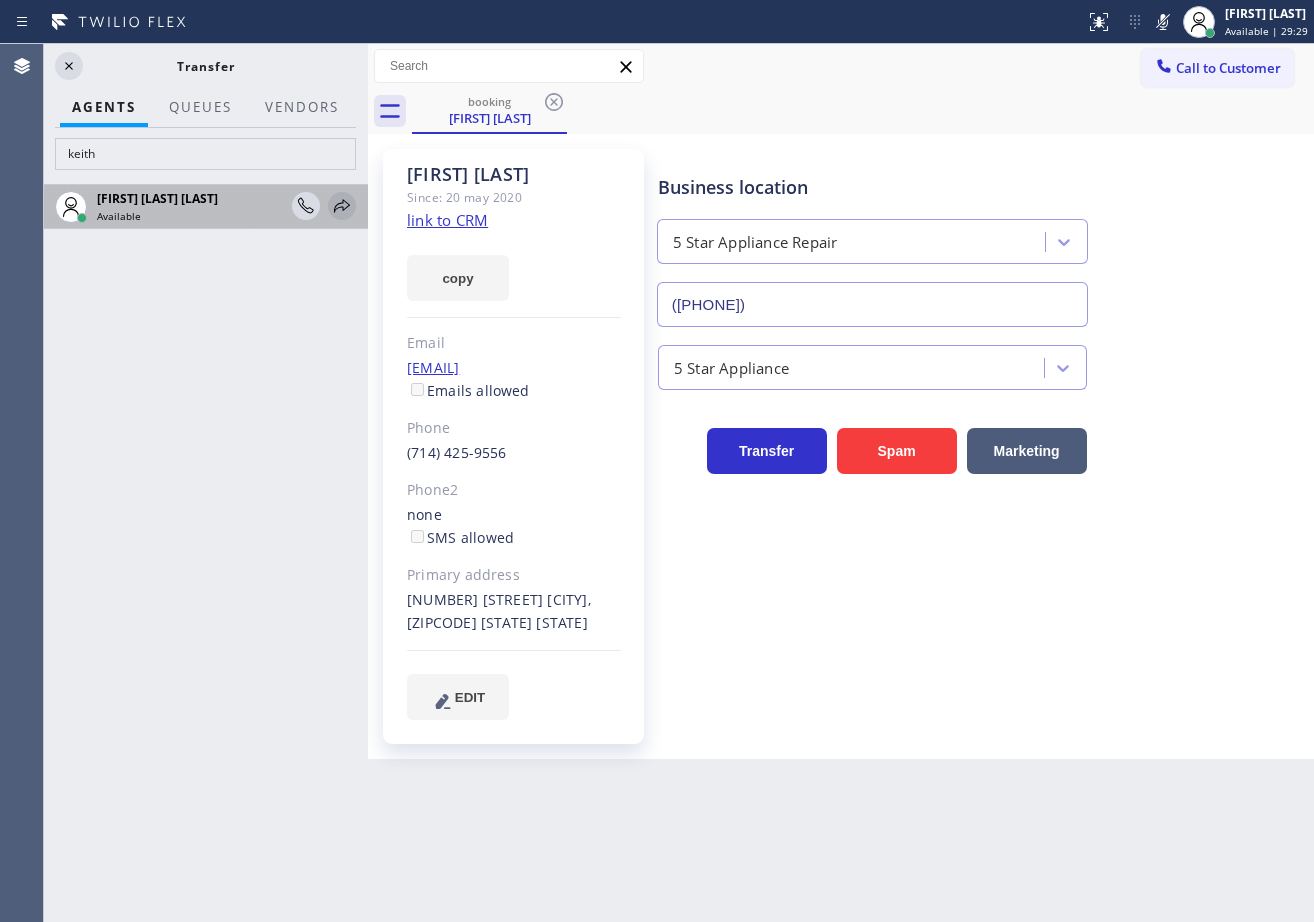 click 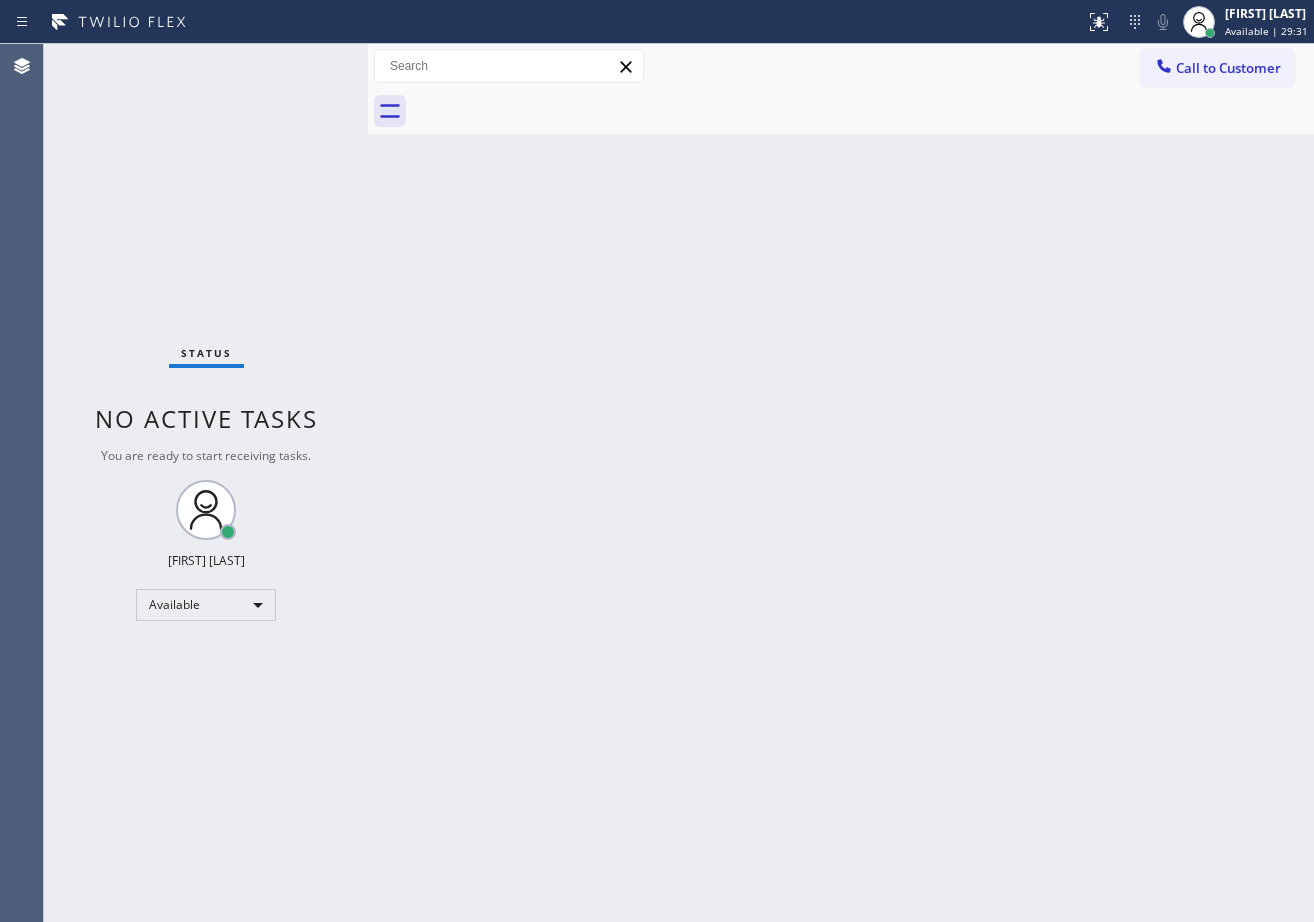 click on "Back to Dashboard Change Sender ID Customers Technicians Select a contact Outbound call Technician Search Technician Your caller id phone number Your caller id phone number Call Technician info Name   Phone none Address none Change Sender ID HVAC [PHONE] [NUMBER] Star Appliance [PHONE] Appliance Repair [PHONE] Plumbing [PHONE] Air Duct Cleaning [PHONE]  Electricians [PHONE]  Cancel Change Check personal SMS Reset Change No tabs Call to Customer Outbound call Location [CITY] Repair Professionals ([CITY], Google Ads) Your caller id phone number ([PHONE]) Customer number Call Outbound call Technician Search Technician Your caller id phone number Your caller id phone number Call" at bounding box center [841, 483] 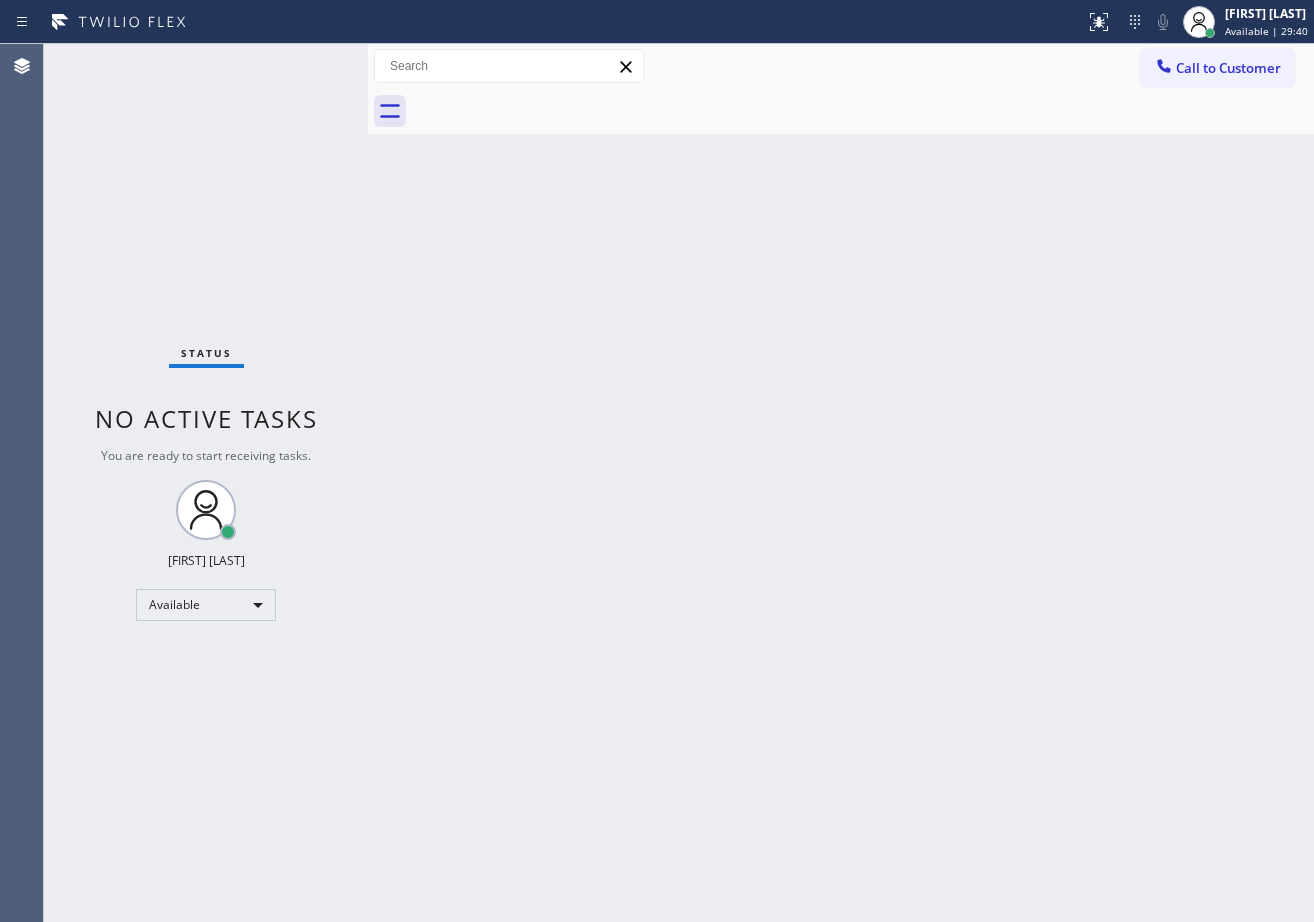 click on "Status   No active tasks     You are ready to start receiving tasks.   [FIRST] [LAST] Available" at bounding box center (206, 483) 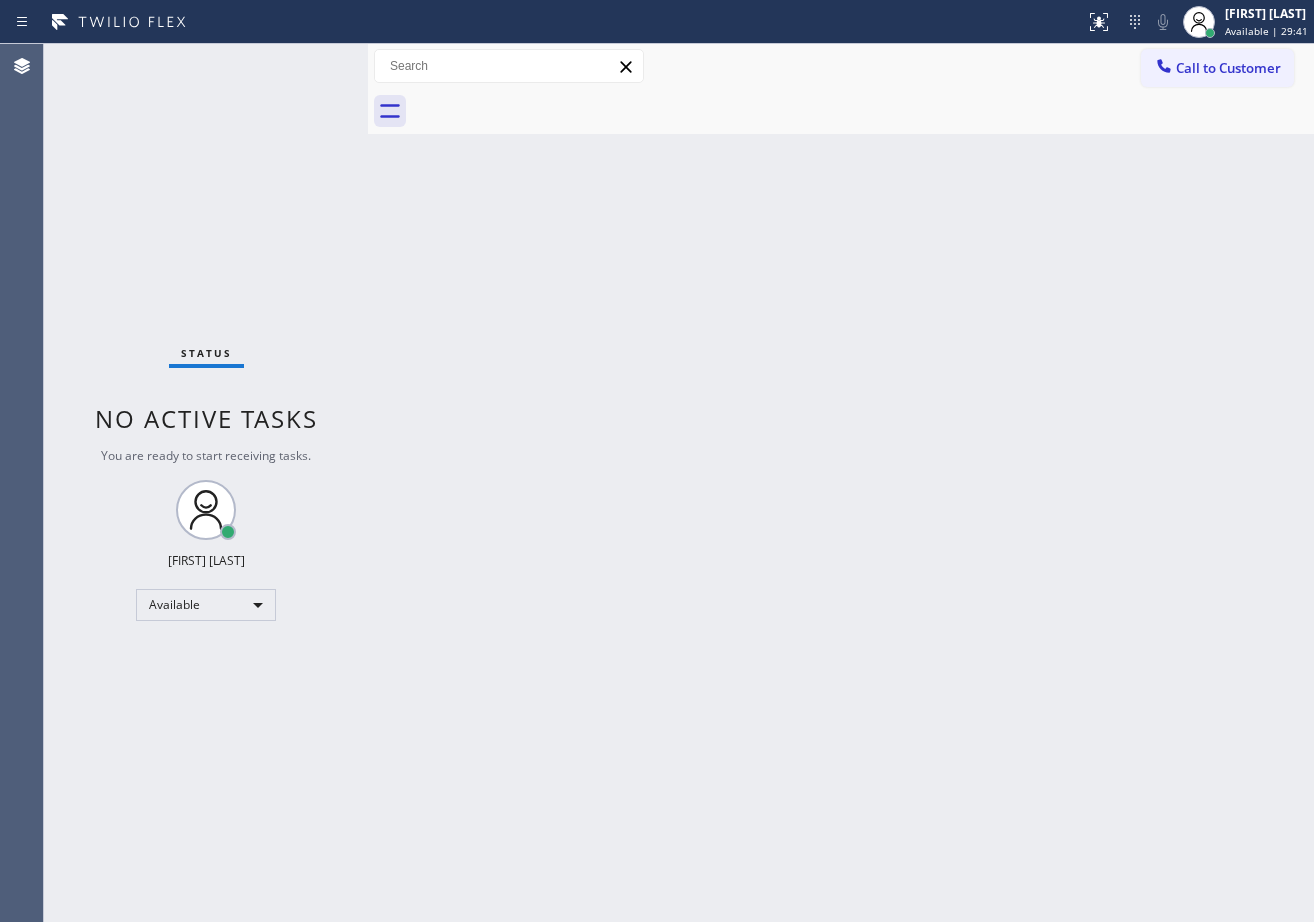 click on "Status   No active tasks     You are ready to start receiving tasks.   [FIRST] [LAST] Available" at bounding box center (206, 483) 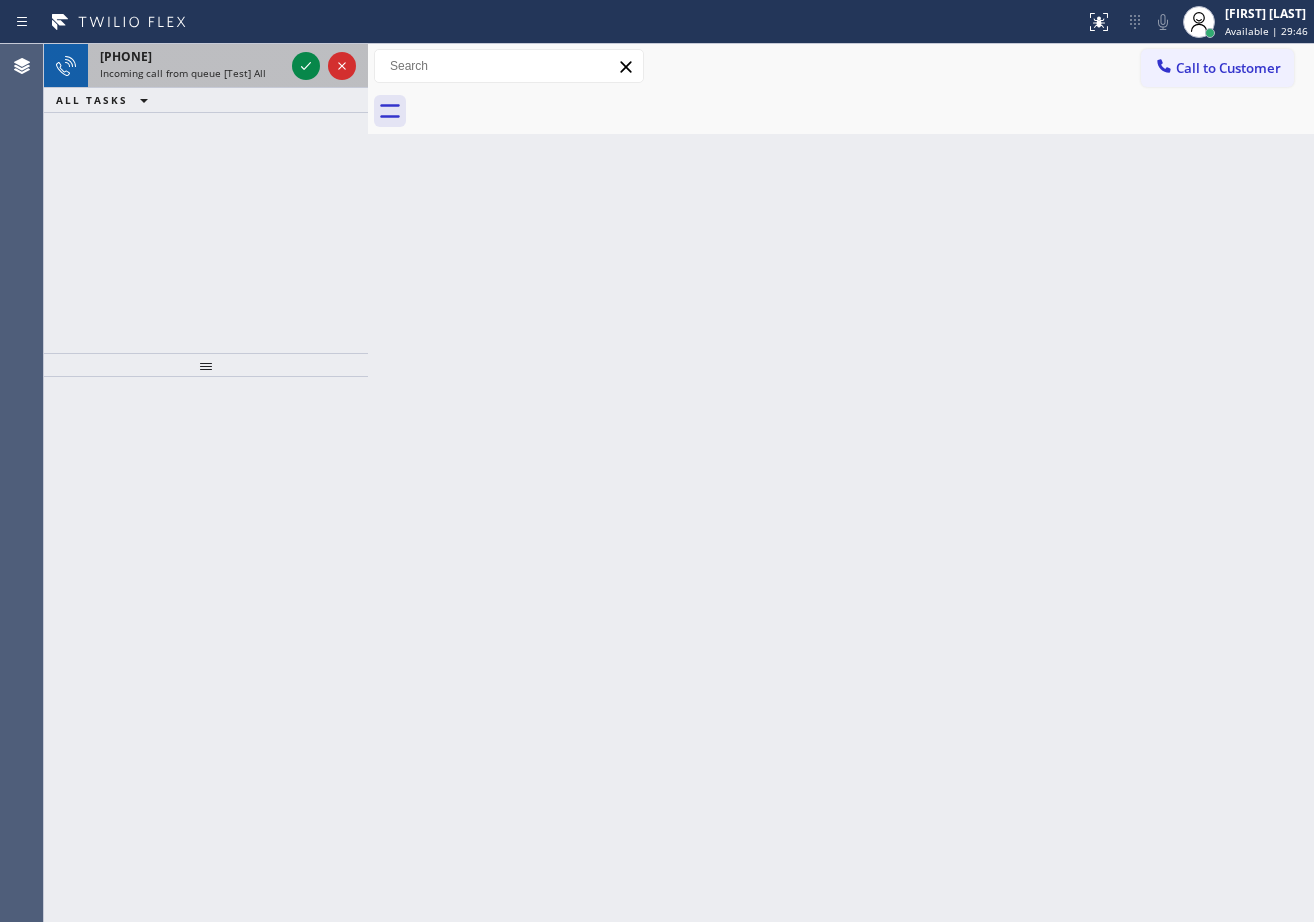 click on "Incoming call from queue [Test] All" at bounding box center [192, 73] 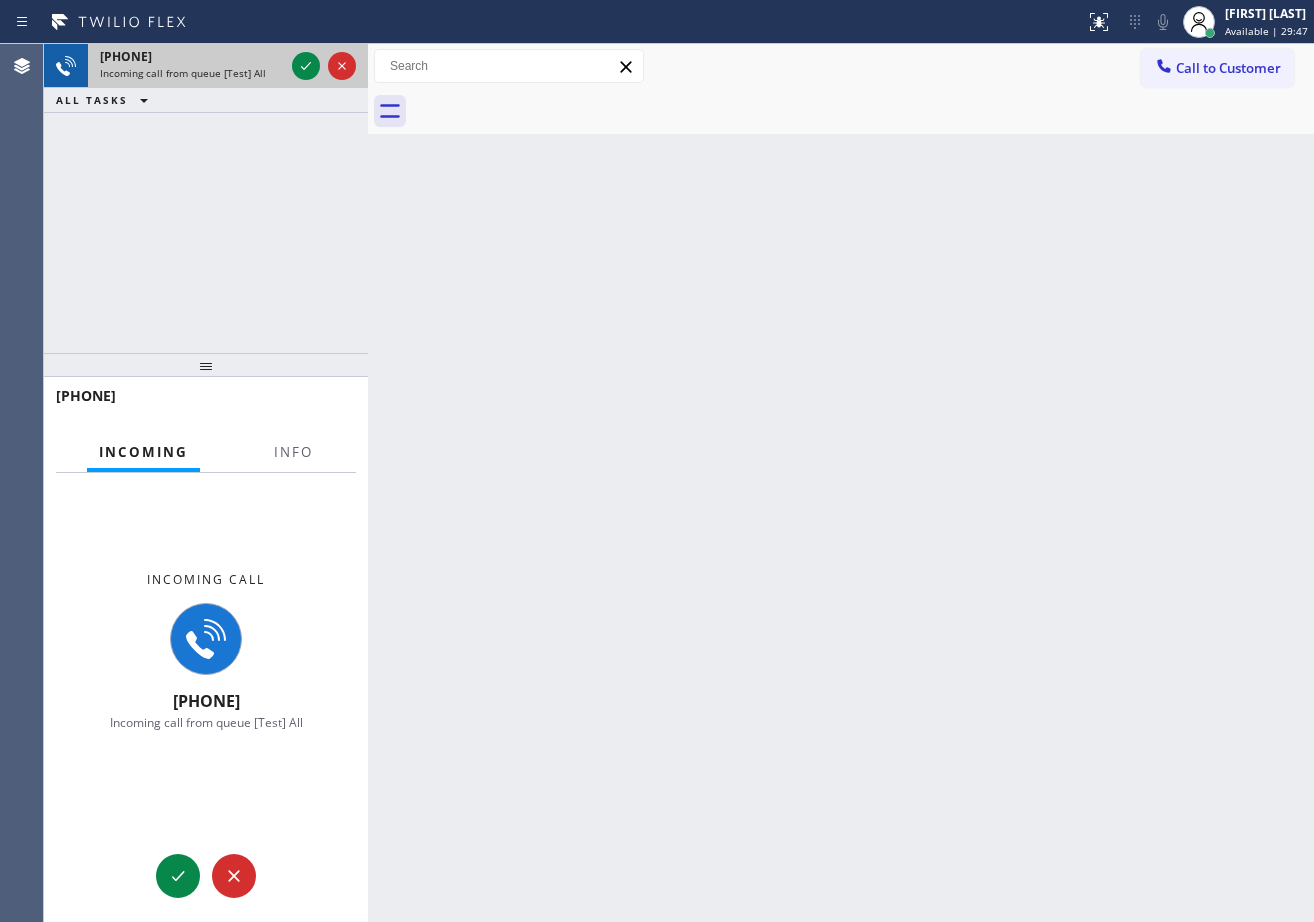 click on "Incoming call from queue [Test] All" at bounding box center [192, 73] 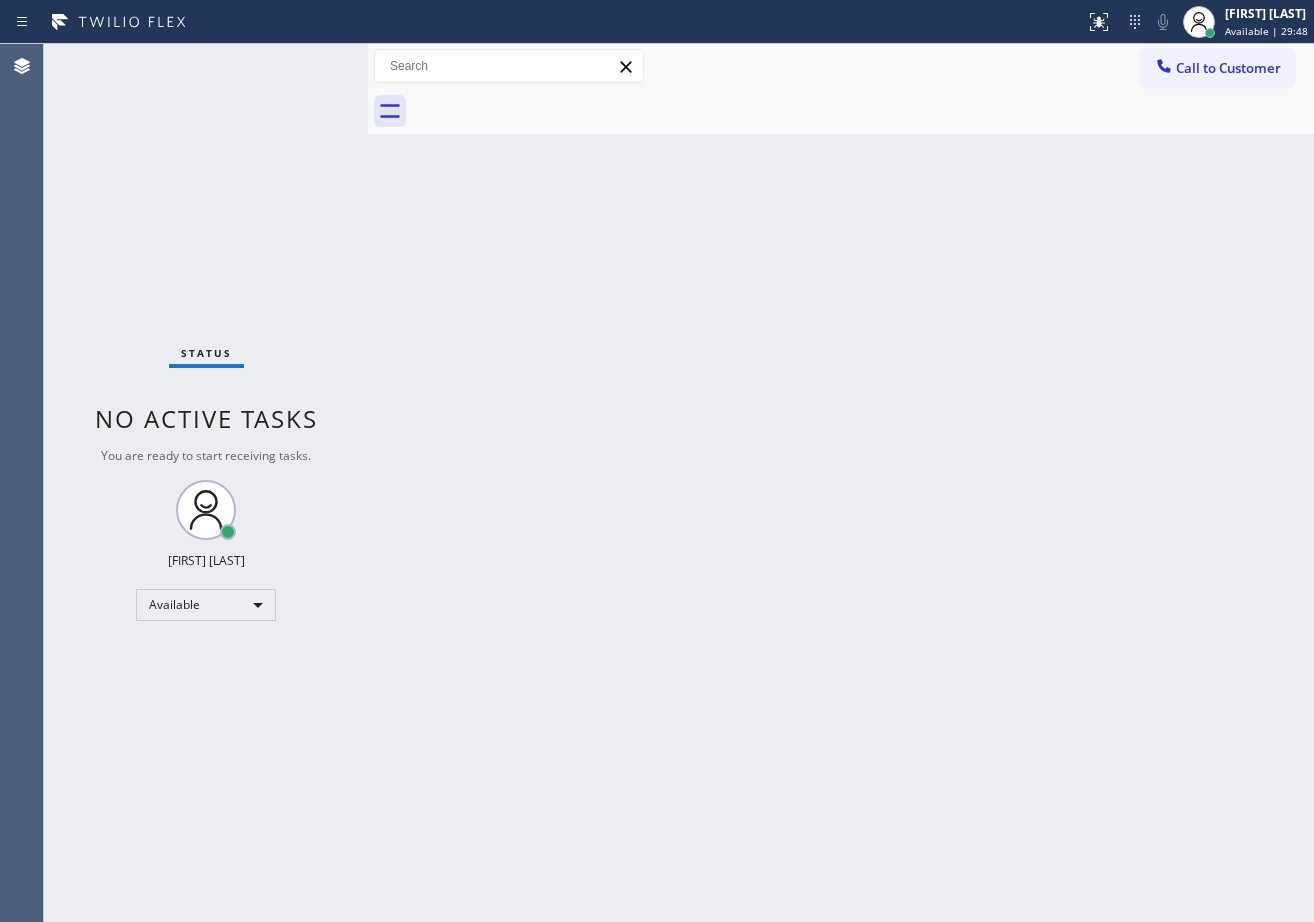 click on "You are ready to start receiving tasks." at bounding box center [206, 455] 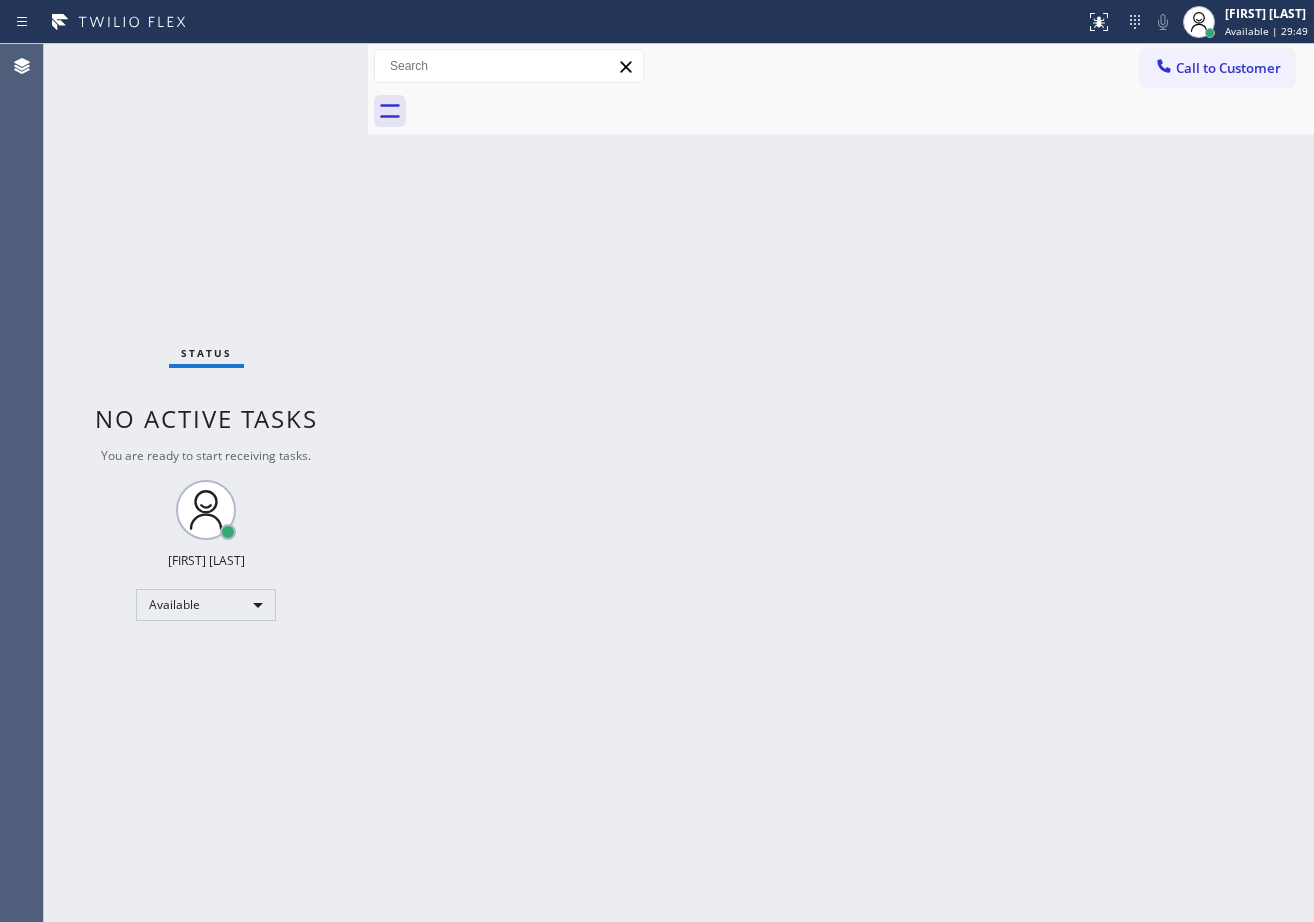 click on "Status   No active tasks     You are ready to start receiving tasks.   [FIRST] [LAST] Available" at bounding box center [206, 483] 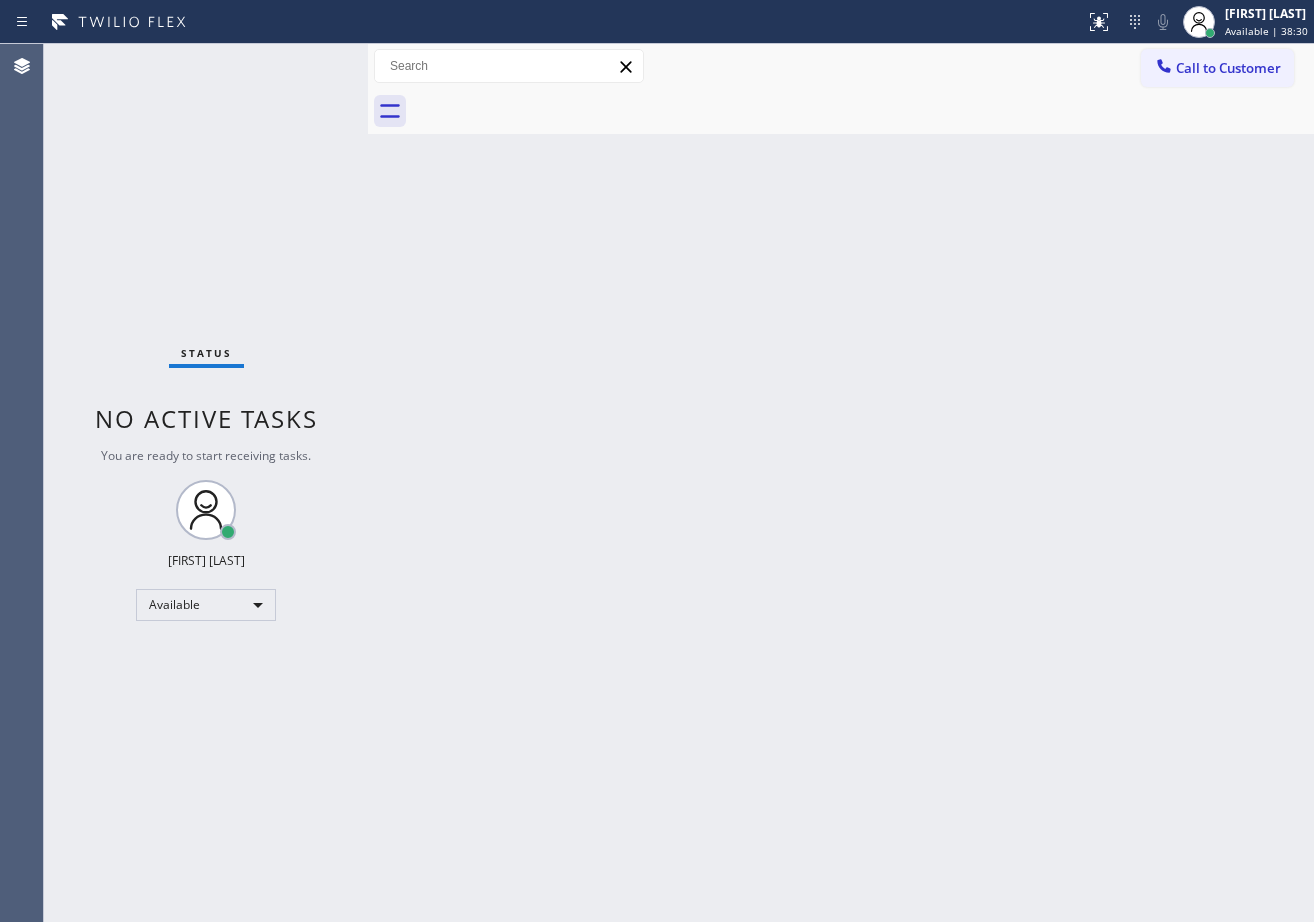 click on "Back to Dashboard Change Sender ID Customers Technicians Select a contact Outbound call Technician Search Technician Your caller id phone number Your caller id phone number Call Technician info Name   Phone none Address none Change Sender ID HVAC [PHONE] [NUMBER] Star Appliance [PHONE] Appliance Repair [PHONE] Plumbing [PHONE] Air Duct Cleaning [PHONE]  Electricians [PHONE]  Cancel Change Check personal SMS Reset Change No tabs Call to Customer Outbound call Location [CITY] Repair Professionals ([CITY], Google Ads) Your caller id phone number ([PHONE]) Customer number Call Outbound call Technician Search Technician Your caller id phone number Your caller id phone number Call" at bounding box center [841, 483] 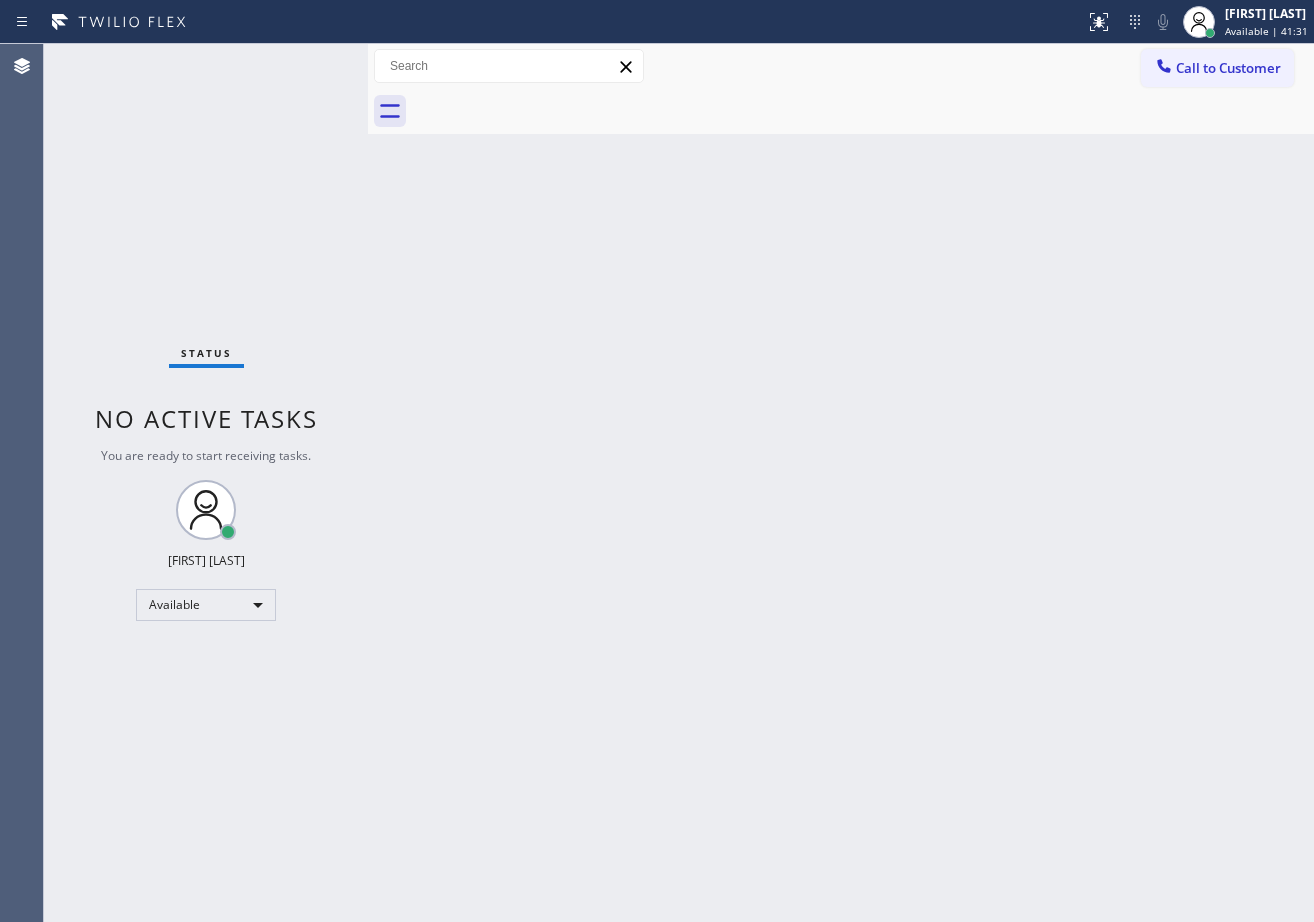 click on "Back to Dashboard Change Sender ID Customers Technicians Select a contact Outbound call Technician Search Technician Your caller id phone number Your caller id phone number Call Technician info Name   Phone none Address none Change Sender ID HVAC [PHONE] [NUMBER] Star Appliance [PHONE] Appliance Repair [PHONE] Plumbing [PHONE] Air Duct Cleaning [PHONE]  Electricians [PHONE]  Cancel Change Check personal SMS Reset Change No tabs Call to Customer Outbound call Location [CITY] Repair Professionals ([CITY], Google Ads) Your caller id phone number ([PHONE]) Customer number Call Outbound call Technician Search Technician Your caller id phone number Your caller id phone number Call" at bounding box center [841, 483] 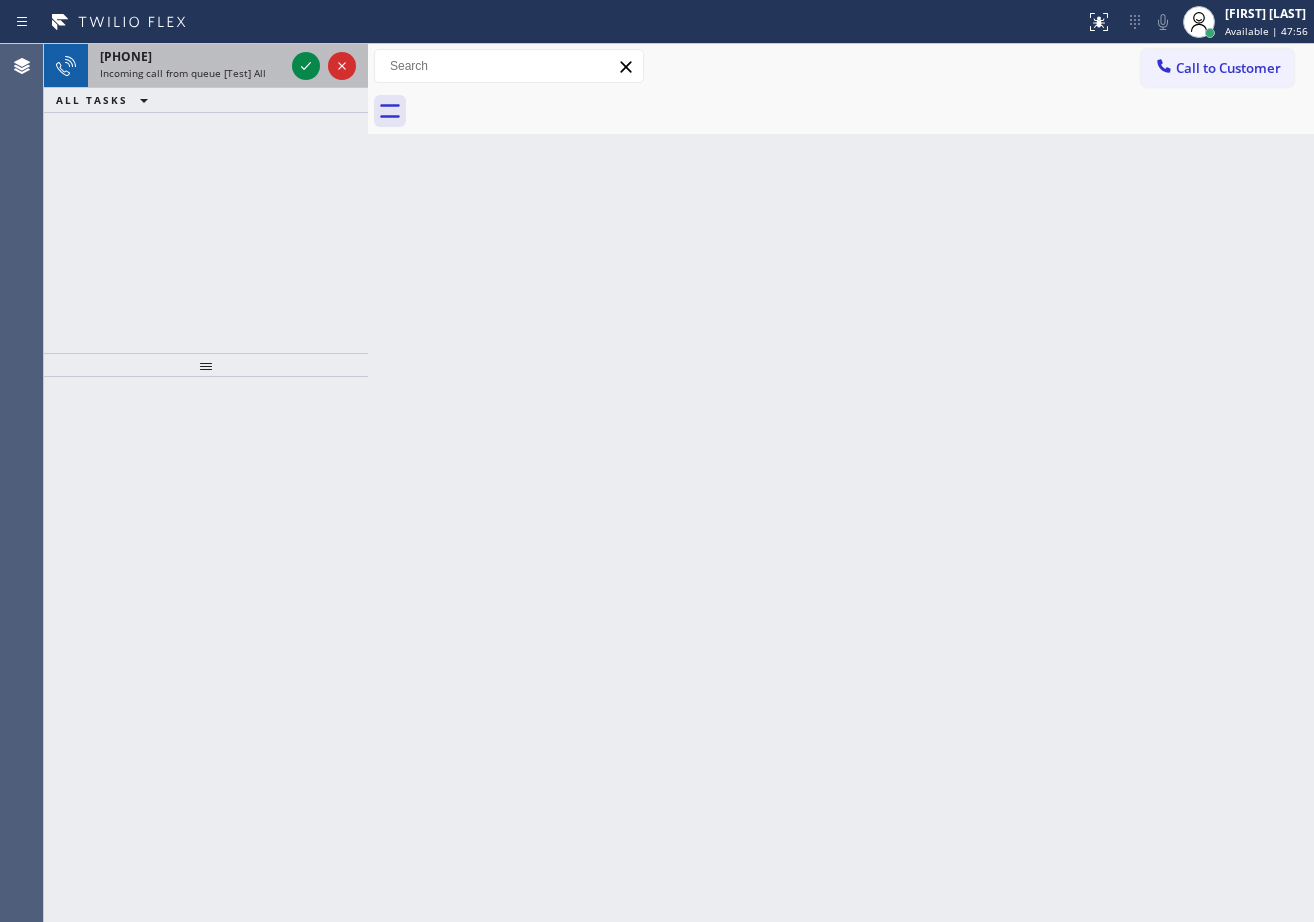 click on "[PHONE]" at bounding box center [126, 56] 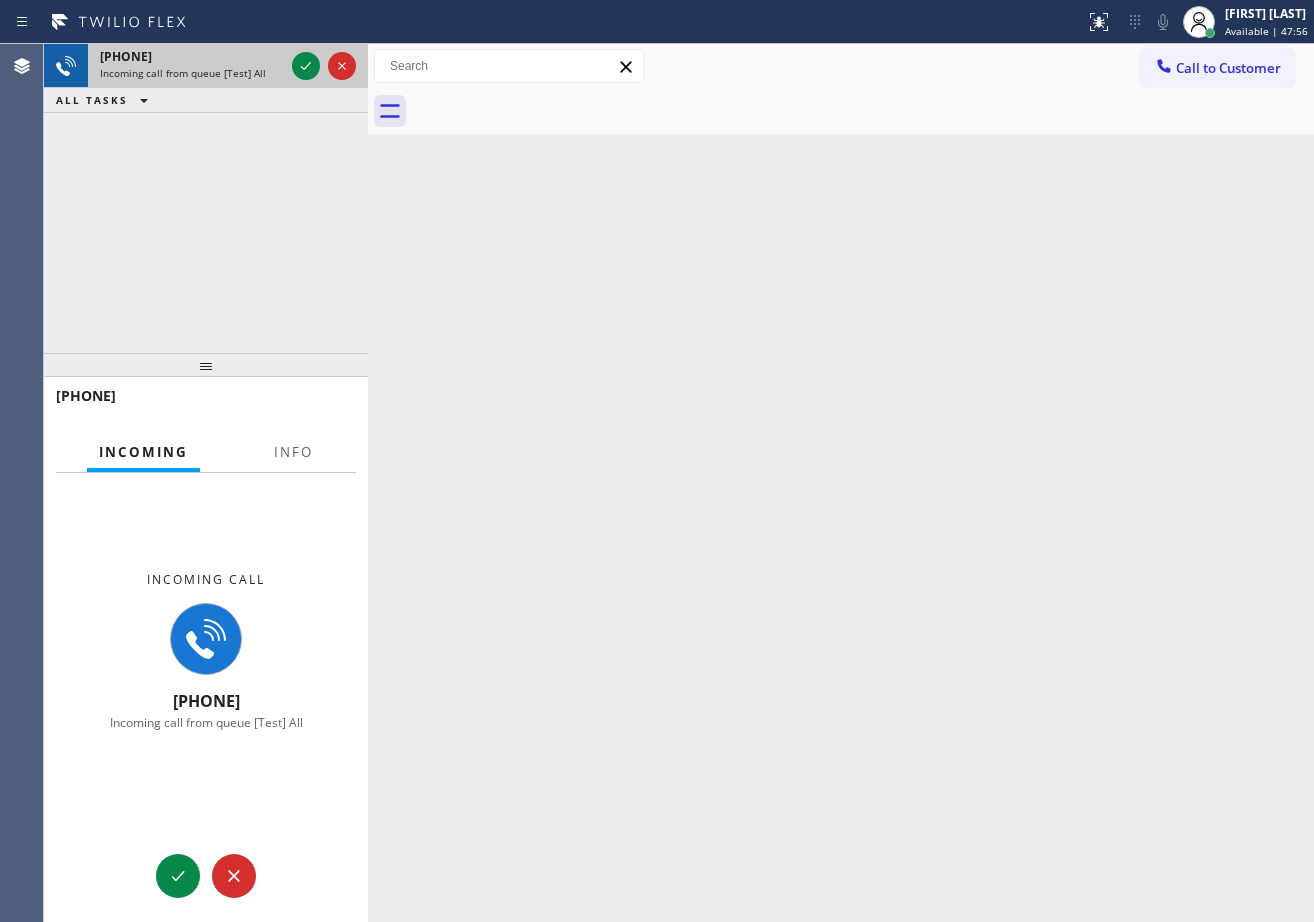 click on "[PHONE]" at bounding box center [126, 56] 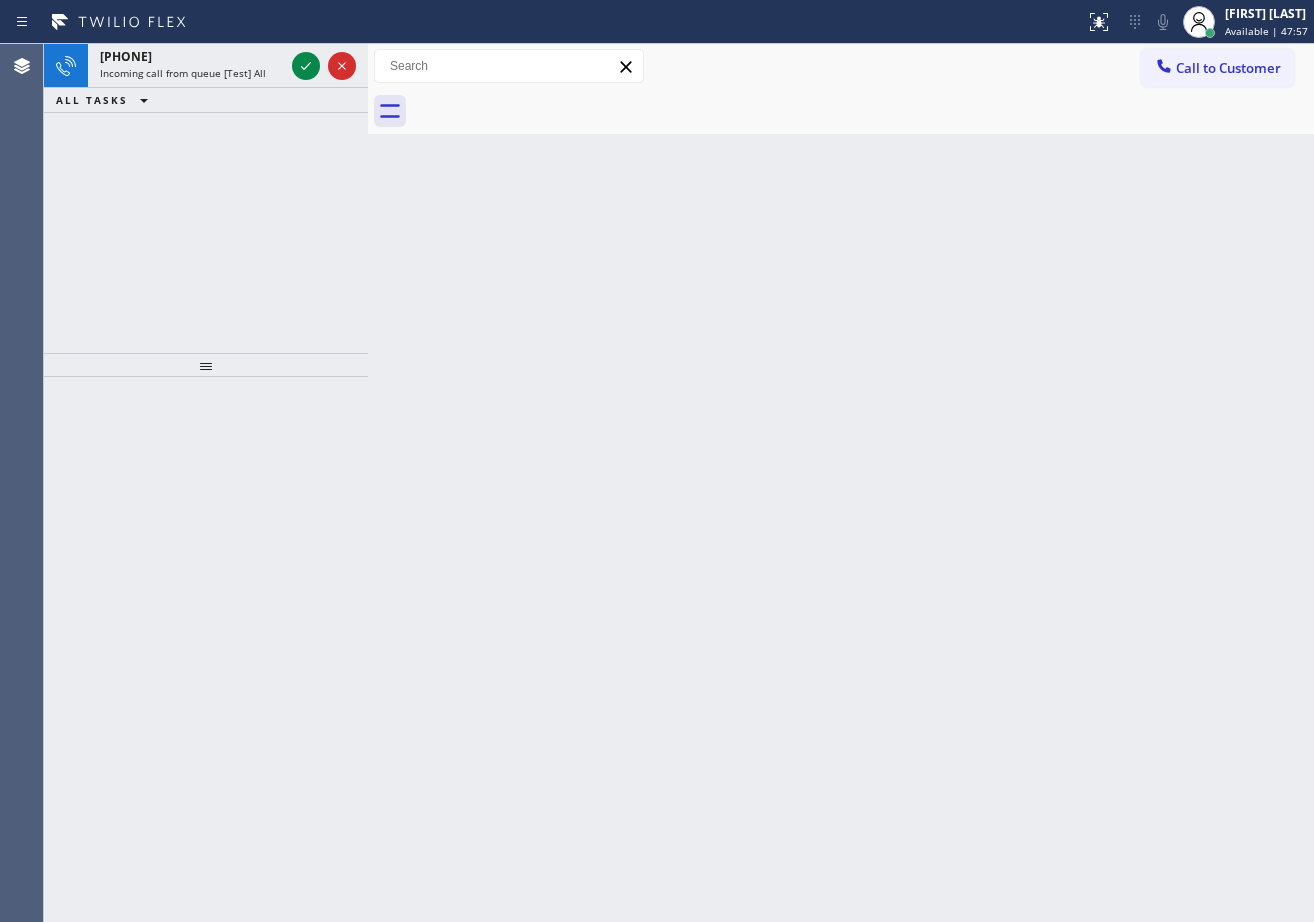 click at bounding box center (206, 649) 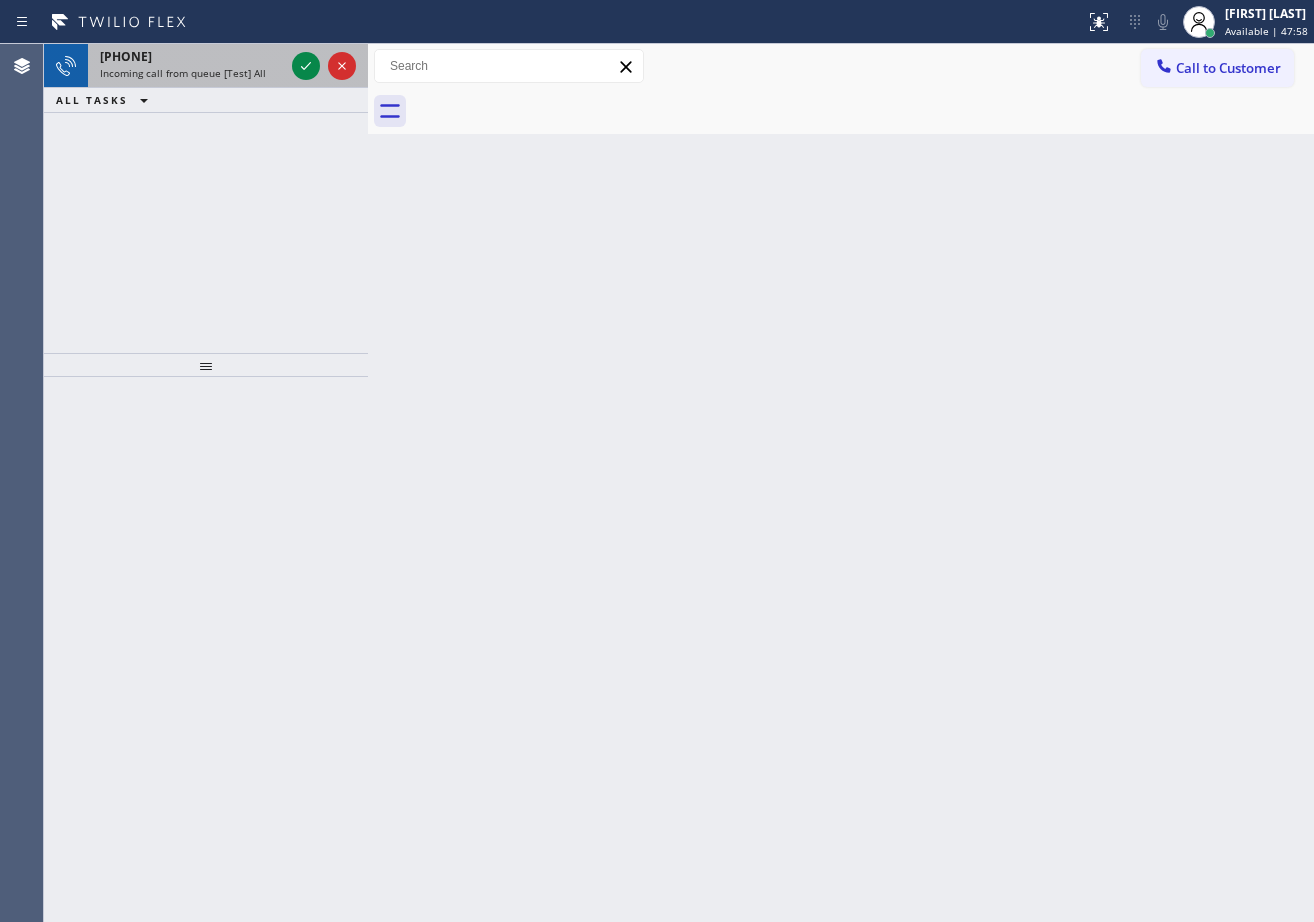 click on "[PHONE]" at bounding box center (192, 56) 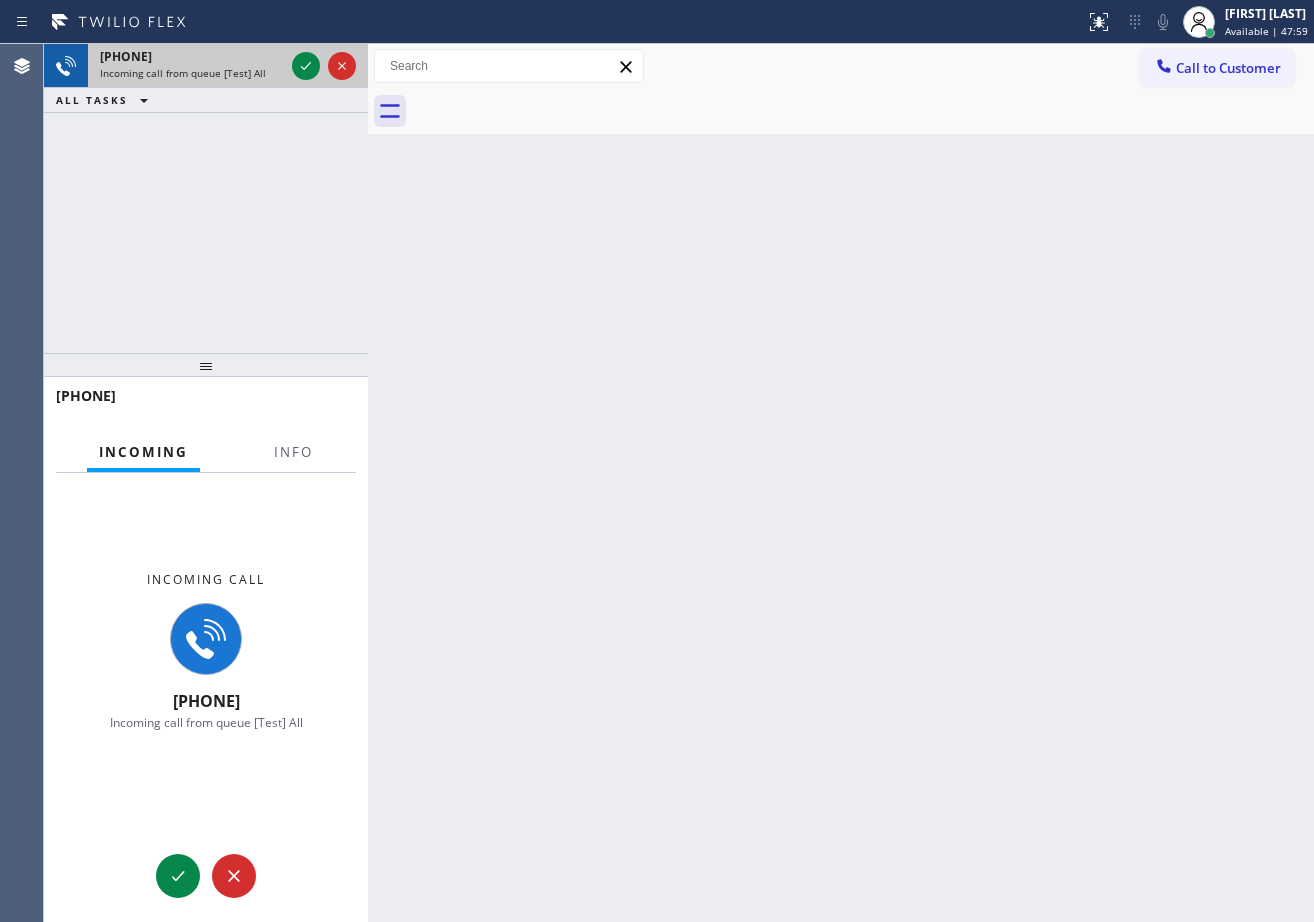 click on "[PHONE]" at bounding box center (192, 56) 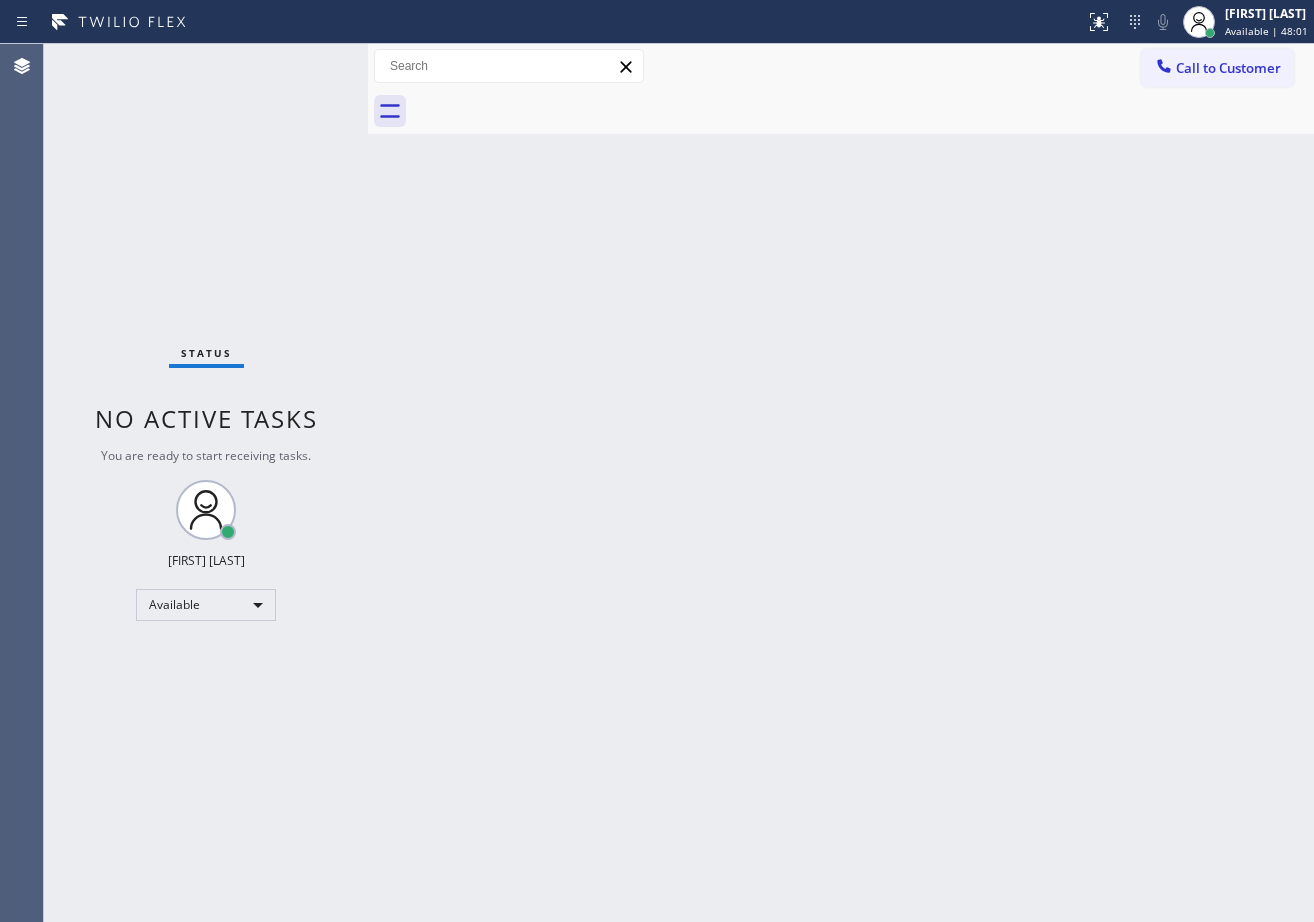 click on "Status   No active tasks     You are ready to start receiving tasks.   [FIRST] [LAST] Available" at bounding box center (206, 483) 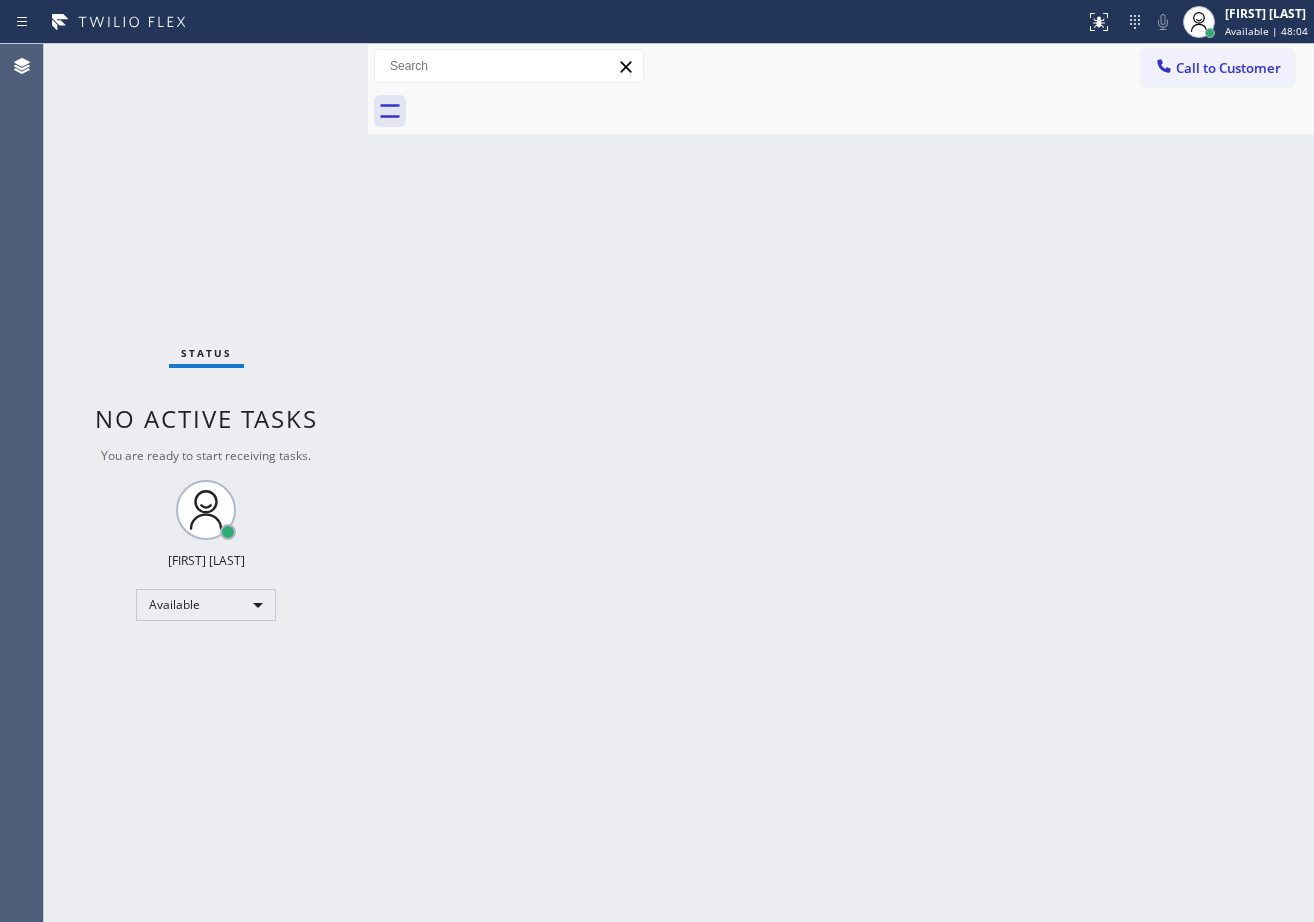 click on "Back to Dashboard Change Sender ID Customers Technicians Select a contact Outbound call Technician Search Technician Your caller id phone number Your caller id phone number Call Technician info Name   Phone none Address none Change Sender ID HVAC [PHONE] [NUMBER] Star Appliance [PHONE] Appliance Repair [PHONE] Plumbing [PHONE] Air Duct Cleaning [PHONE]  Electricians [PHONE]  Cancel Change Check personal SMS Reset Change No tabs Call to Customer Outbound call Location [CITY] Repair Professionals ([CITY], Google Ads) Your caller id phone number ([PHONE]) Customer number Call Outbound call Technician Search Technician Your caller id phone number Your caller id phone number Call" at bounding box center (841, 483) 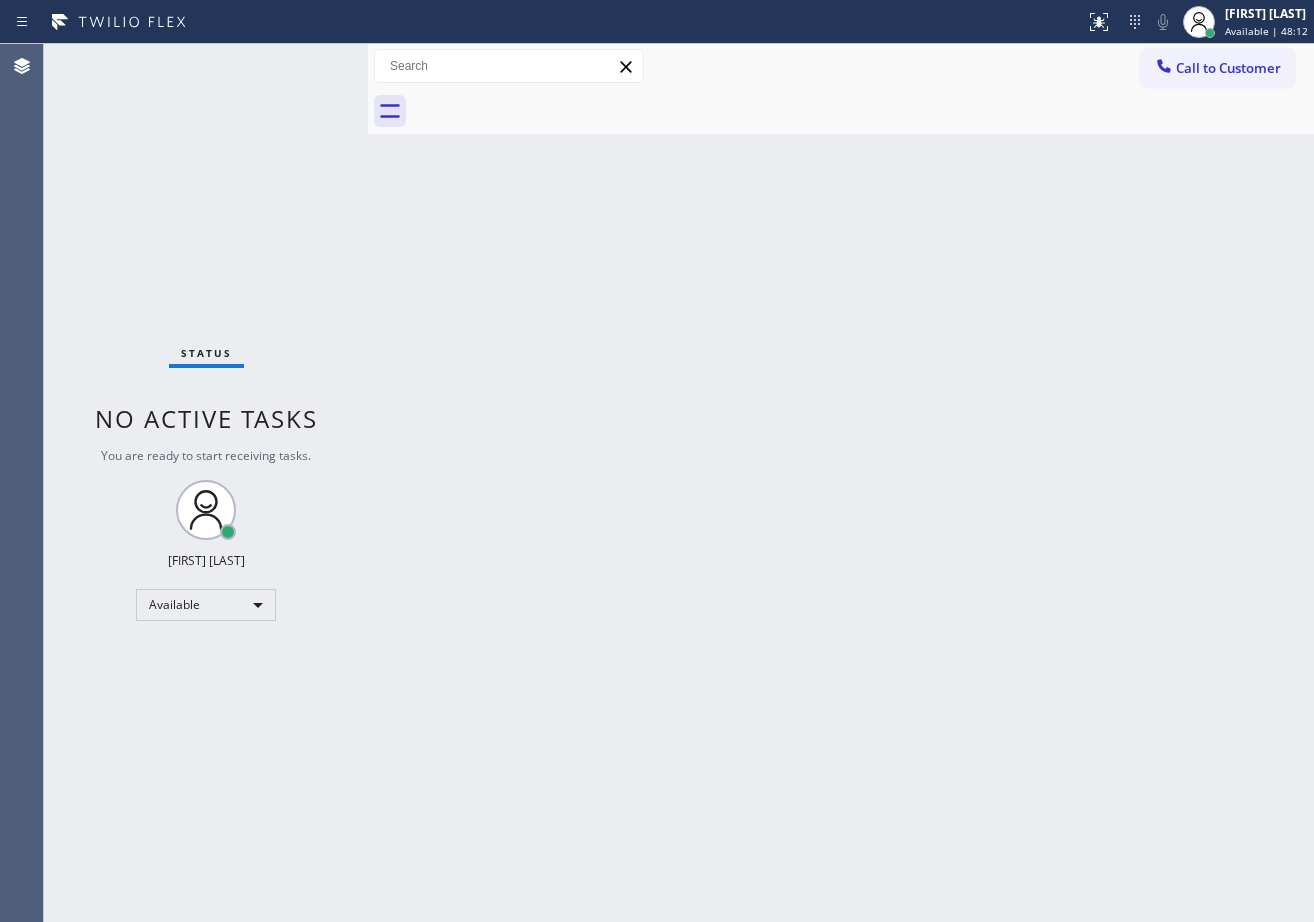 drag, startPoint x: 270, startPoint y: 50, endPoint x: 286, endPoint y: 67, distance: 23.345236 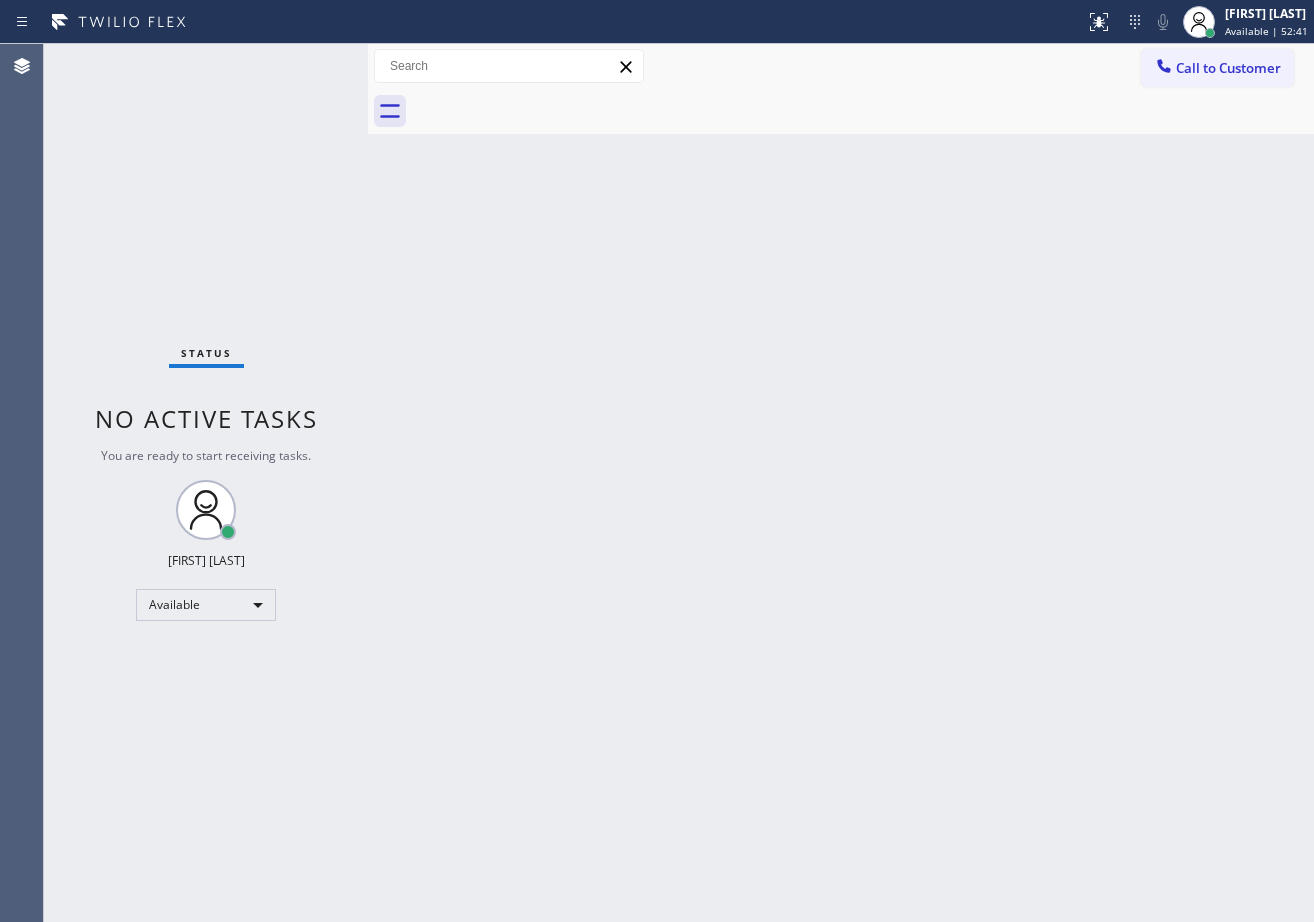 click on "Back to Dashboard Change Sender ID Customers Technicians Select a contact Outbound call Technician Search Technician Your caller id phone number Your caller id phone number Call Technician info Name   Phone none Address none Change Sender ID HVAC [PHONE] [NUMBER] Star Appliance [PHONE] Appliance Repair [PHONE] Plumbing [PHONE] Air Duct Cleaning [PHONE]  Electricians [PHONE]  Cancel Change Check personal SMS Reset Change No tabs Call to Customer Outbound call Location [CITY] Repair Professionals ([CITY], Google Ads) Your caller id phone number ([PHONE]) Customer number Call Outbound call Technician Search Technician Your caller id phone number Your caller id phone number Call" at bounding box center [841, 483] 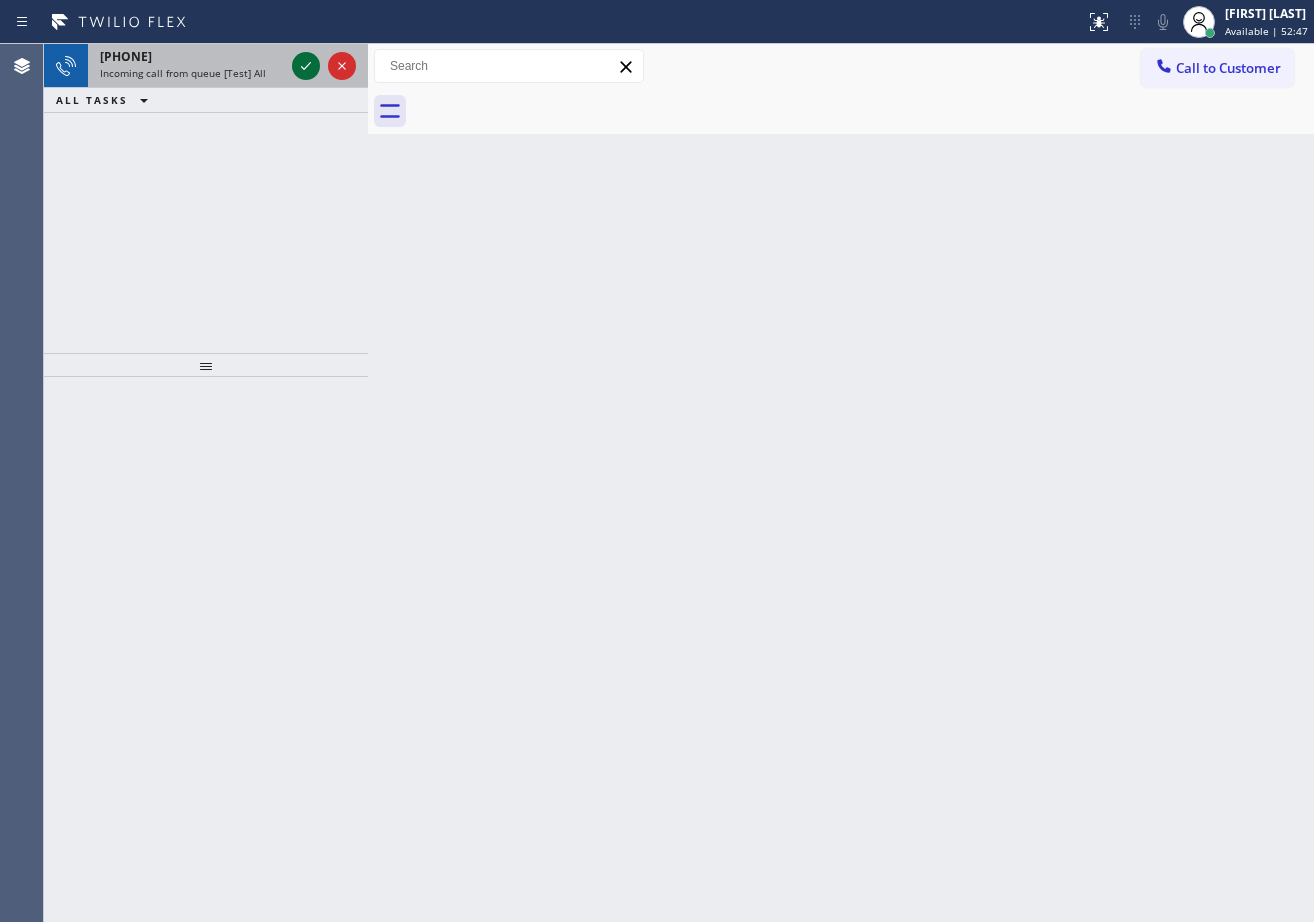 click 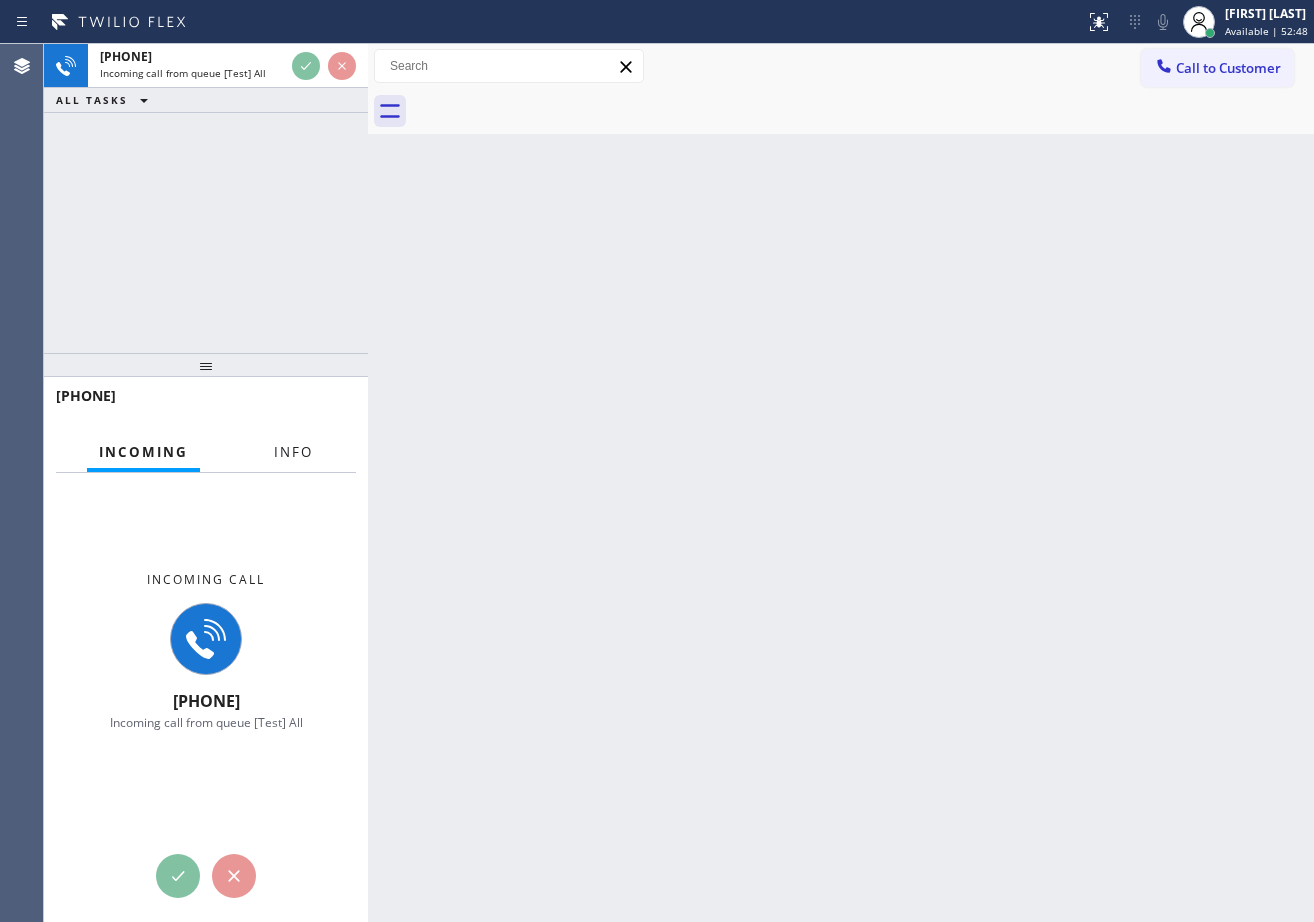 click on "Info" at bounding box center [293, 452] 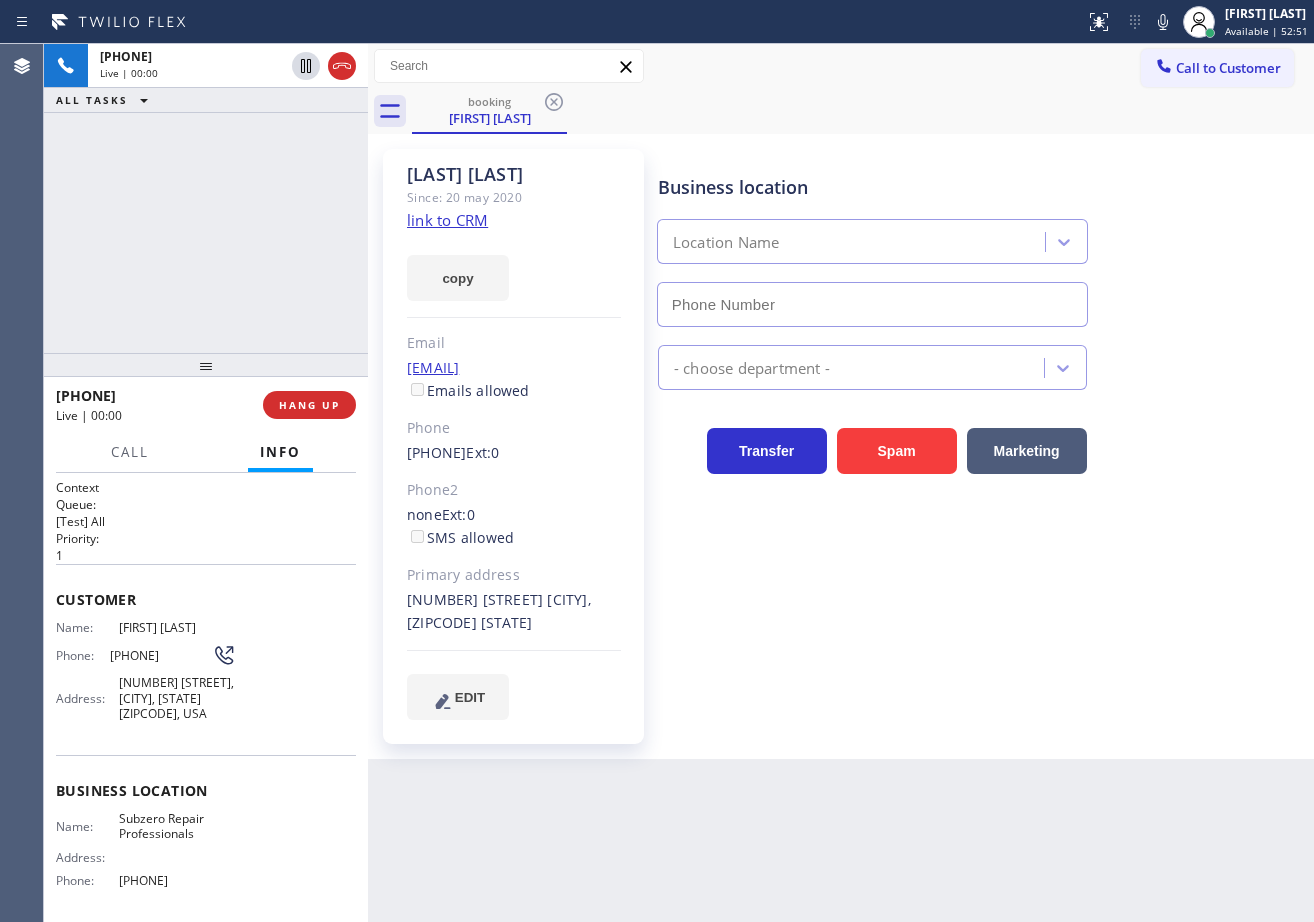 type on "[PHONE]" 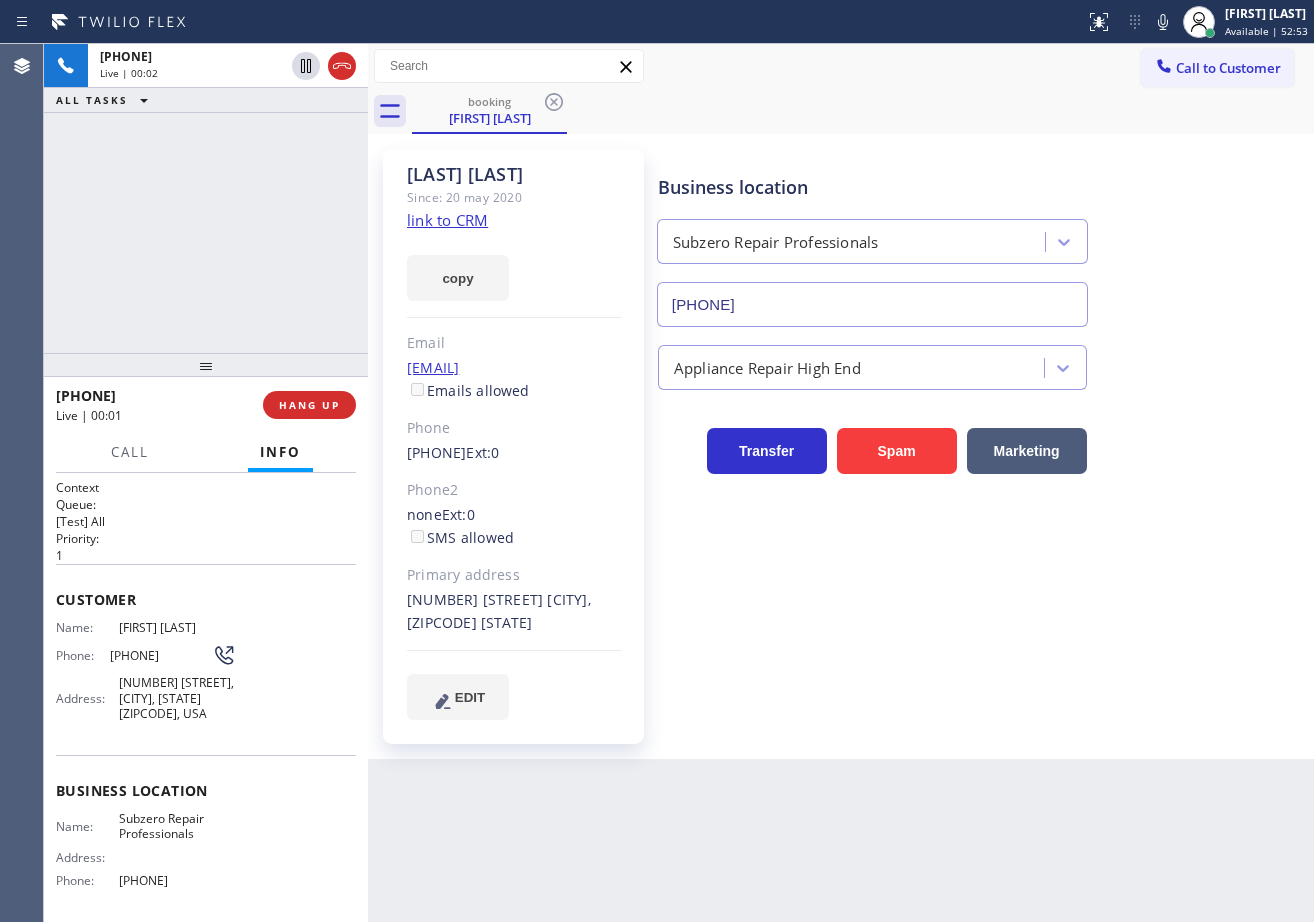 click on "link to CRM" 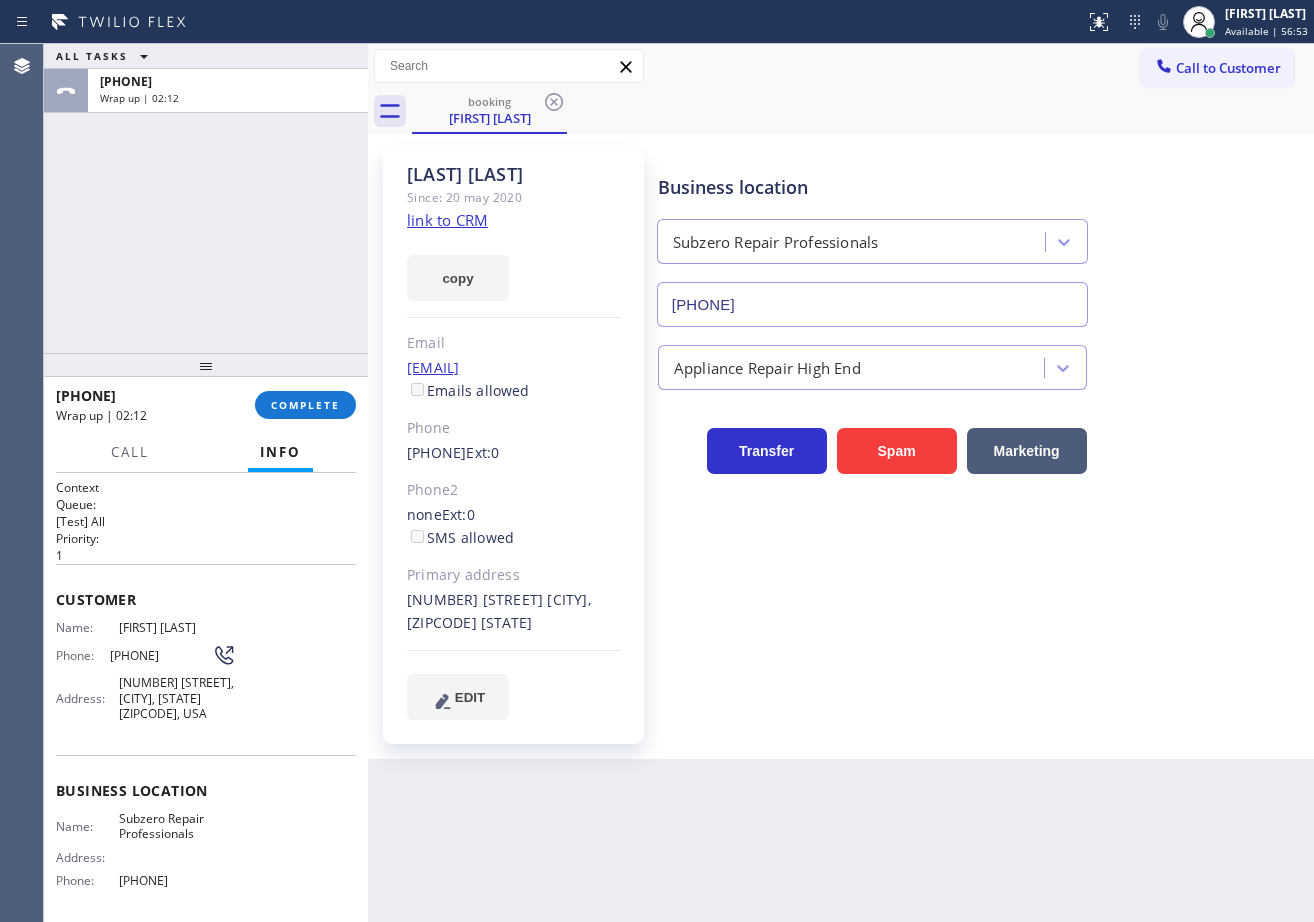click on "[PHONE] Wrap up | 02:12 COMPLETE" at bounding box center (206, 405) 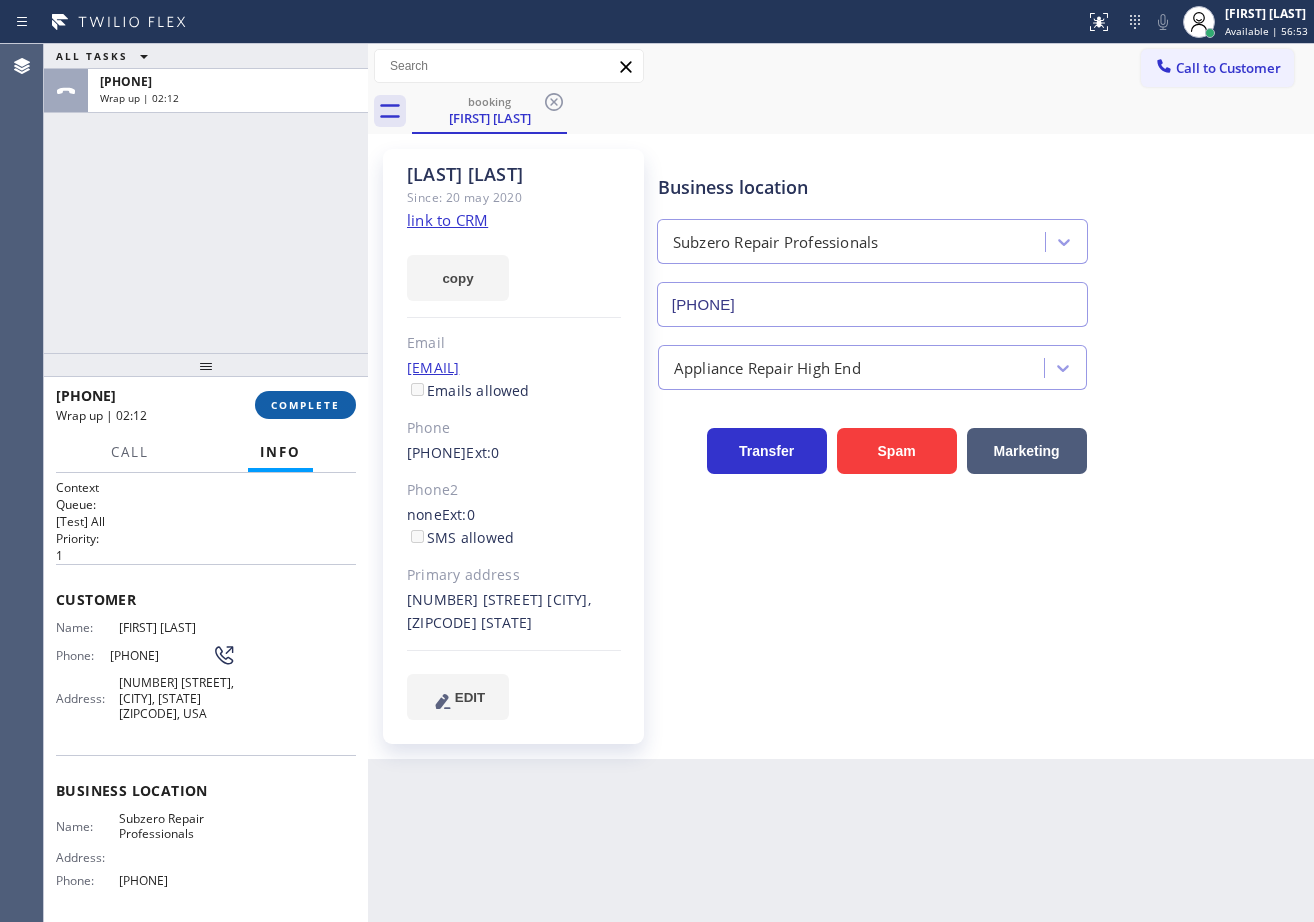 click on "COMPLETE" at bounding box center [305, 405] 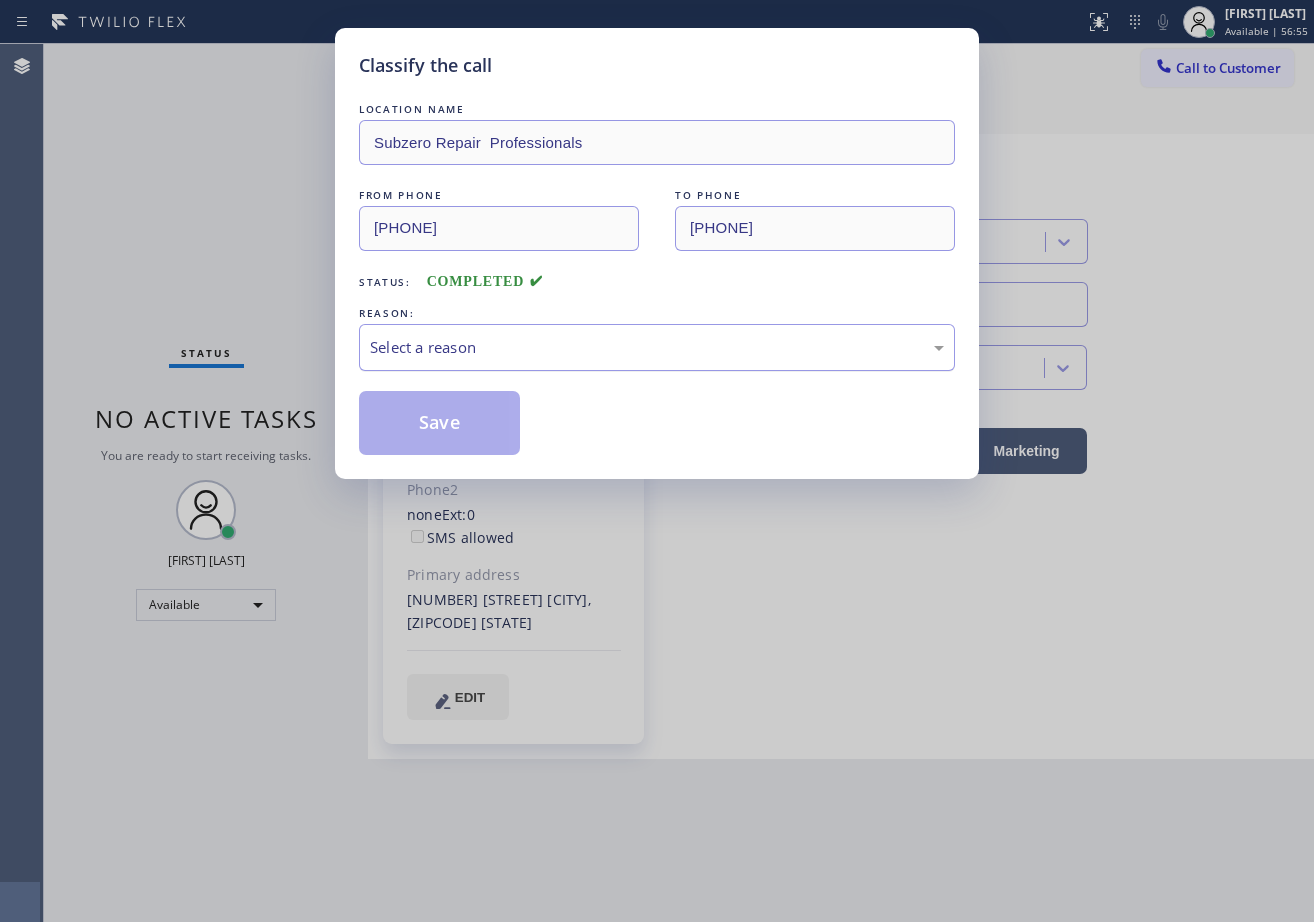 drag, startPoint x: 475, startPoint y: 342, endPoint x: 490, endPoint y: 355, distance: 19.849434 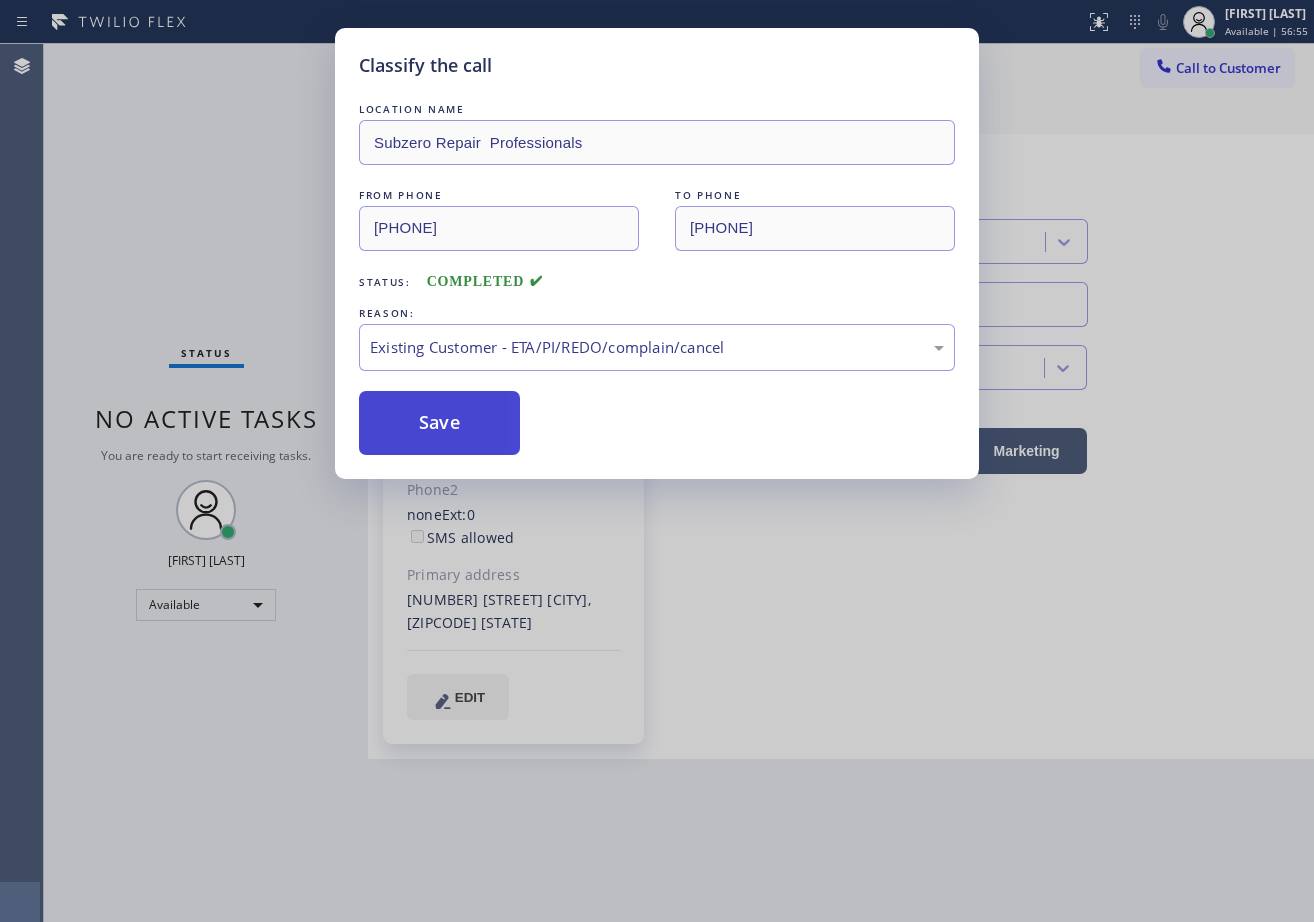 click on "Save" at bounding box center [439, 423] 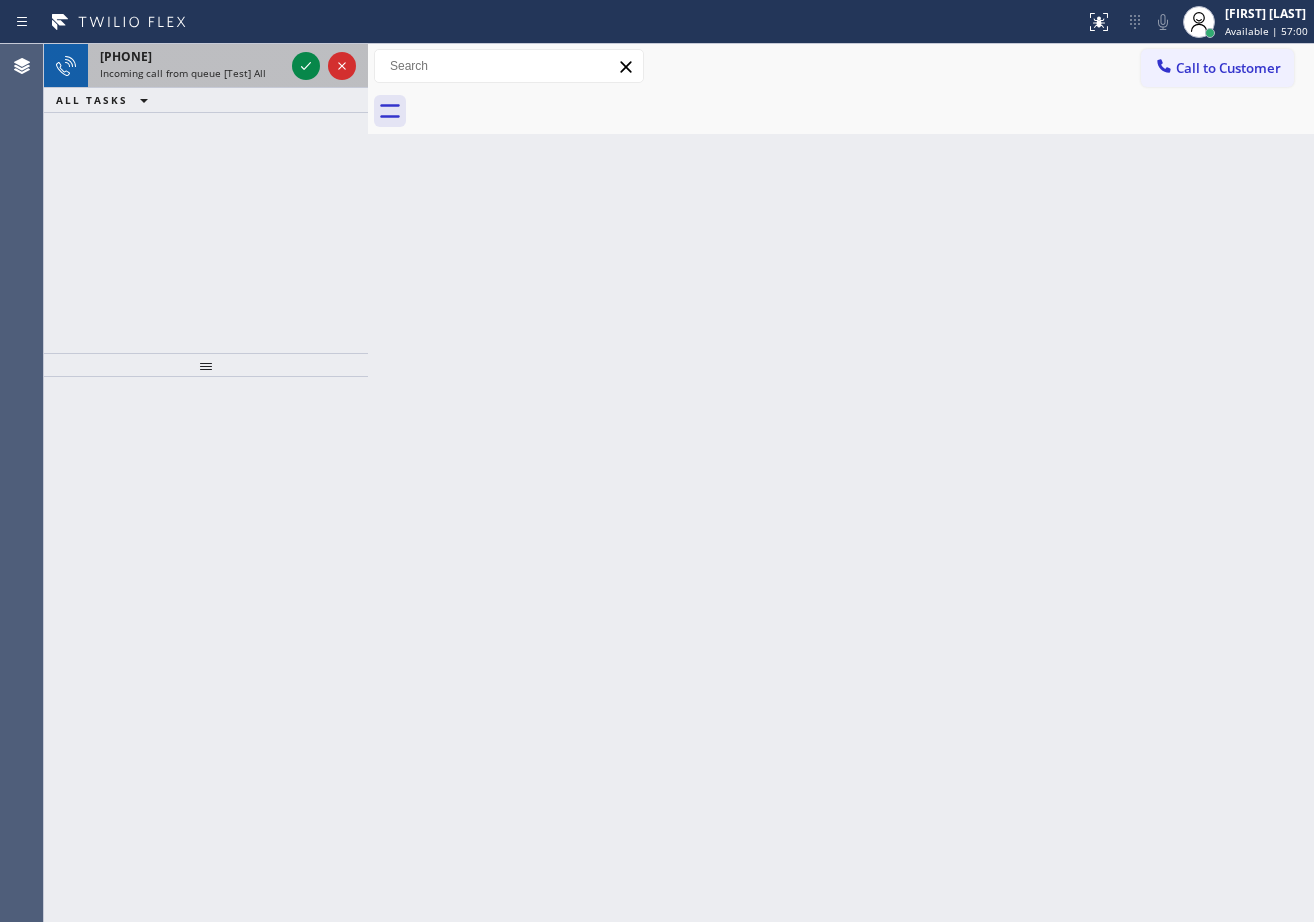 click on "[PHONE]" at bounding box center (192, 56) 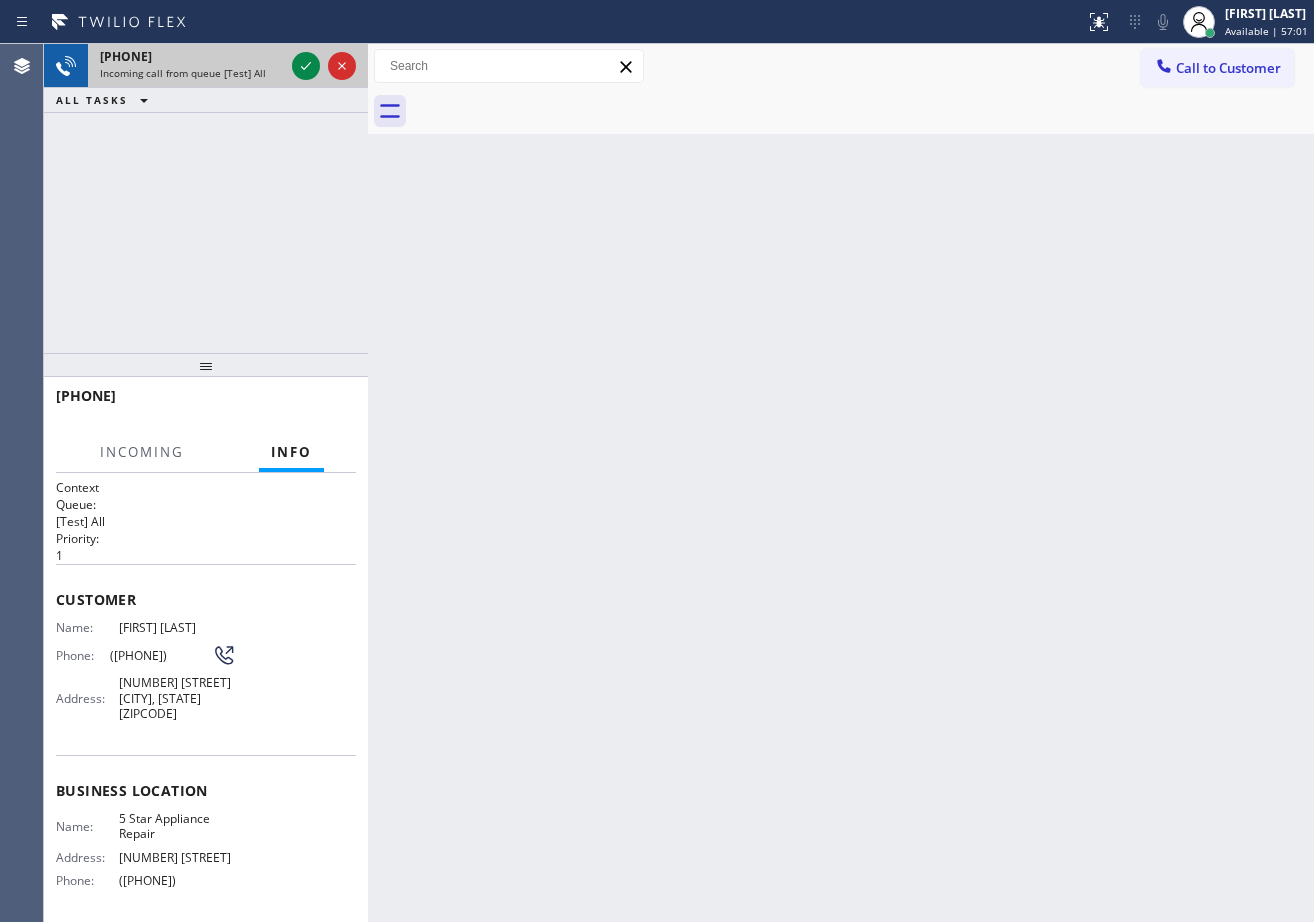click on "[PHONE]" at bounding box center (192, 56) 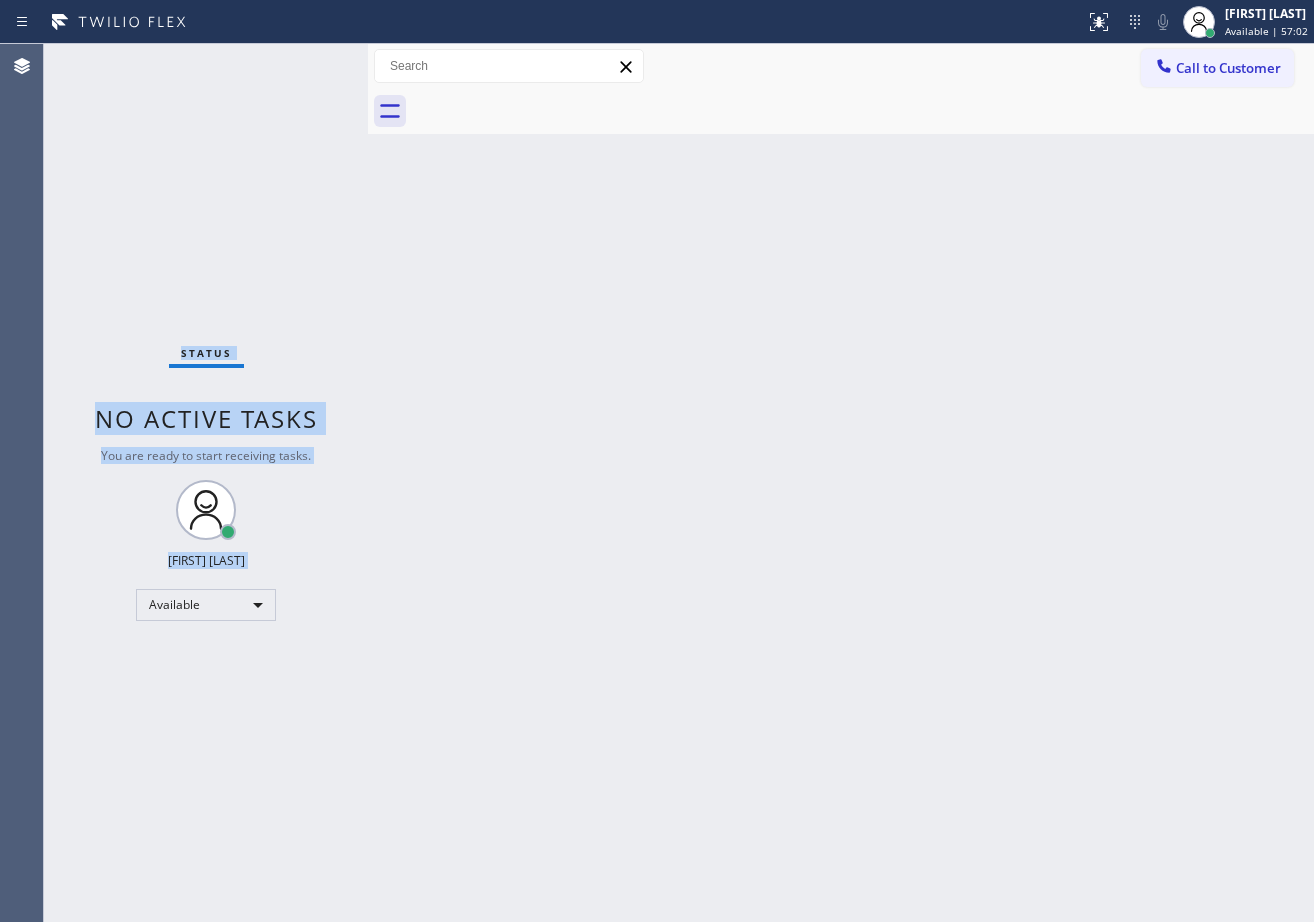 click on "Status   No active tasks     You are ready to start receiving tasks.   [FIRST] [LAST] Available" at bounding box center [206, 483] 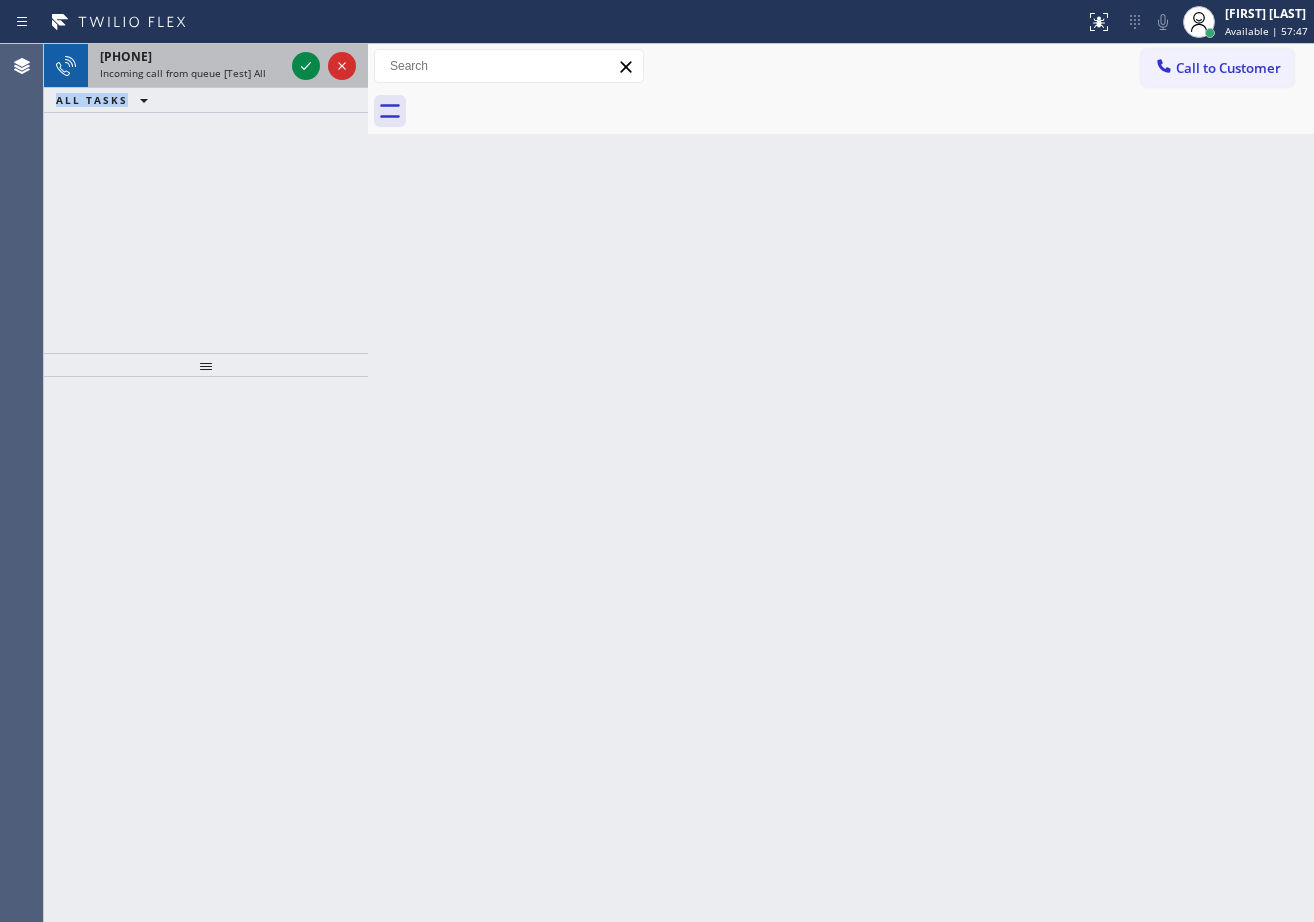 click on "[PHONE]" at bounding box center (192, 56) 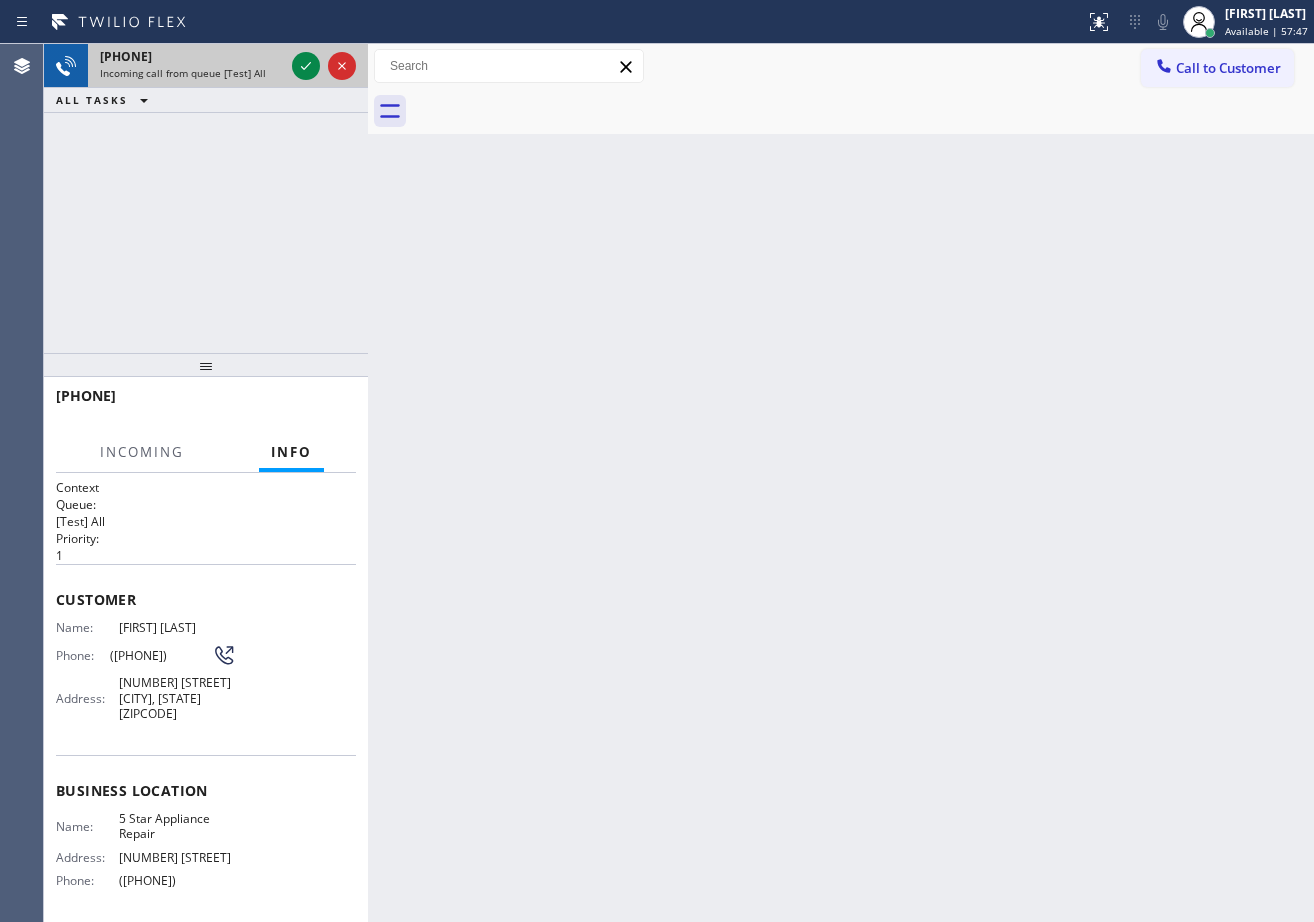 click on "[PHONE]" at bounding box center (192, 56) 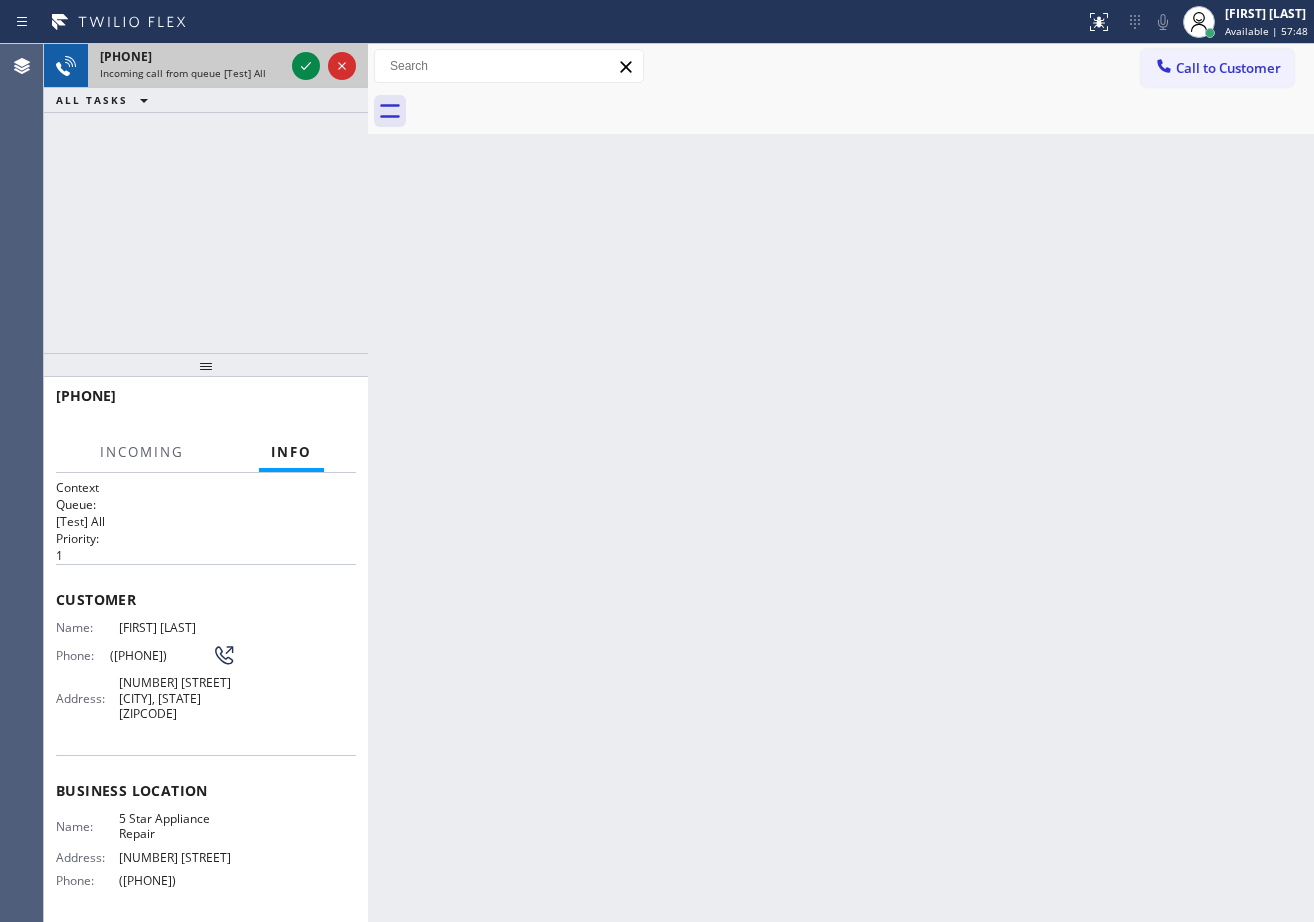 click on "[PHONE]" at bounding box center (192, 56) 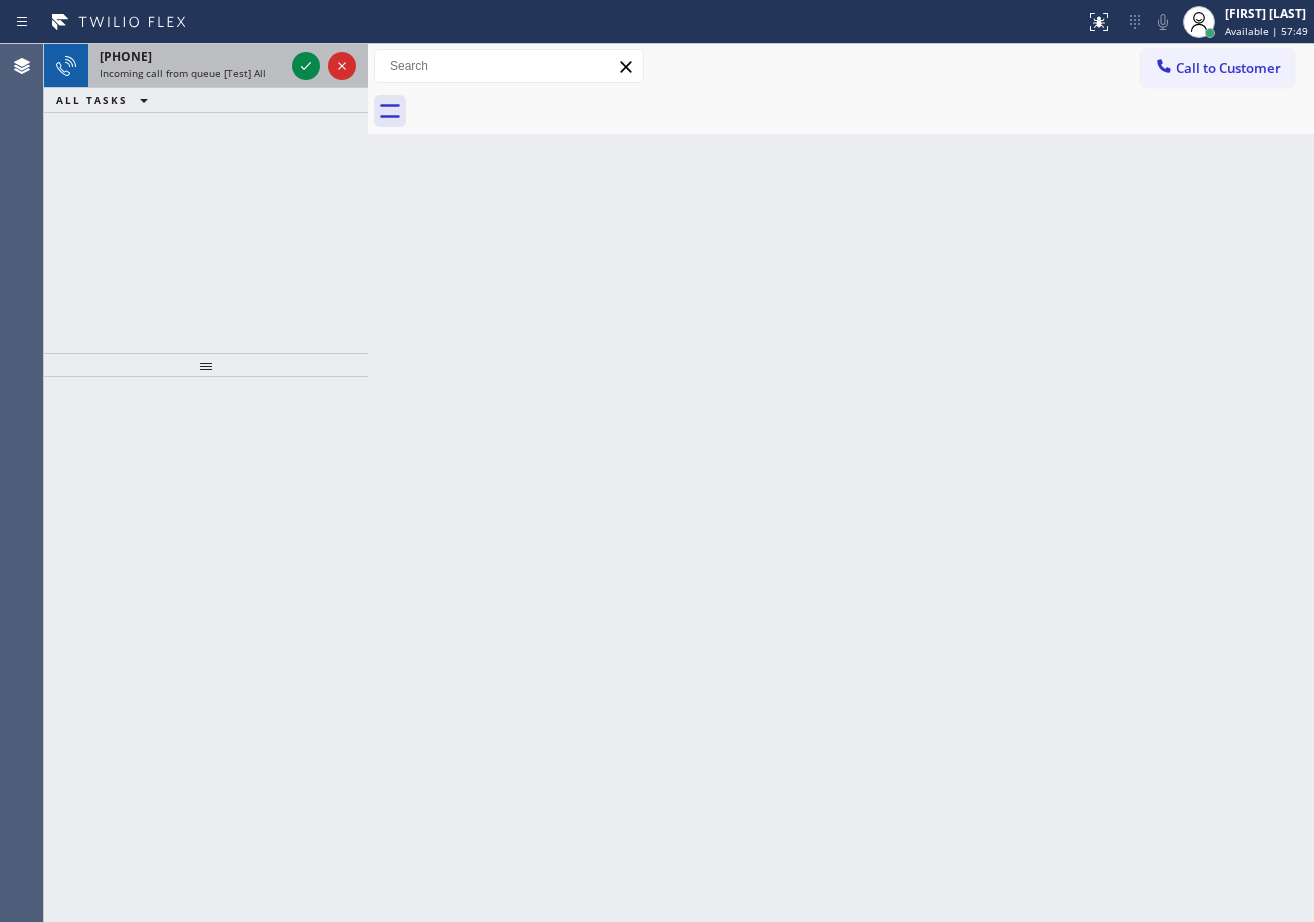 click on "[PHONE] Incoming call from queue [Test] All" at bounding box center [188, 66] 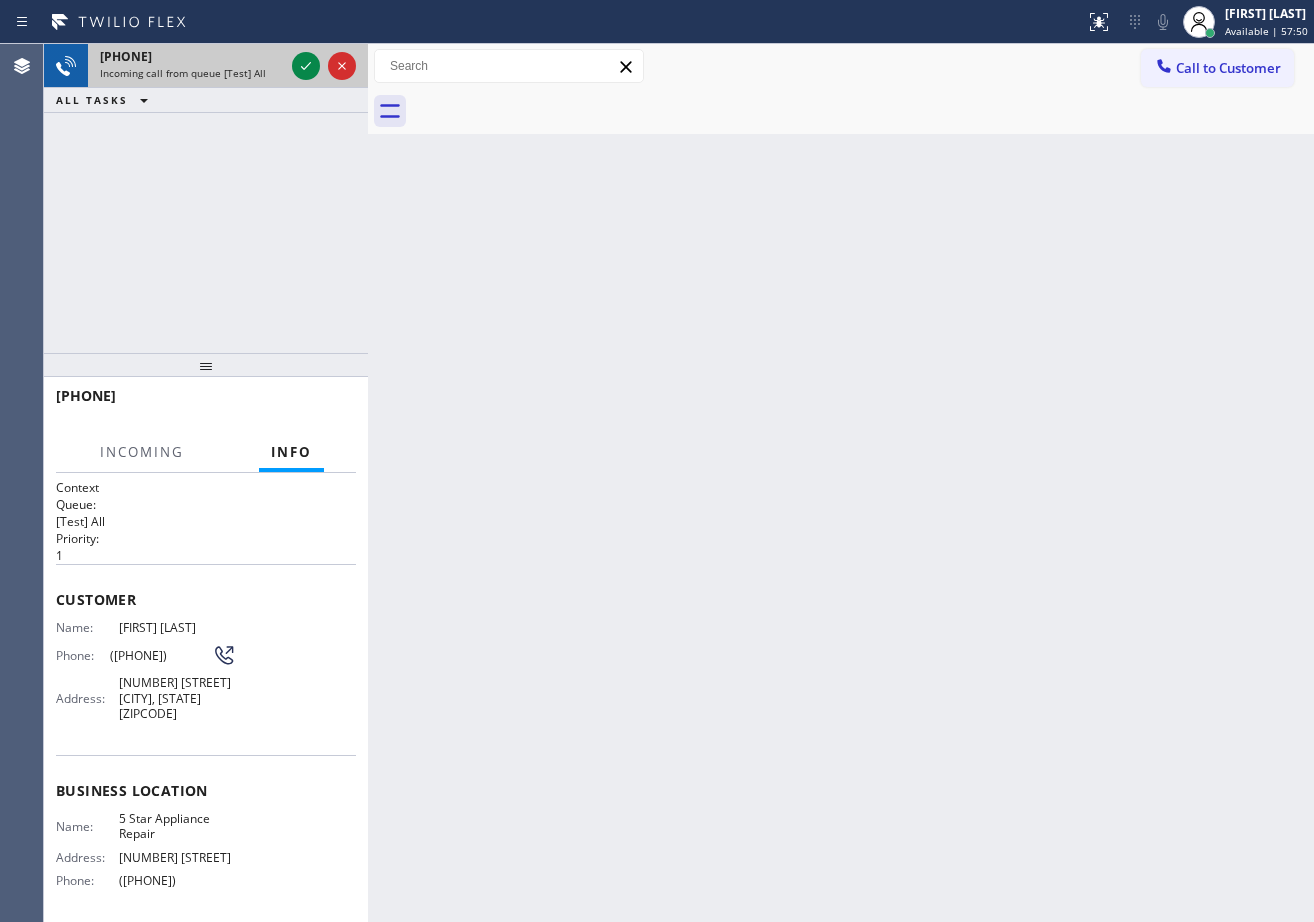 click on "[PHONE] Incoming call from queue [Test] All" at bounding box center [188, 66] 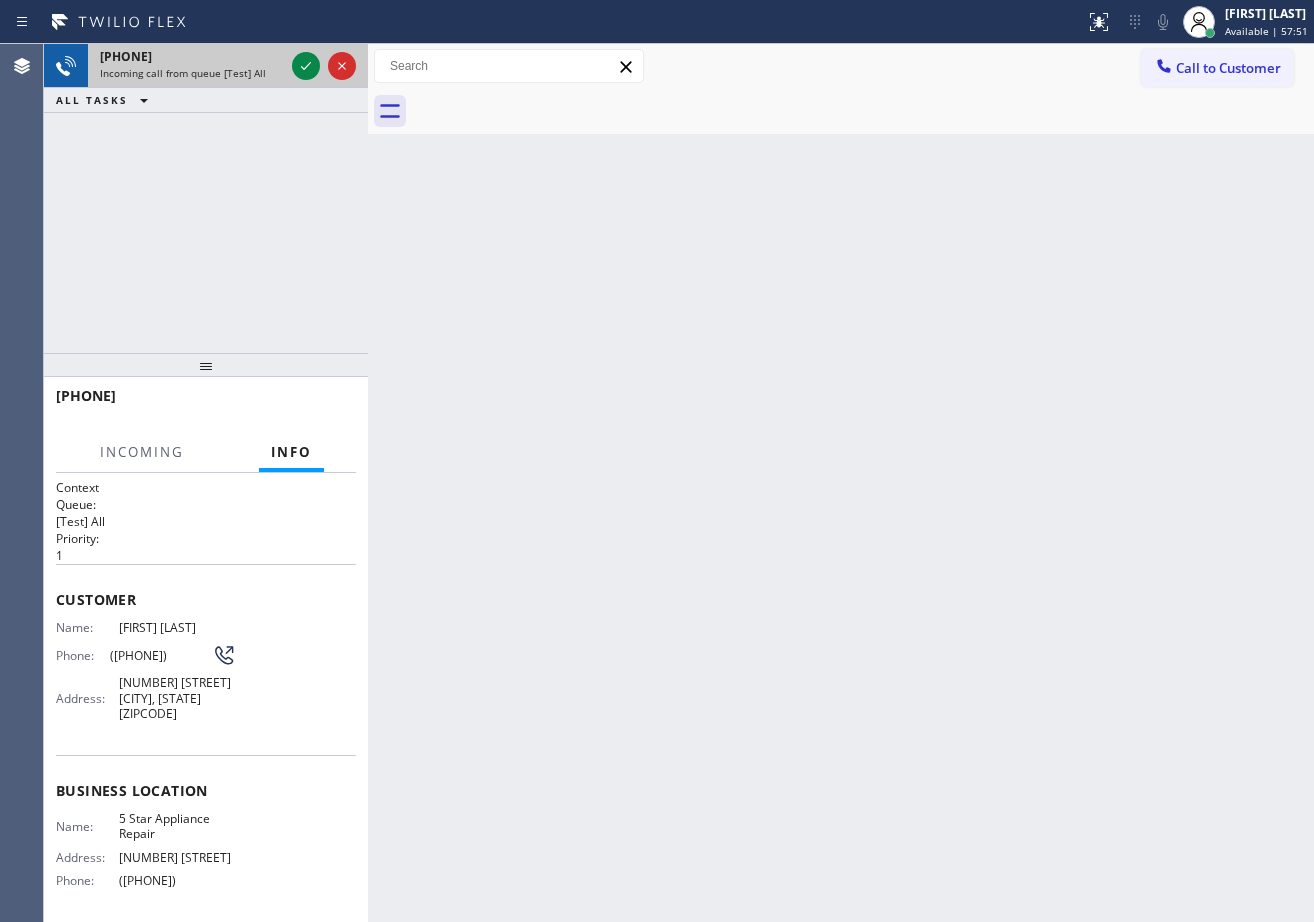 click on "[PHONE]" at bounding box center [192, 56] 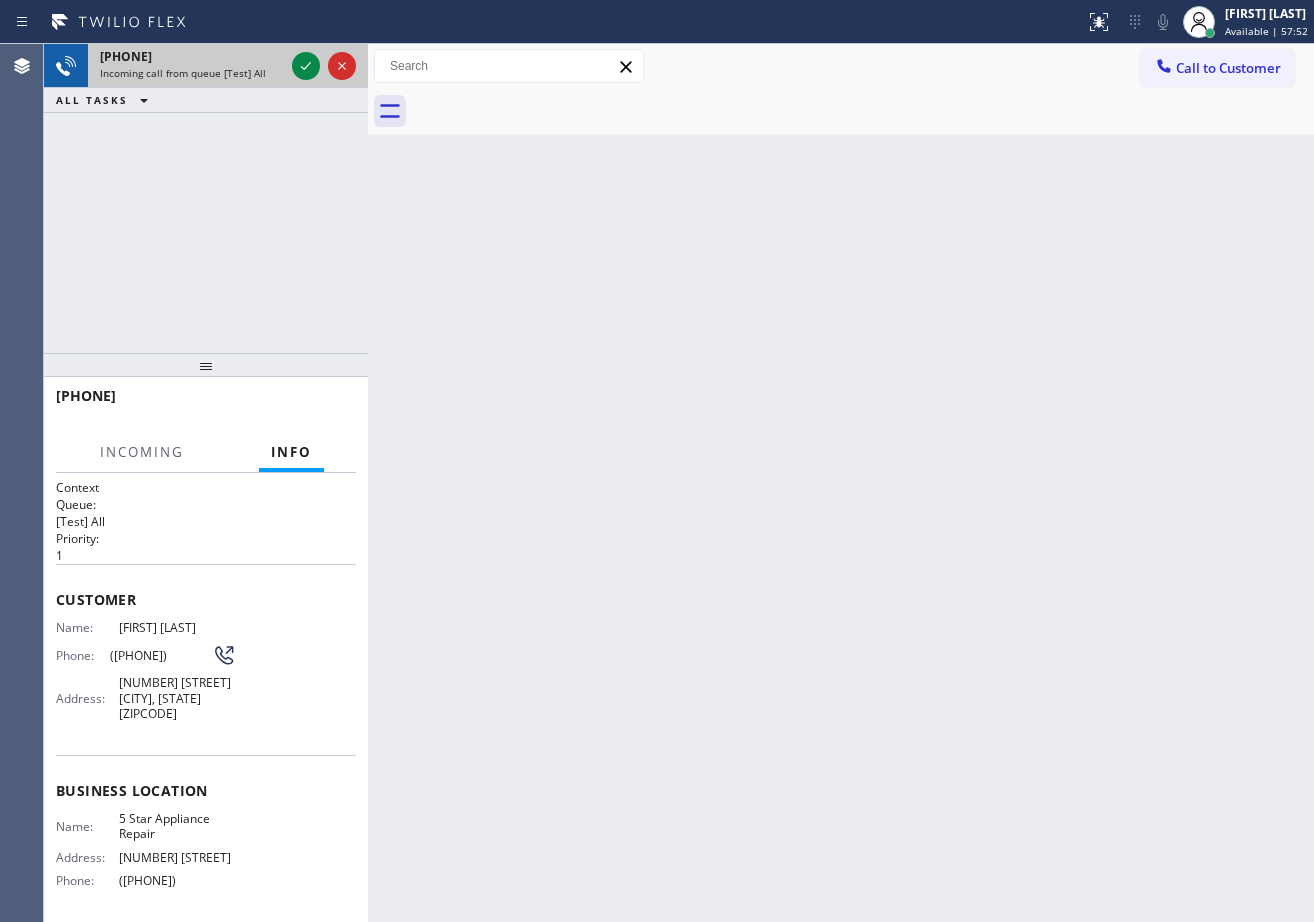 click at bounding box center (324, 66) 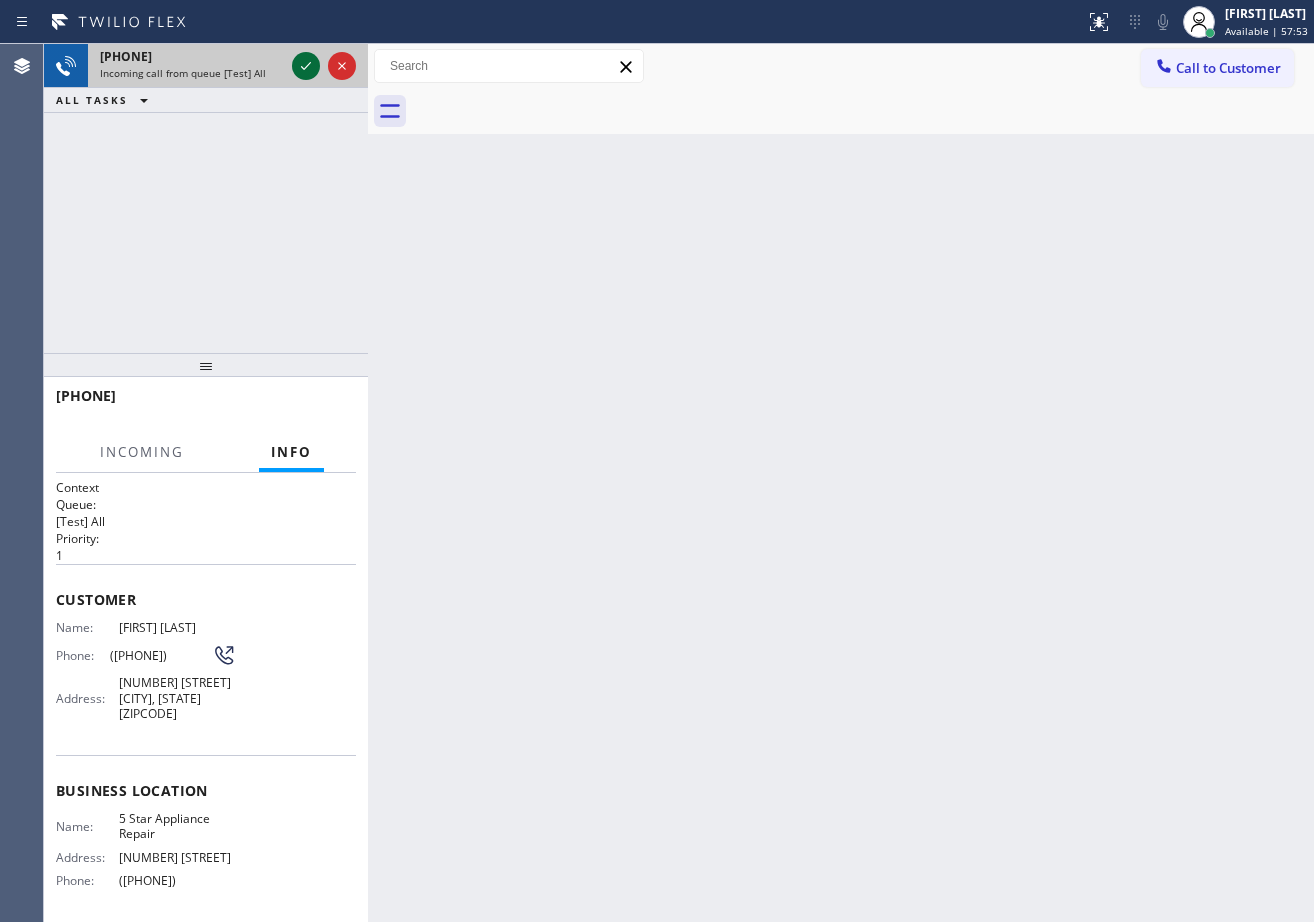 click 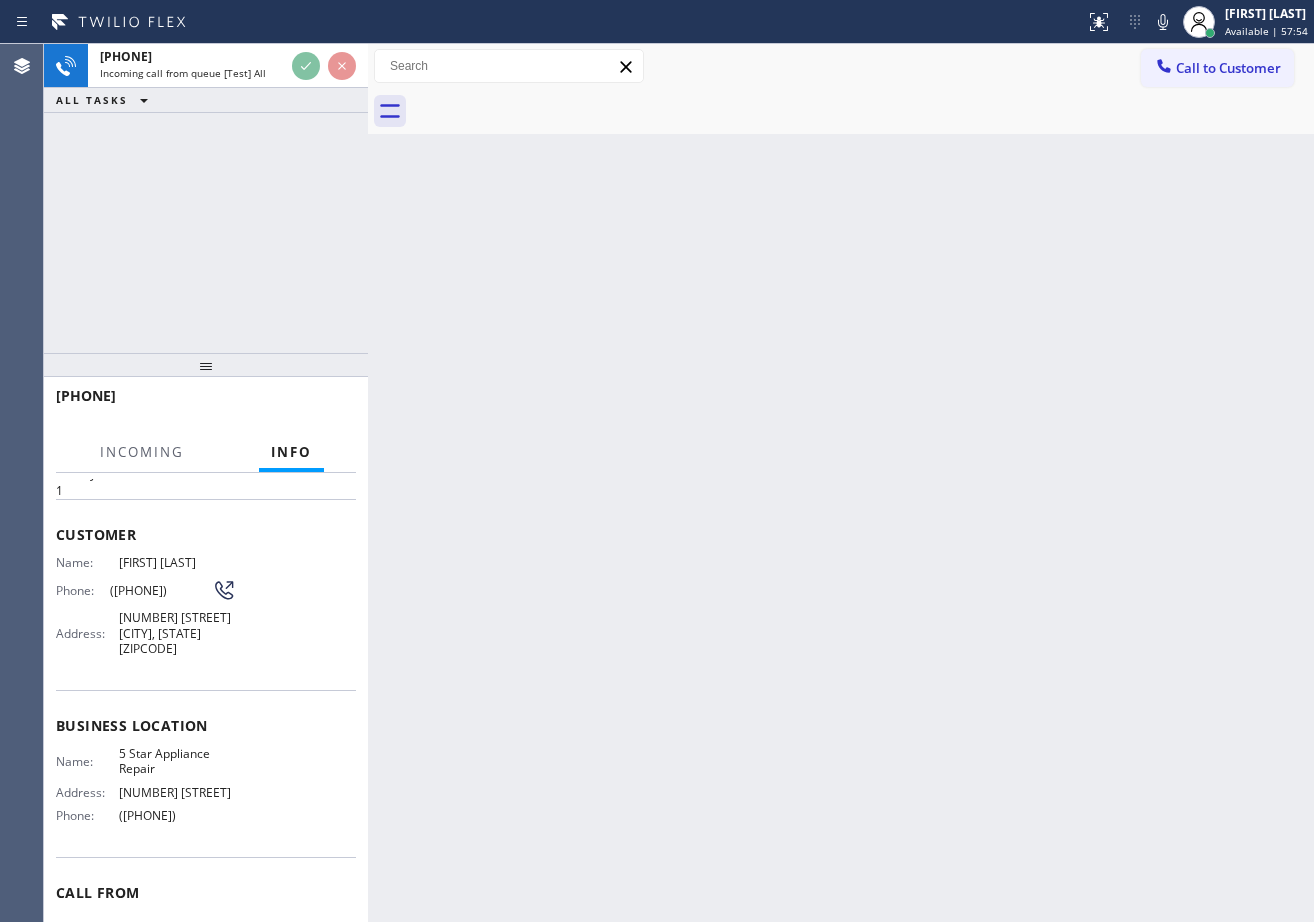 scroll, scrollTop: 100, scrollLeft: 0, axis: vertical 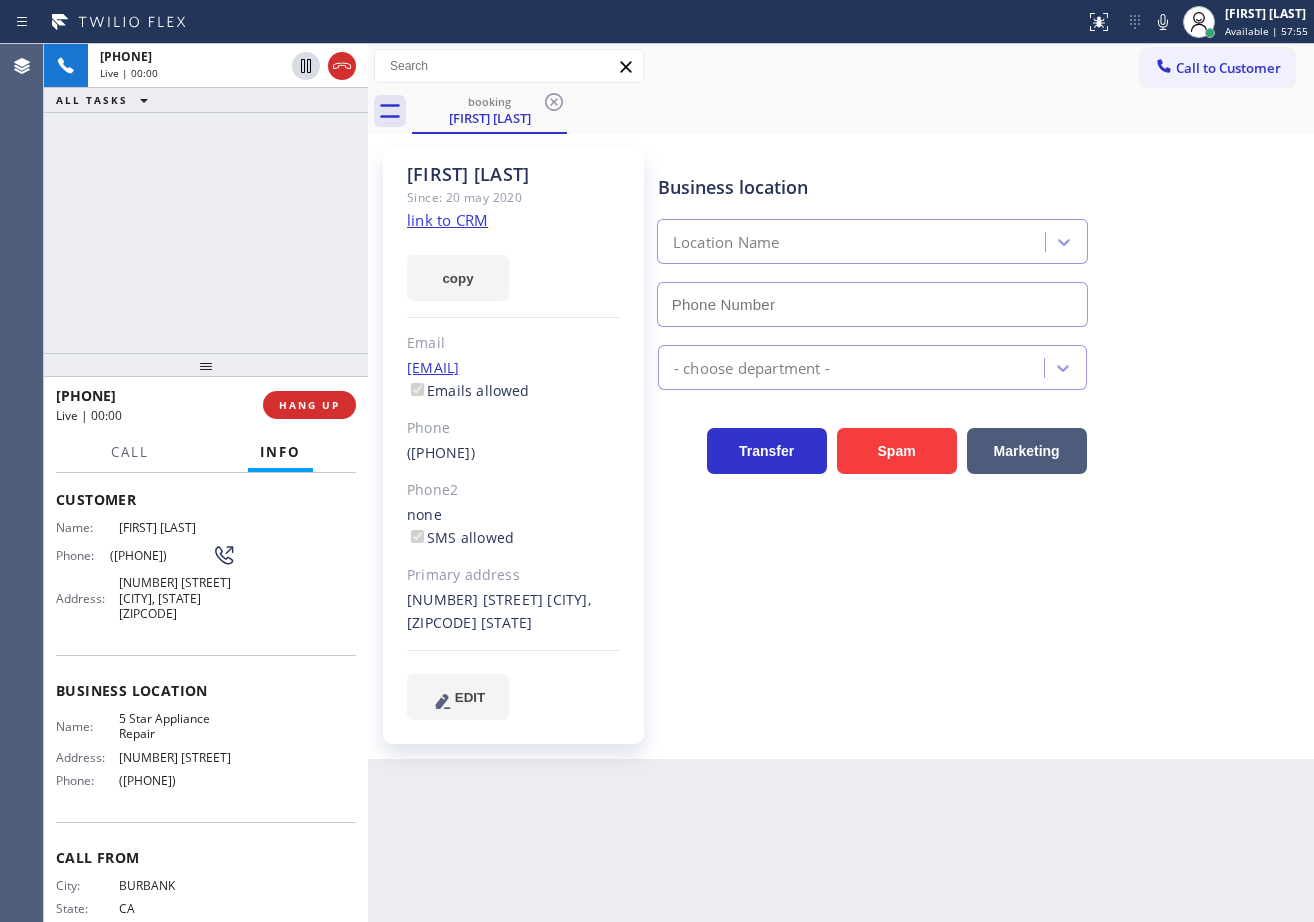 type on "([PHONE])" 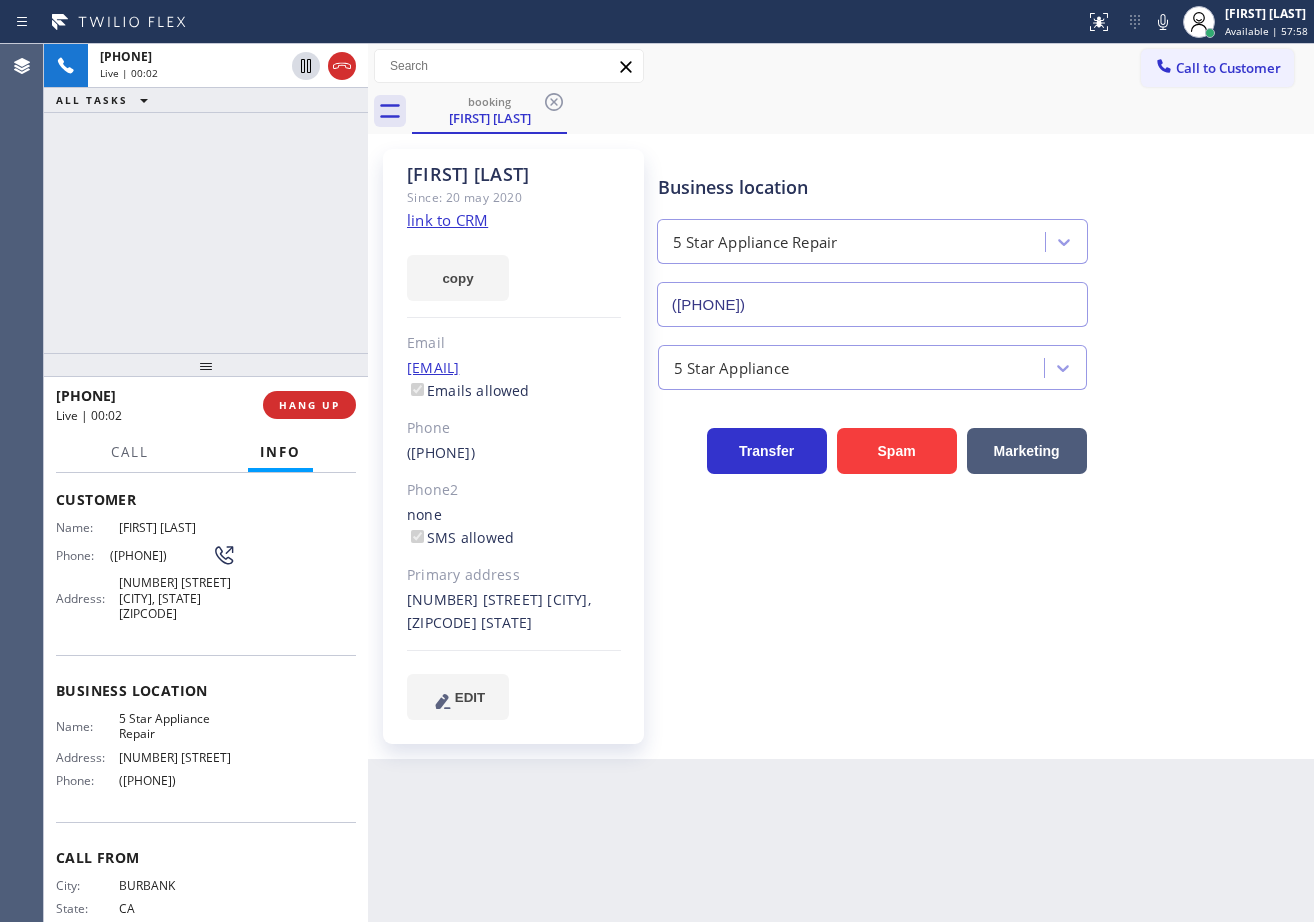 click on "link to CRM" 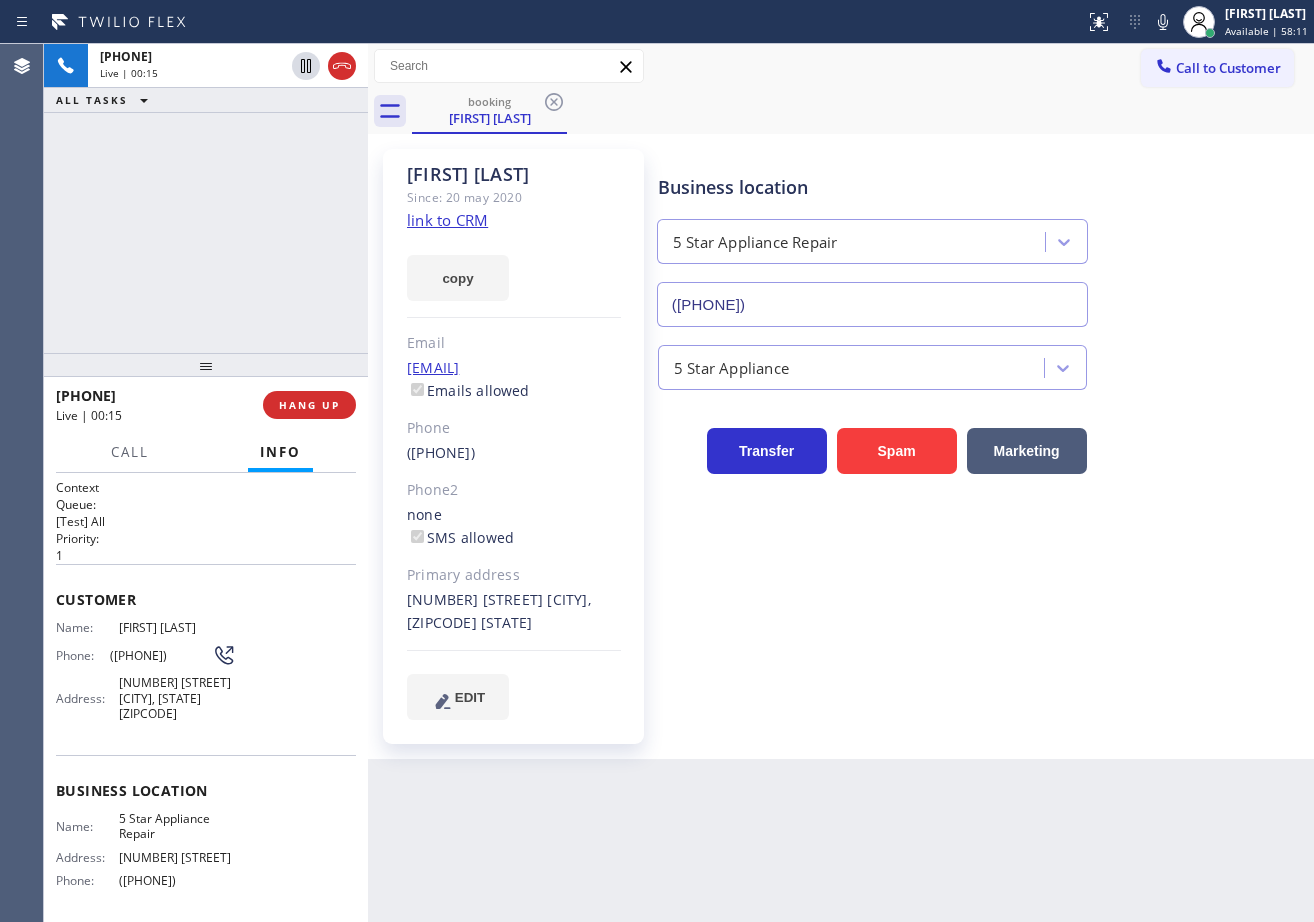 scroll, scrollTop: 173, scrollLeft: 0, axis: vertical 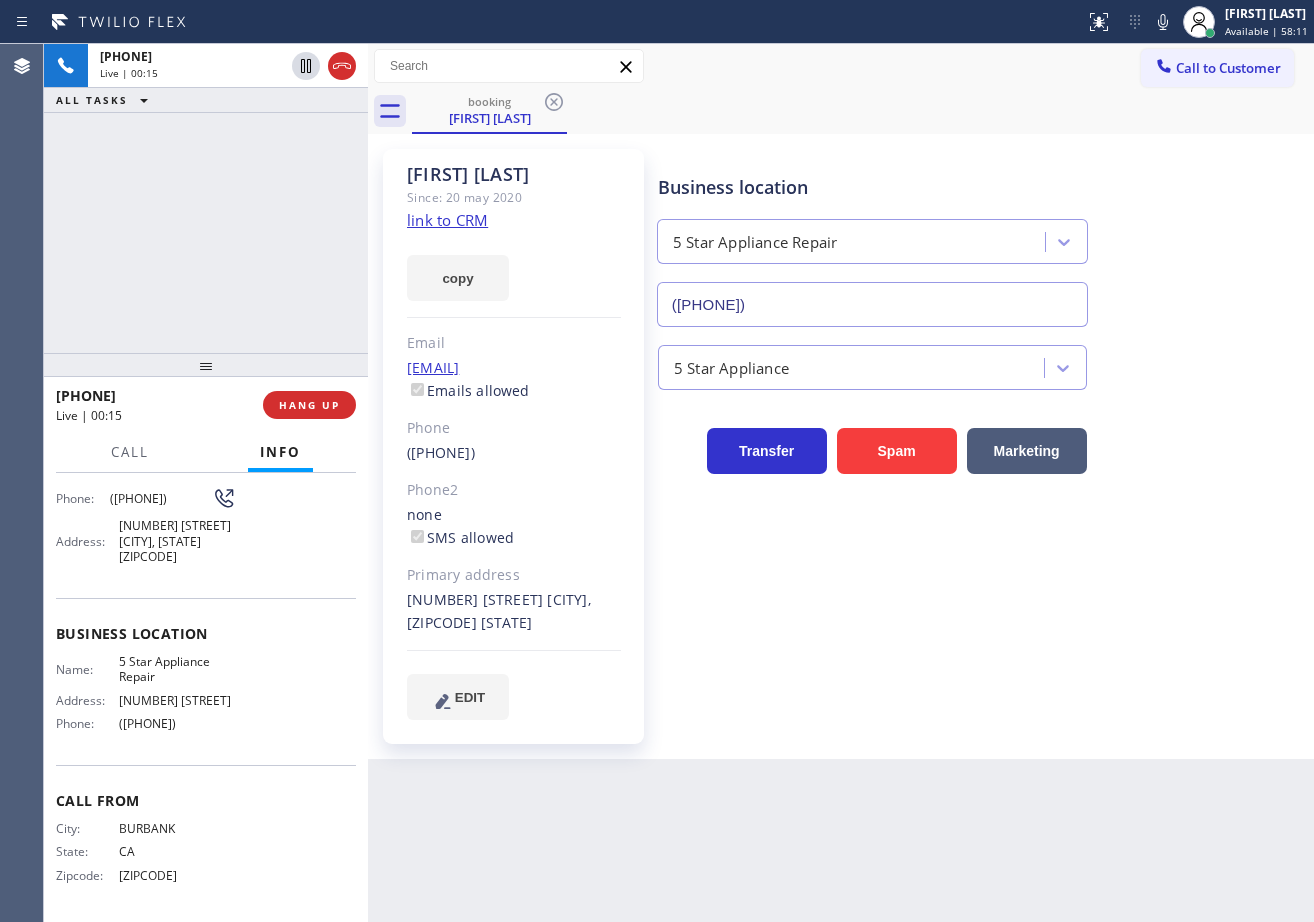drag, startPoint x: 53, startPoint y: 599, endPoint x: 243, endPoint y: 754, distance: 245.204 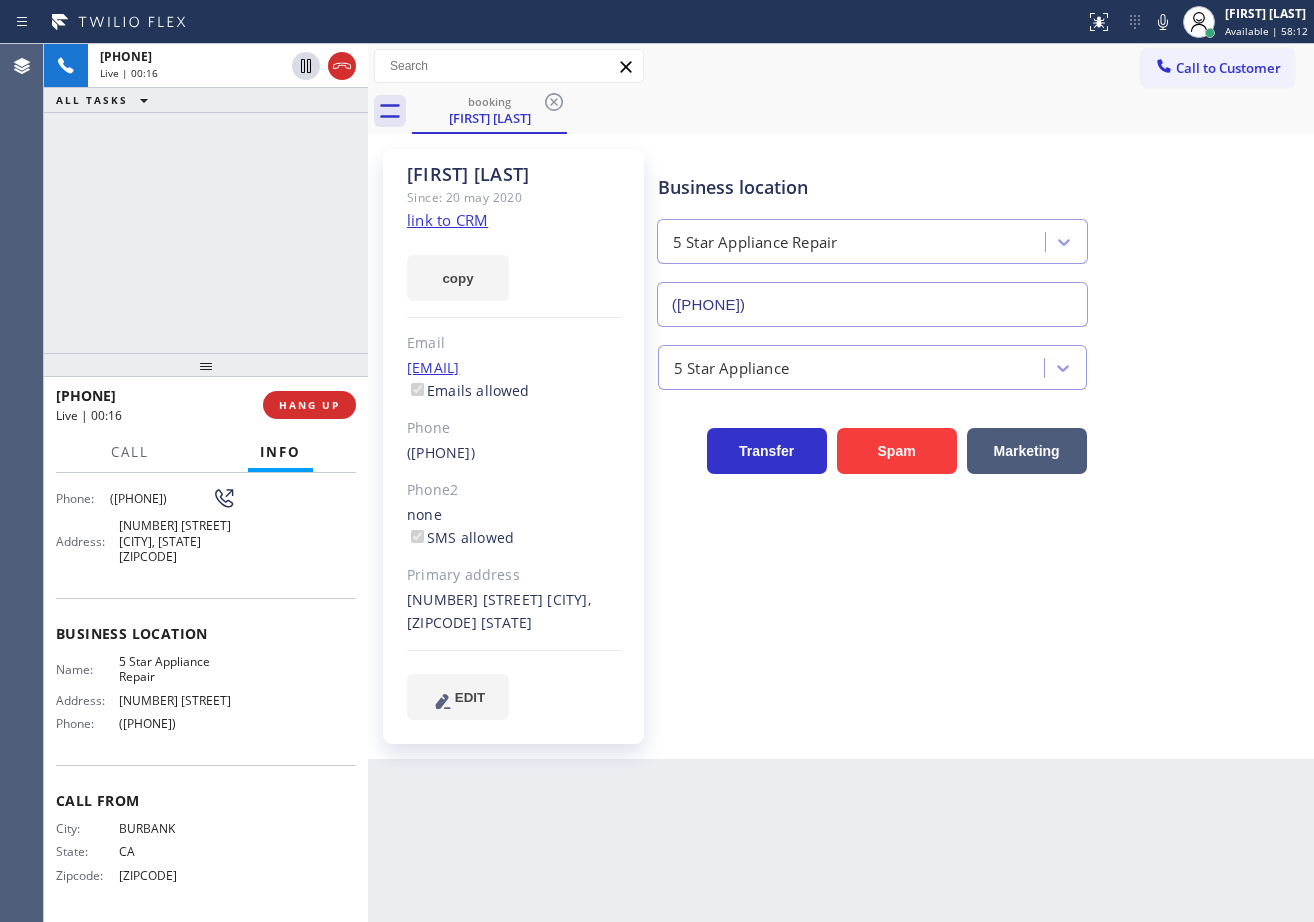 copy on "Customer Name: [FIRST] [LAST] Phone: ([PHONE]) Address: [NUMBER] [STREET], [CITY], [STATE] [ZIPCODE] Business location Name: [NUMBER] Star Appliance Repair Address: [NUMBER] [STREET]  Phone: ([PHONE])" 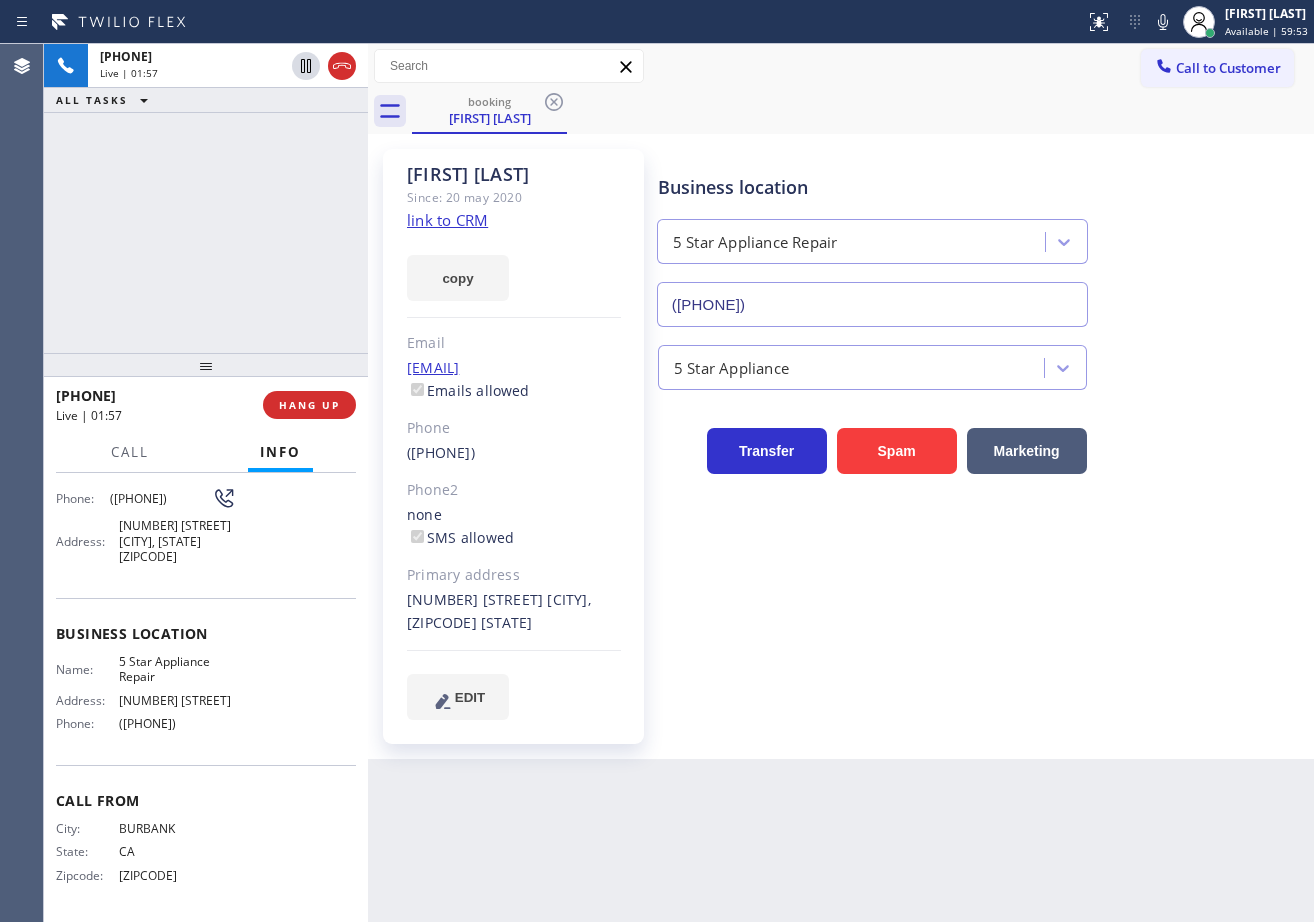 click on "booking [FIRST] [LAST]" at bounding box center [863, 111] 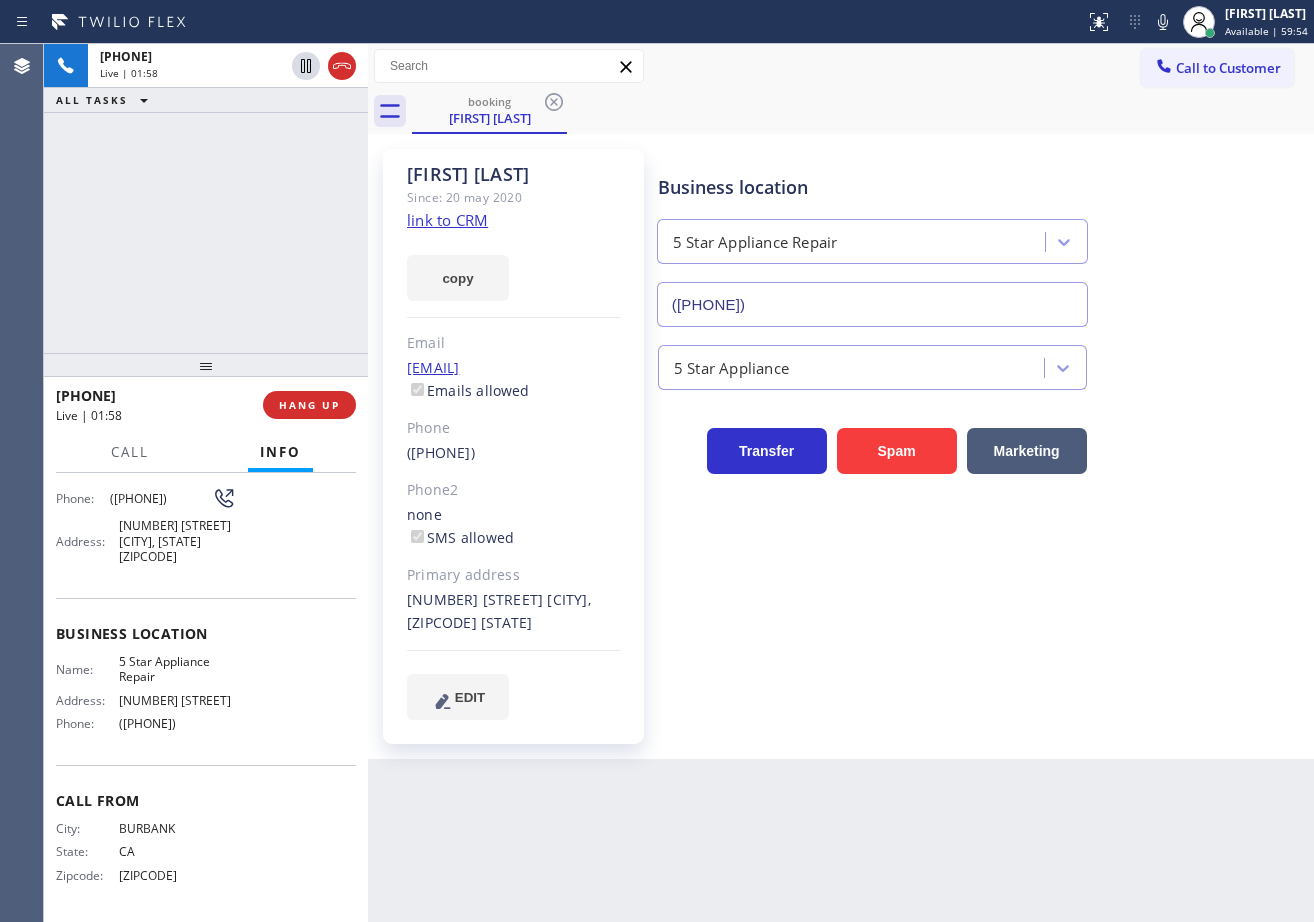 drag, startPoint x: 1137, startPoint y: 42, endPoint x: 1123, endPoint y: 274, distance: 232.42203 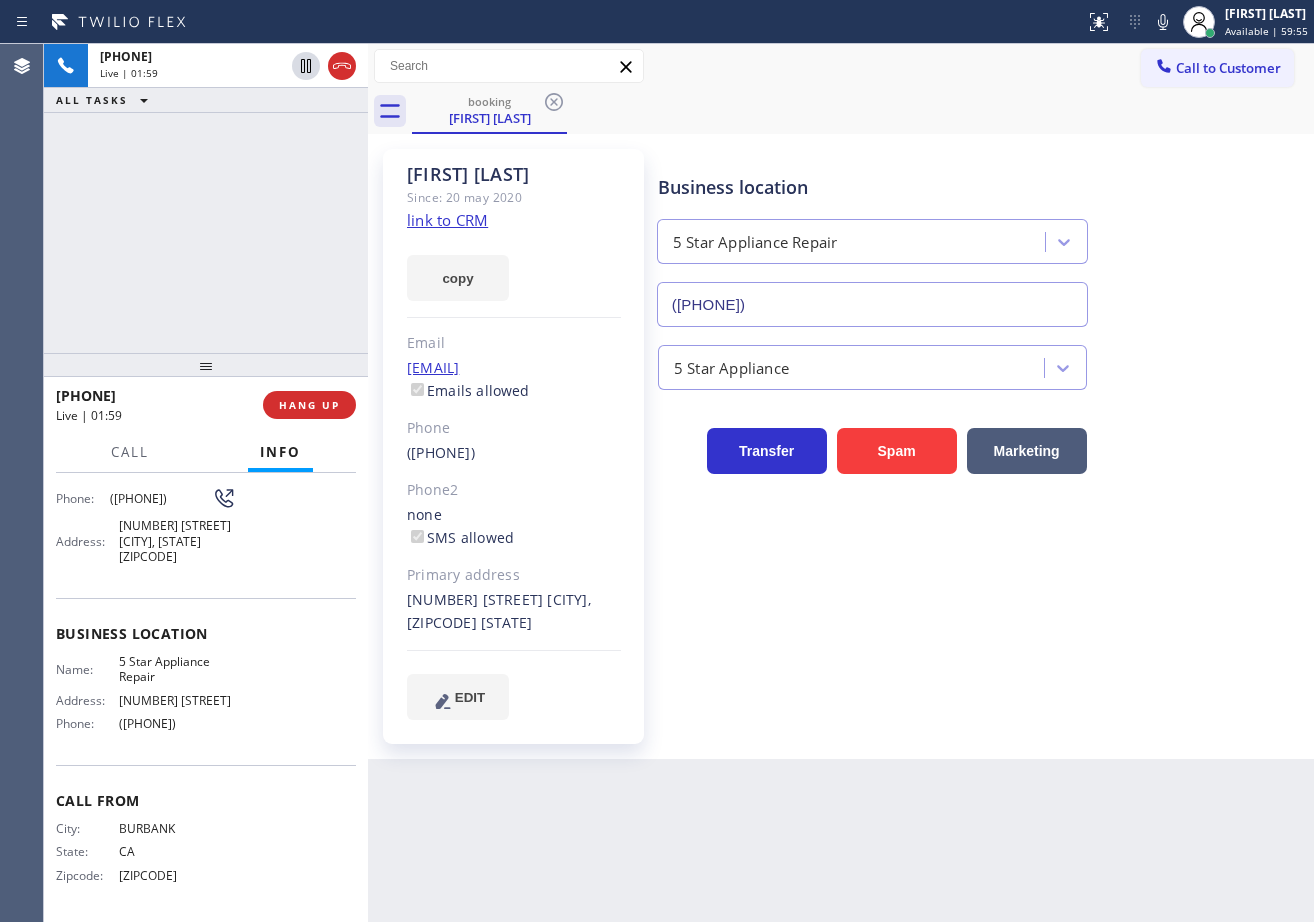 drag, startPoint x: 1123, startPoint y: 274, endPoint x: 812, endPoint y: 124, distance: 345.28394 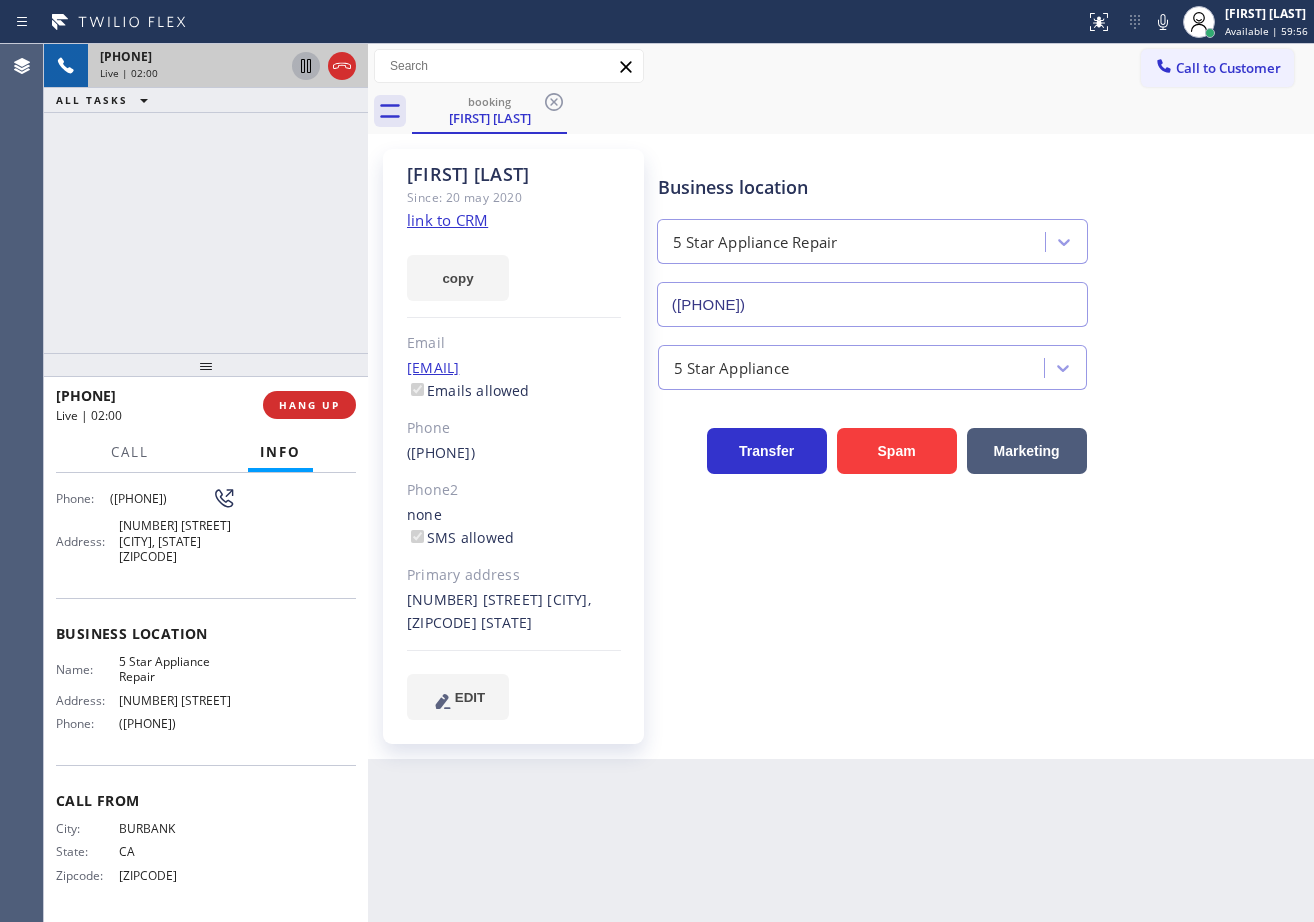 click 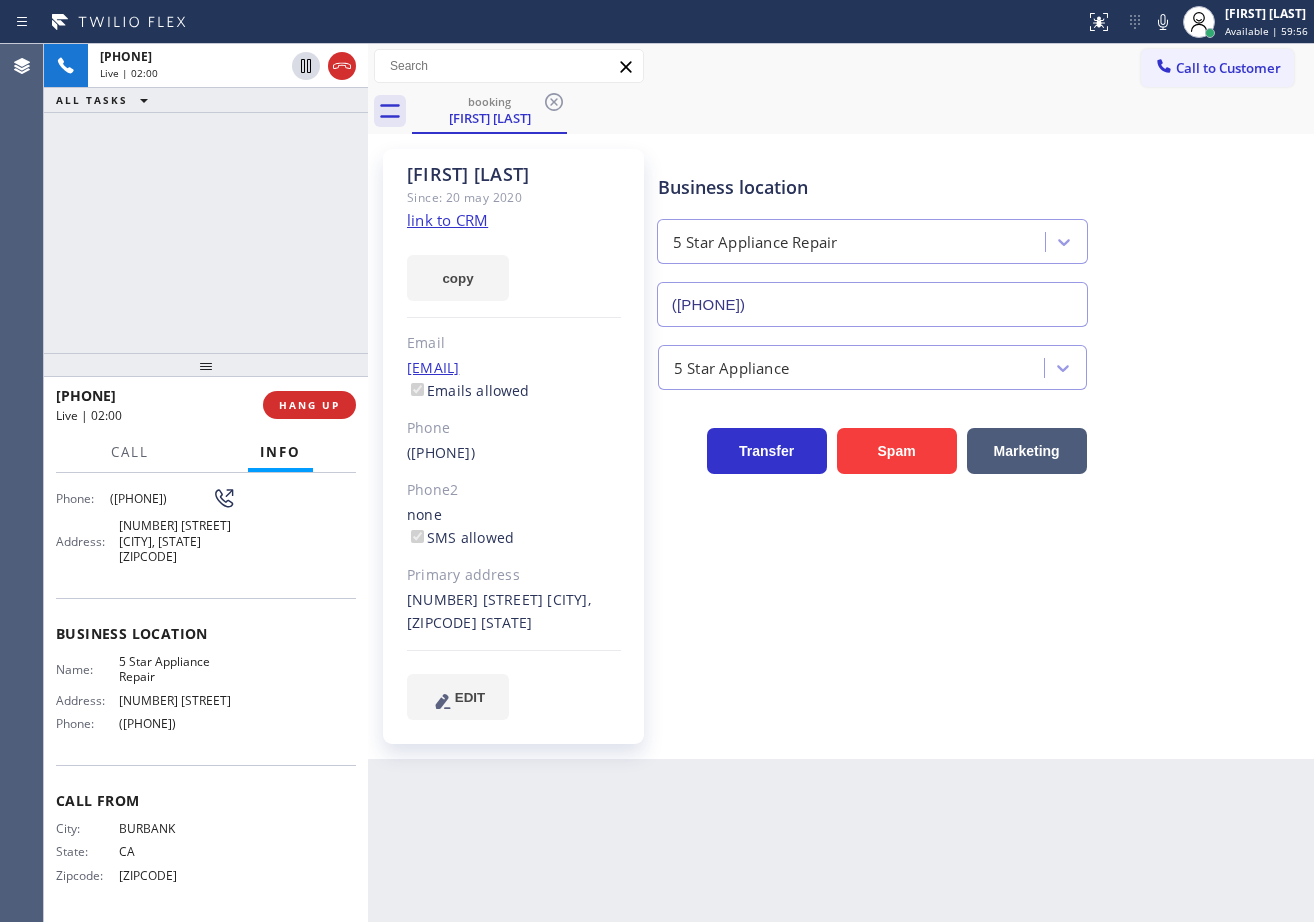 drag, startPoint x: 250, startPoint y: 158, endPoint x: 261, endPoint y: 162, distance: 11.7046995 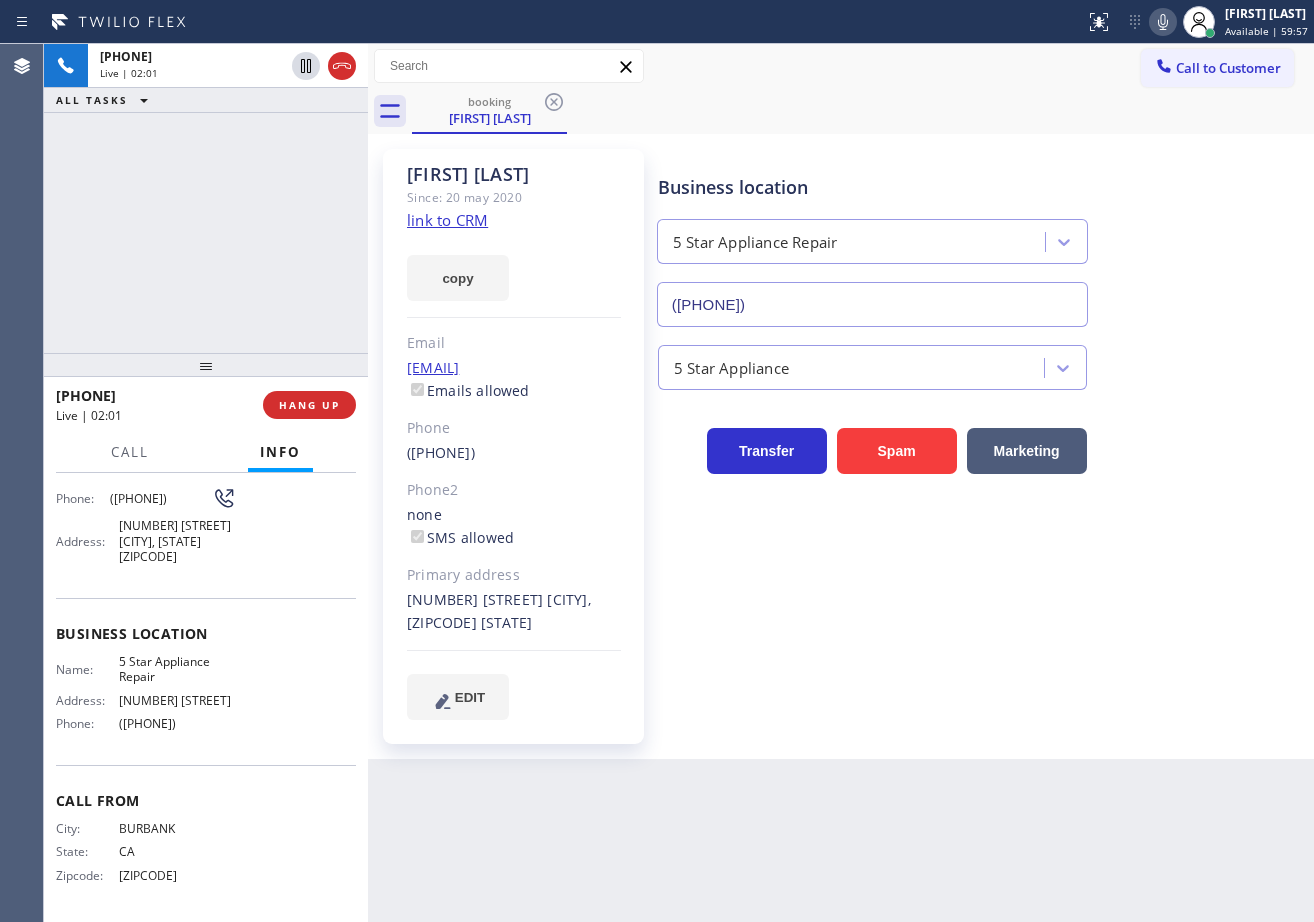 click 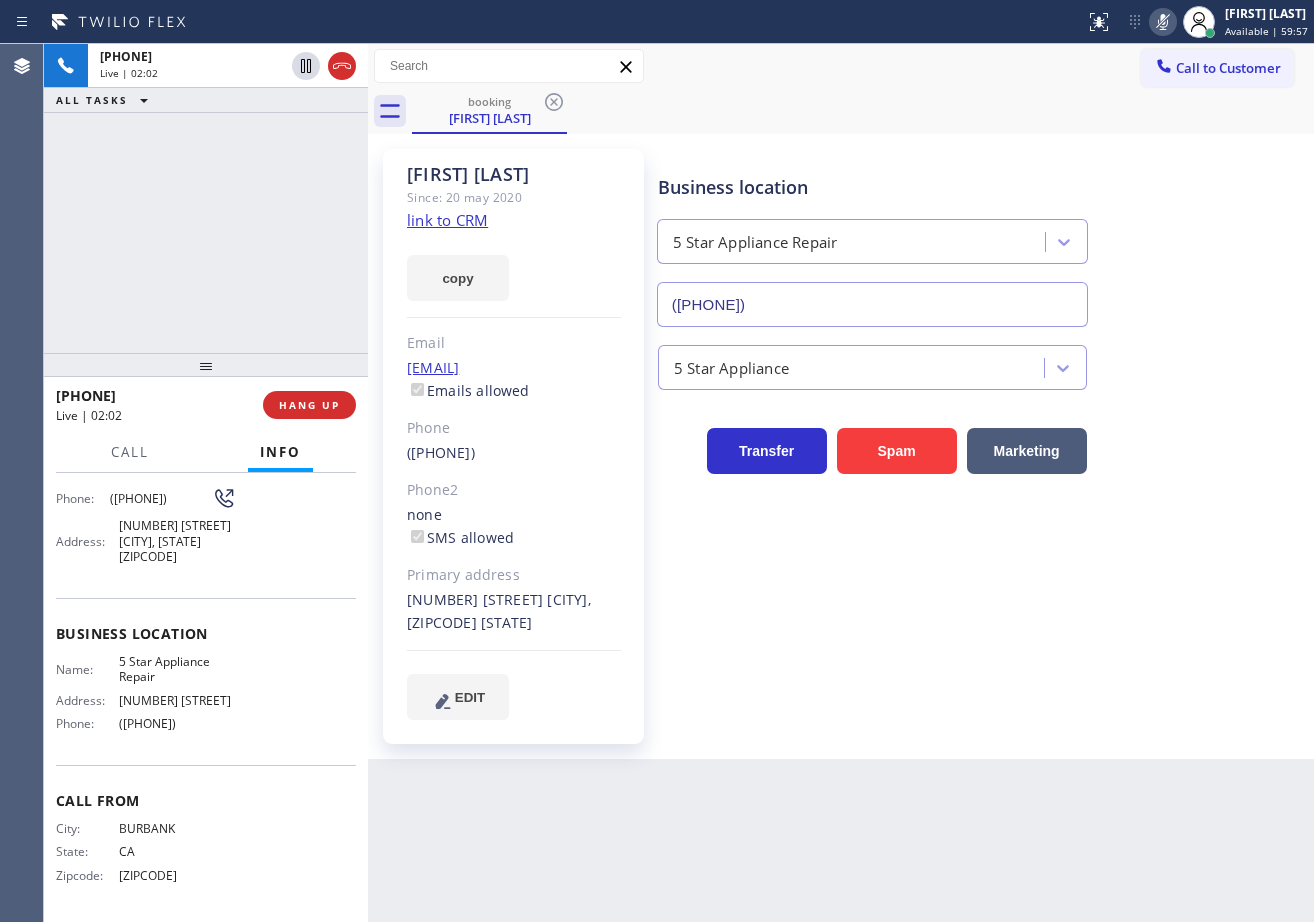 click on "[FIRST] [LAST] Since: [DATE] link to CRM copy Email [EMAIL]  Emails allowed Phone ([PHONE]) Phone2 none  SMS allowed Primary address  [NUMBER] [STREET] [CITY], [ZIPCODE] [STATE] EDIT Outbound call Location [NUMBER] Star Appliance Repair Your caller id phone number ([PHONE]) Customer number Call Benefits  Business location [NUMBER] Star Appliance [NUMBER] Star Appliance Transfer Spam Marketing" at bounding box center (841, 446) 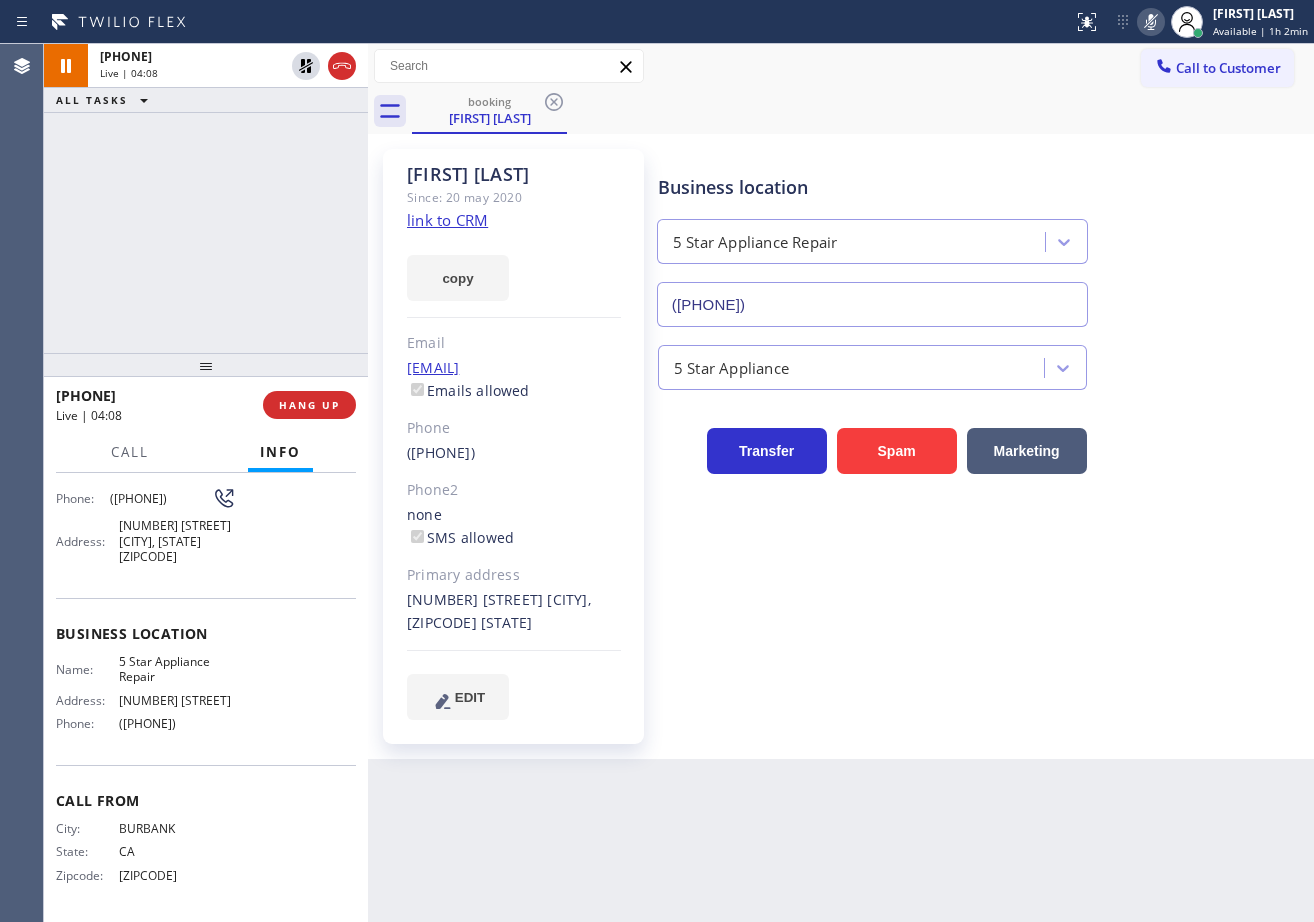 drag, startPoint x: 307, startPoint y: 70, endPoint x: 266, endPoint y: 169, distance: 107.15409 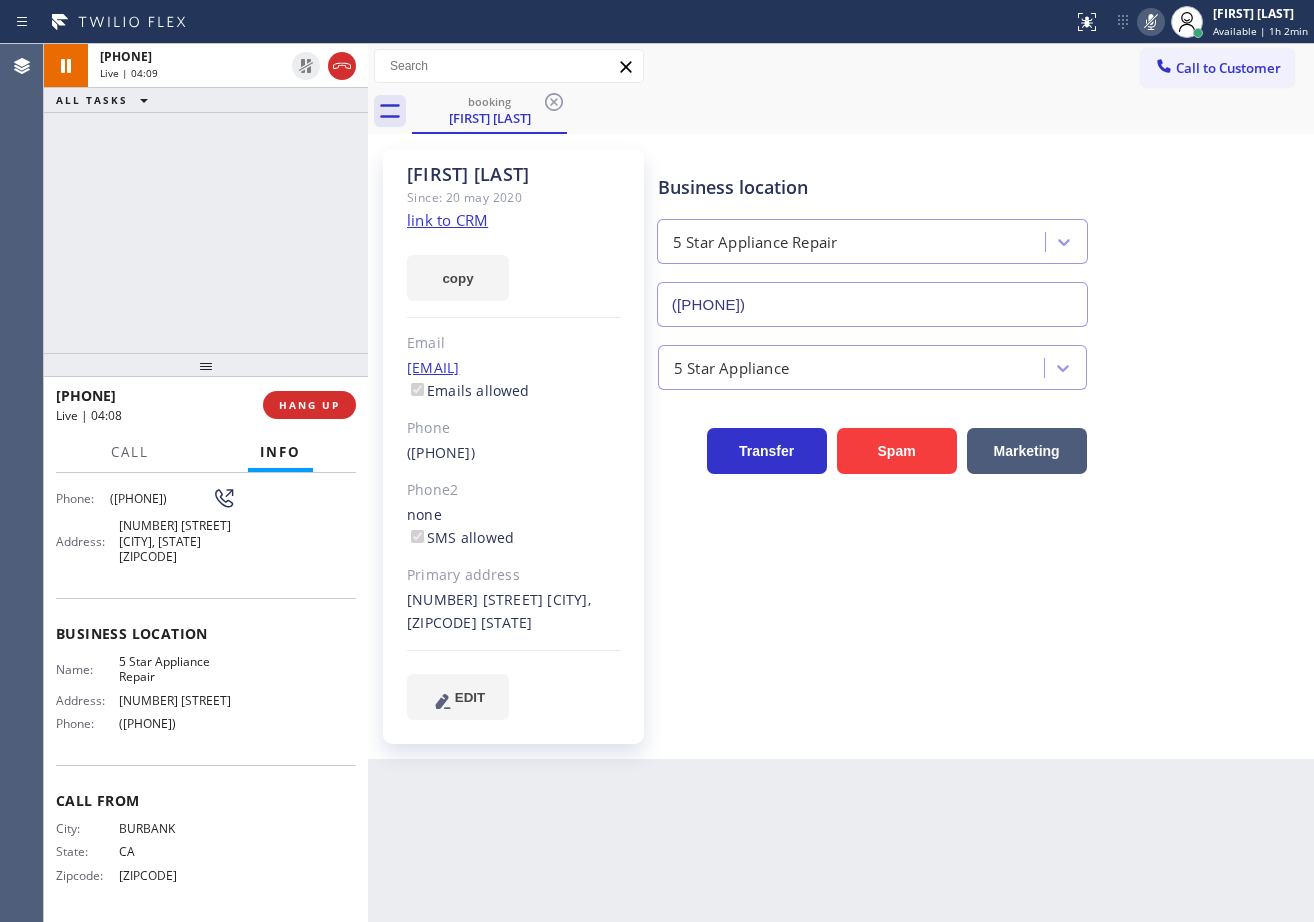 drag, startPoint x: 241, startPoint y: 200, endPoint x: 1069, endPoint y: 152, distance: 829.39014 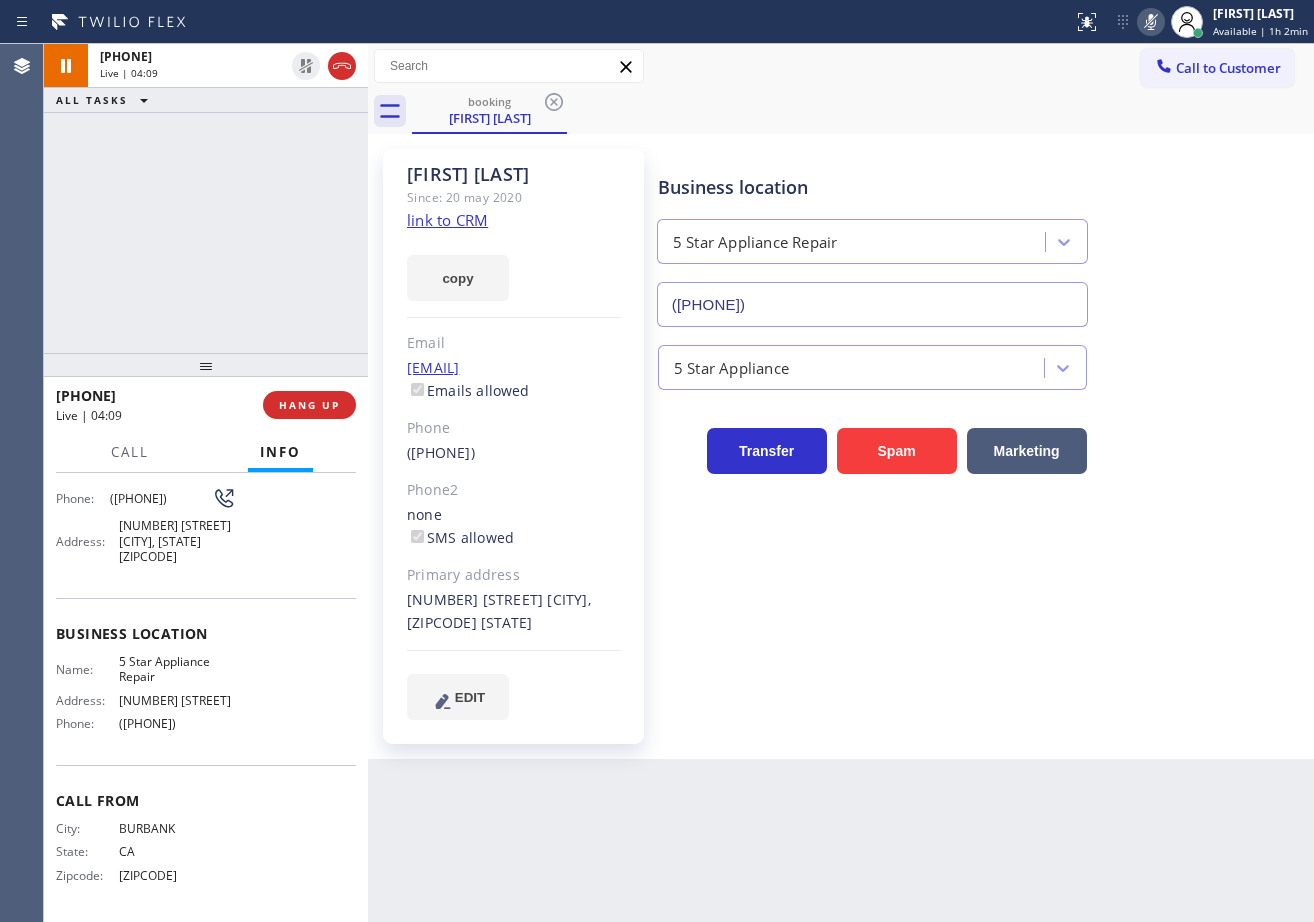 click 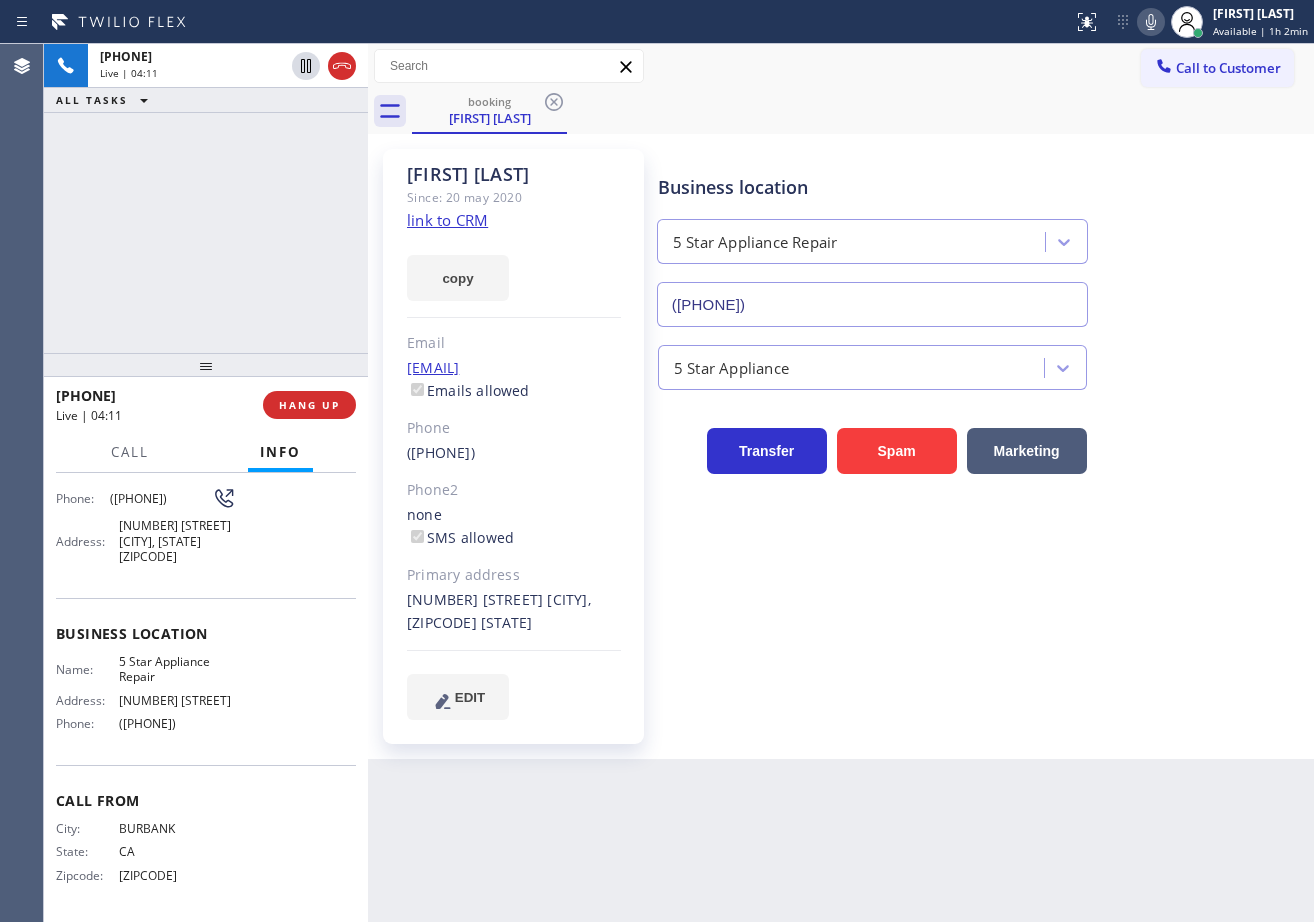 click on "Business location 5 Star Appliance Repair [PHONE] 5 Star Appliance Transfer Spam Marketing" at bounding box center (981, 454) 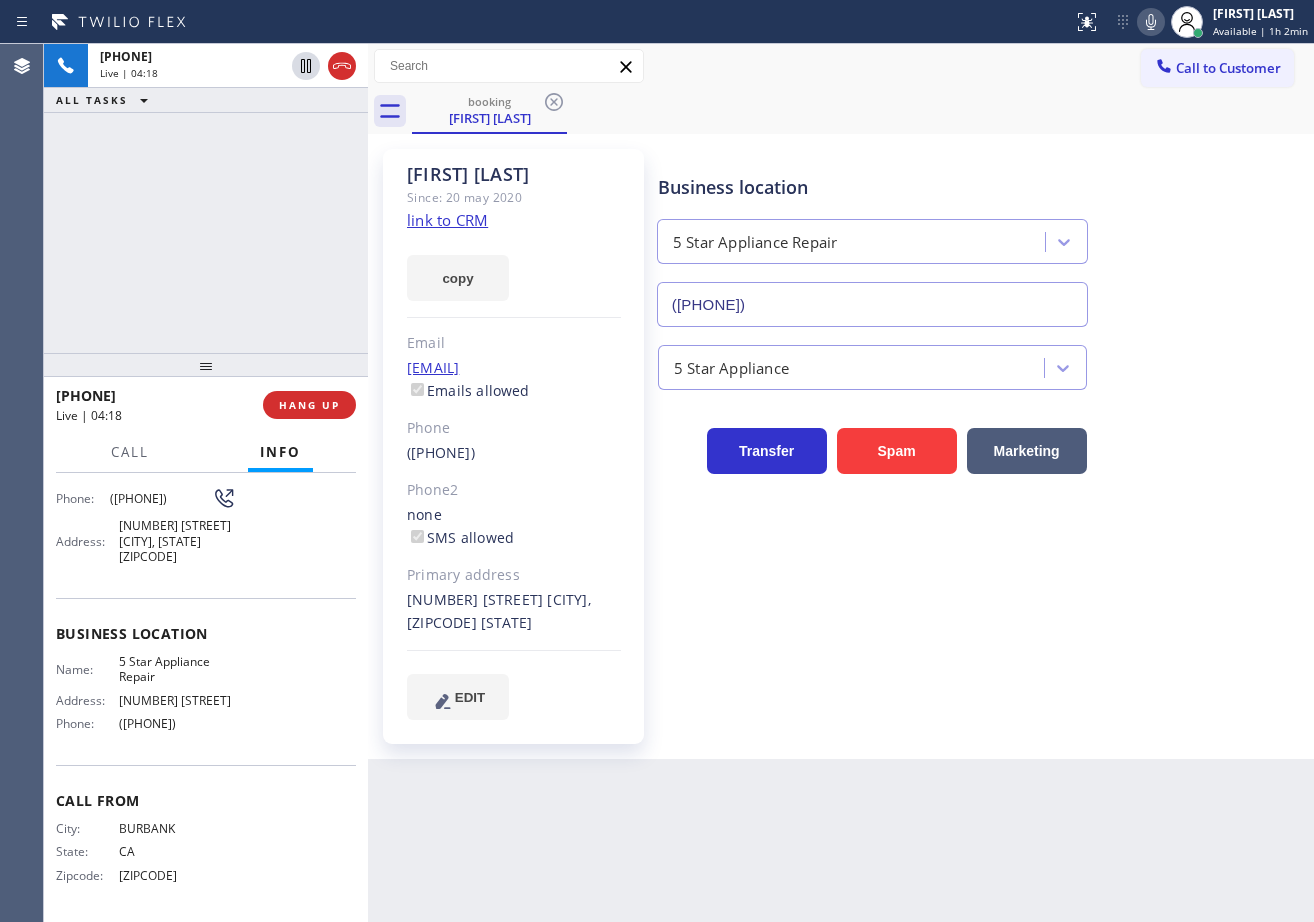 click on "Business location 5 Star Appliance Repair [PHONE] 5 Star Appliance Transfer Spam Marketing" at bounding box center [981, 434] 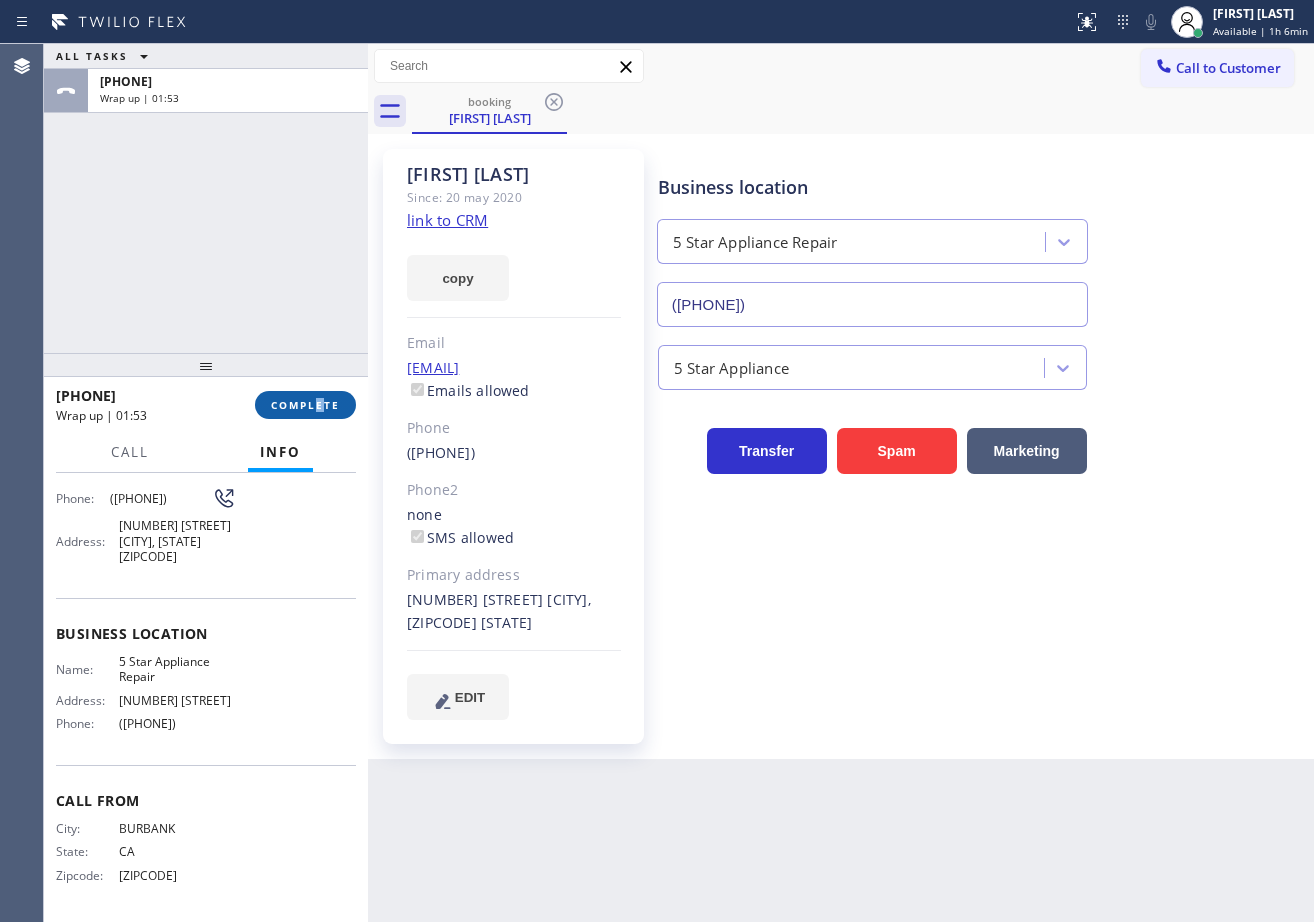 click on "[PHONE] Wrap up | 01:53 COMPLETE" at bounding box center (206, 405) 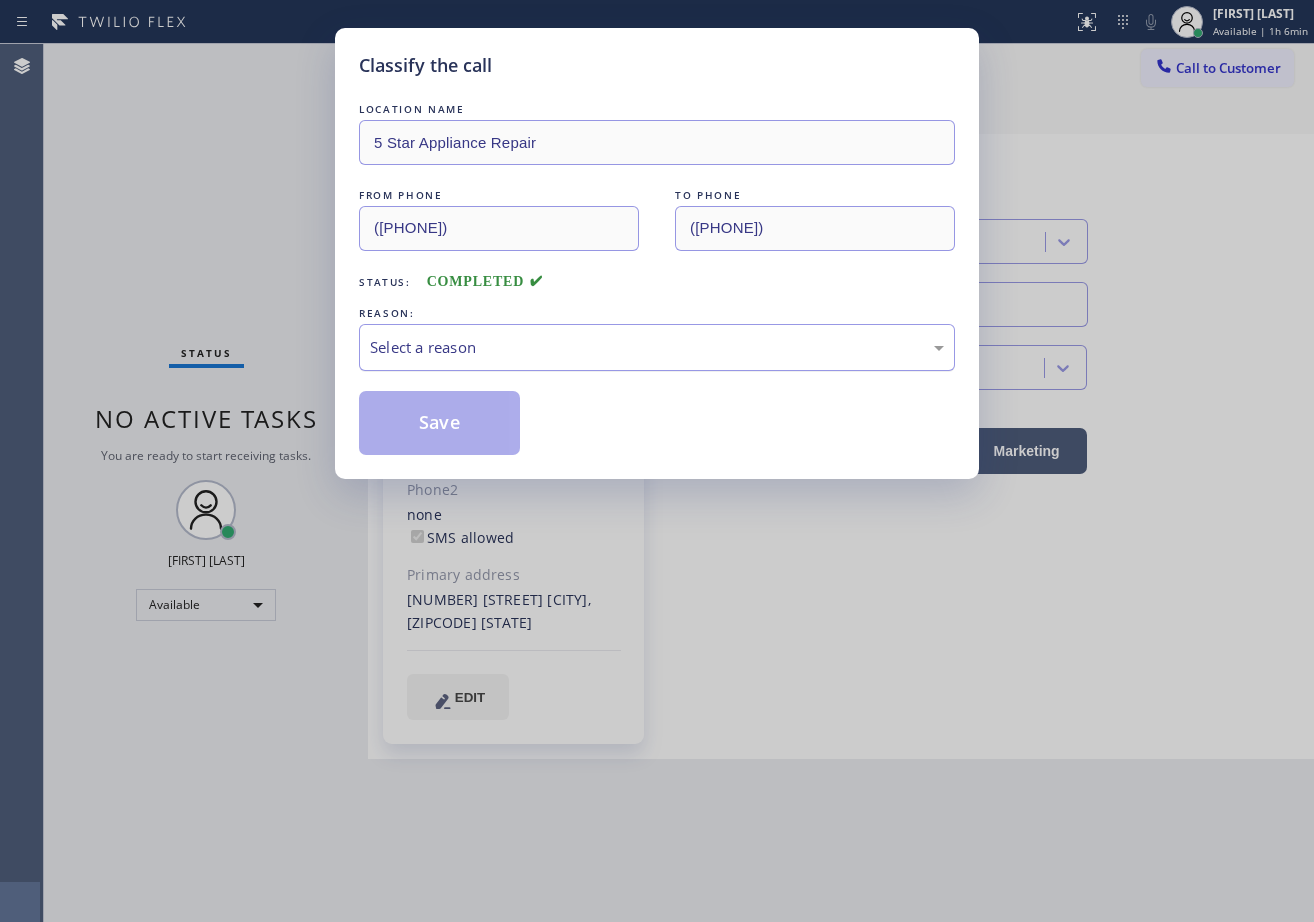 click on "Select a reason" at bounding box center [657, 347] 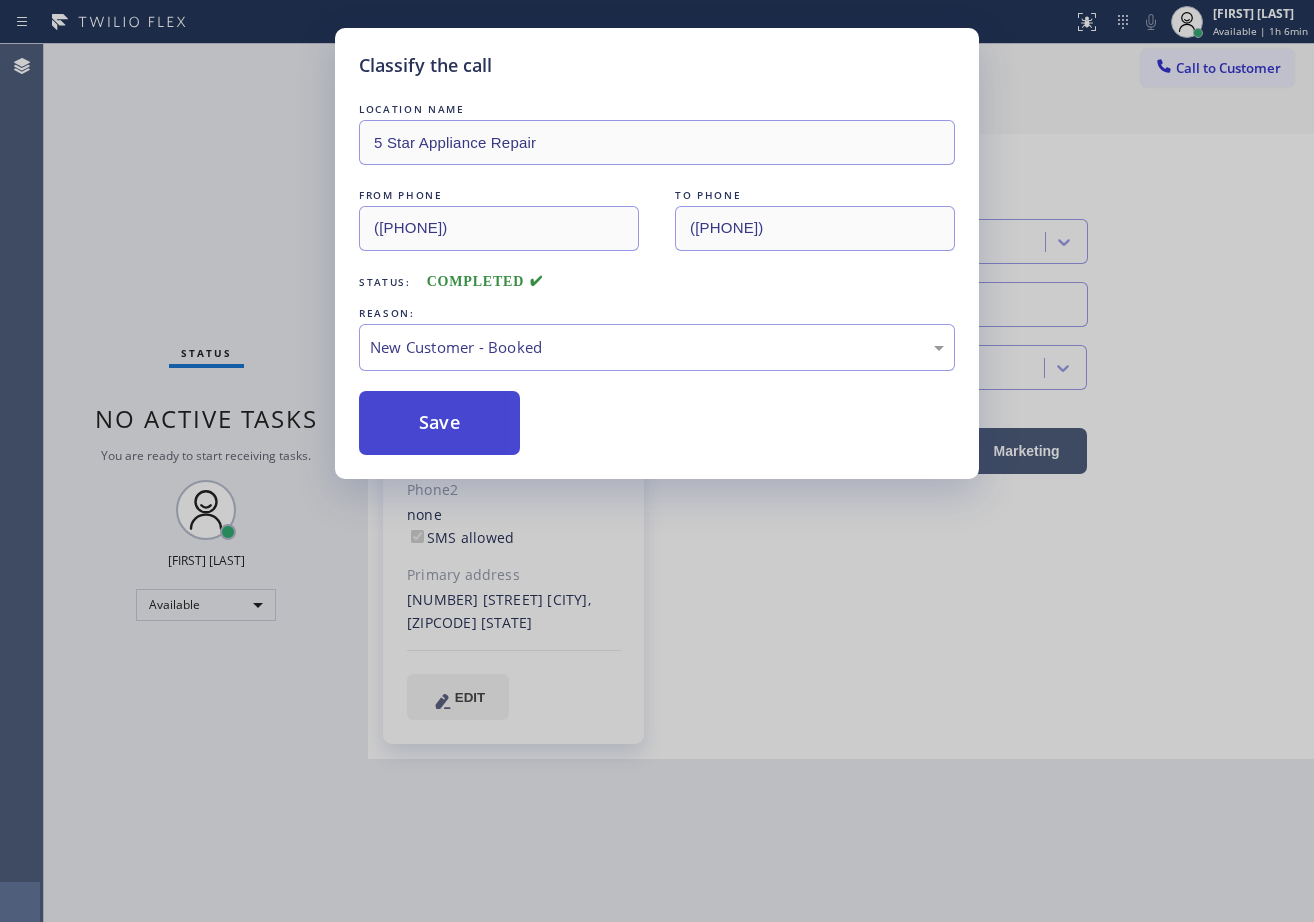 click on "Save" at bounding box center [439, 423] 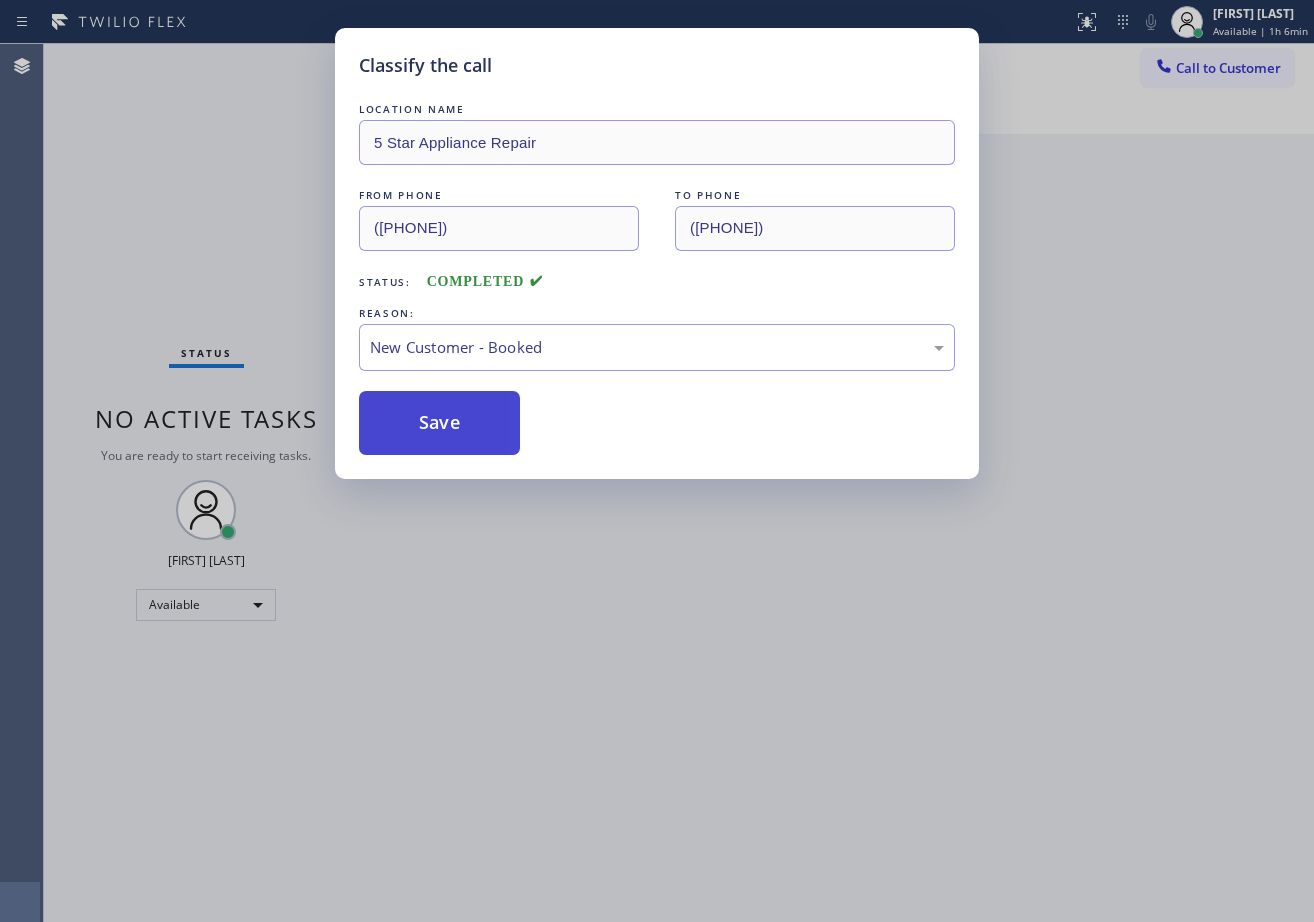 click on "Save" at bounding box center (439, 423) 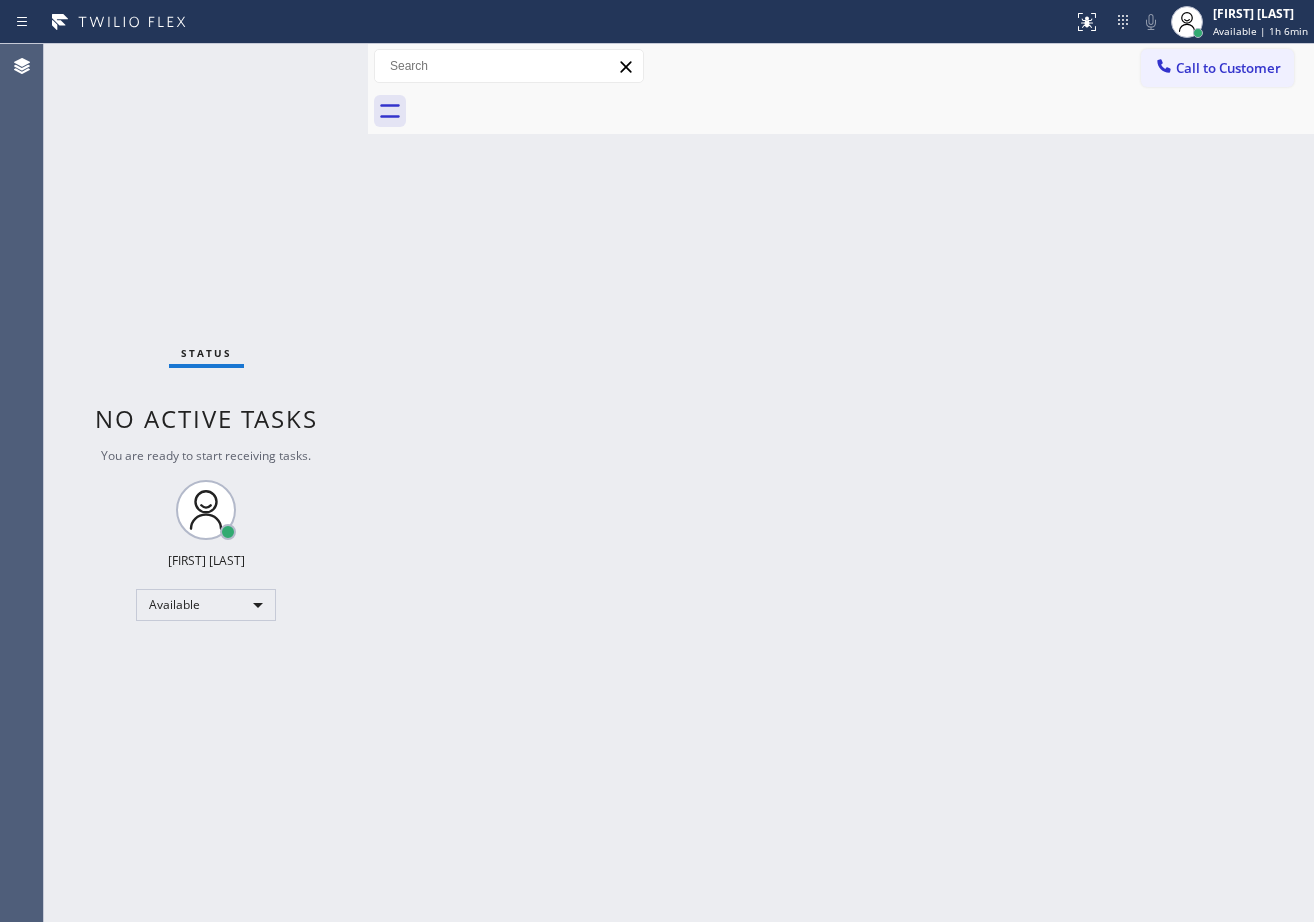 click on "Status   No active tasks     You are ready to start receiving tasks.   [FIRST] [LAST] Available" at bounding box center [206, 483] 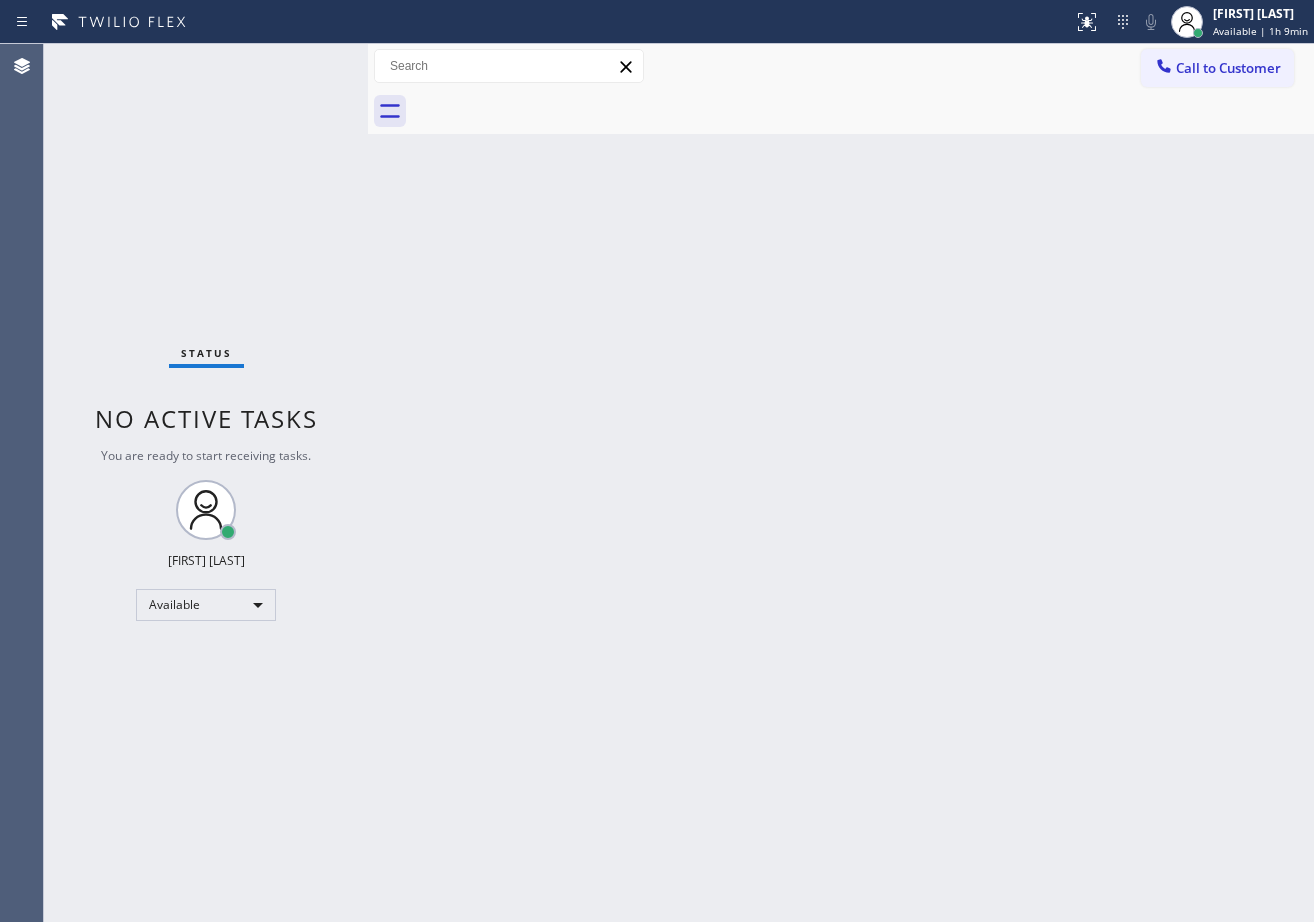 click on "Status   No active tasks     You are ready to start receiving tasks.   [FIRST] [LAST] Available" at bounding box center [206, 483] 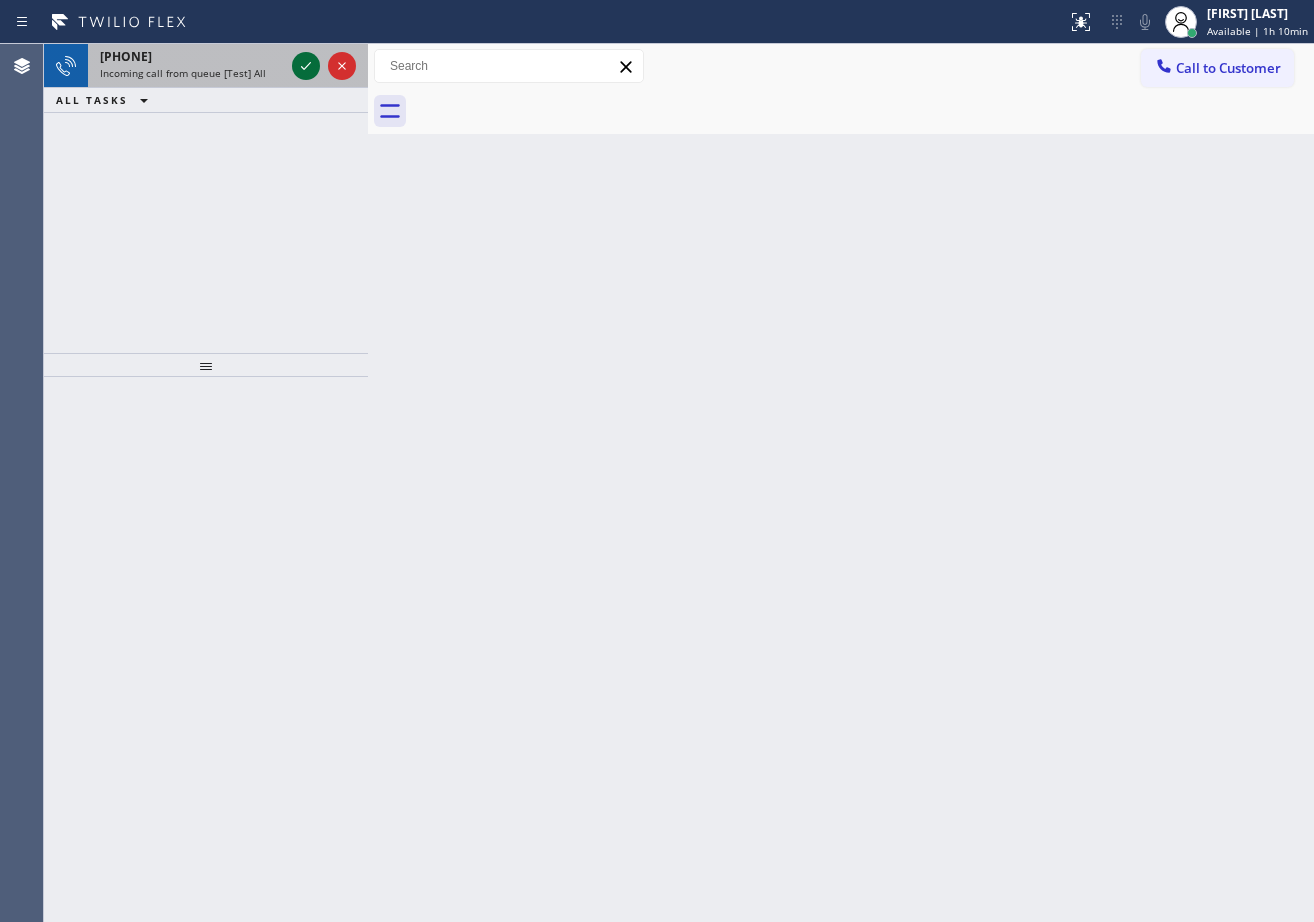 click 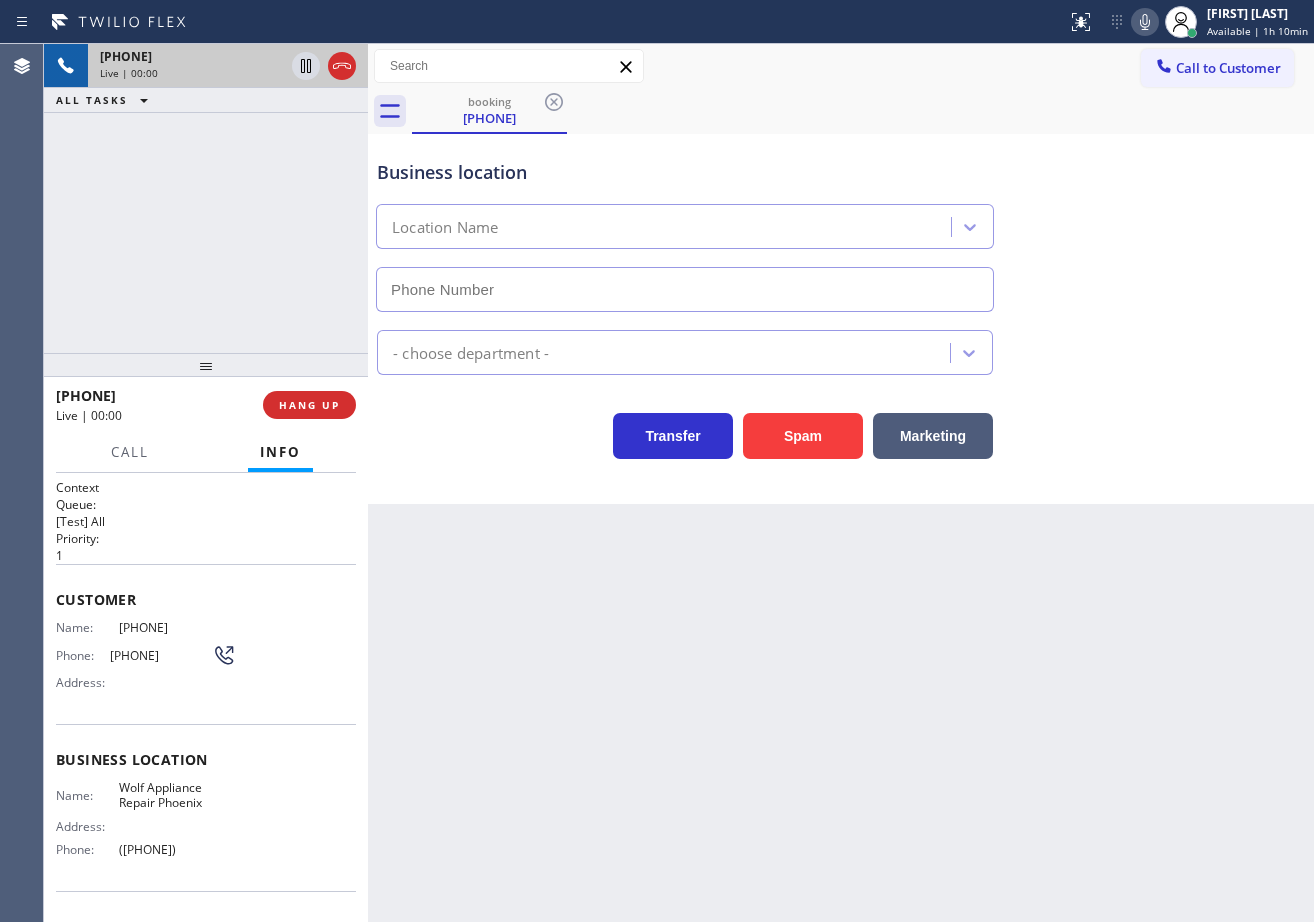 type on "([PHONE])" 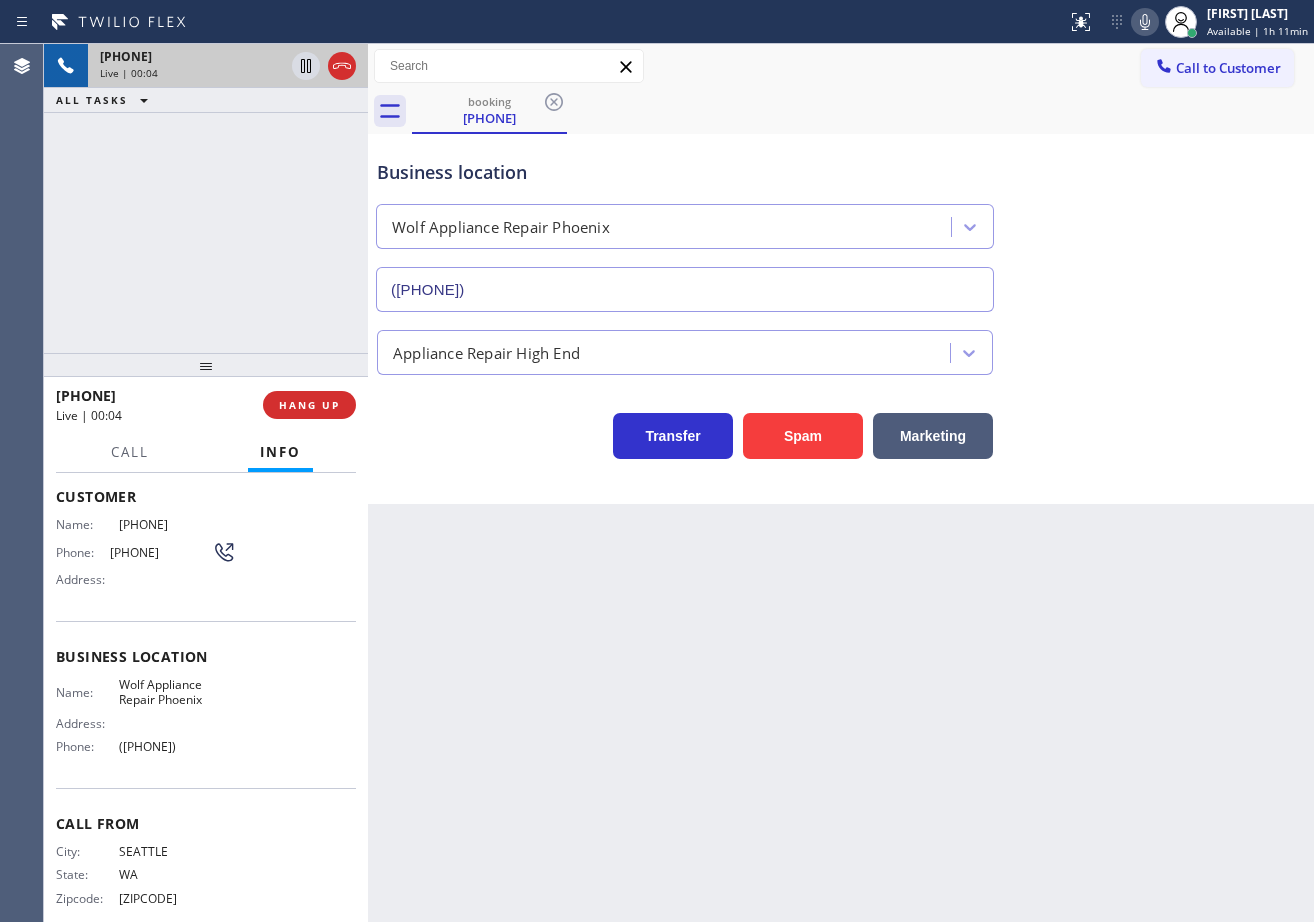 scroll, scrollTop: 0, scrollLeft: 0, axis: both 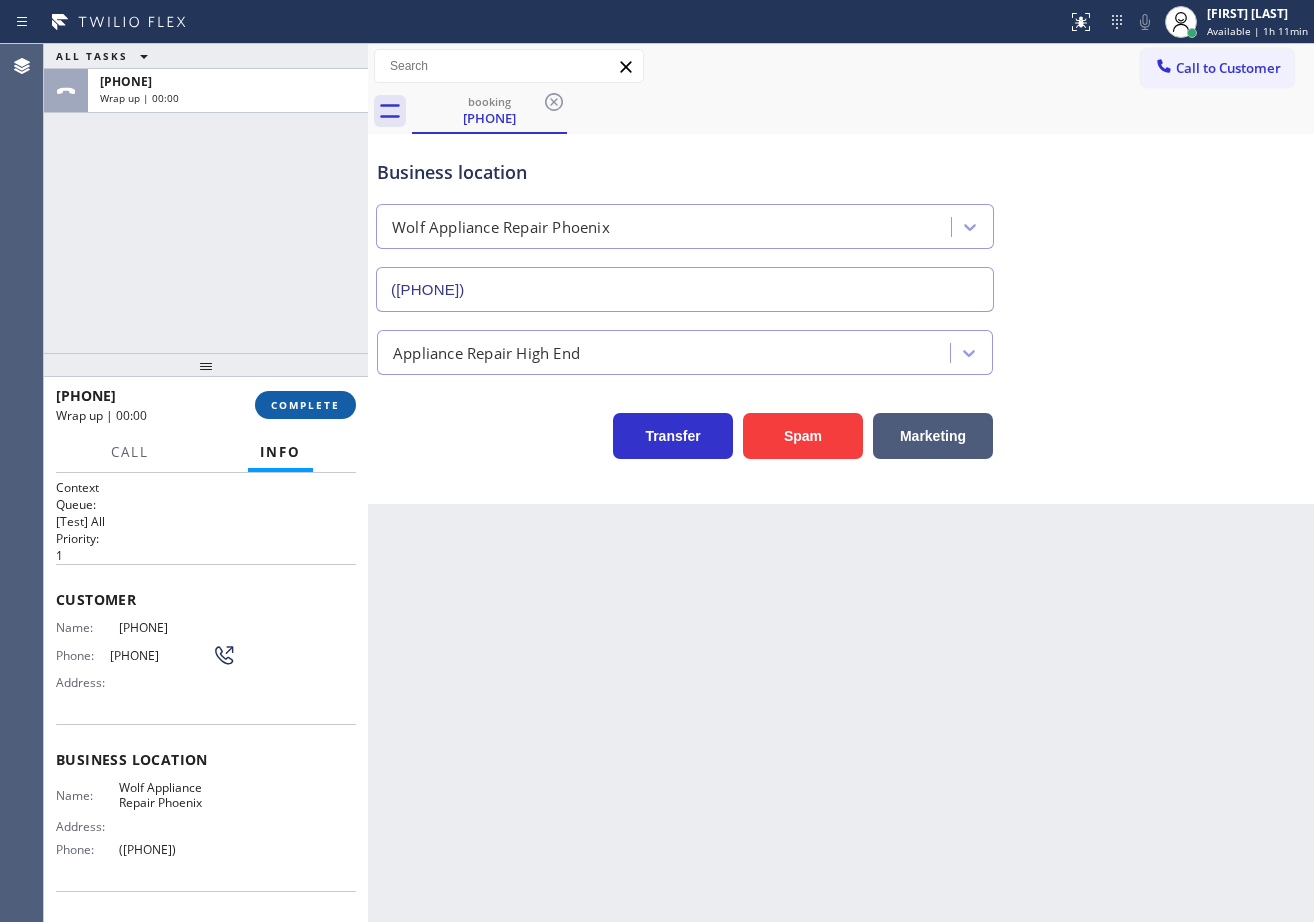 click on "COMPLETE" at bounding box center (305, 405) 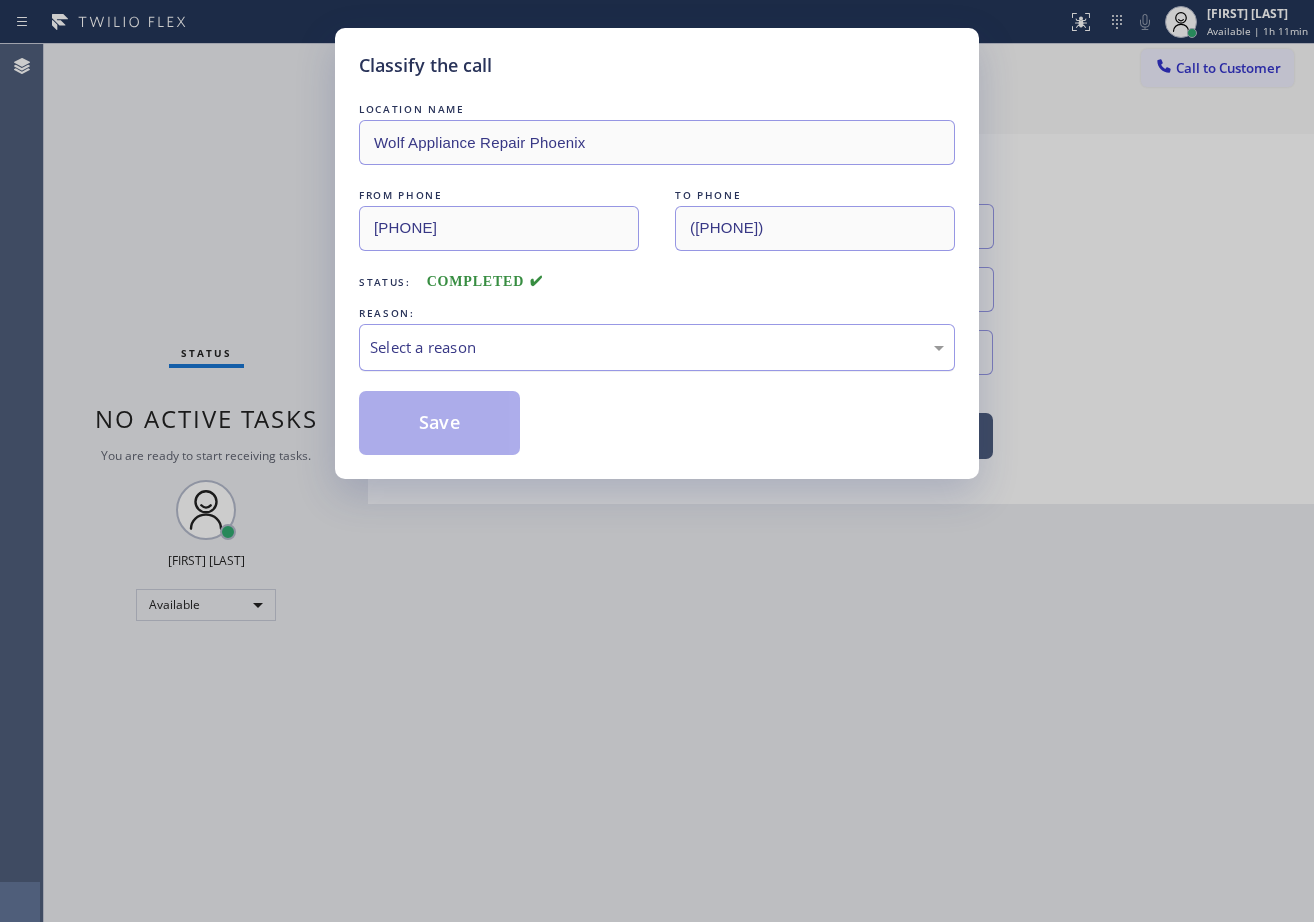click on "Select a reason" at bounding box center [657, 347] 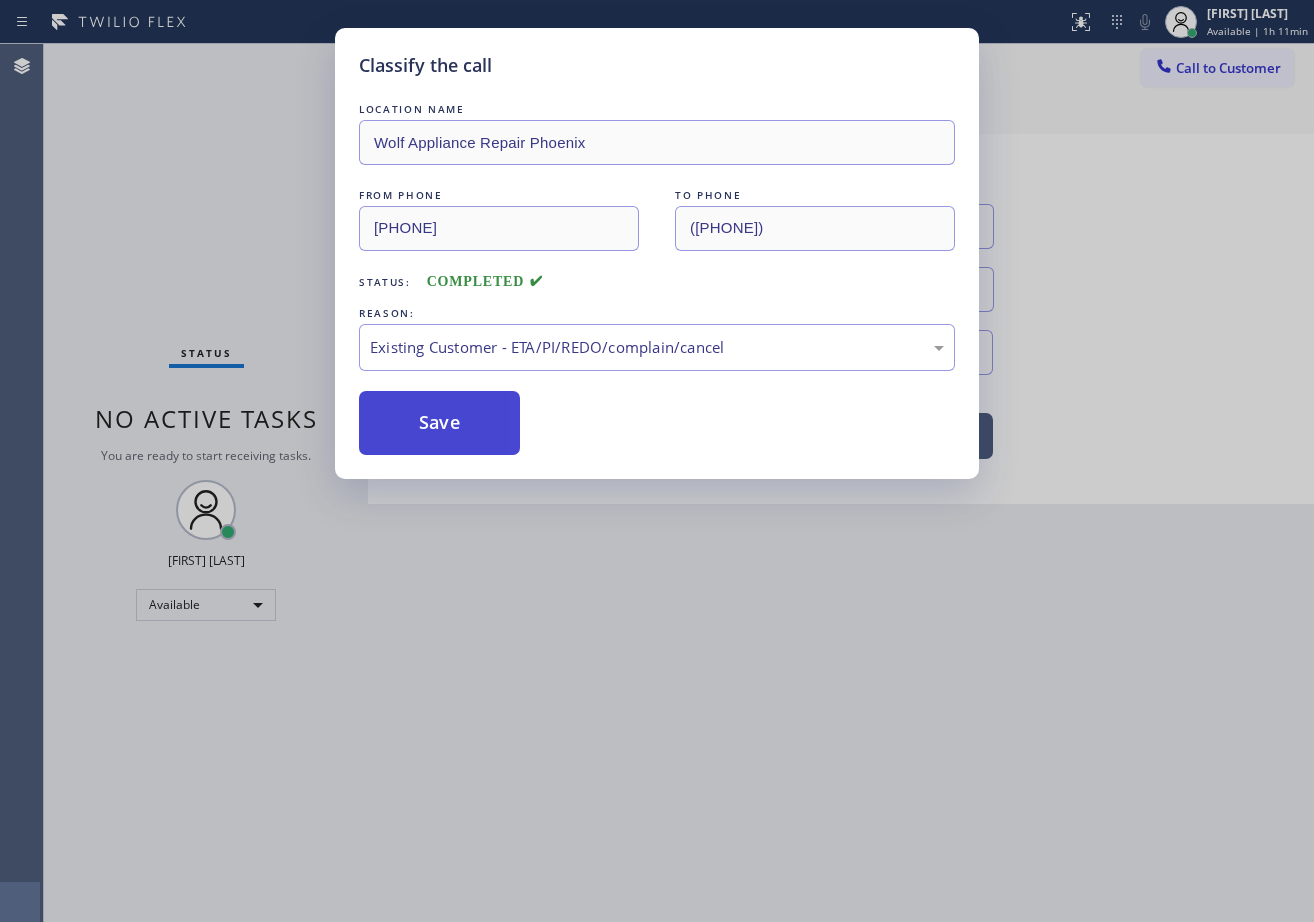 click on "Save" at bounding box center [439, 423] 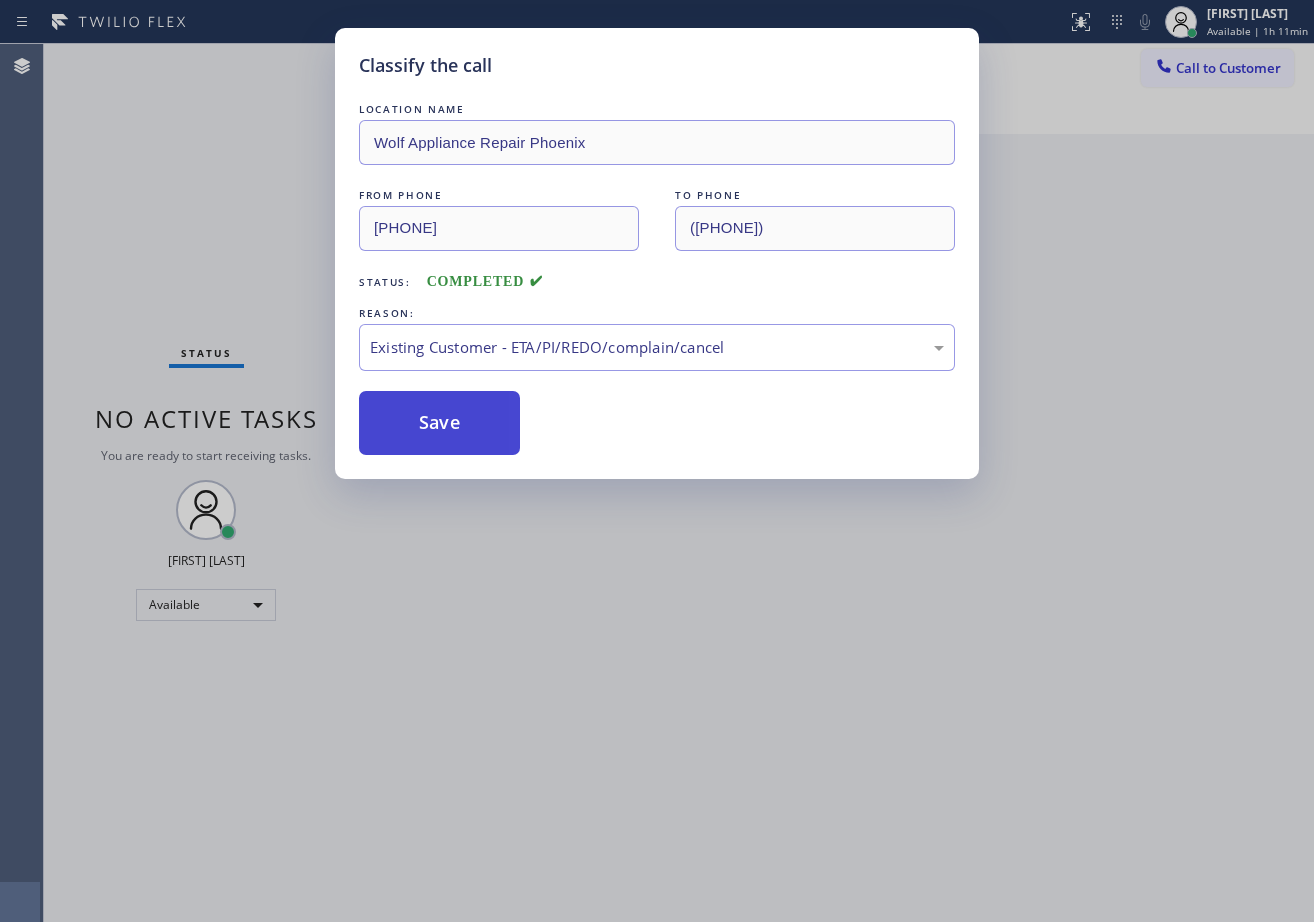 click on "Save" at bounding box center (439, 423) 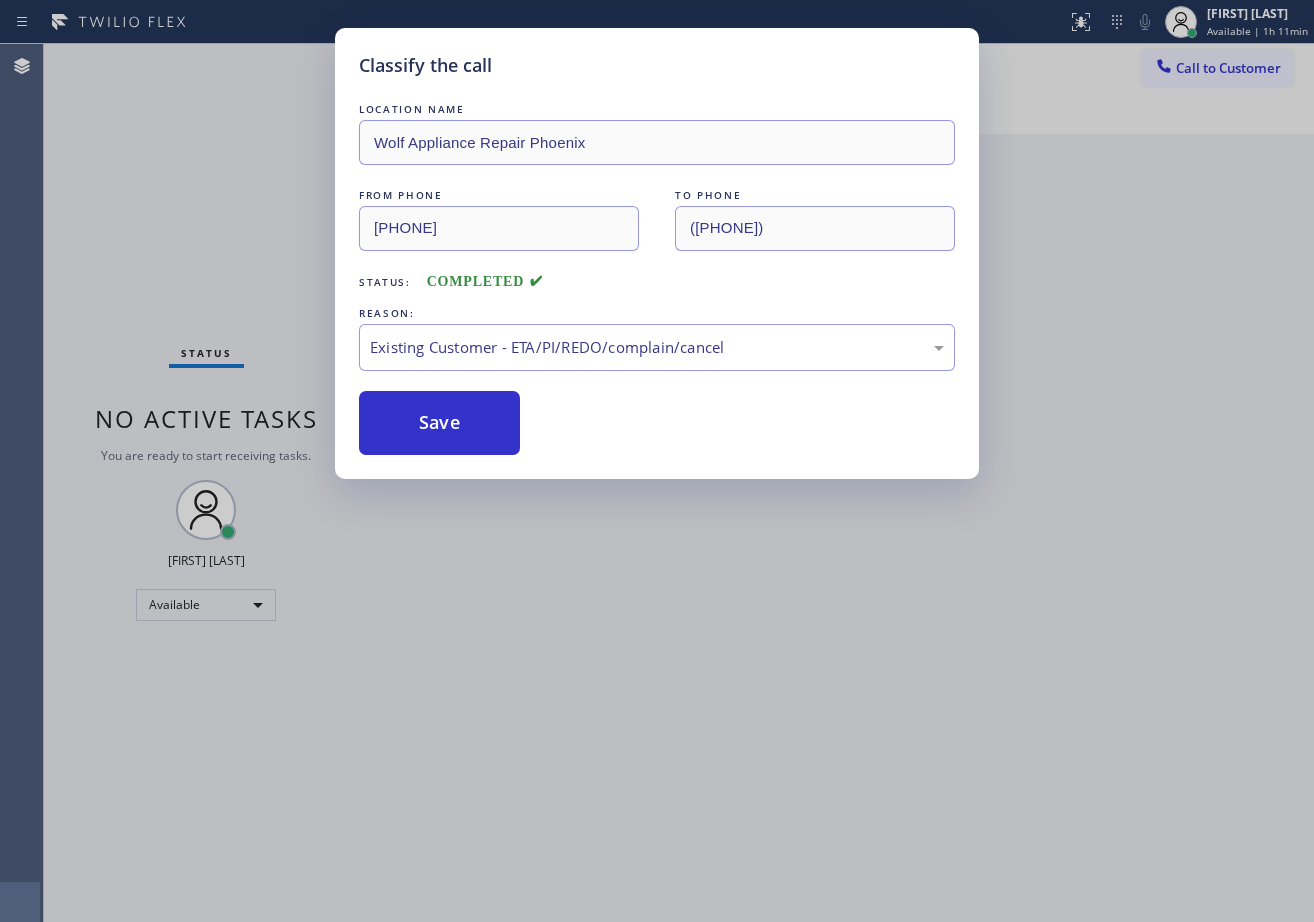 drag, startPoint x: 725, startPoint y: 771, endPoint x: 1012, endPoint y: 540, distance: 368.41553 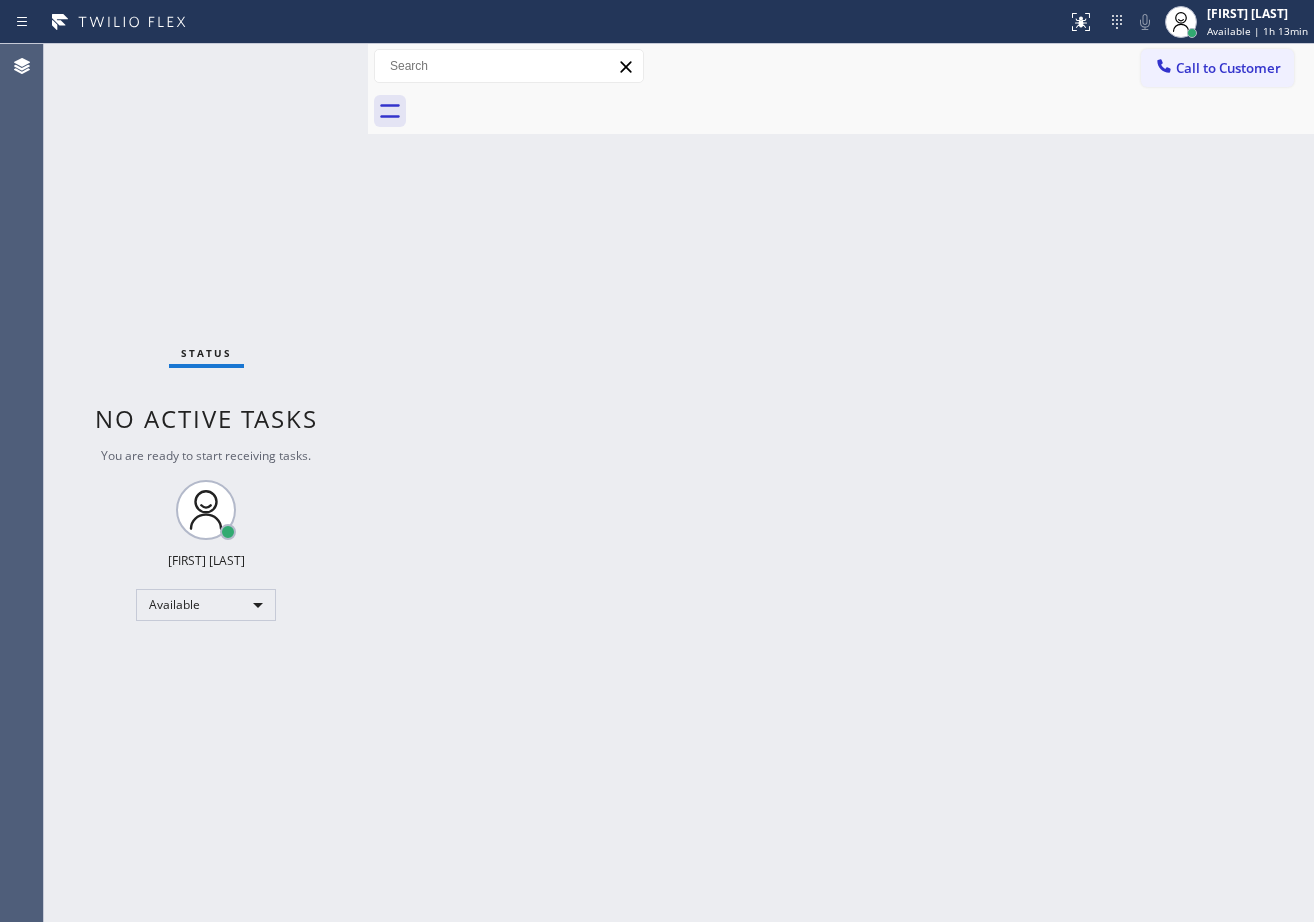 click on "Status   No active tasks     You are ready to start receiving tasks.   [FIRST] [LAST] Available" at bounding box center (206, 483) 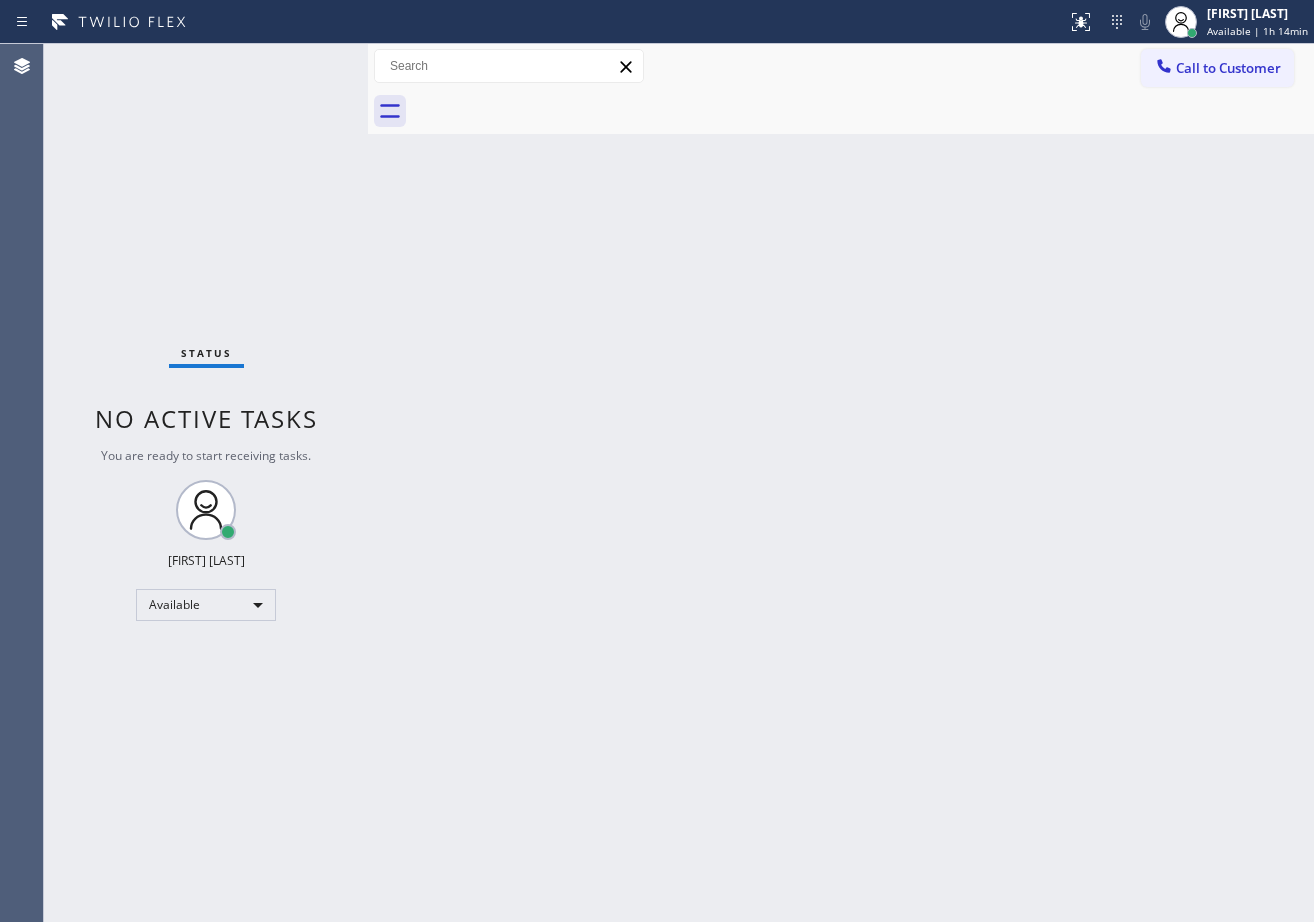 click on "Back to Dashboard Change Sender ID Customers Technicians Select a contact Outbound call Technician Search Technician Your caller id phone number Your caller id phone number Call Technician info Name   Phone none Address none Change Sender ID HVAC [PHONE] [NUMBER] Star Appliance [PHONE] Appliance Repair [PHONE] Plumbing [PHONE] Air Duct Cleaning [PHONE]  Electricians [PHONE]  Cancel Change Check personal SMS Reset Change No tabs Call to Customer Outbound call Location [CITY] Repair Professionals ([CITY], Google Ads) Your caller id phone number ([PHONE]) Customer number Call Outbound call Technician Search Technician Your caller id phone number Your caller id phone number Call" at bounding box center (841, 483) 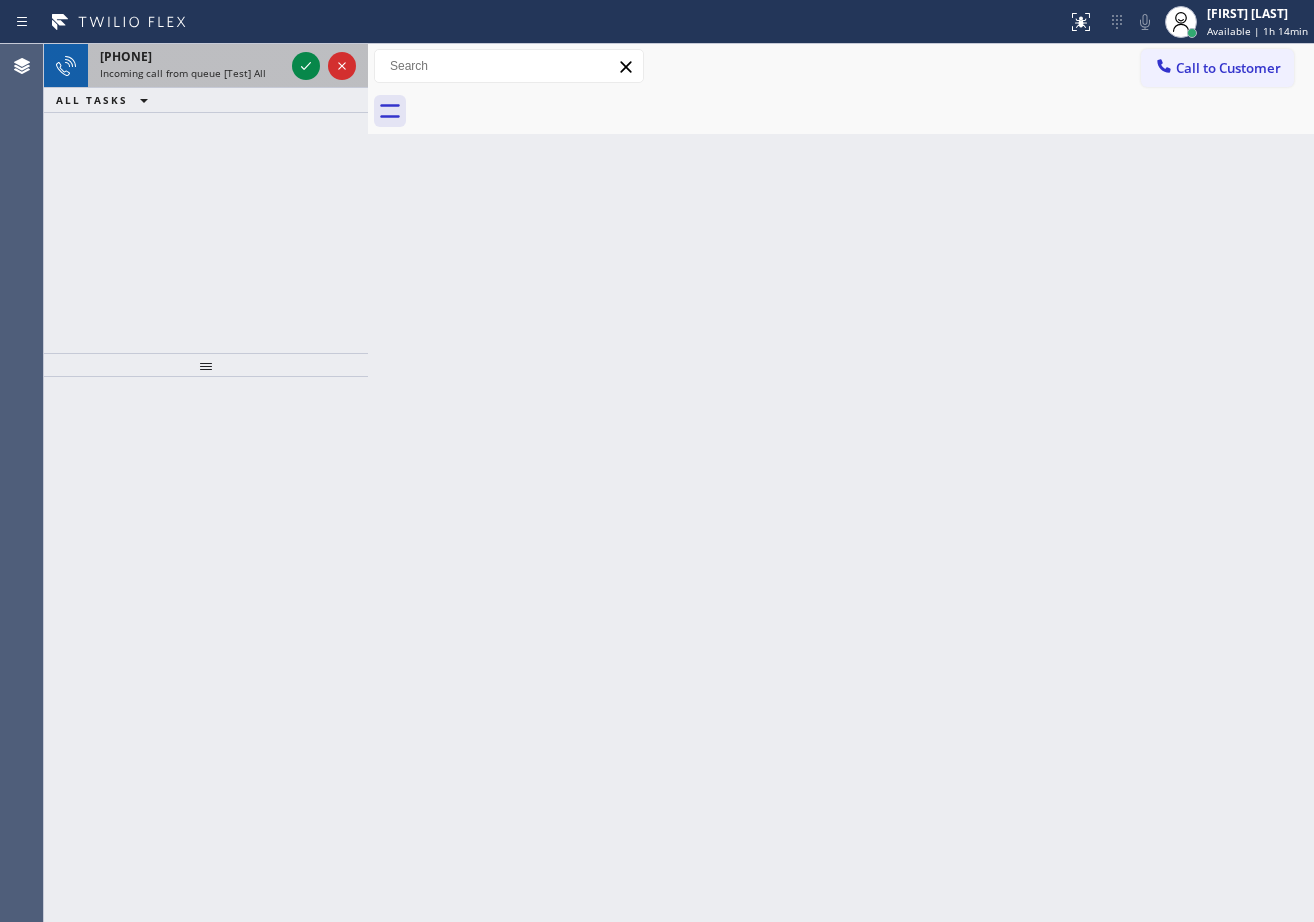 click on "[PHONE]" at bounding box center (192, 56) 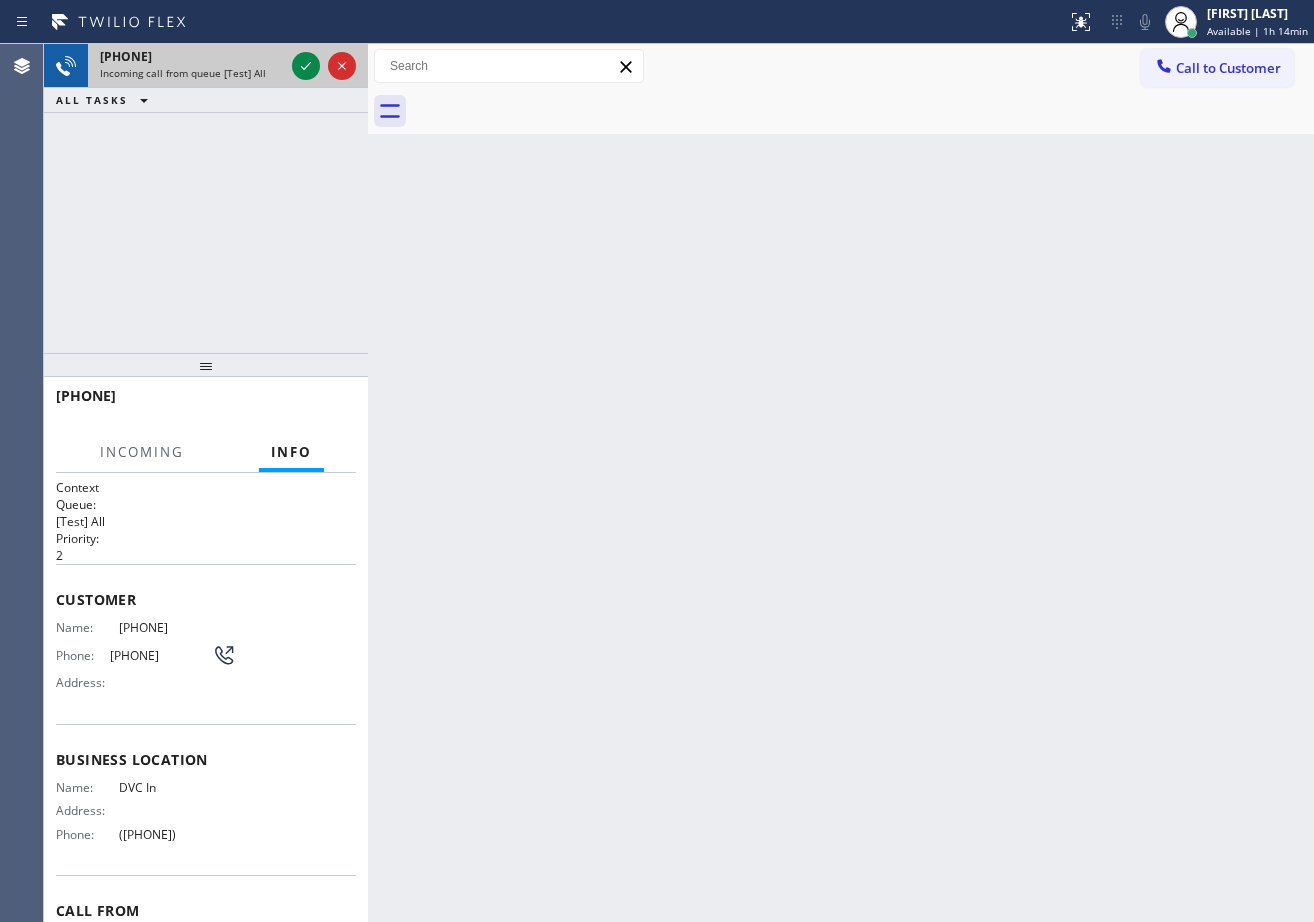 click on "[PHONE]" at bounding box center [192, 56] 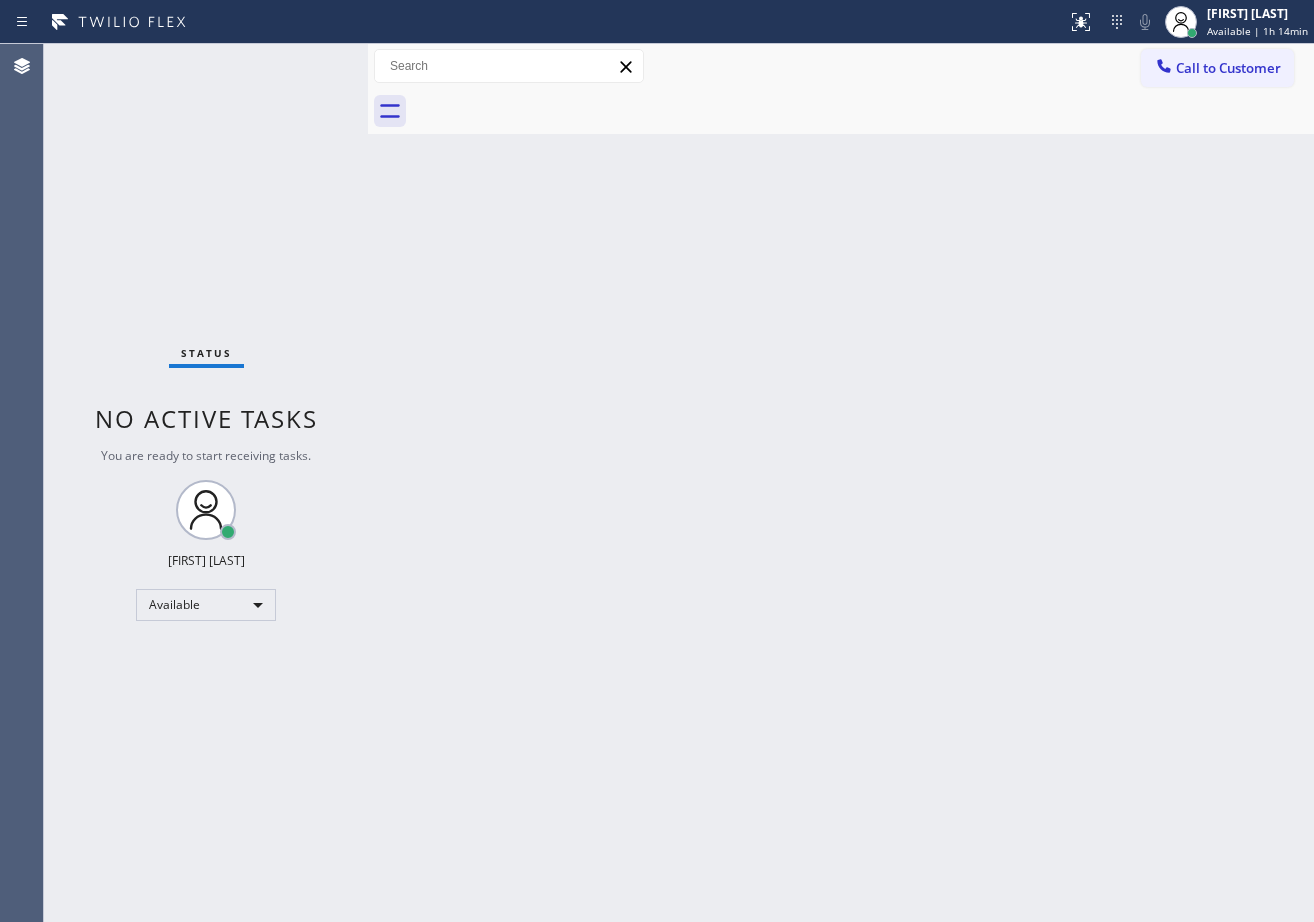 click on "Status   No active tasks     You are ready to start receiving tasks.   [FIRST] [LAST] Available" at bounding box center [206, 483] 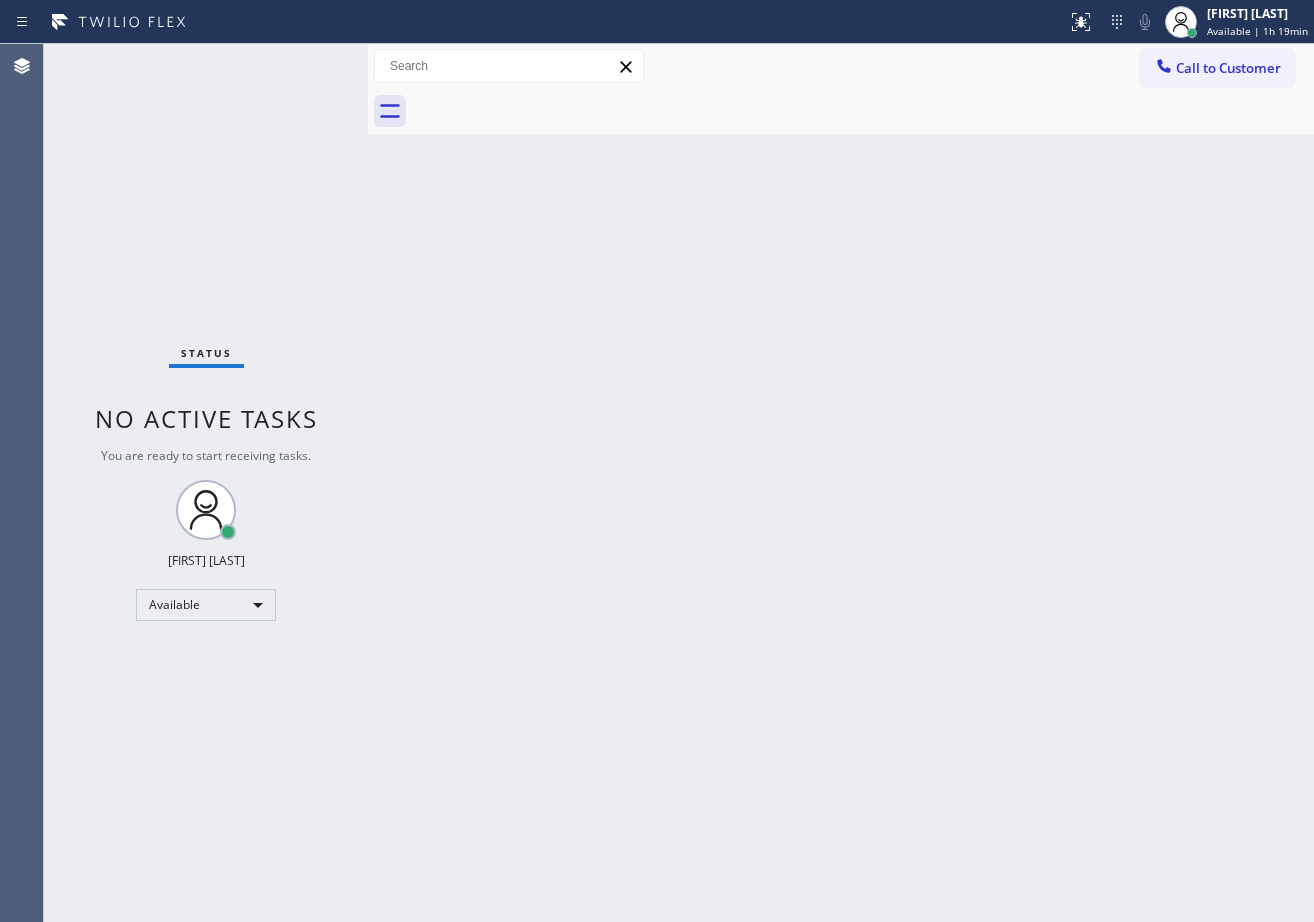 drag, startPoint x: 1297, startPoint y: 243, endPoint x: 1322, endPoint y: 291, distance: 54.120235 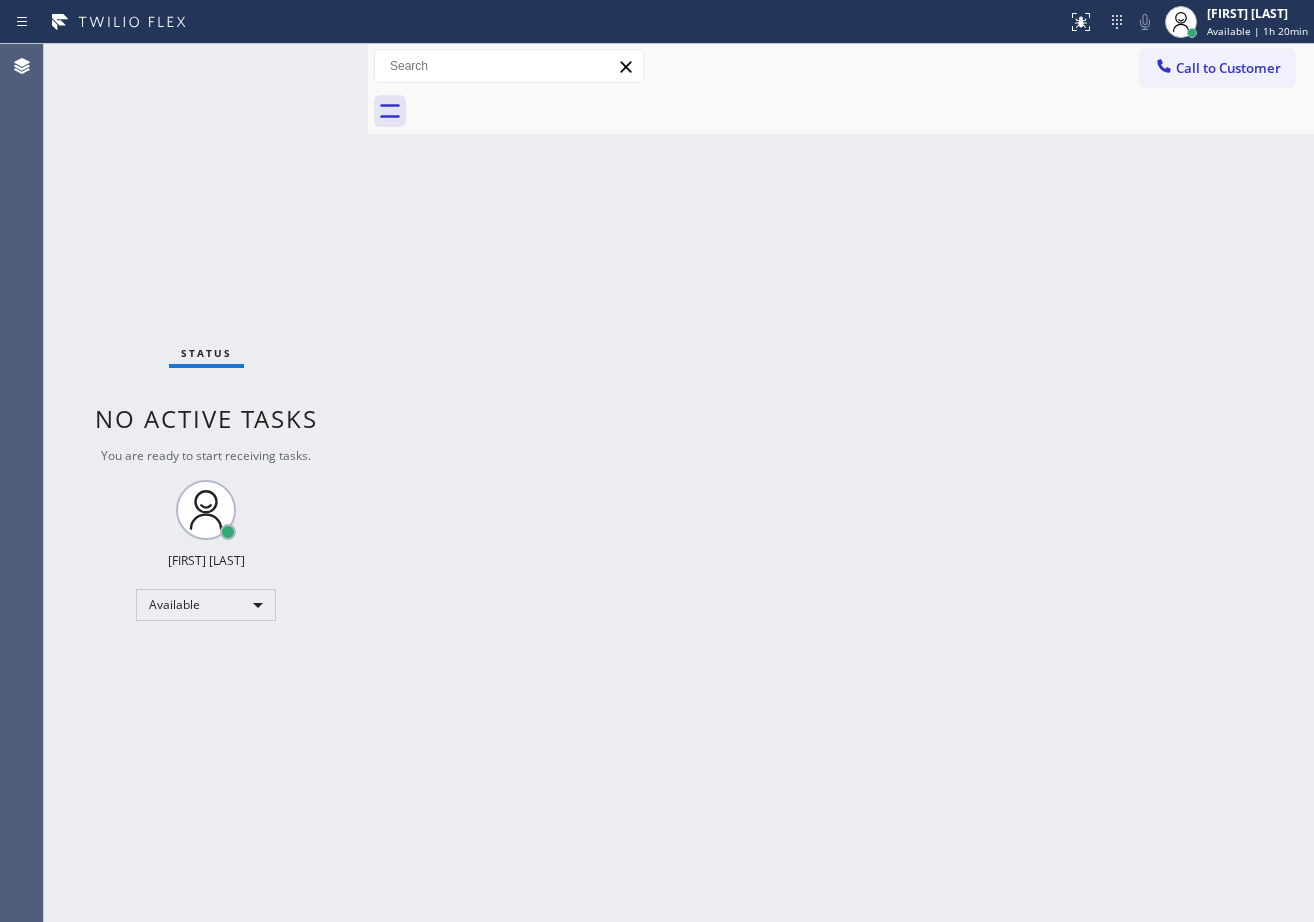 click on "Back to Dashboard Change Sender ID Customers Technicians Select a contact Outbound call Technician Search Technician Your caller id phone number Your caller id phone number Call Technician info Name   Phone none Address none Change Sender ID HVAC [PHONE] [NUMBER] Star Appliance [PHONE] Appliance Repair [PHONE] Plumbing [PHONE] Air Duct Cleaning [PHONE]  Electricians [PHONE]  Cancel Change Check personal SMS Reset Change No tabs Call to Customer Outbound call Location [CITY] Repair Professionals ([CITY], Google Ads) Your caller id phone number ([PHONE]) Customer number Call Outbound call Technician Search Technician Your caller id phone number Your caller id phone number Call" at bounding box center (841, 483) 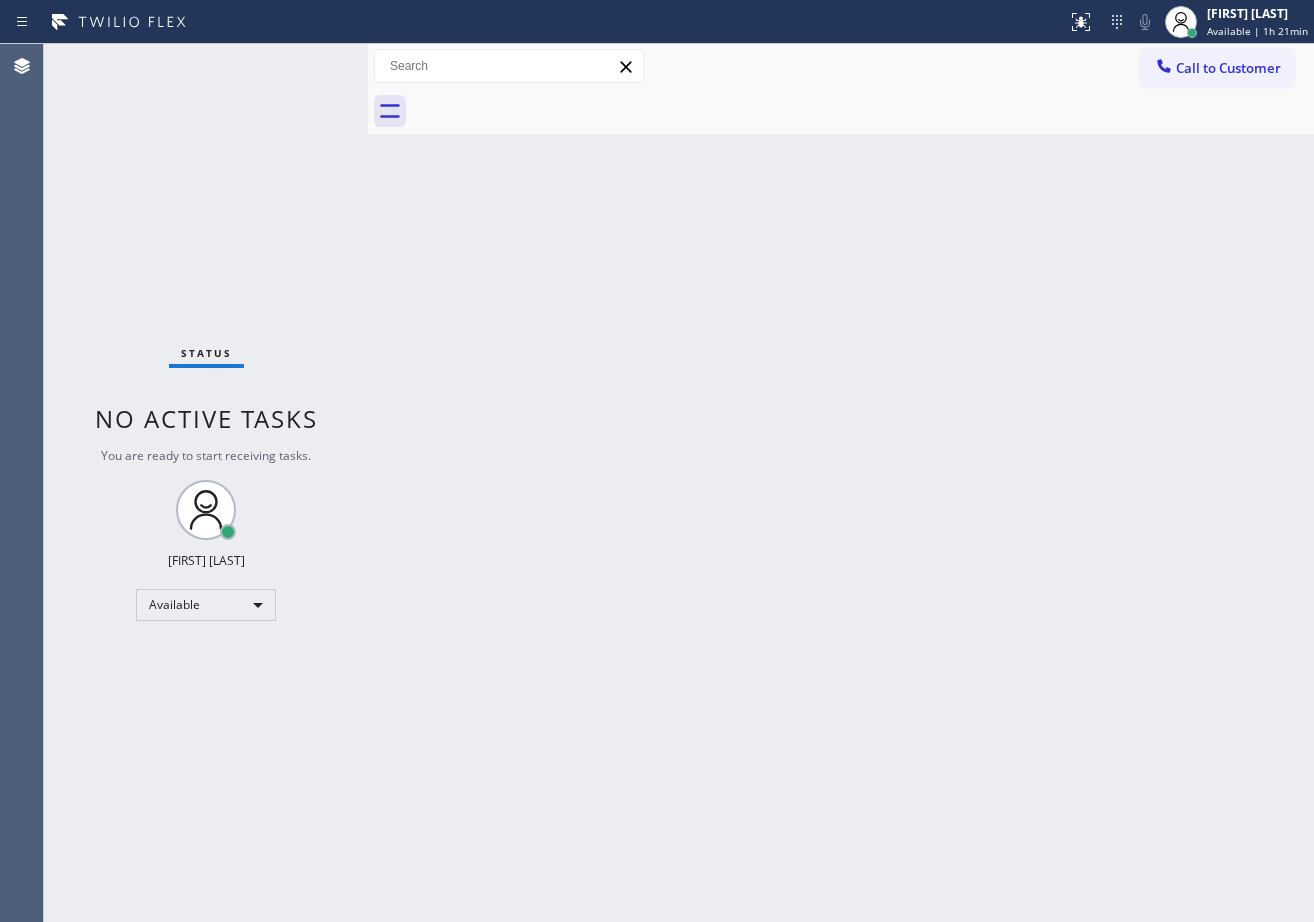 click on "Back to Dashboard Change Sender ID Customers Technicians Select a contact Outbound call Technician Search Technician Your caller id phone number Your caller id phone number Call Technician info Name   Phone none Address none Change Sender ID HVAC [PHONE] [NUMBER] Star Appliance [PHONE] Appliance Repair [PHONE] Plumbing [PHONE] Air Duct Cleaning [PHONE]  Electricians [PHONE]  Cancel Change Check personal SMS Reset Change No tabs Call to Customer Outbound call Location [CITY] Repair Professionals ([CITY], Google Ads) Your caller id phone number ([PHONE]) Customer number Call Outbound call Technician Search Technician Your caller id phone number Your caller id phone number Call" at bounding box center (841, 483) 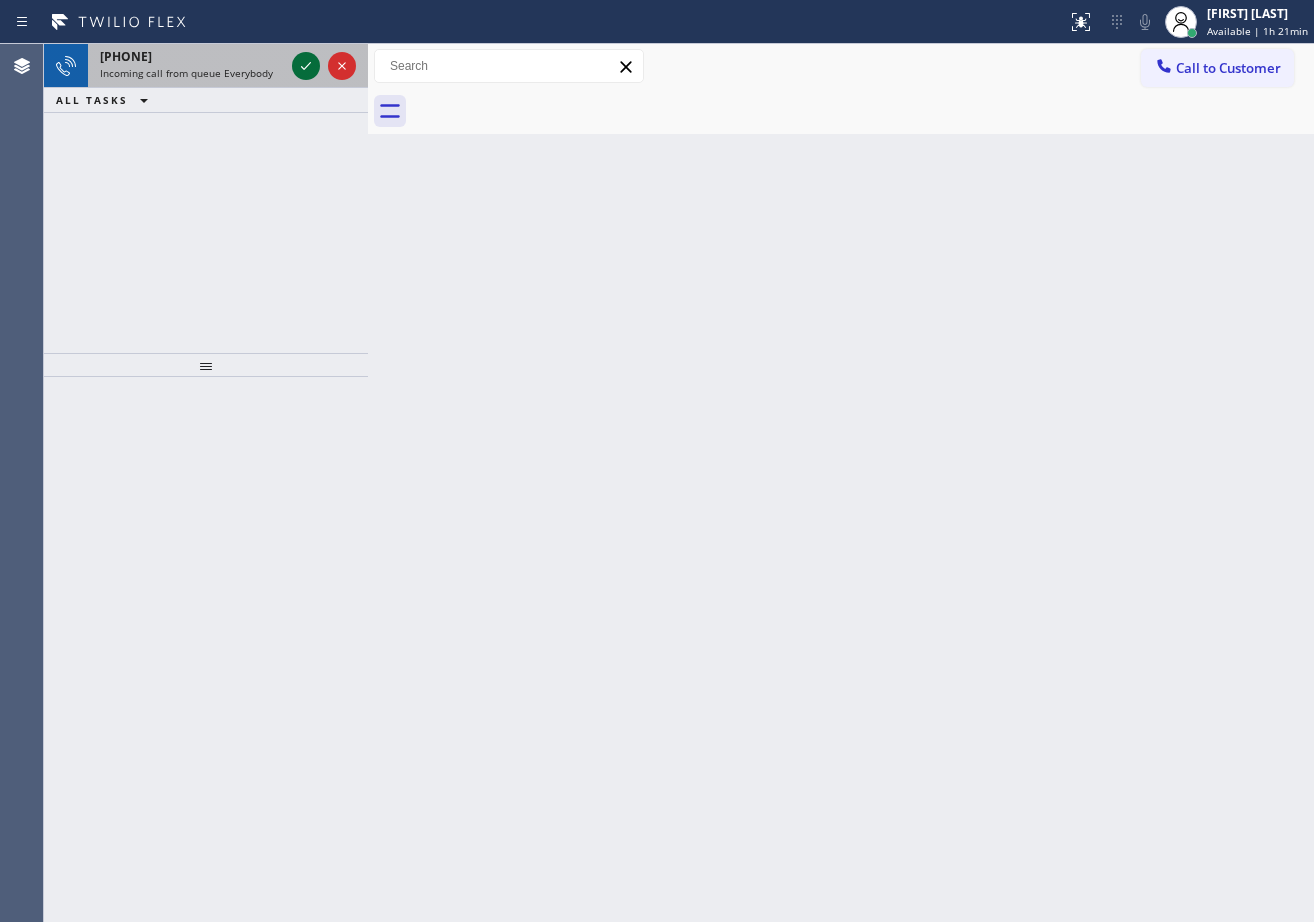click 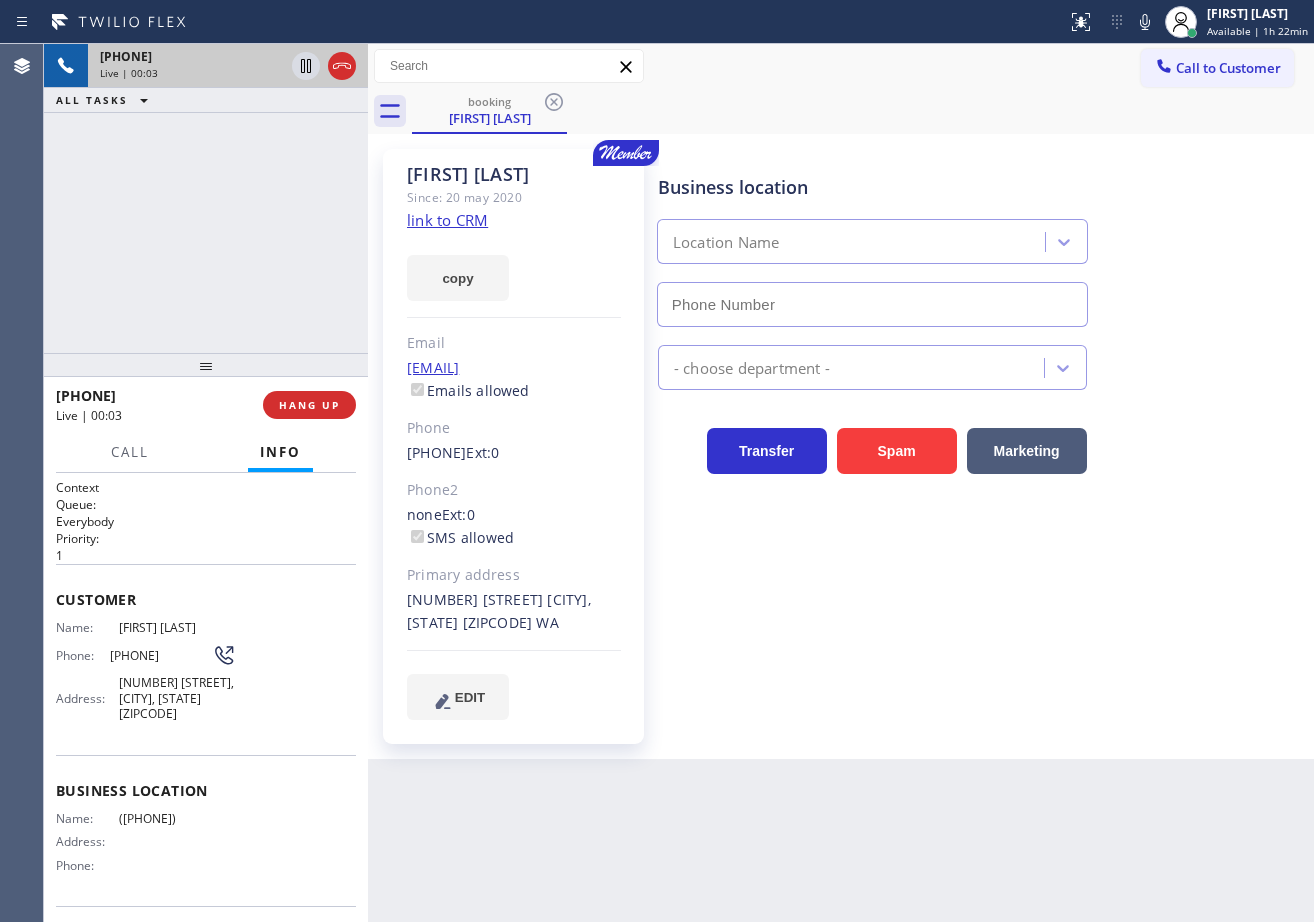 drag, startPoint x: 1149, startPoint y: 20, endPoint x: 1144, endPoint y: 114, distance: 94.13288 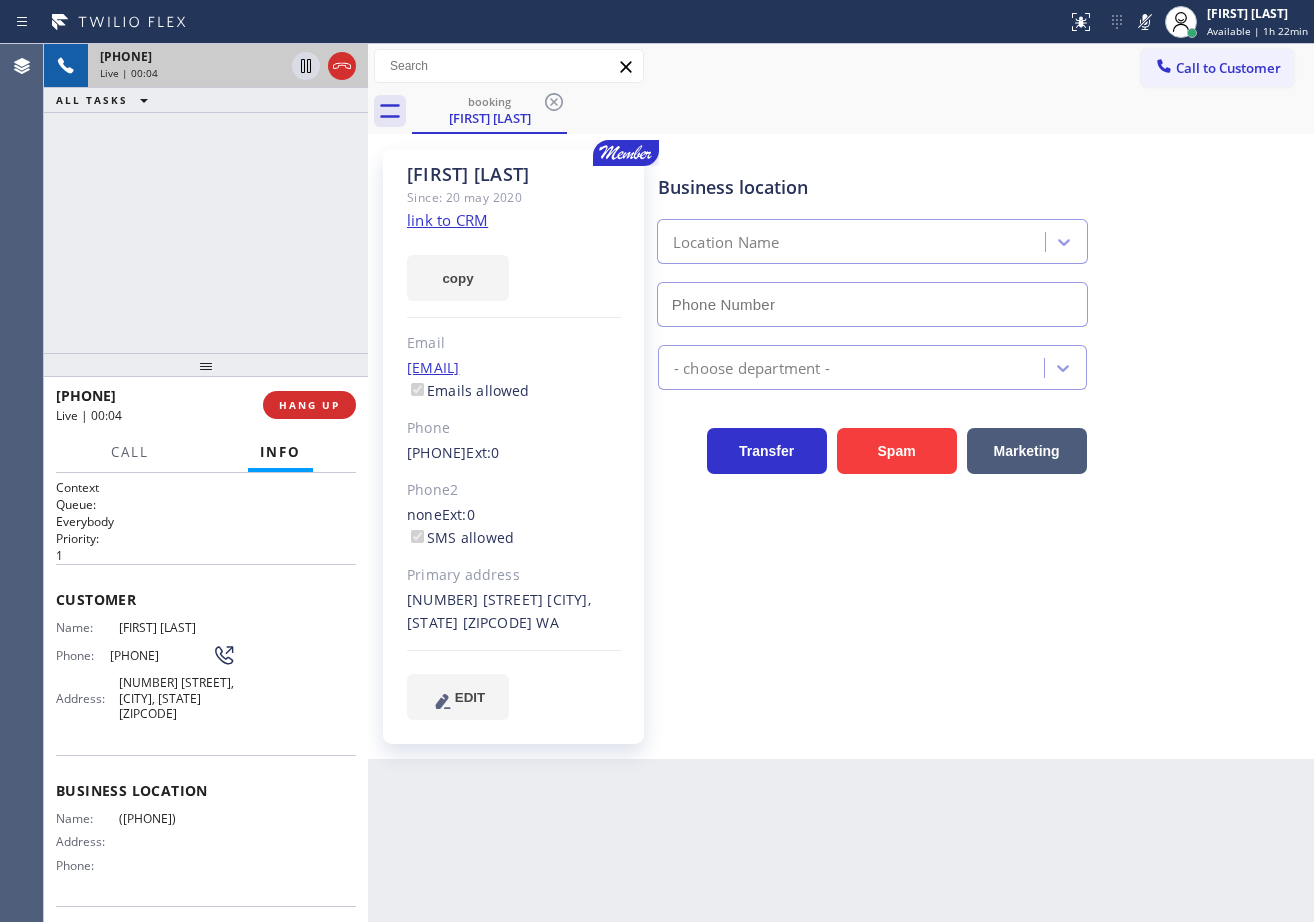 click on "[FIRST] [LAST] Since: [DATE] link to CRM copy Email [EMAIL] Emails allowed Phone [PHONE] Ext: 0 Phone2 none Ext: 0 SMS allowed Primary address [NUMBER] [STREET] [CITY], [STATE] [ZIPCODE] WA EDIT Outbound call Location Search location Your caller id phone number Customer number Call Benefits Business location Location Name - choose department - Transfer Spam Marketing" at bounding box center [841, 446] 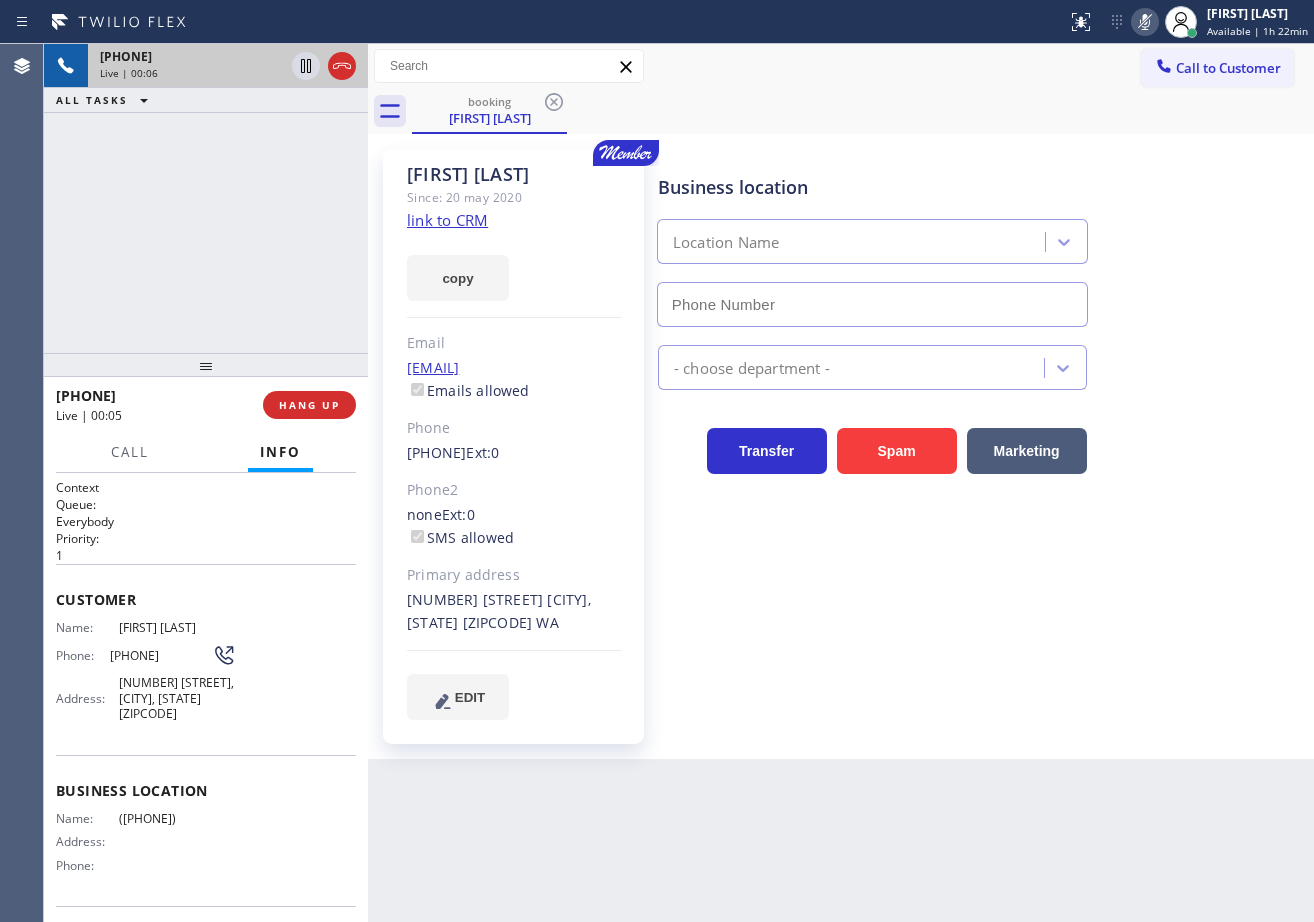click 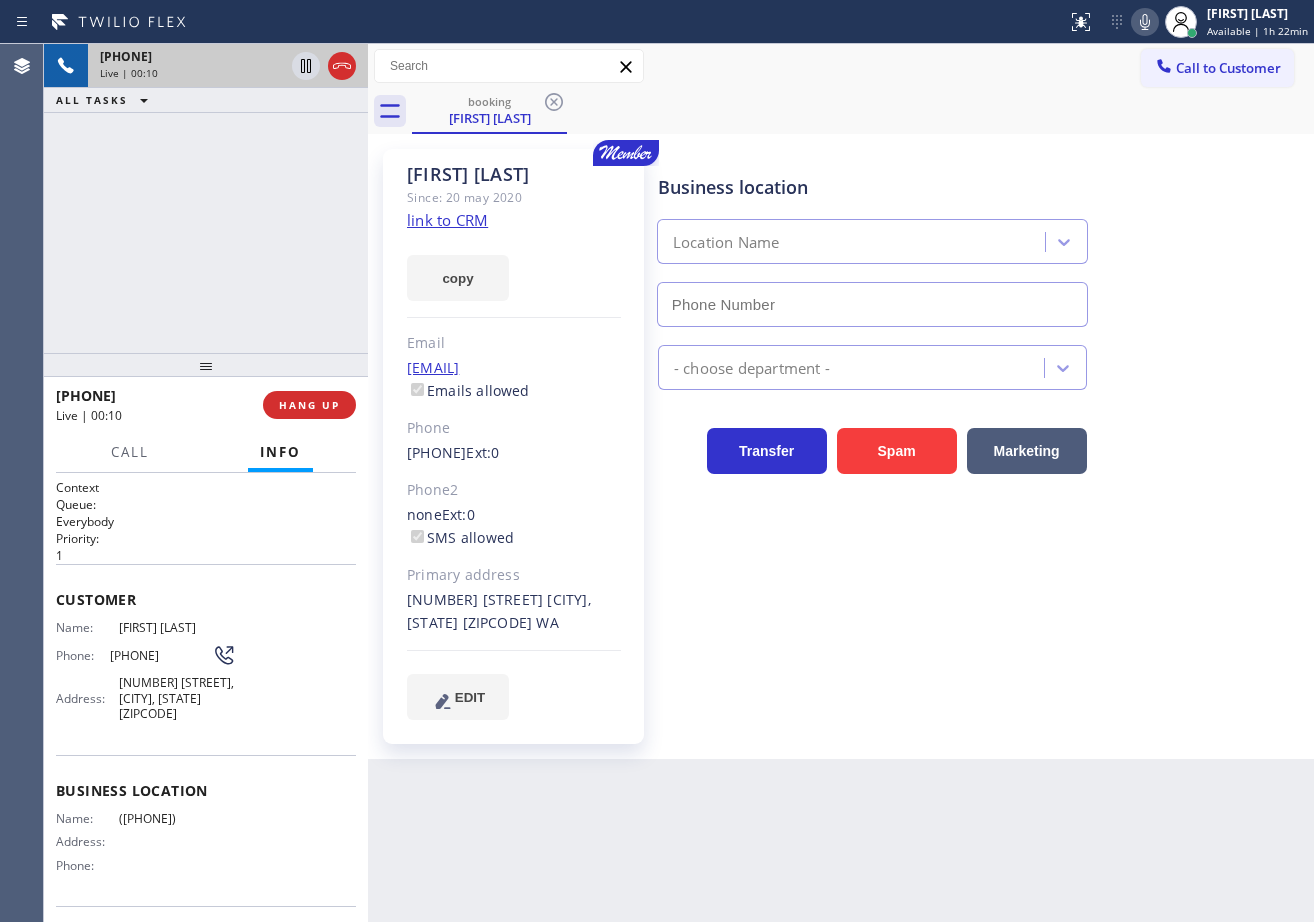 click on "link to CRM" at bounding box center (447, 220) 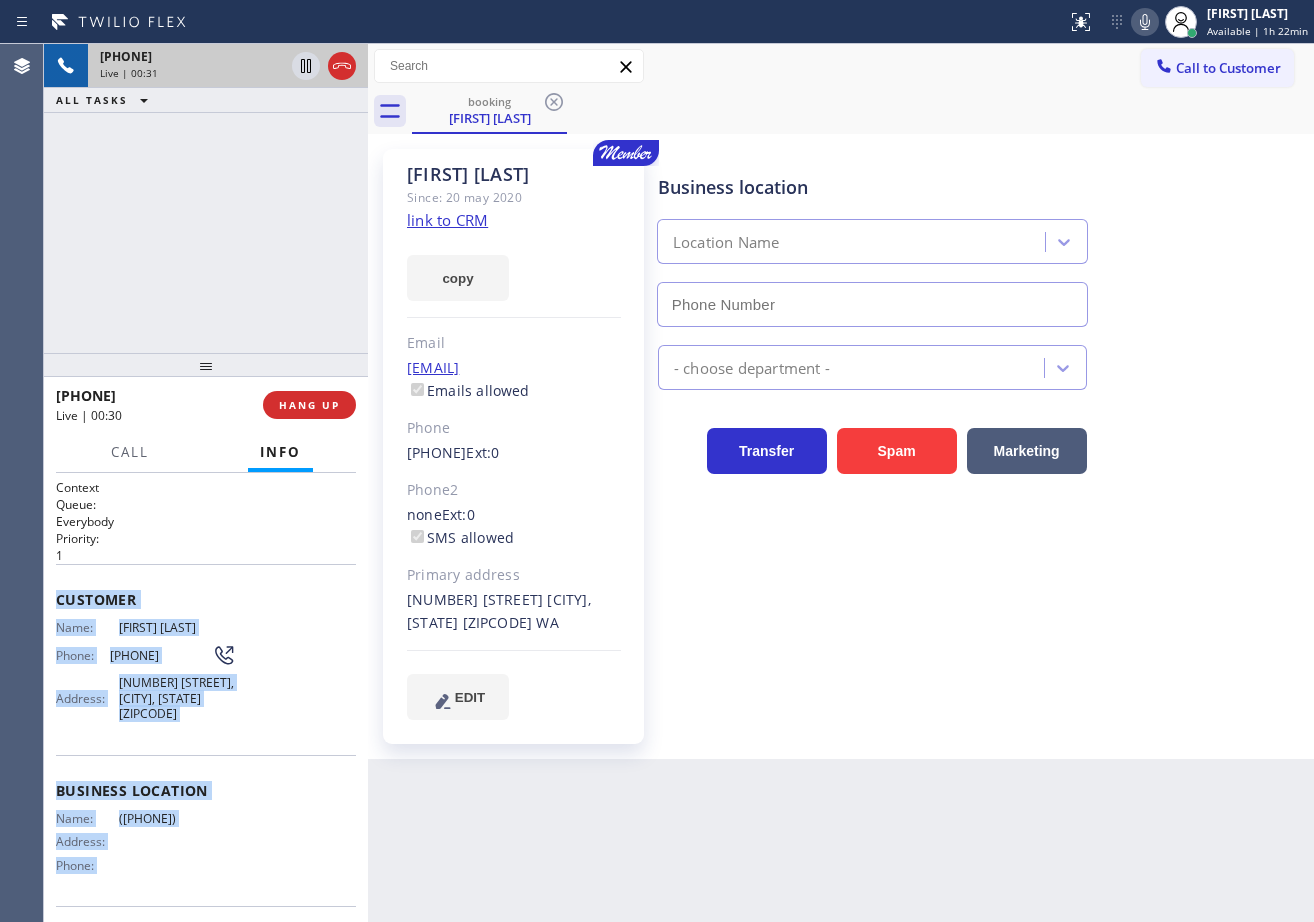 scroll, scrollTop: 142, scrollLeft: 0, axis: vertical 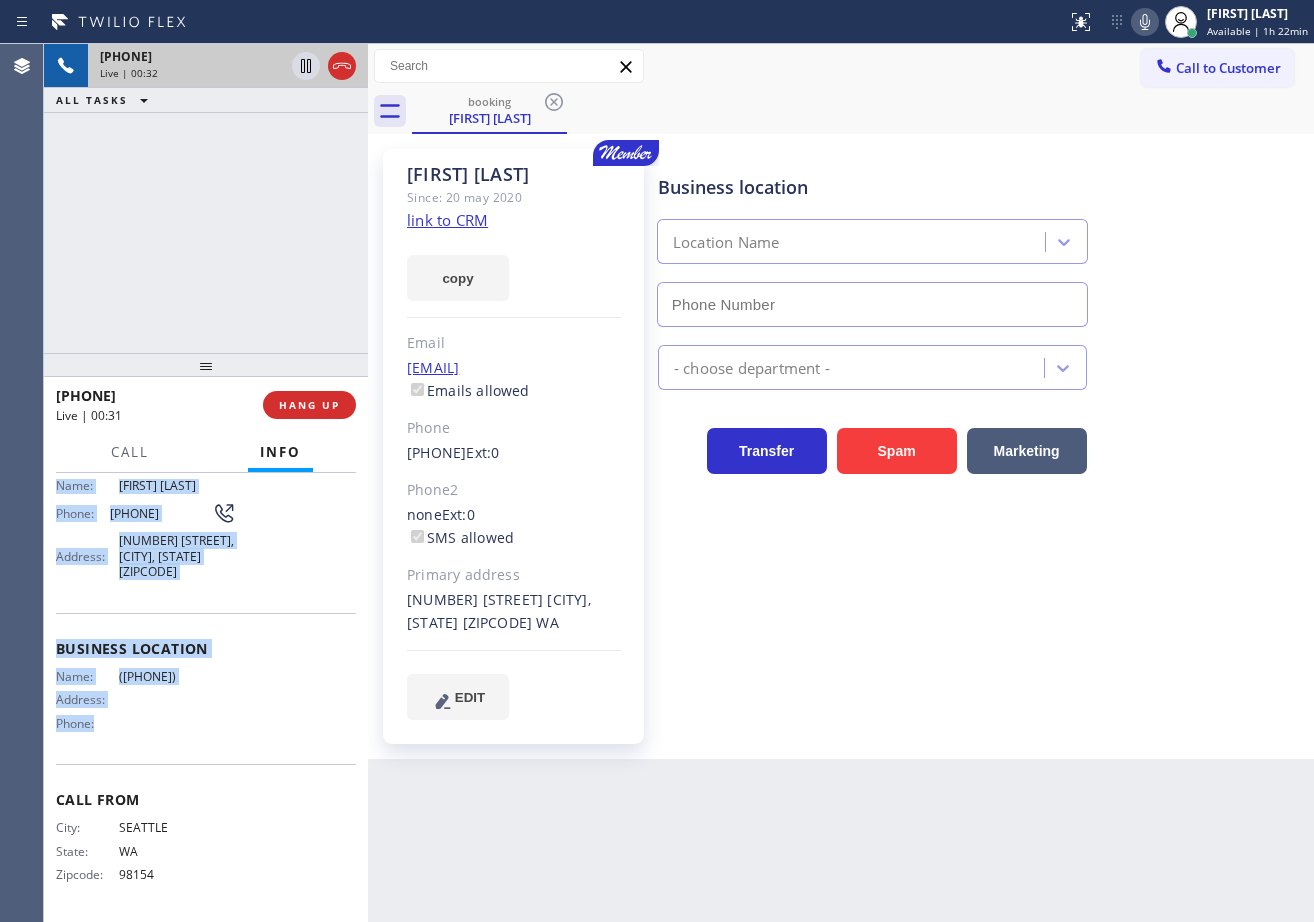 drag, startPoint x: 55, startPoint y: 597, endPoint x: 202, endPoint y: 719, distance: 191.03142 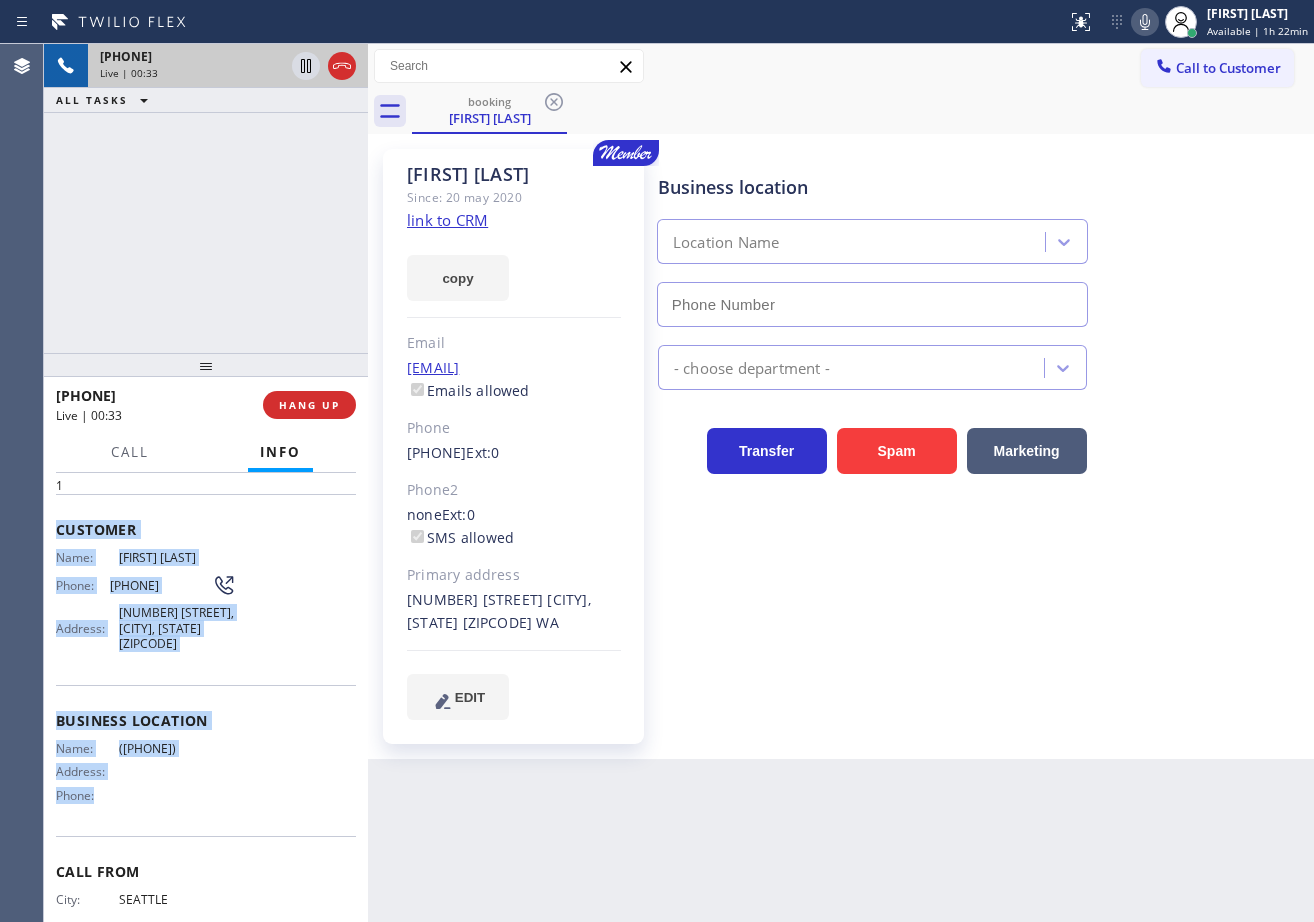 scroll, scrollTop: 0, scrollLeft: 0, axis: both 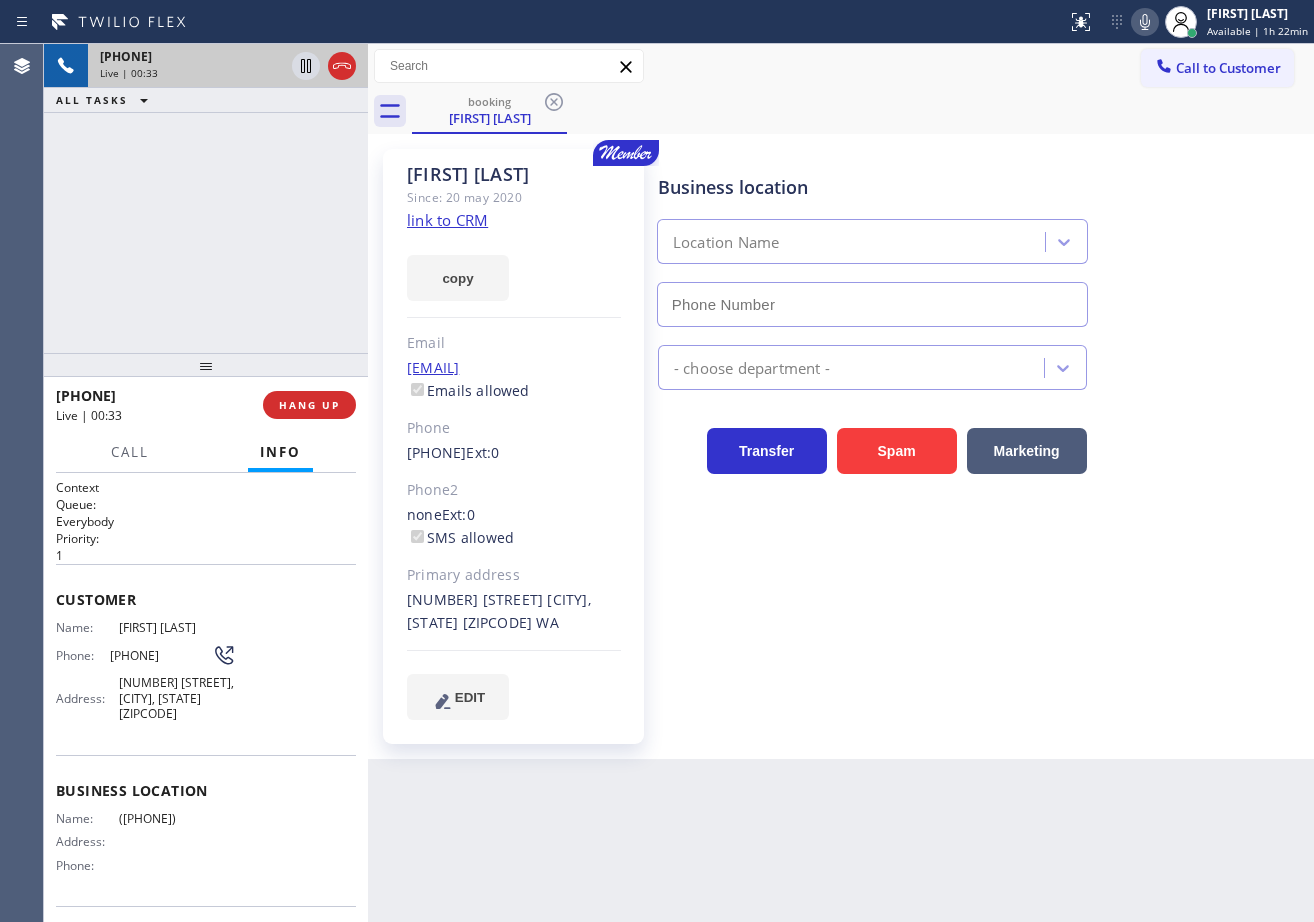 click on "Back to Dashboard Change Sender ID Customers Technicians Select a contact Outbound call Technician Search Technician Your caller id phone number Your caller id phone number Call Technician info Name Phone none Address none Change Sender ID HVAC [PHONE] 5 Star Appliance [PHONE] Appliance Repair [PHONE] Plumbing [PHONE] Air Duct Cleaning [PHONE] Electricians [PHONE] Cancel Change Check personal SMS Reset Change booking [FIRST] [LAST] Call to Customer Outbound call Location Search location Your caller id phone number [PHONE] Customer number Call Outbound call Technician Search Technician Your caller id phone number Your caller id phone number Call booking [FIRST] [LAST] [FIRST] [LAST] Since: [DATE] link to CRM copy Email [EMAIL] Emails allowed Phone [PHONE] Ext: 0 Phone2 none Ext: 0 SMS allowed Primary address [NUMBER] [STREET] [CITY], [STATE] [ZIPCODE] WA EDIT Outbound call Location Search location Customer number Call Spam" at bounding box center (841, 483) 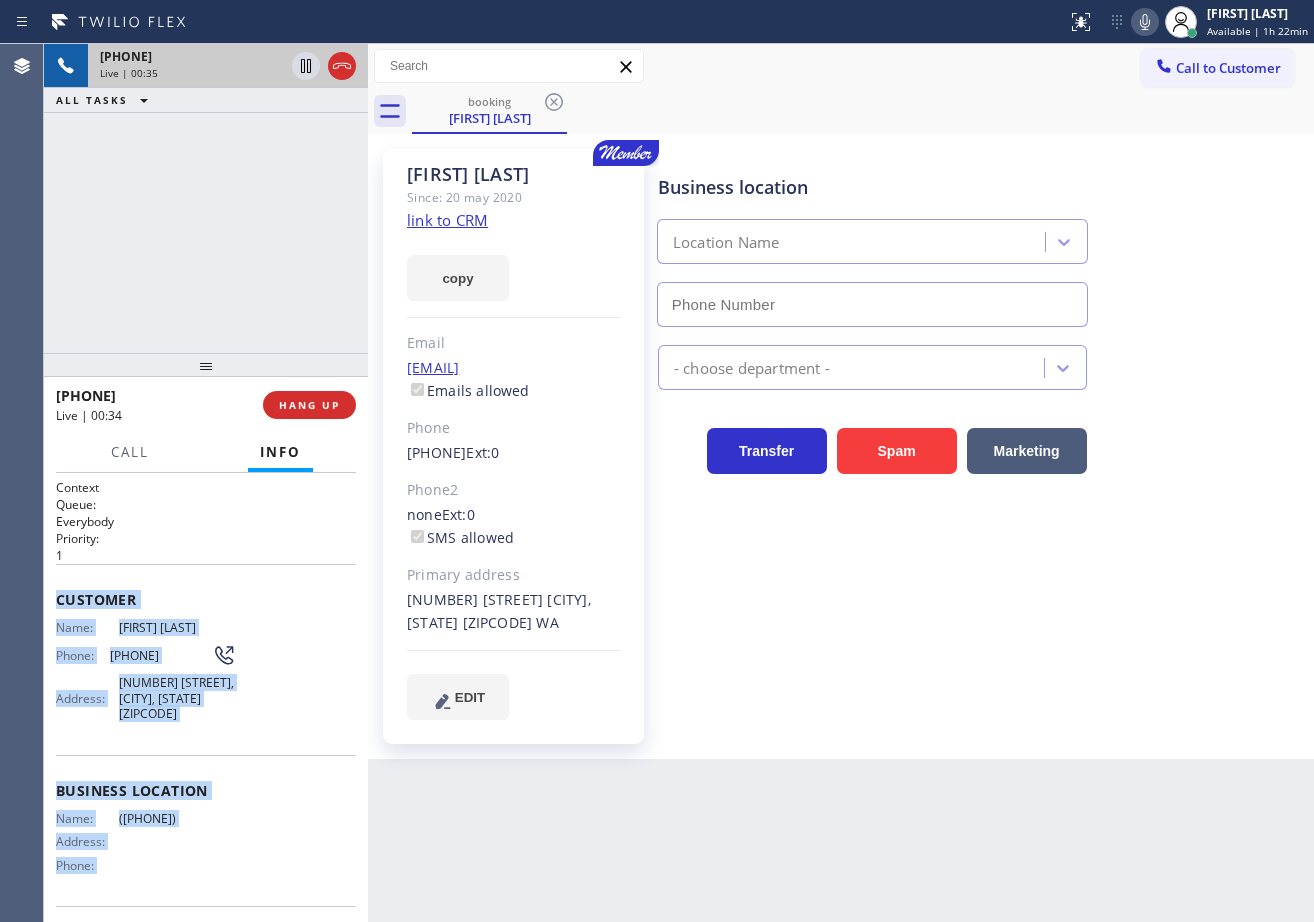 scroll, scrollTop: 142, scrollLeft: 0, axis: vertical 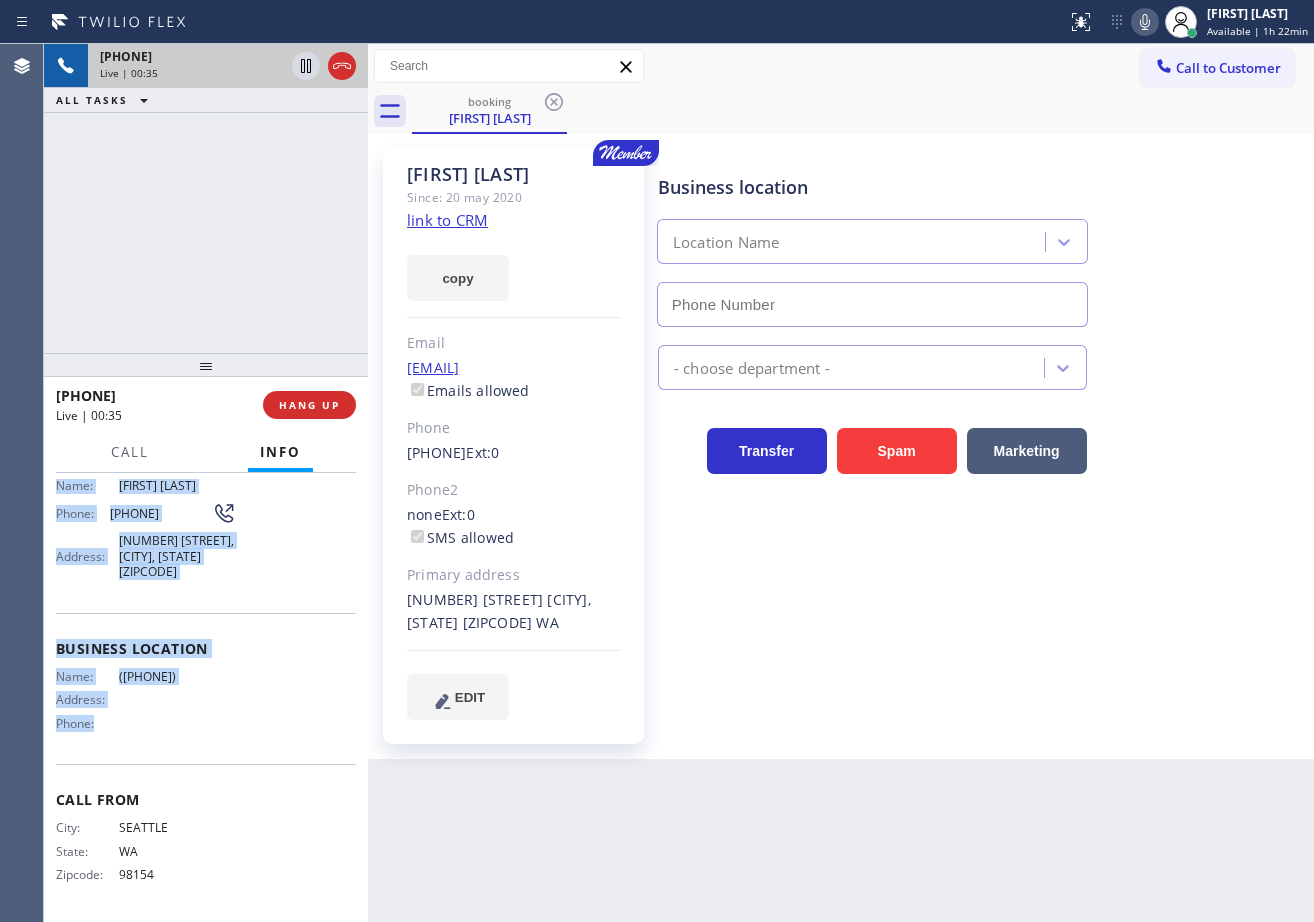 drag, startPoint x: 54, startPoint y: 593, endPoint x: 177, endPoint y: 725, distance: 180.4245 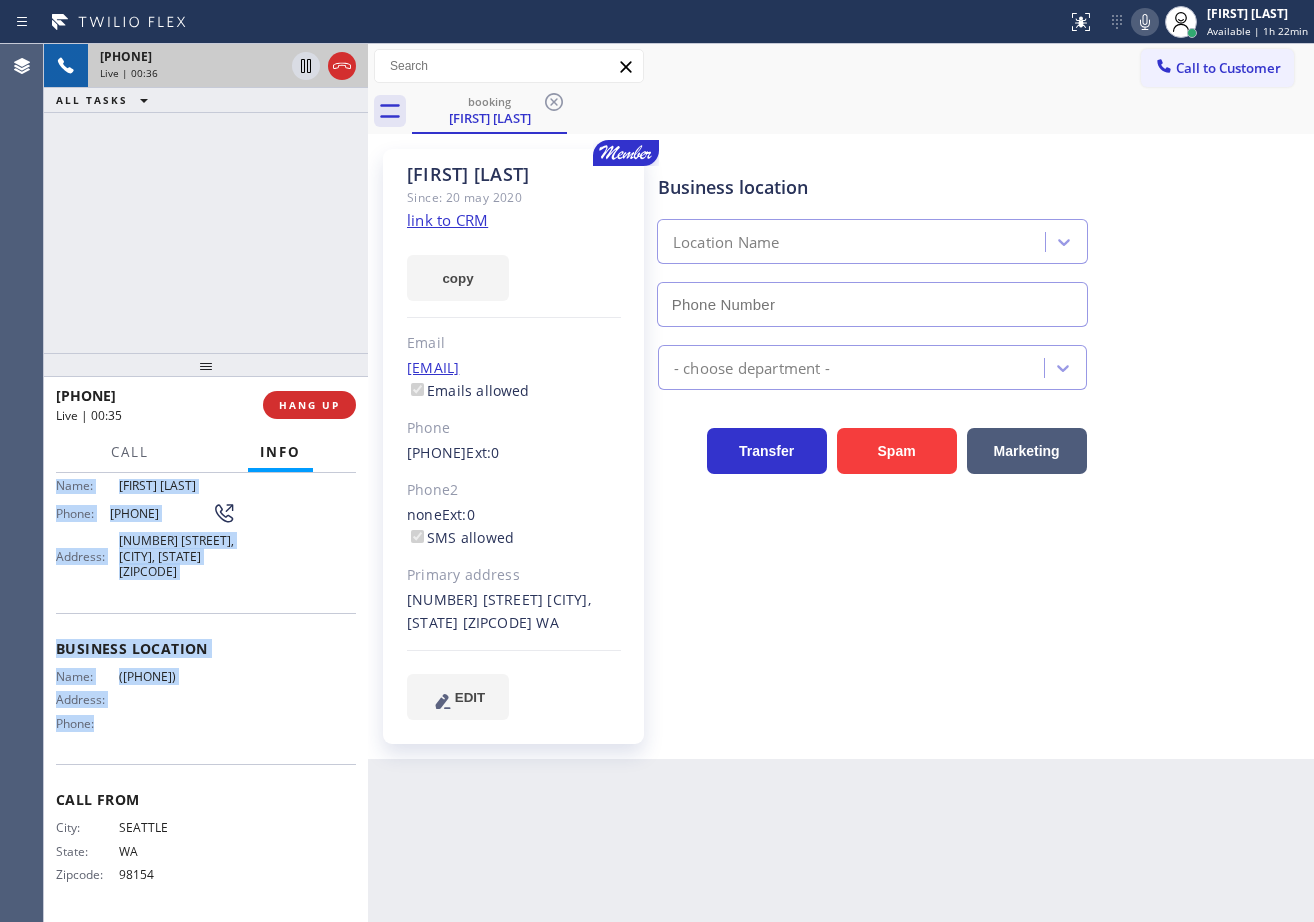 copy on "Customer Name: [FIRST] [LAST] Phone: [PHONE] Address: [NUMBER] [STREET] [CITY], [STATE] [ZIPCODE] Business location Name: [PHONE] Address: Phone:" 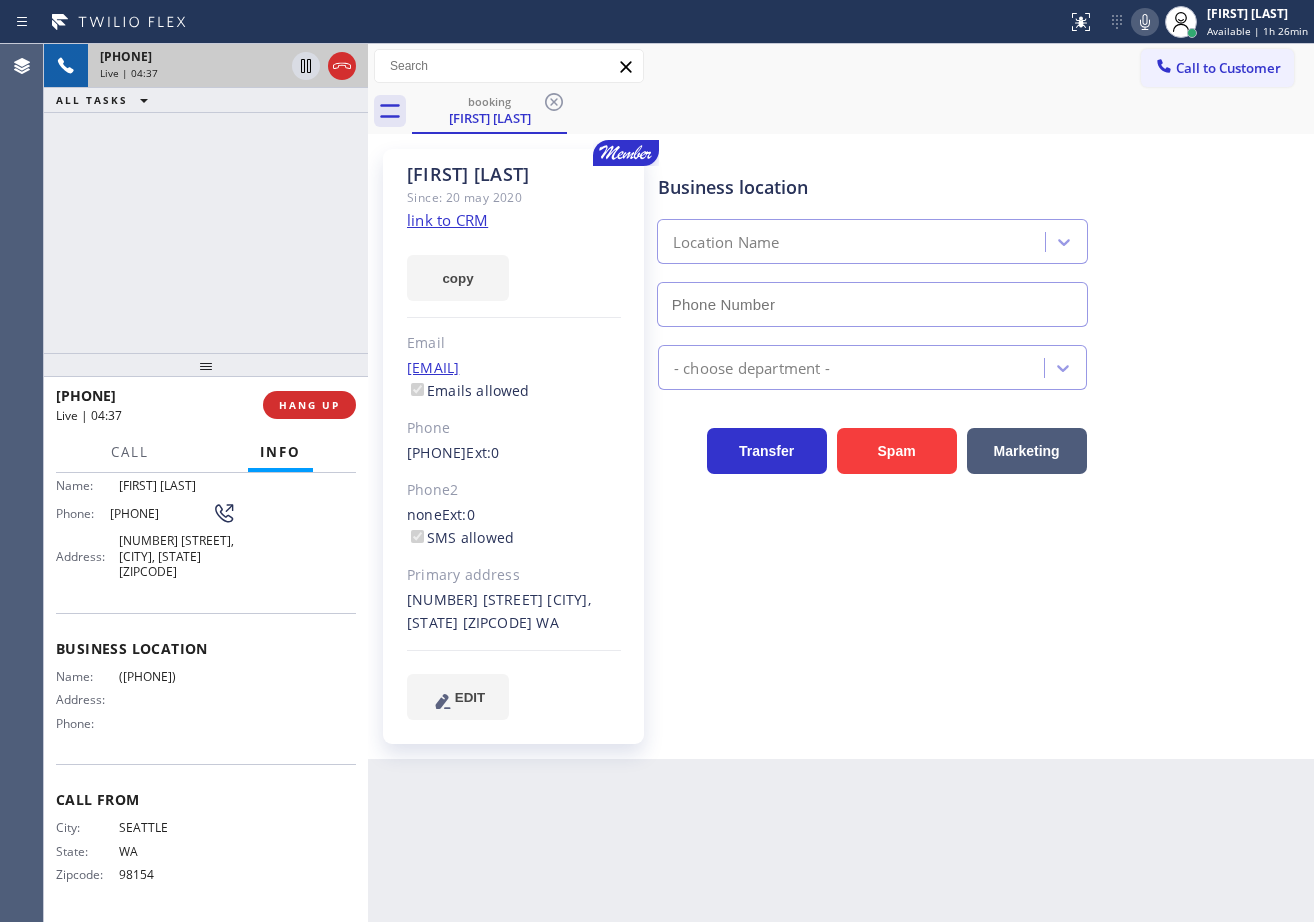 click on "[PHONE] Live | 04:37 ALL TASKS ALL TASKS ACTIVE TASKS TASKS IN WRAP UP" at bounding box center [206, 198] 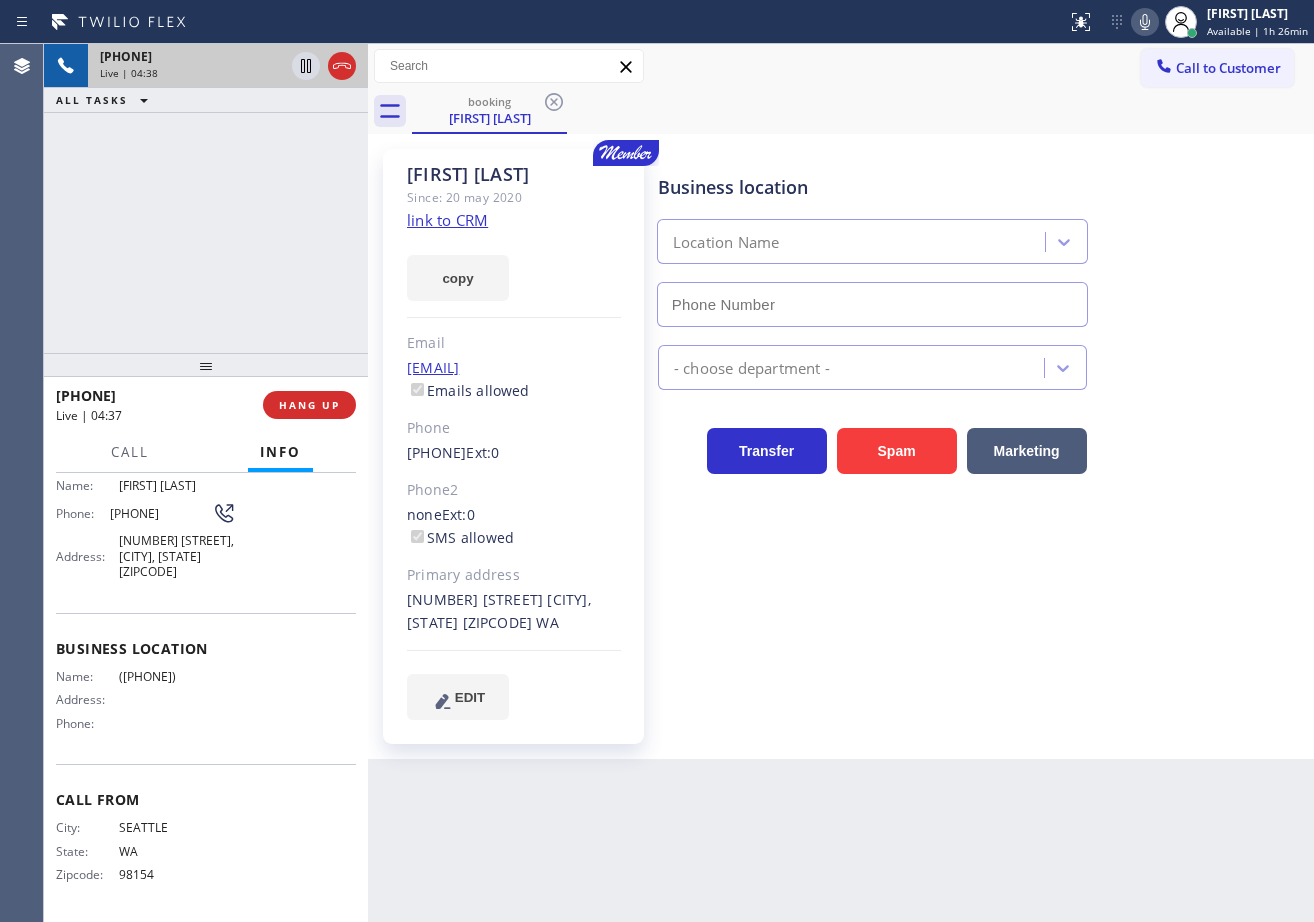 click on "[PHONE] Live | 04:38 ALL TASKS ALL TASKS ACTIVE TASKS TASKS IN WRAP UP" at bounding box center (206, 198) 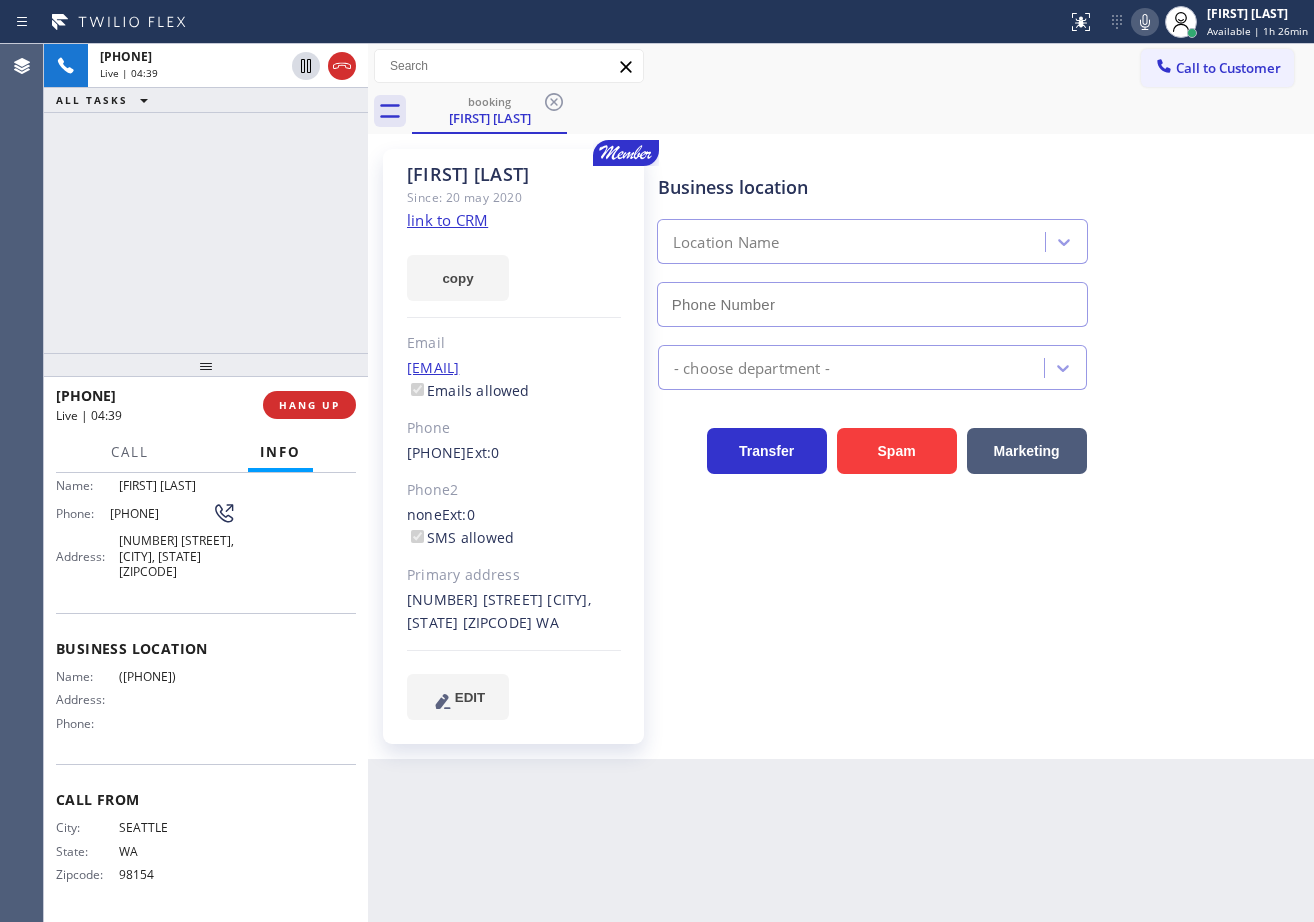 drag, startPoint x: 305, startPoint y: 63, endPoint x: 237, endPoint y: 234, distance: 184.02446 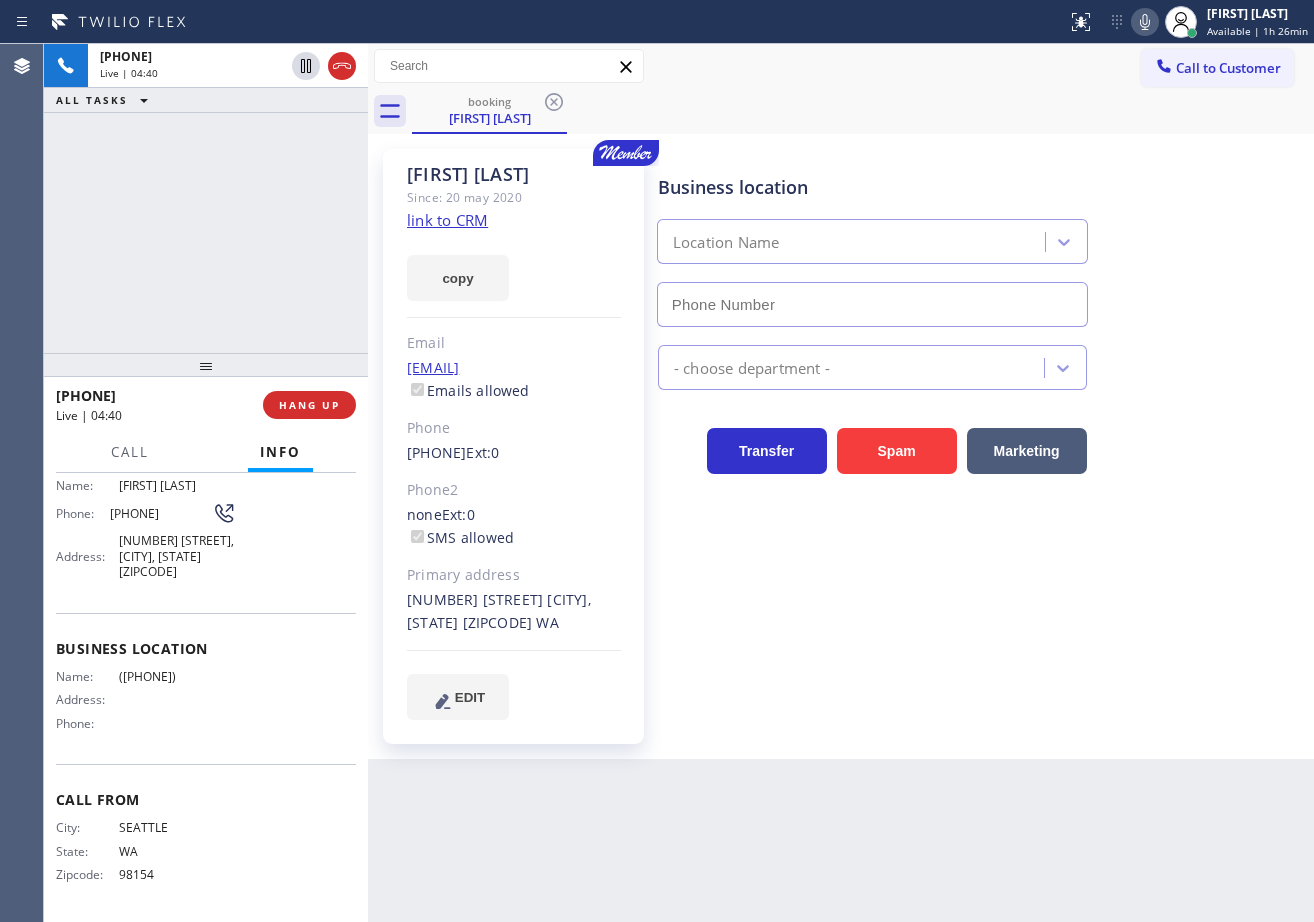 click 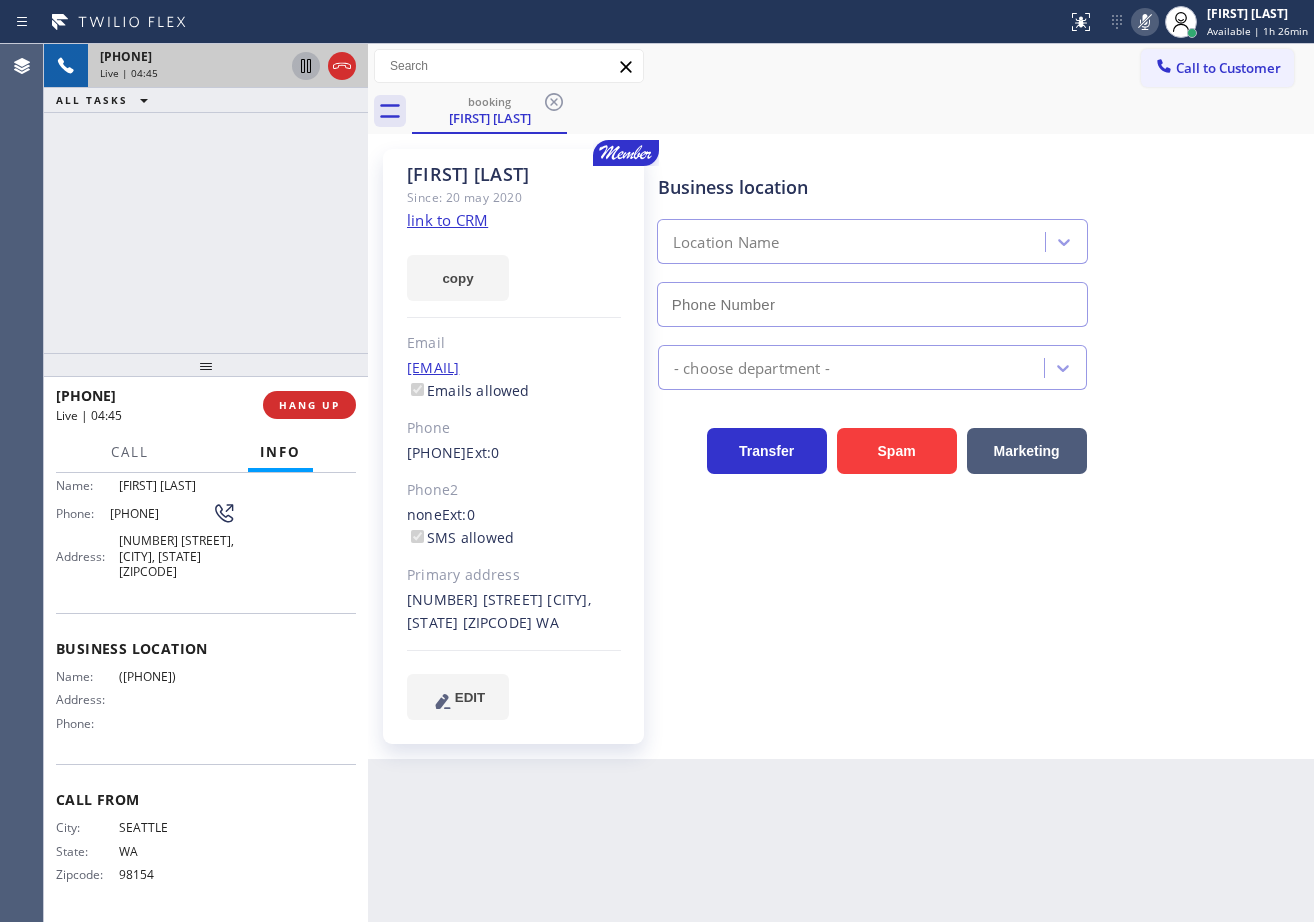 click 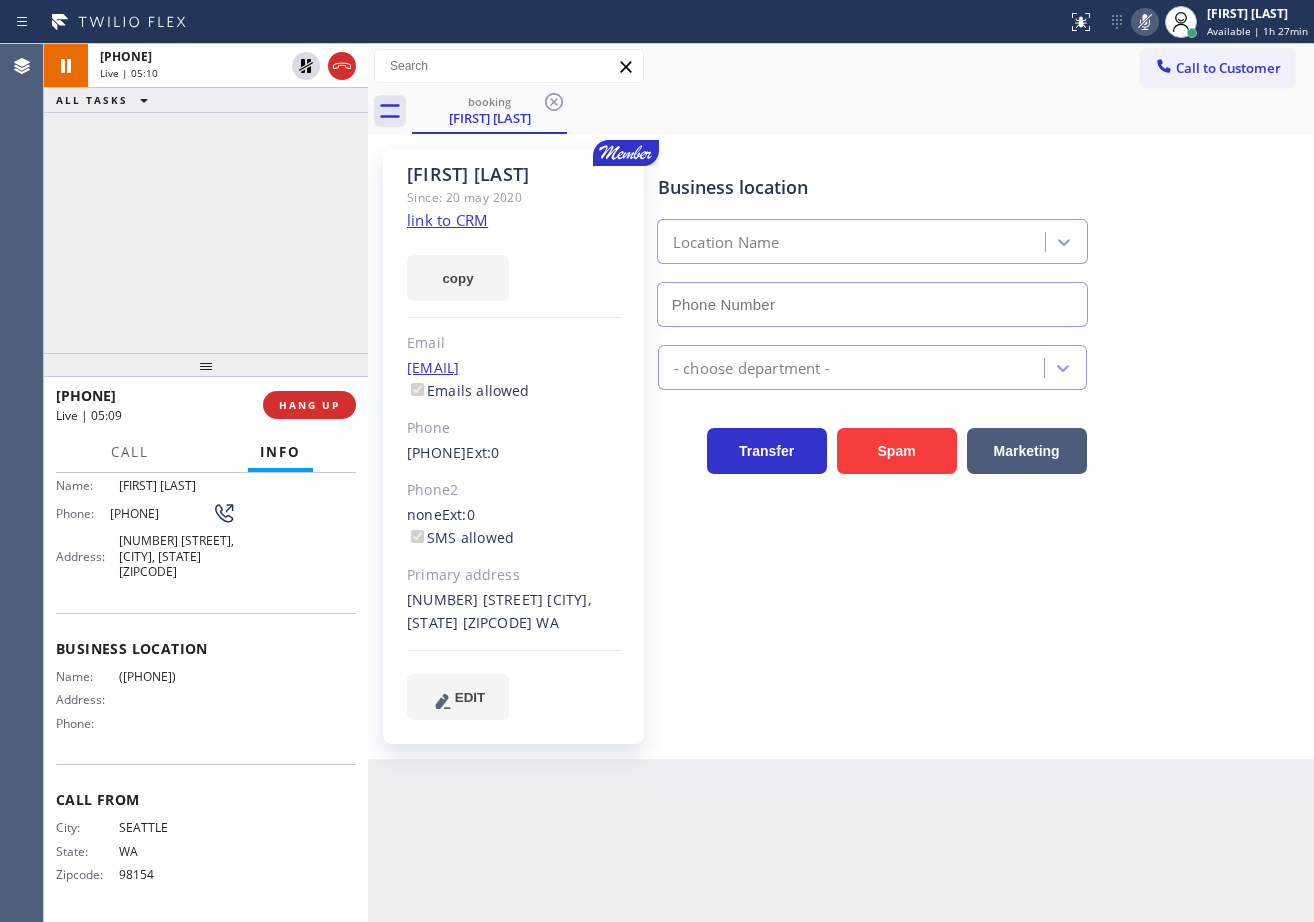 drag, startPoint x: 308, startPoint y: 68, endPoint x: 1170, endPoint y: 132, distance: 864.3726 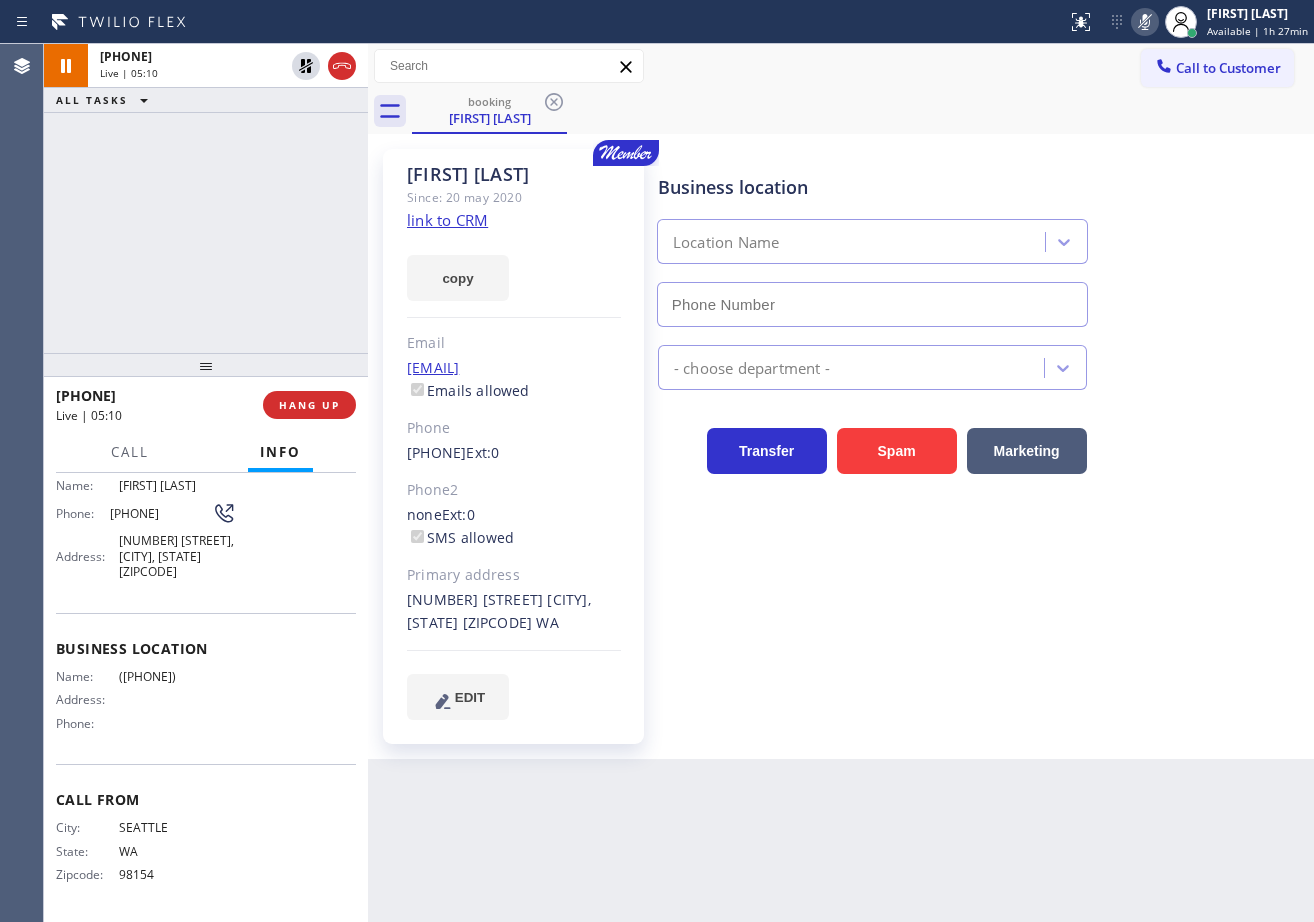 click 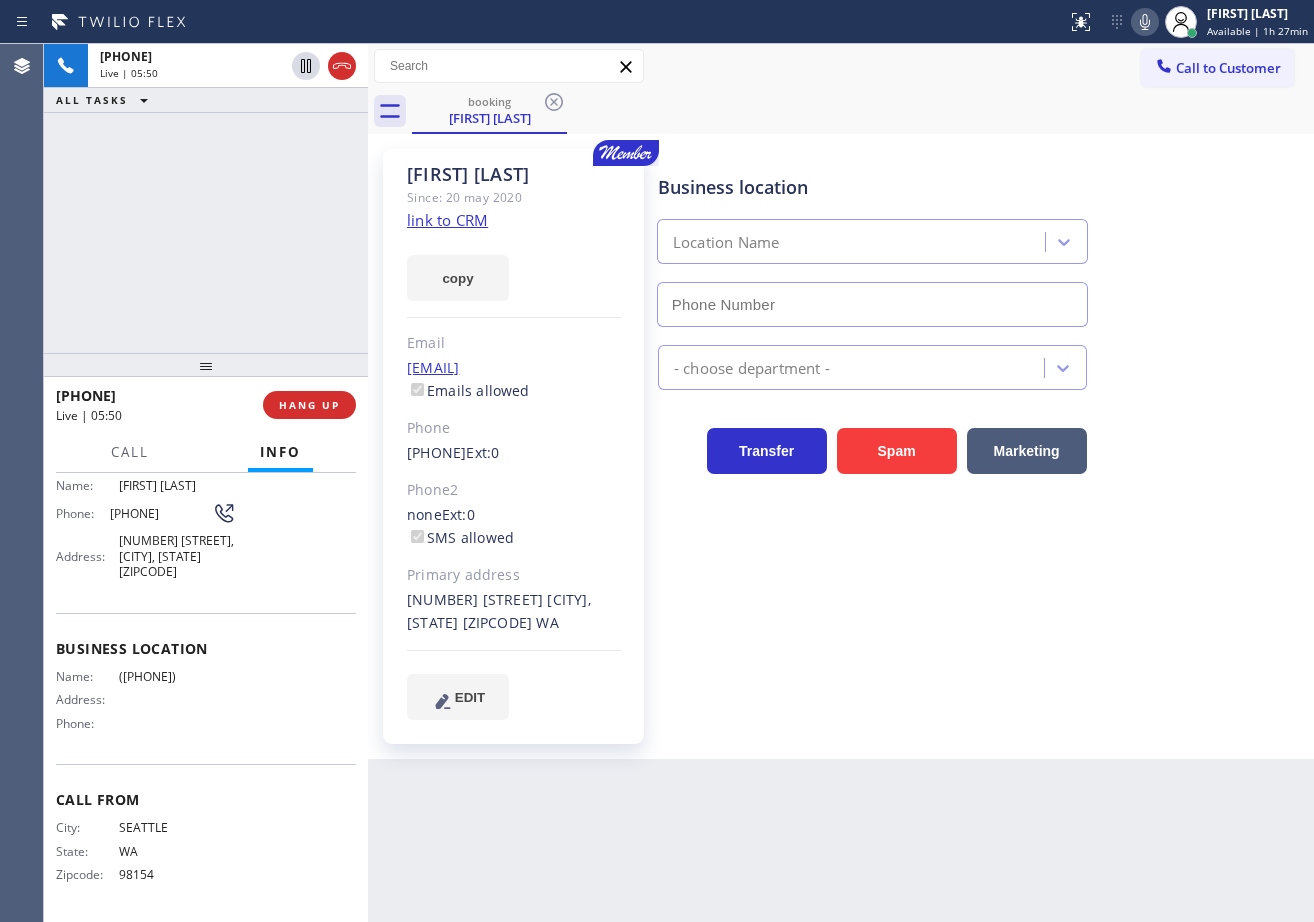 click 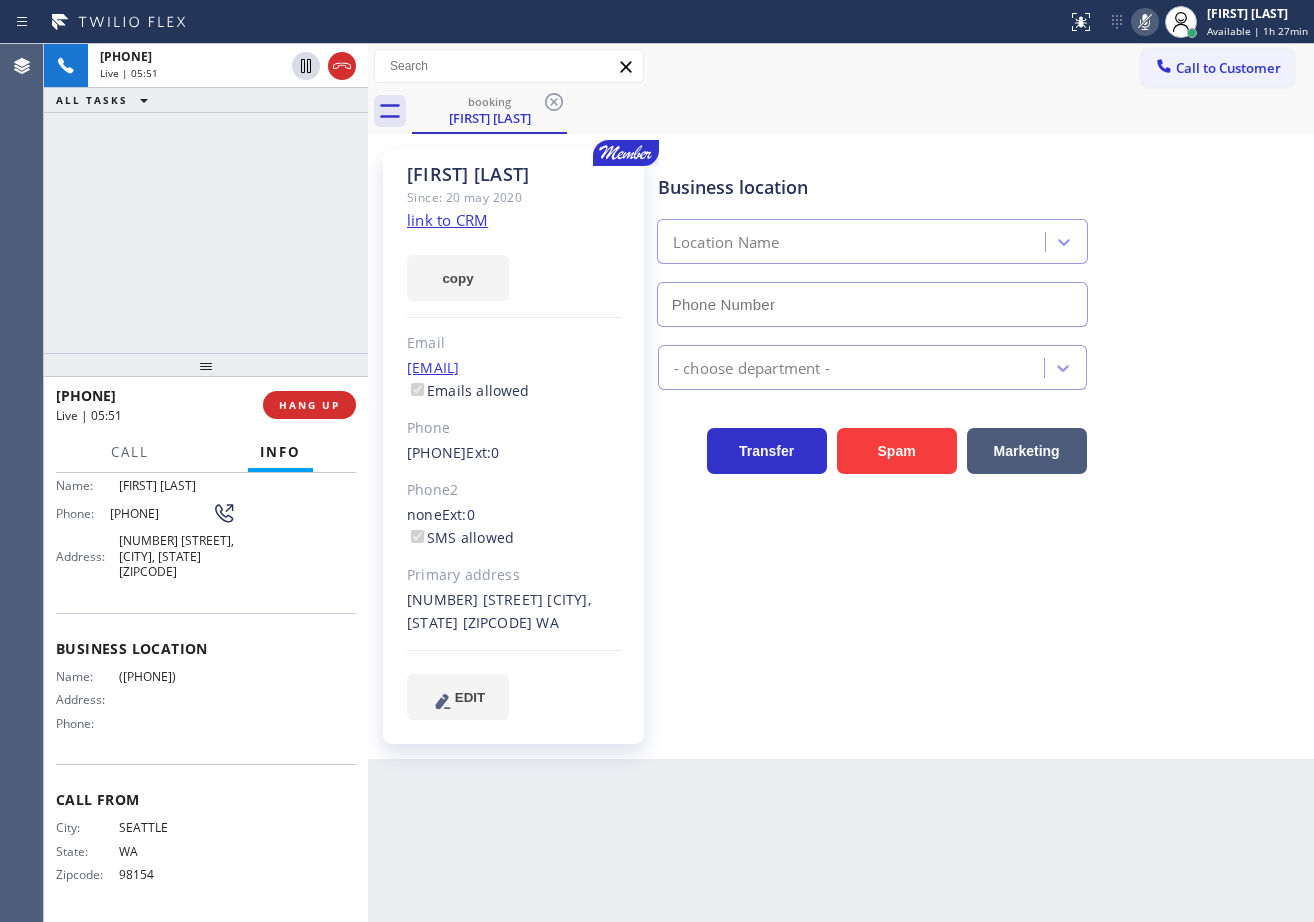 click 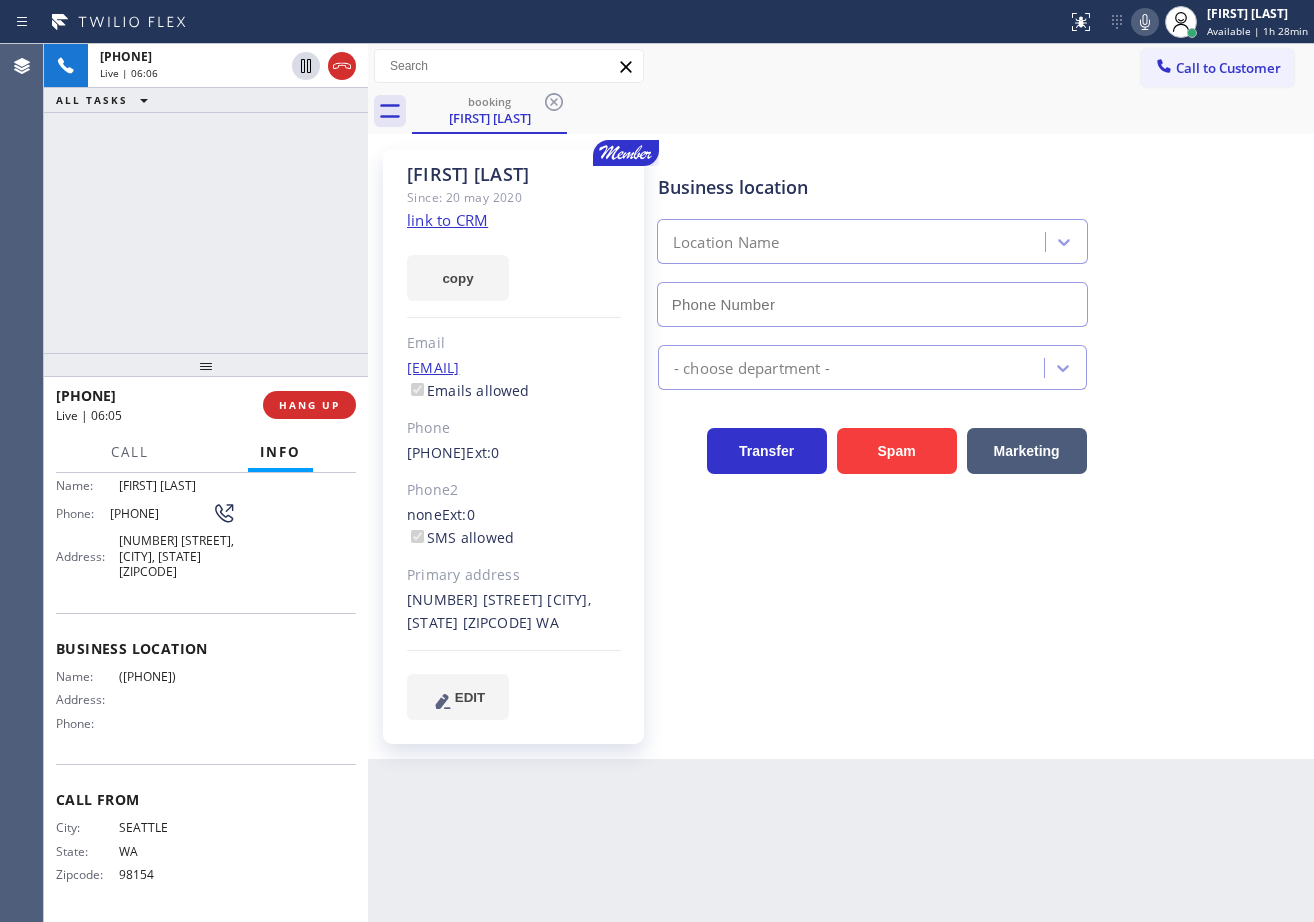click 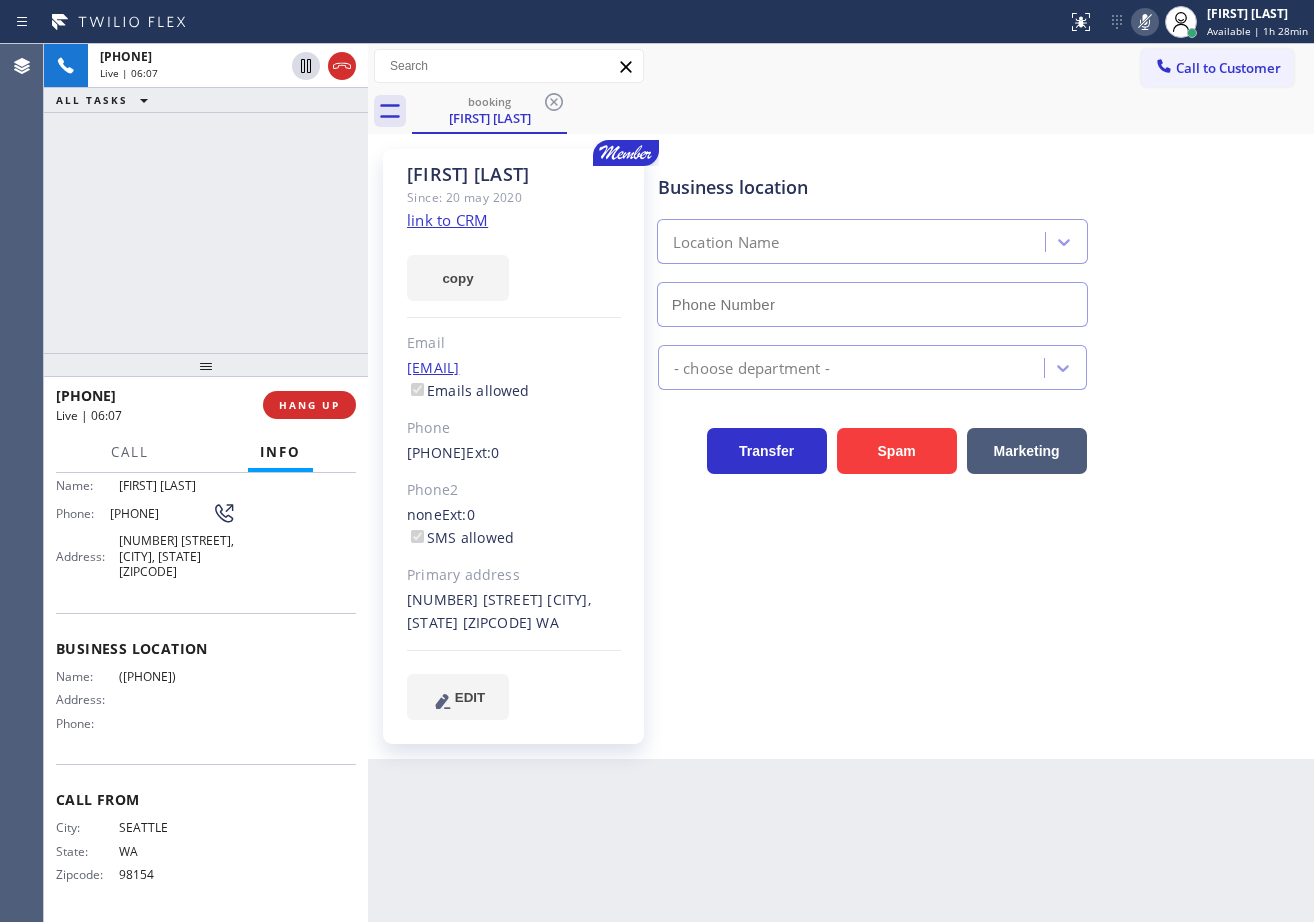 click 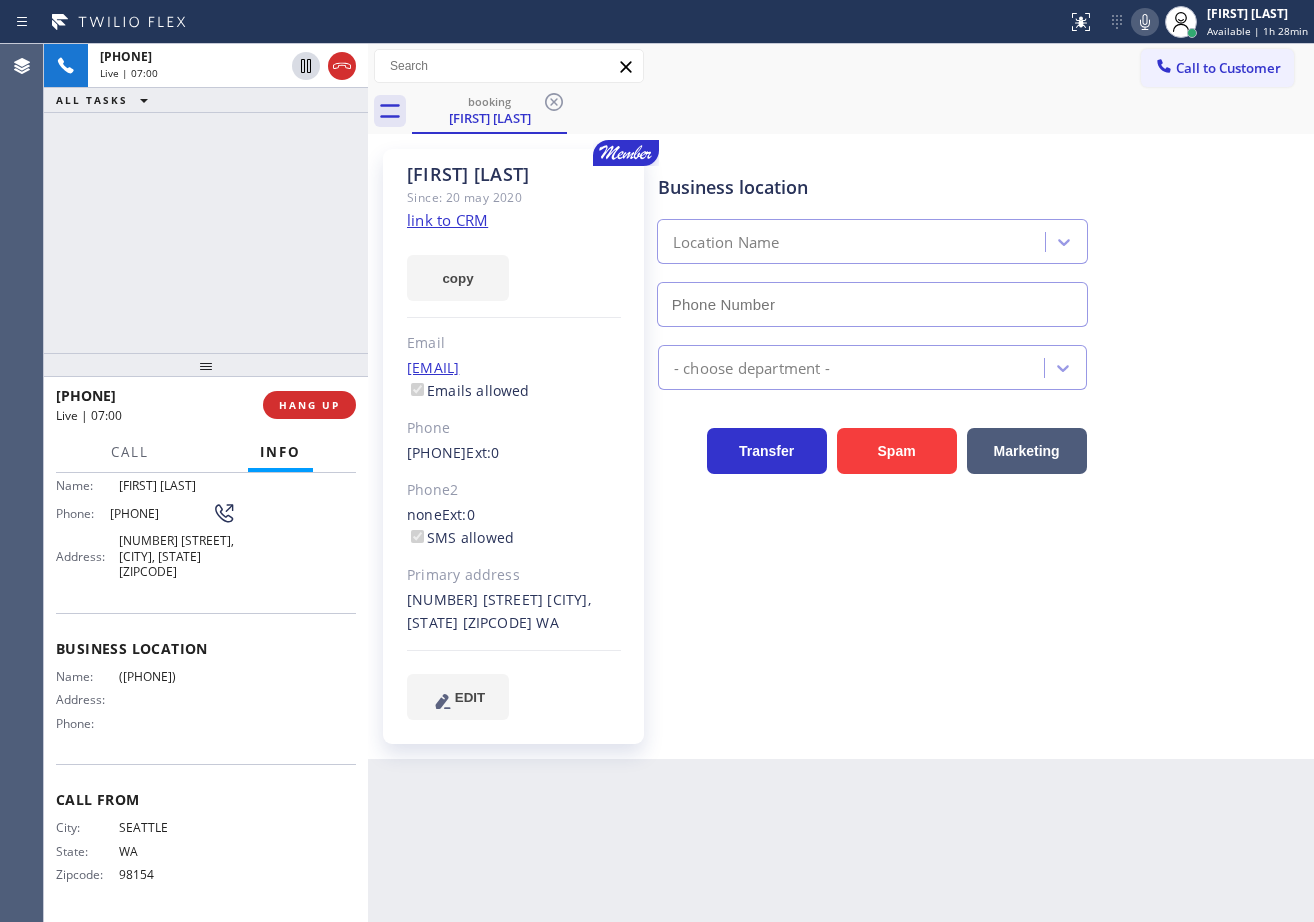 click 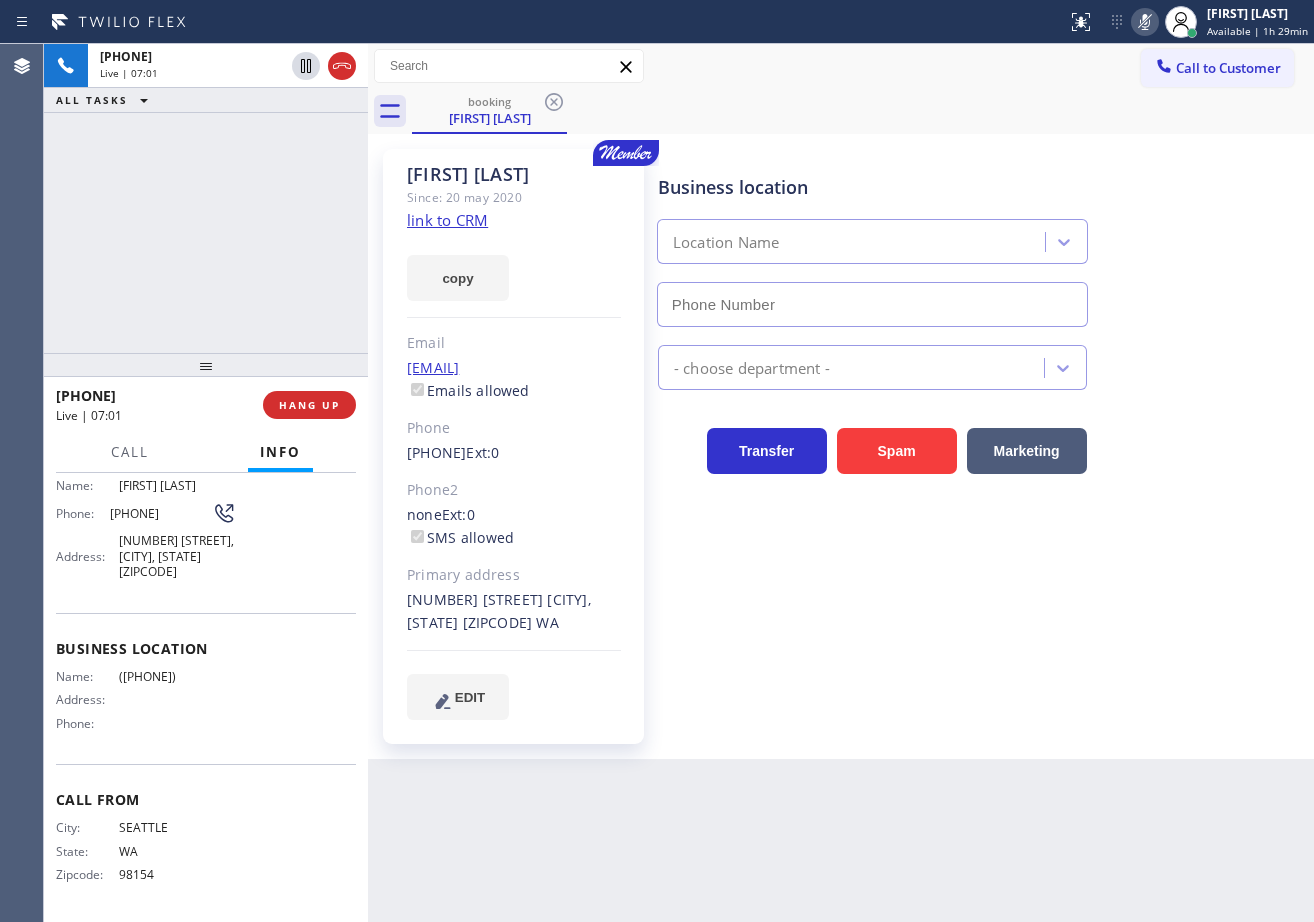 click 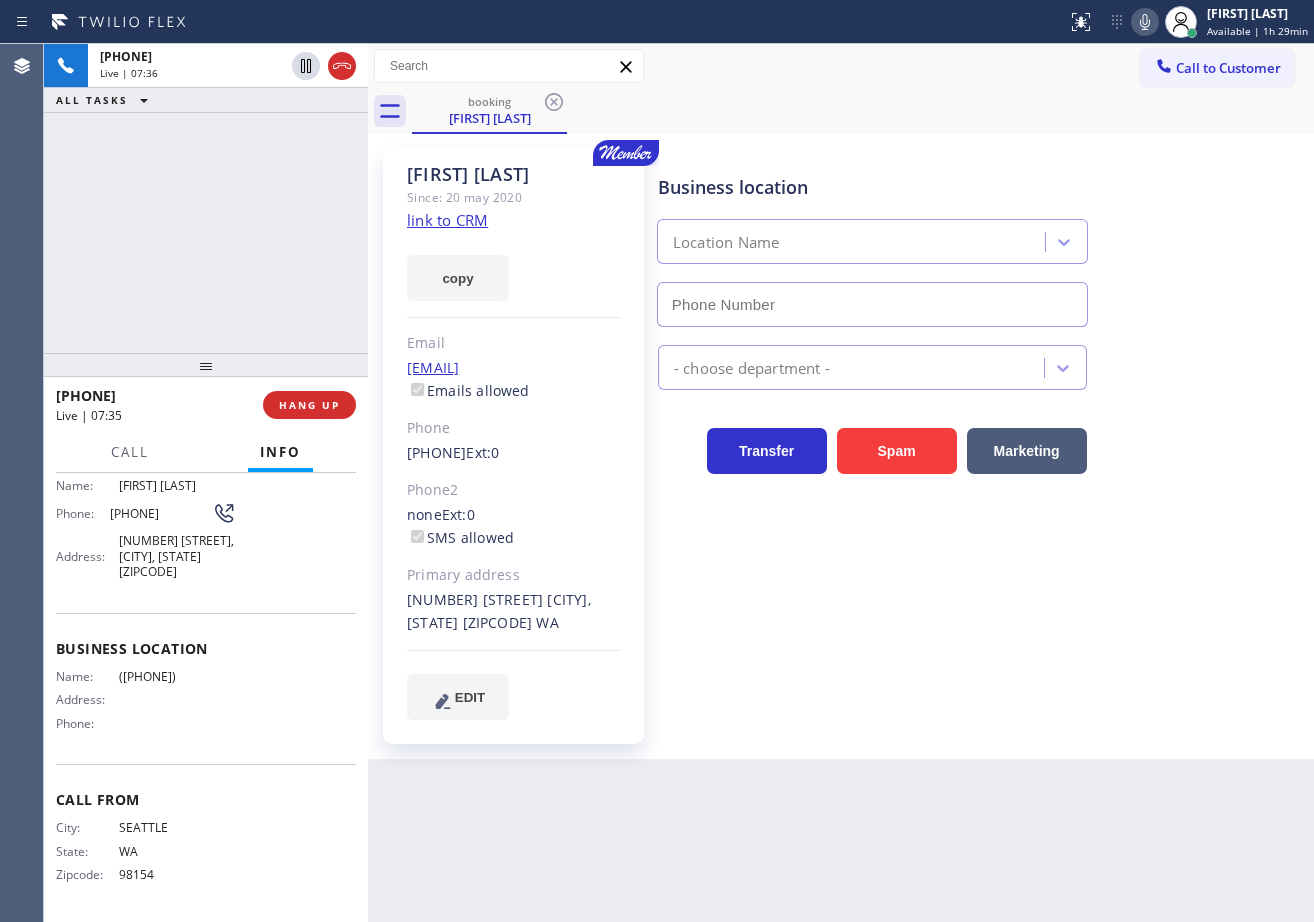 click 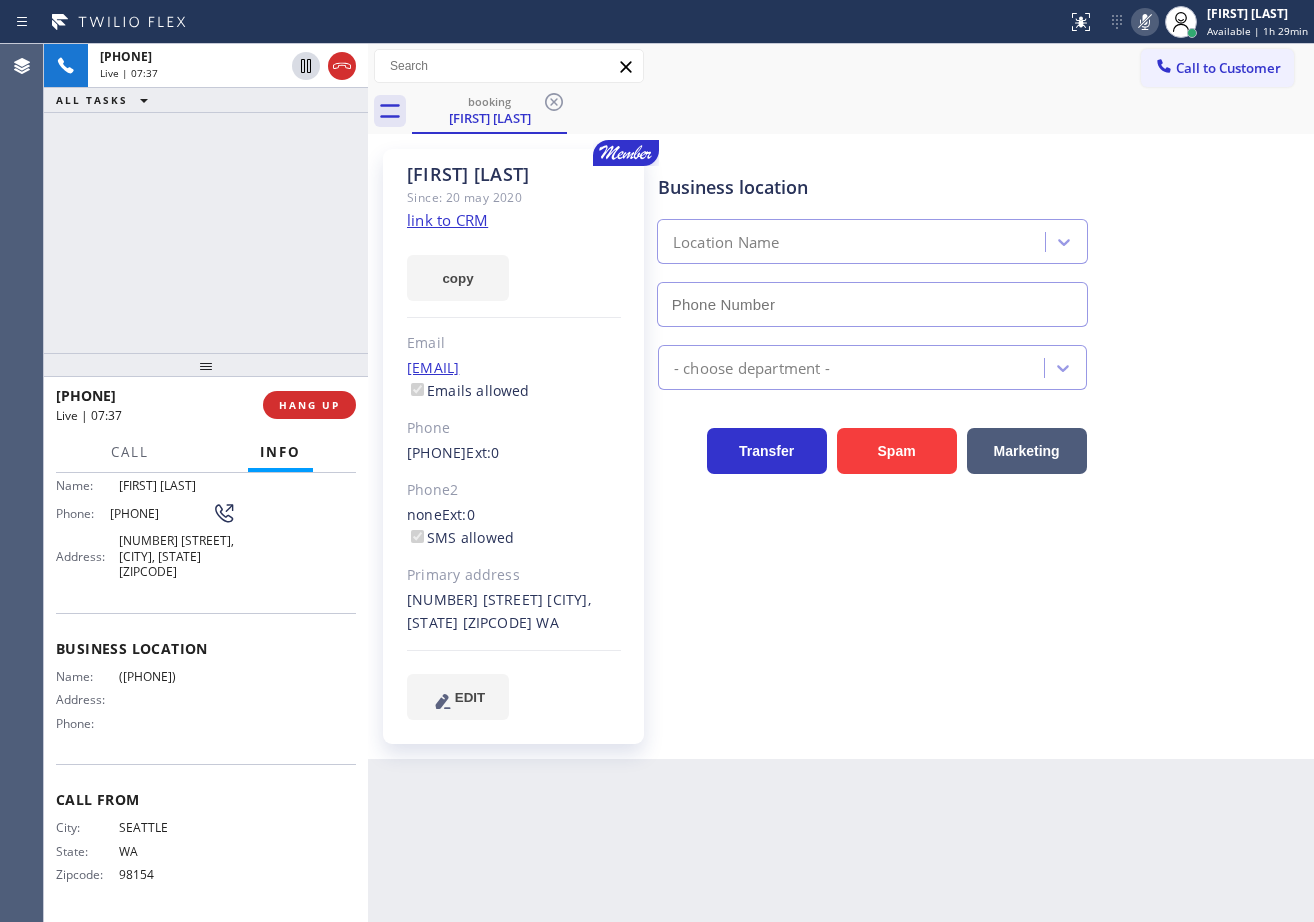 click 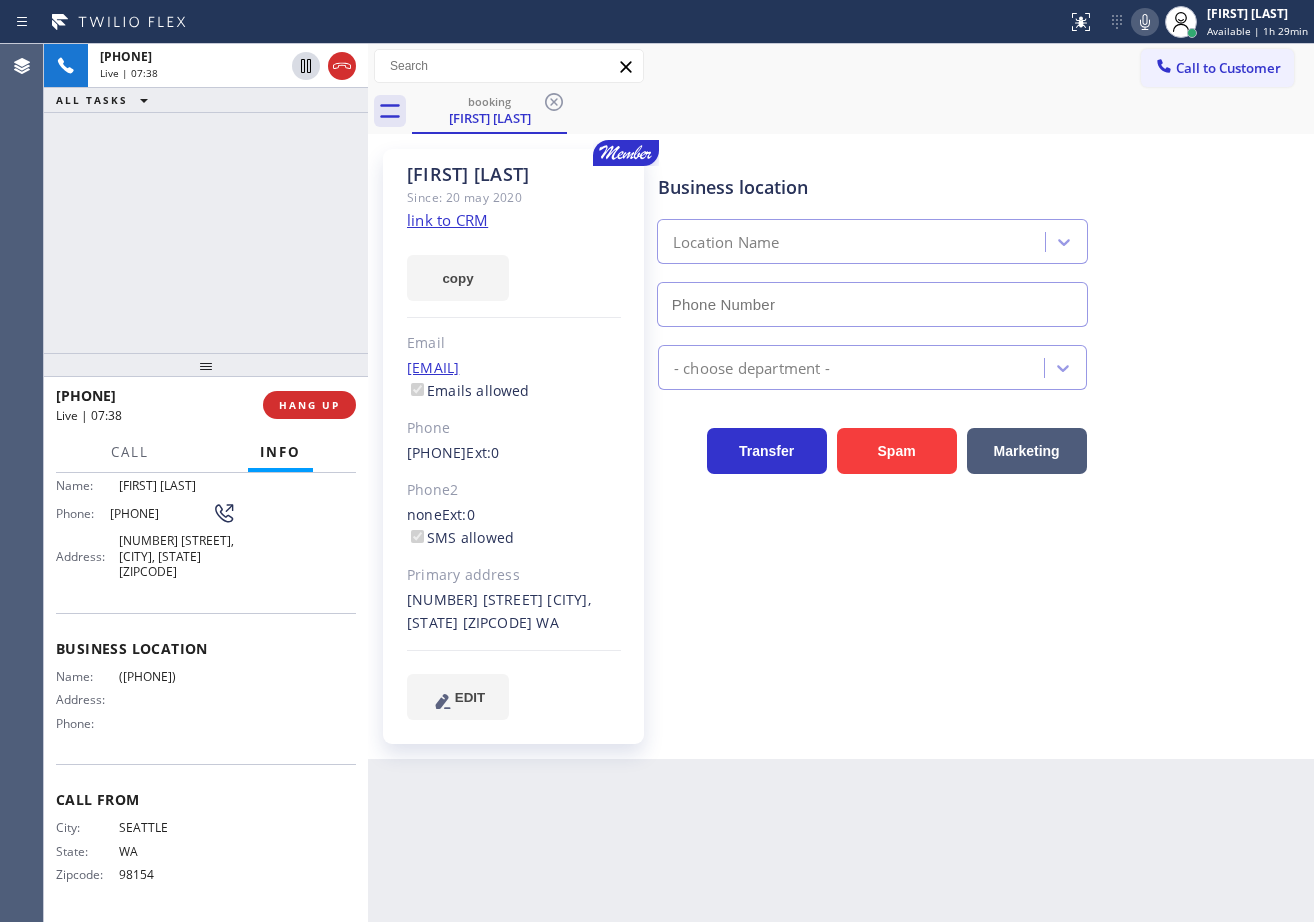 drag, startPoint x: 1180, startPoint y: 364, endPoint x: 1189, endPoint y: 370, distance: 10.816654 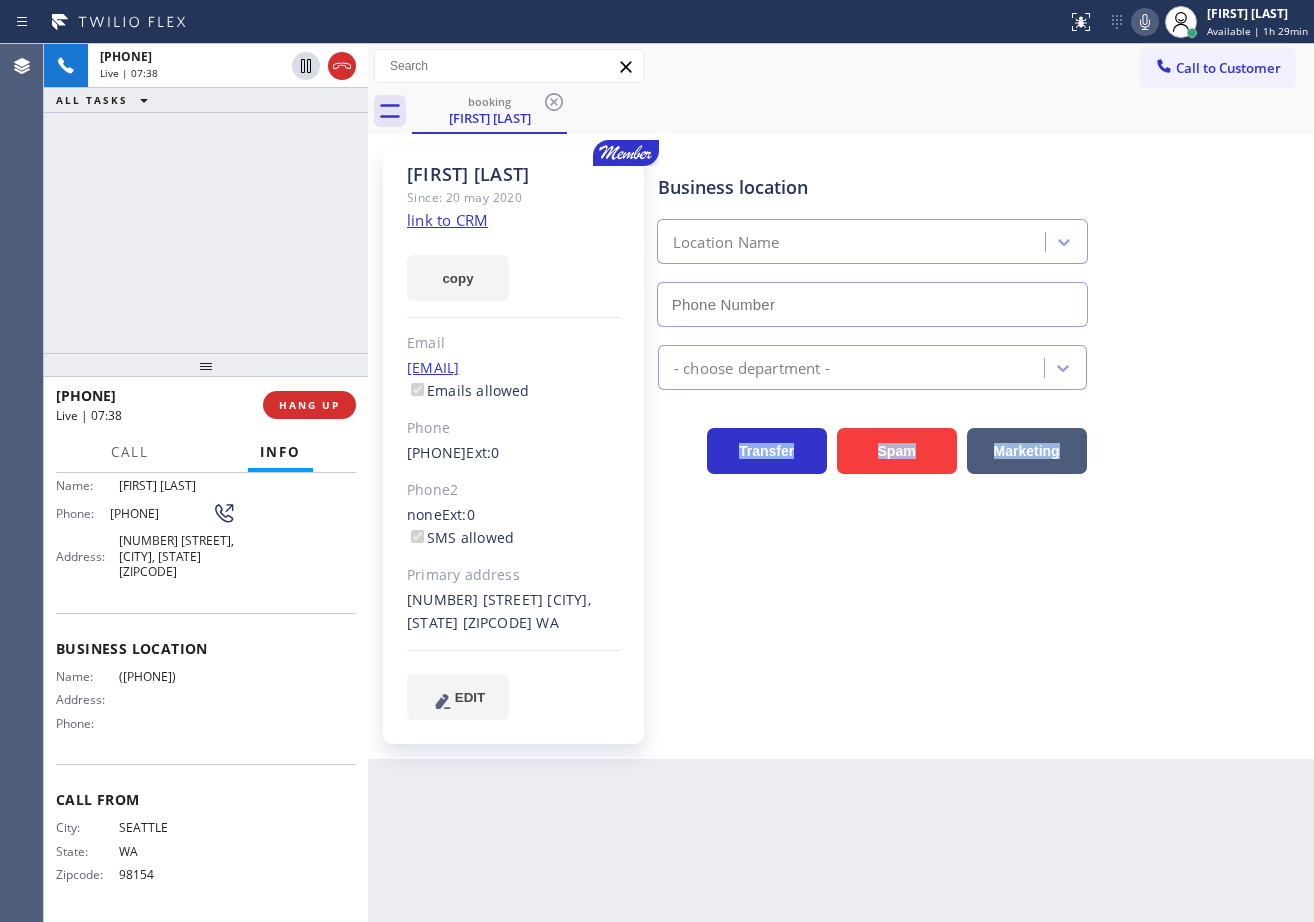 drag, startPoint x: 1195, startPoint y: 393, endPoint x: 1193, endPoint y: 510, distance: 117.01709 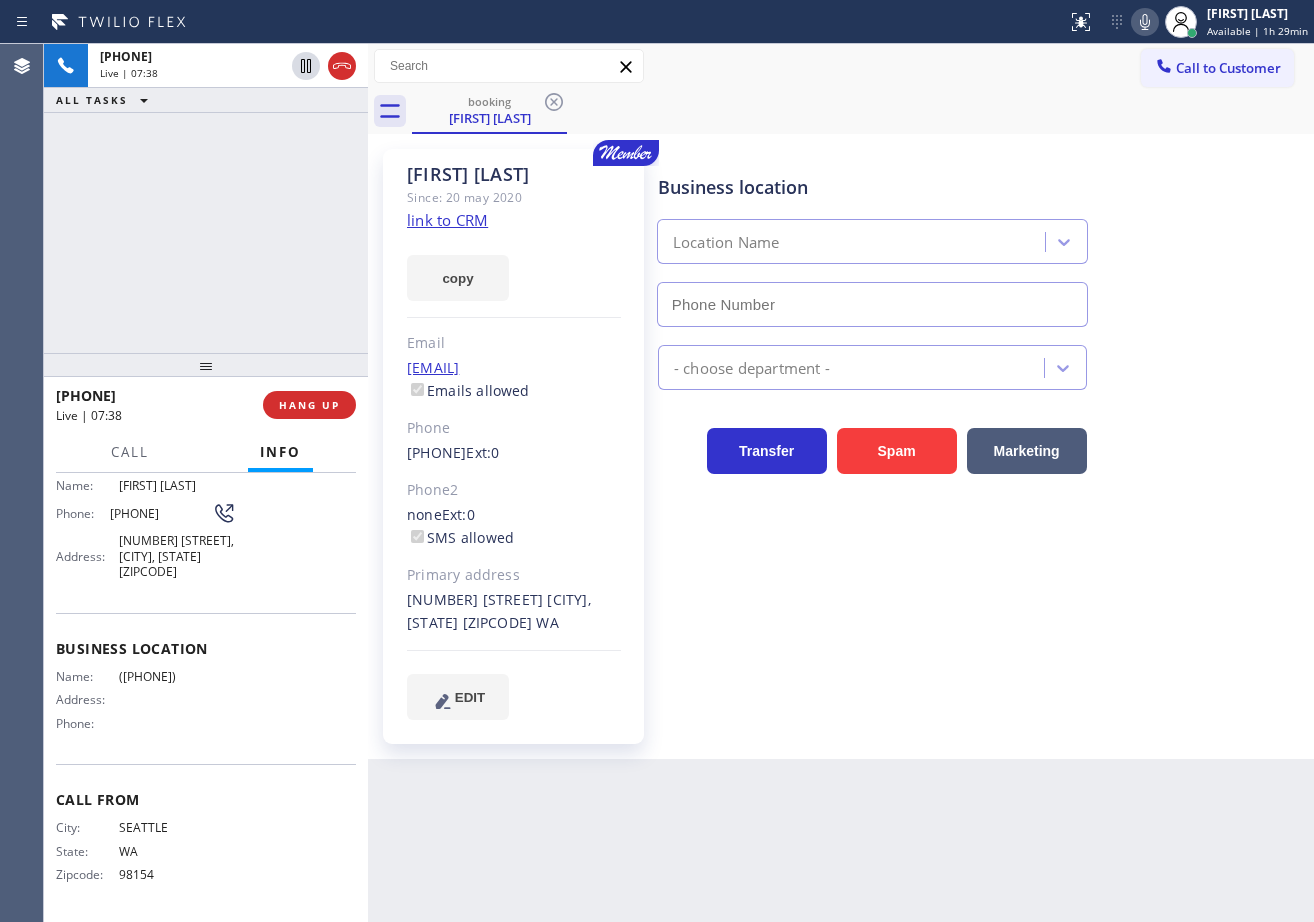 click on "Business location Location Name - choose department - Transfer Spam Marketing" at bounding box center (981, 434) 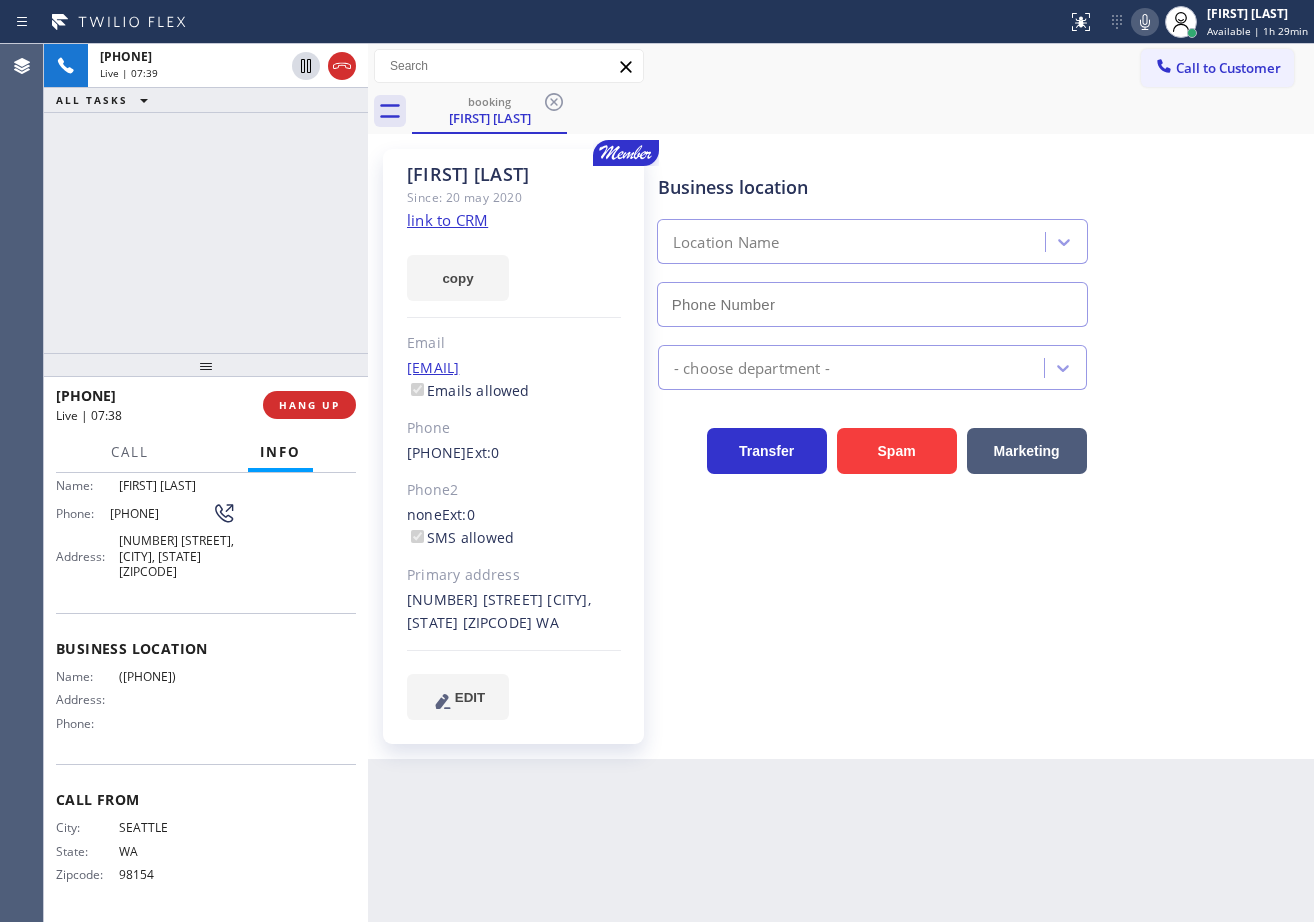 click on "Business location Location Name - choose department - Transfer Spam Marketing" at bounding box center [981, 434] 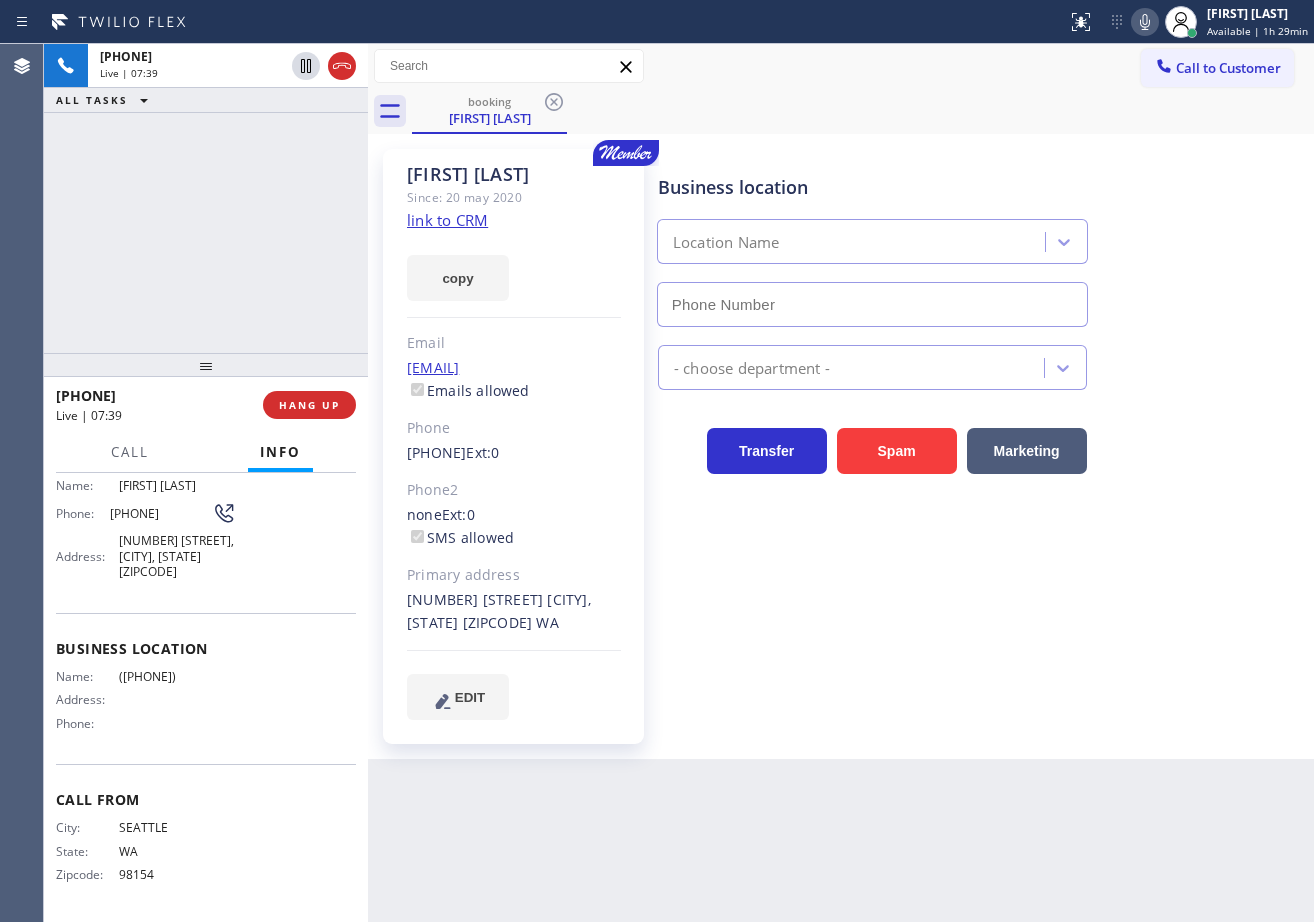 drag, startPoint x: 1190, startPoint y: 545, endPoint x: 1178, endPoint y: 558, distance: 17.691807 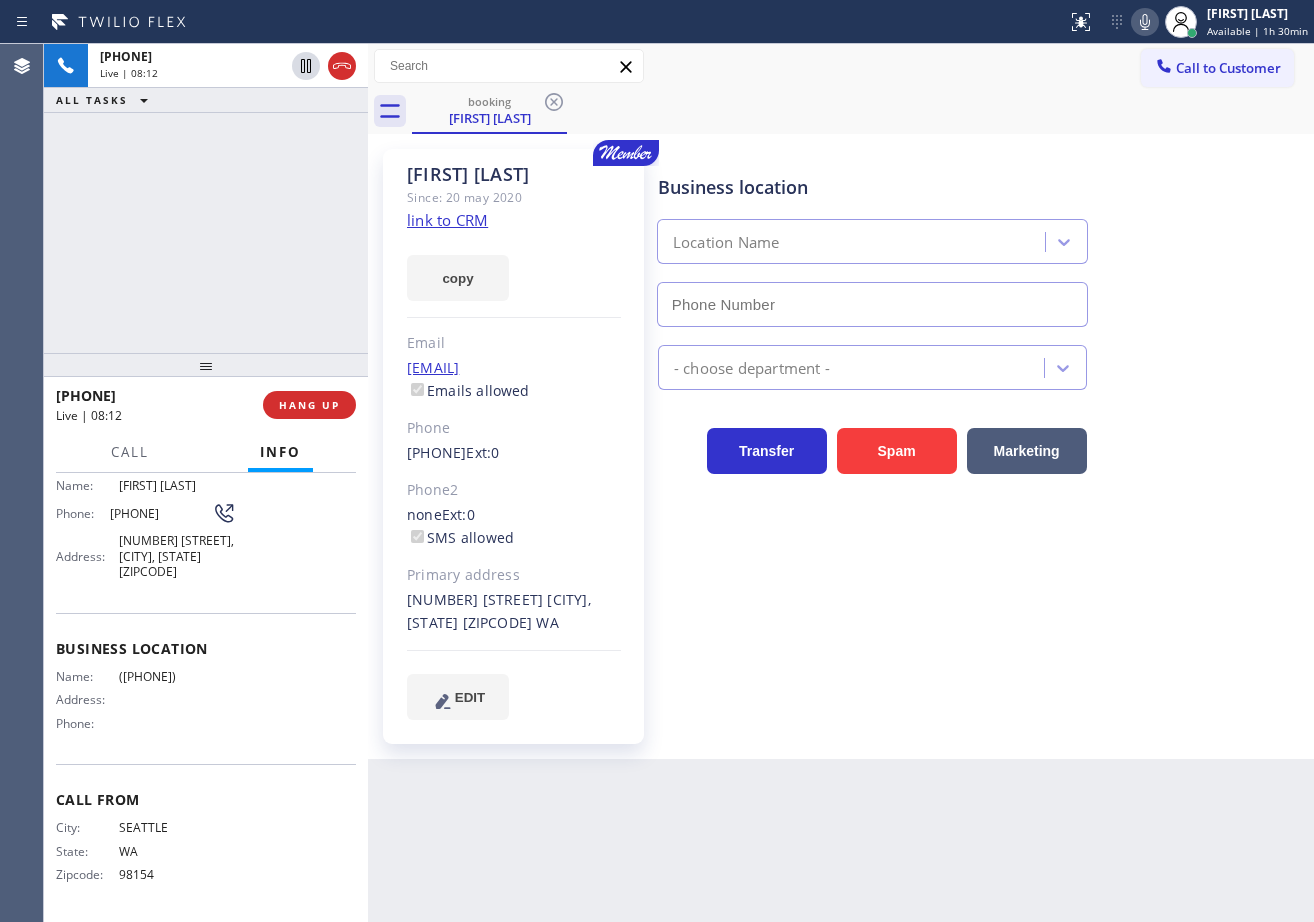 drag, startPoint x: 336, startPoint y: 66, endPoint x: 370, endPoint y: 2, distance: 72.47068 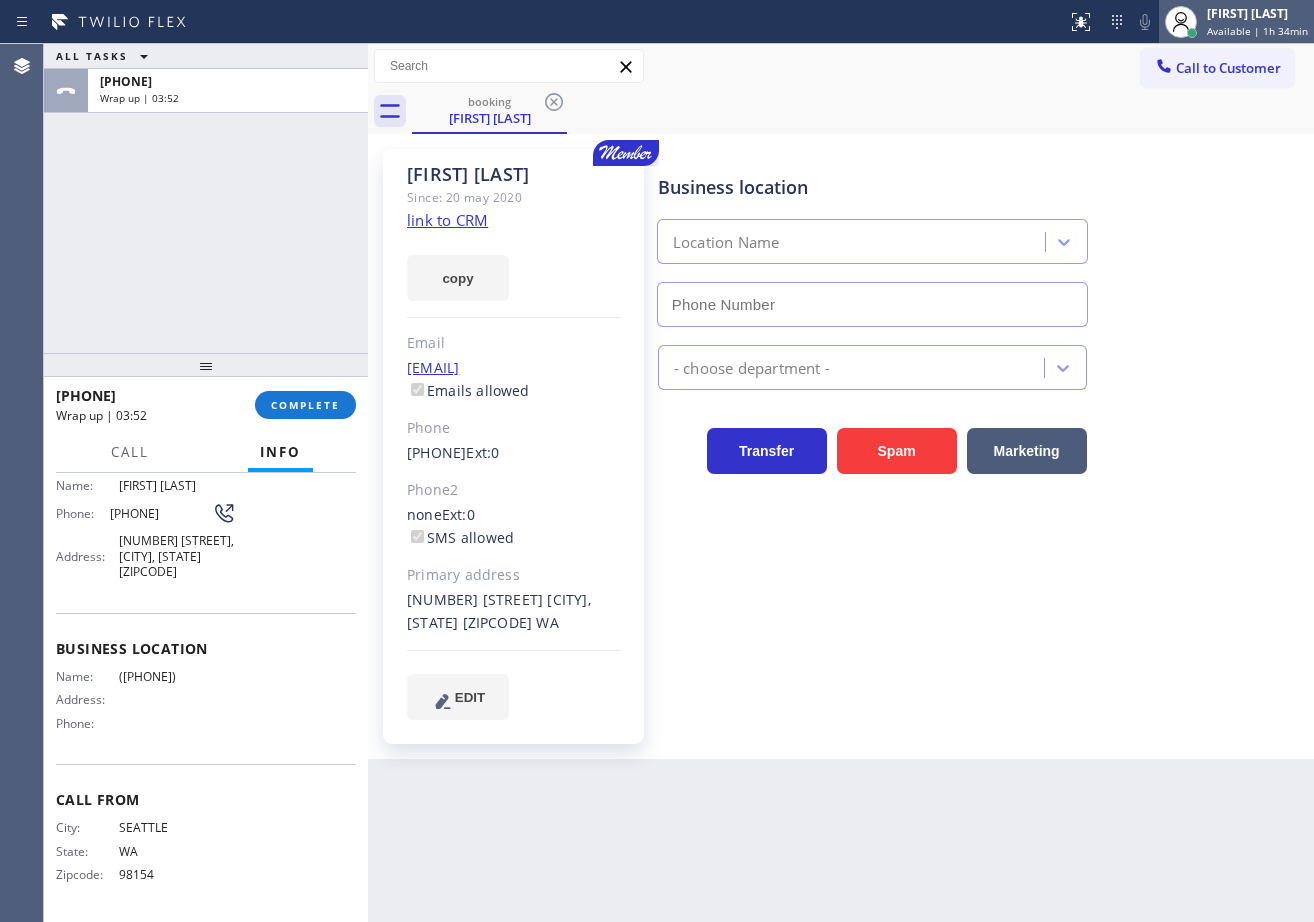 click on "[FIRST] [LAST]" at bounding box center (1257, 13) 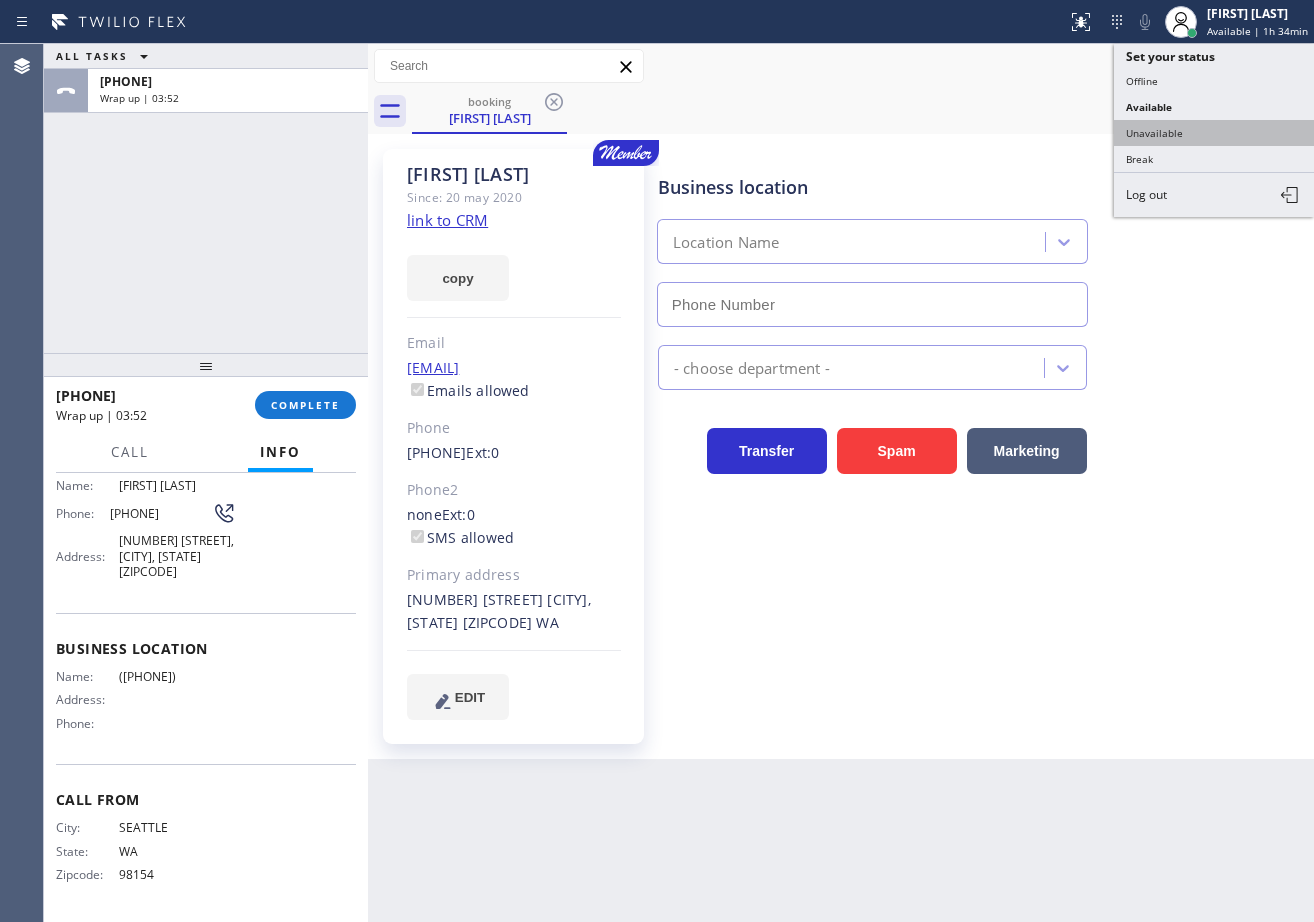 click on "Unavailable" at bounding box center [1214, 133] 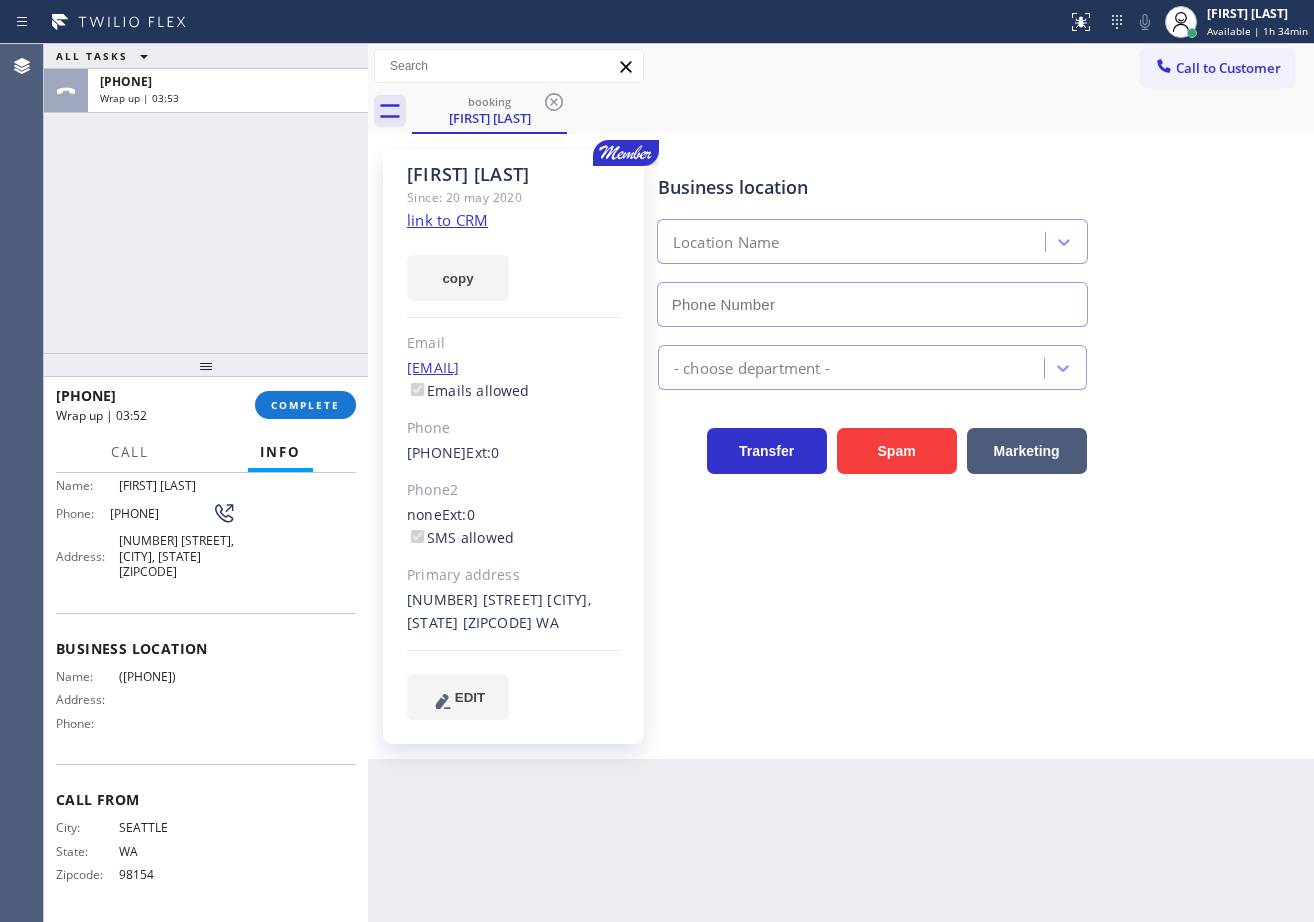 drag, startPoint x: 1202, startPoint y: 131, endPoint x: 1136, endPoint y: 152, distance: 69.260376 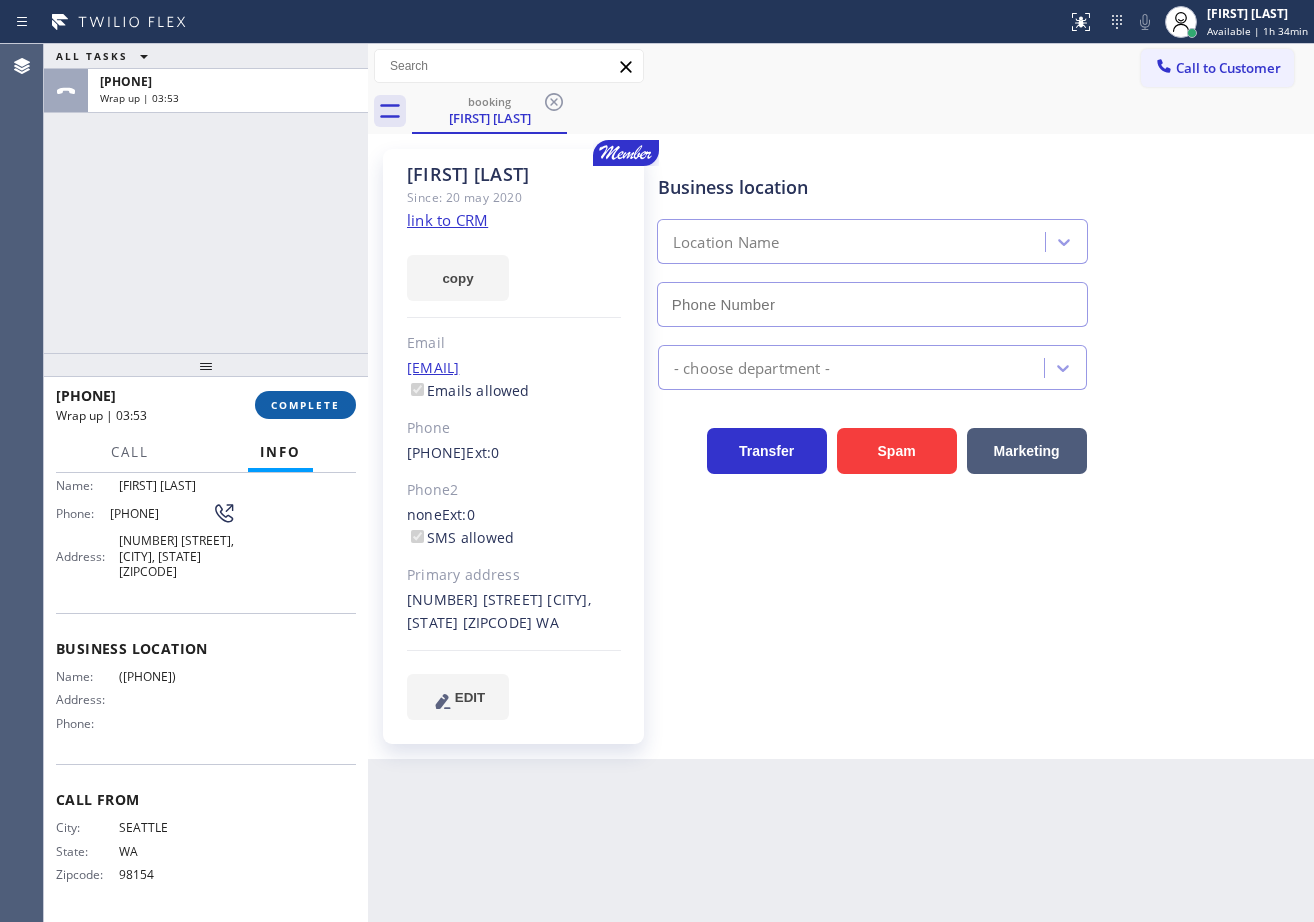 click on "COMPLETE" at bounding box center [305, 405] 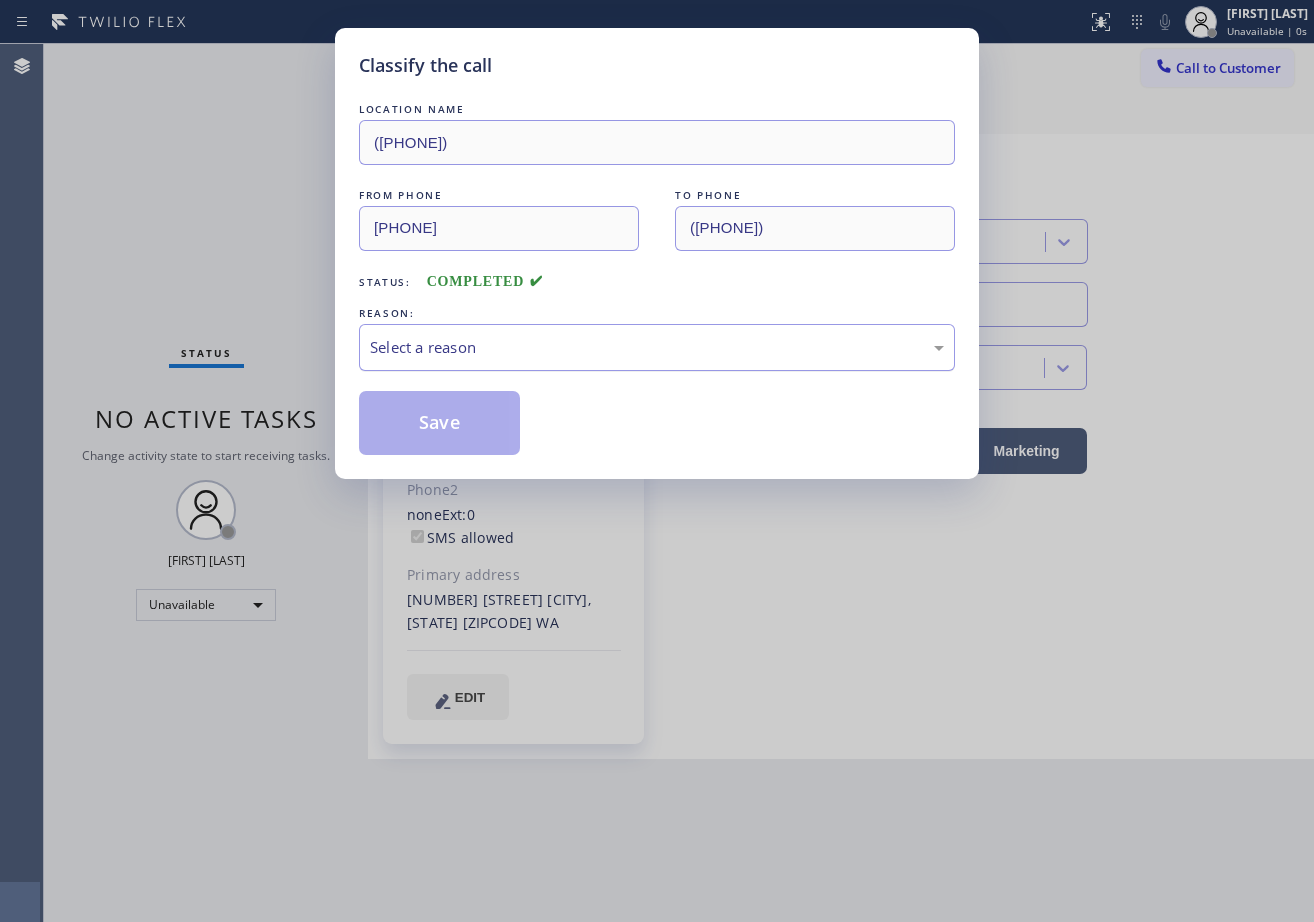 click on "Select a reason" at bounding box center (657, 347) 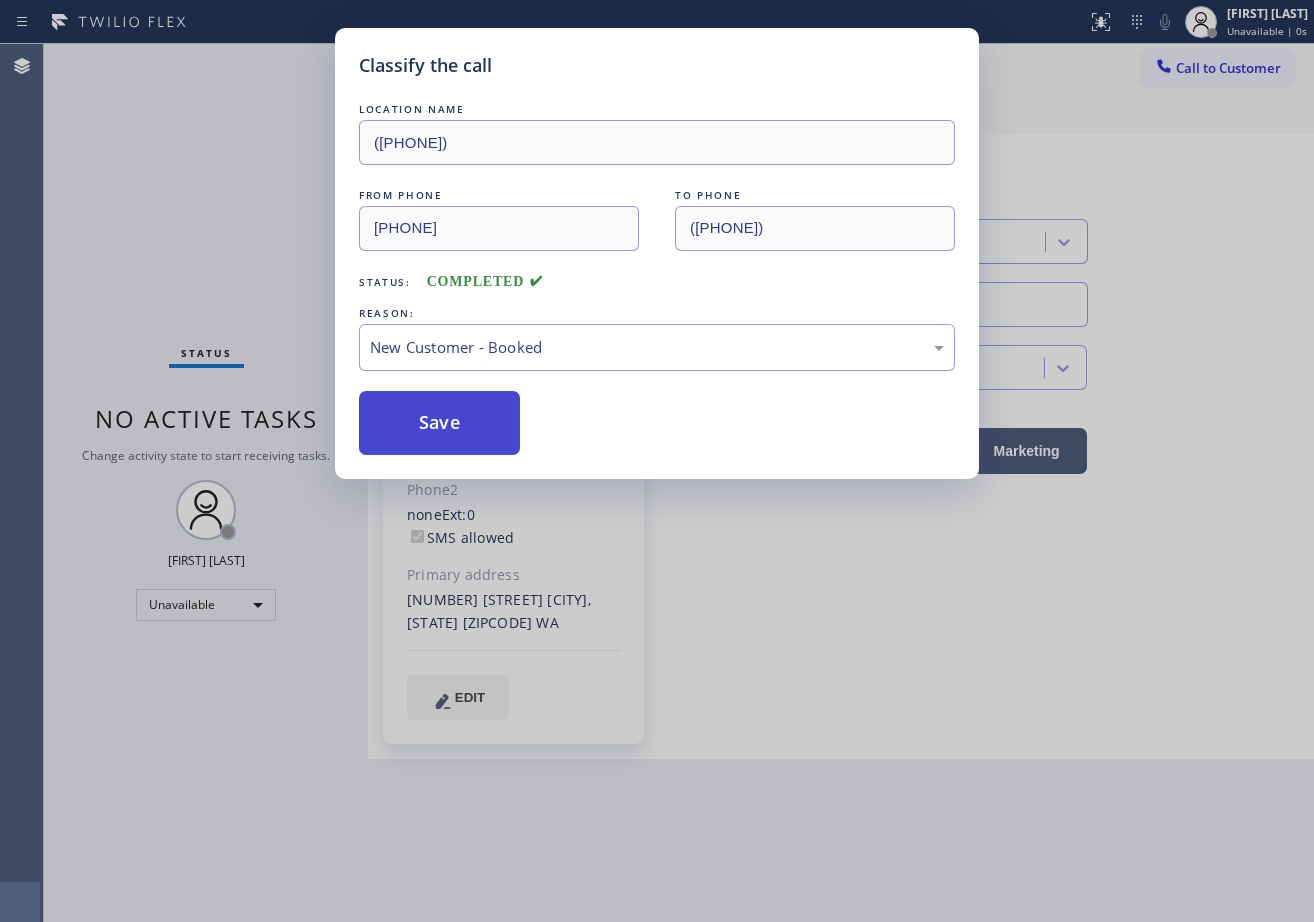 click on "Save" at bounding box center (439, 423) 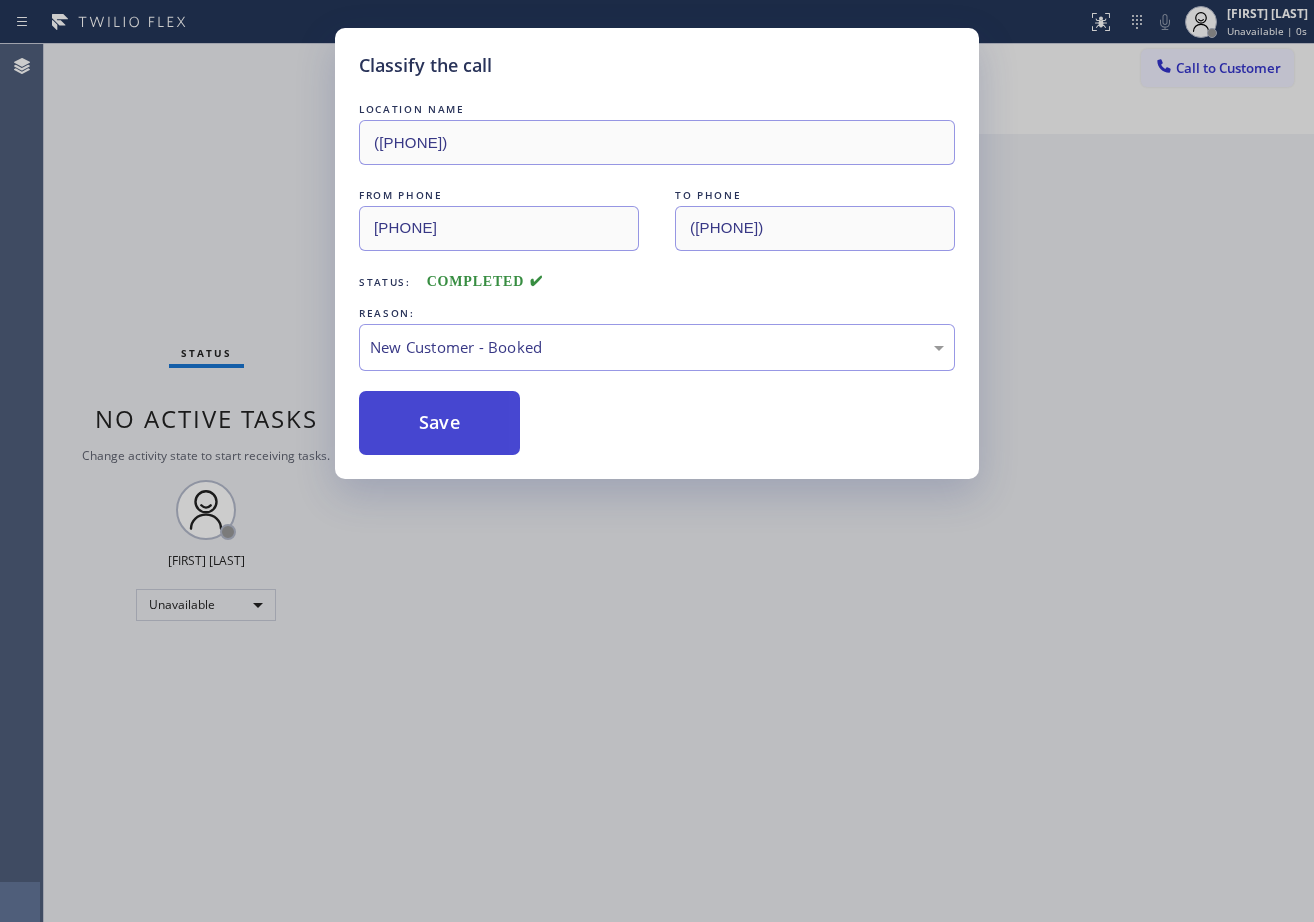 click on "Save" at bounding box center (439, 423) 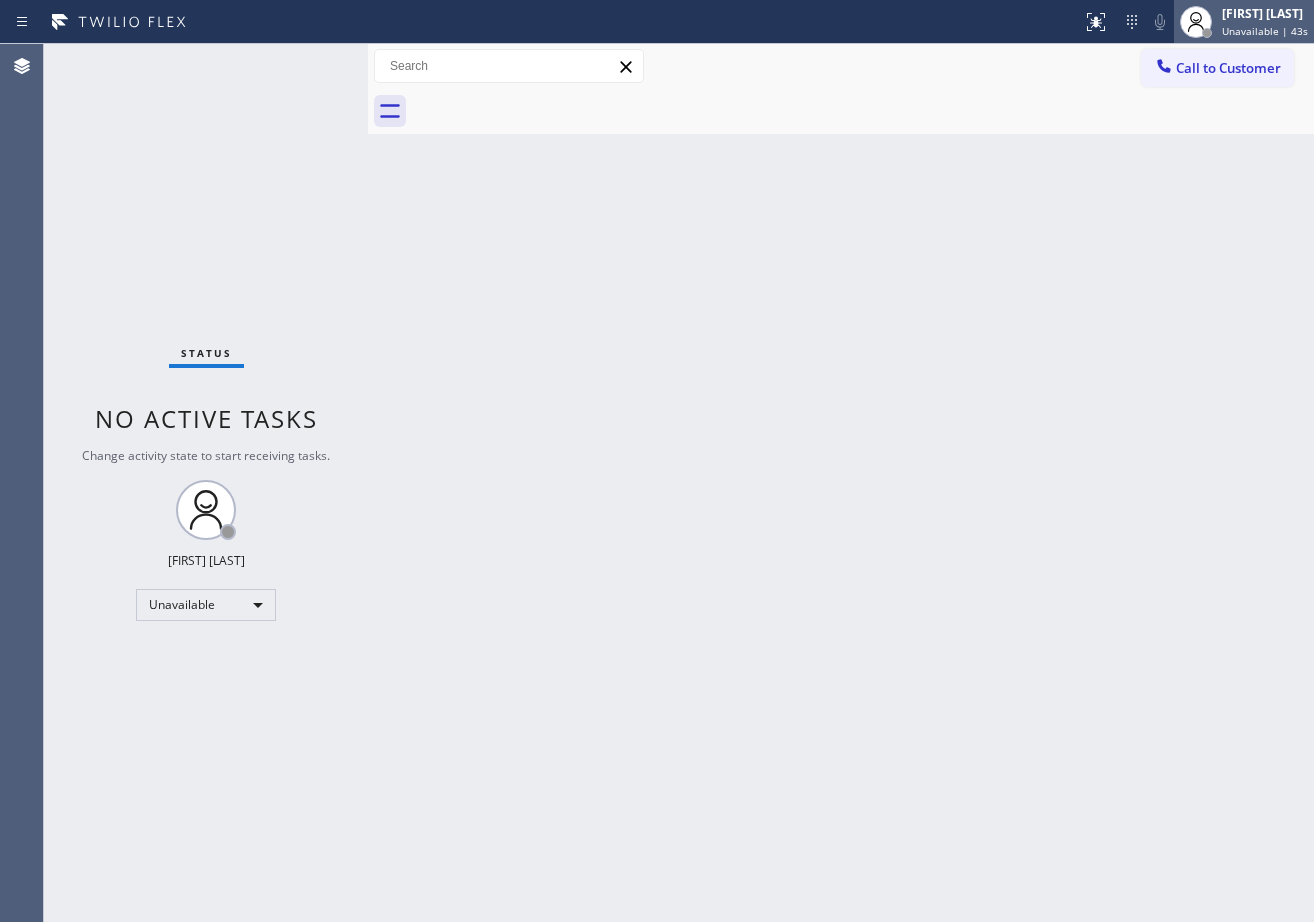 drag, startPoint x: 1232, startPoint y: 11, endPoint x: 1219, endPoint y: 36, distance: 28.178005 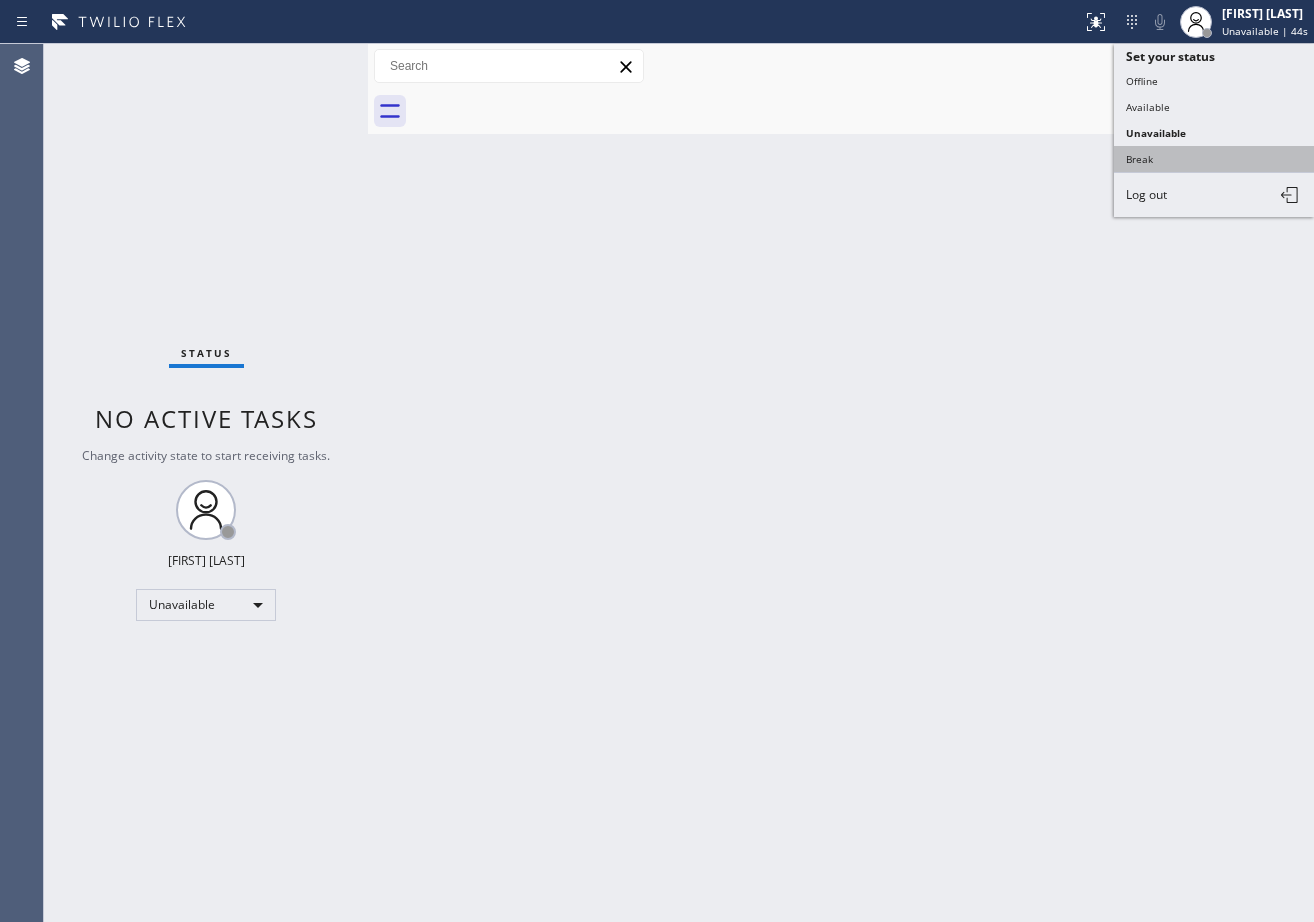 click on "Break" at bounding box center (1214, 159) 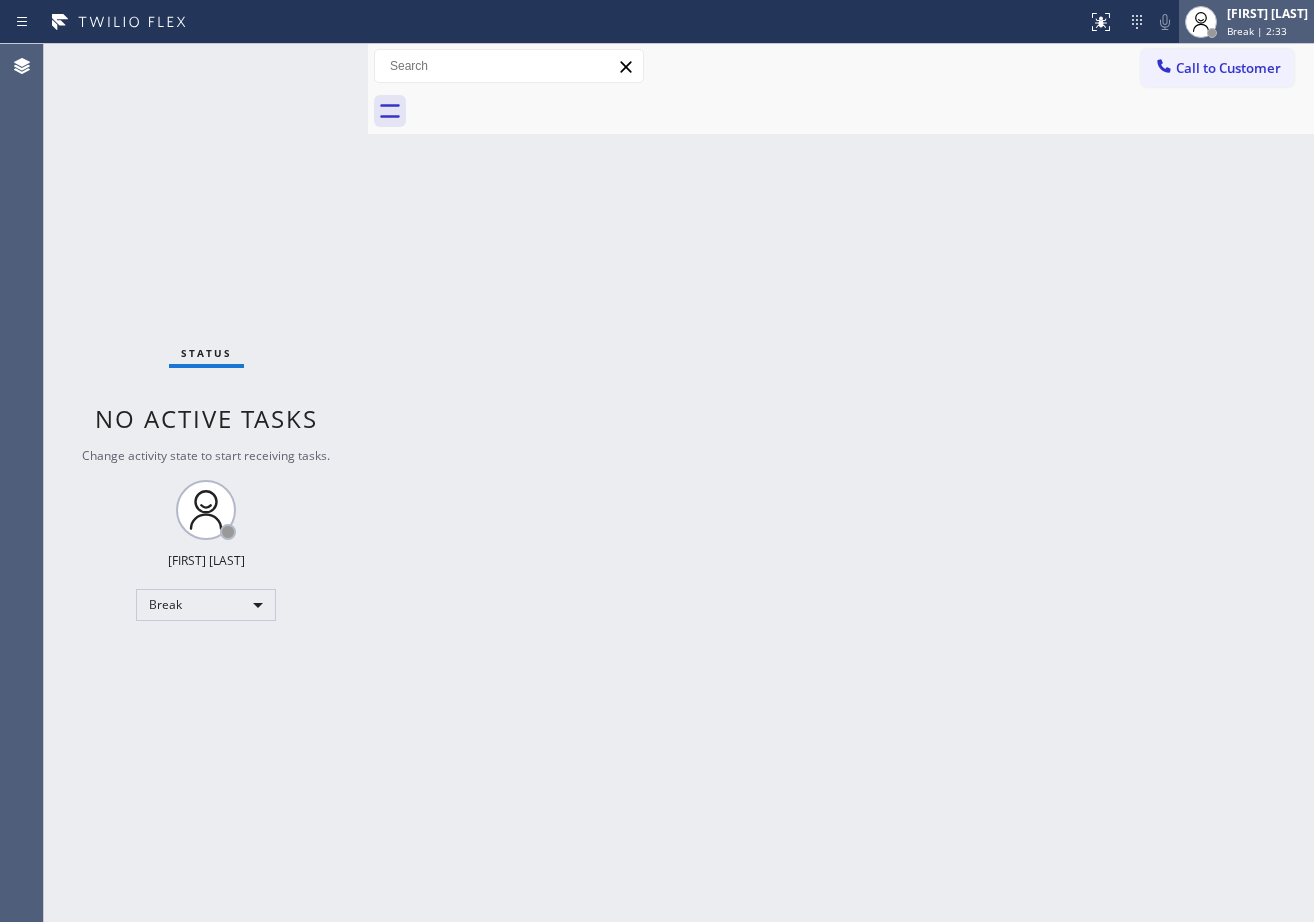 click on "[FIRST] [LAST]" at bounding box center (1267, 13) 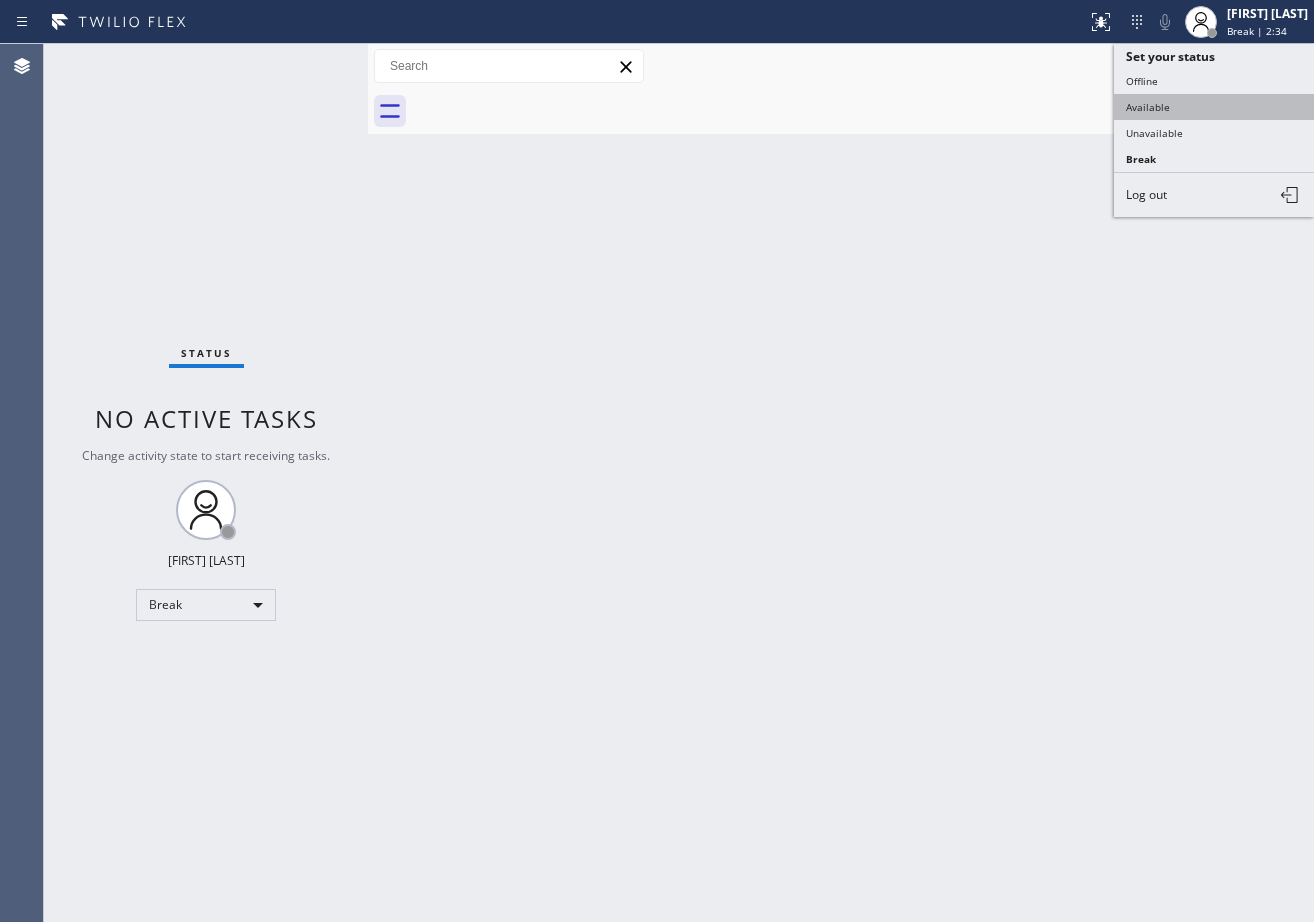 click on "Available" at bounding box center [1214, 107] 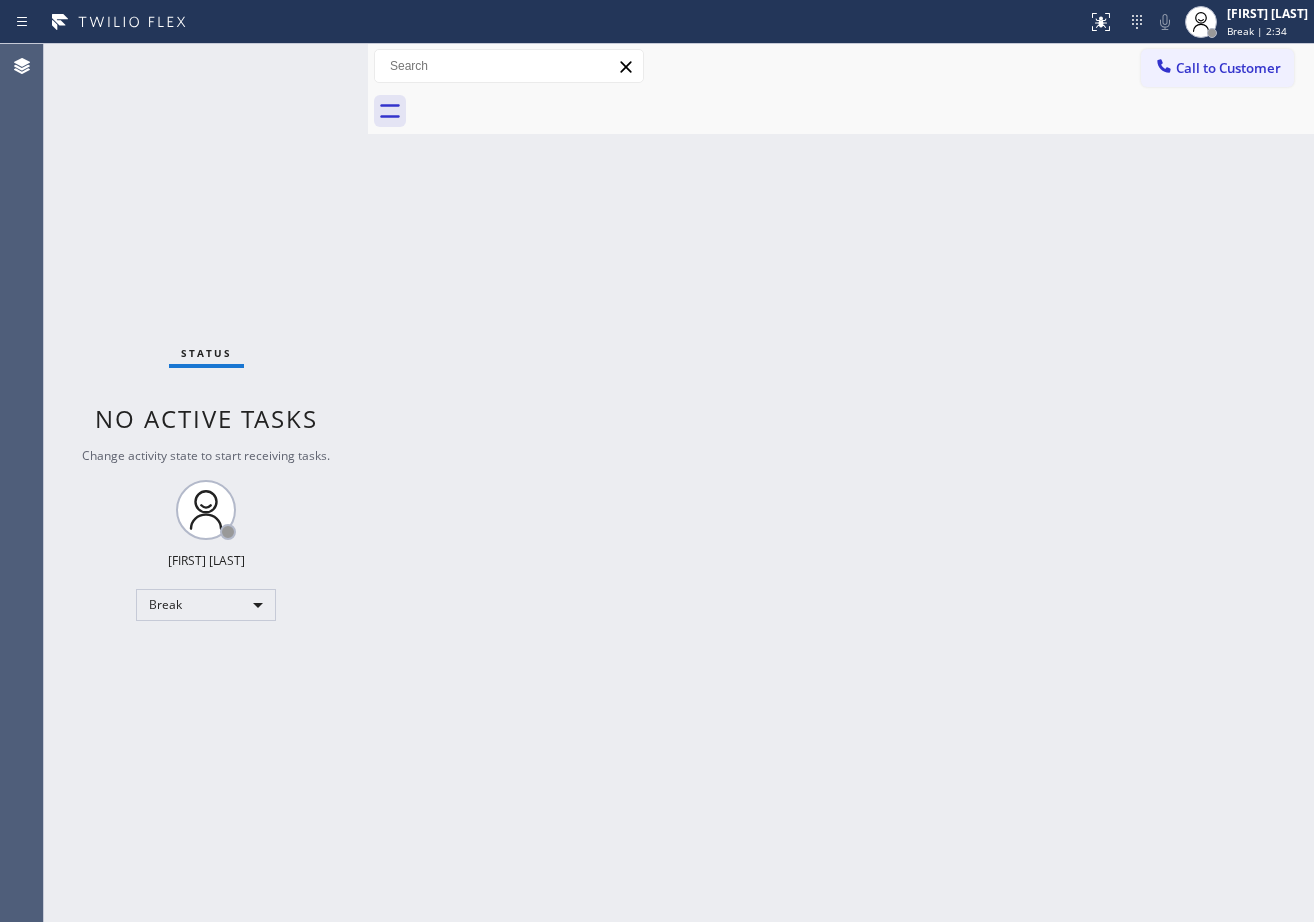 click on "Back to Dashboard Change Sender ID Customers Technicians Select a contact Outbound call Technician Search Technician Your caller id phone number Your caller id phone number Call Technician info Name Phone none Address none Change Sender ID HVAC [PHONE] 5 Star Appliance [PHONE] Appliance Repair [PHONE] Plumbing [PHONE] Air Duct Cleaning [PHONE] Electricians [PHONE] Cancel Change Check personal SMS Reset Change No tabs Call to Customer Outbound call Location Search location Your caller id phone number [PHONE] Customer number Call Outbound call Technician Search Technician Your caller id phone number Your caller id phone number Call" at bounding box center (841, 483) 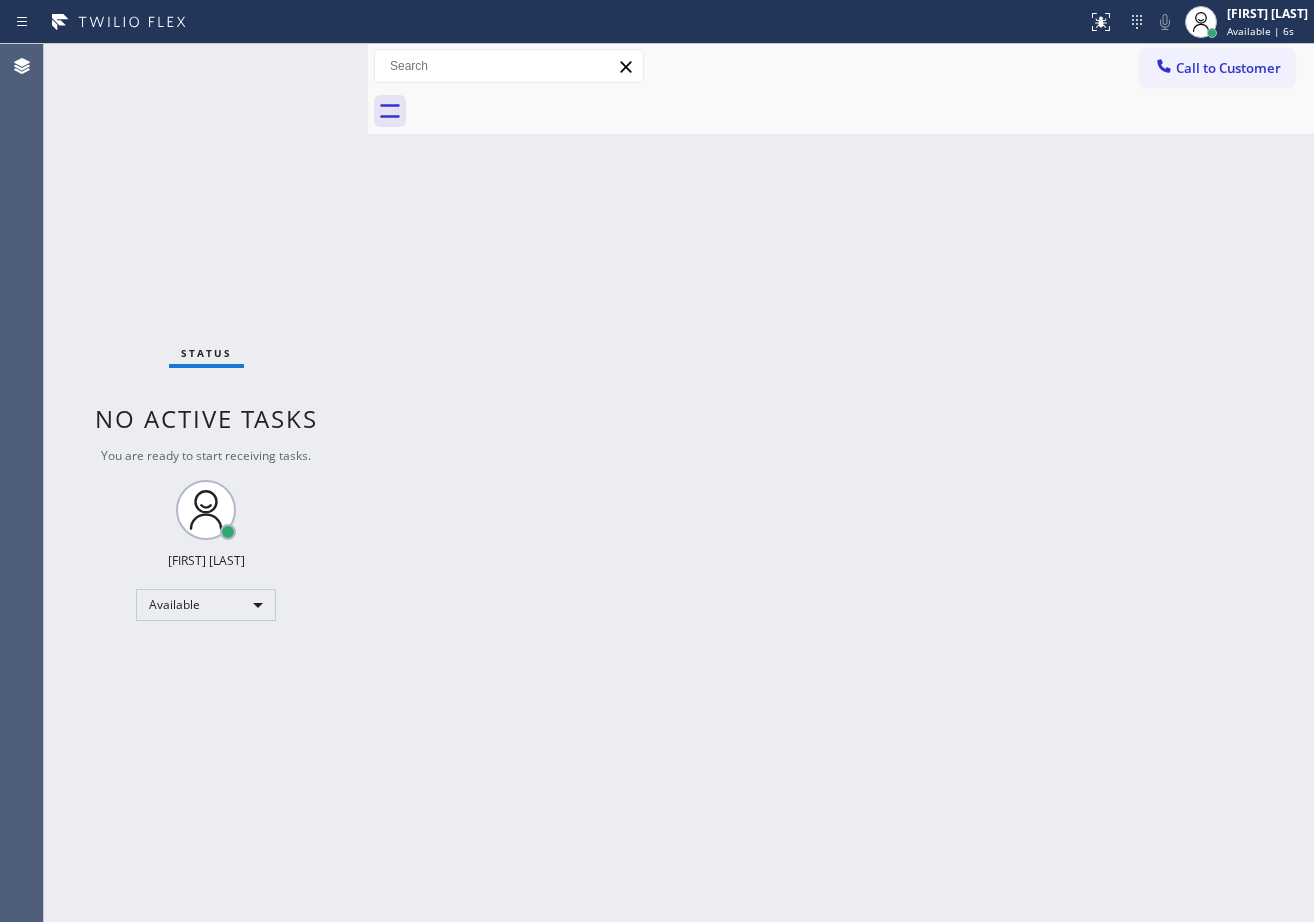 click on "Back to Dashboard Change Sender ID Customers Technicians Select a contact Outbound call Technician Search Technician Your caller id phone number Your caller id phone number Call Technician info Name Phone none Address none Change Sender ID HVAC [PHONE] 5 Star Appliance [PHONE] Appliance Repair [PHONE] Plumbing [PHONE] Air Duct Cleaning [PHONE] Electricians [PHONE] Cancel Change Check personal SMS Reset Change No tabs Call to Customer Outbound call Location Search location Your caller id phone number [PHONE] Customer number Call Outbound call Technician Search Technician Your caller id phone number Your caller id phone number Call" at bounding box center (841, 483) 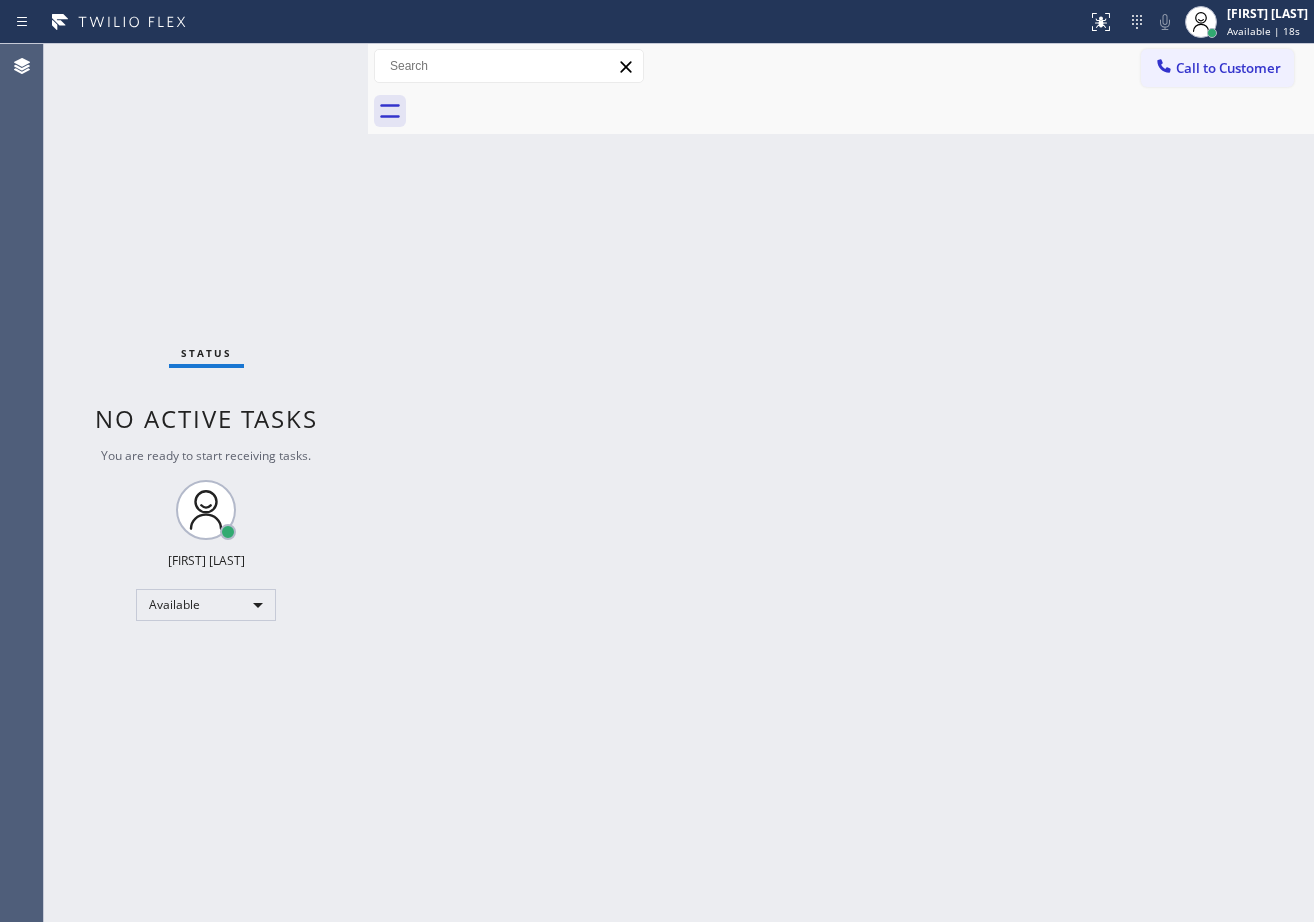 drag, startPoint x: 293, startPoint y: 84, endPoint x: 295, endPoint y: 63, distance: 21.095022 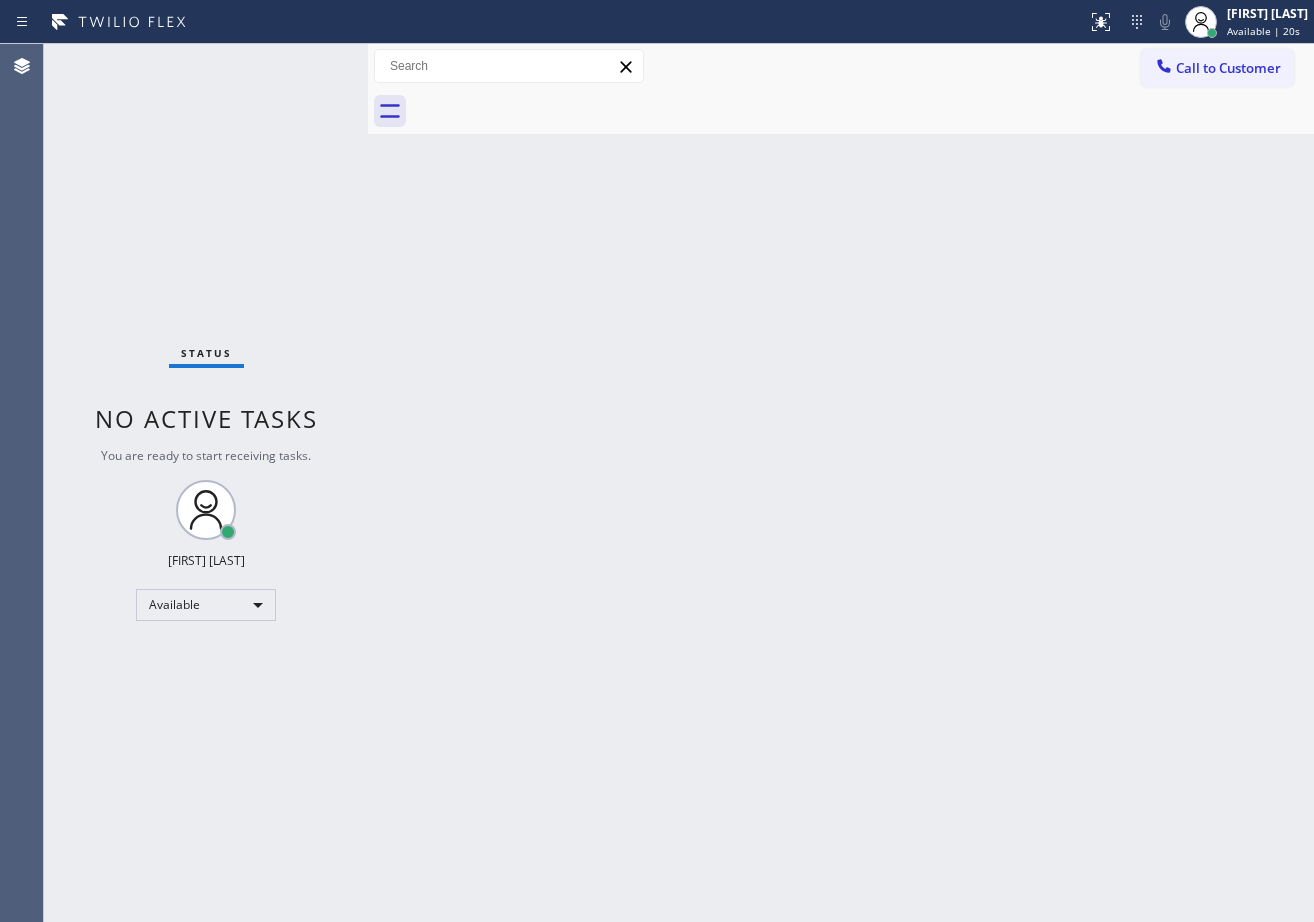 click on "Status   No active tasks     You are ready to start receiving tasks.   [FIRST] [LAST] Available" at bounding box center [206, 483] 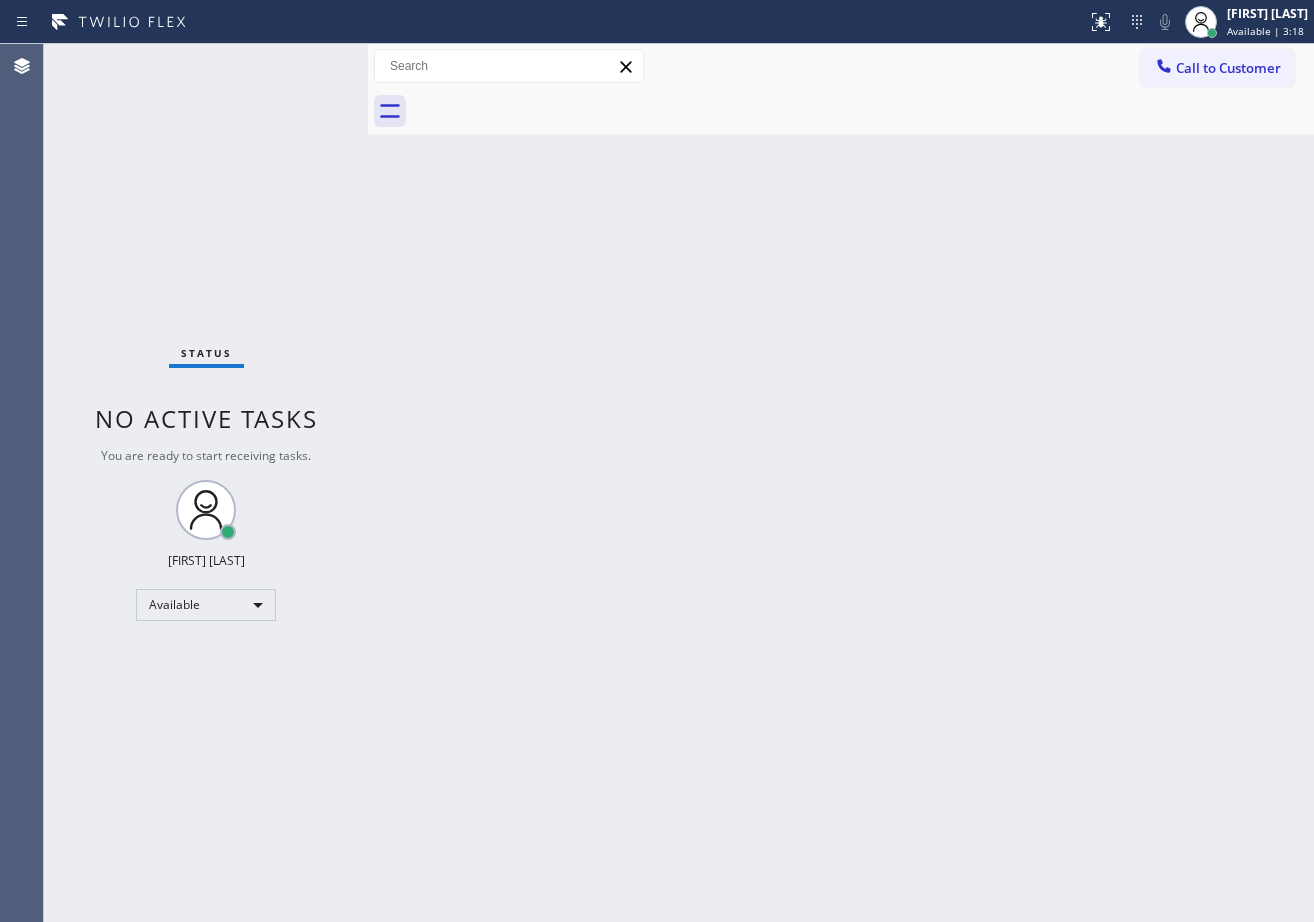 drag, startPoint x: 444, startPoint y: 246, endPoint x: 496, endPoint y: 276, distance: 60.033325 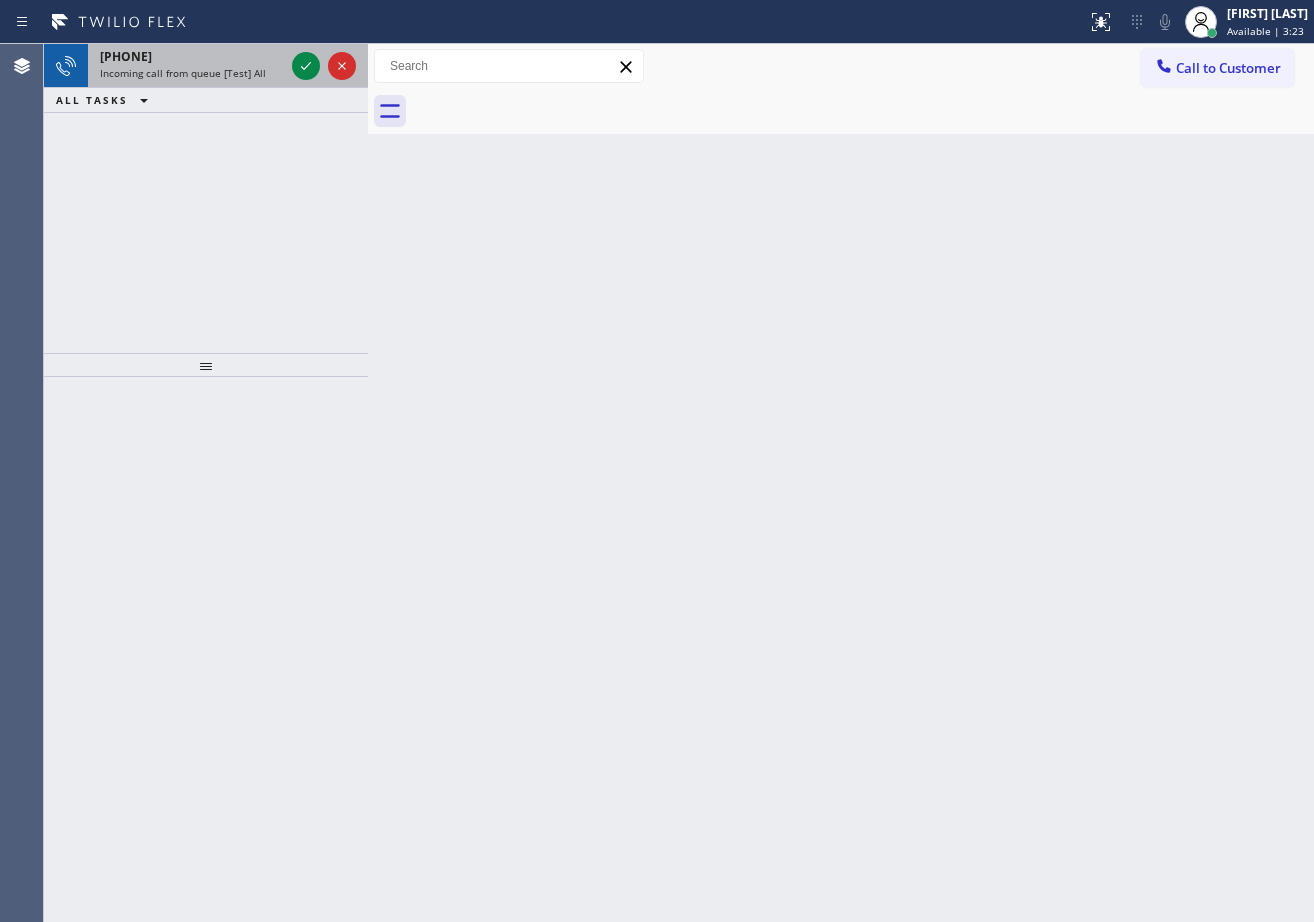 click on "Incoming call from queue [Test] All" at bounding box center (183, 73) 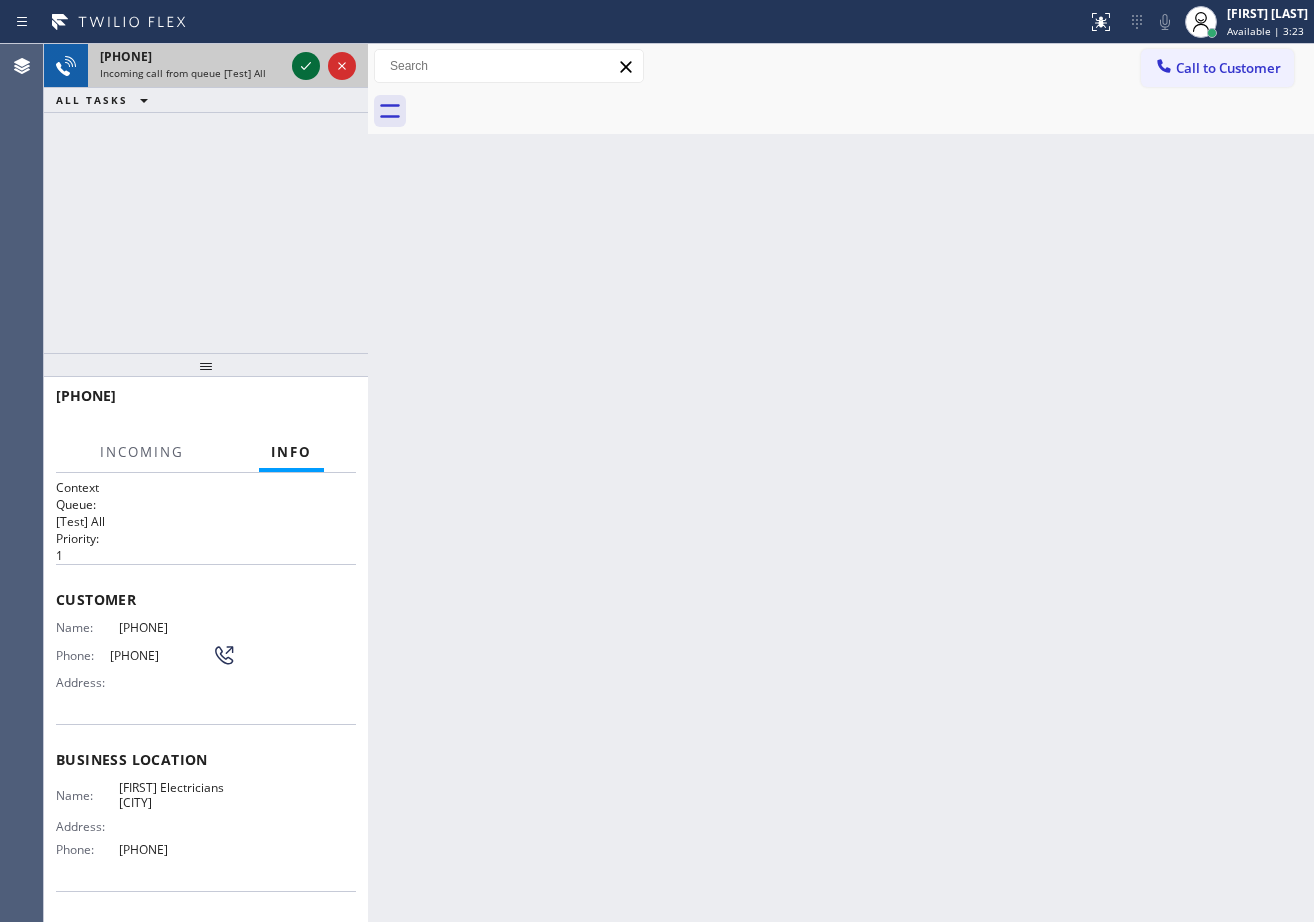 click 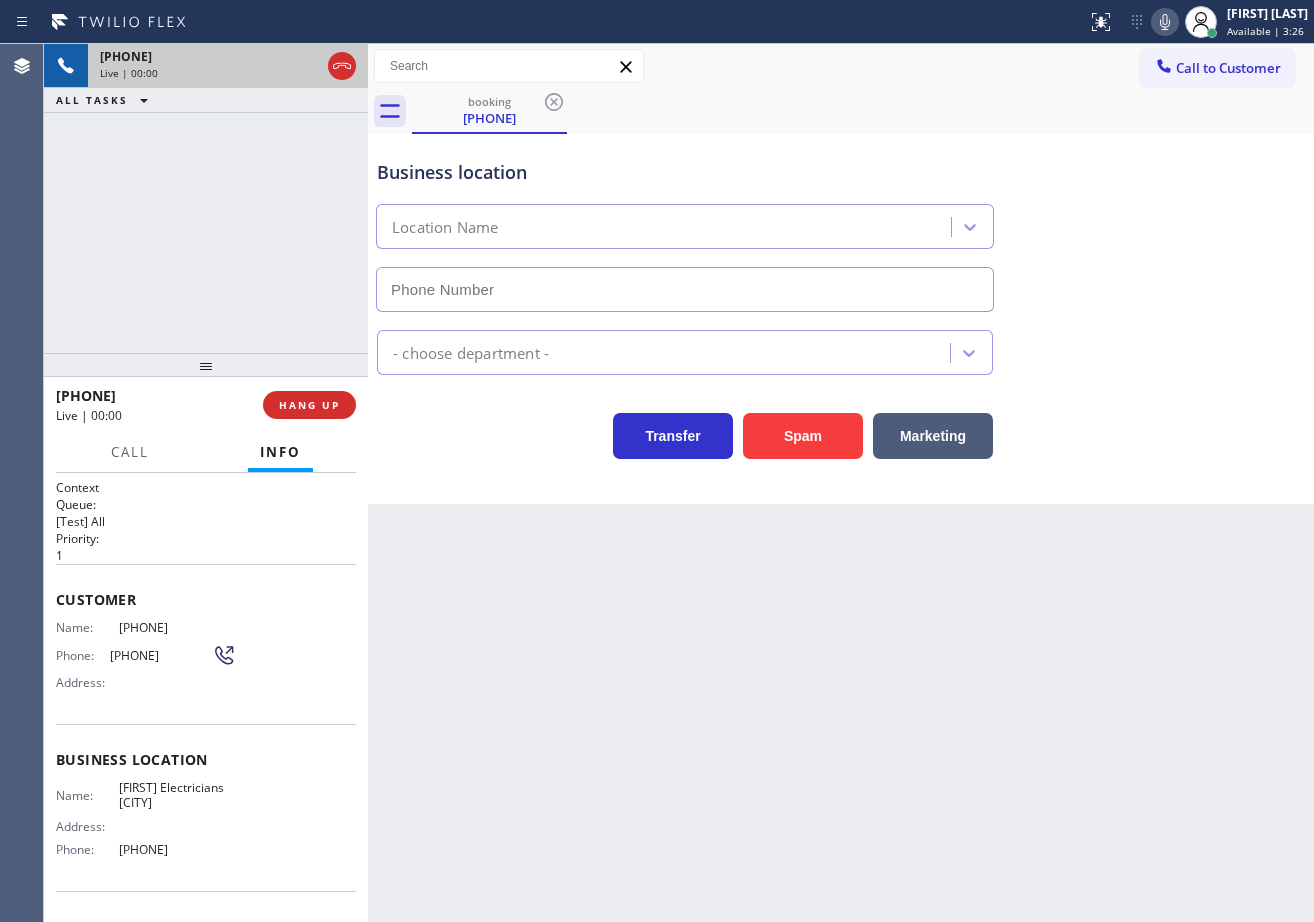 type on "[PHONE]" 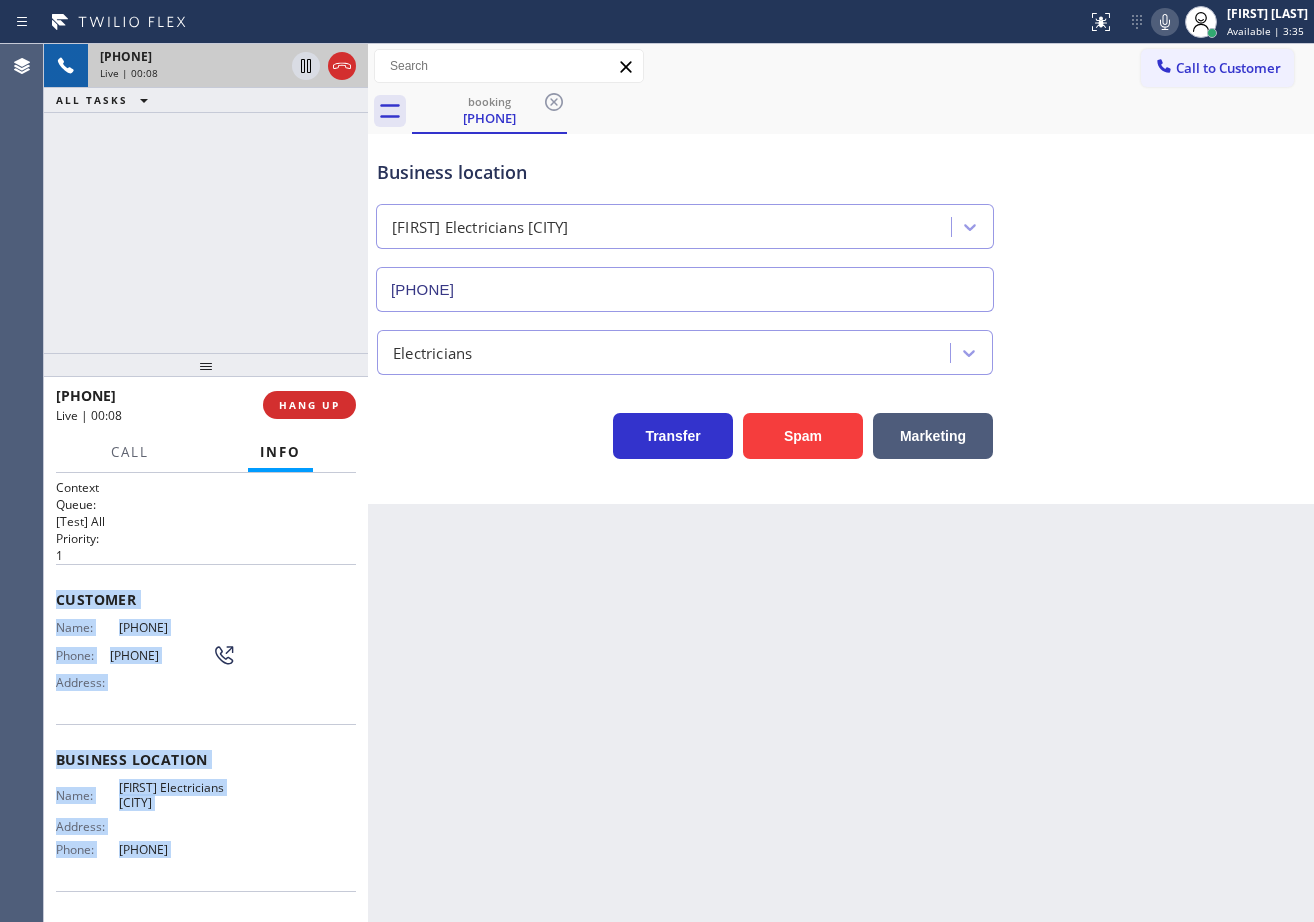 scroll, scrollTop: 126, scrollLeft: 0, axis: vertical 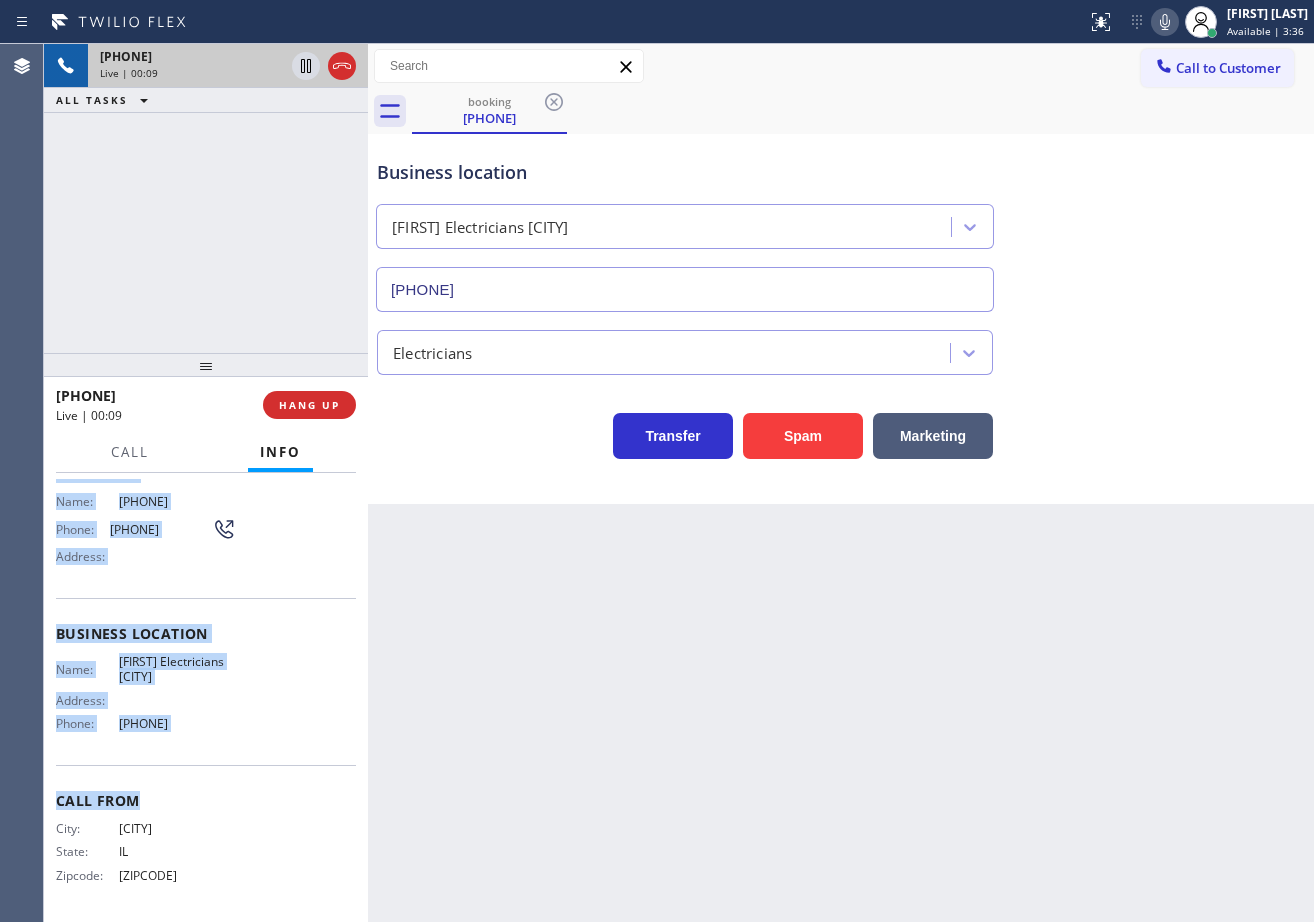 drag, startPoint x: 56, startPoint y: 595, endPoint x: 228, endPoint y: 756, distance: 235.59499 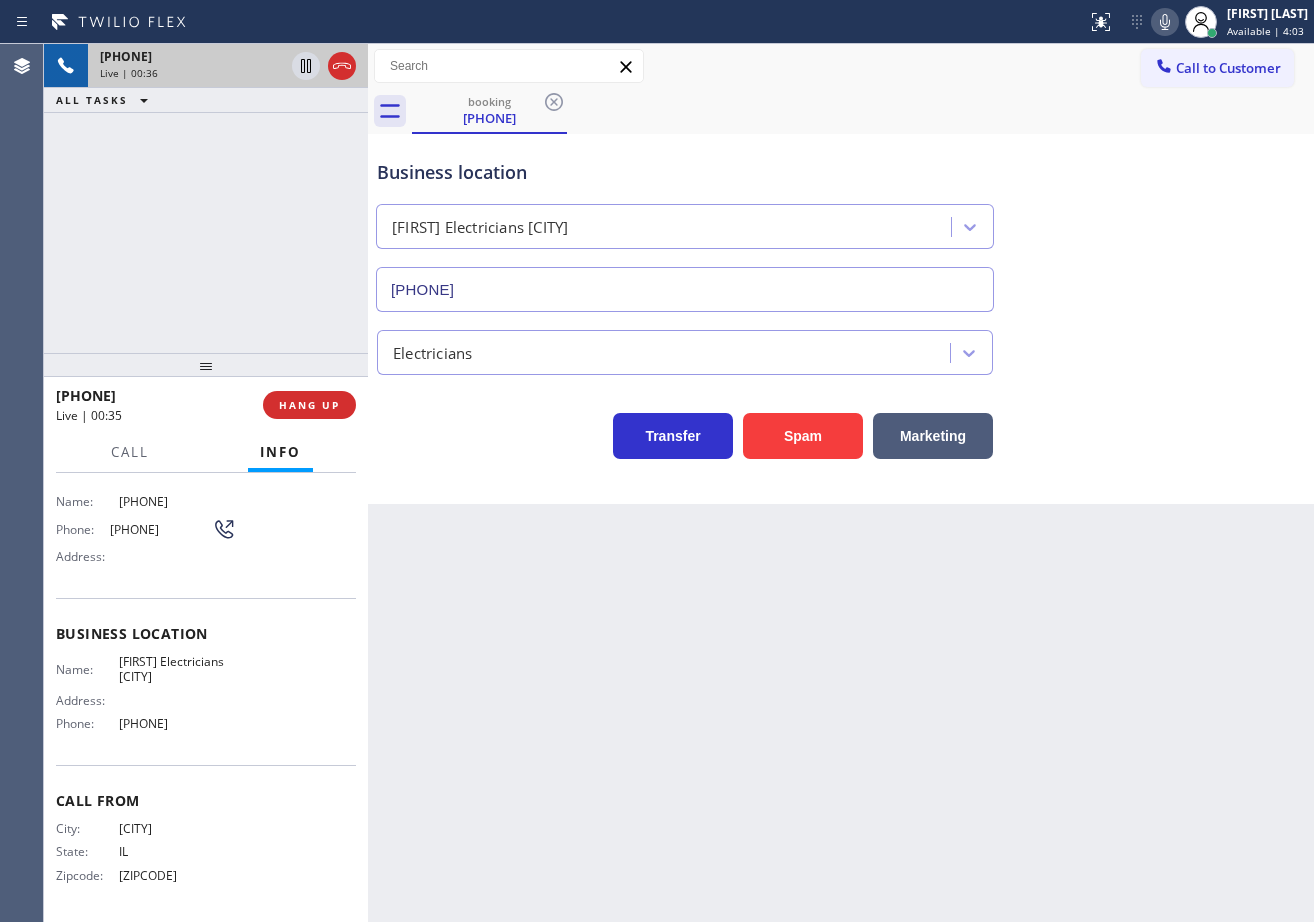 click on "Electricians" at bounding box center (841, 343) 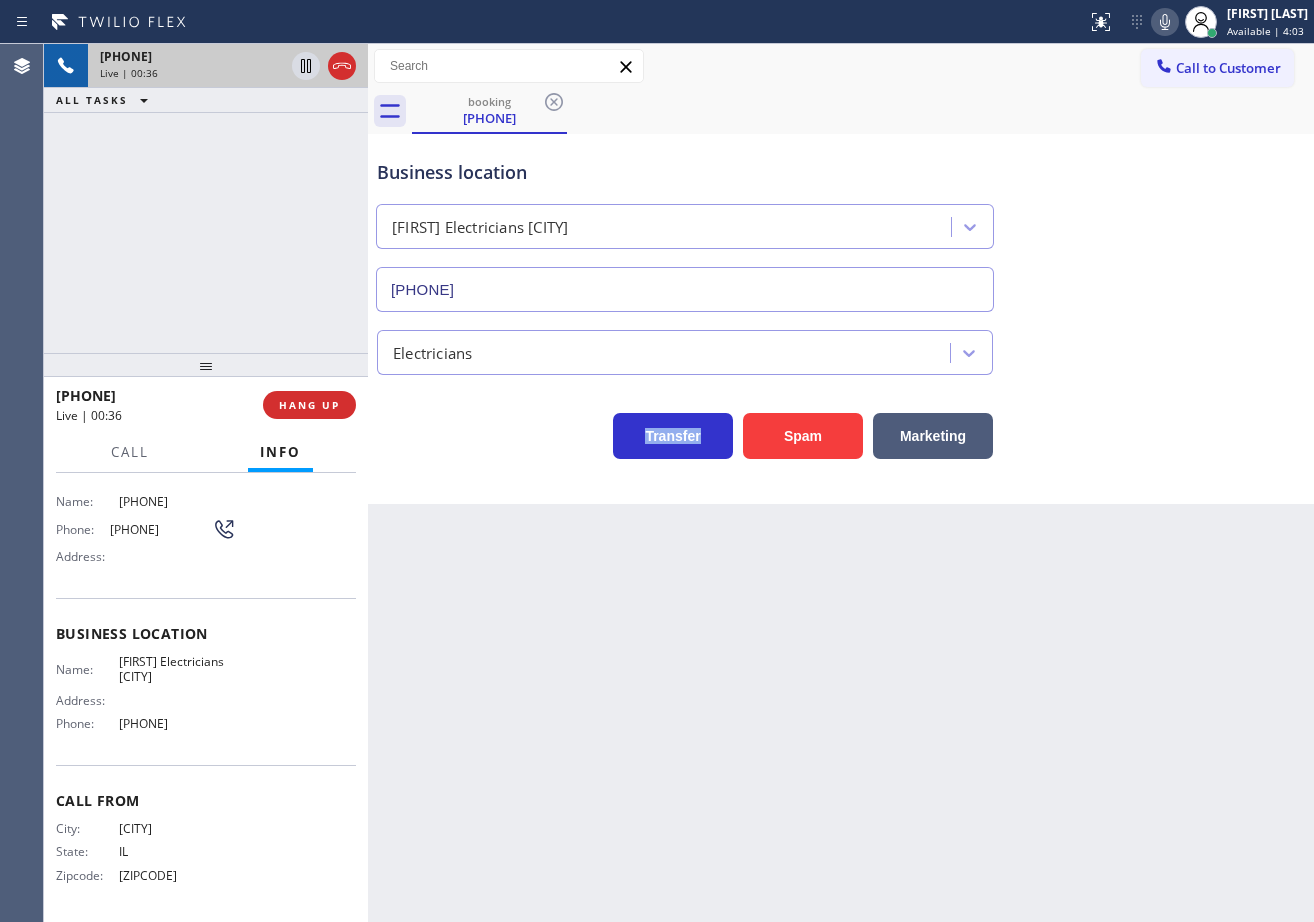 click on "Electricians" at bounding box center [841, 343] 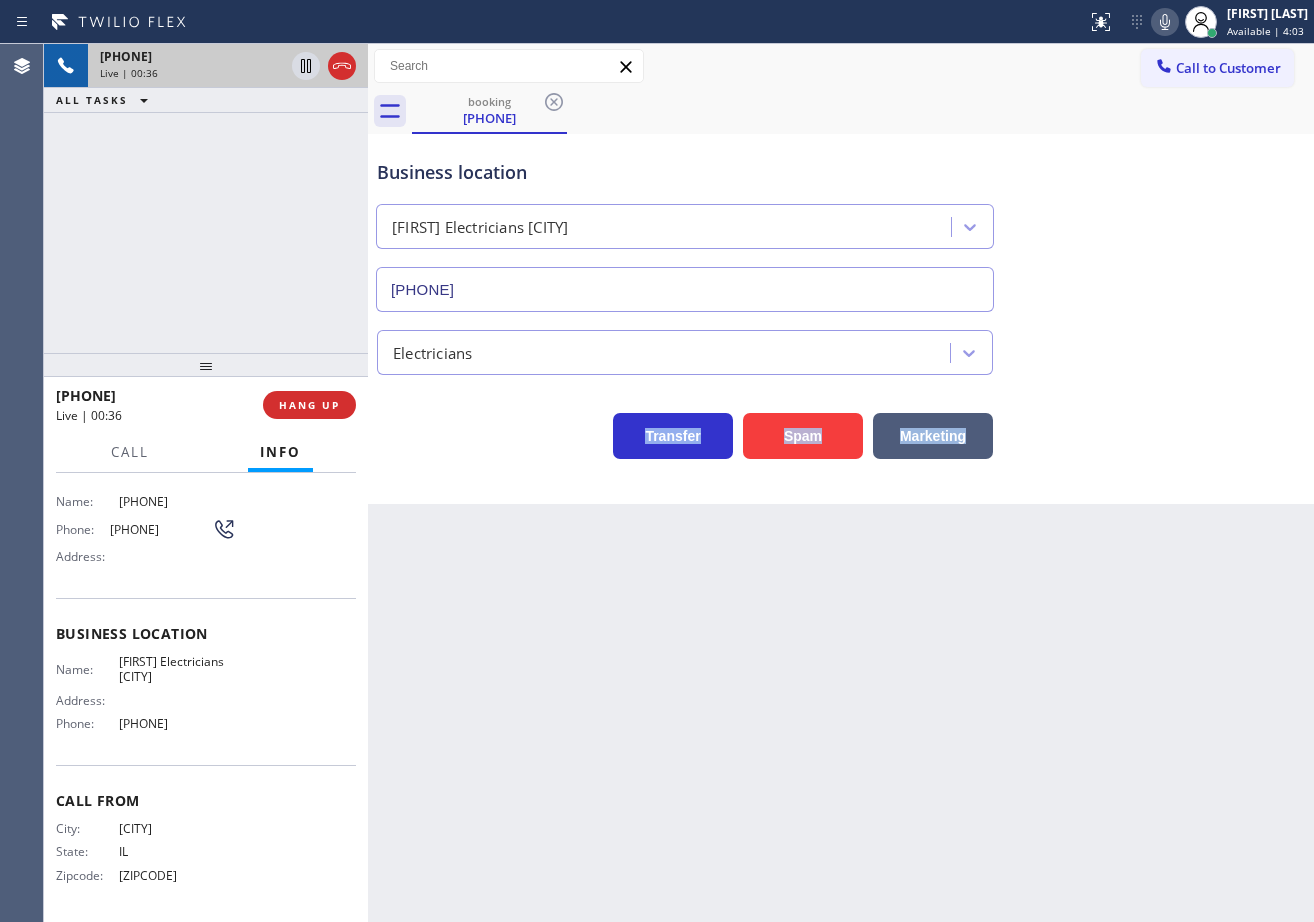 click on "Electricians" at bounding box center (841, 343) 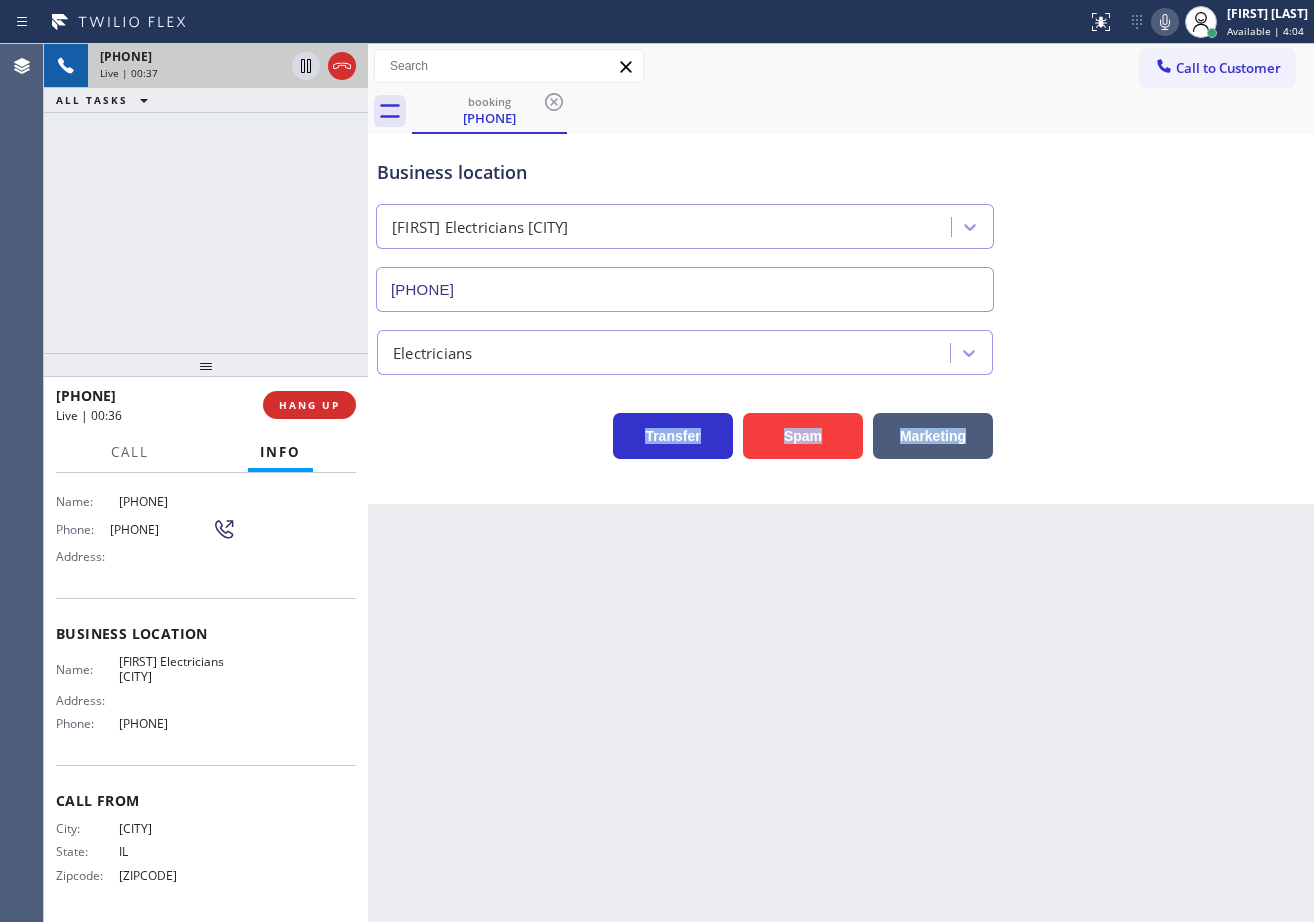 click on "Electricians" at bounding box center [841, 343] 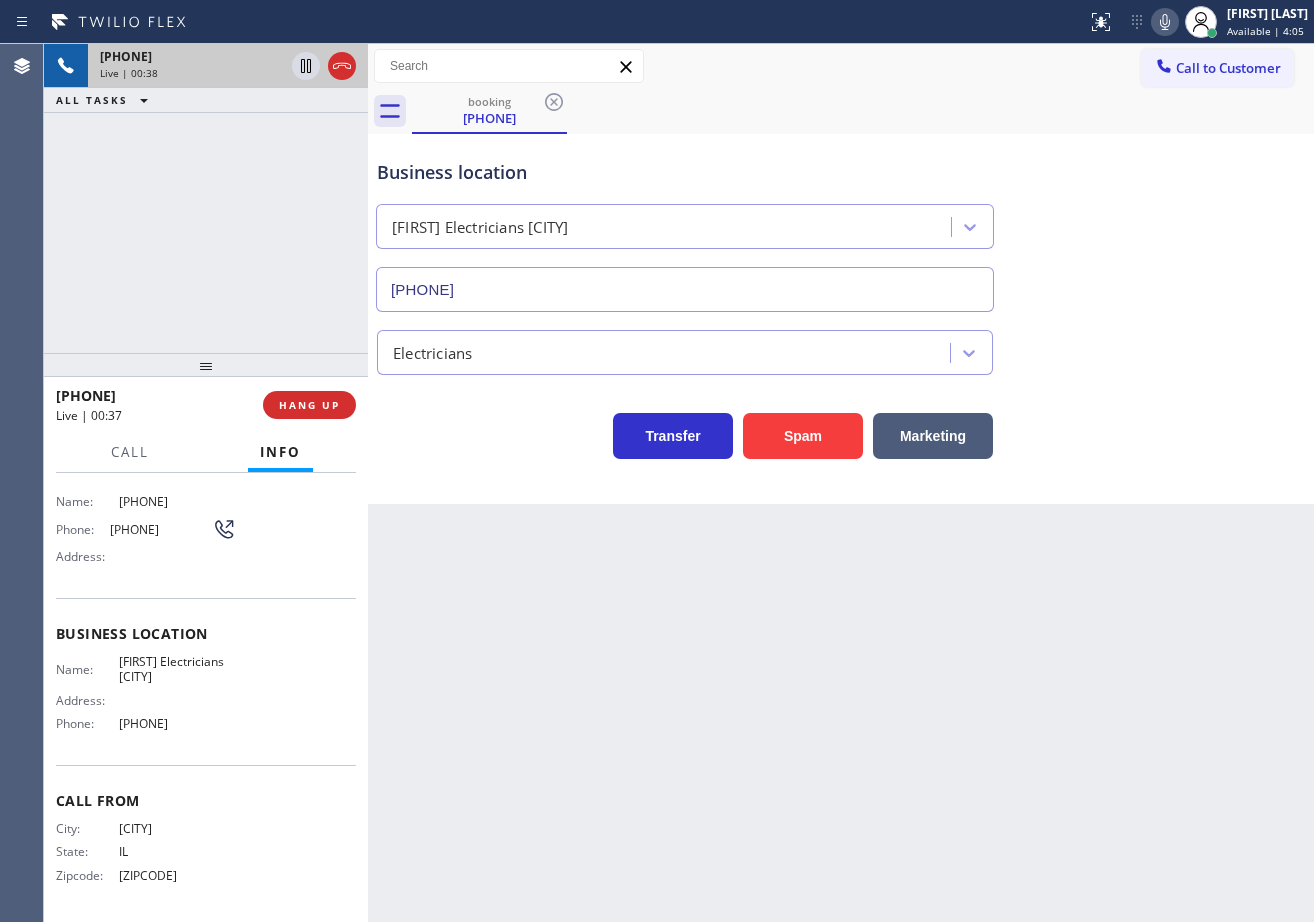 click on "Business location Marvel Electricians Laguna Niguel [PHONE]" at bounding box center [841, 221] 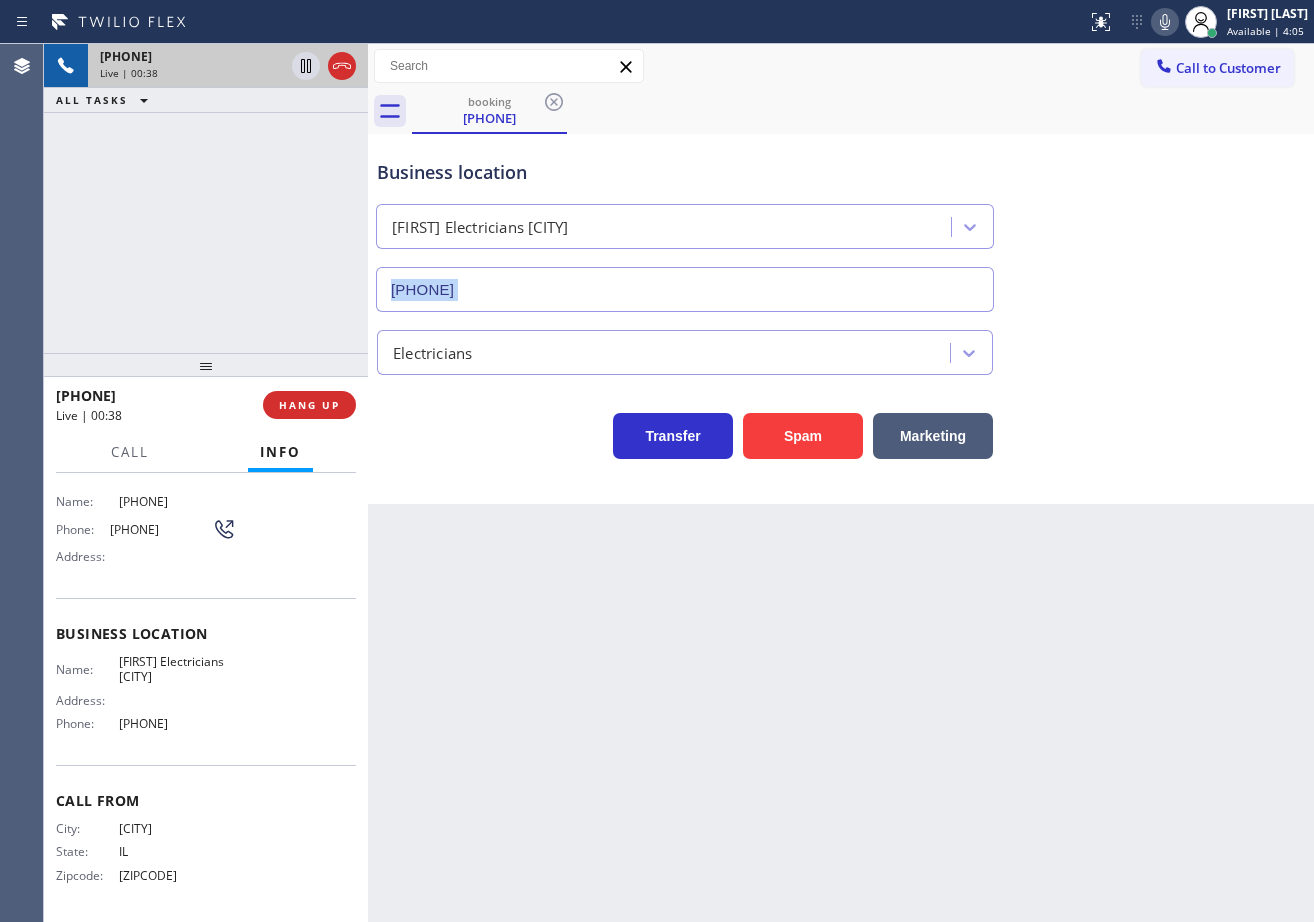 click on "Business location Marvel Electricians Laguna Niguel [PHONE]" at bounding box center [841, 221] 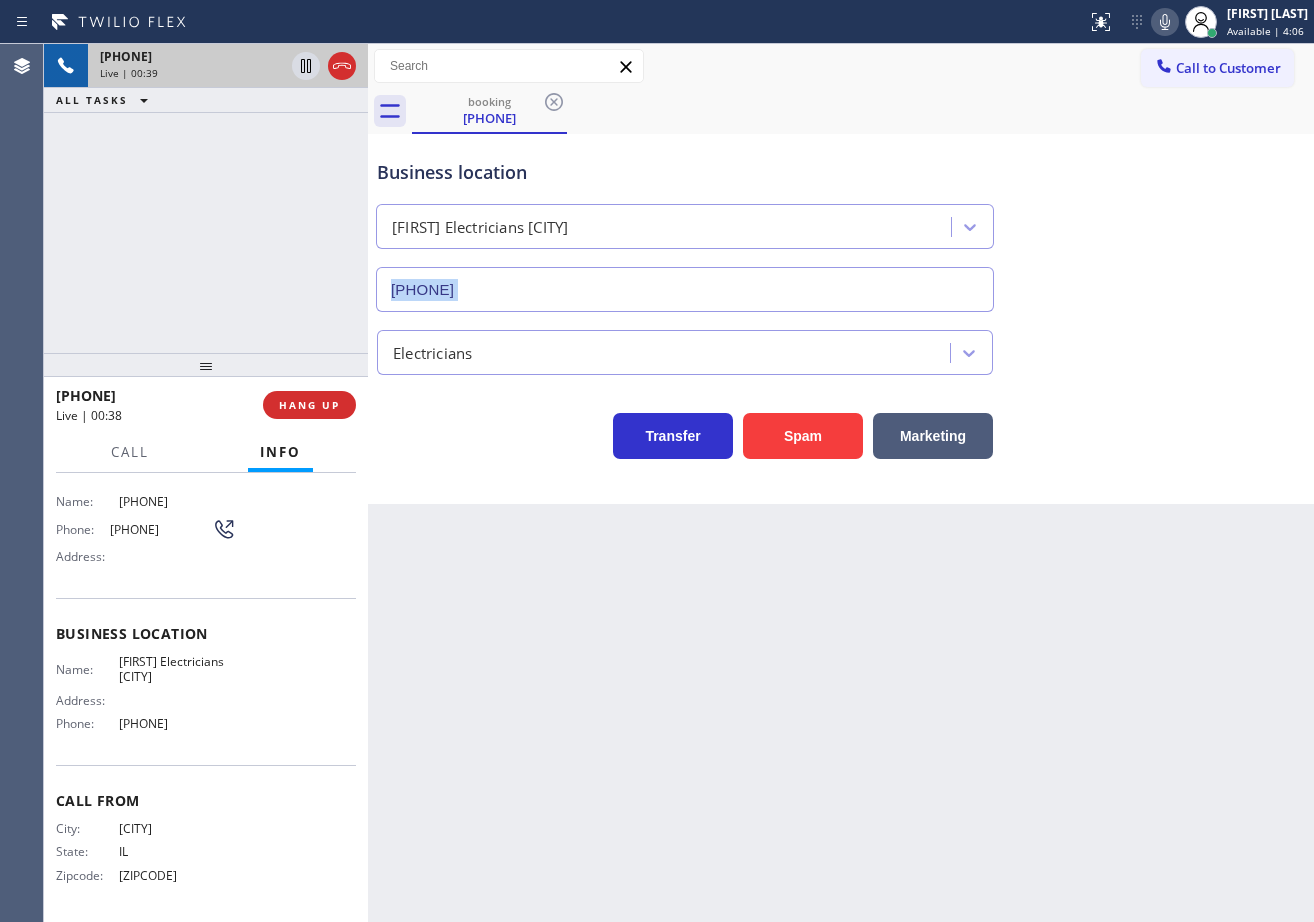 click on "Business location Marvel Electricians Laguna Niguel [PHONE]" at bounding box center [841, 221] 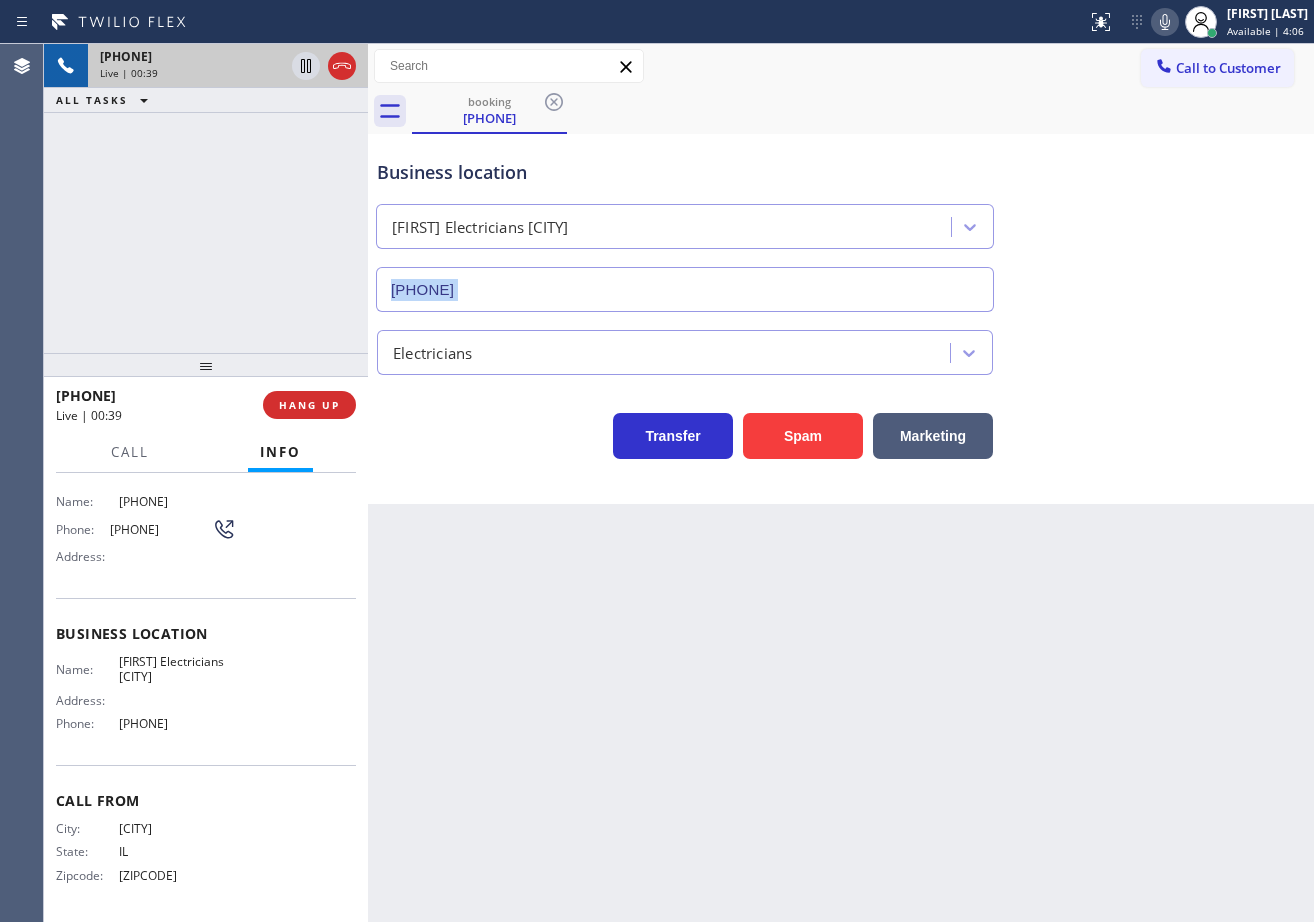 click on "Business location Marvel Electricians Laguna Niguel [PHONE]" at bounding box center (841, 221) 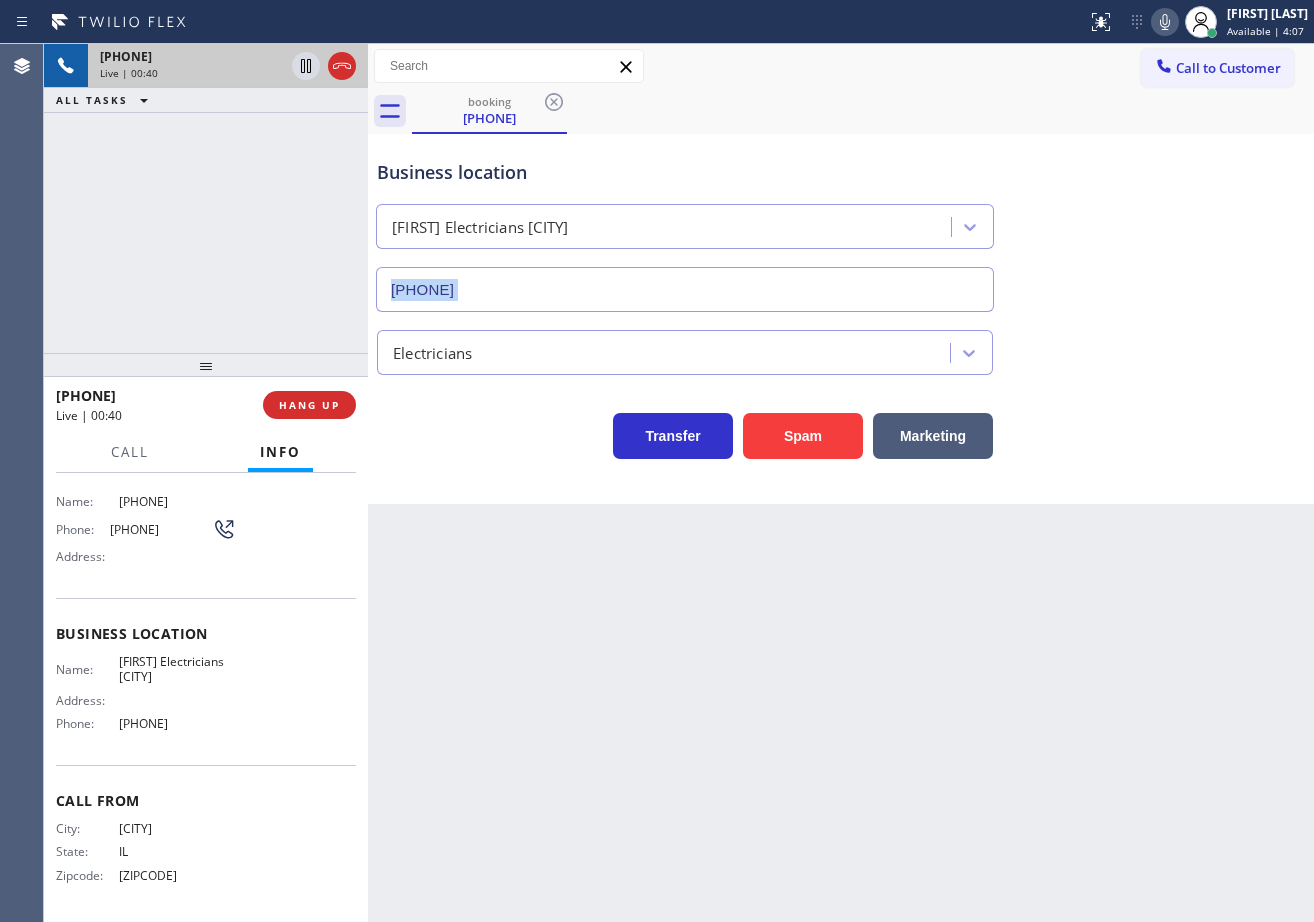 click on "Business location Marvel Electricians Laguna Niguel [PHONE]" at bounding box center (841, 221) 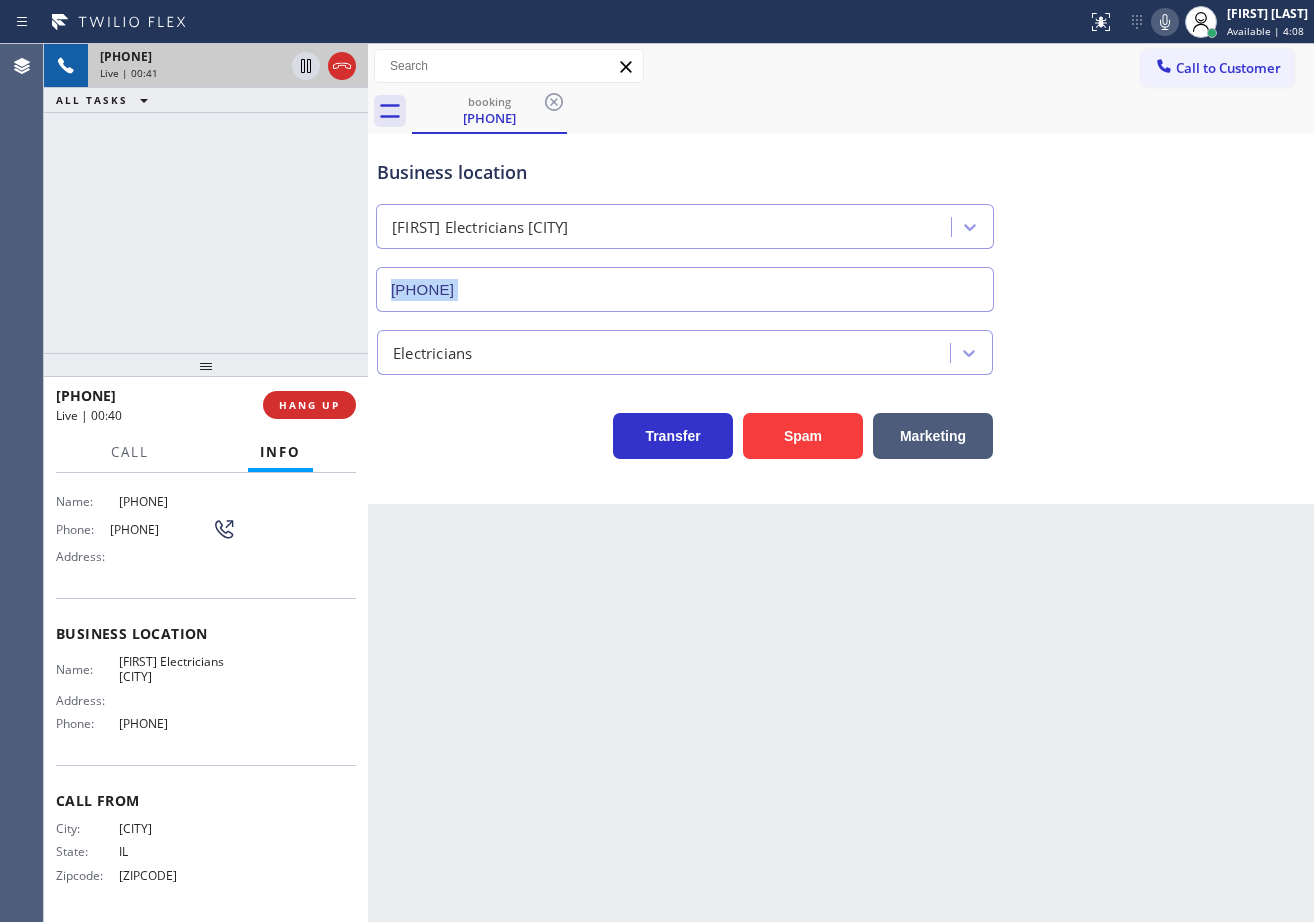 click on "Business location Marvel Electricians Laguna Niguel [PHONE]" at bounding box center [841, 221] 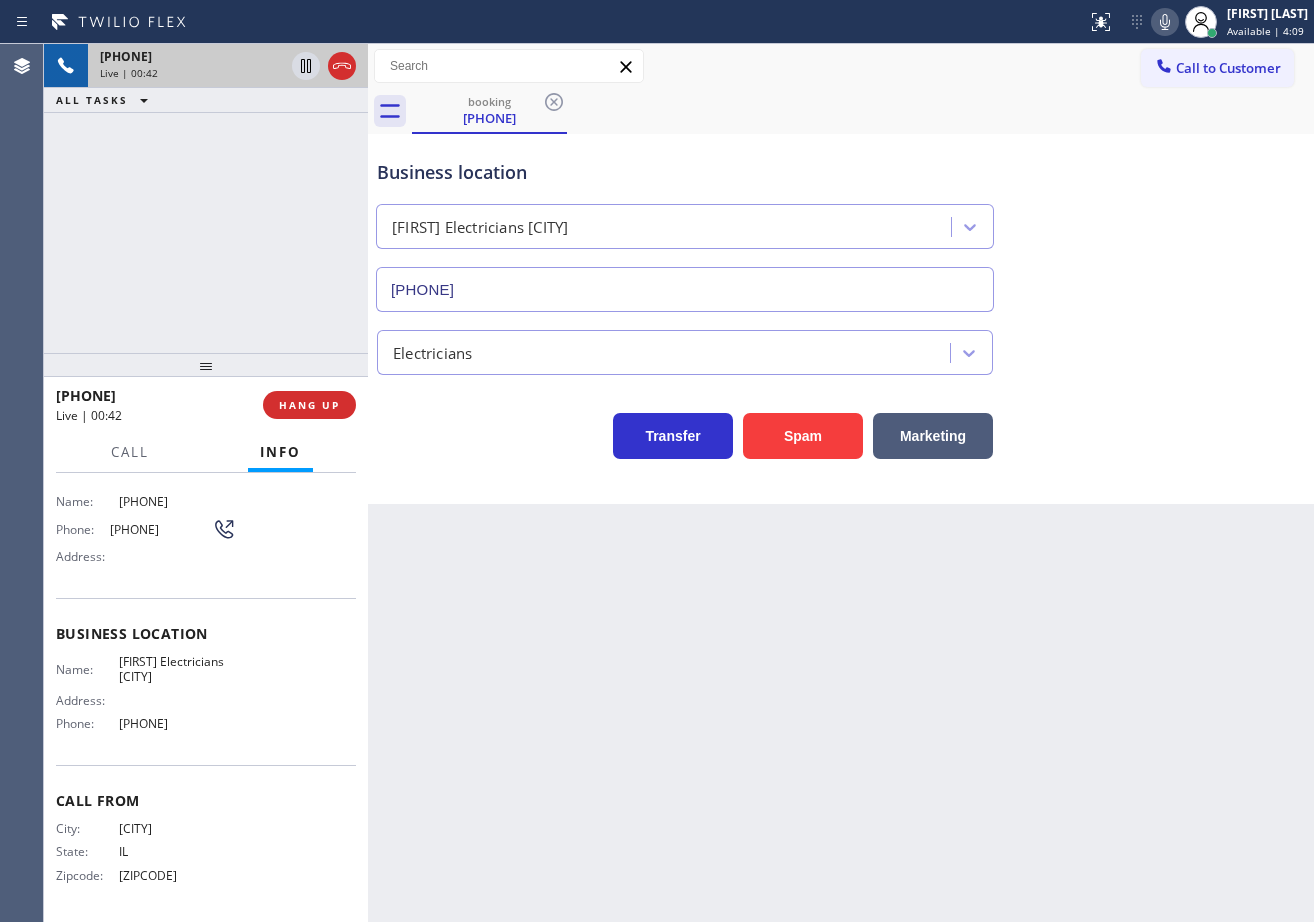 click on "Business location Marvel Electricians Laguna Niguel [PHONE]" at bounding box center [841, 221] 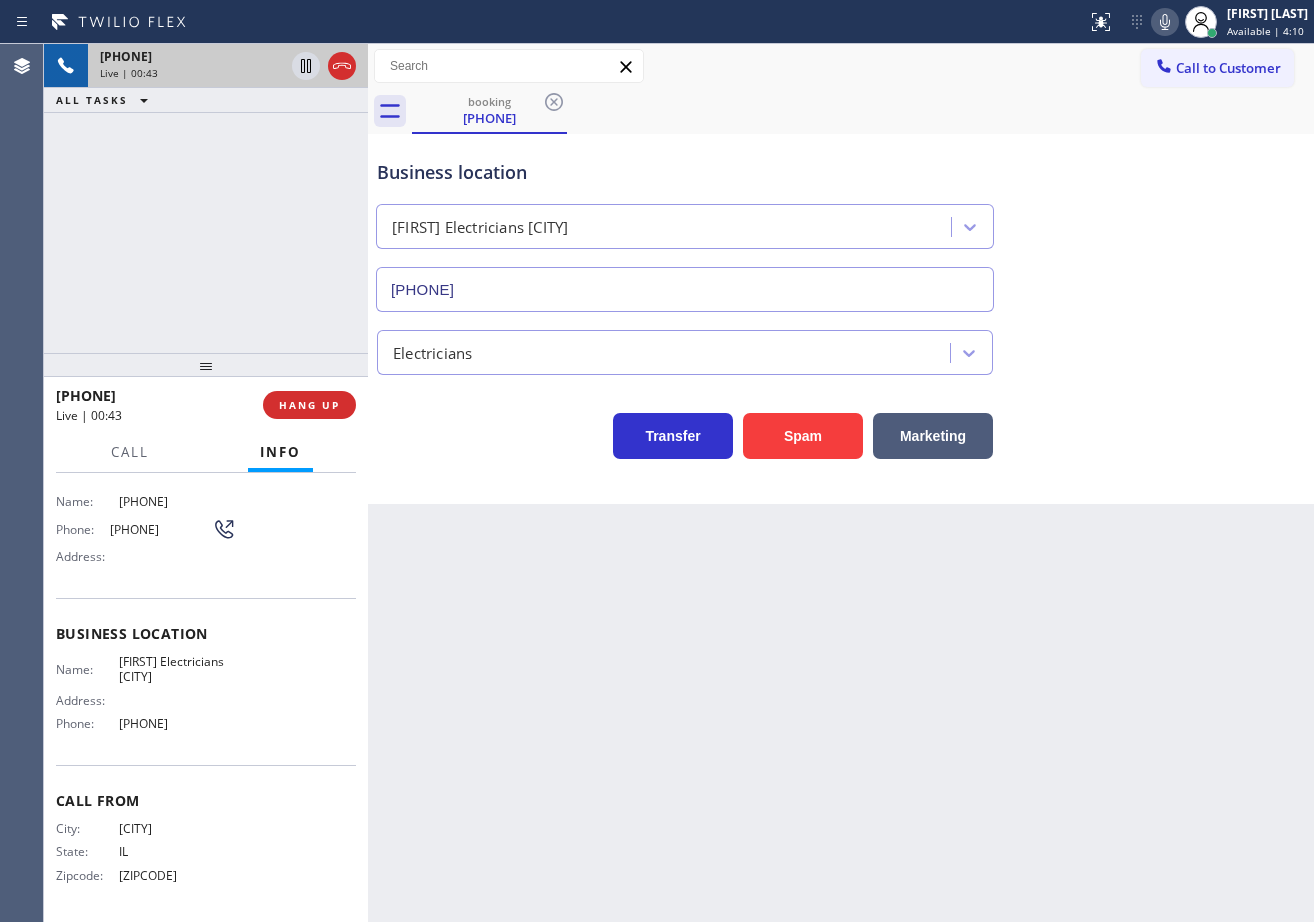 click on "Electricians" at bounding box center (841, 348) 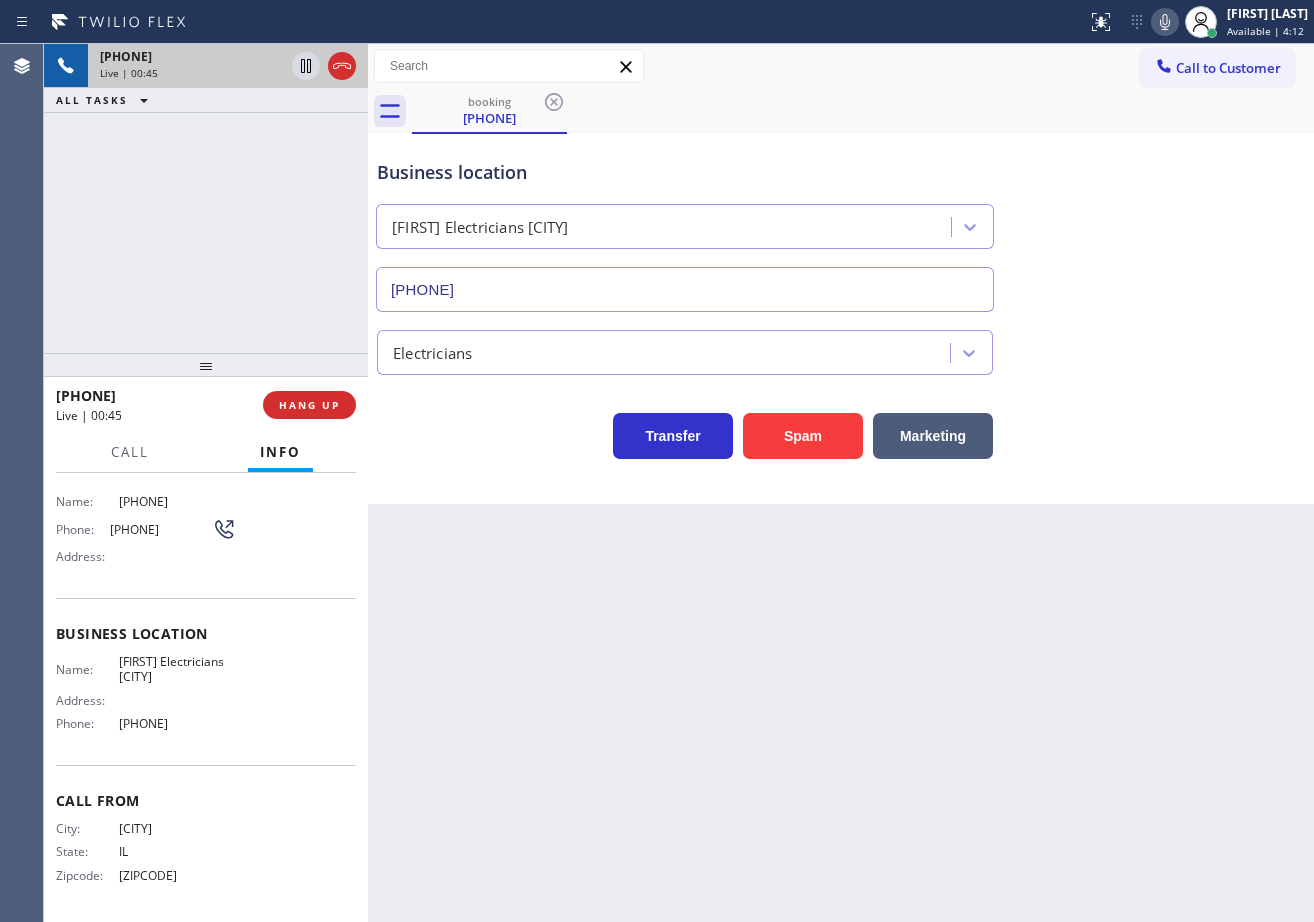 click 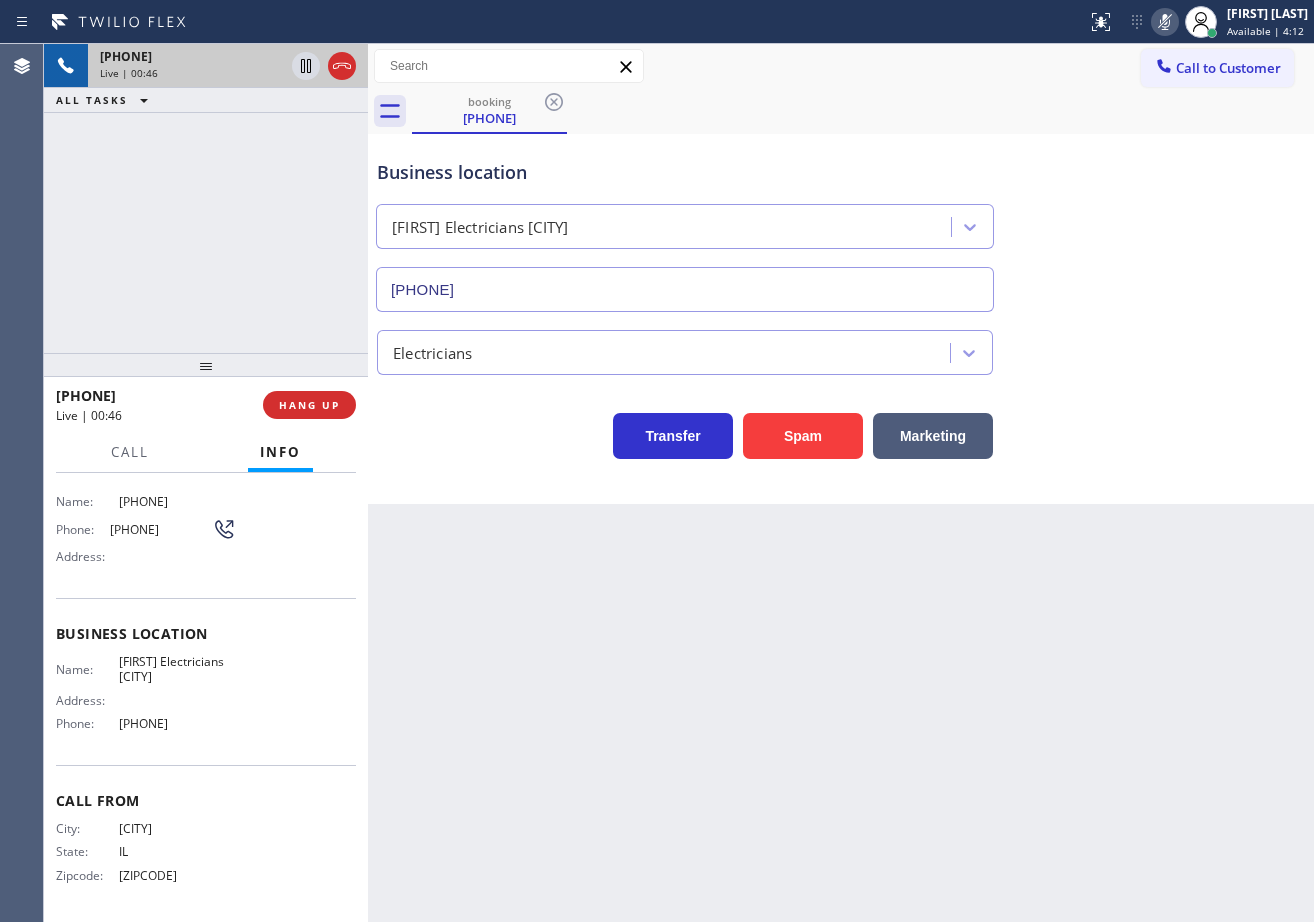 drag, startPoint x: 1146, startPoint y: 146, endPoint x: 1148, endPoint y: 156, distance: 10.198039 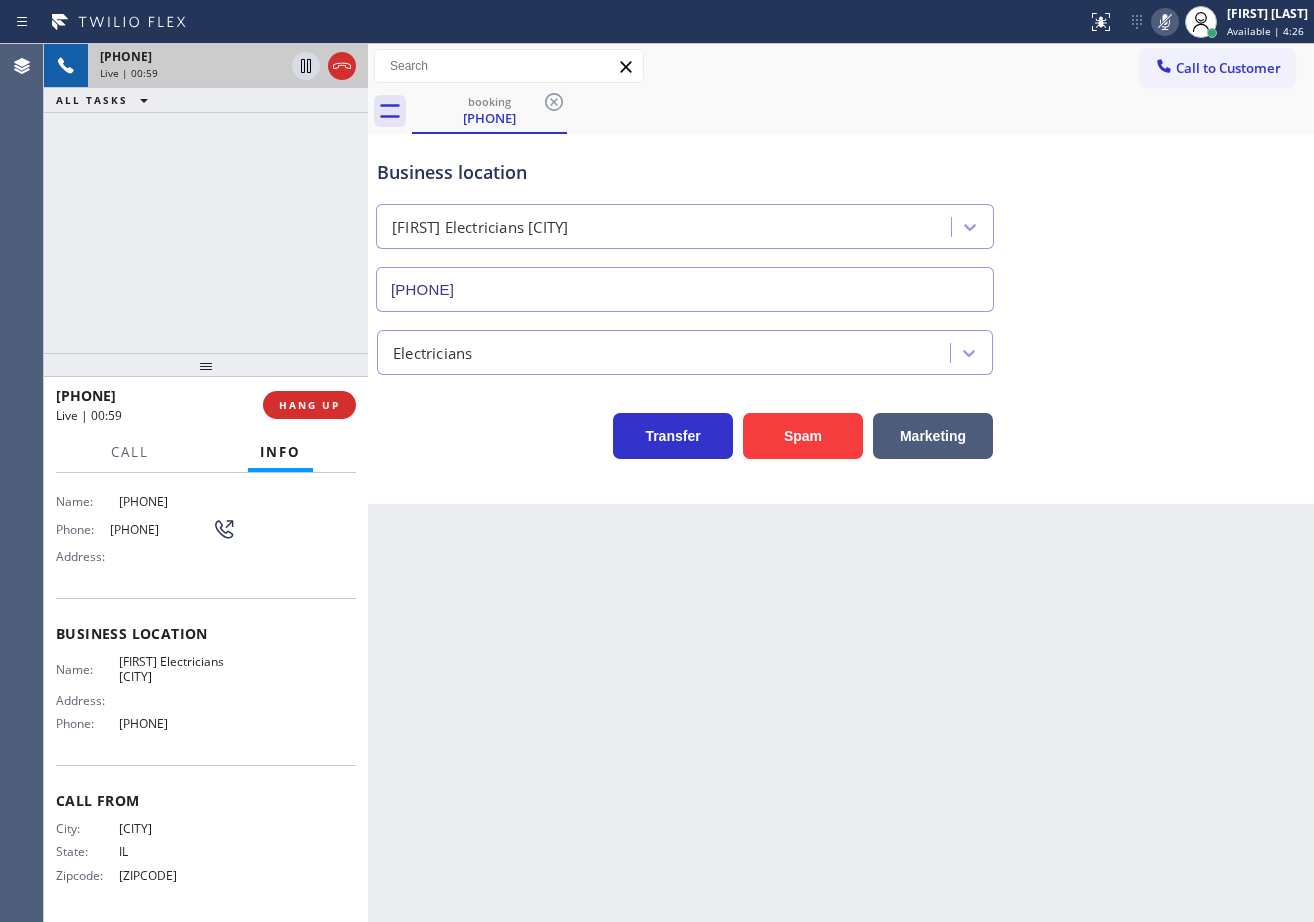 click 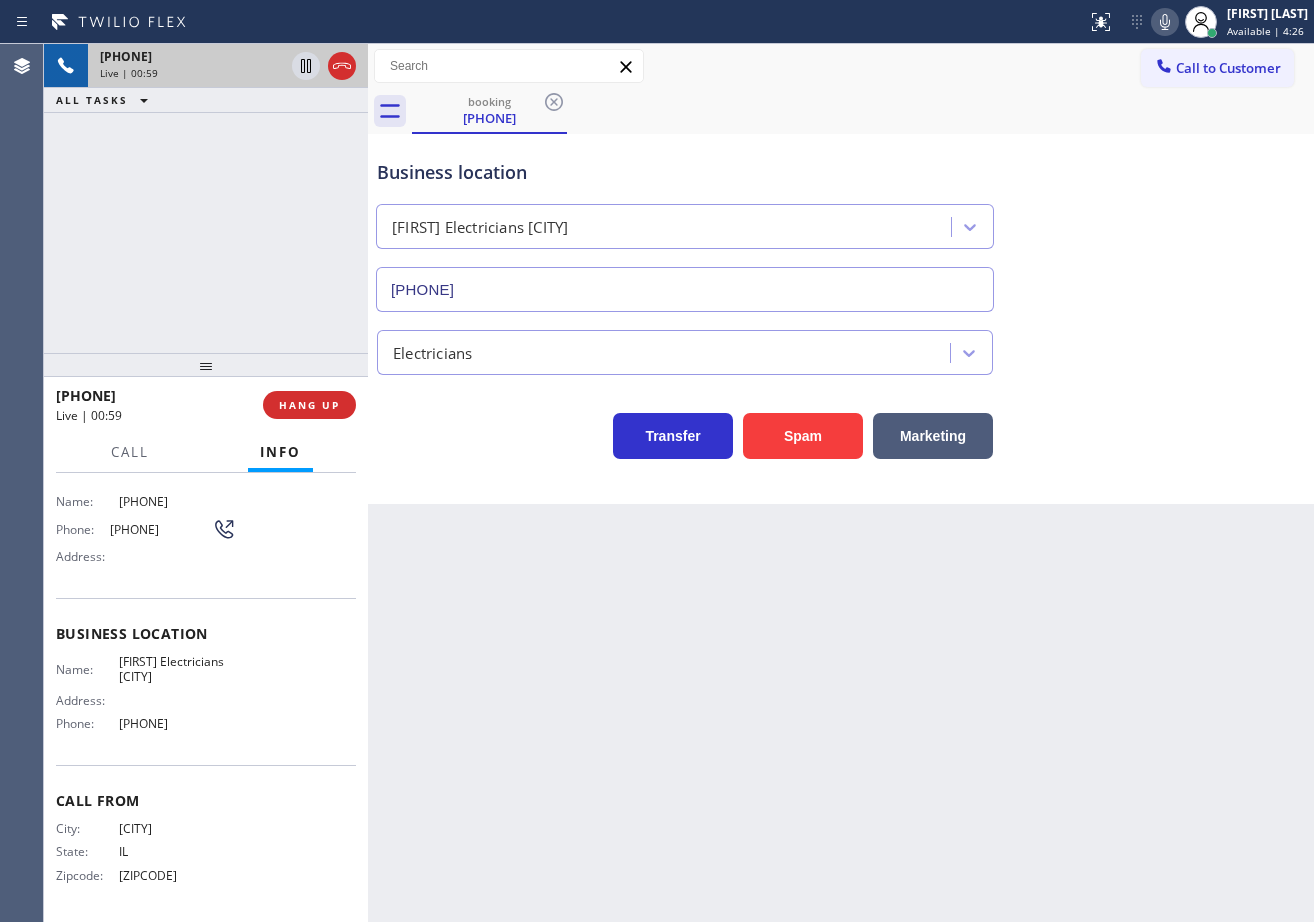 click on "Business location Marvel Electricians Laguna Niguel [PHONE]" at bounding box center [841, 221] 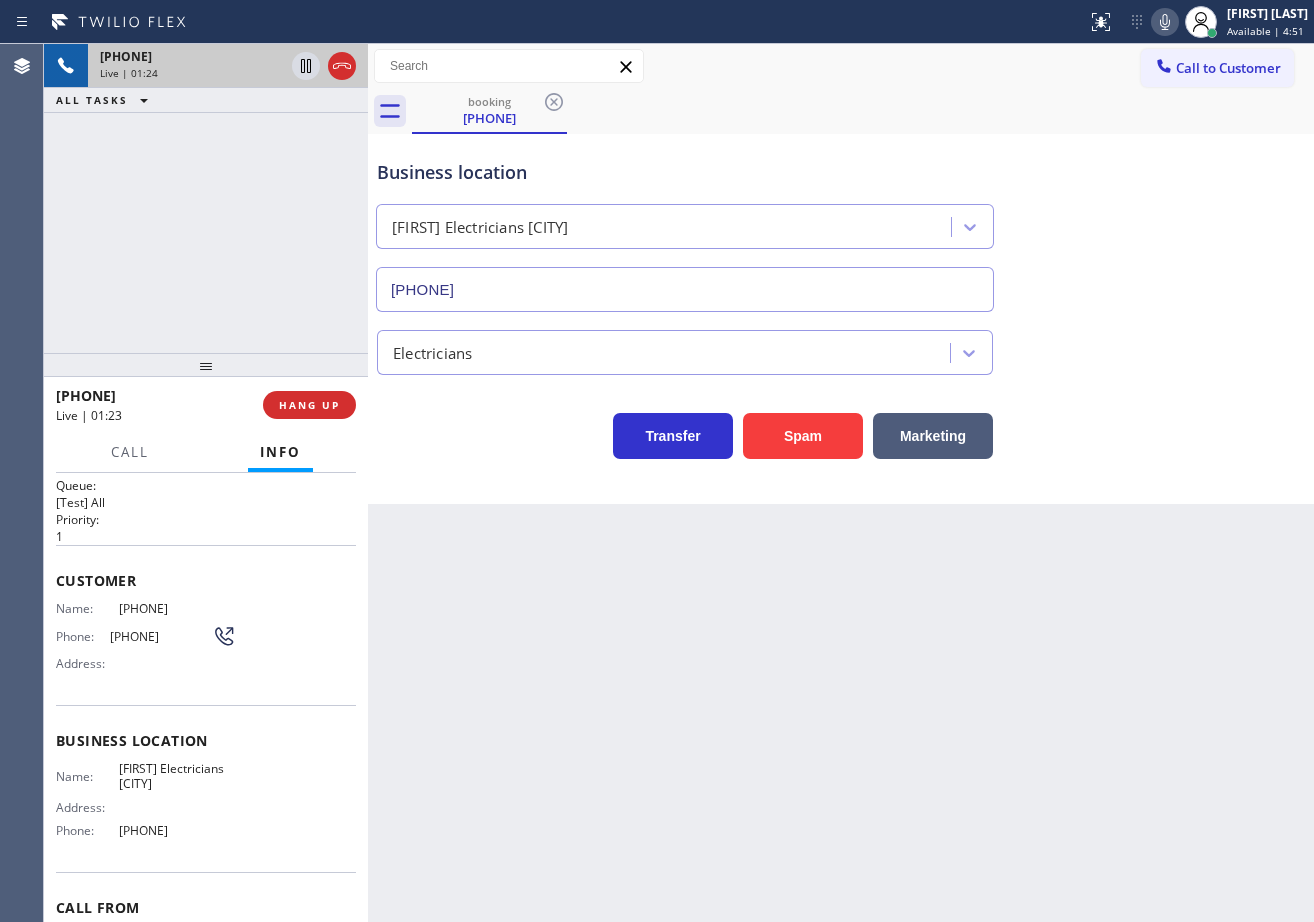 scroll, scrollTop: 0, scrollLeft: 0, axis: both 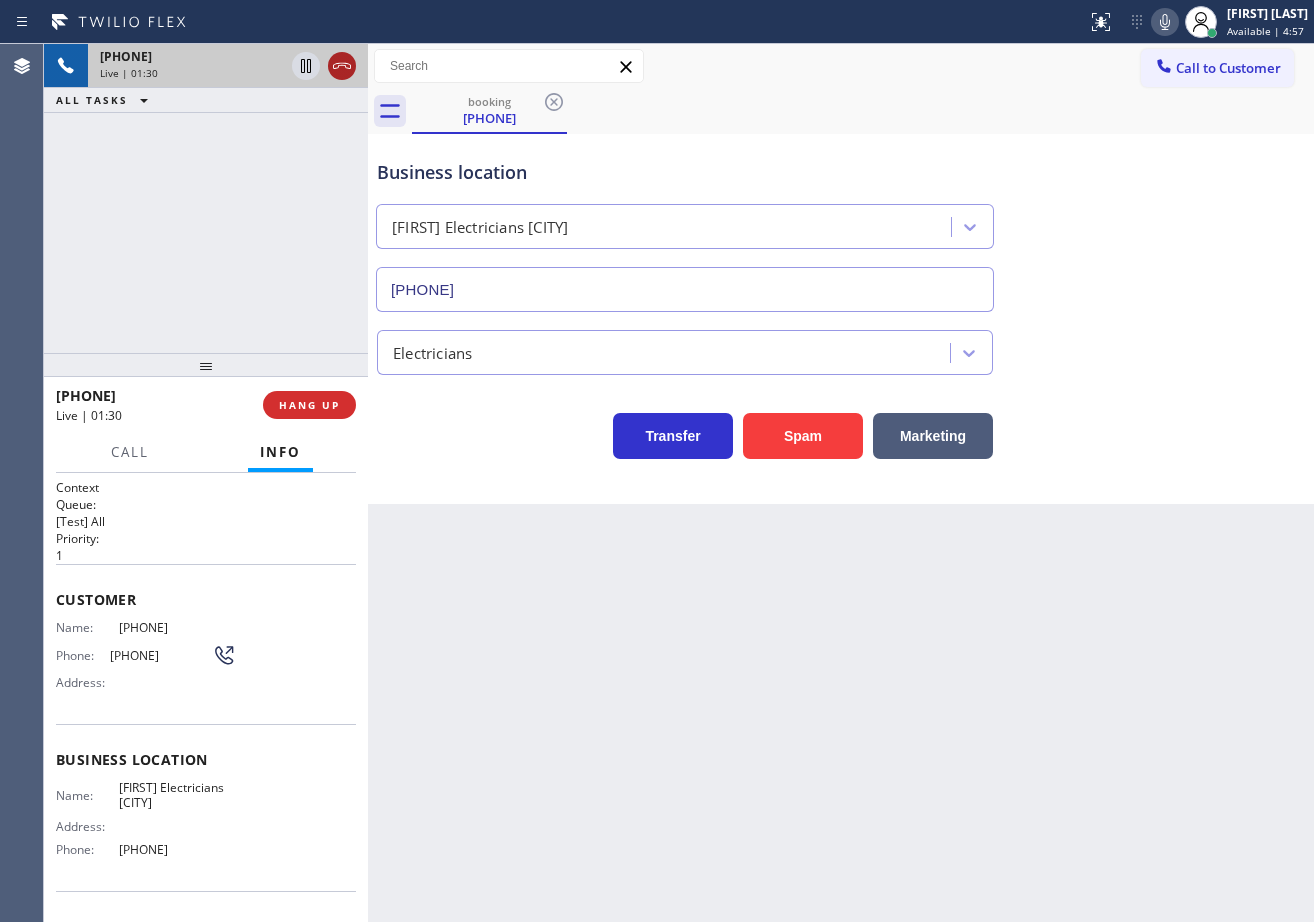 click 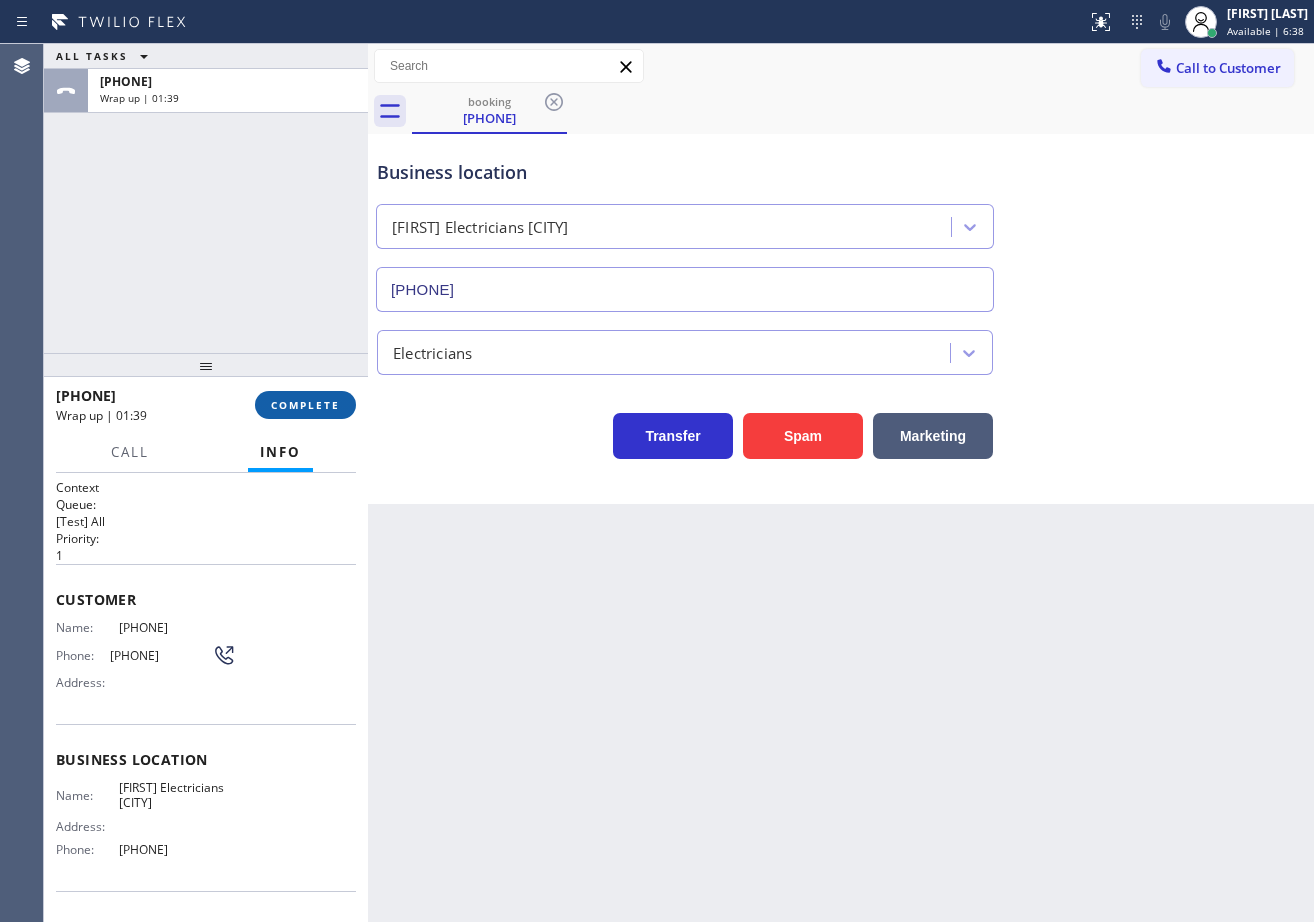 click on "COMPLETE" at bounding box center [305, 405] 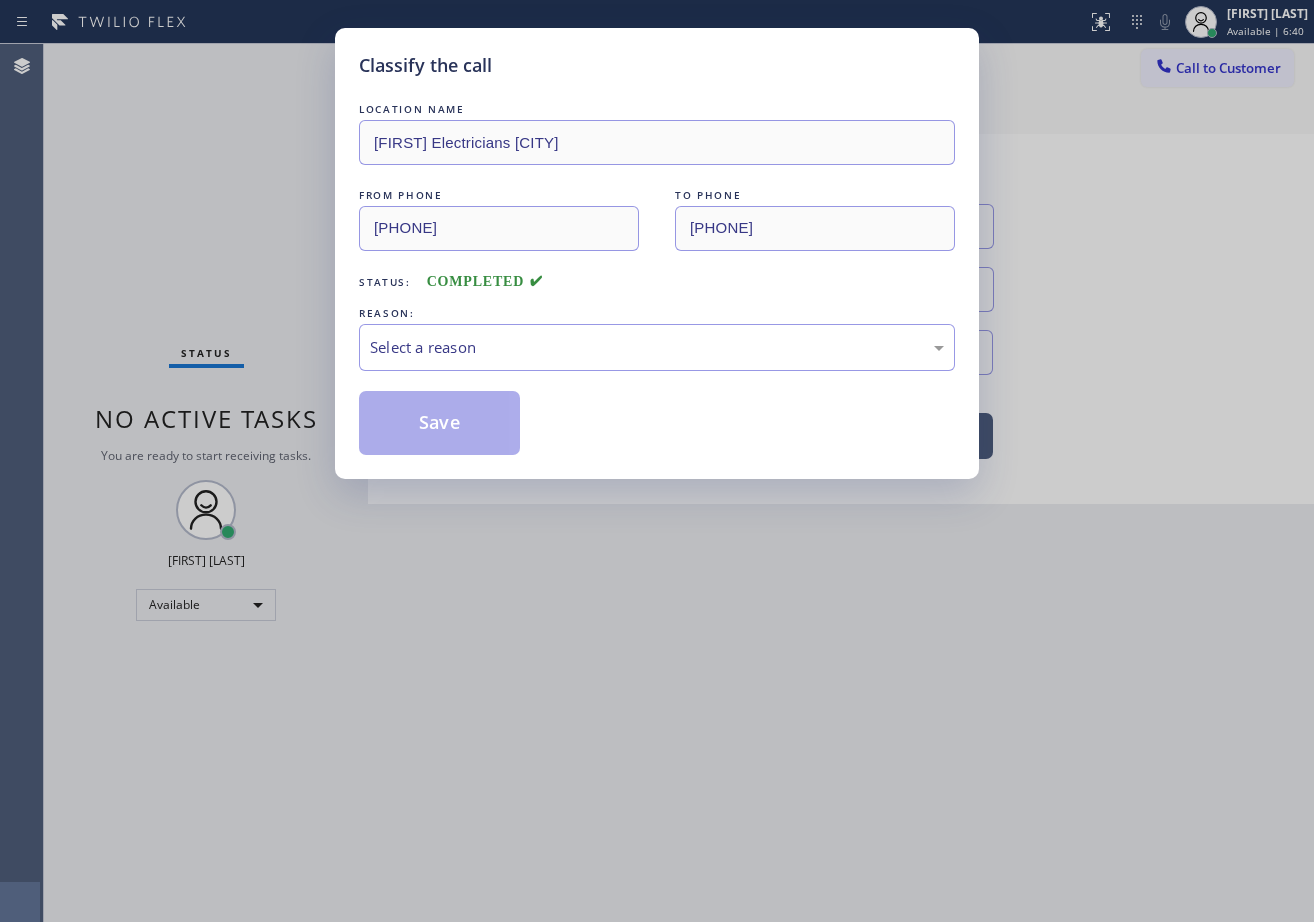 click on "Select a reason" at bounding box center (657, 347) 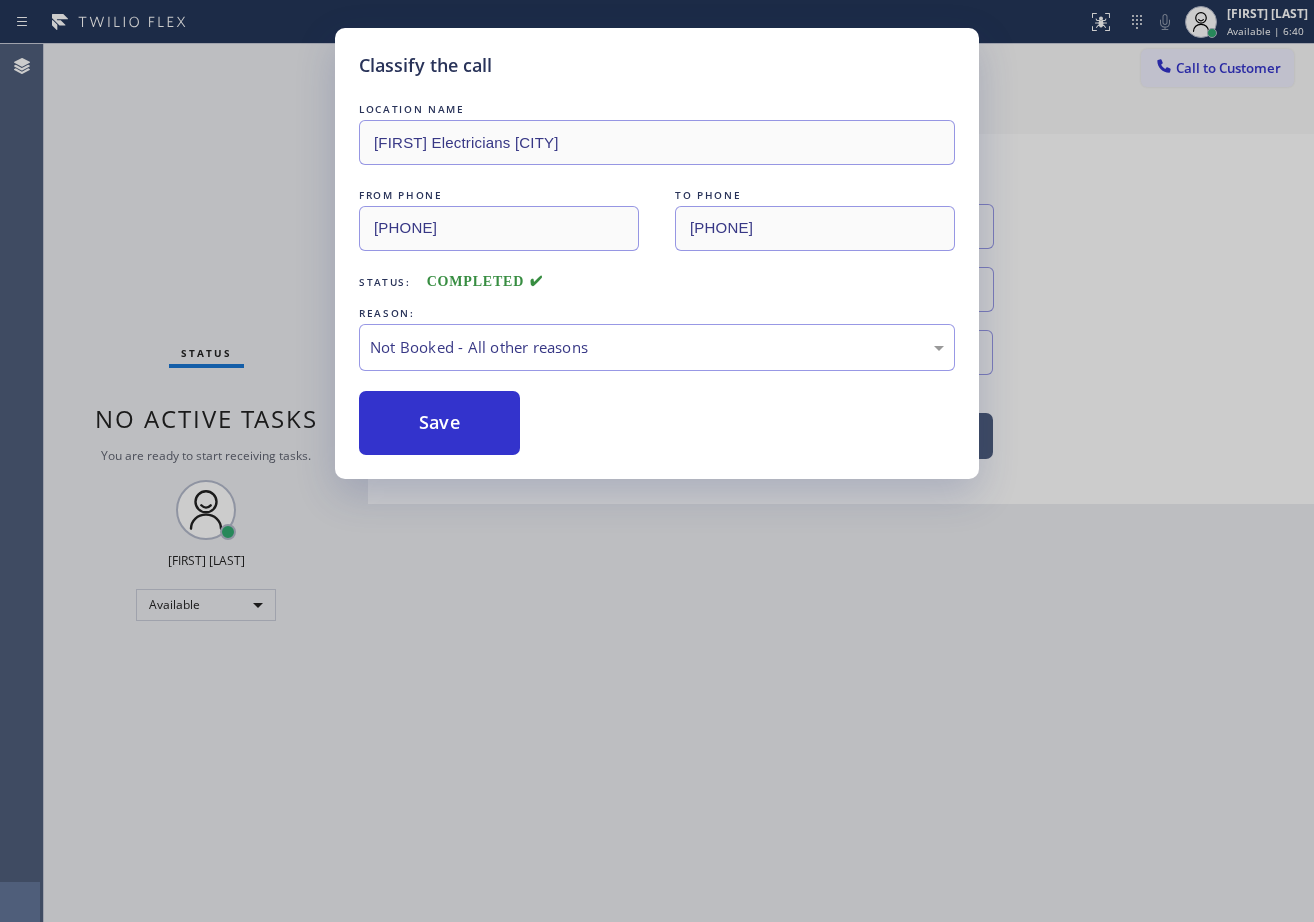 click on "Save" at bounding box center [439, 423] 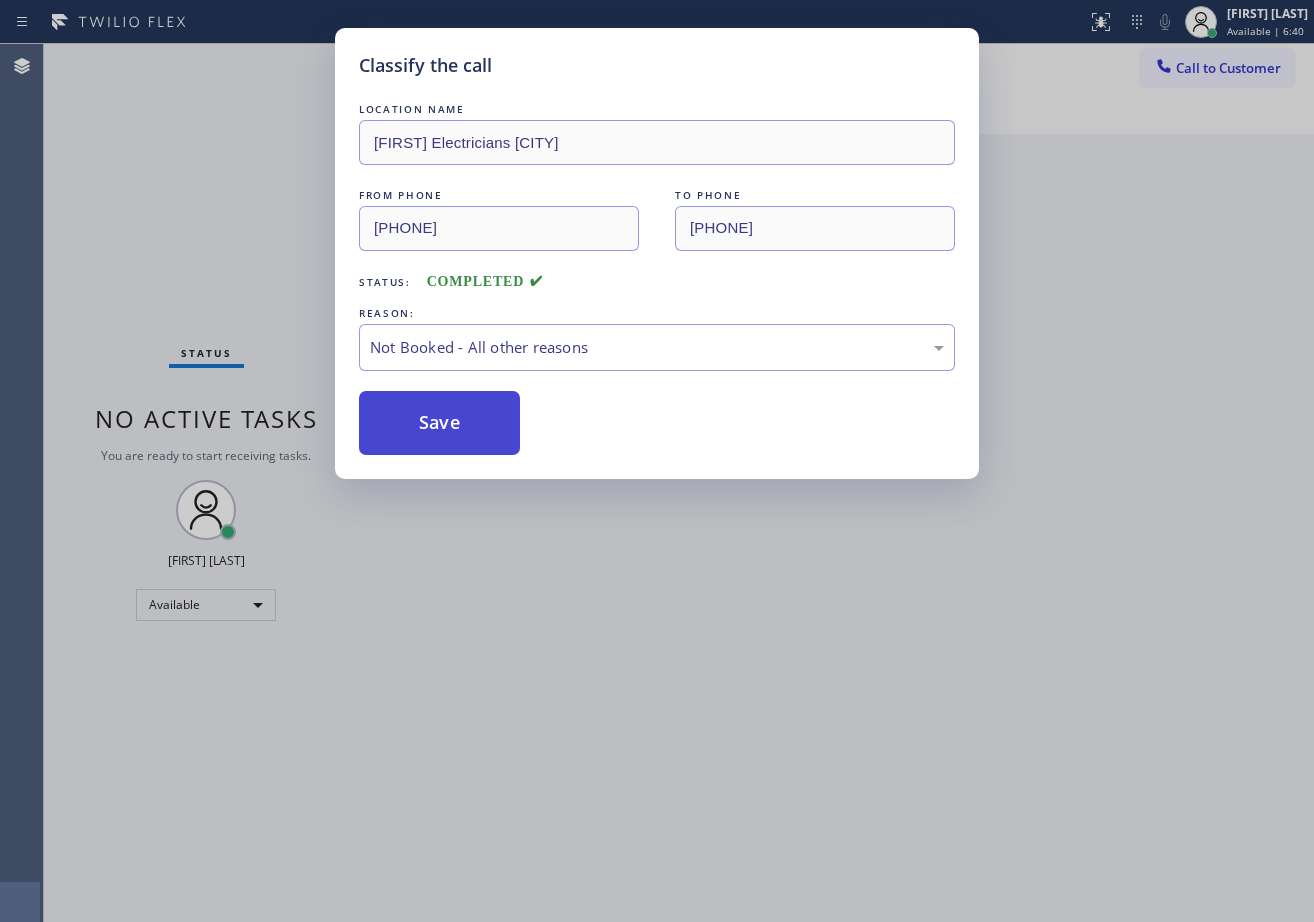 click on "Save" at bounding box center (439, 423) 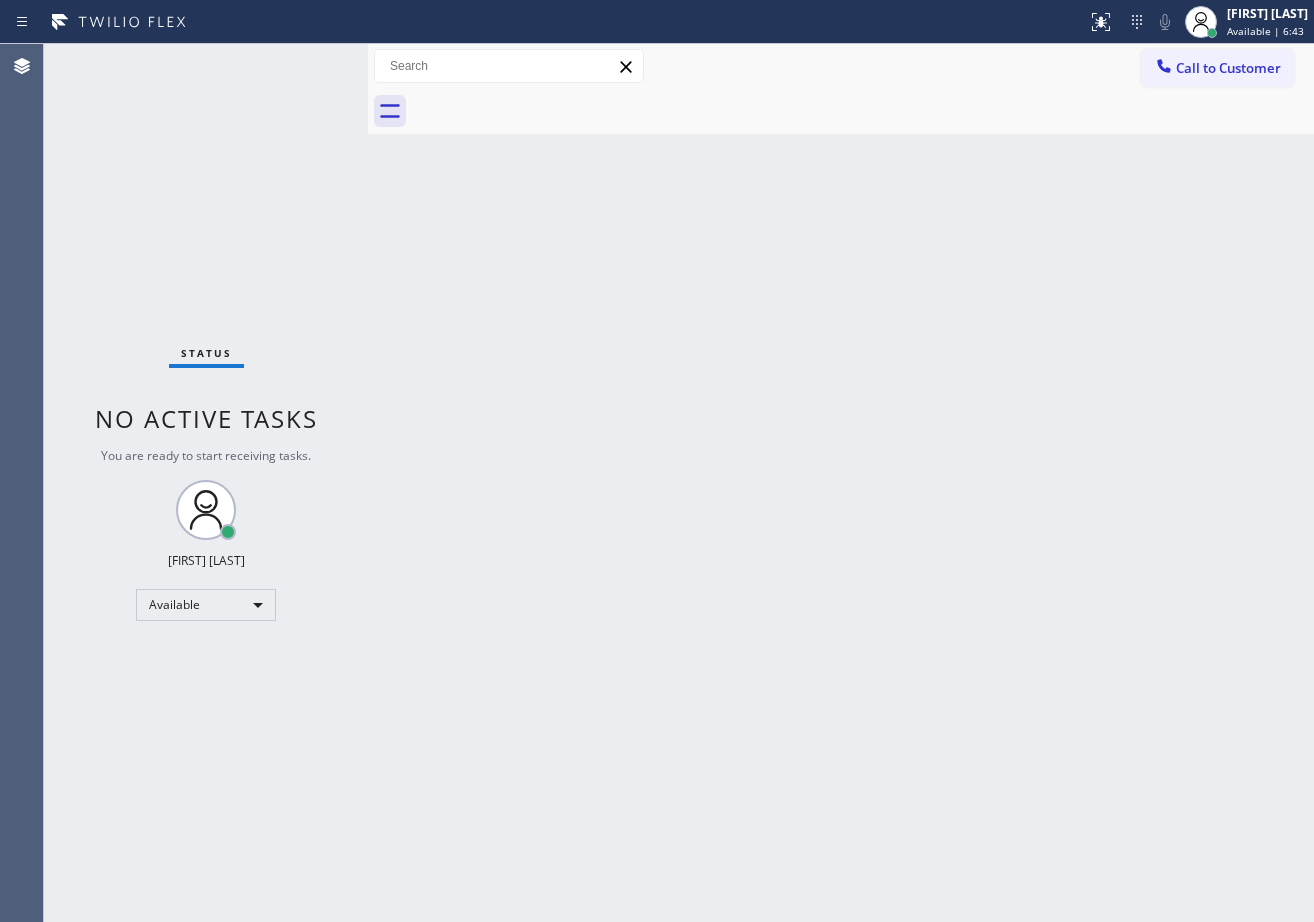 drag, startPoint x: 1159, startPoint y: 870, endPoint x: 1149, endPoint y: 869, distance: 10.049875 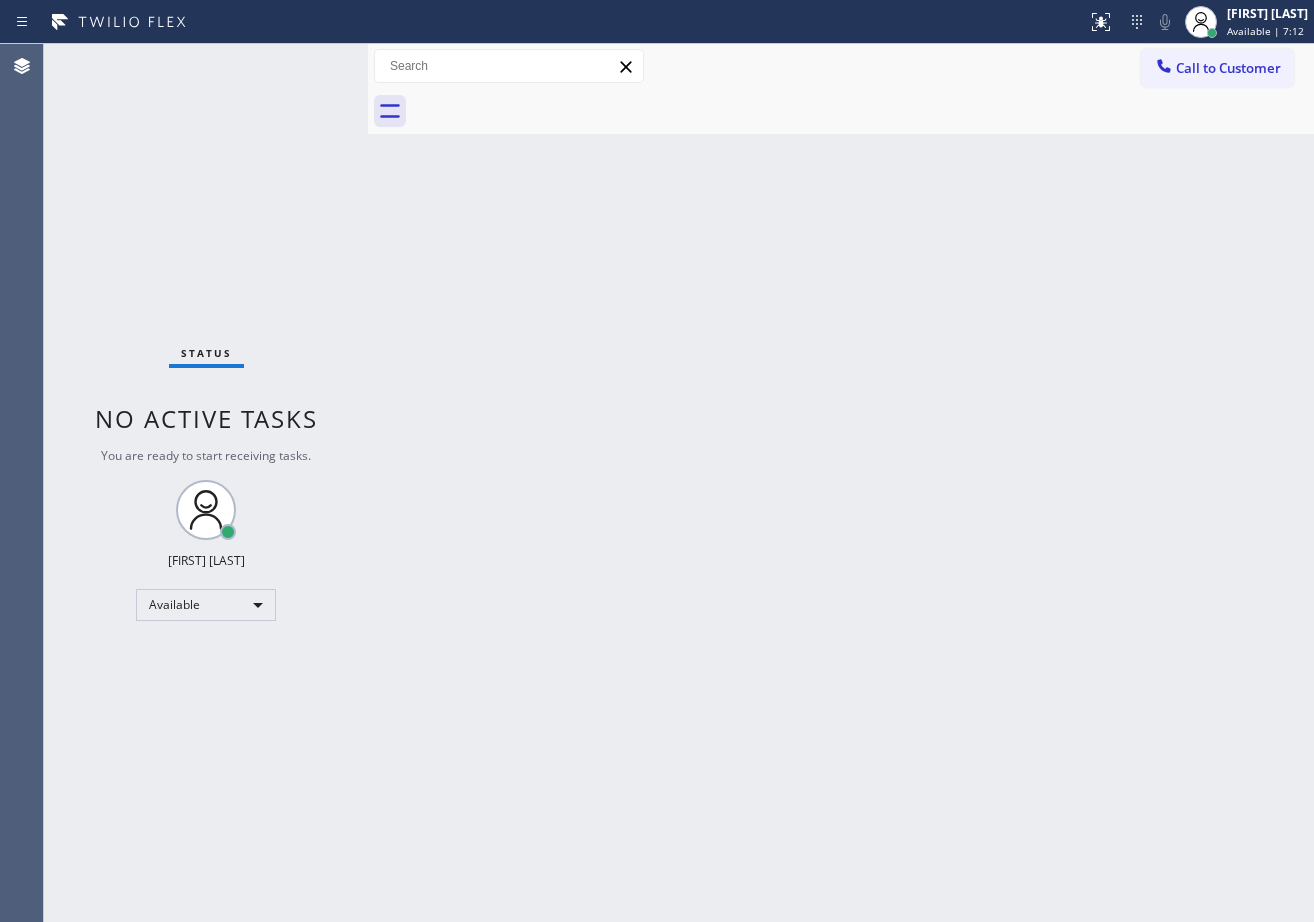 click on "Status   No active tasks     You are ready to start receiving tasks.   [FIRST] [LAST] Available" at bounding box center (206, 483) 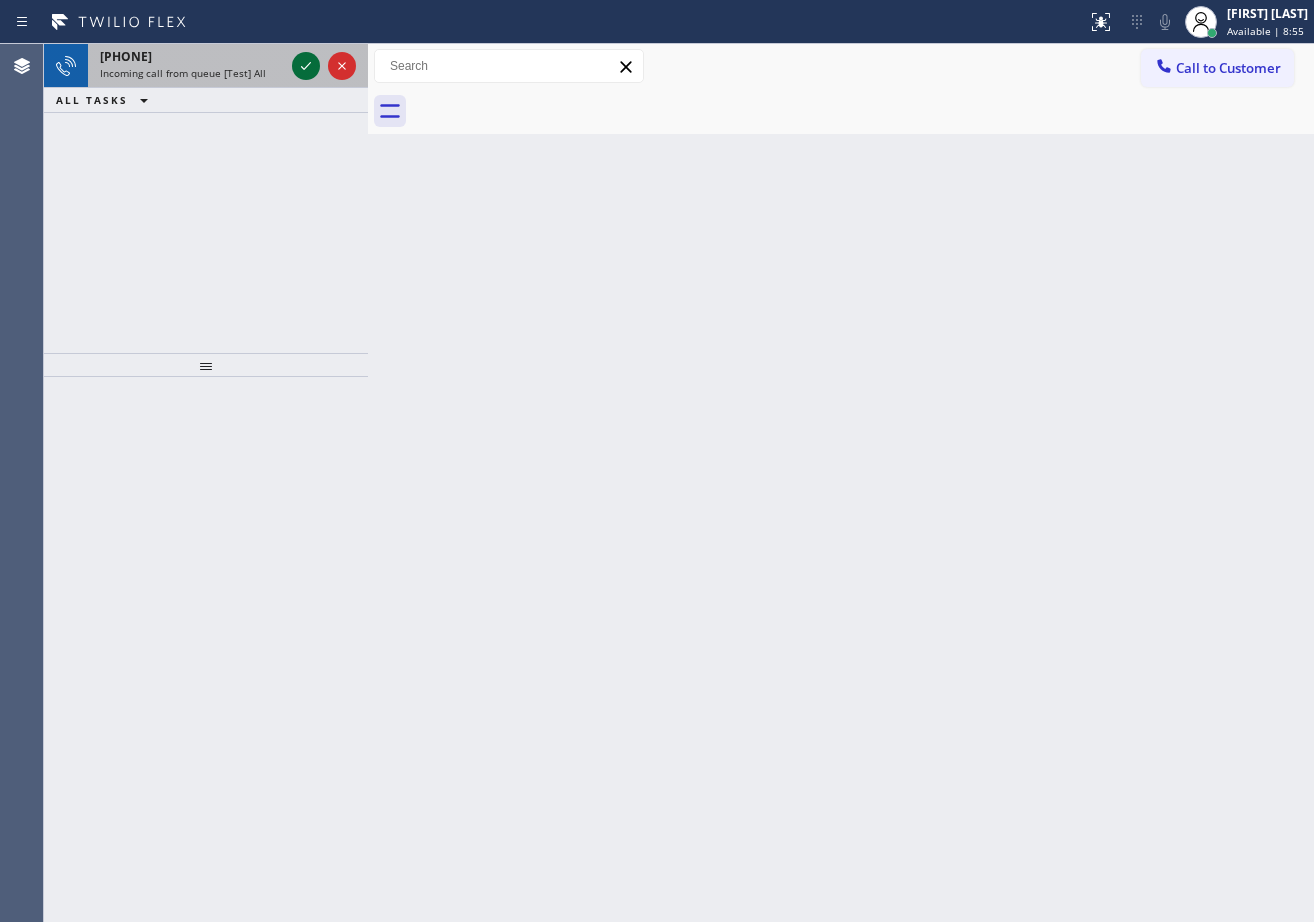 click 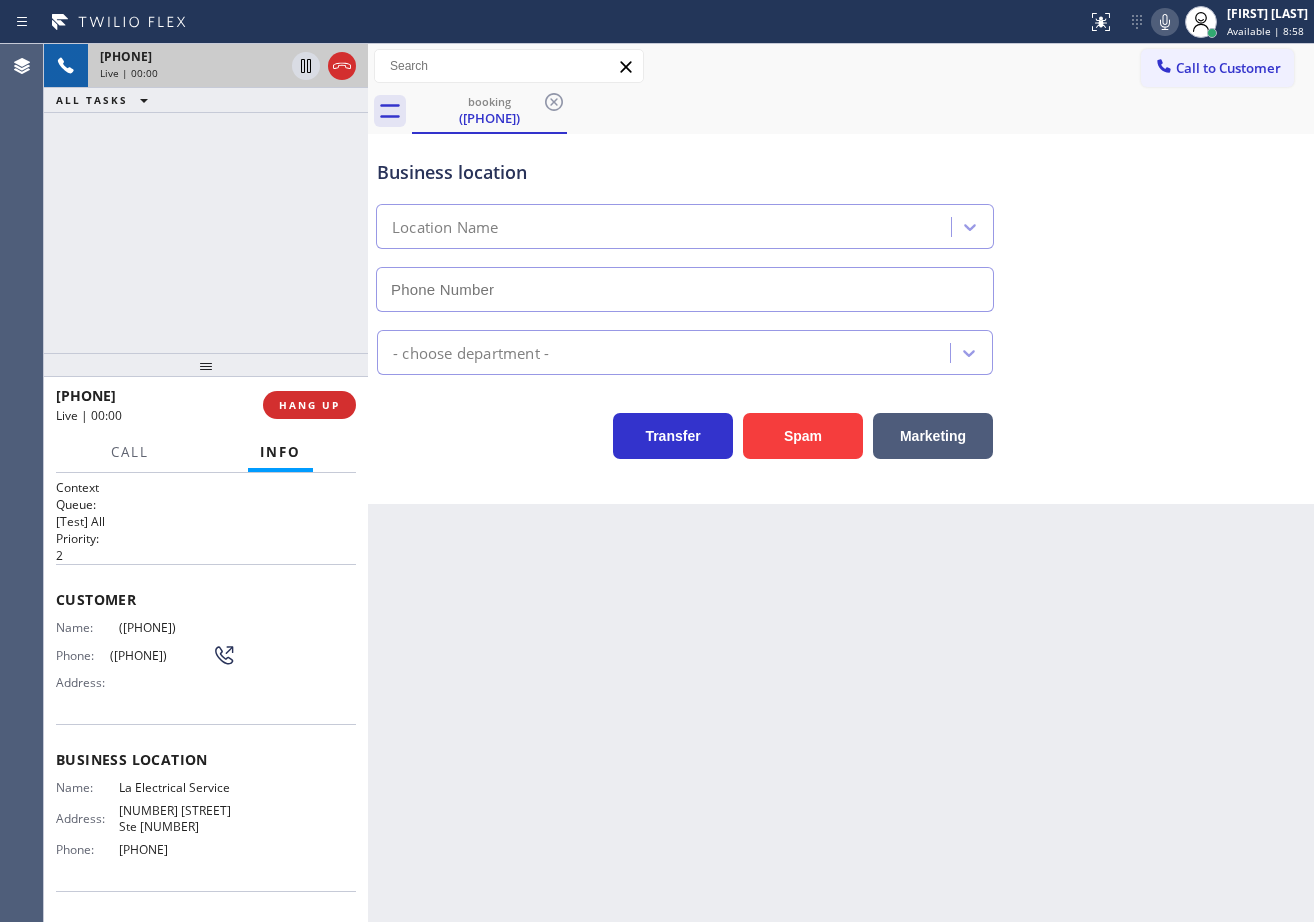 type on "[PHONE]" 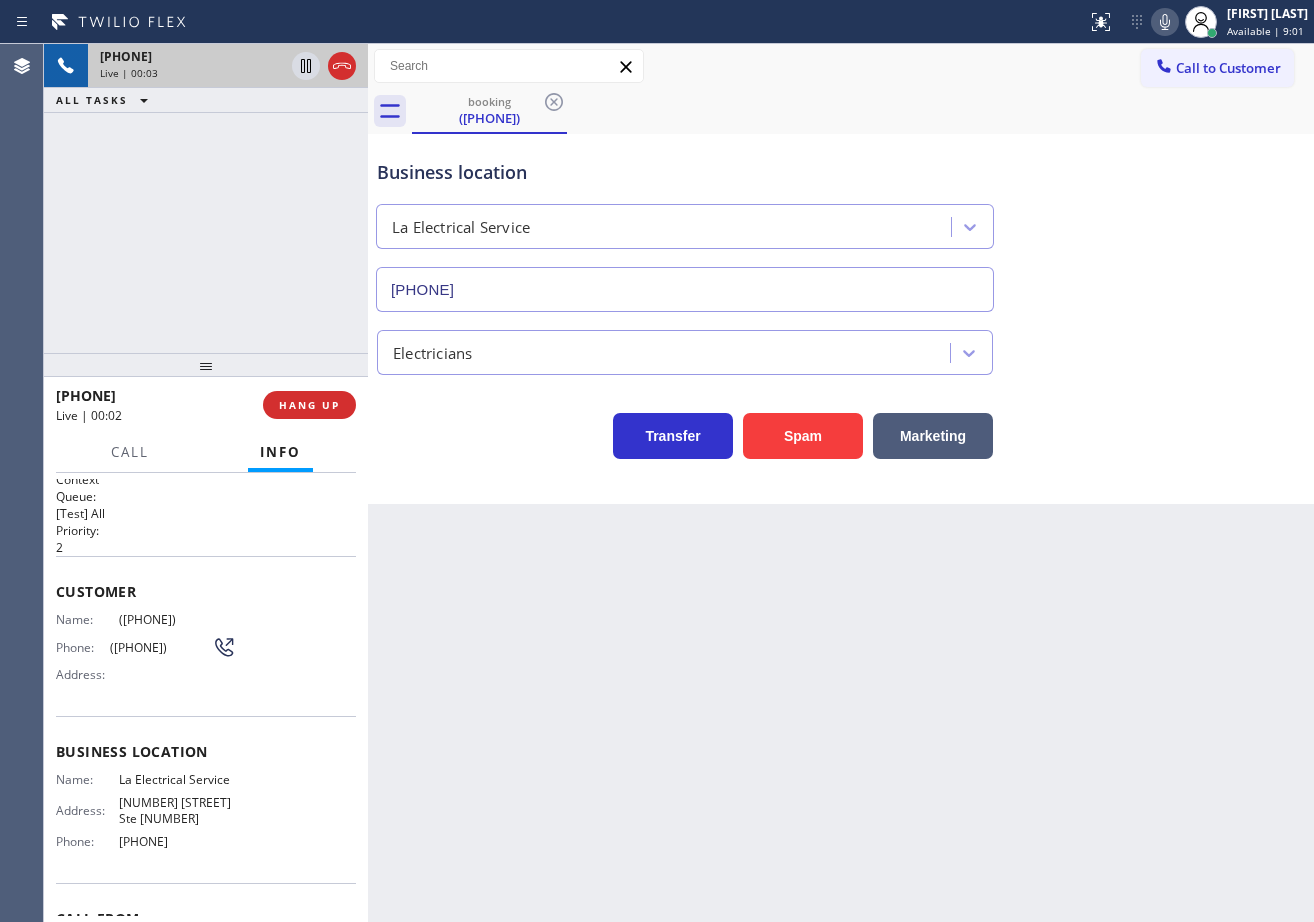 scroll, scrollTop: 0, scrollLeft: 0, axis: both 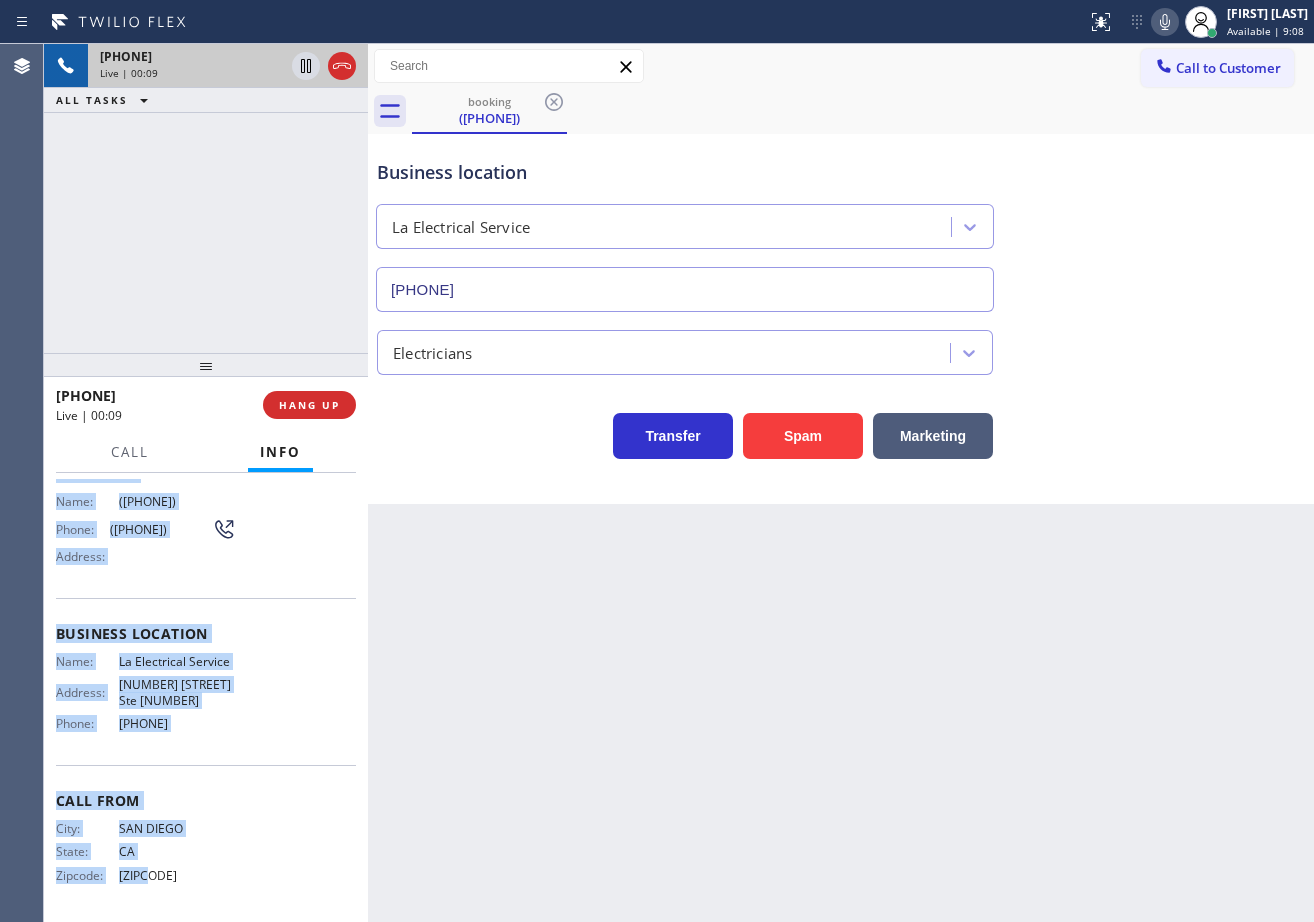 drag, startPoint x: 53, startPoint y: 593, endPoint x: 199, endPoint y: 743, distance: 209.32272 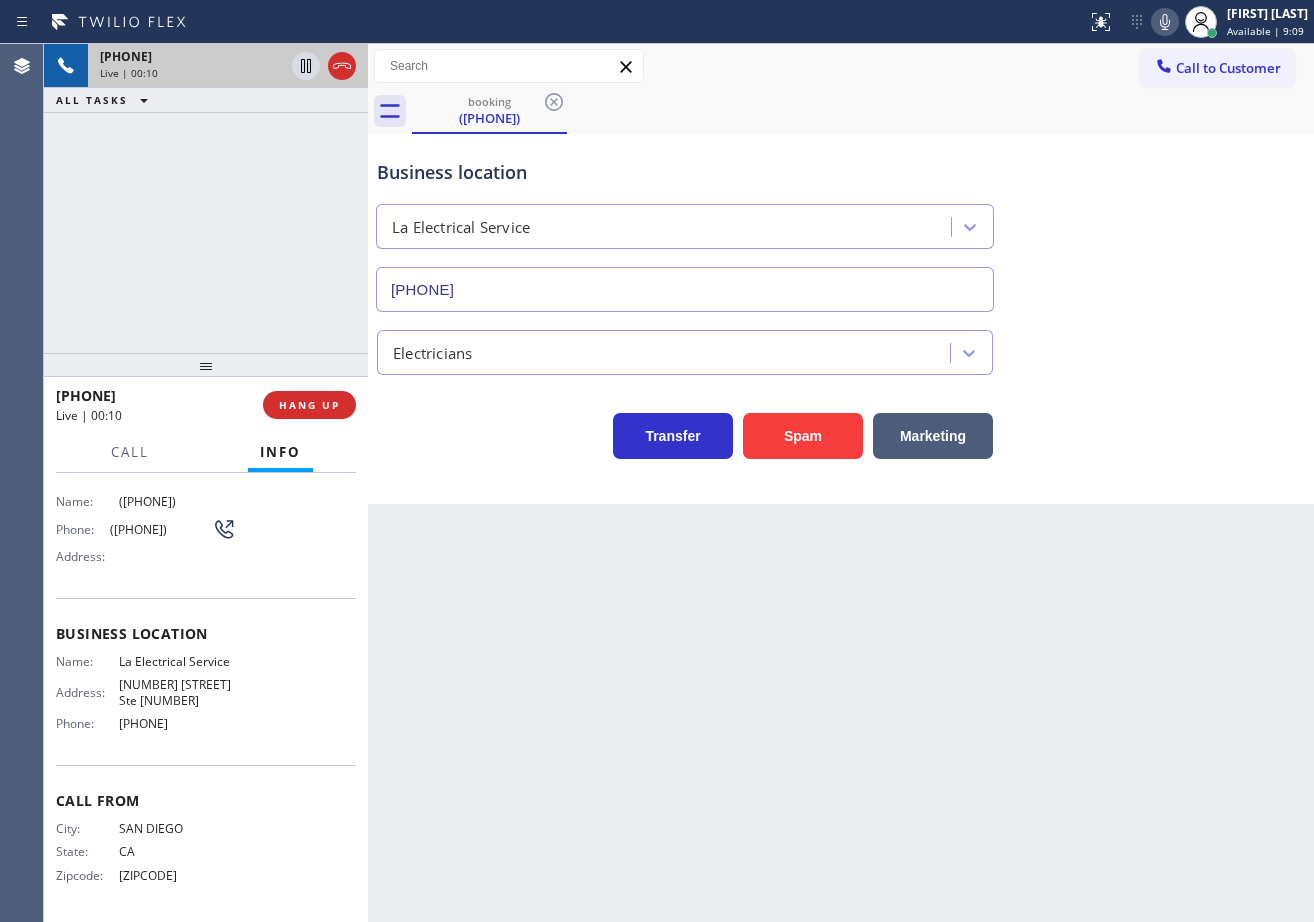 click on "Back to Dashboard Change Sender ID Customers Technicians Select a contact Outbound call Technician Search Technician Your caller id phone number Your caller id phone number Call Technician info Name   Phone none Address none Change Sender ID HVAC [PHONE] [NUMBER] Star Appliance [PHONE] Appliance Repair [PHONE] Plumbing [PHONE] Air Duct Cleaning [PHONE]  Electricians [PHONE]  Cancel Change Check personal SMS Reset Change booking ([PHONE]) Call to Customer Outbound call Location Search location Your caller id phone number ([PHONE]) Customer number Call Outbound call Technician Search Technician Your caller id phone number Your caller id phone number Call booking ([PHONE]) Business location La Electrical Service ([PHONE]) Electricians Transfer Spam Marketing" at bounding box center (841, 483) 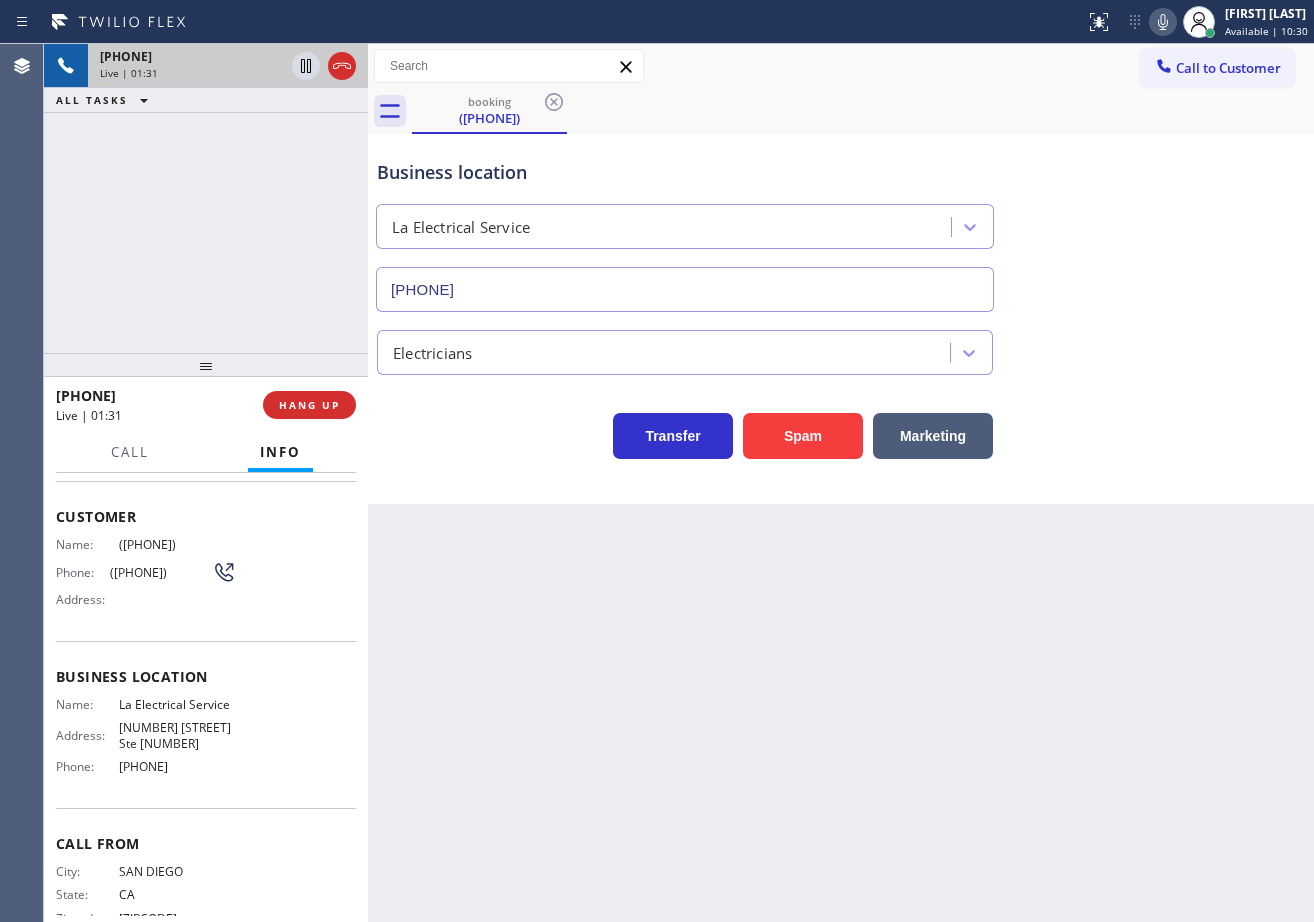 scroll, scrollTop: 0, scrollLeft: 0, axis: both 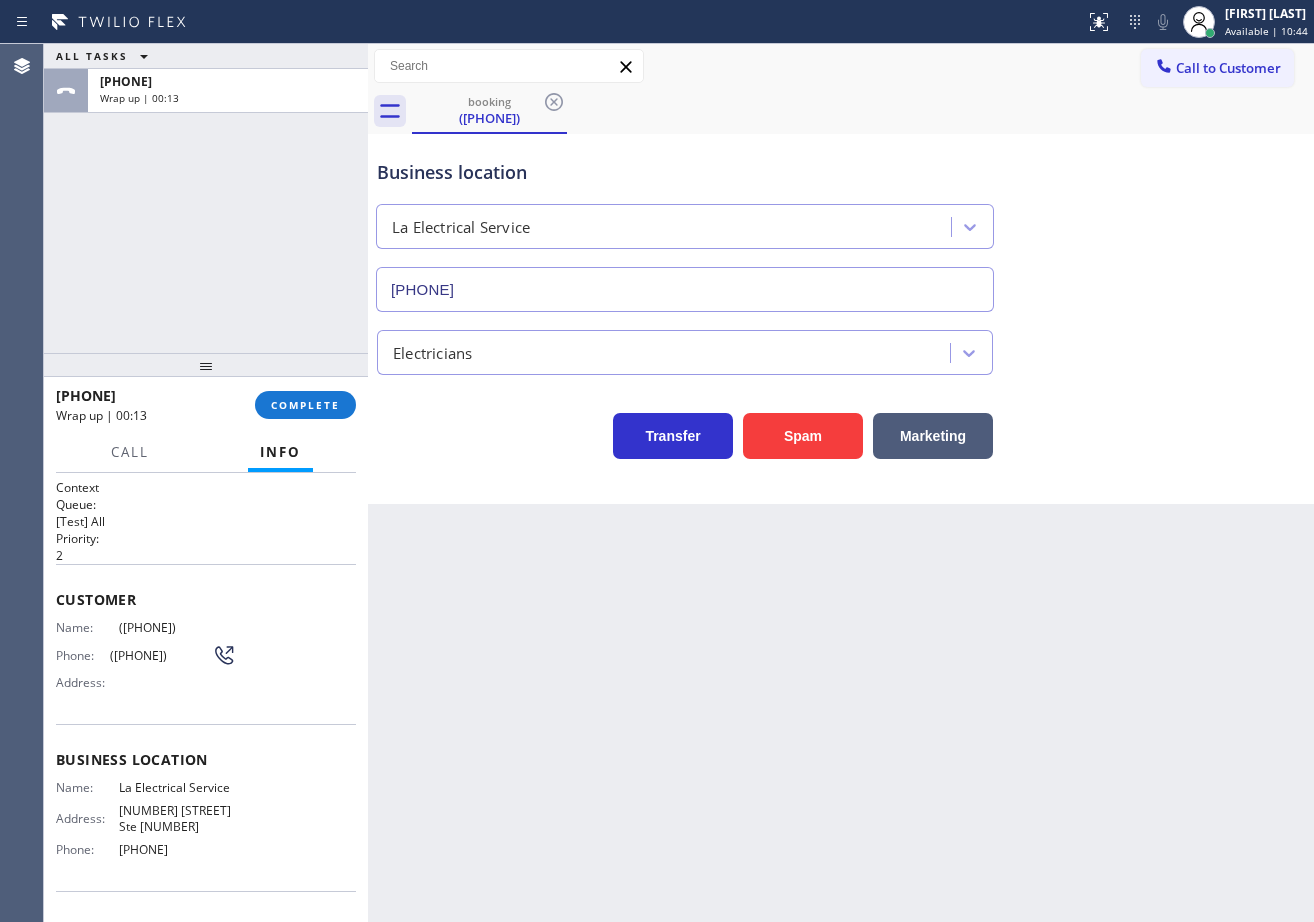 drag, startPoint x: 196, startPoint y: 264, endPoint x: 261, endPoint y: 321, distance: 86.4523 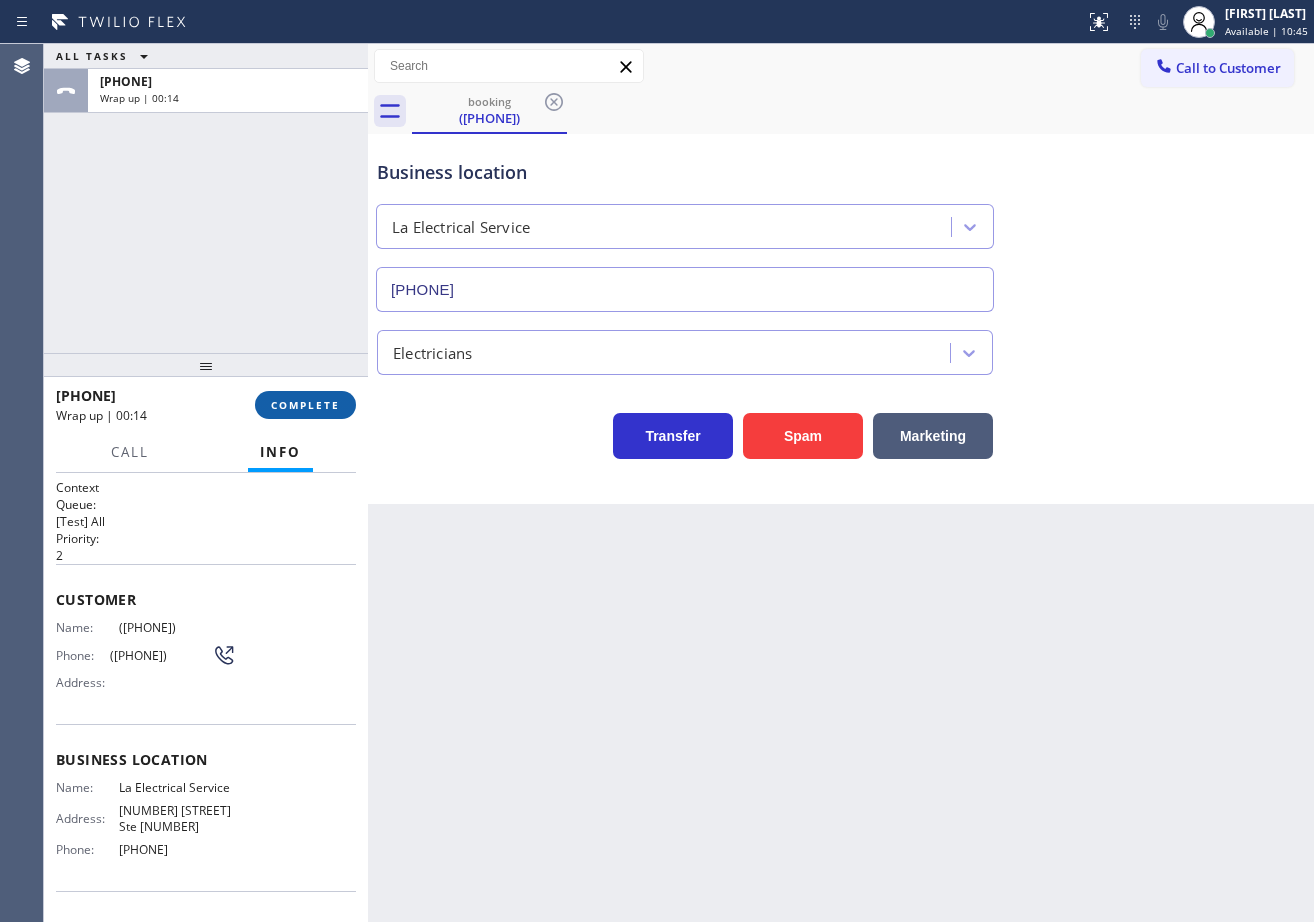 click on "COMPLETE" at bounding box center [305, 405] 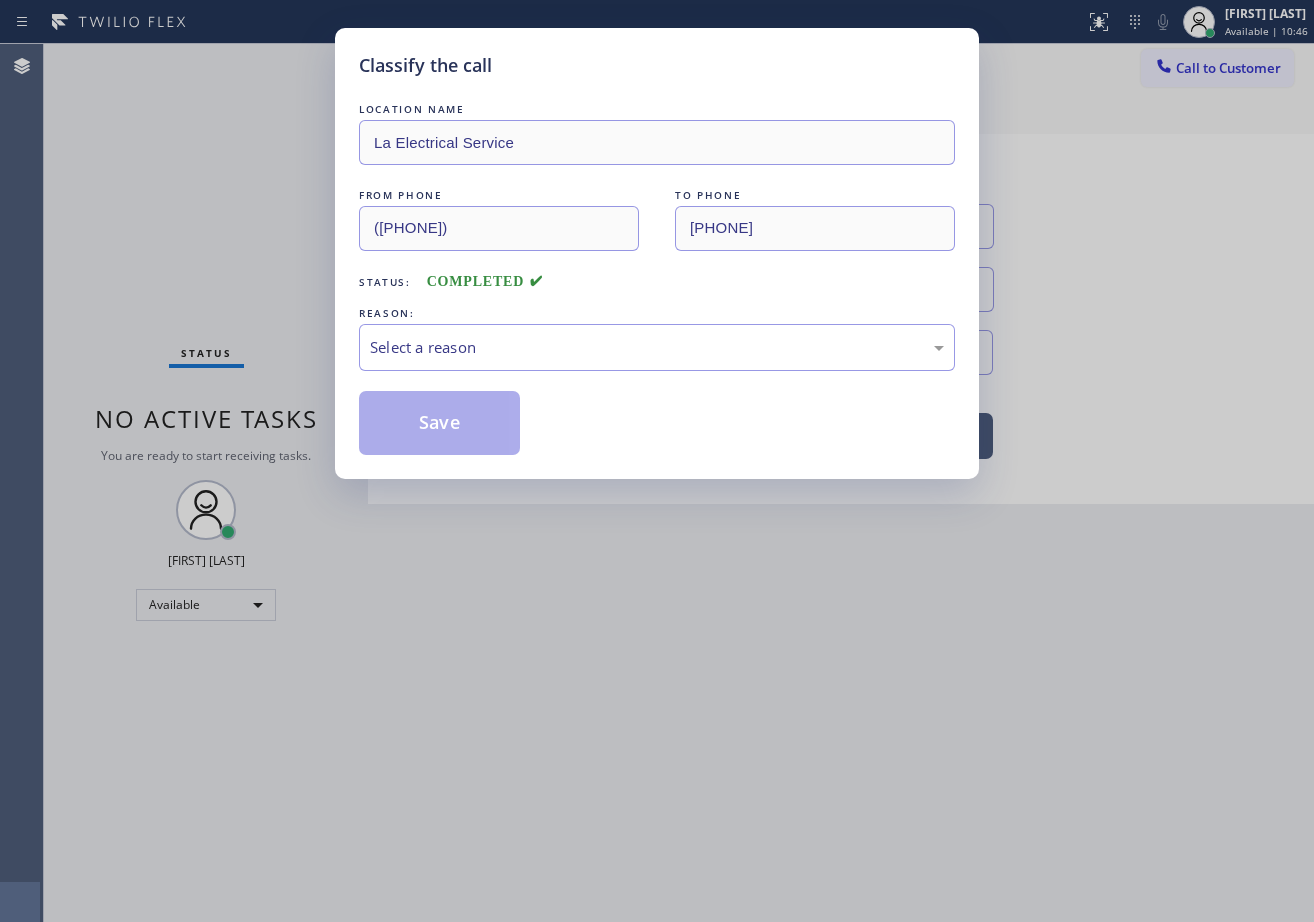 click on "Select a reason" at bounding box center [657, 347] 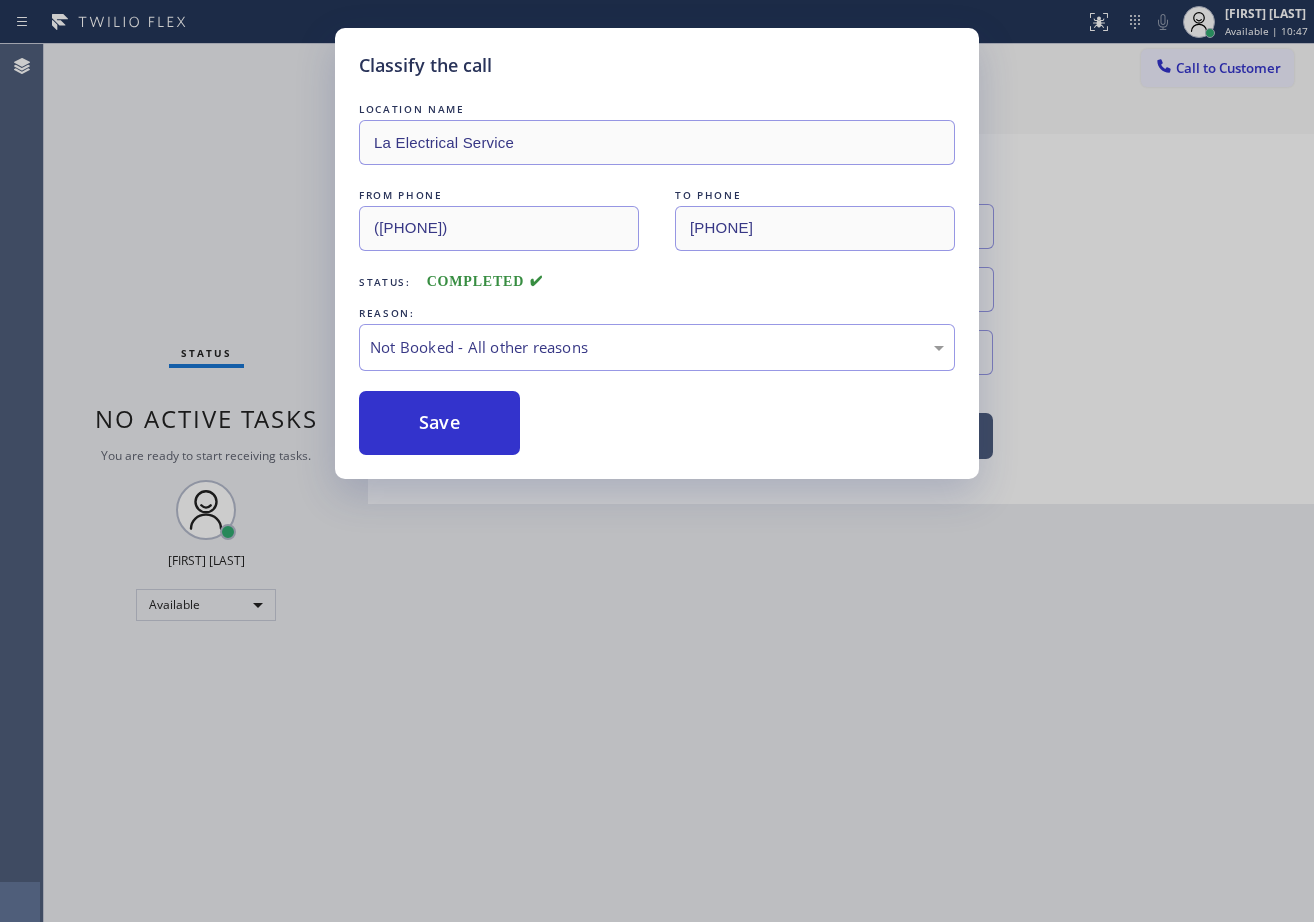 click on "Save" at bounding box center (439, 423) 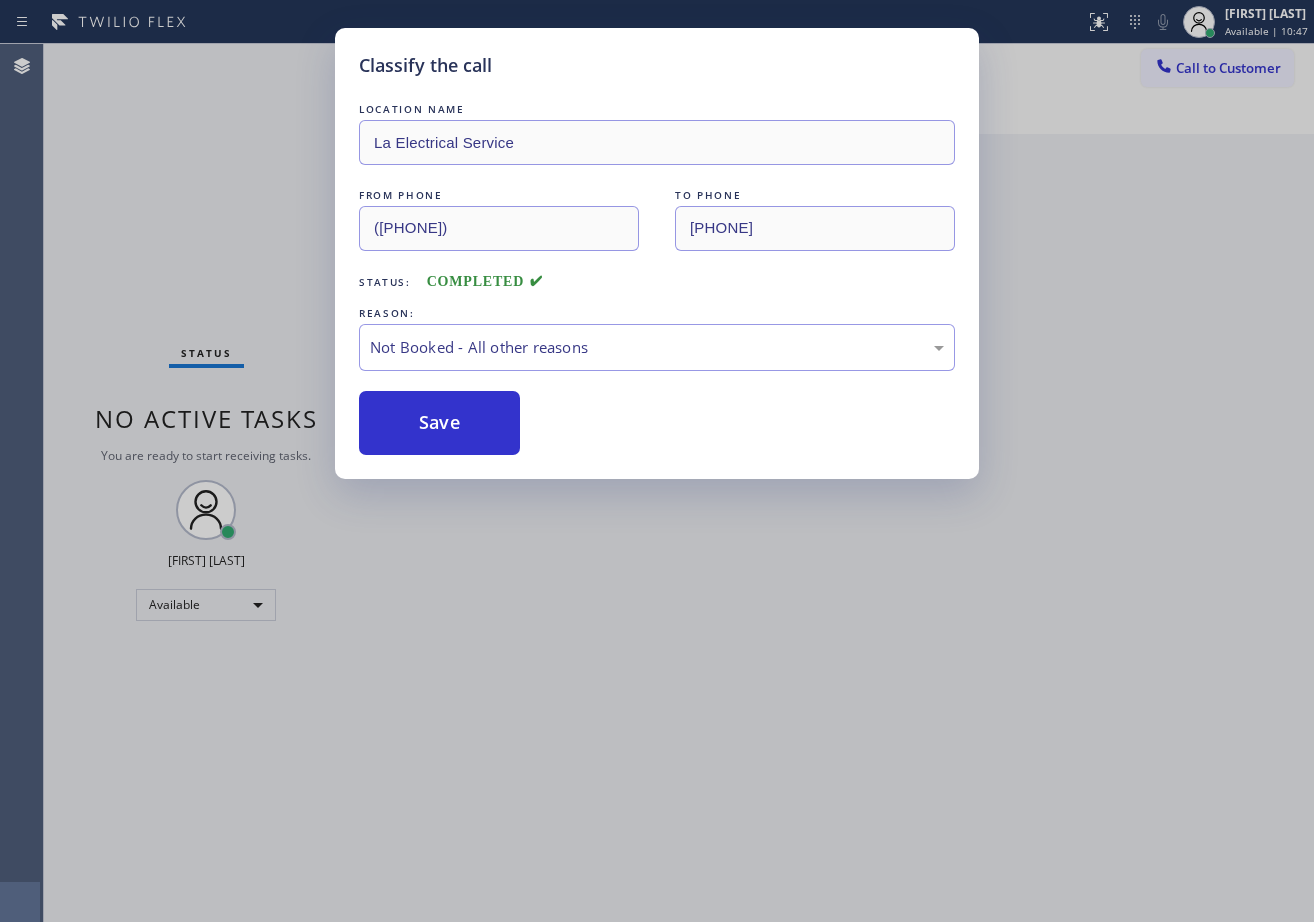 click on "Save" at bounding box center (439, 423) 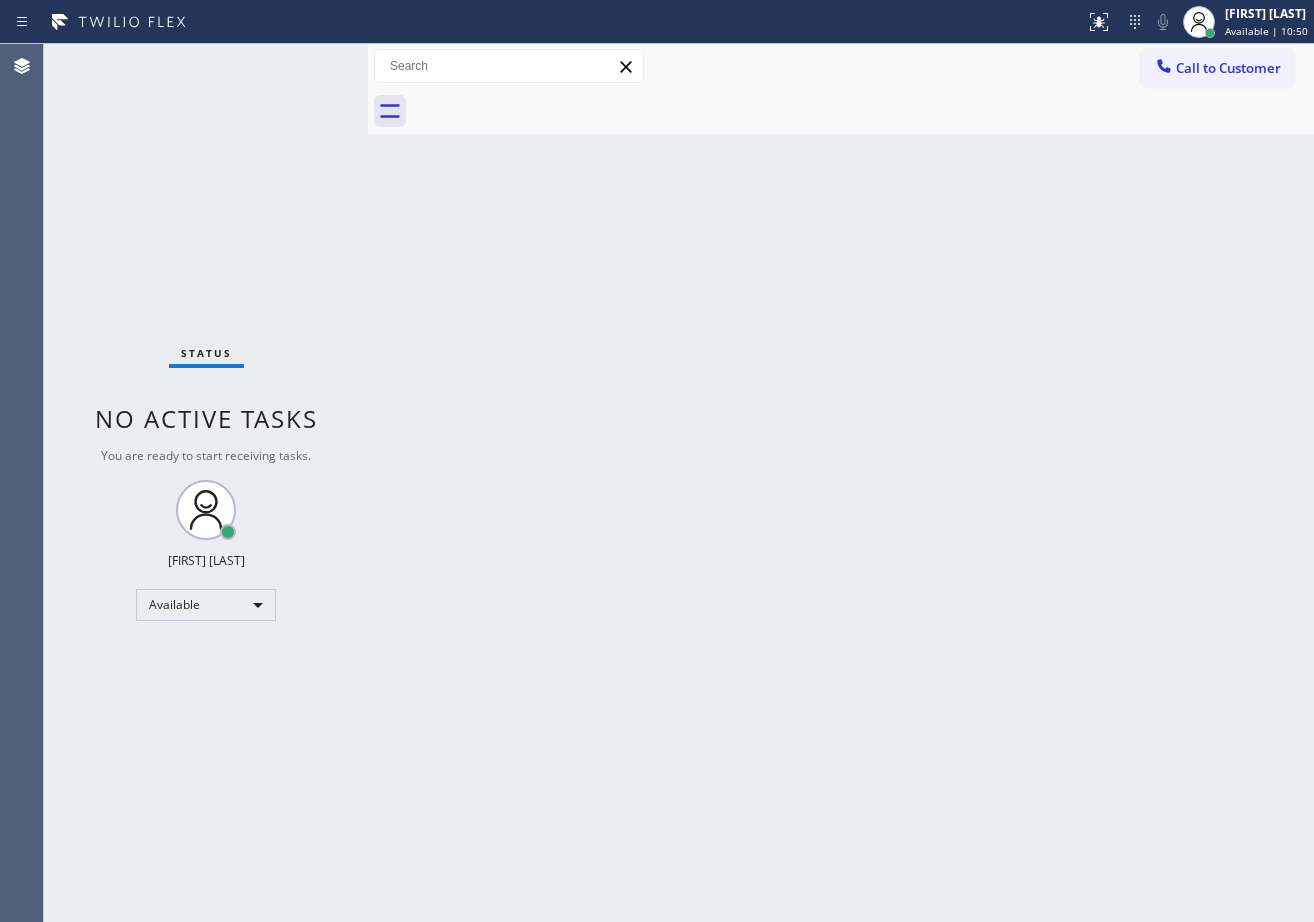 click on "Back to Dashboard Change Sender ID Customers Technicians Select a contact Outbound call Technician Search Technician Your caller id phone number Your caller id phone number Call Technician info Name Phone none Address none Change Sender ID HVAC [PHONE] 5 Star Appliance [PHONE] Appliance Repair [PHONE] Plumbing [PHONE] Air Duct Cleaning [PHONE] Electricians [PHONE] Cancel Change Check personal SMS Reset Change No tabs Call to Customer Outbound call Location Search location Your caller id phone number [PHONE] Customer number Call Outbound call Technician Search Technician Your caller id phone number Your caller id phone number Call" at bounding box center (841, 483) 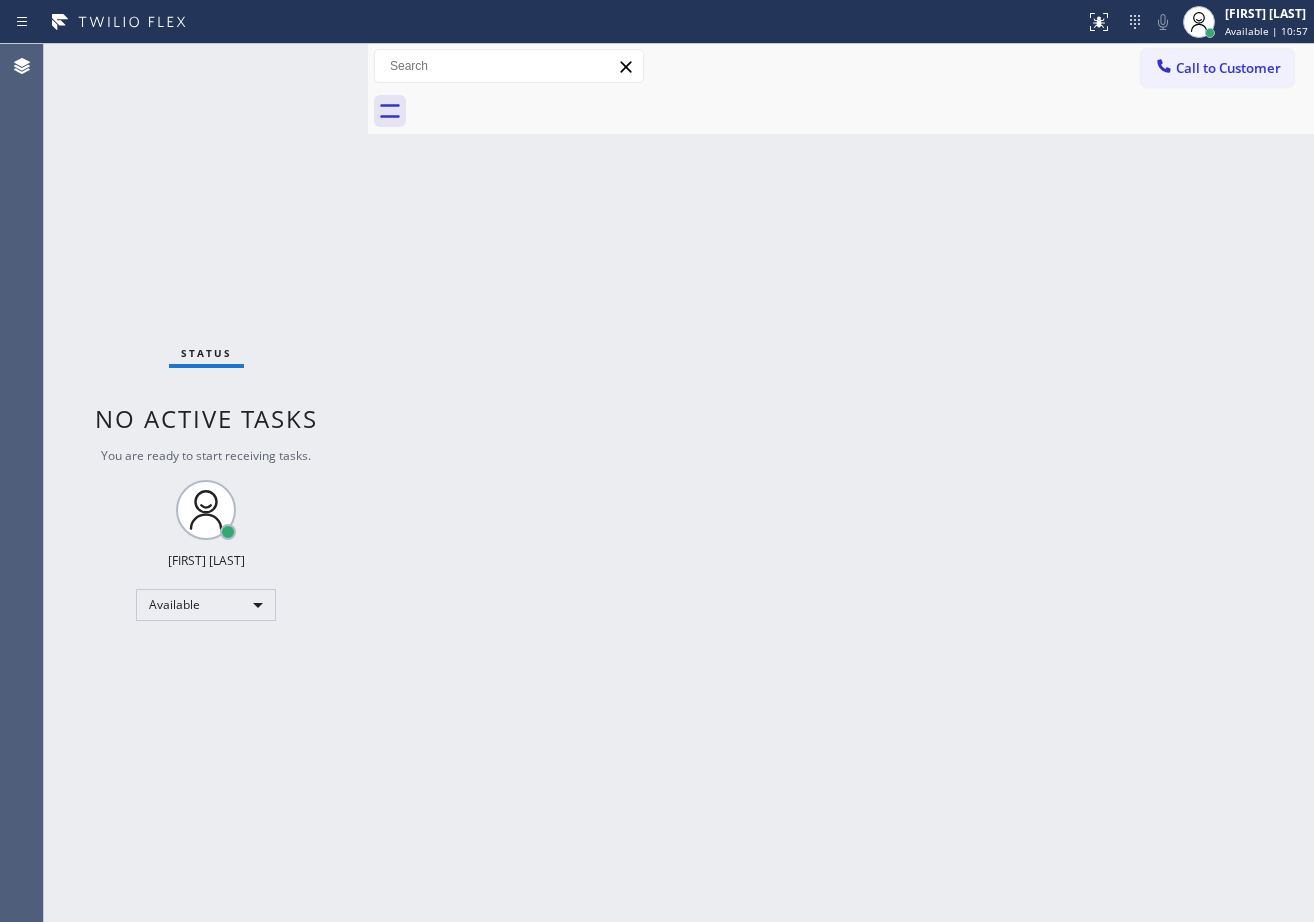 click on "Back to Dashboard Change Sender ID Customers Technicians Select a contact Outbound call Technician Search Technician Your caller id phone number Your caller id phone number Call Technician info Name Phone none Address none Change Sender ID HVAC [PHONE] 5 Star Appliance [PHONE] Appliance Repair [PHONE] Plumbing [PHONE] Air Duct Cleaning [PHONE] Electricians [PHONE] Cancel Change Check personal SMS Reset Change No tabs Call to Customer Outbound call Location Search location Your caller id phone number [PHONE] Customer number Call Outbound call Technician Search Technician Your caller id phone number Your caller id phone number Call" at bounding box center [841, 483] 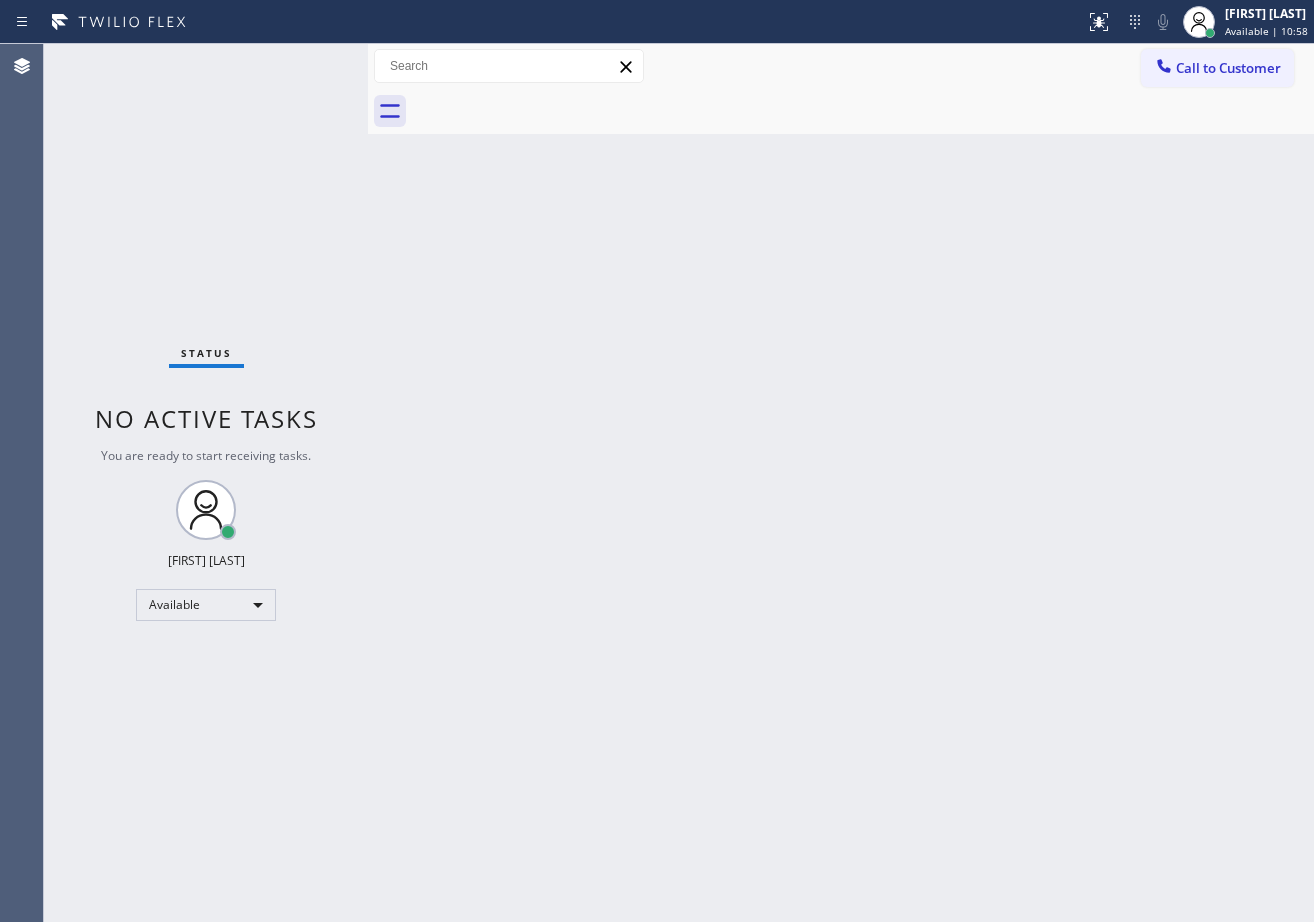 click on "Status   No active tasks     You are ready to start receiving tasks.   [FIRST] [LAST] Available" at bounding box center [206, 483] 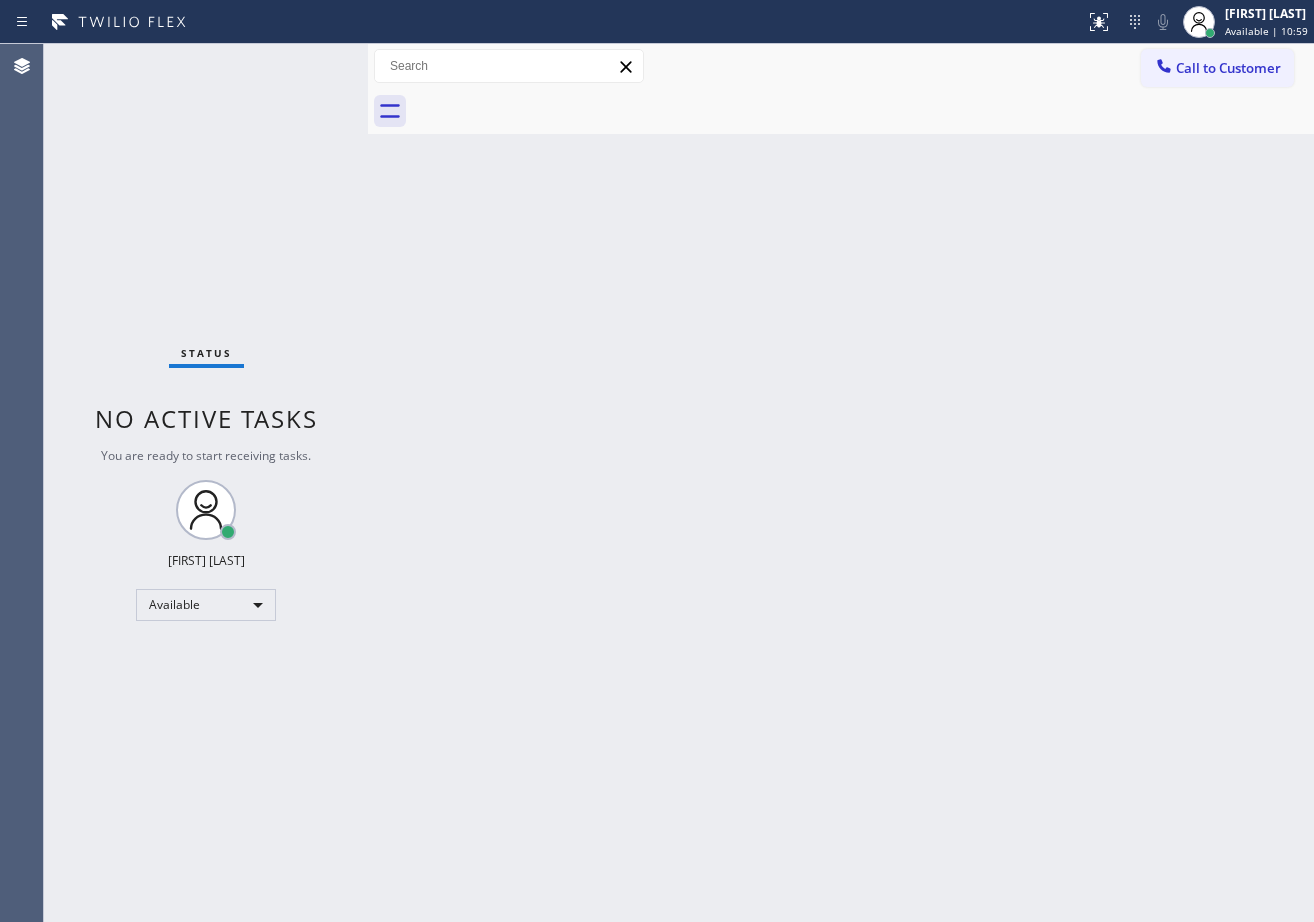 click on "Status   No active tasks     You are ready to start receiving tasks.   [FIRST] [LAST] Available" at bounding box center [206, 483] 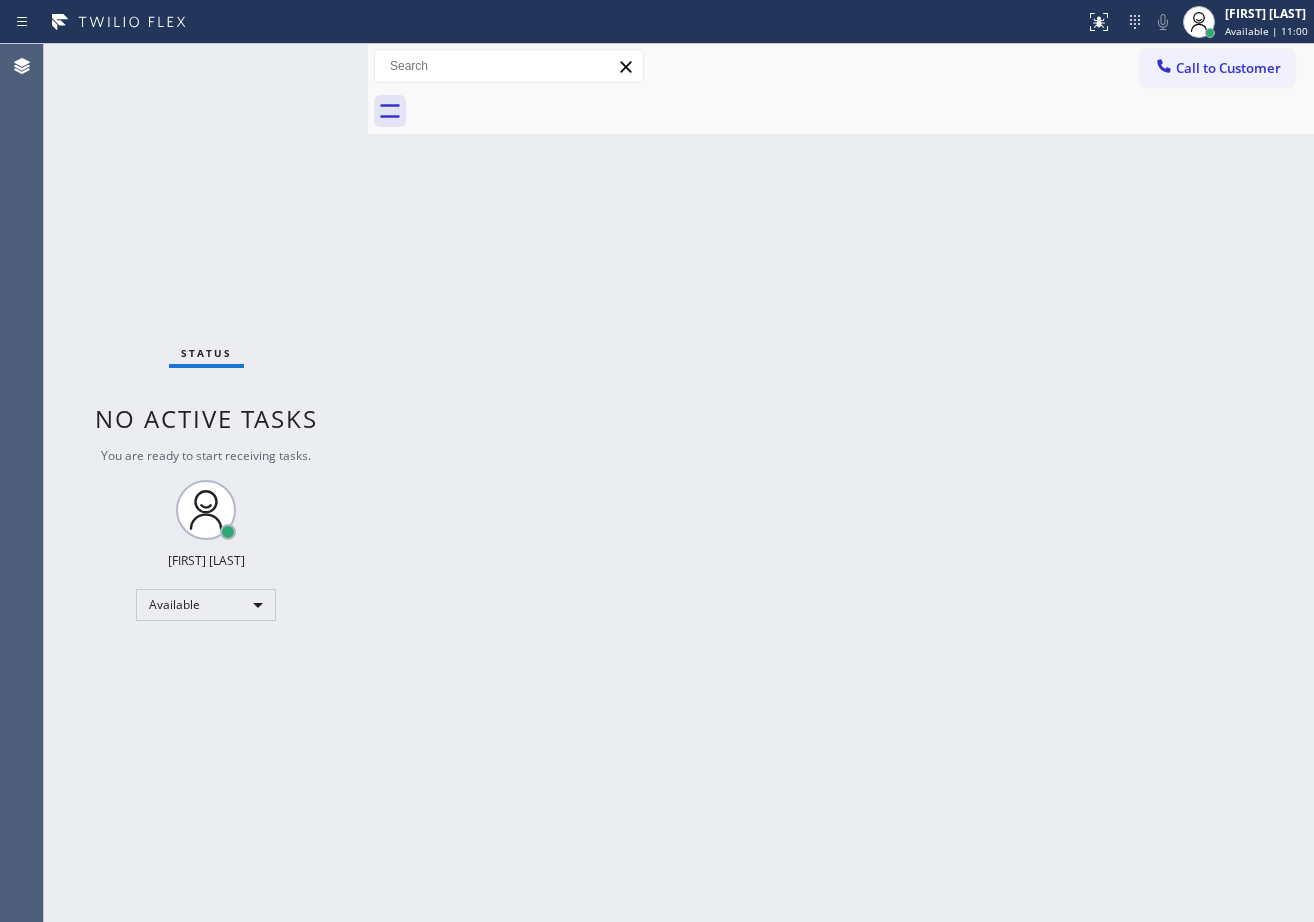 click on "Status   No active tasks     You are ready to start receiving tasks.   [FIRST] [LAST] Available" at bounding box center (206, 483) 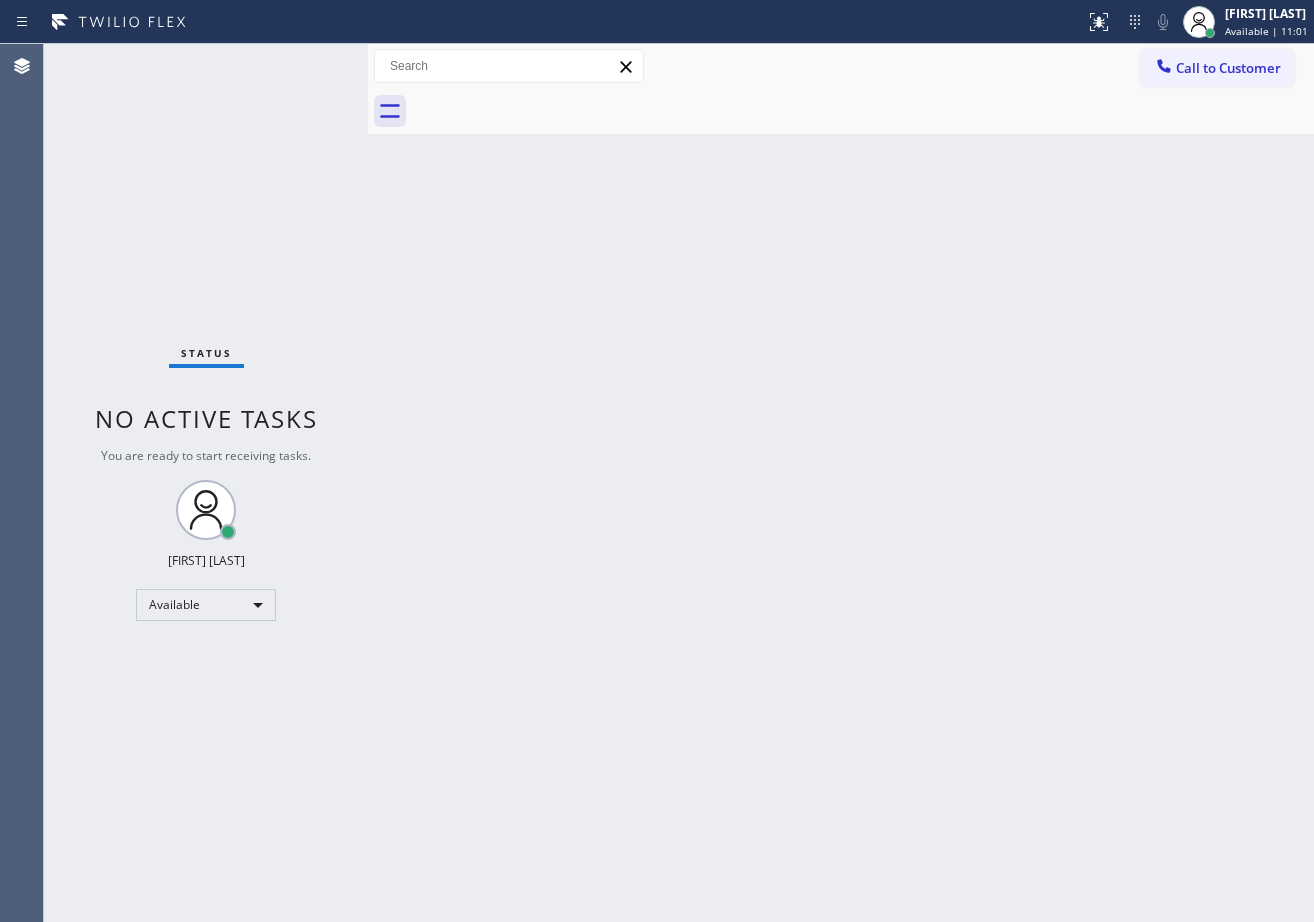 click on "Status   No active tasks     You are ready to start receiving tasks.   [FIRST] [LAST] Available" at bounding box center [206, 483] 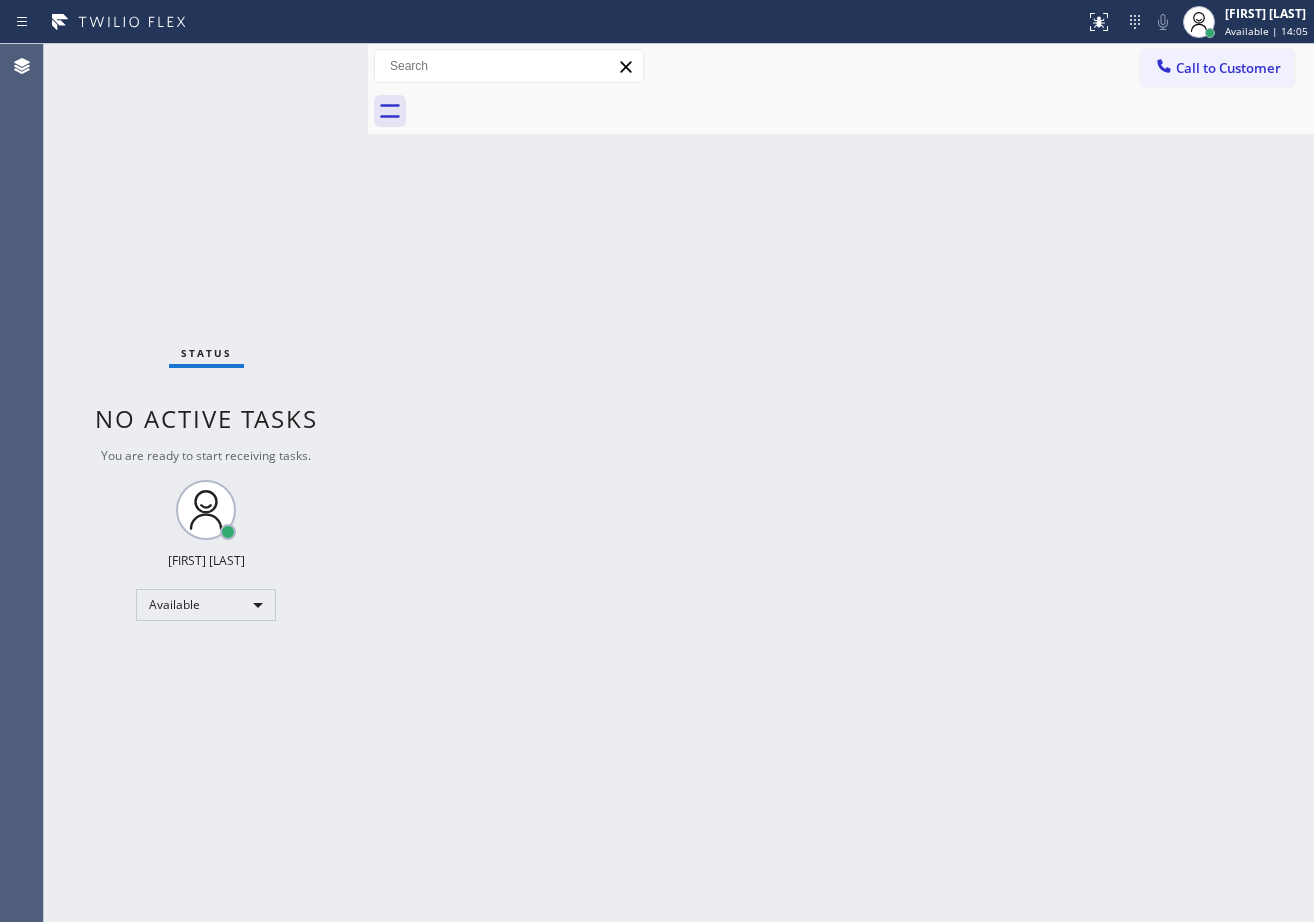click on "Status   No active tasks     You are ready to start receiving tasks.   [FIRST] [LAST] Available" at bounding box center [206, 483] 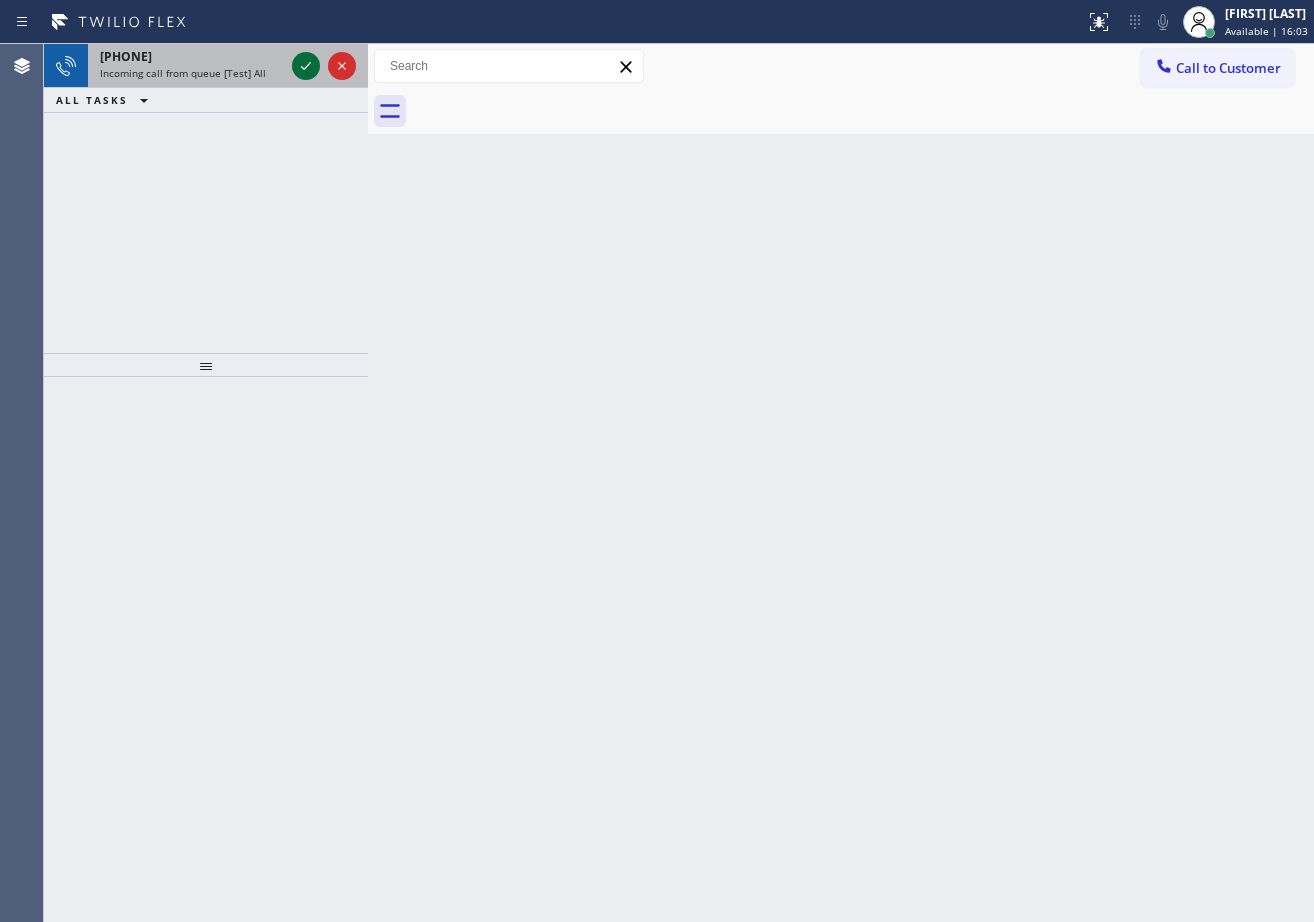 click 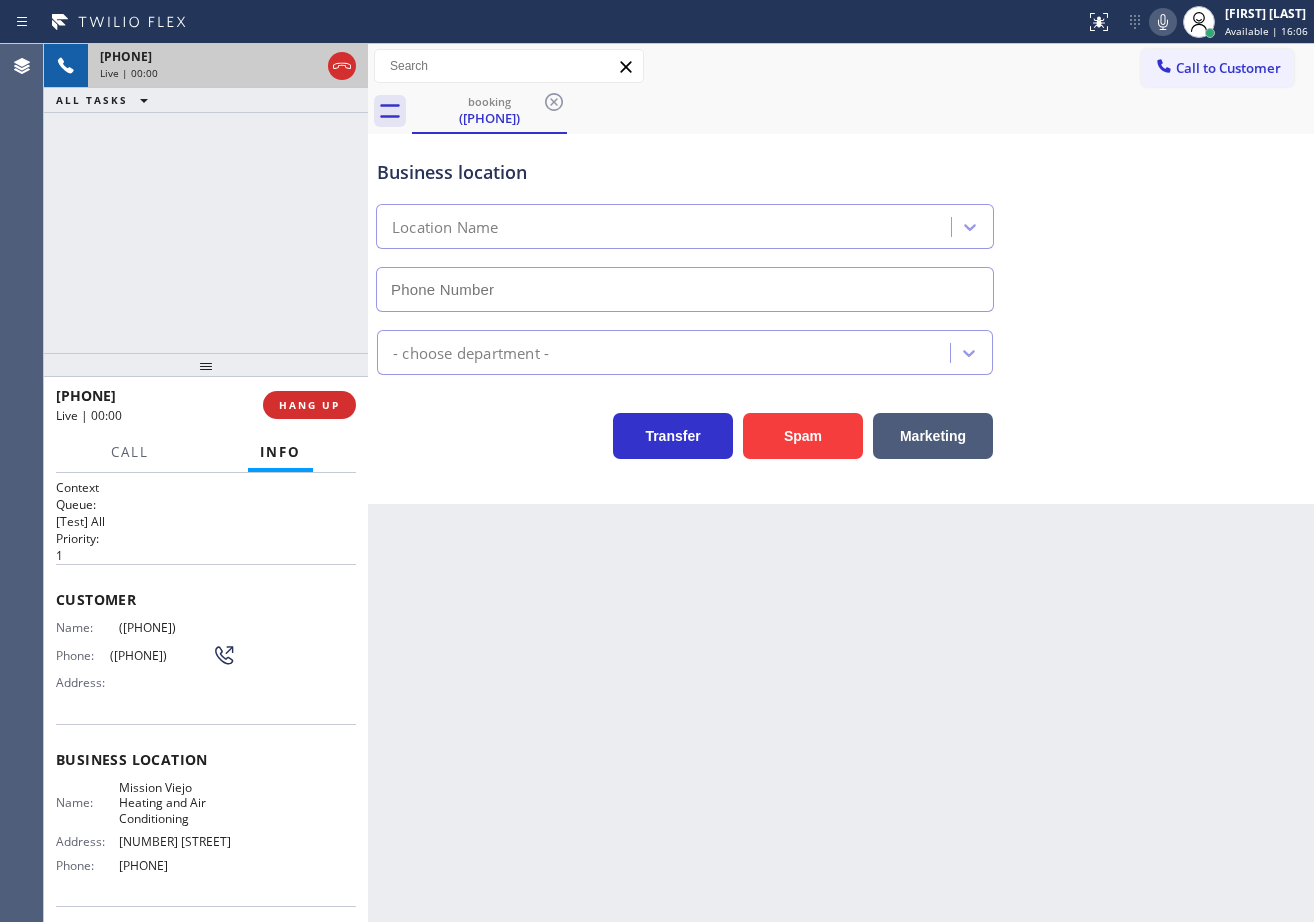 type on "[PHONE]" 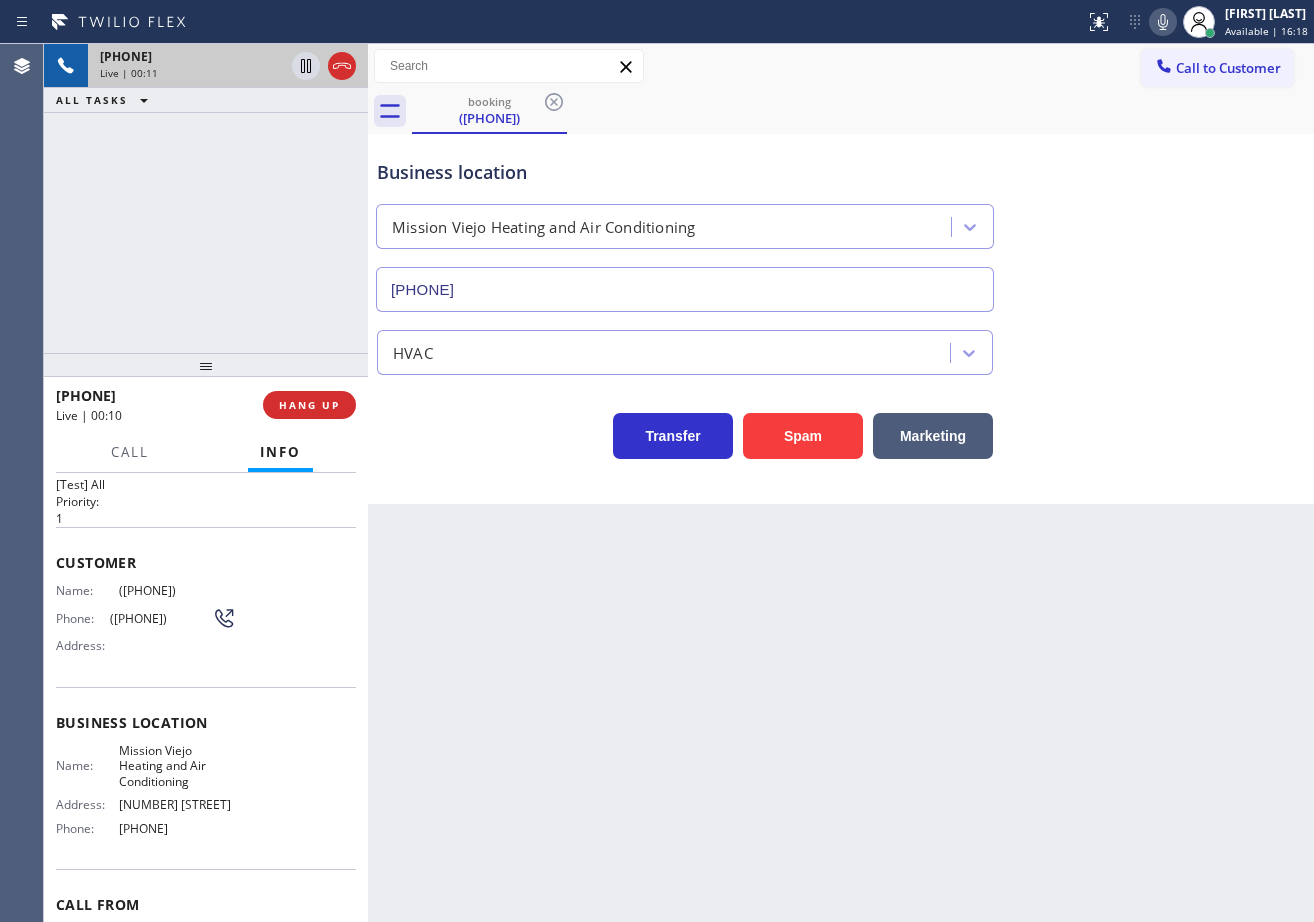 scroll, scrollTop: 0, scrollLeft: 0, axis: both 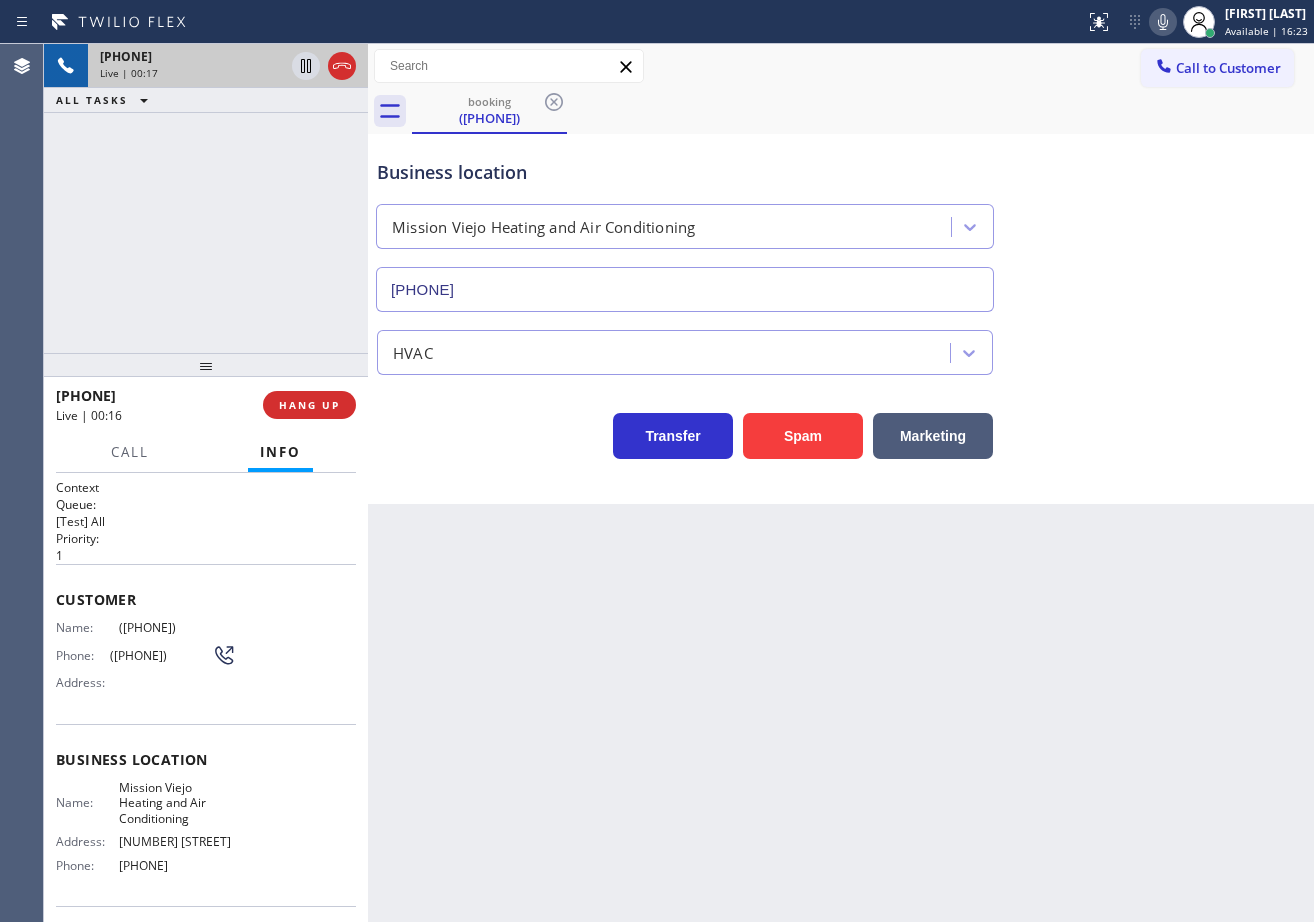 click on "Back to Dashboard Change Sender ID Customers Technicians Select a contact Outbound call Technician Search Technician Your caller id phone number Your caller id phone number Call Technician info Name Phone none Address none Change Sender ID HVAC [PHONE] 5 Star Appliance [PHONE] Appliance Repair [PHONE] Plumbing [PHONE] Air Duct Cleaning [PHONE] Electricians [PHONE] Cancel Change Check personal SMS Reset Change booking [PHONE] Call to Customer Outbound call Location Search location Your caller id phone number [PHONE] Customer number Call Outbound call Technician Search Technician Your caller id phone number Your caller id phone number Call booking [PHONE] Business location Mission Viejo Heating and Air Conditioning [PHONE] HVAC Transfer Spam Marketing" at bounding box center [841, 483] 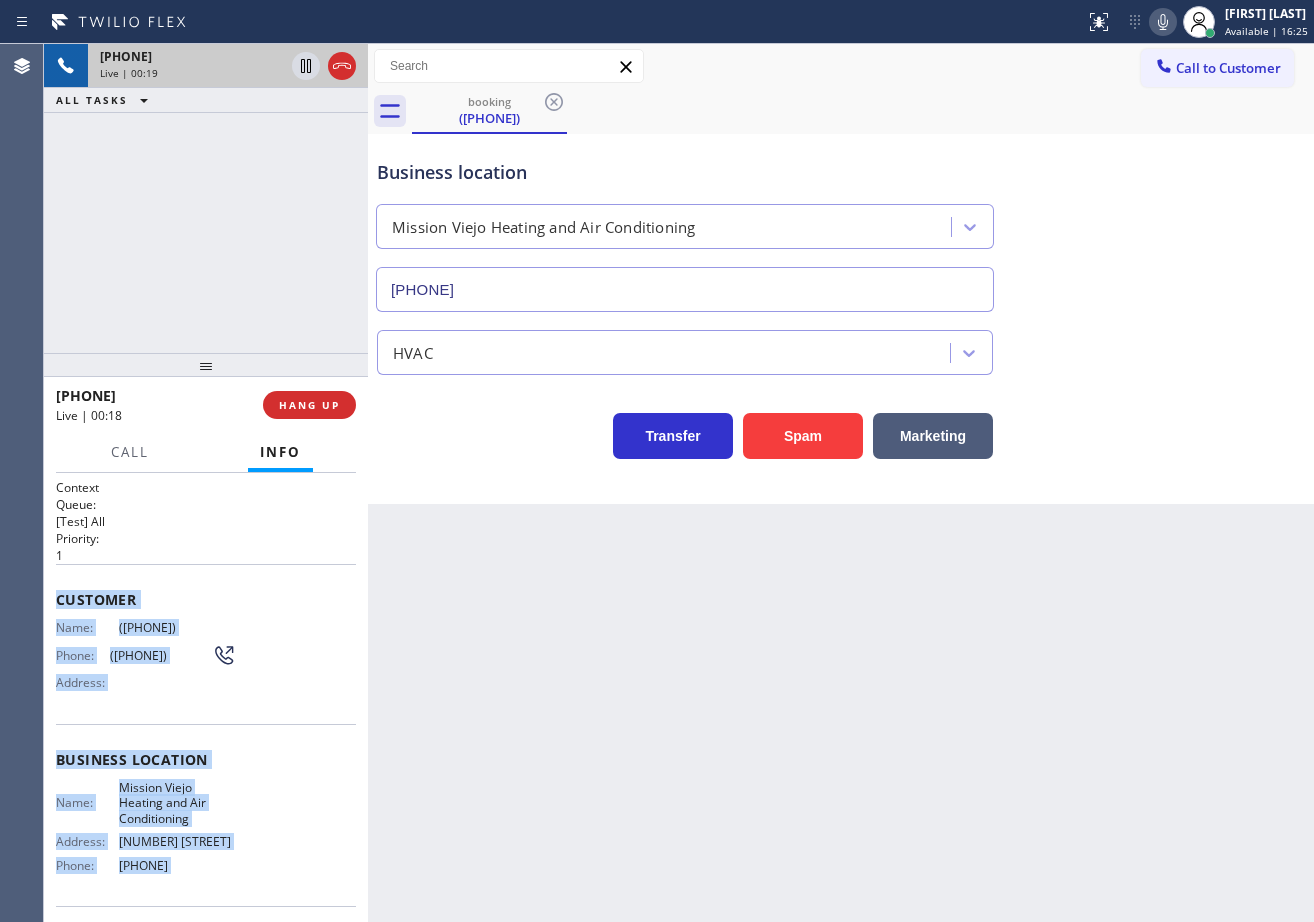scroll, scrollTop: 157, scrollLeft: 0, axis: vertical 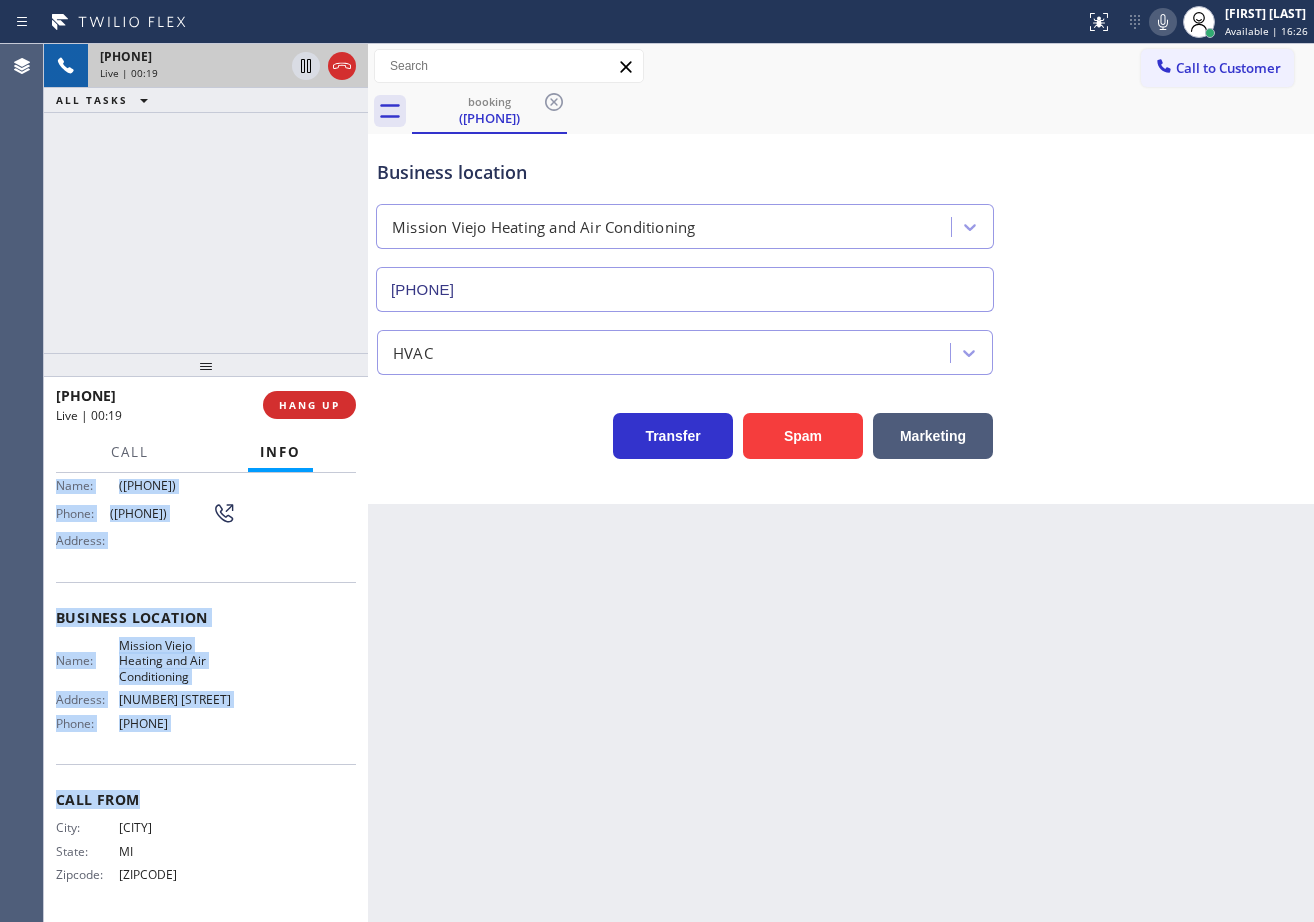 drag, startPoint x: 55, startPoint y: 598, endPoint x: 217, endPoint y: 760, distance: 229.1026 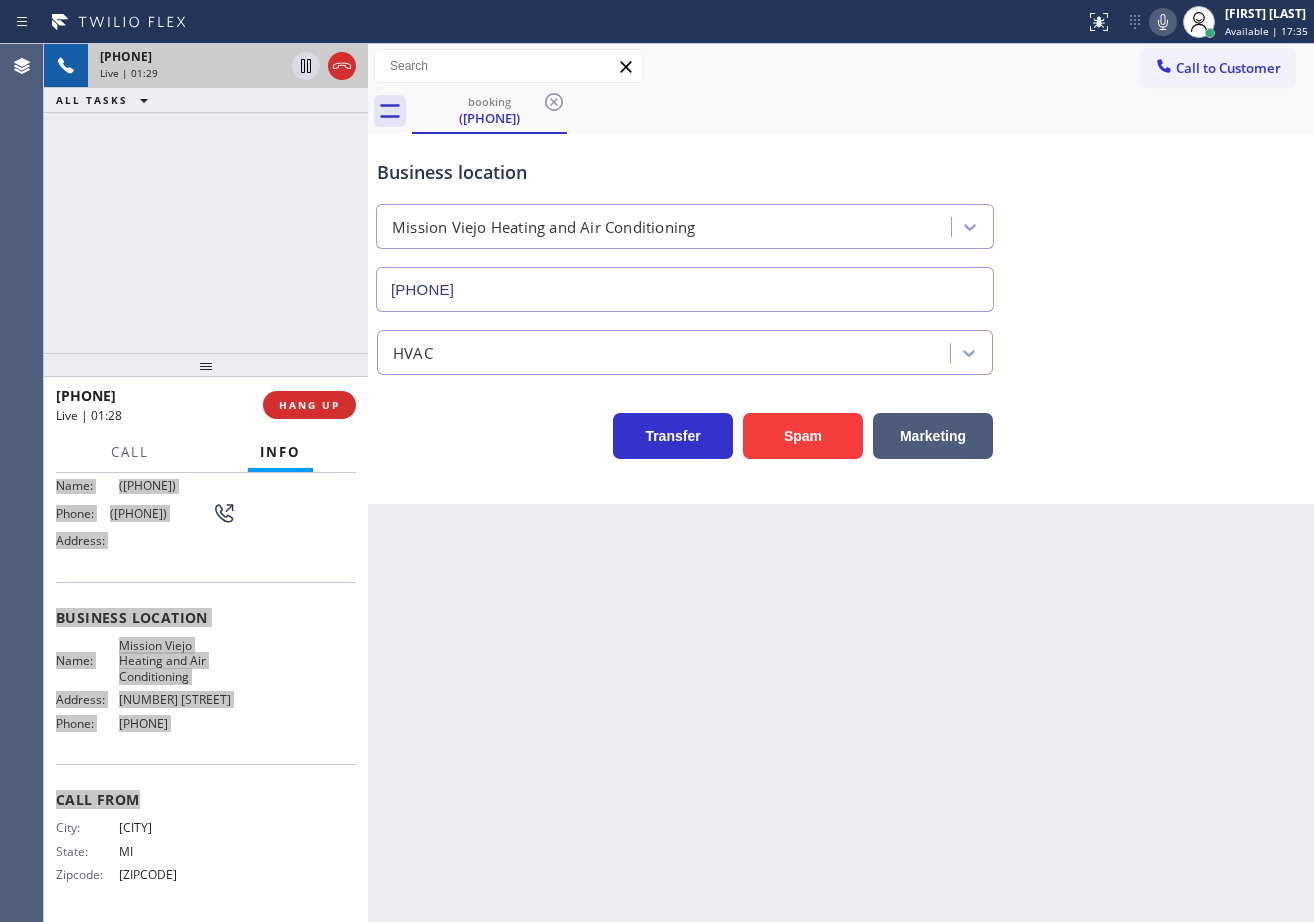 scroll, scrollTop: 0, scrollLeft: 0, axis: both 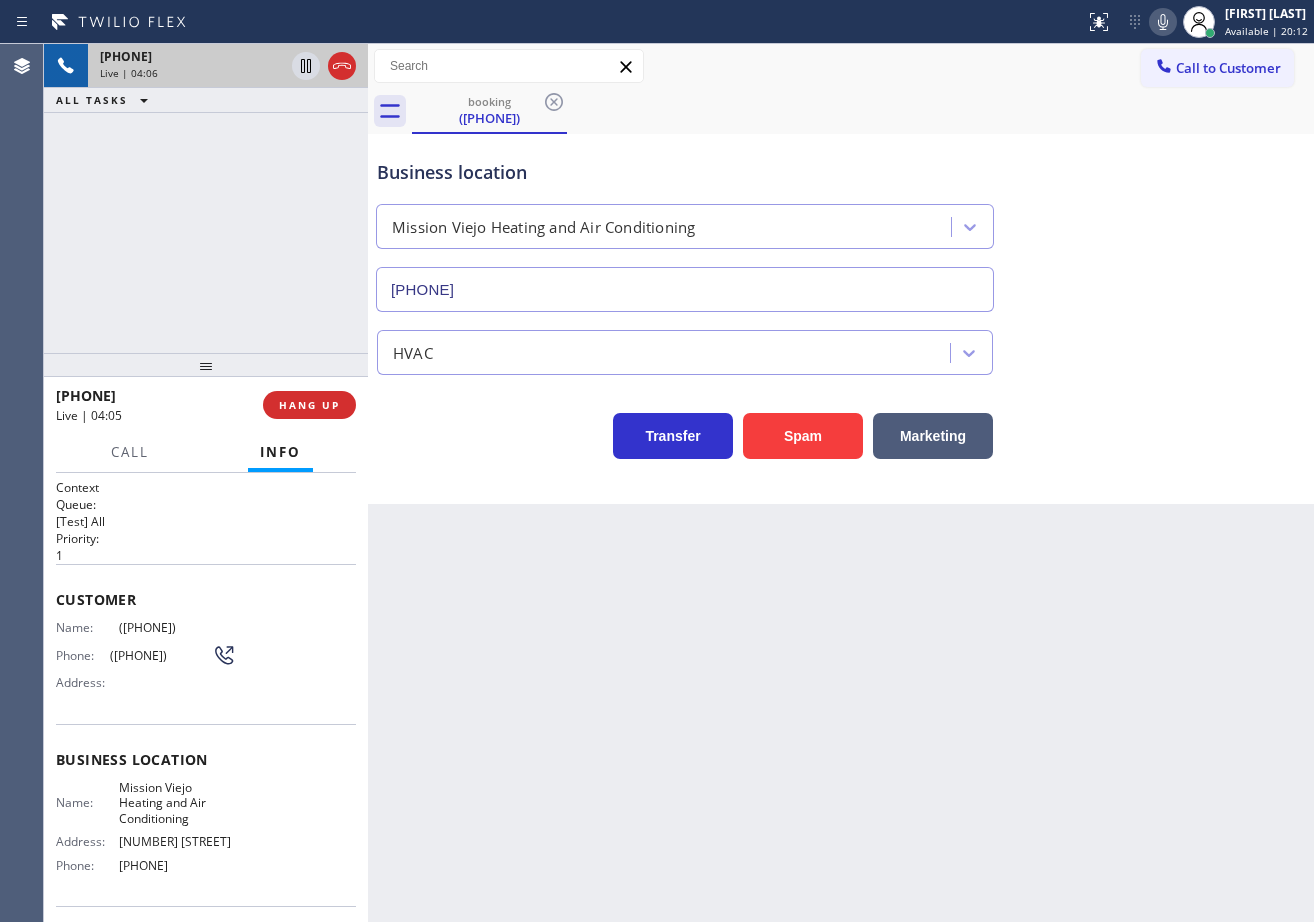 click on "Back to Dashboard Change Sender ID Customers Technicians Select a contact Outbound call Technician Search Technician Your caller id phone number Your caller id phone number Call Technician info Name Phone none Address none Change Sender ID HVAC [PHONE] 5 Star Appliance [PHONE] Appliance Repair [PHONE] Plumbing [PHONE] Air Duct Cleaning [PHONE] Electricians [PHONE] Cancel Change Check personal SMS Reset Change booking [PHONE] Call to Customer Outbound call Location Search location Your caller id phone number [PHONE] Customer number Call Outbound call Technician Search Technician Your caller id phone number Your caller id phone number Call booking [PHONE] Business location Mission Viejo Heating and Air Conditioning [PHONE] HVAC Transfer Spam Marketing" at bounding box center [841, 483] 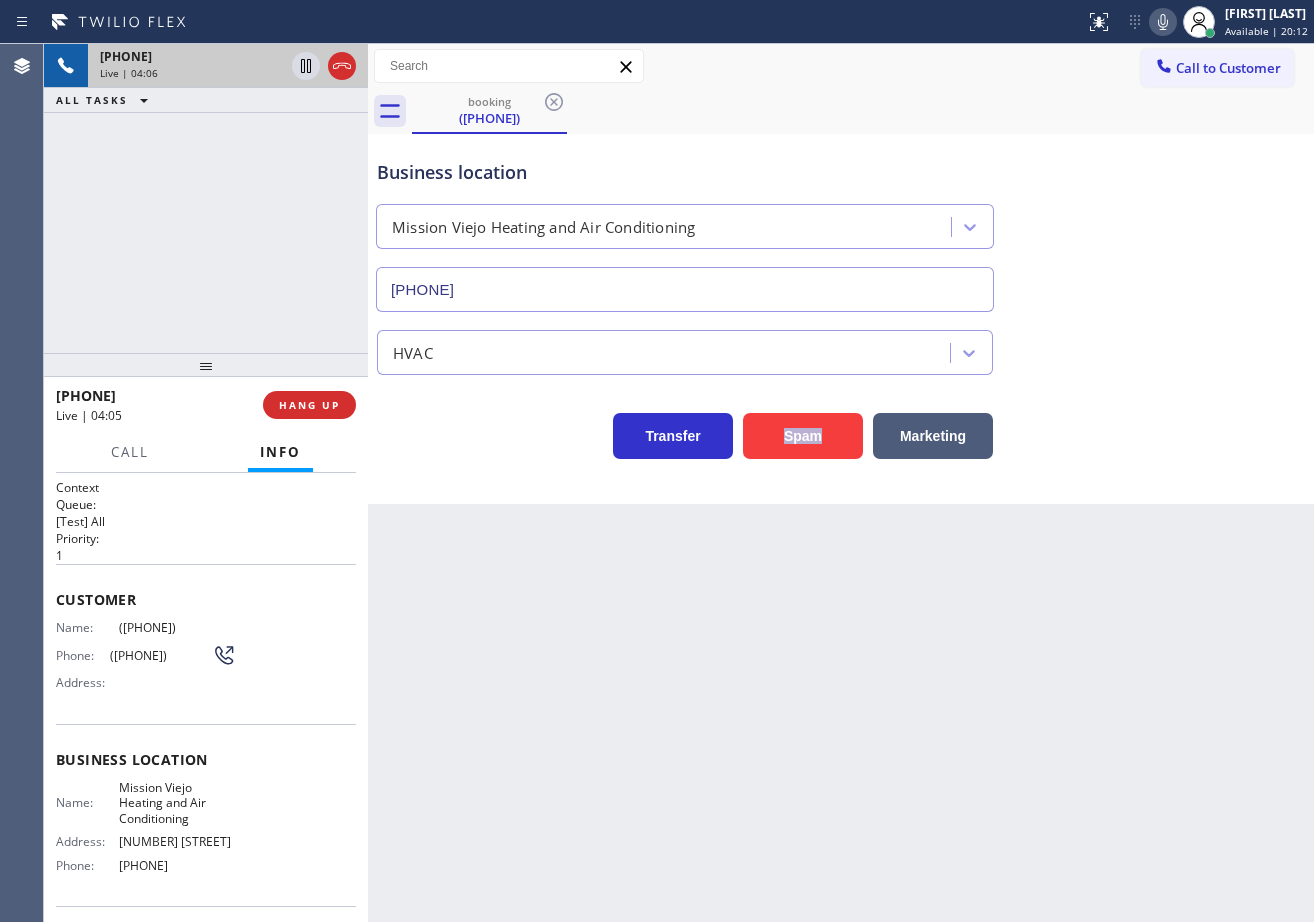 click on "Back to Dashboard Change Sender ID Customers Technicians Select a contact Outbound call Technician Search Technician Your caller id phone number Your caller id phone number Call Technician info Name Phone none Address none Change Sender ID HVAC [PHONE] 5 Star Appliance [PHONE] Appliance Repair [PHONE] Plumbing [PHONE] Air Duct Cleaning [PHONE] Electricians [PHONE] Cancel Change Check personal SMS Reset Change booking [PHONE] Call to Customer Outbound call Location Search location Your caller id phone number [PHONE] Customer number Call Outbound call Technician Search Technician Your caller id phone number Your caller id phone number Call booking [PHONE] Business location Mission Viejo Heating and Air Conditioning [PHONE] HVAC Transfer Spam Marketing" at bounding box center [841, 483] 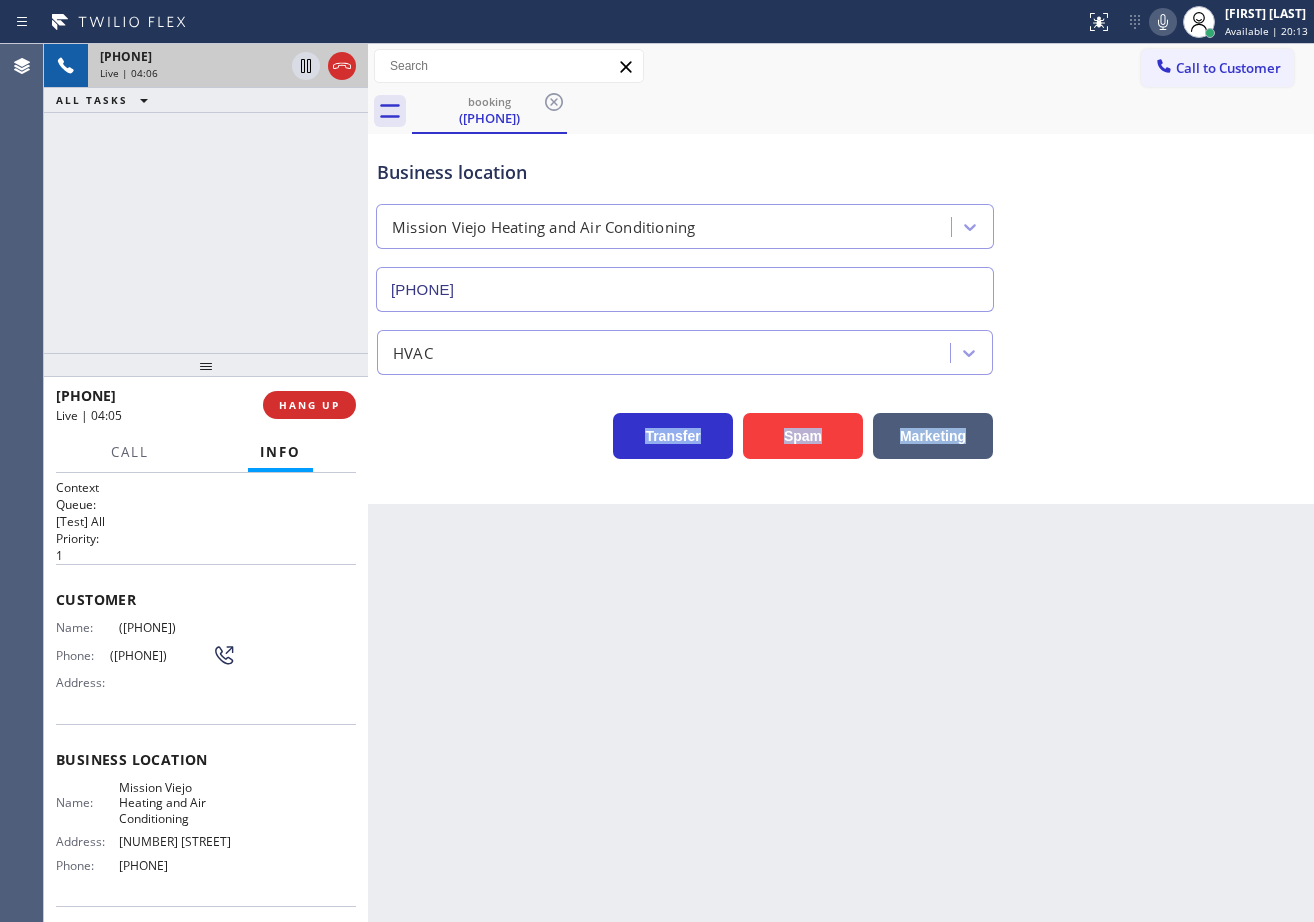 drag, startPoint x: 832, startPoint y: 648, endPoint x: 854, endPoint y: 649, distance: 22.022715 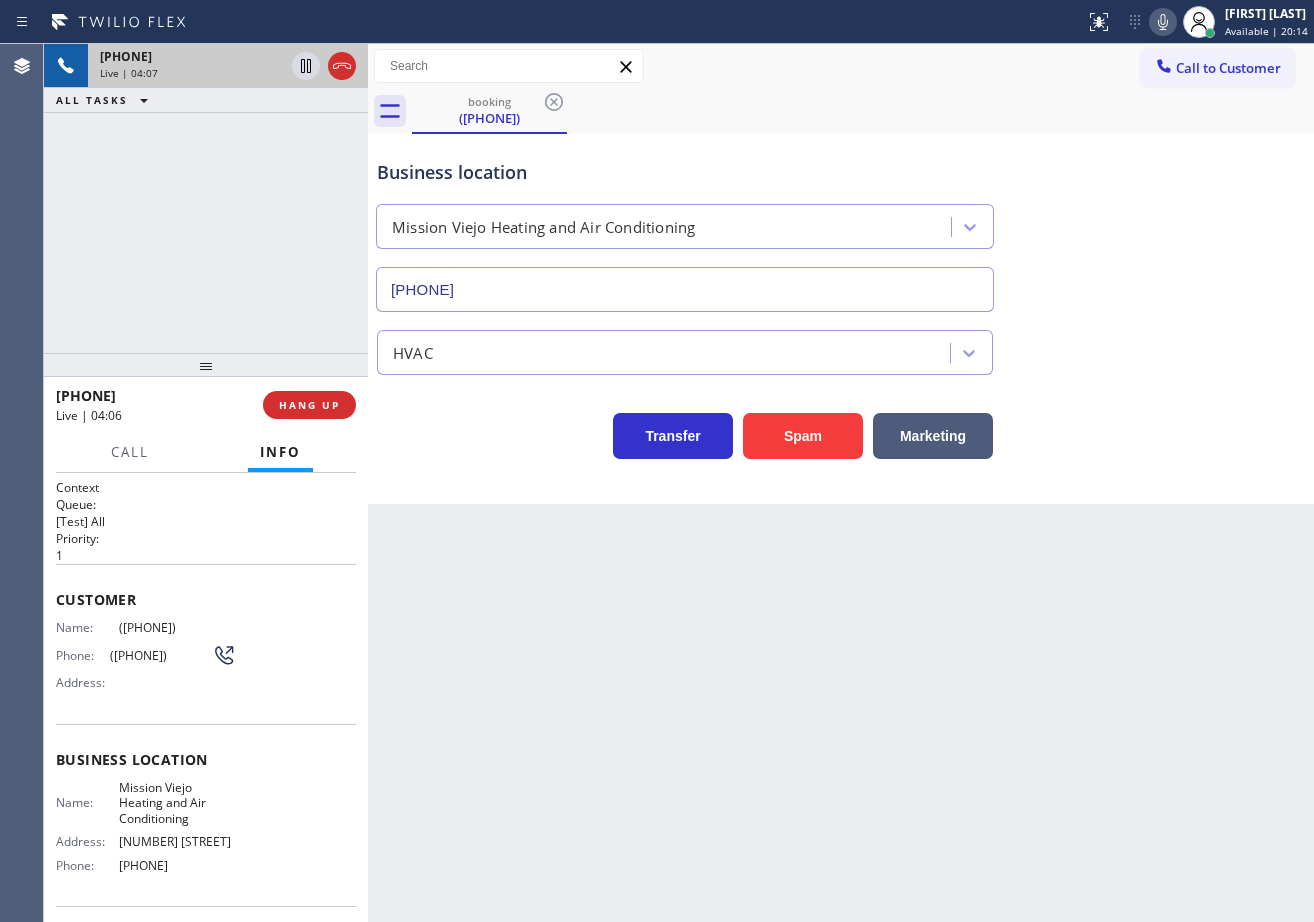 drag, startPoint x: 1112, startPoint y: 271, endPoint x: 1145, endPoint y: 99, distance: 175.13708 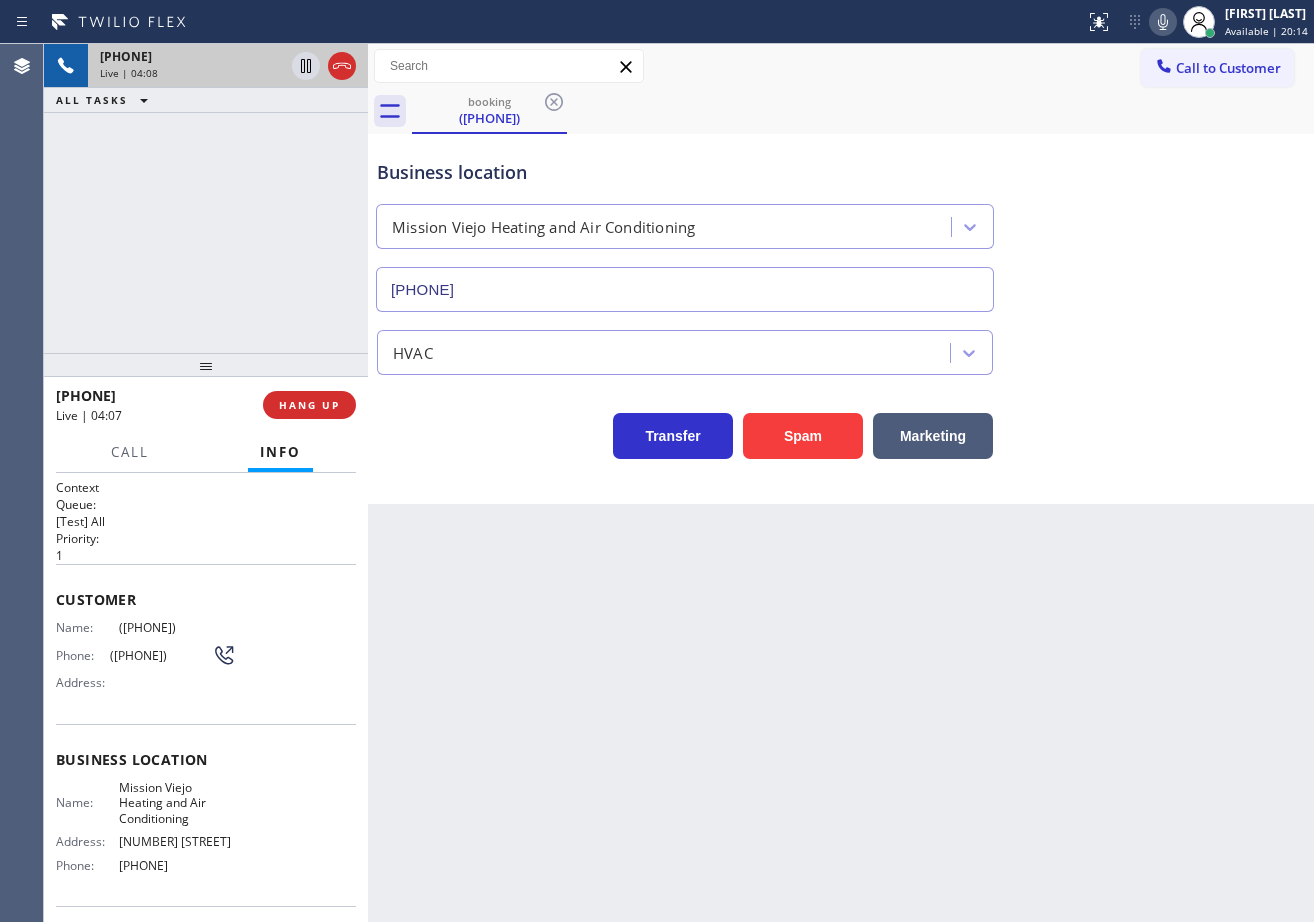 click 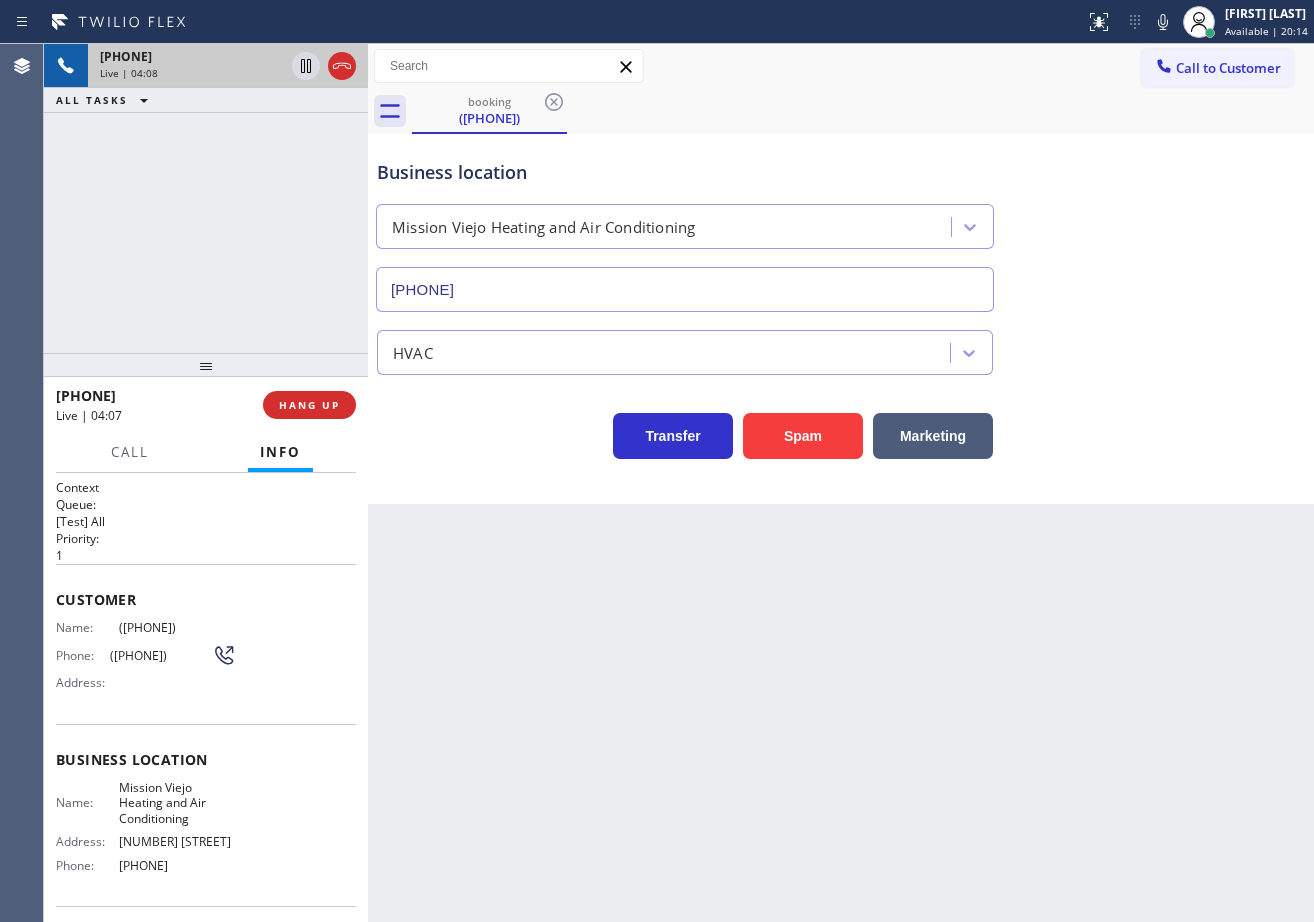 click on "Business location [CITY] Heating and Air Conditioning ([PHONE])" at bounding box center (841, 221) 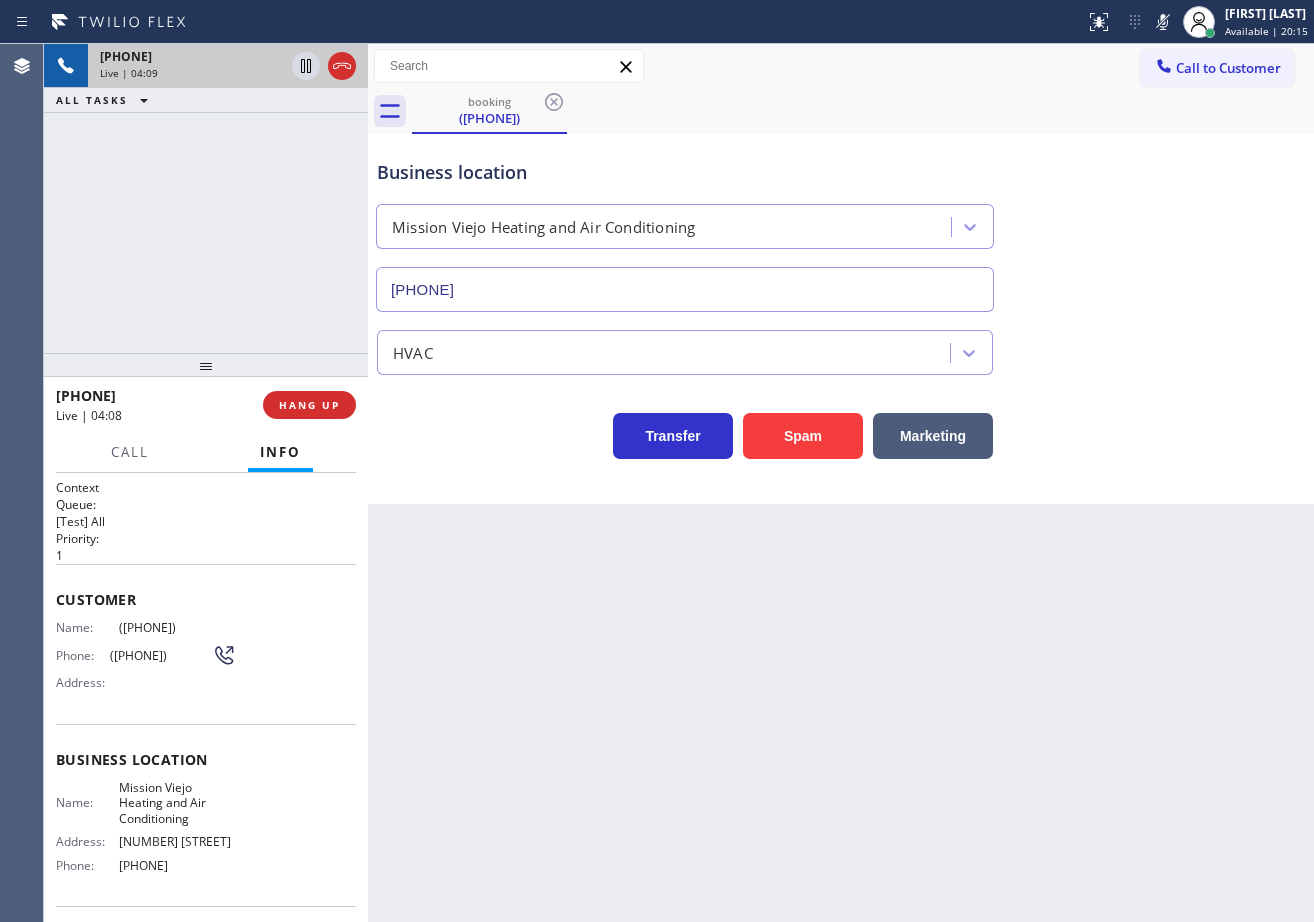 click 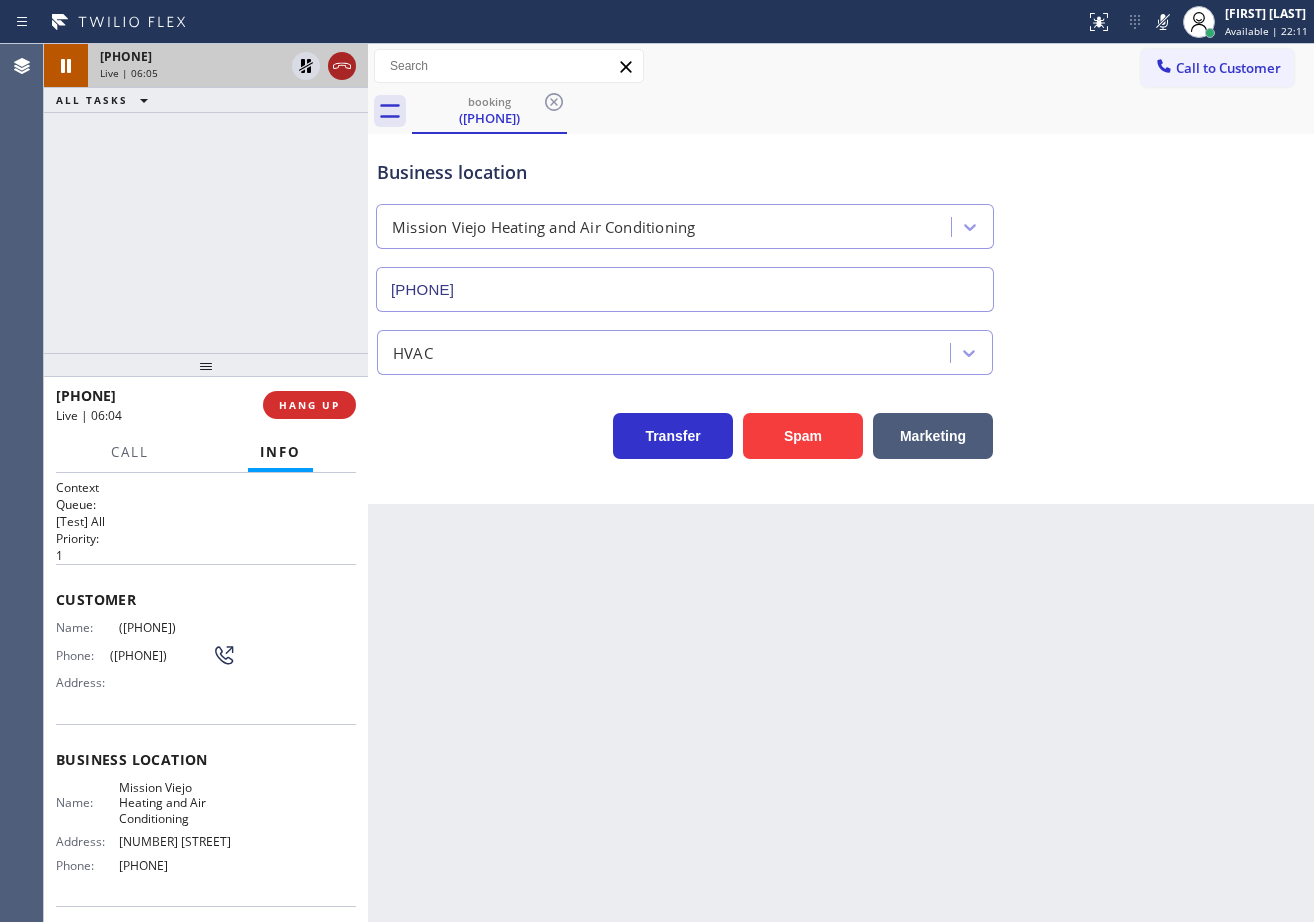 click 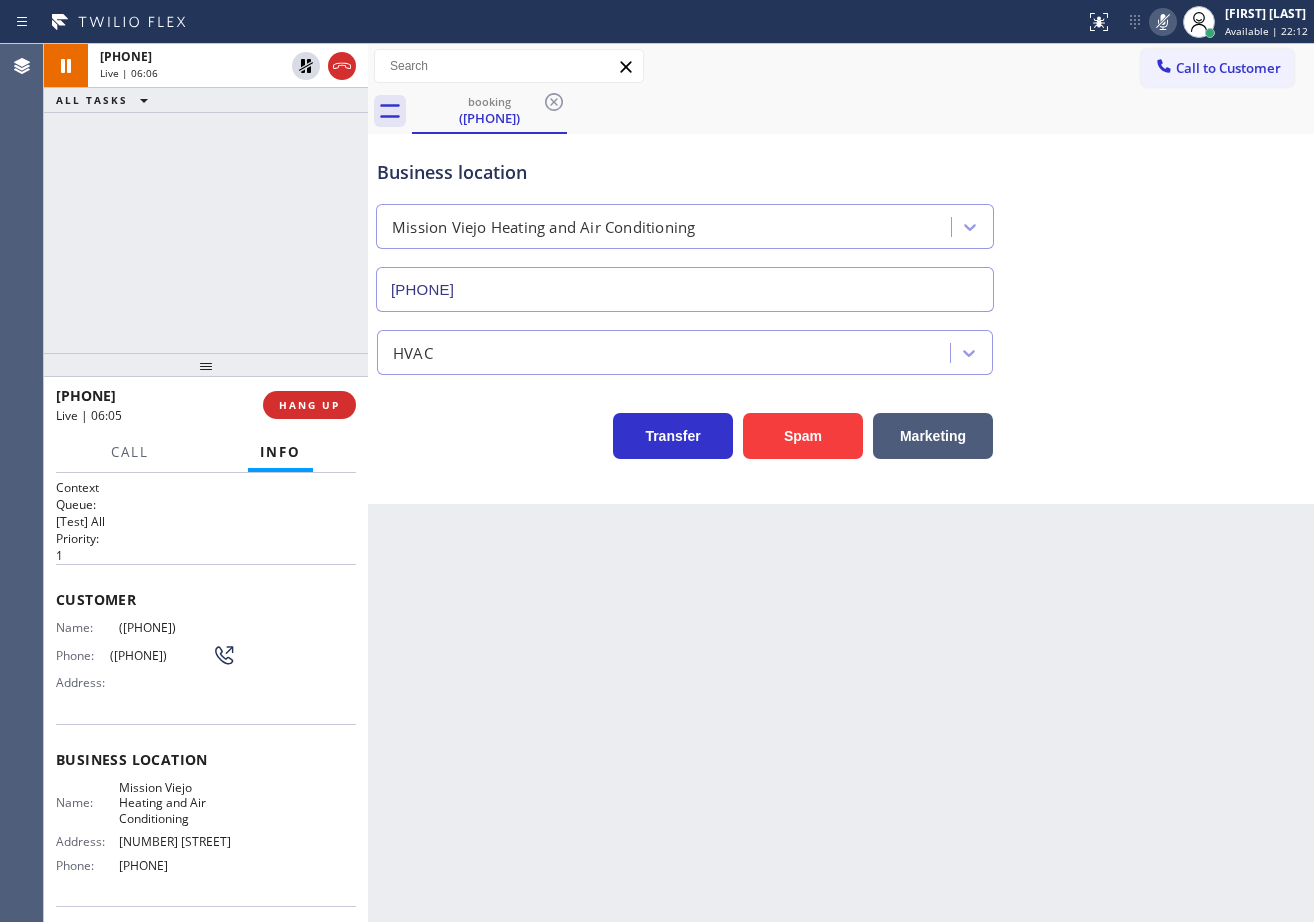 click 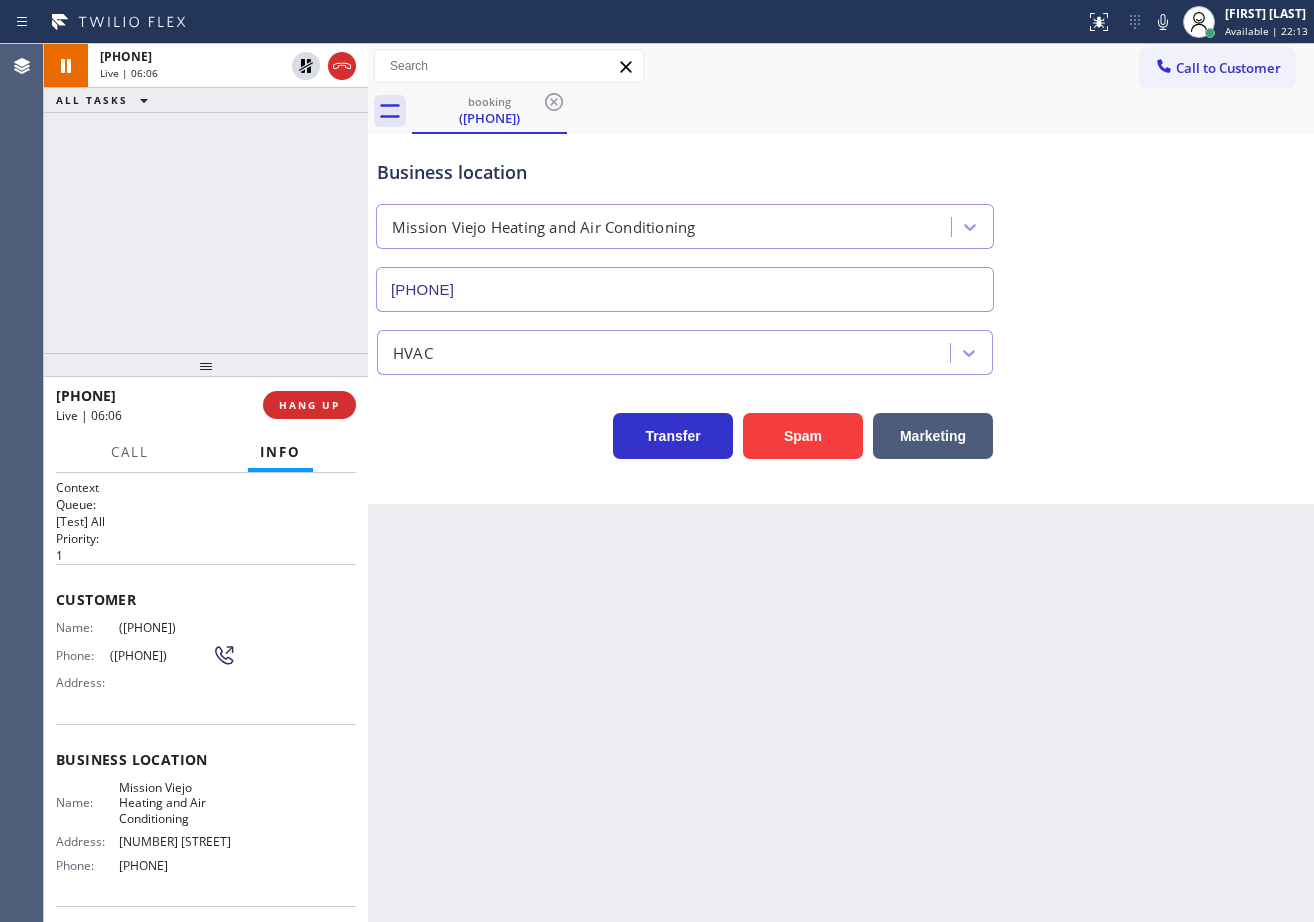click on "Business location [CITY] Heating and Air Conditioning ([PHONE])" at bounding box center (841, 221) 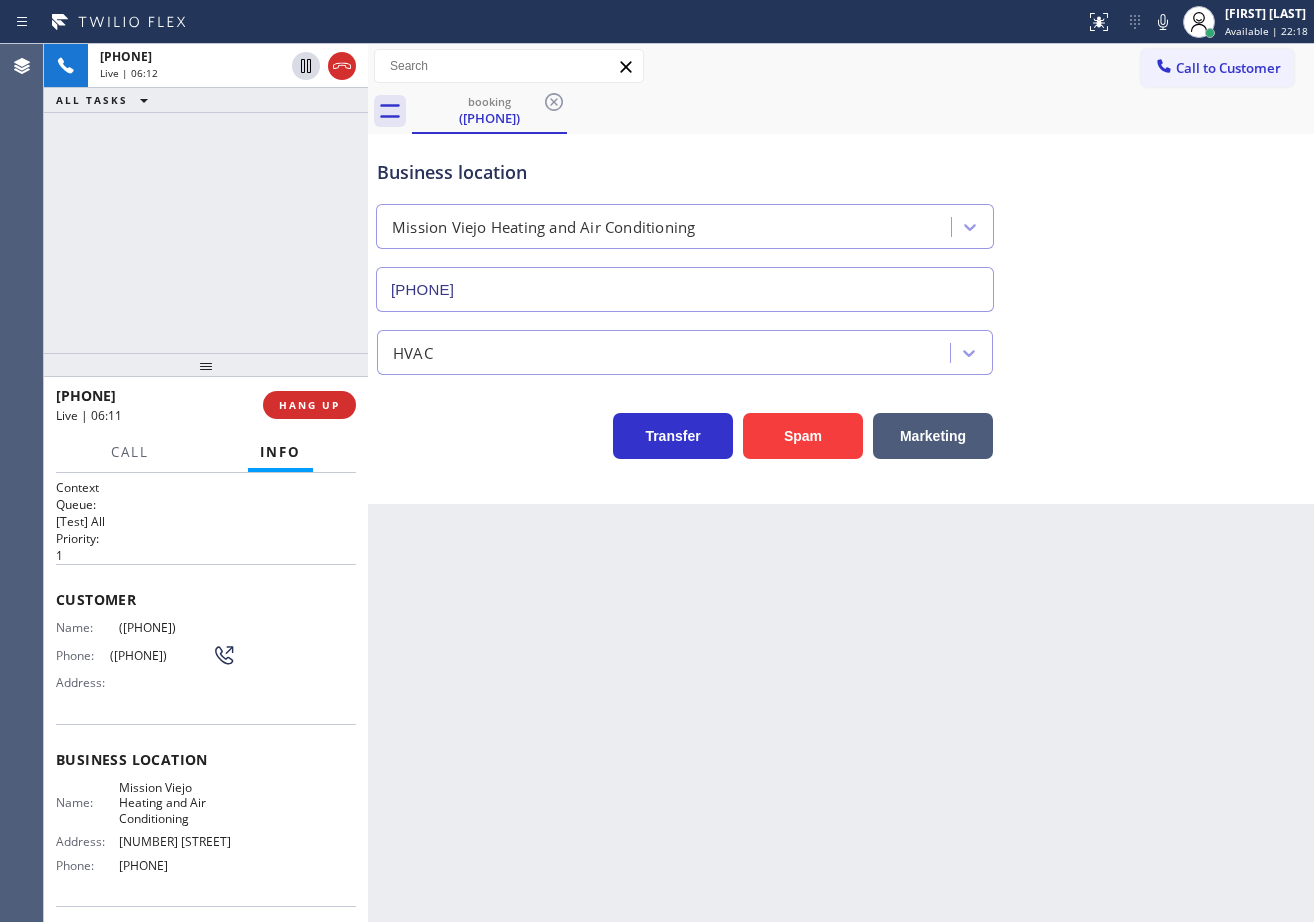 drag, startPoint x: 1072, startPoint y: 587, endPoint x: 1098, endPoint y: 646, distance: 64.4748 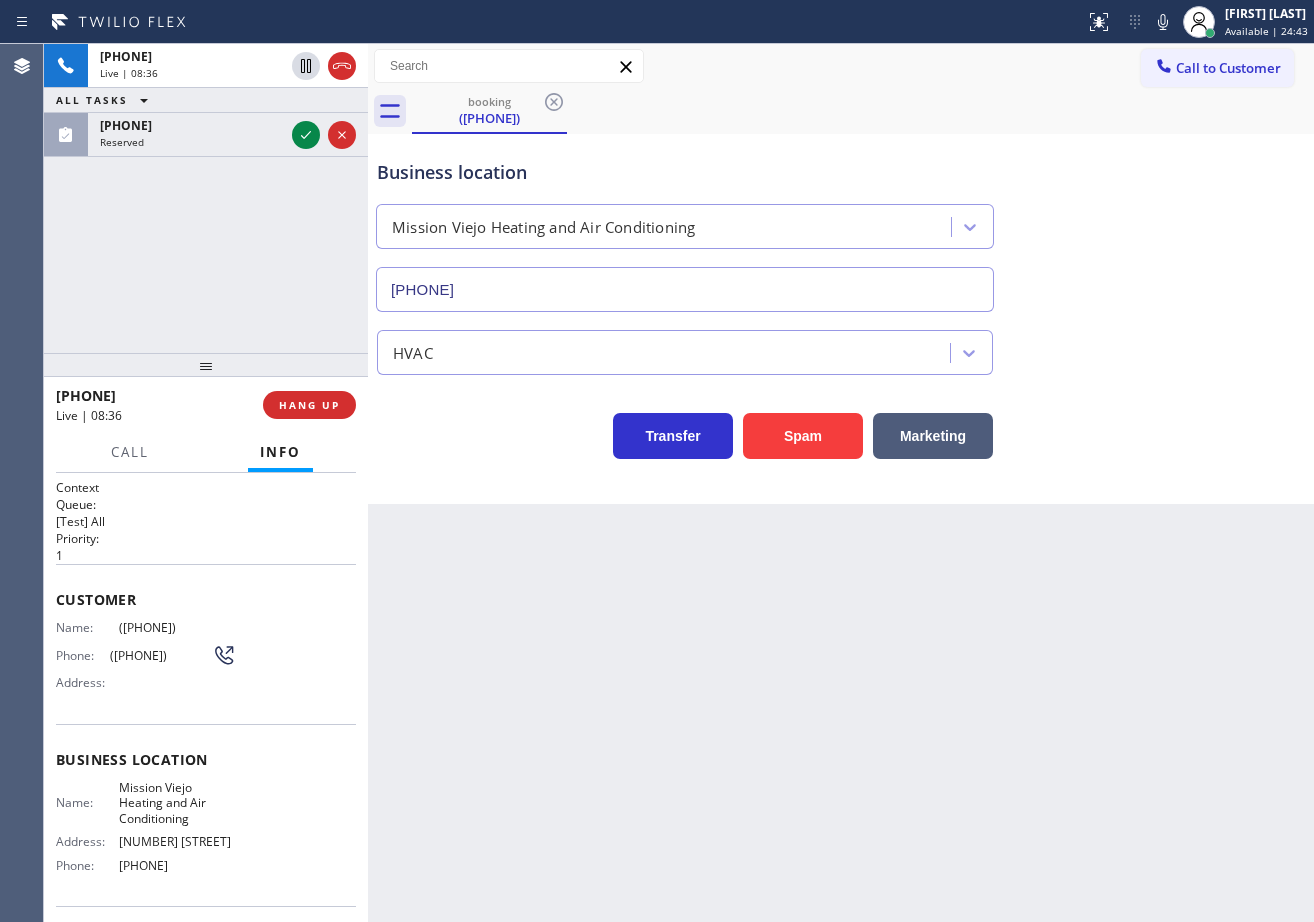 click on "[PHONE] Live | 08:36 ALL TASKS ALL TASKS ACTIVE TASKS TASKS IN WRAP UP ([PHONE]) Reserved" at bounding box center (206, 198) 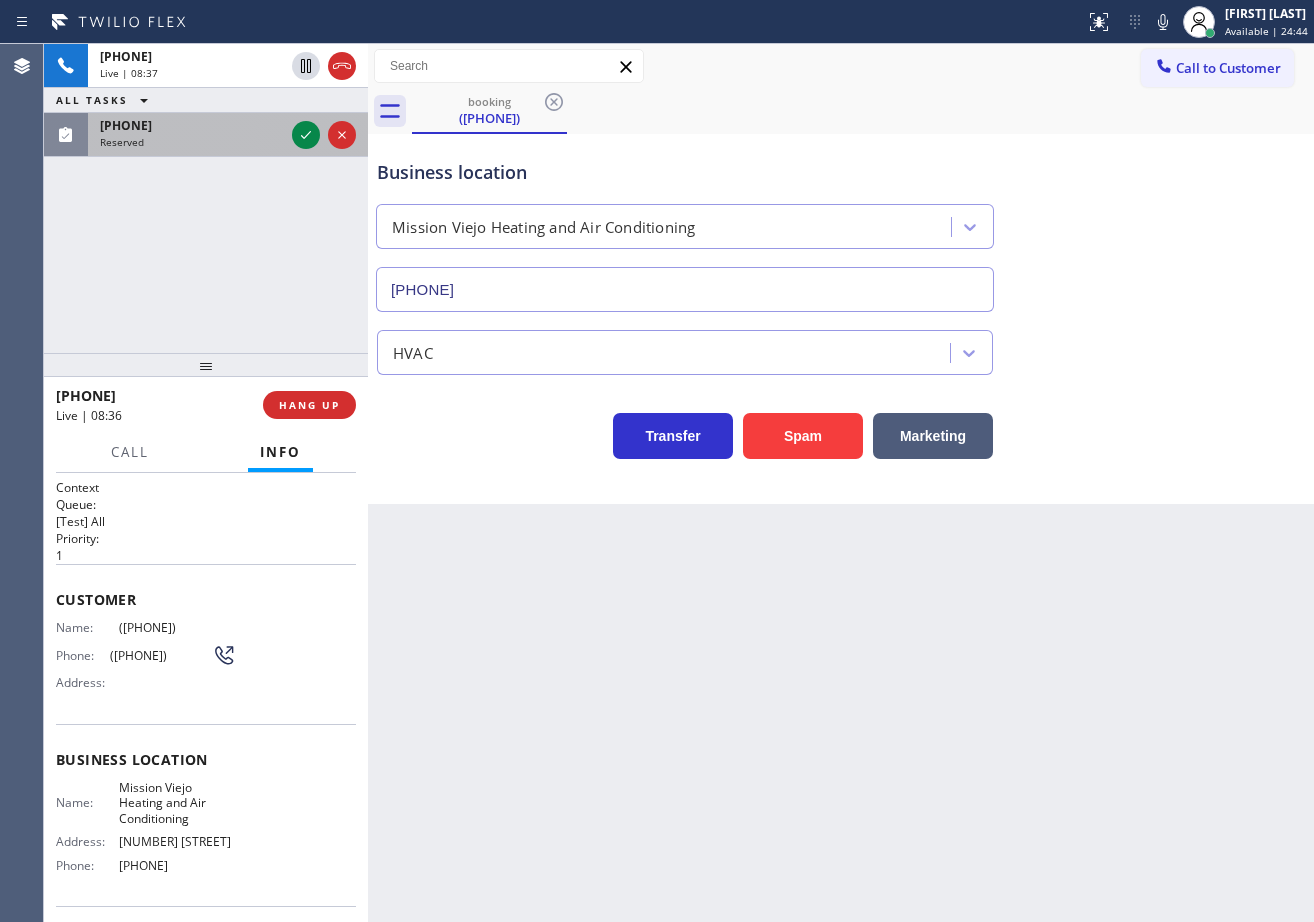 click on "([PHONE]) Reserved" at bounding box center [188, 135] 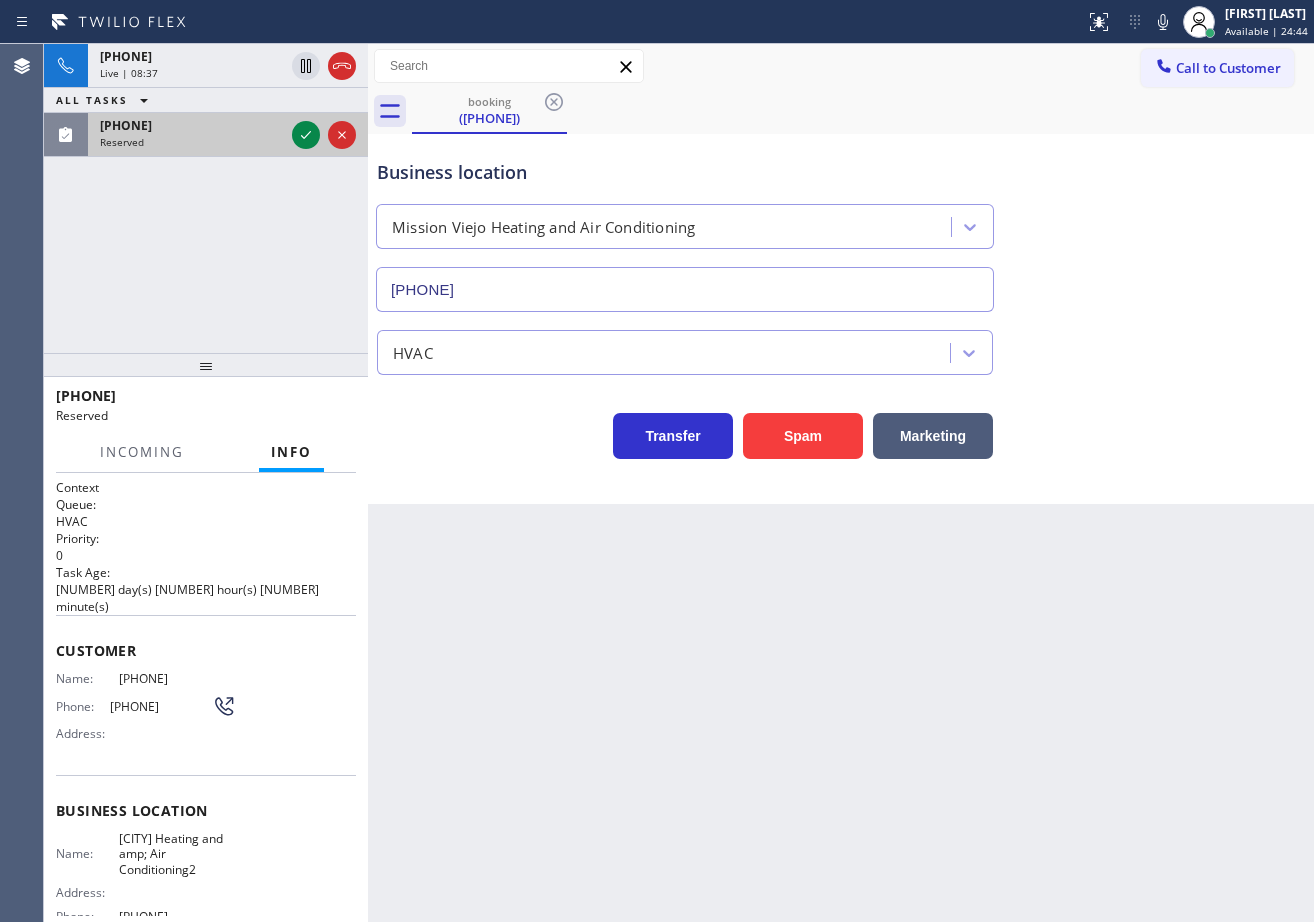 click on "Reserved" at bounding box center [192, 142] 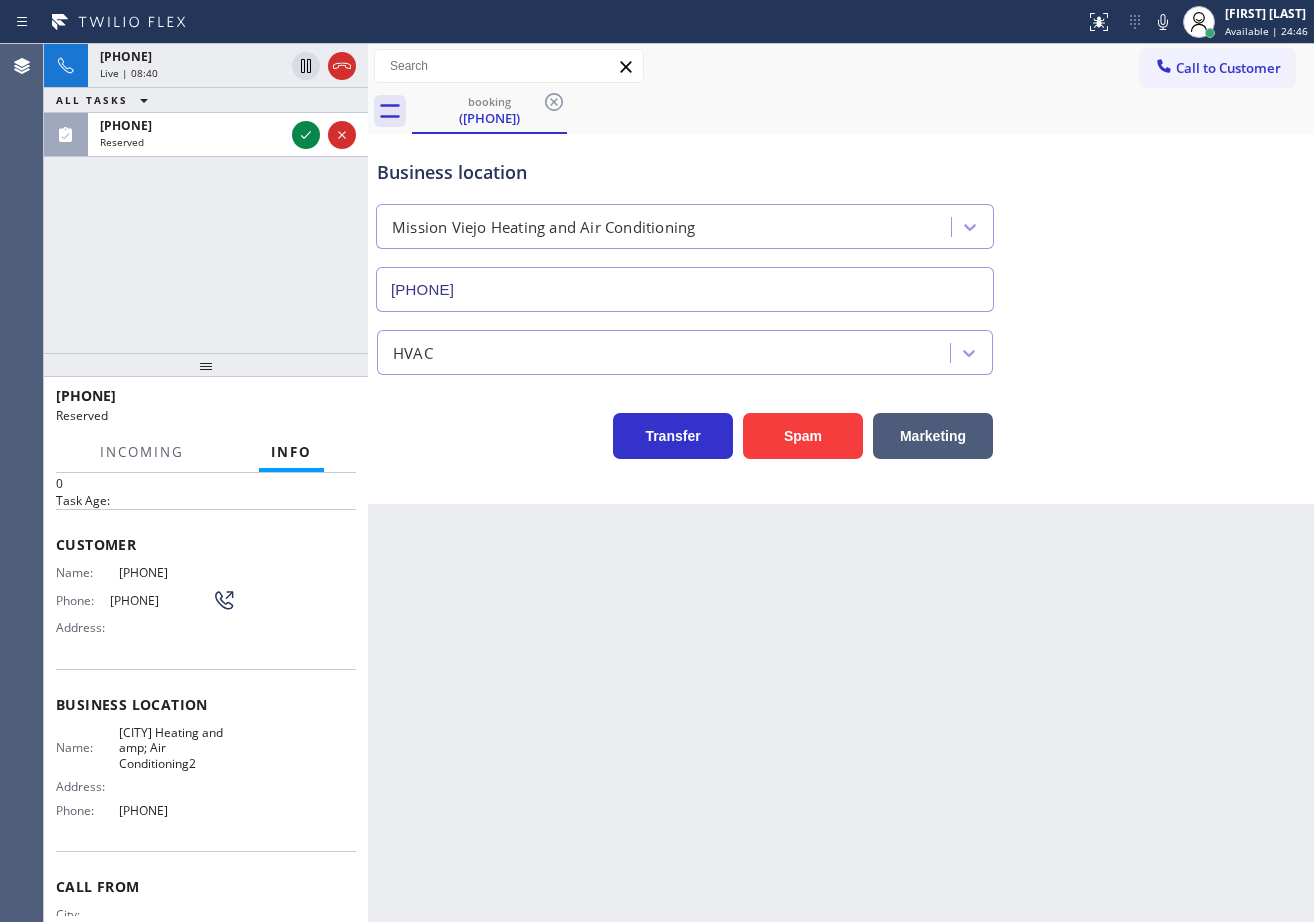 scroll, scrollTop: 0, scrollLeft: 0, axis: both 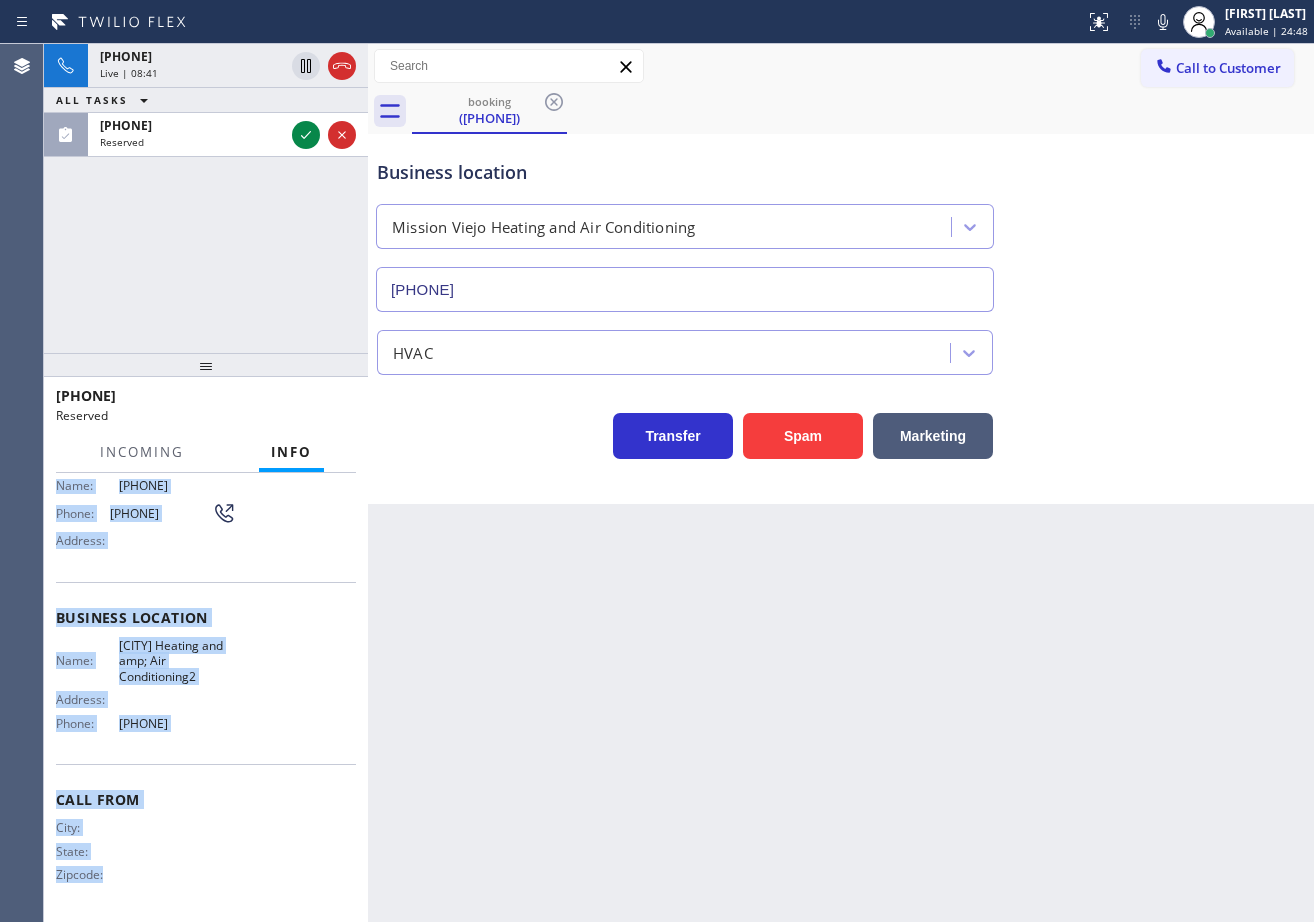 drag, startPoint x: 52, startPoint y: 605, endPoint x: 241, endPoint y: 722, distance: 222.2836 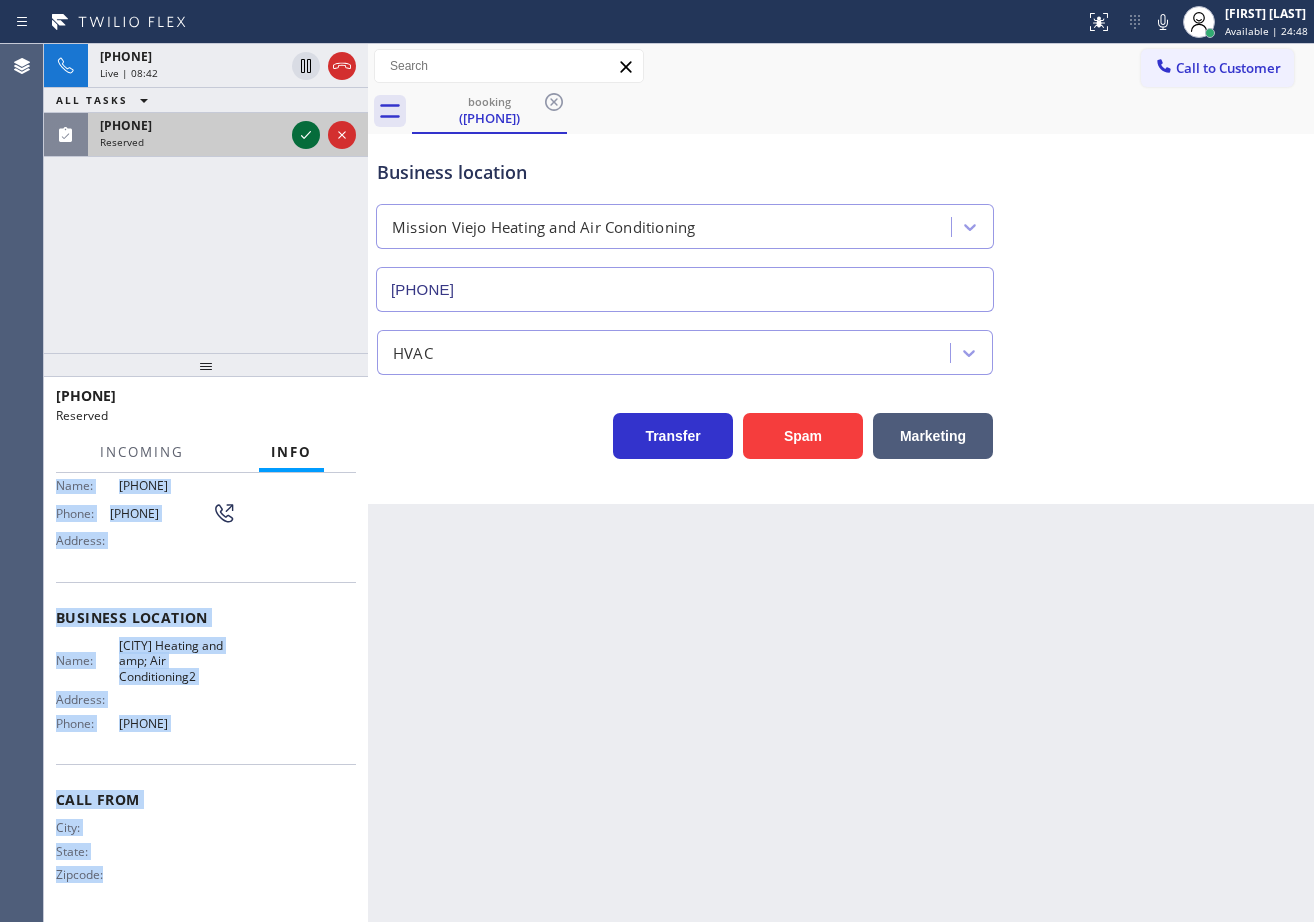 click at bounding box center (324, 135) 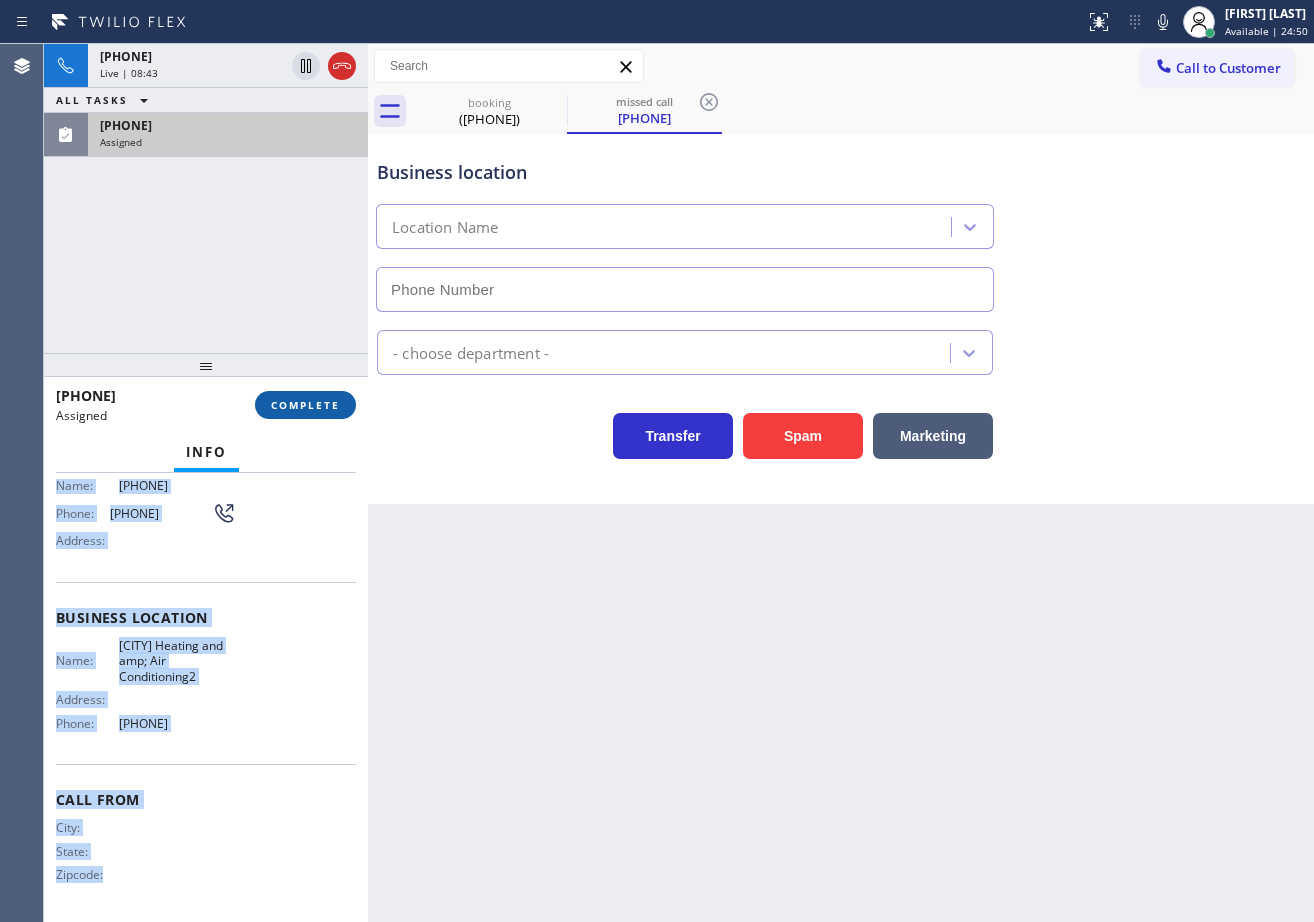 click on "COMPLETE" at bounding box center [305, 405] 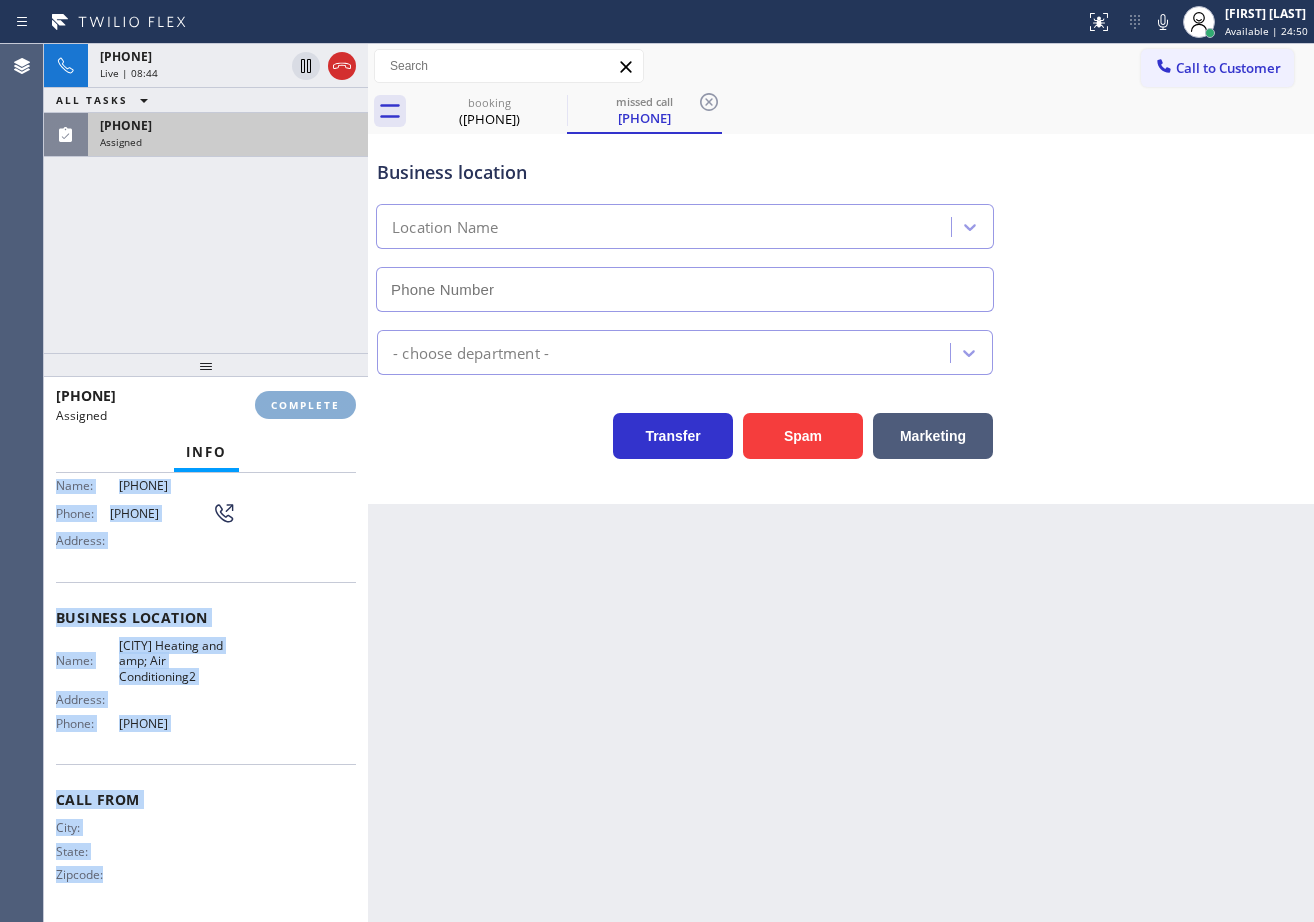 type on "[PHONE]" 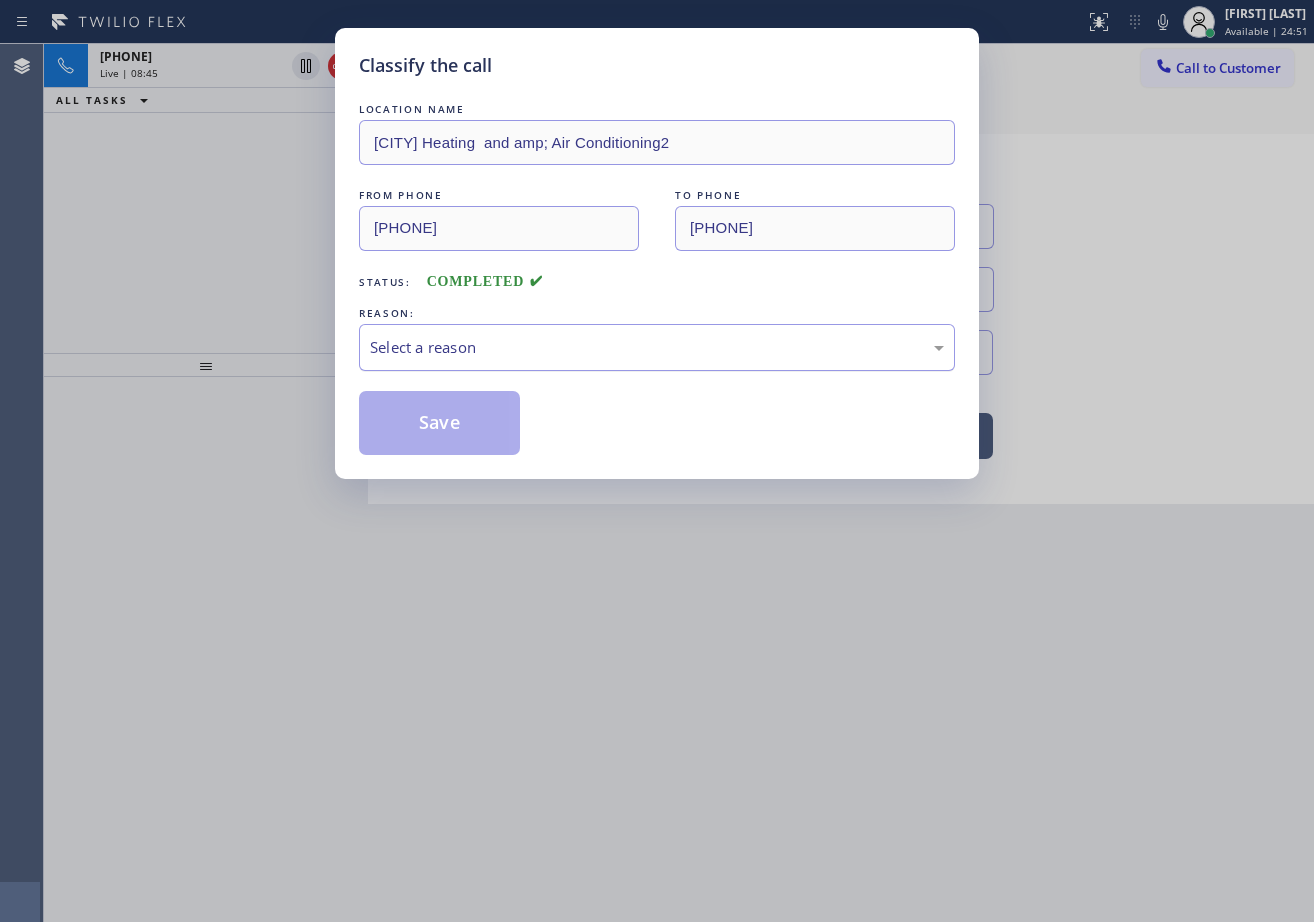 click on "Select a reason" at bounding box center (657, 347) 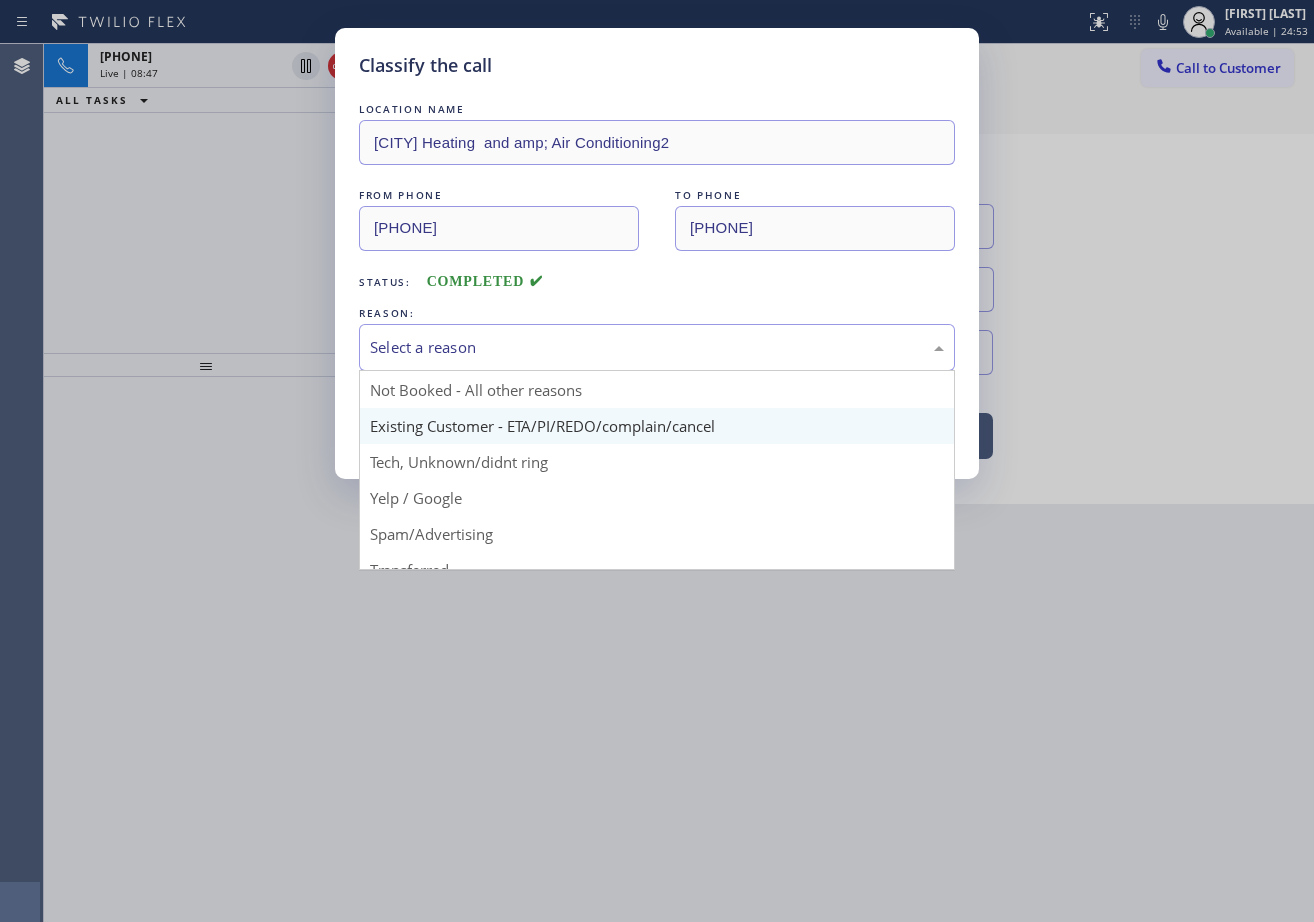 scroll, scrollTop: 0, scrollLeft: 0, axis: both 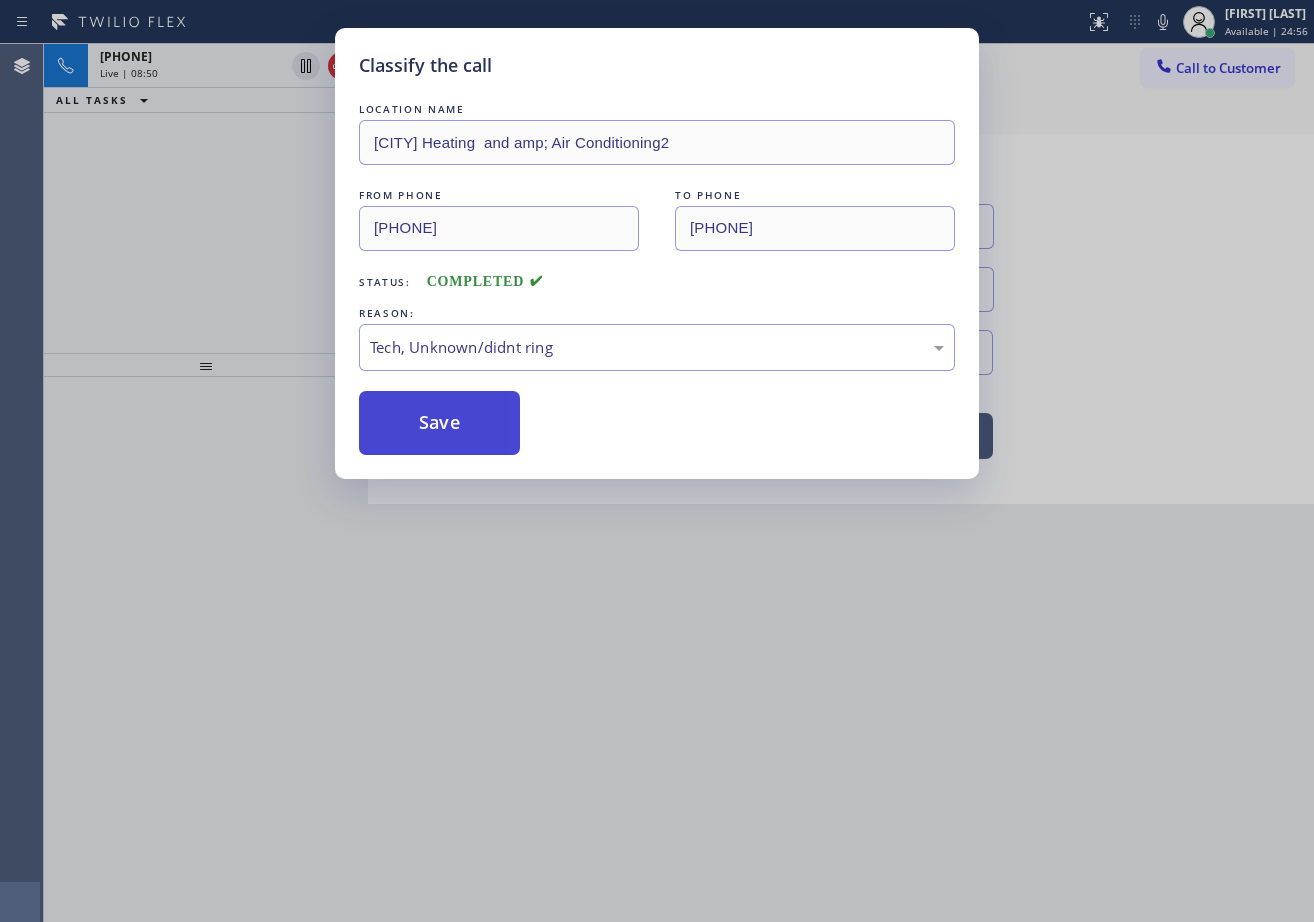 click on "Save" at bounding box center (439, 423) 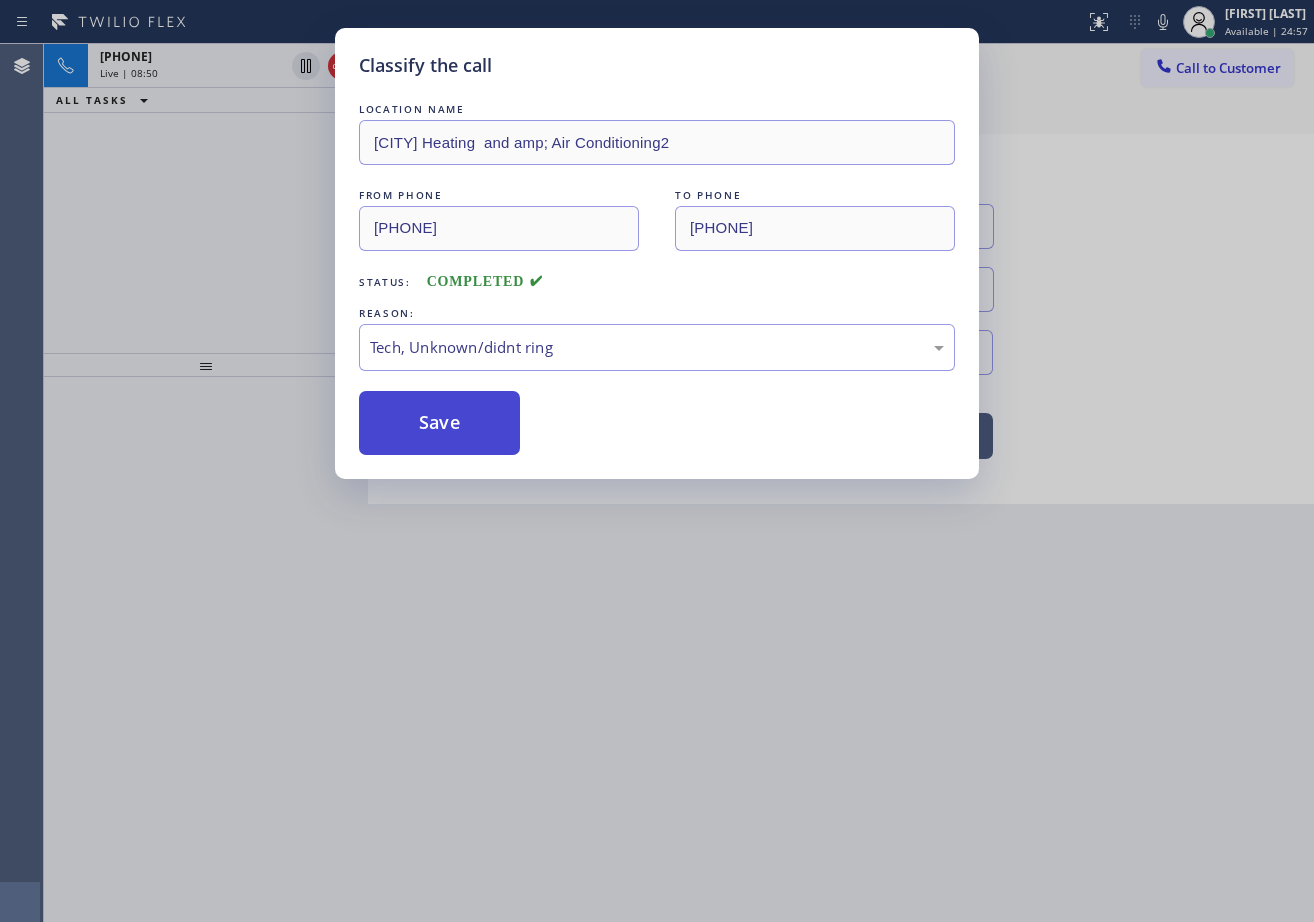 drag, startPoint x: 414, startPoint y: 419, endPoint x: 426, endPoint y: 431, distance: 16.970562 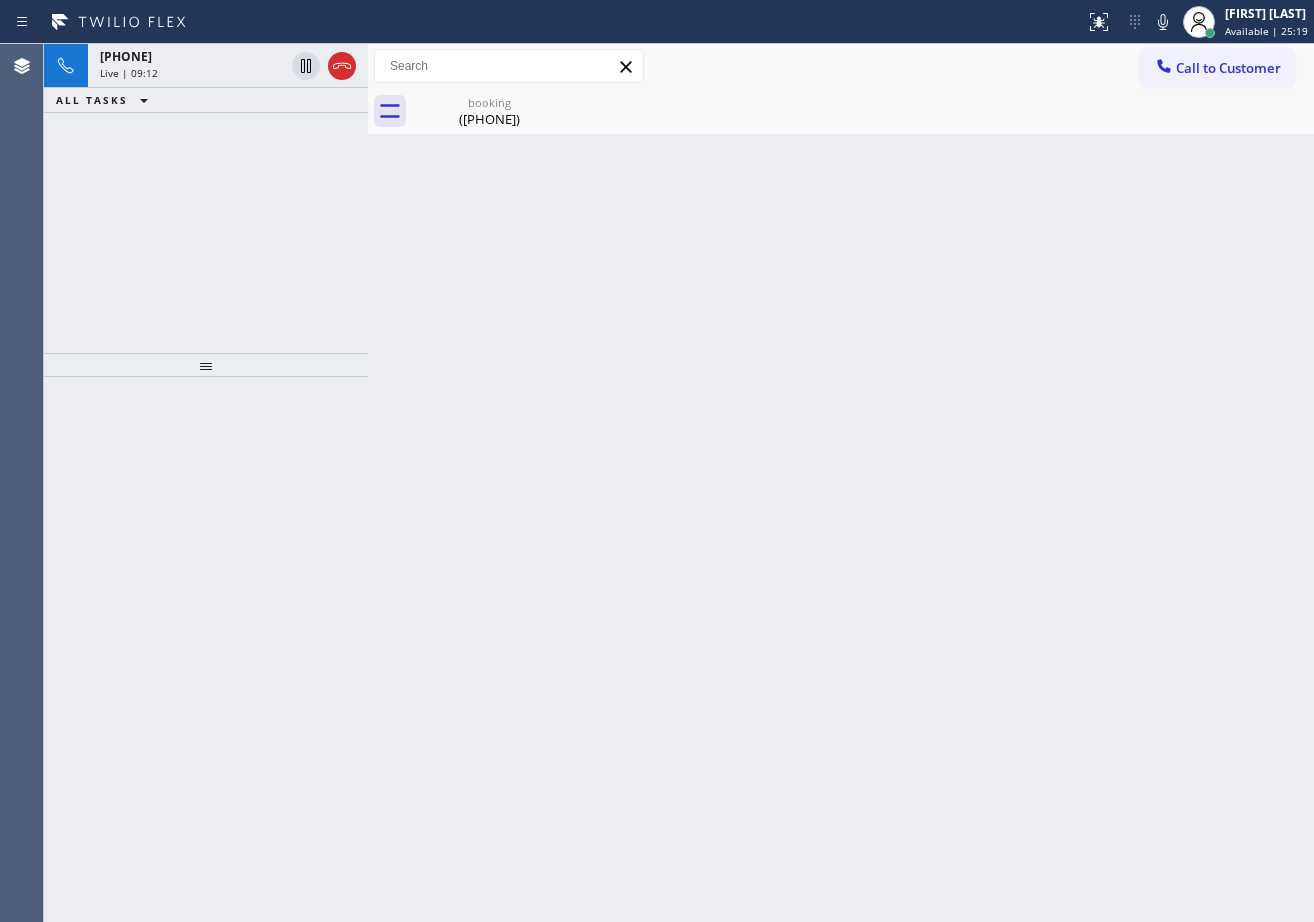 click on "[PHONE] Live | 09:12 ALL TASKS ALL TASKS ACTIVE TASKS TASKS IN WRAP UP" at bounding box center (206, 198) 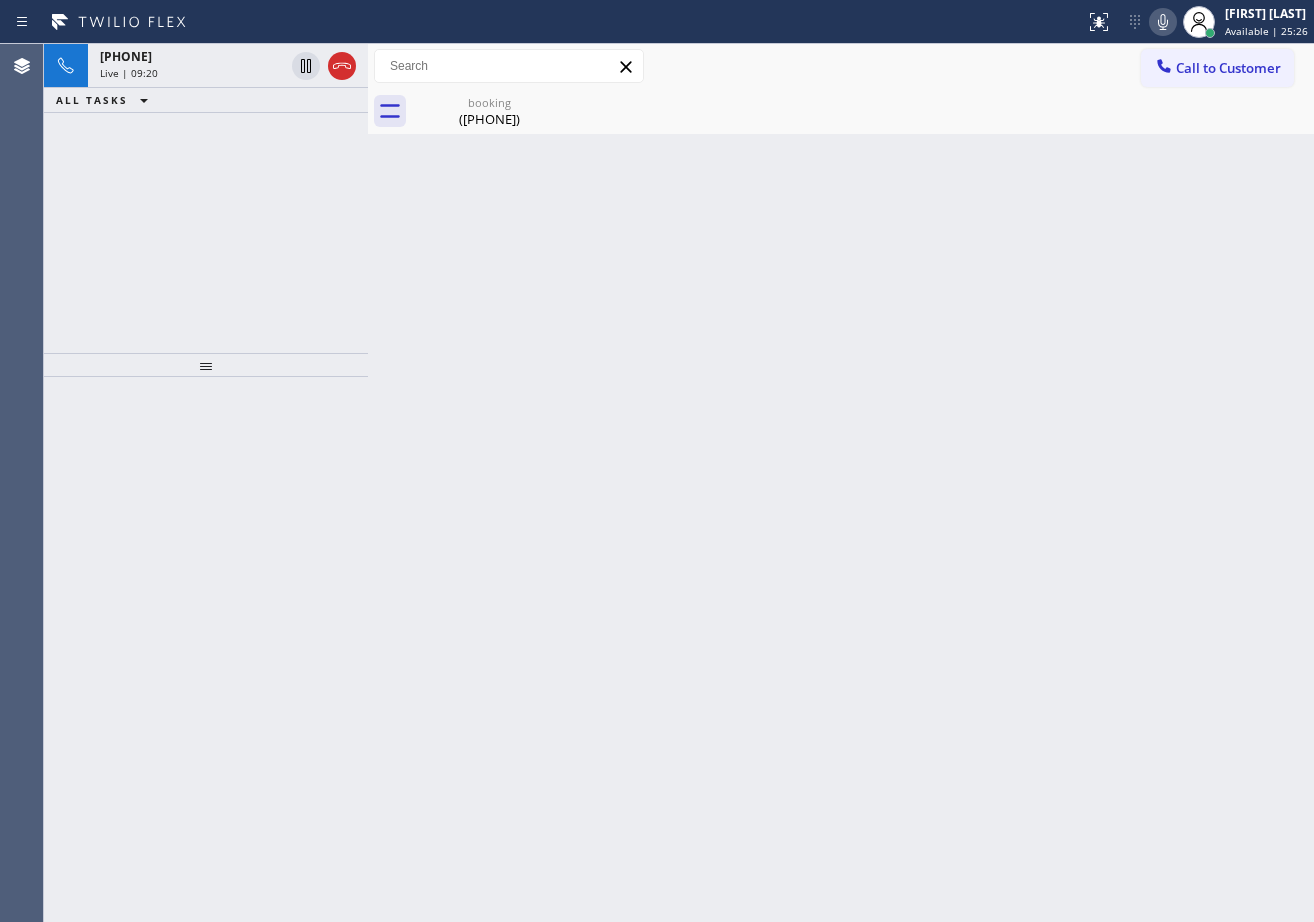 click 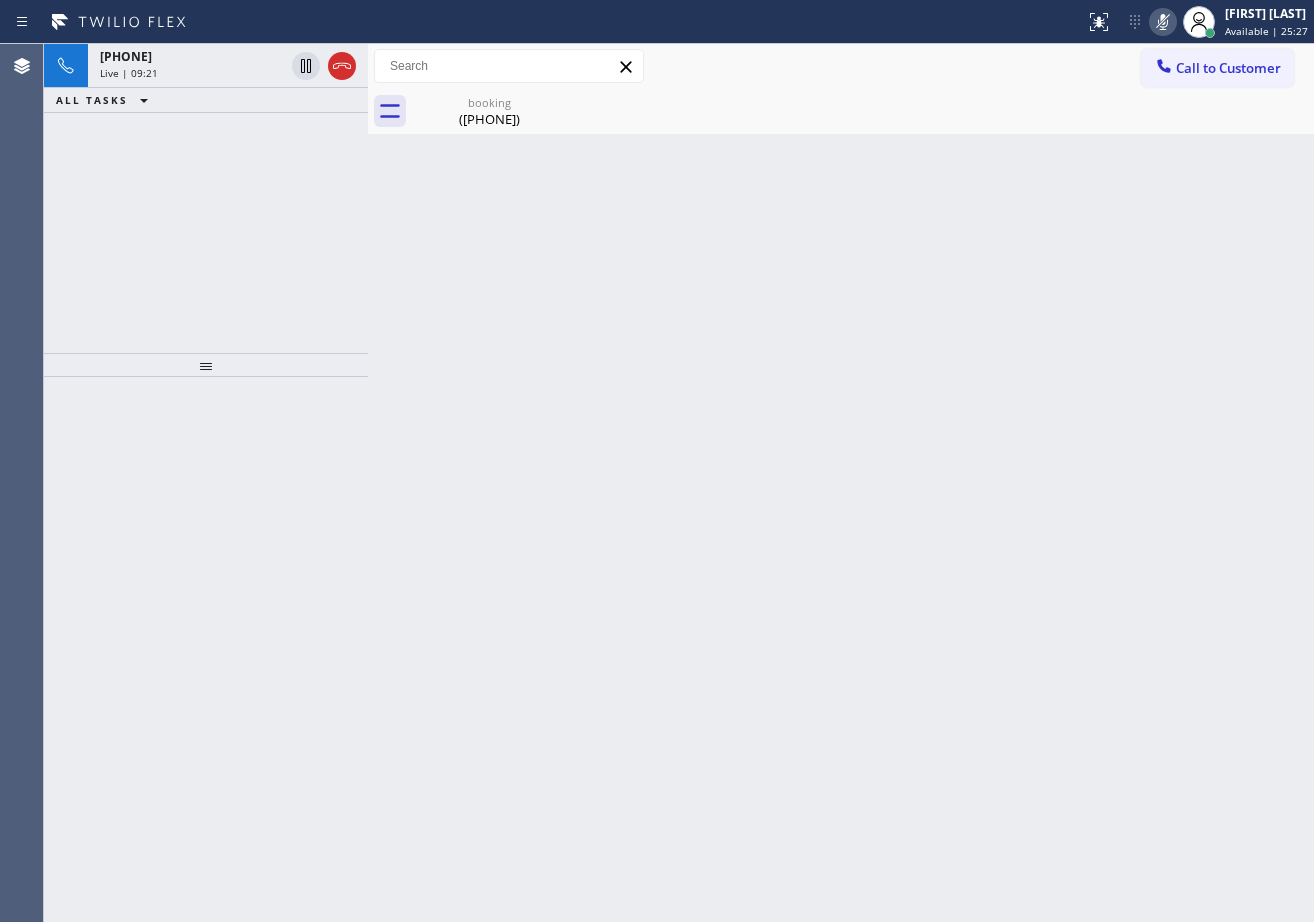 click 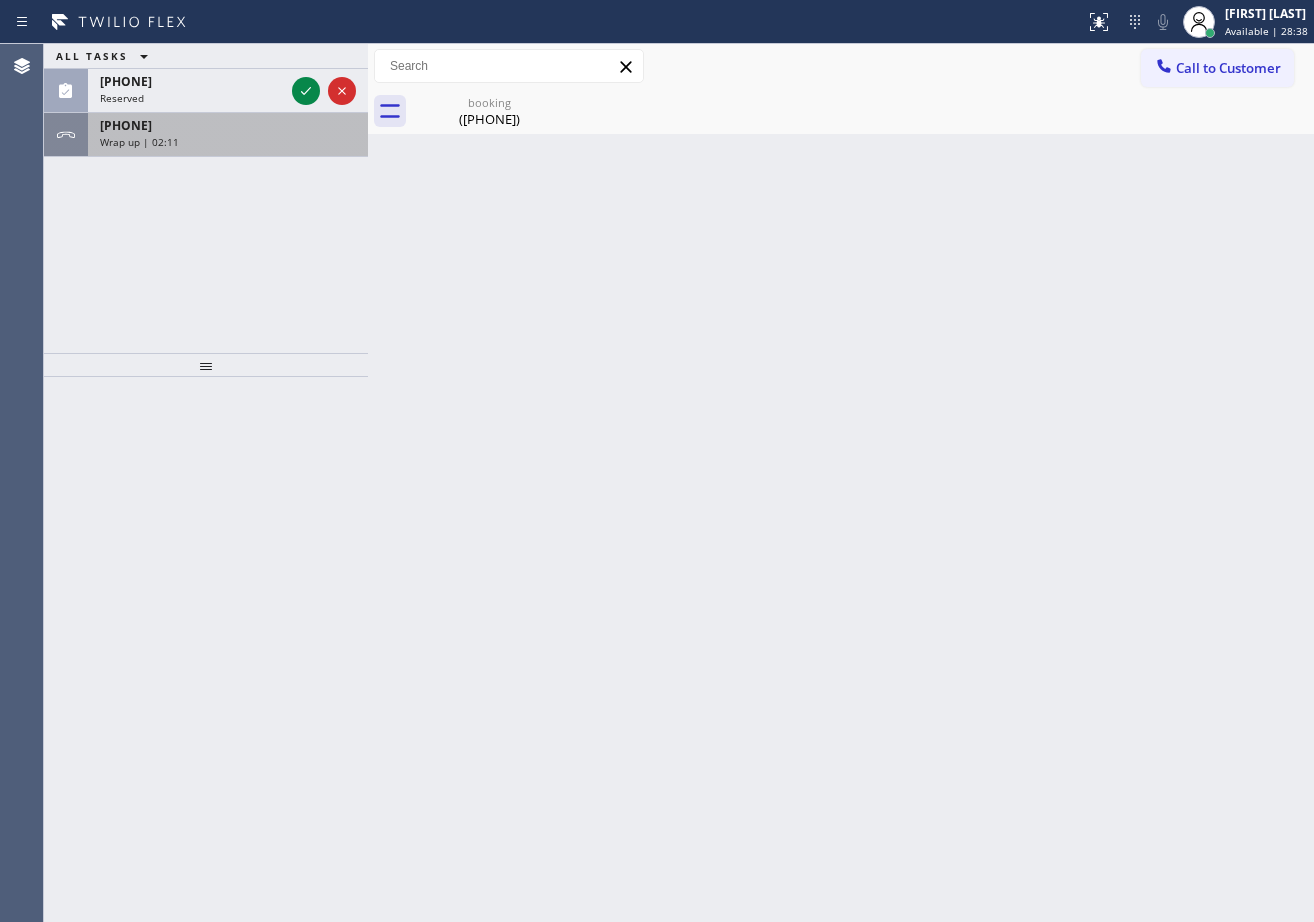 click on "[PHONE]" at bounding box center (228, 125) 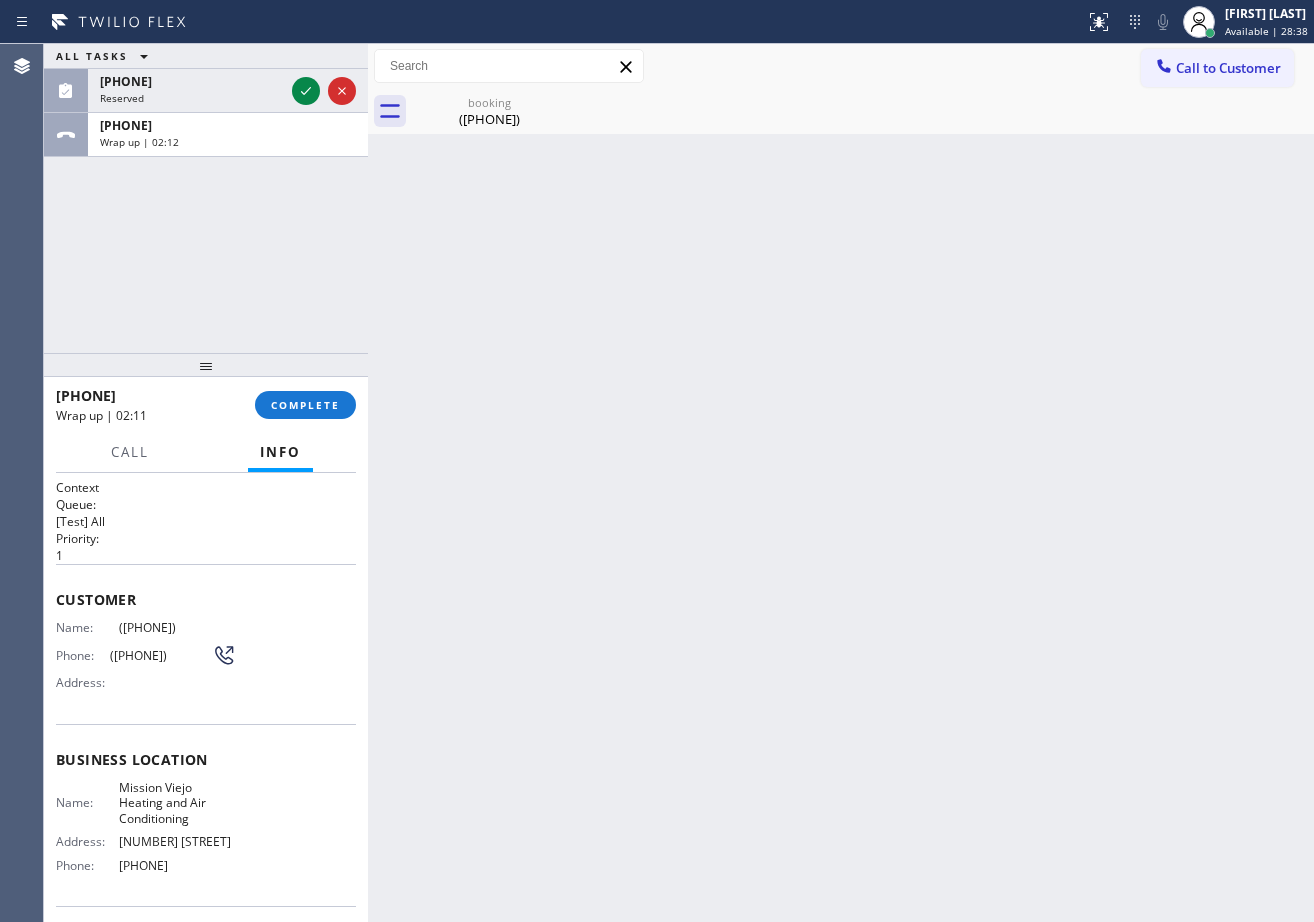 click on "[PHONE] Wrap up | 02:11 COMPLETE" at bounding box center [206, 405] 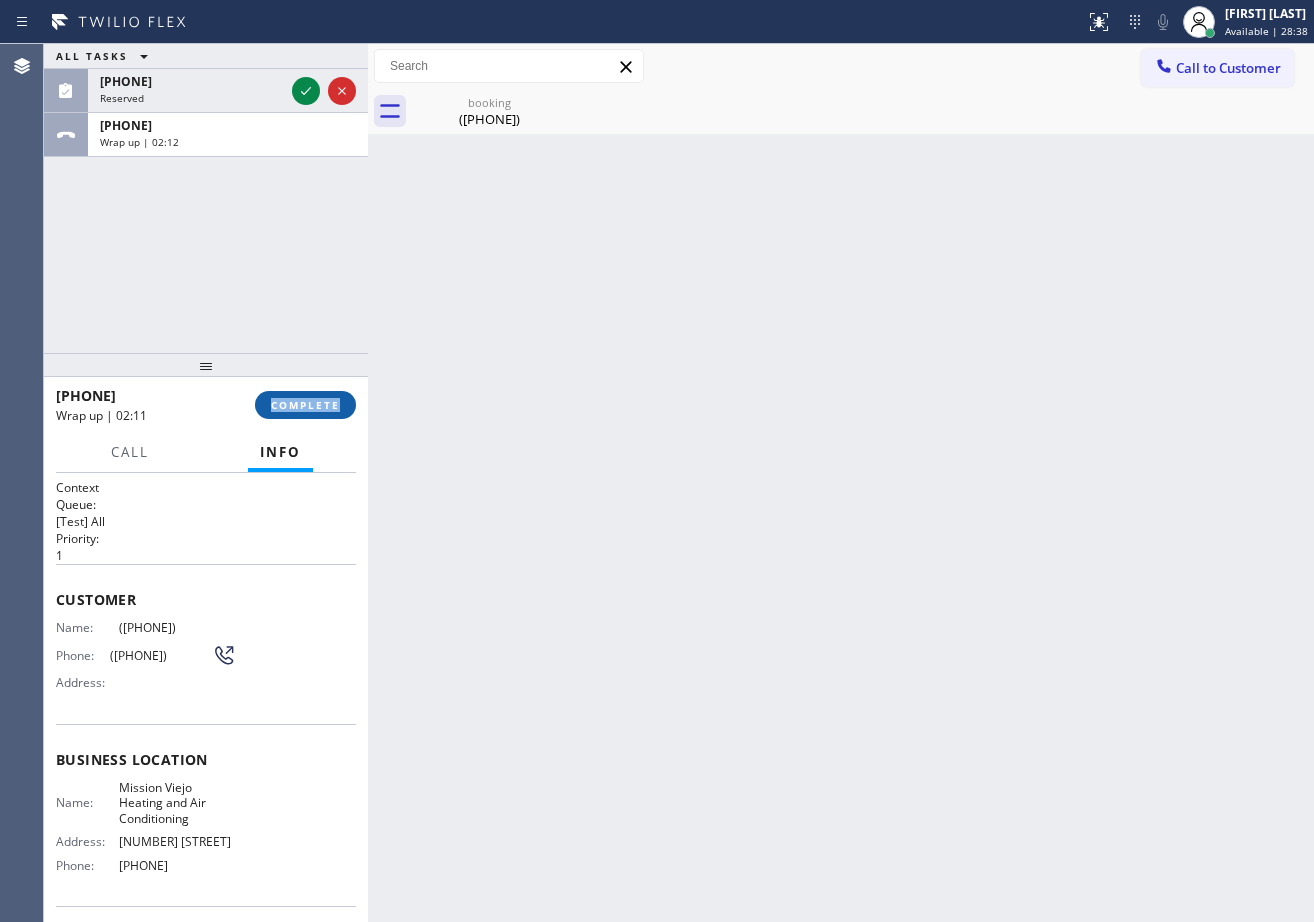 click on "[PHONE] Wrap up | 02:11 COMPLETE" at bounding box center (206, 405) 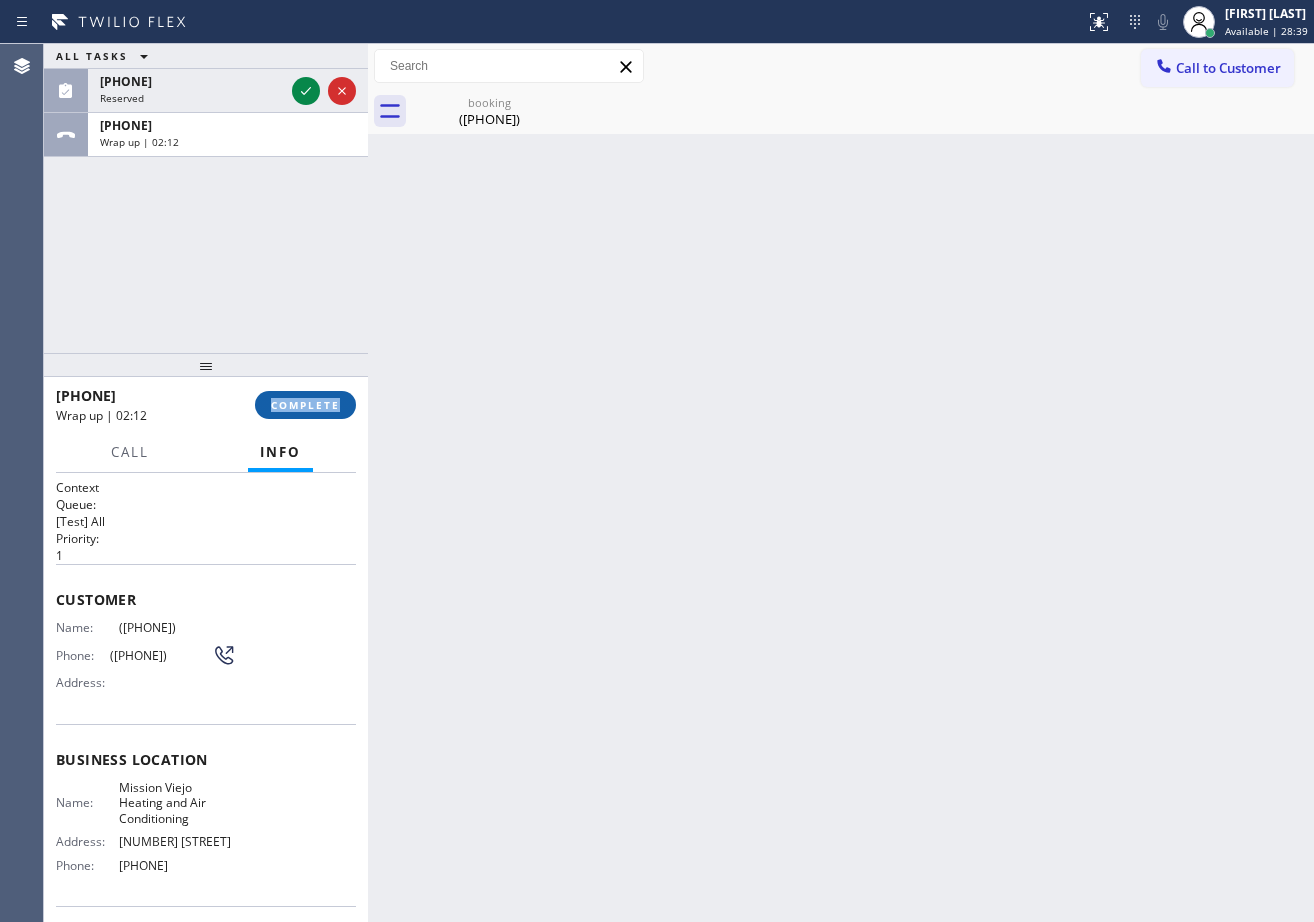 click on "COMPLETE" at bounding box center (305, 405) 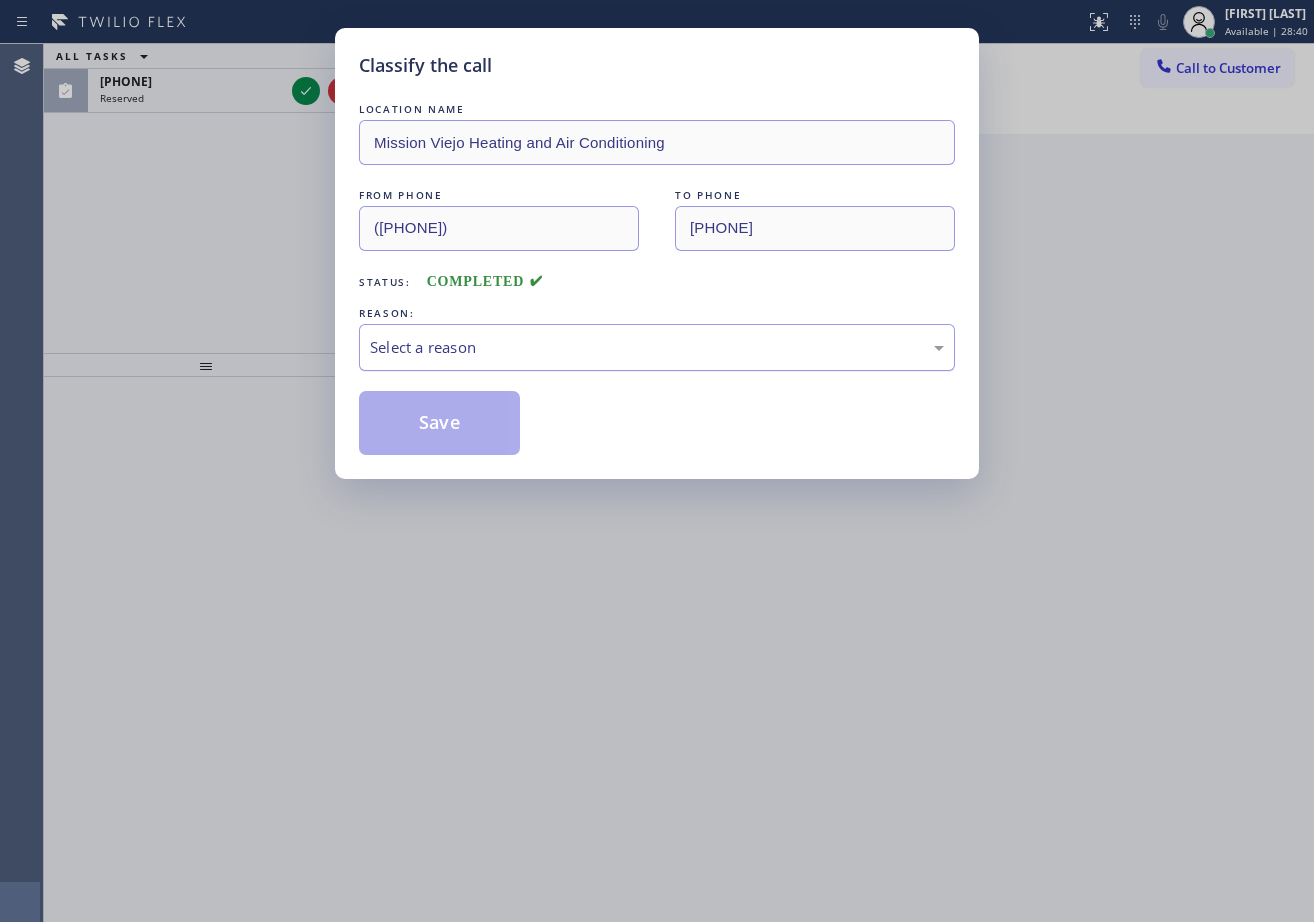 click on "Select a reason" at bounding box center [657, 347] 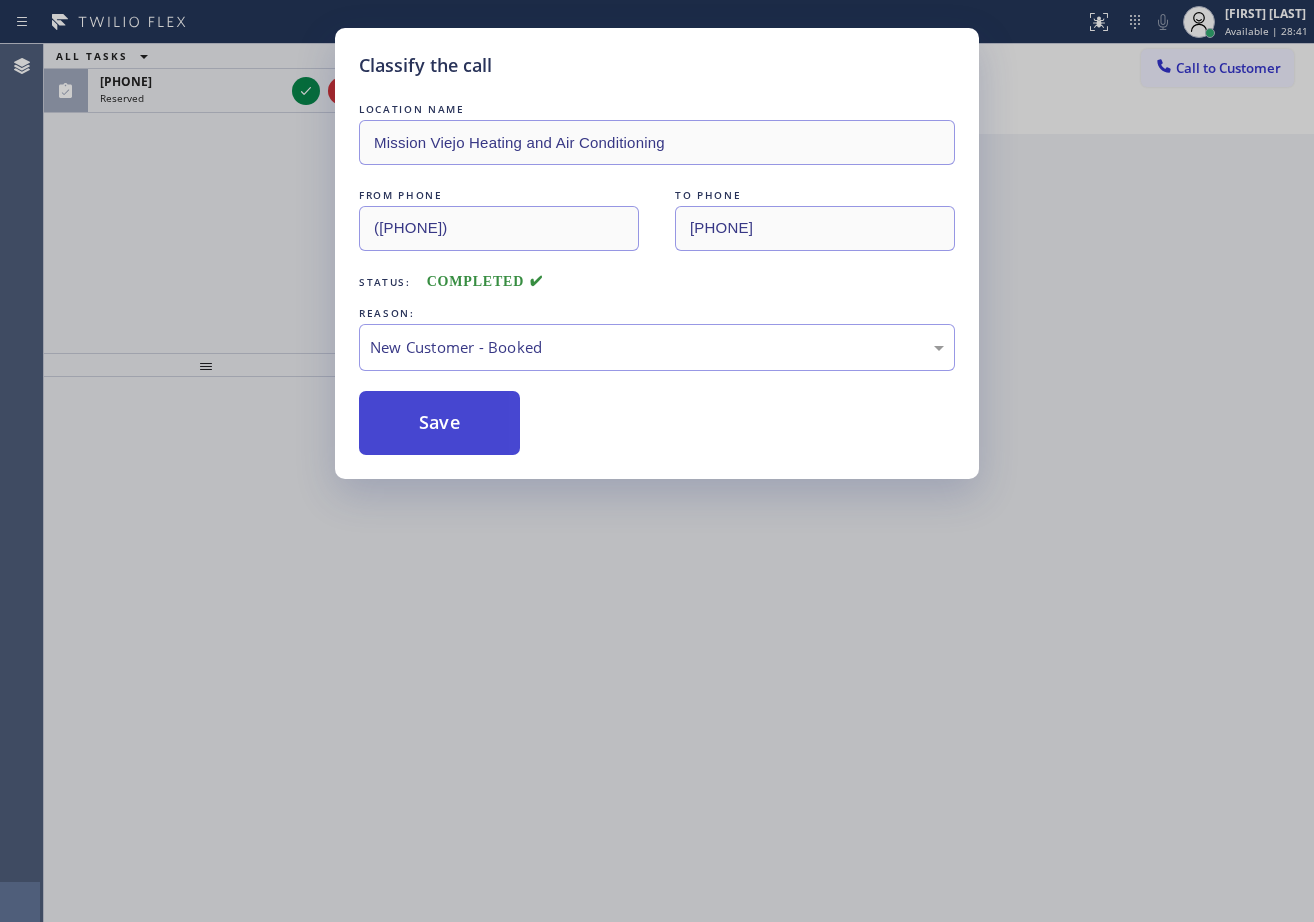 click on "Save" at bounding box center (439, 423) 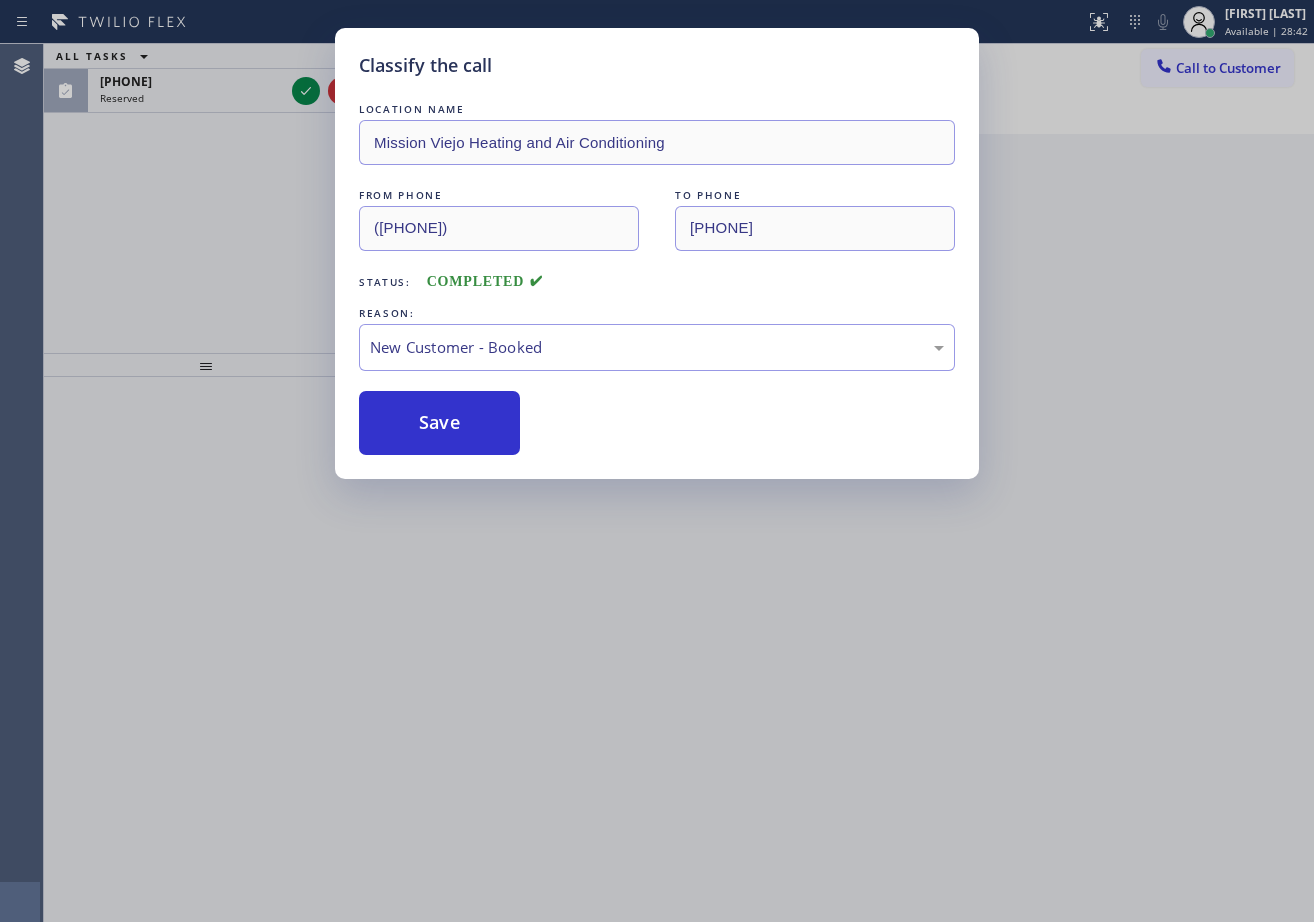 click 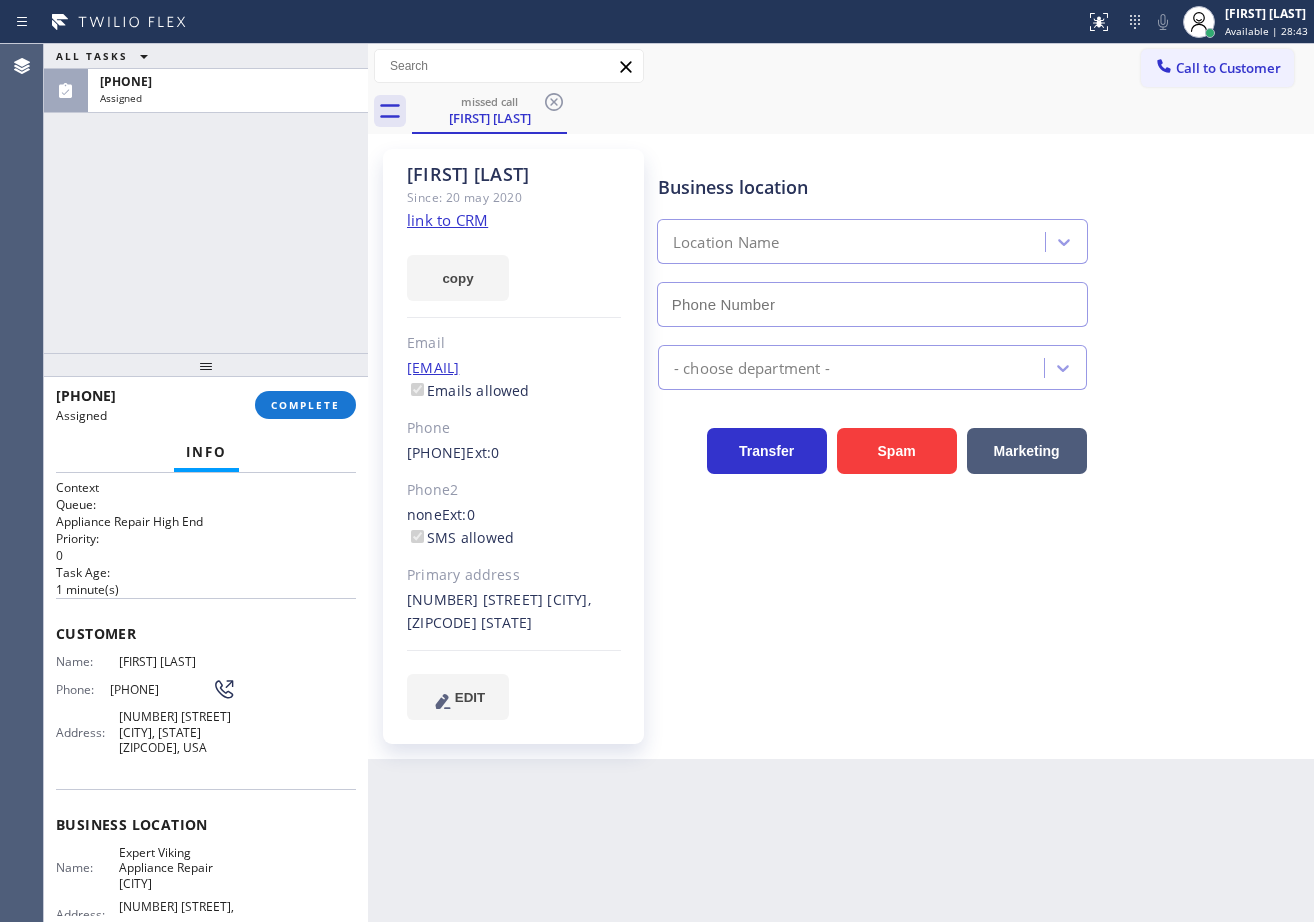 type on "[PHONE]" 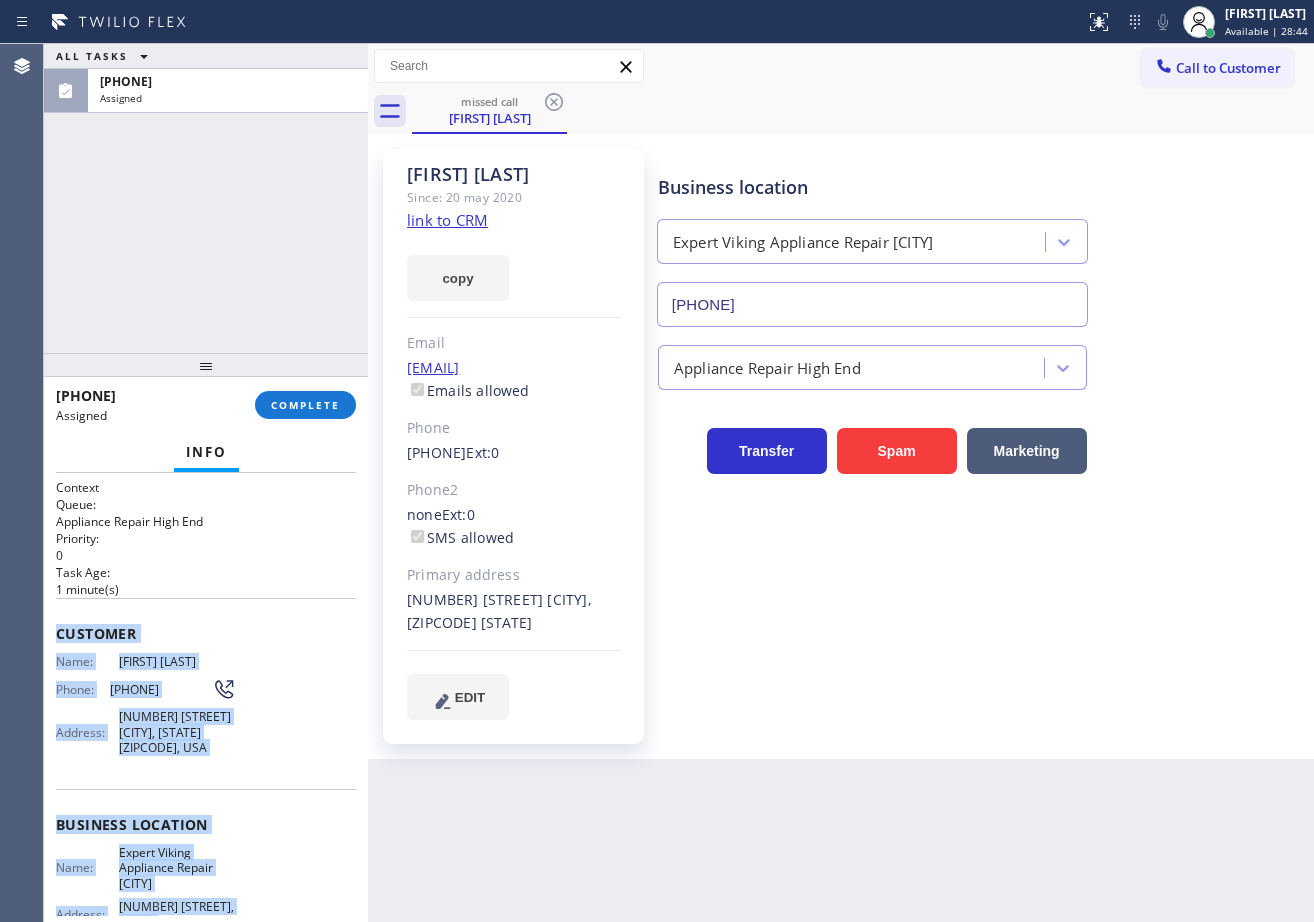 scroll, scrollTop: 222, scrollLeft: 0, axis: vertical 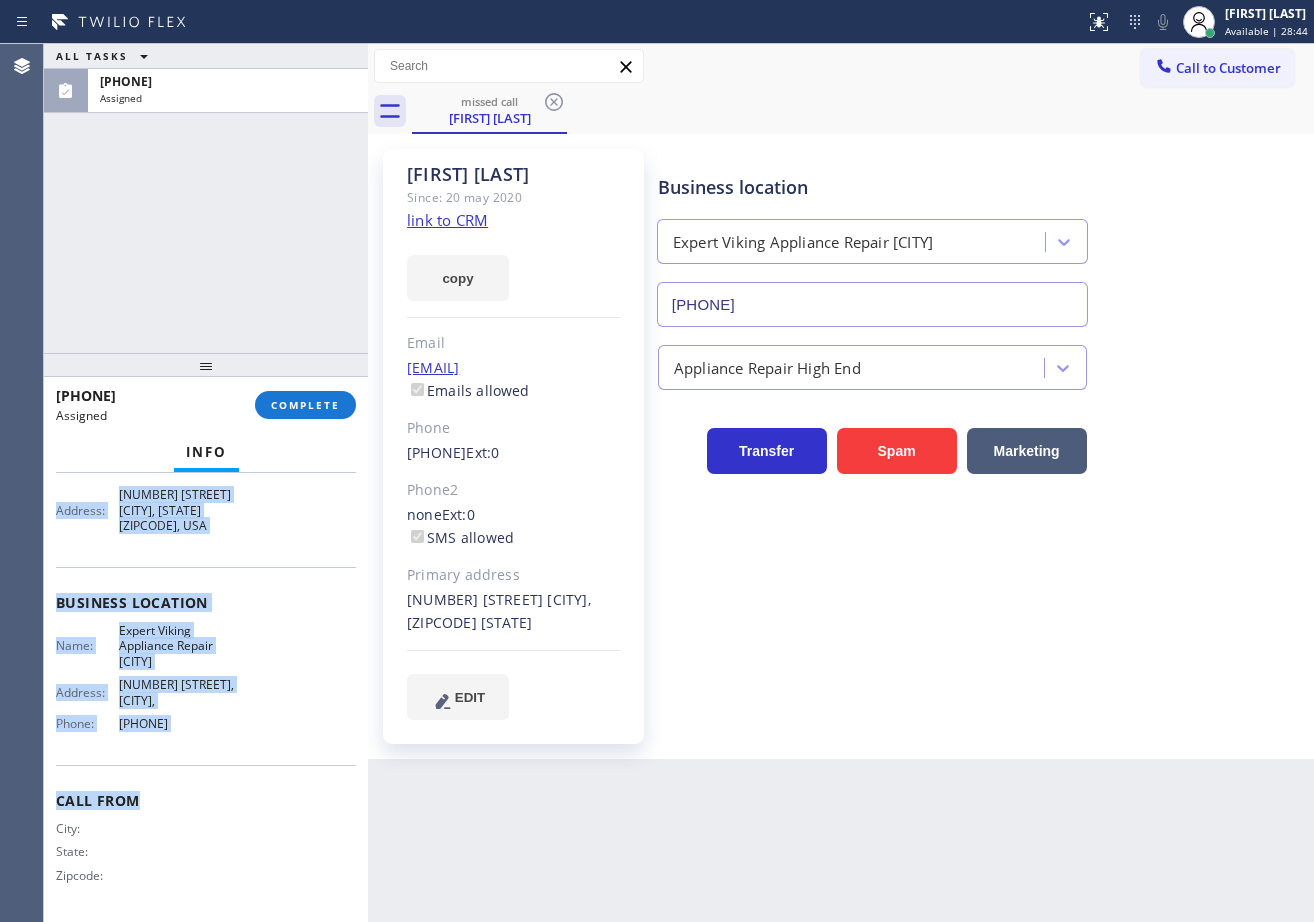 drag, startPoint x: 52, startPoint y: 627, endPoint x: 241, endPoint y: 742, distance: 221.23743 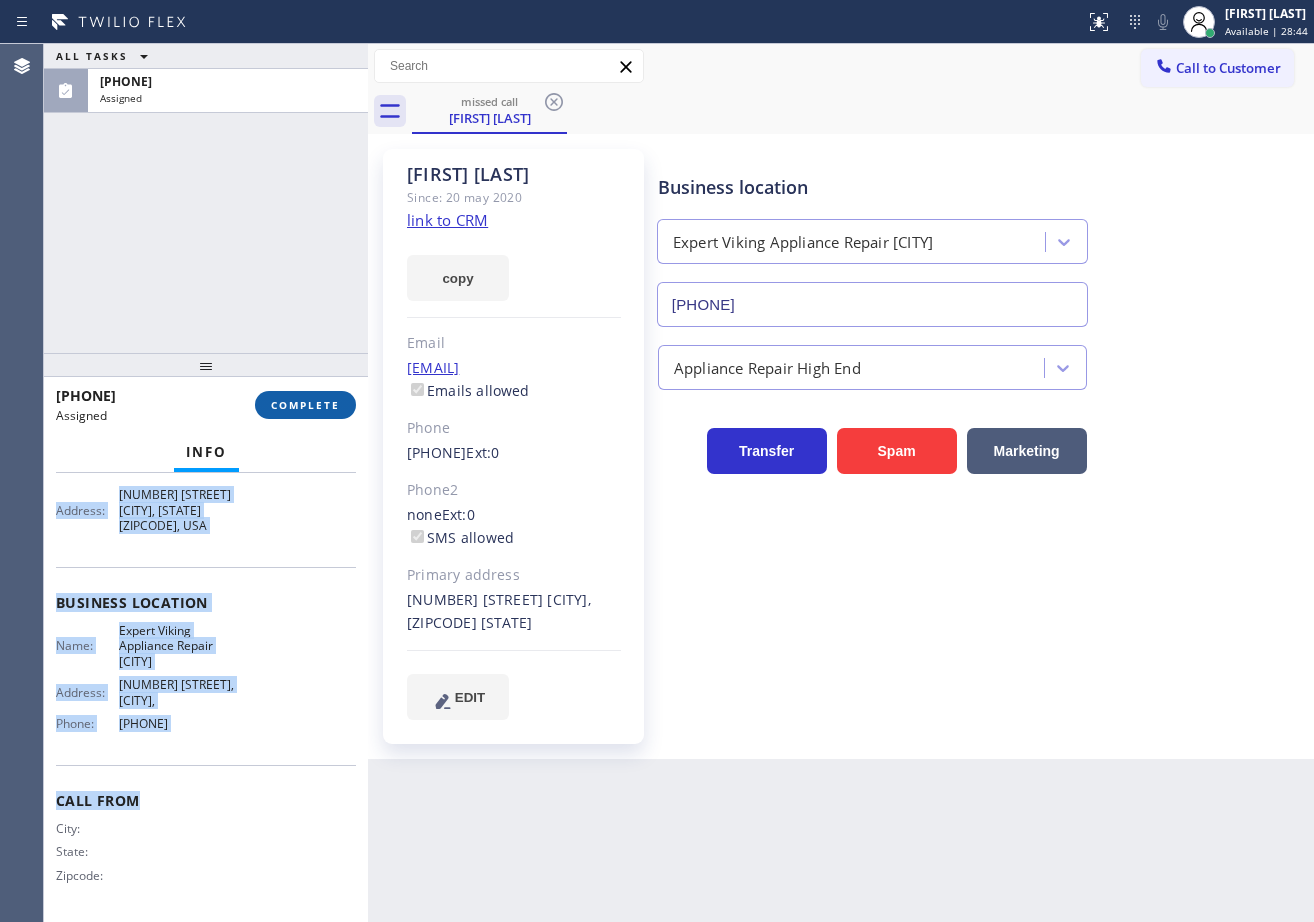 click on "COMPLETE" at bounding box center [305, 405] 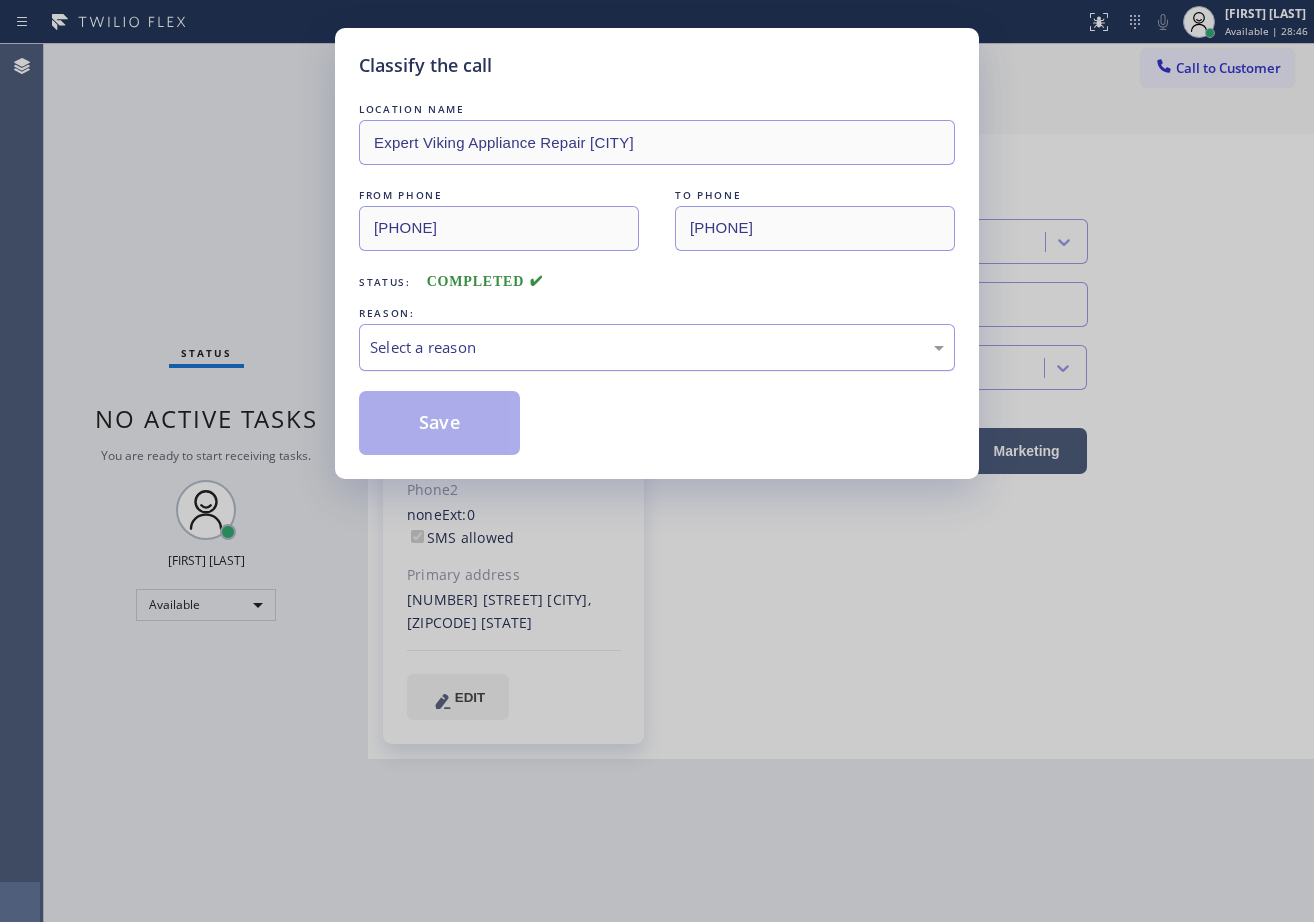 click on "Select a reason" at bounding box center (657, 347) 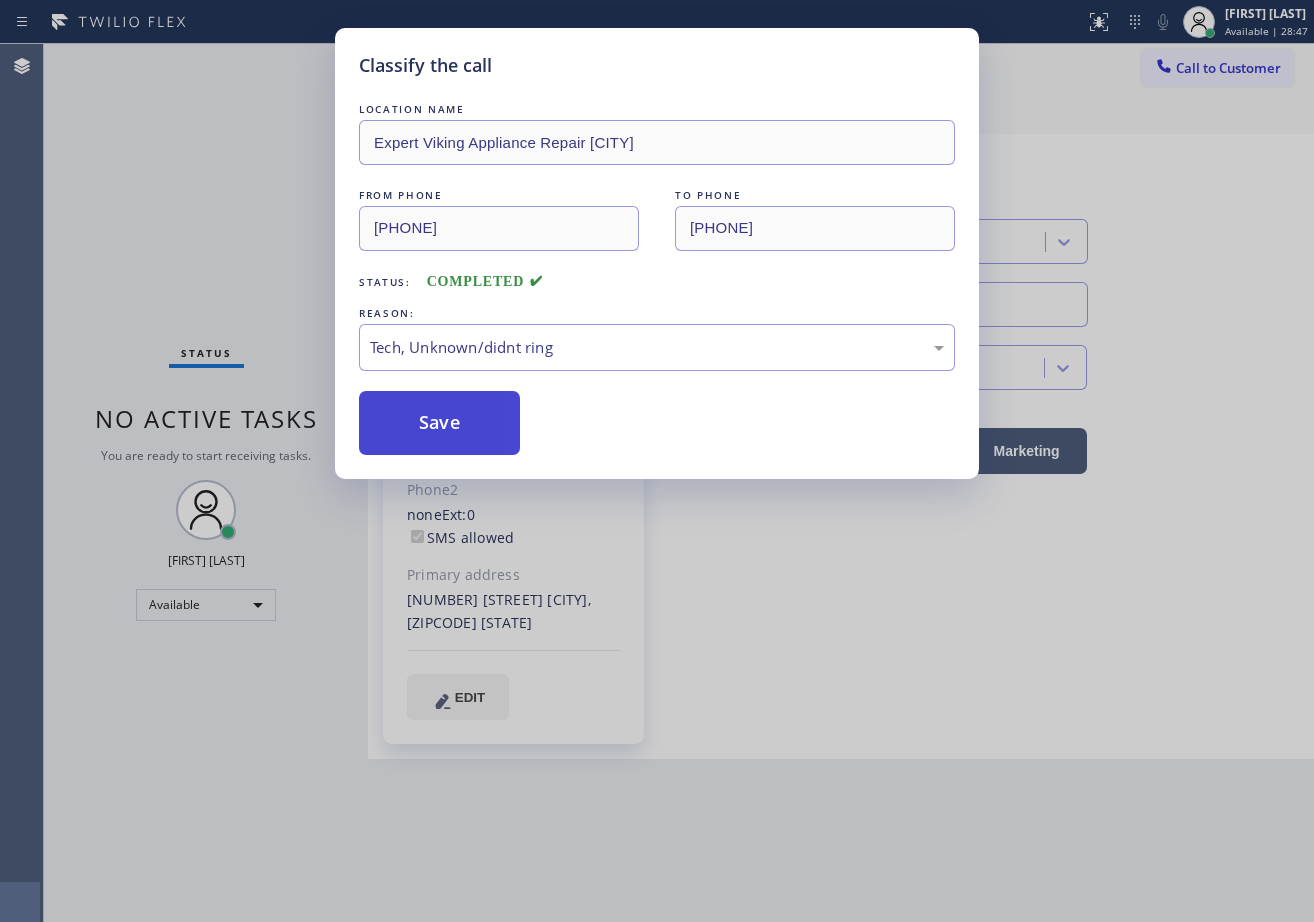 click on "Save" at bounding box center [439, 423] 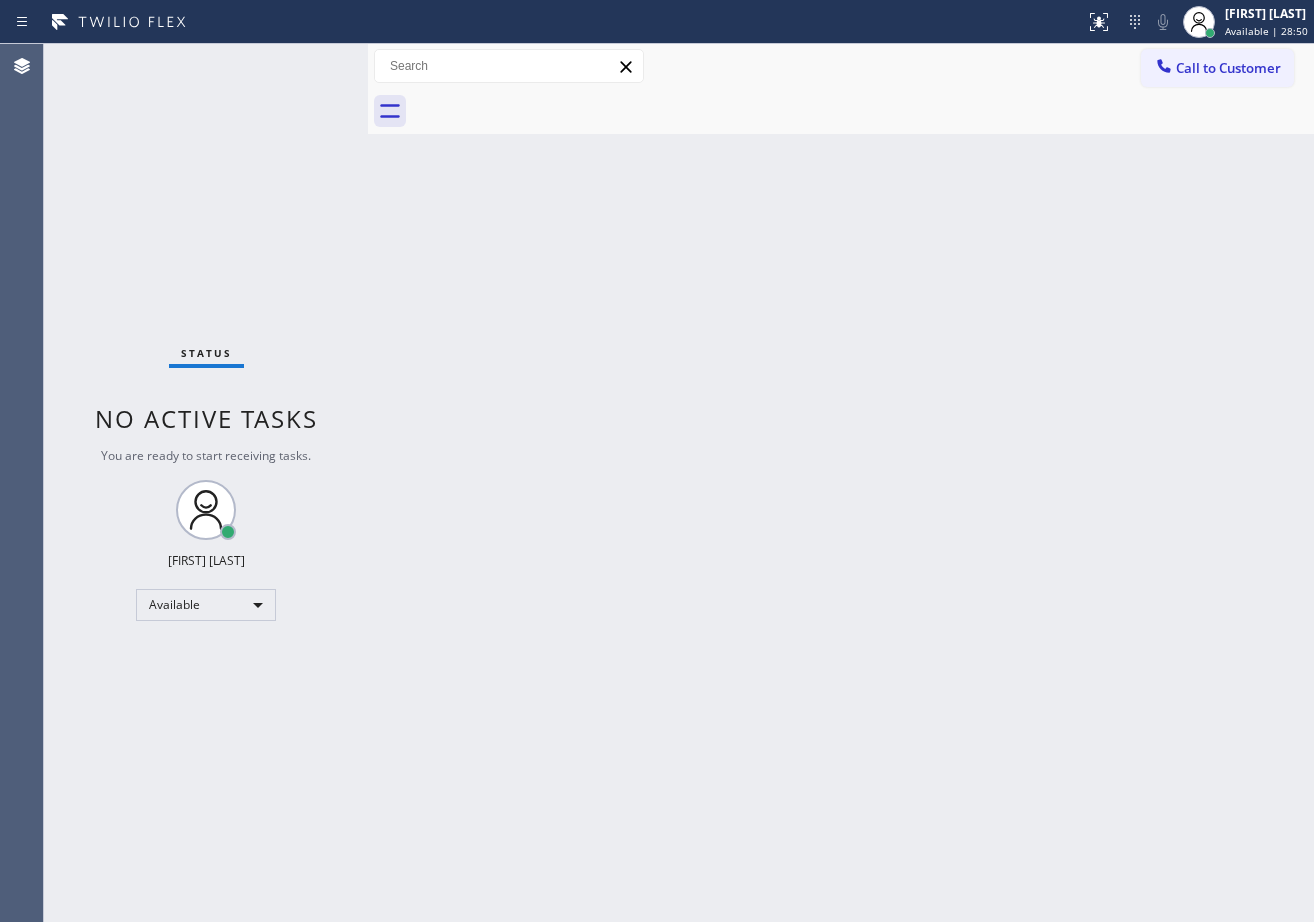 click on "Call to Customer" at bounding box center (1228, 68) 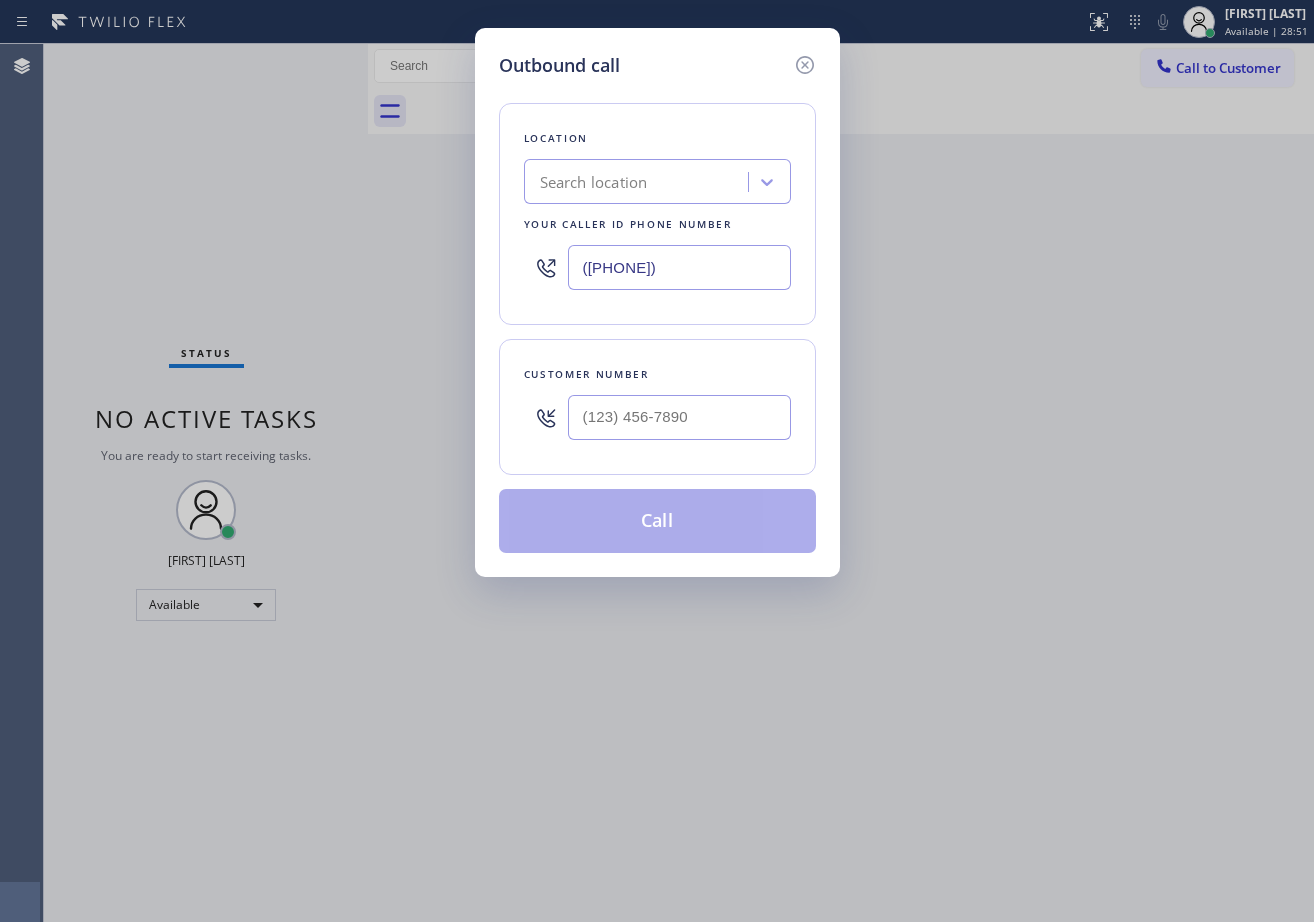 type 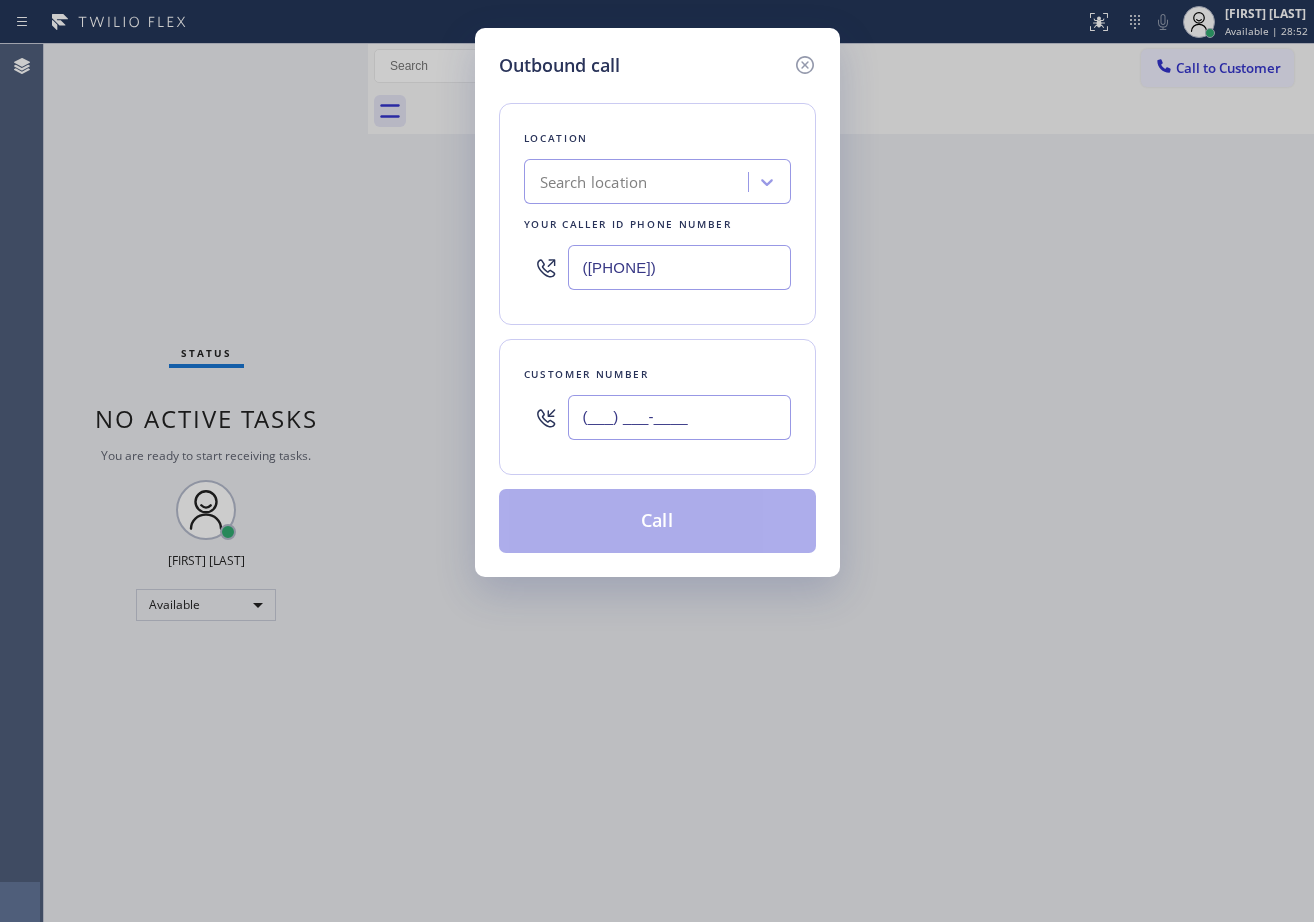 click on "(___) ___-____" at bounding box center [679, 417] 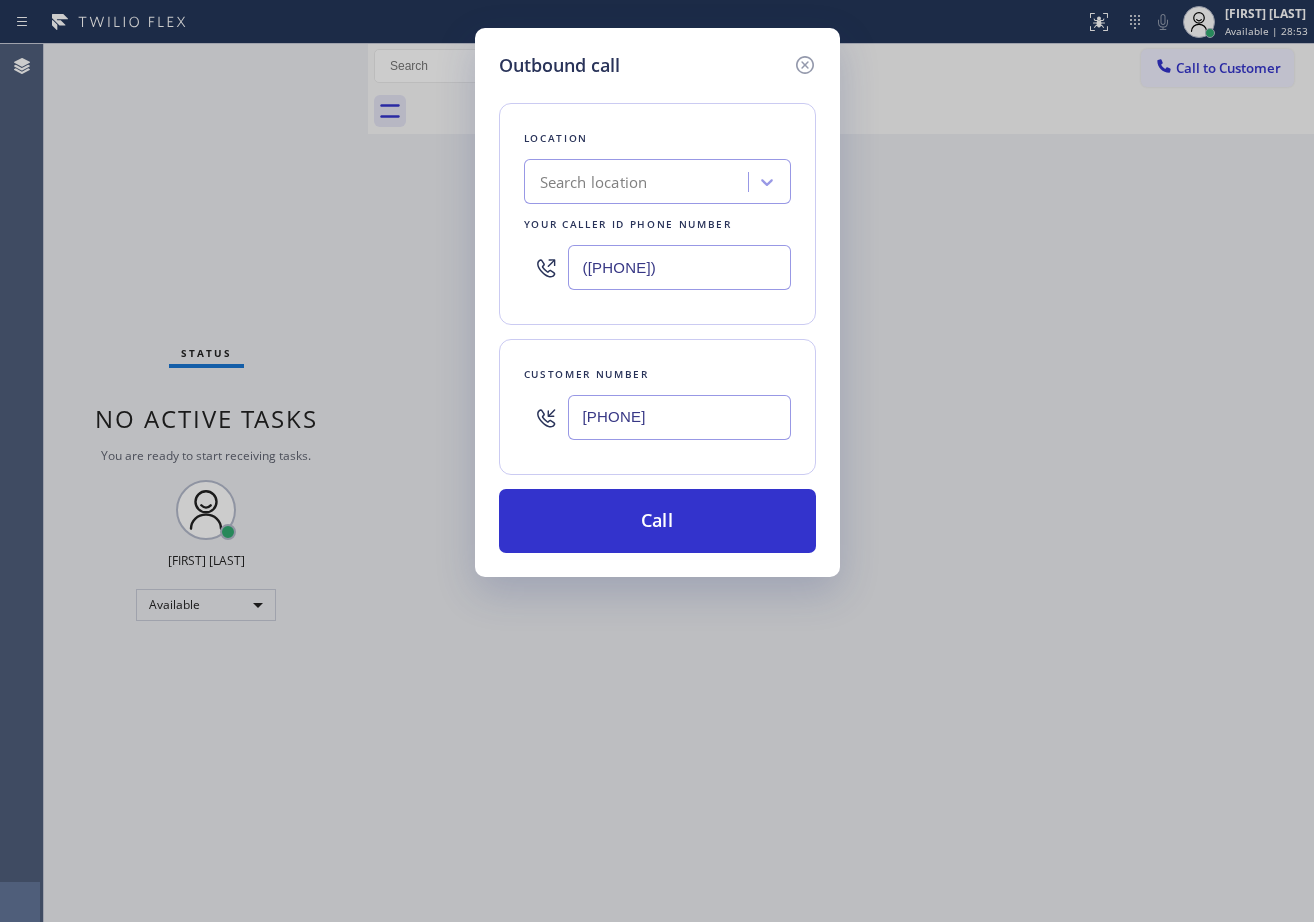 type on "[PHONE]" 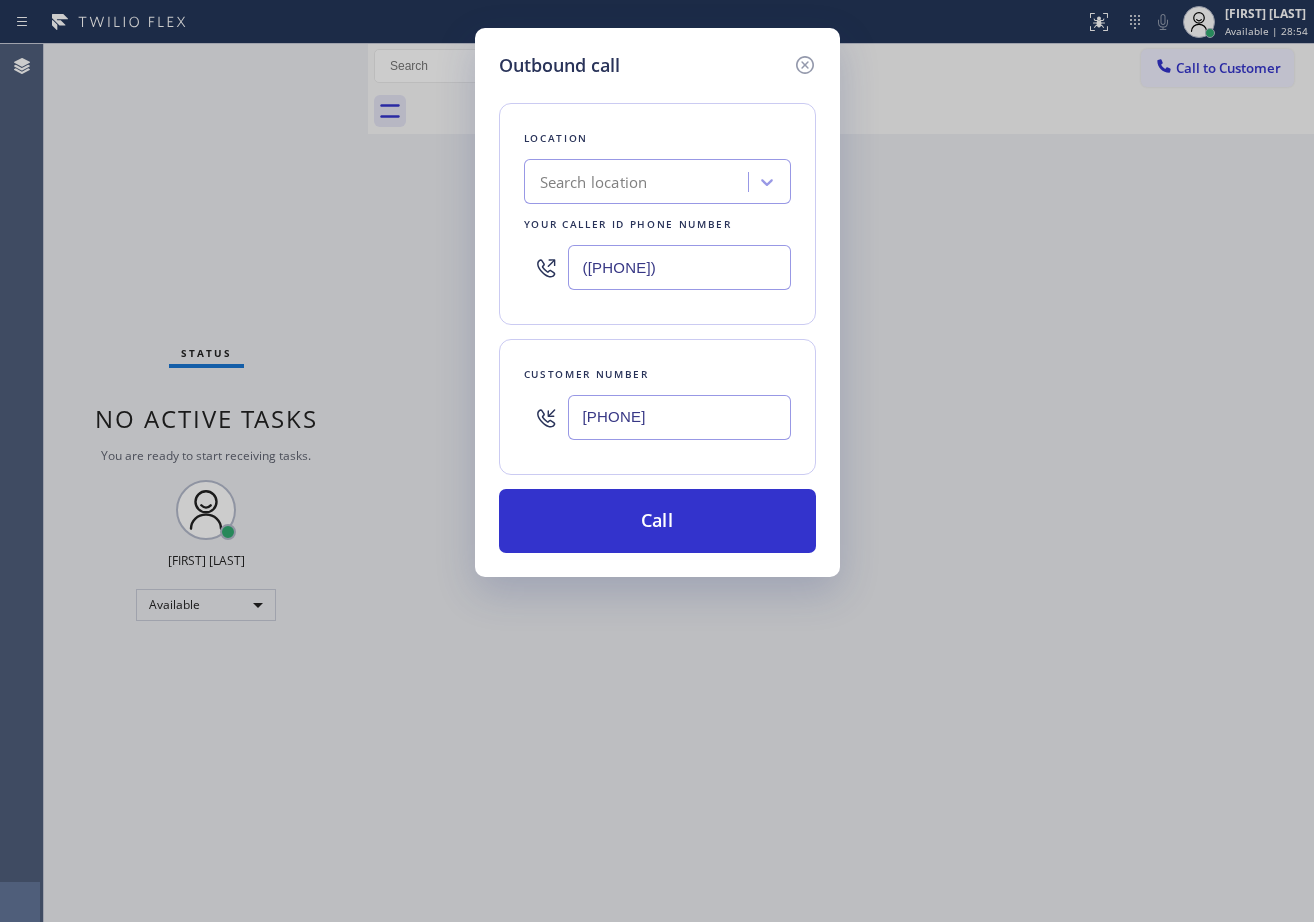 click on "([PHONE])" at bounding box center (679, 267) 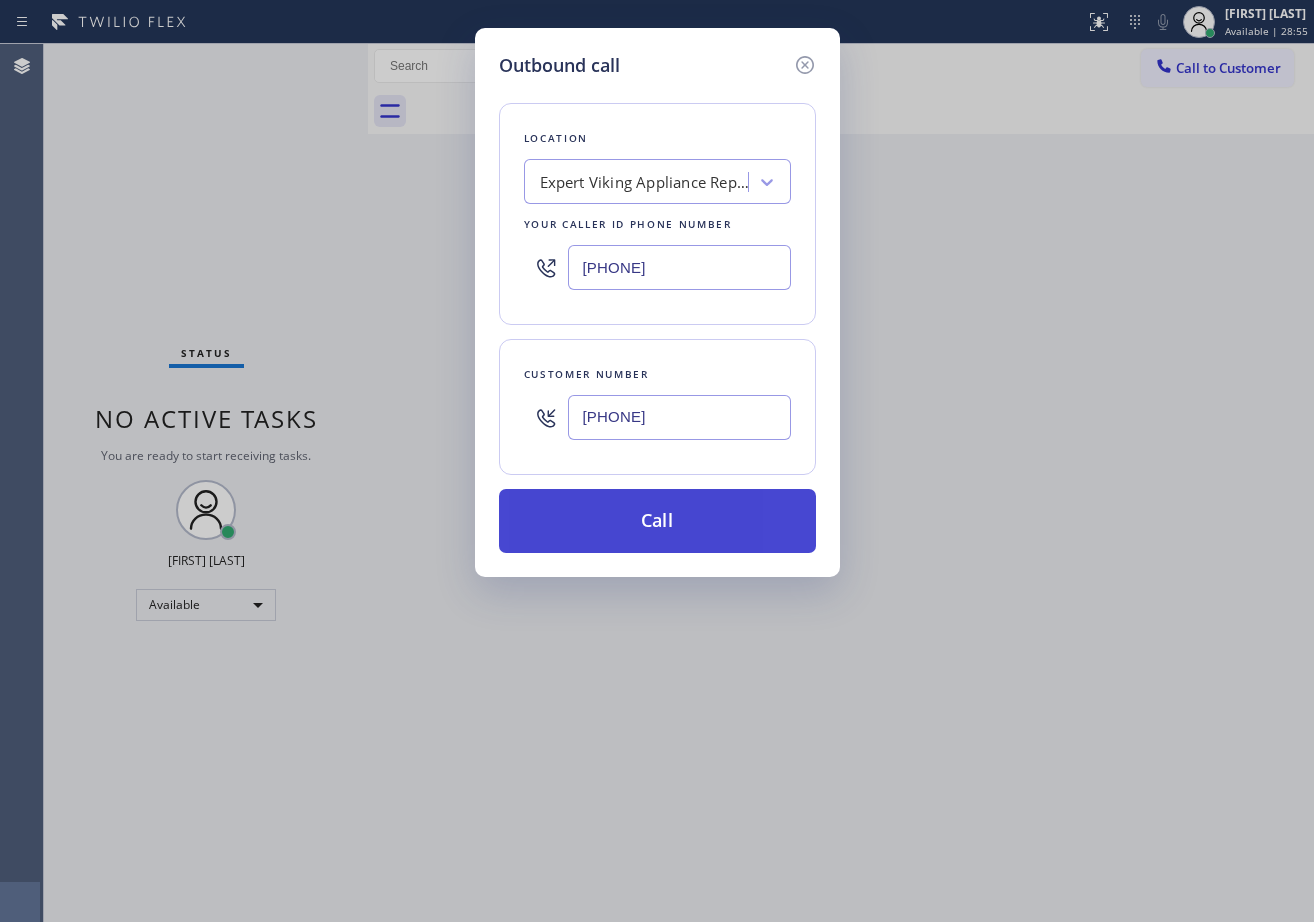 type on "[PHONE]" 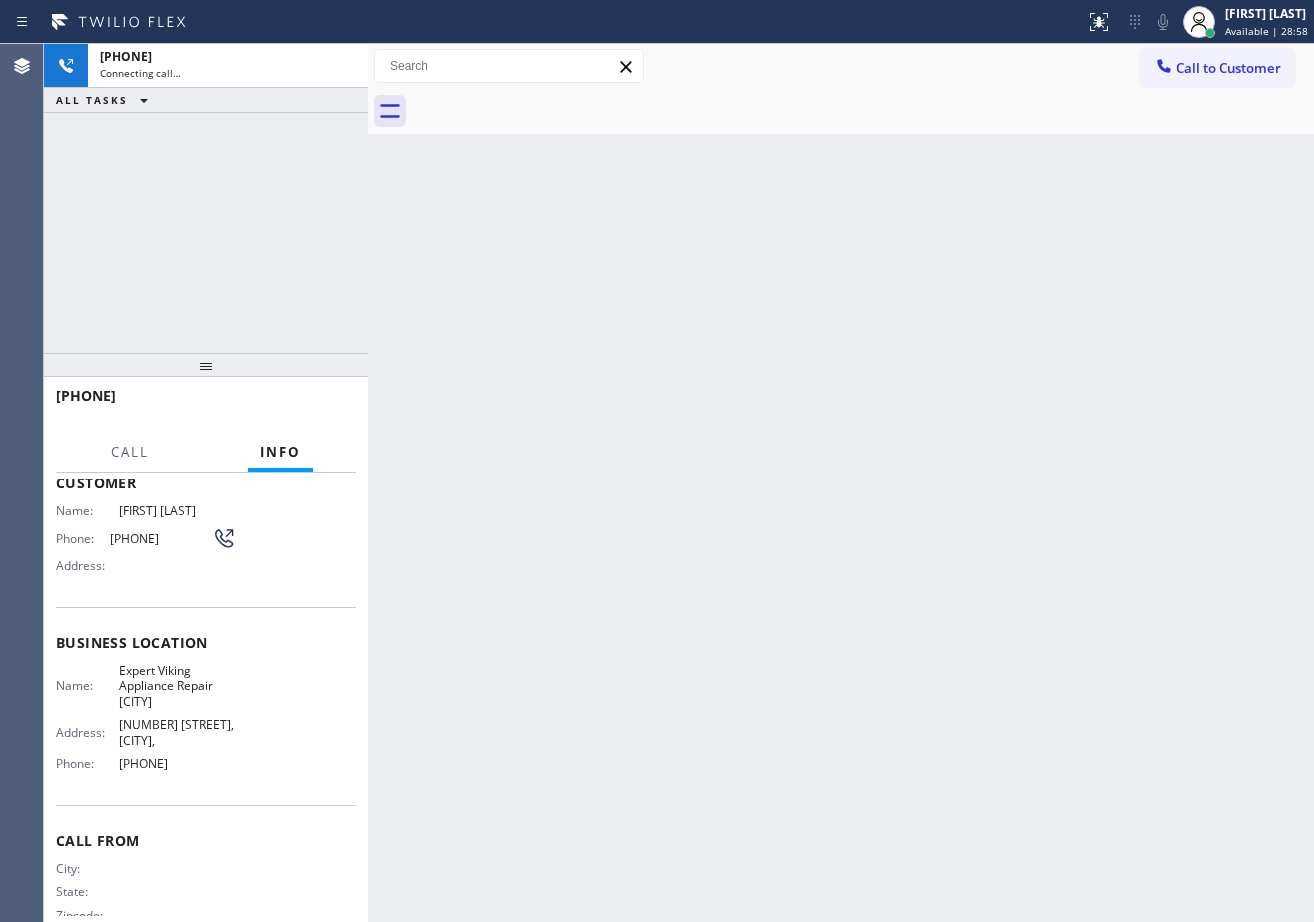 scroll, scrollTop: 0, scrollLeft: 0, axis: both 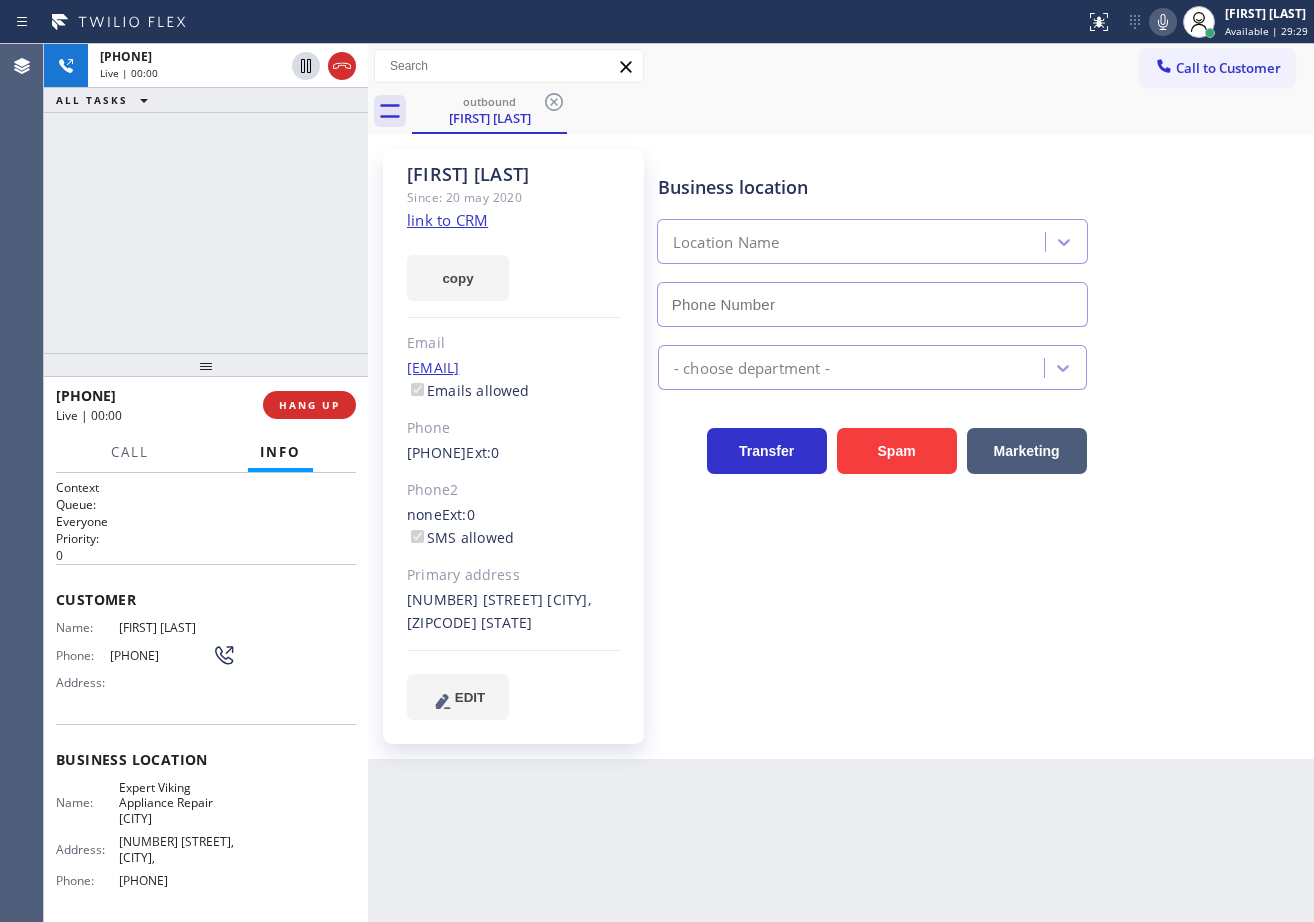 type on "[PHONE]" 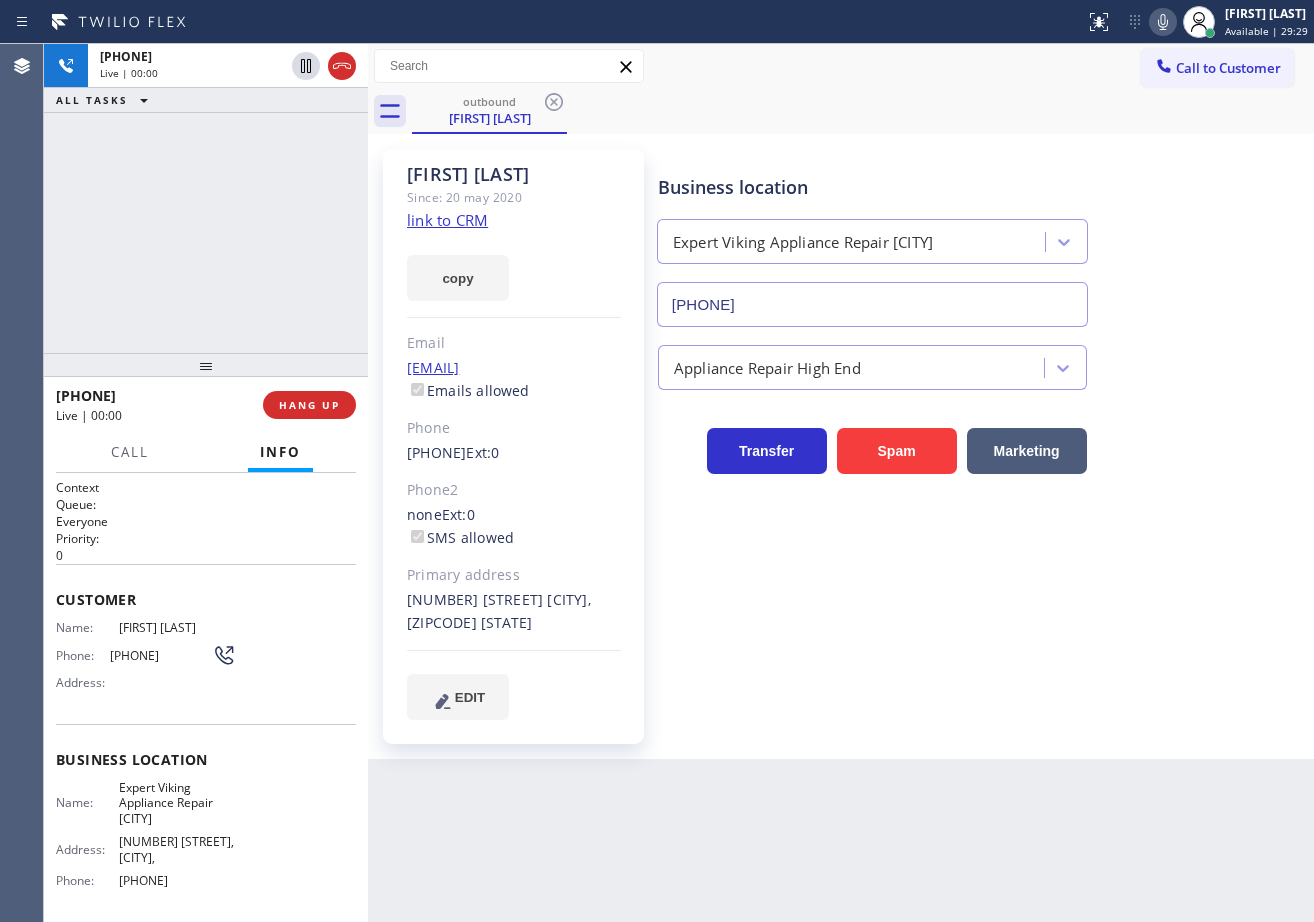 drag, startPoint x: 200, startPoint y: 288, endPoint x: 250, endPoint y: 376, distance: 101.21265 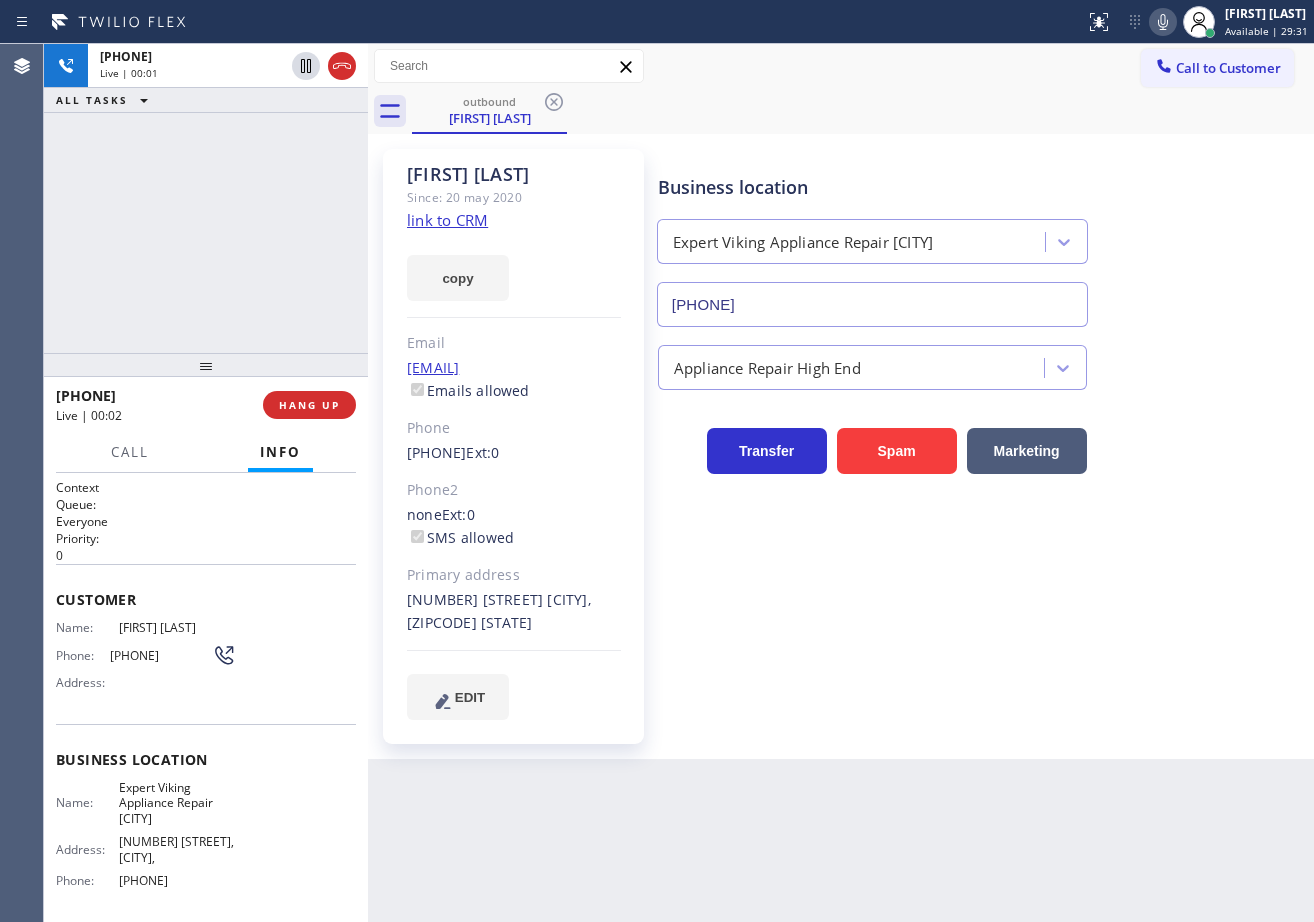 click on "link to CRM" 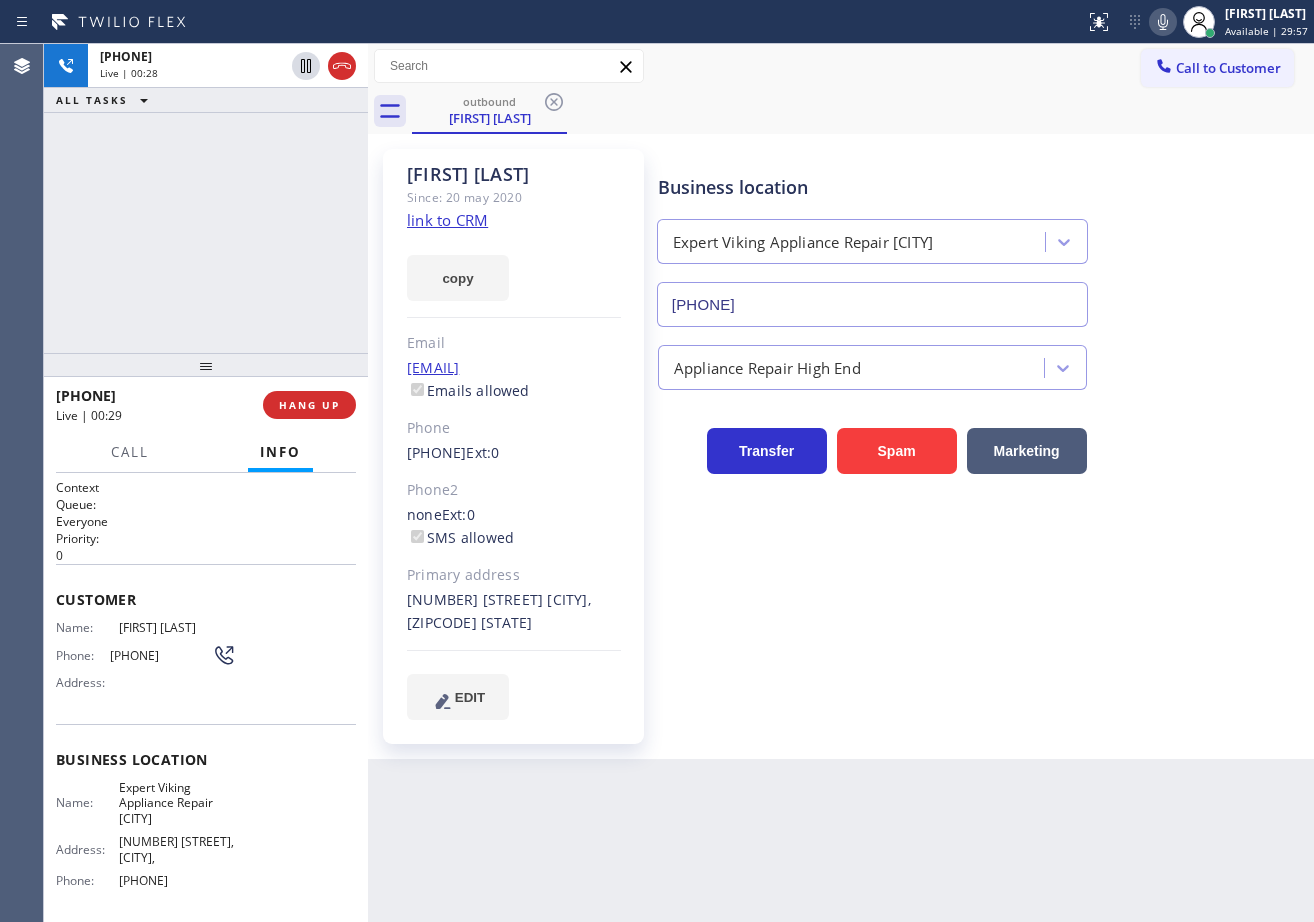 click on "Business location Expert Viking Appliance Repair Hillsborough [PHONE] Appliance Repair High End Transfer Spam Marketing" at bounding box center (981, 454) 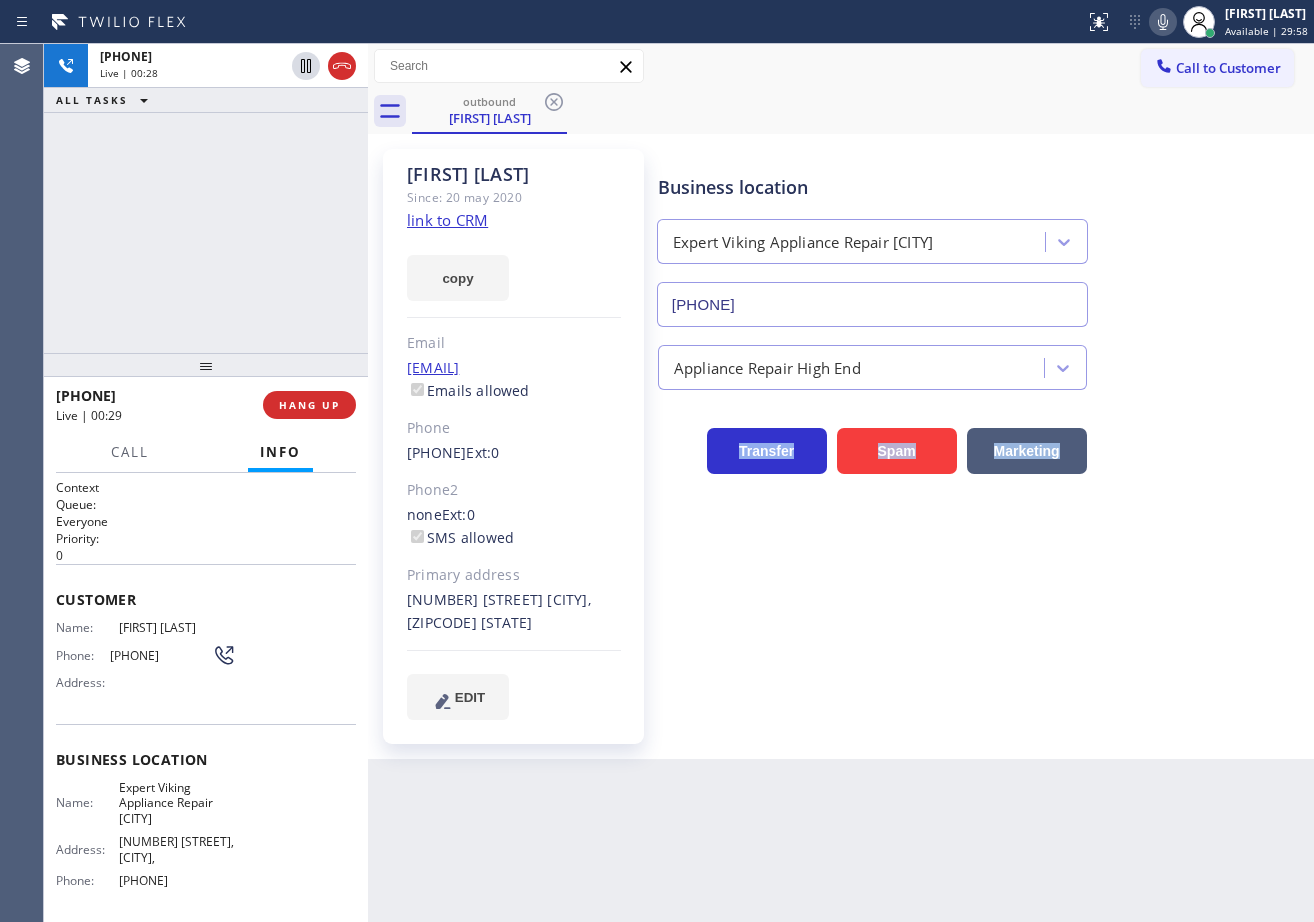 click on "Business location Expert Viking Appliance Repair Hillsborough [PHONE] Appliance Repair High End Transfer Spam Marketing" at bounding box center (981, 454) 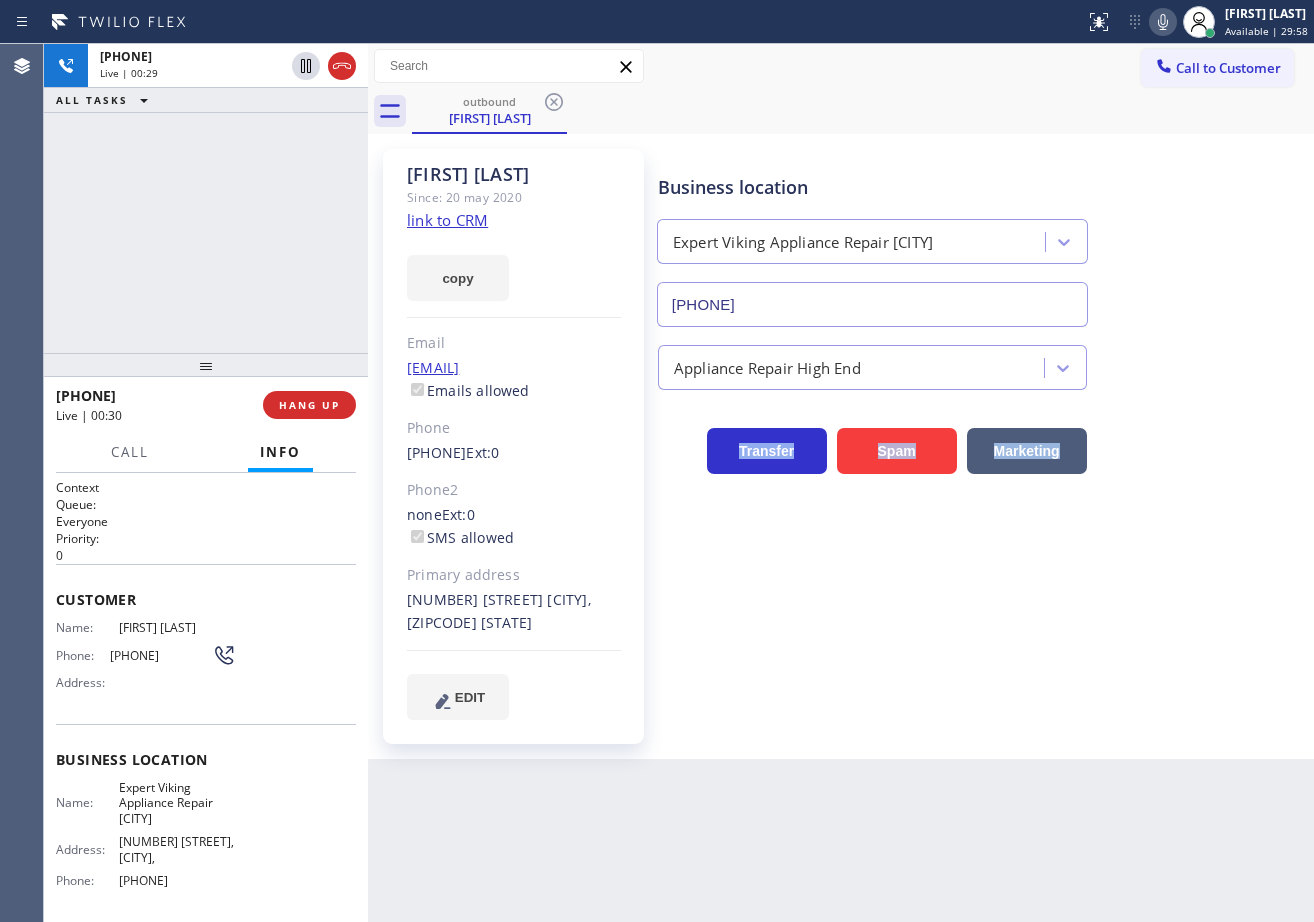 click on "Business location Expert Viking Appliance Repair Hillsborough [PHONE] Appliance Repair High End Transfer Spam Marketing" at bounding box center (981, 454) 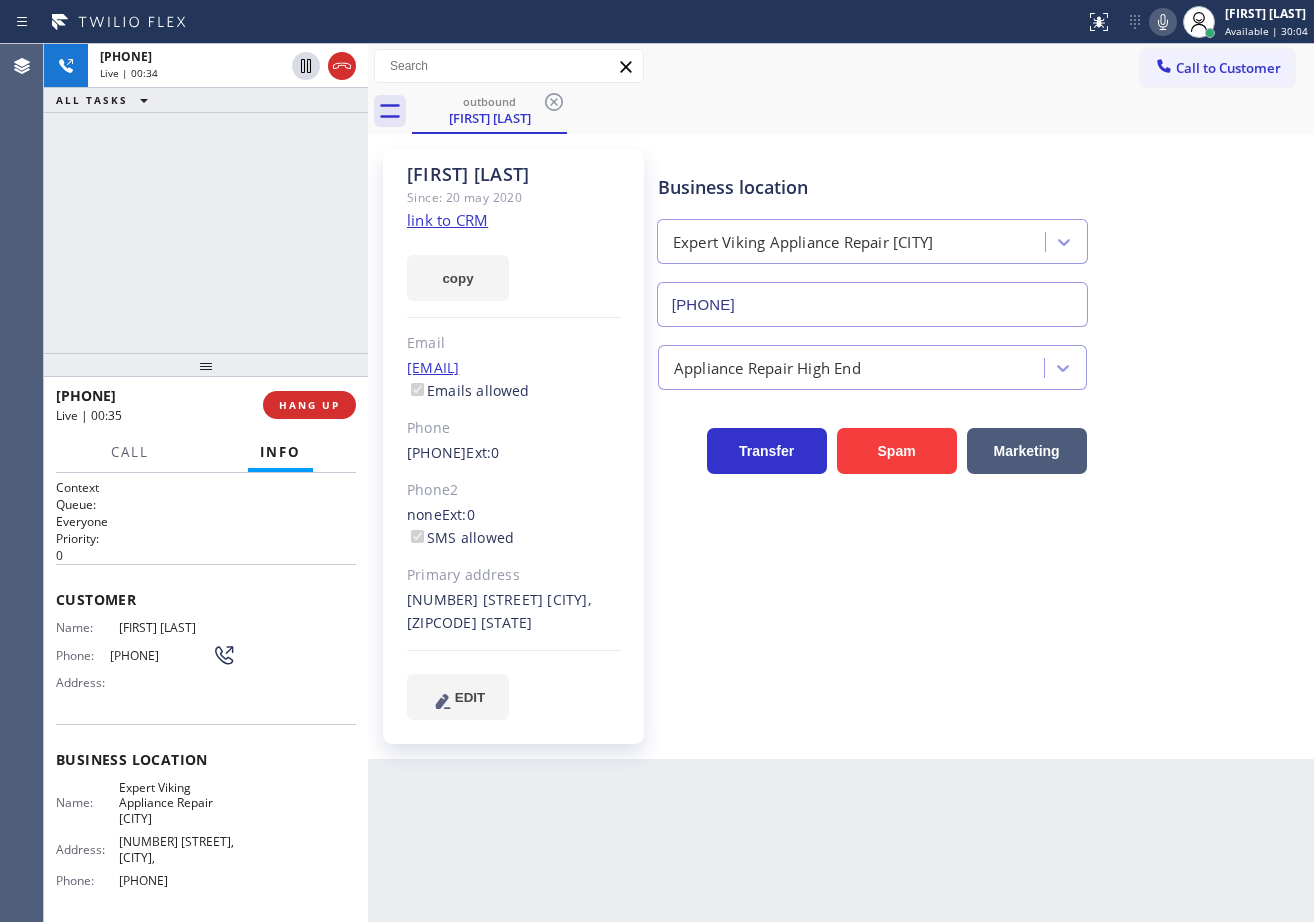 click on "[PHONE] Live | 00:34 ALL TASKS ALL TASKS ACTIVE TASKS TASKS IN WRAP UP" at bounding box center [206, 198] 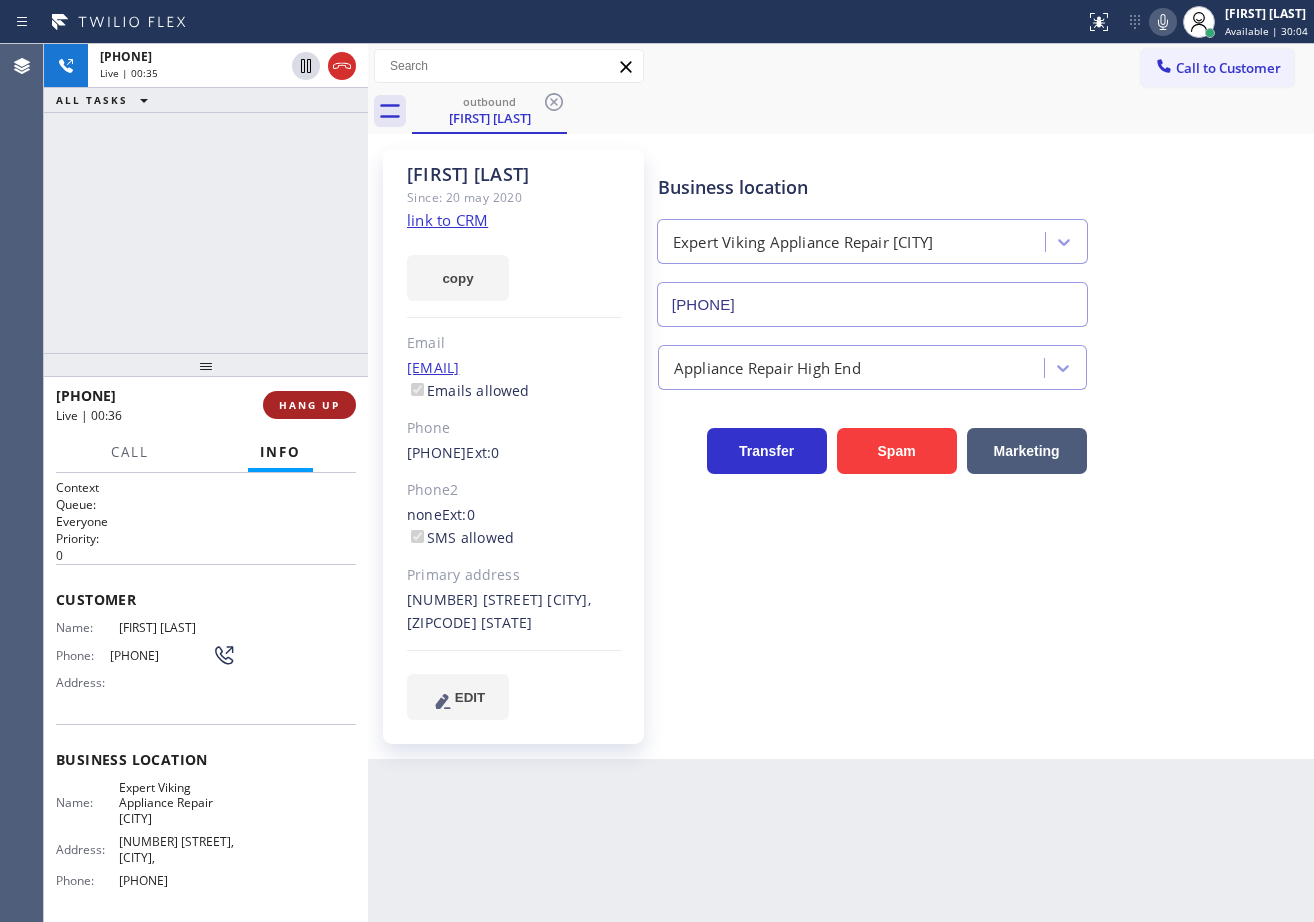 click on "HANG UP" at bounding box center (309, 405) 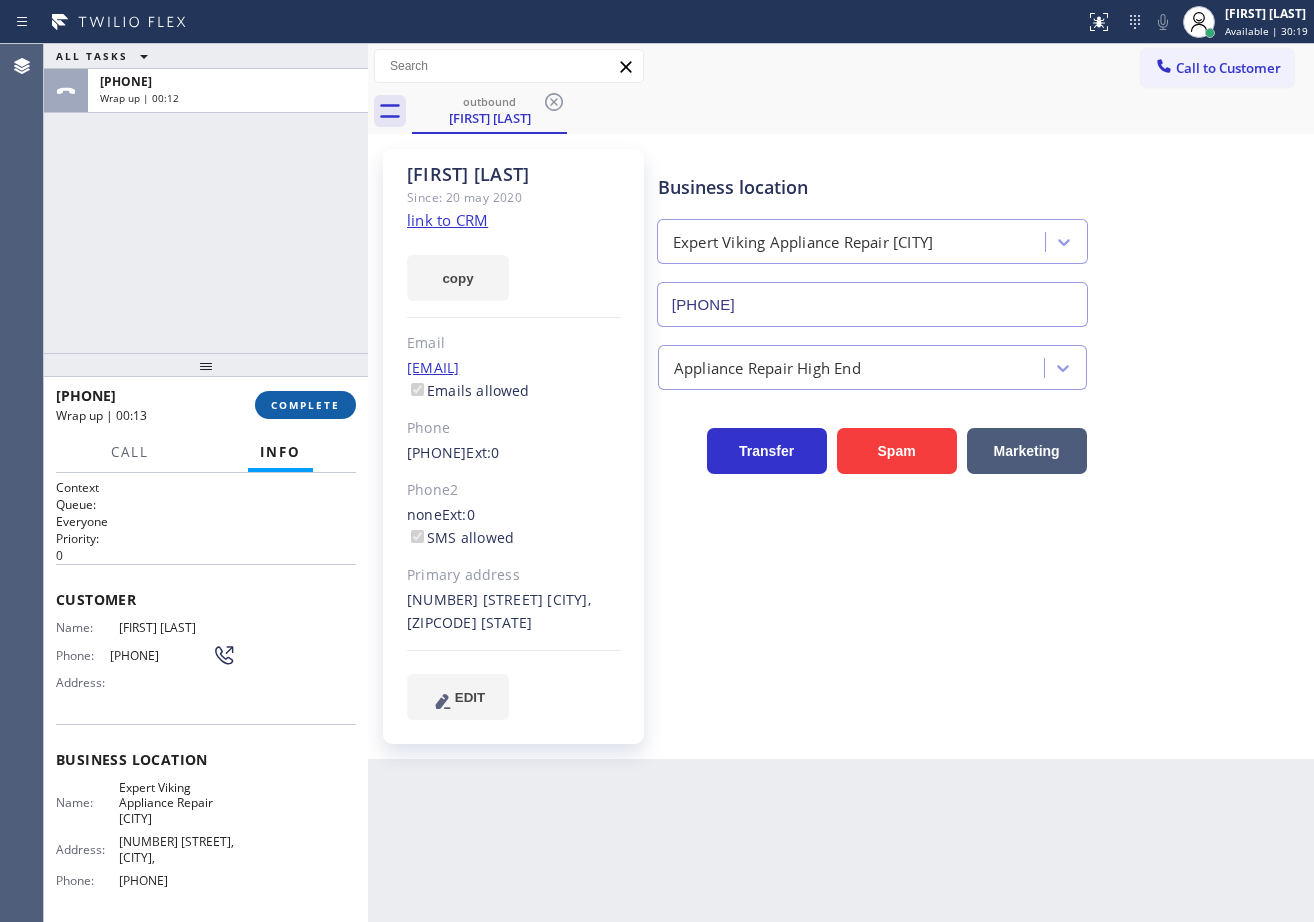 click on "COMPLETE" at bounding box center [305, 405] 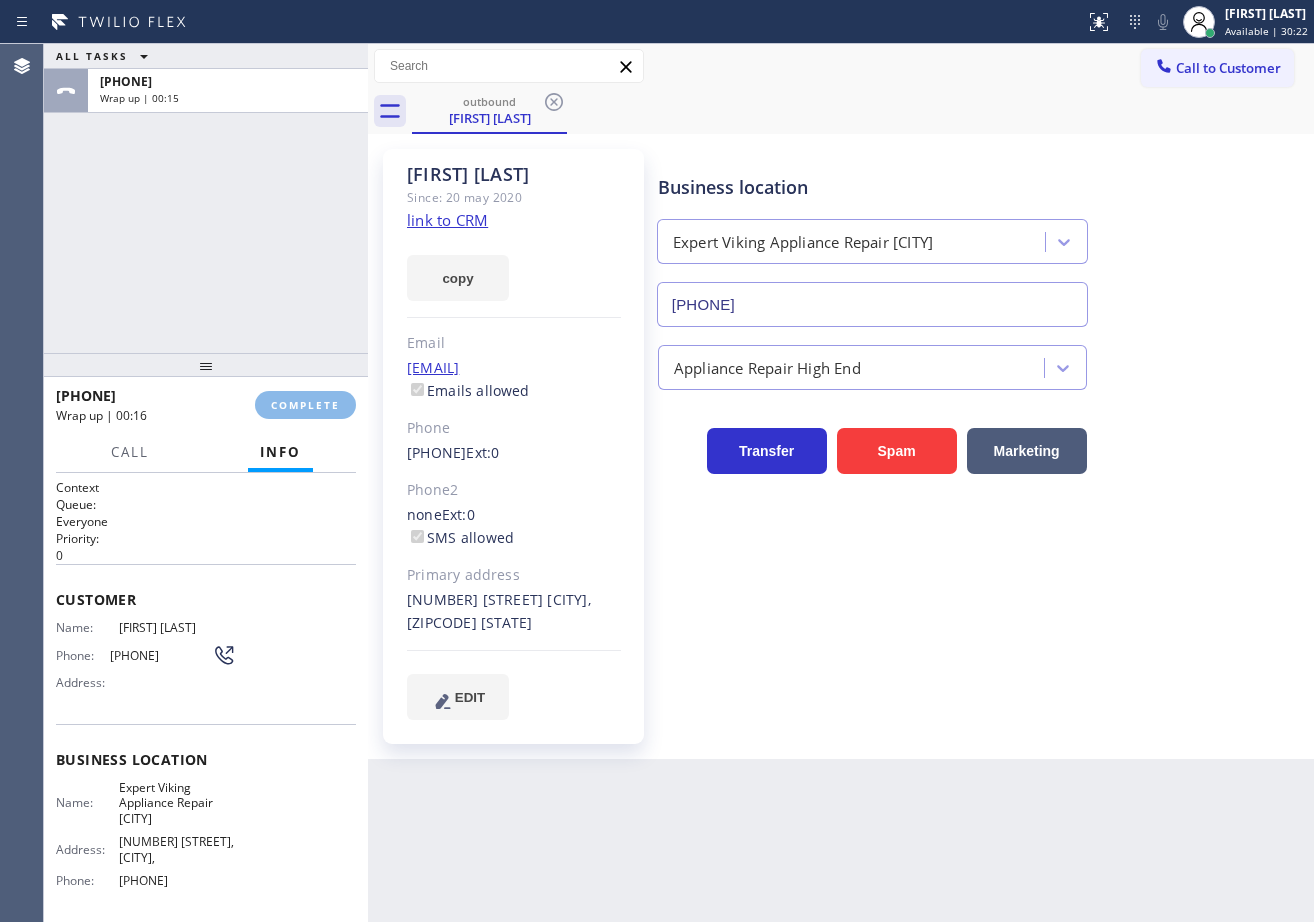 click on "ALL TASKS ALL TASKS ACTIVE TASKS TASKS IN WRAP UP [PHONE] Wrap up | 00:15" at bounding box center [206, 198] 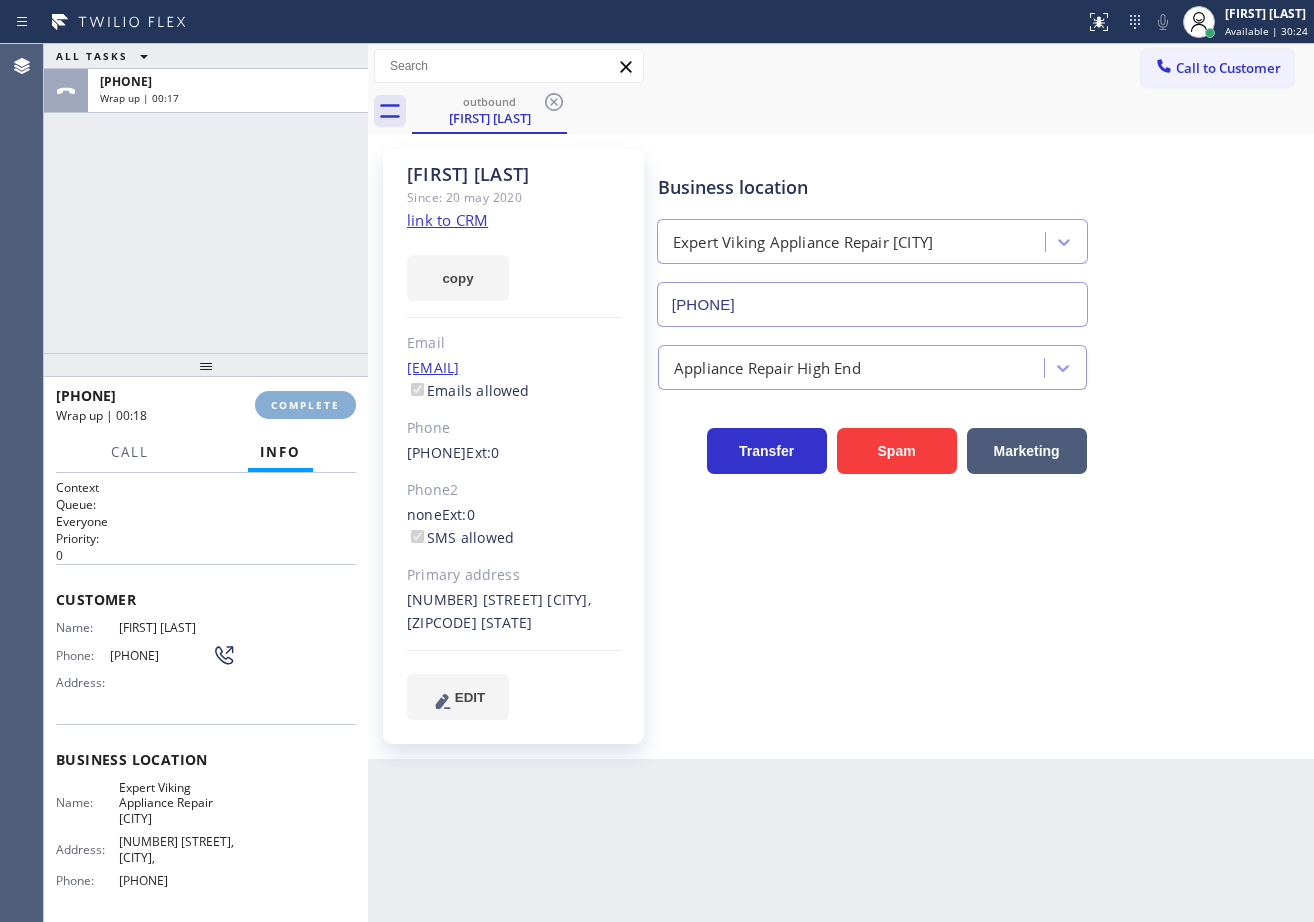 click on "COMPLETE" at bounding box center [305, 405] 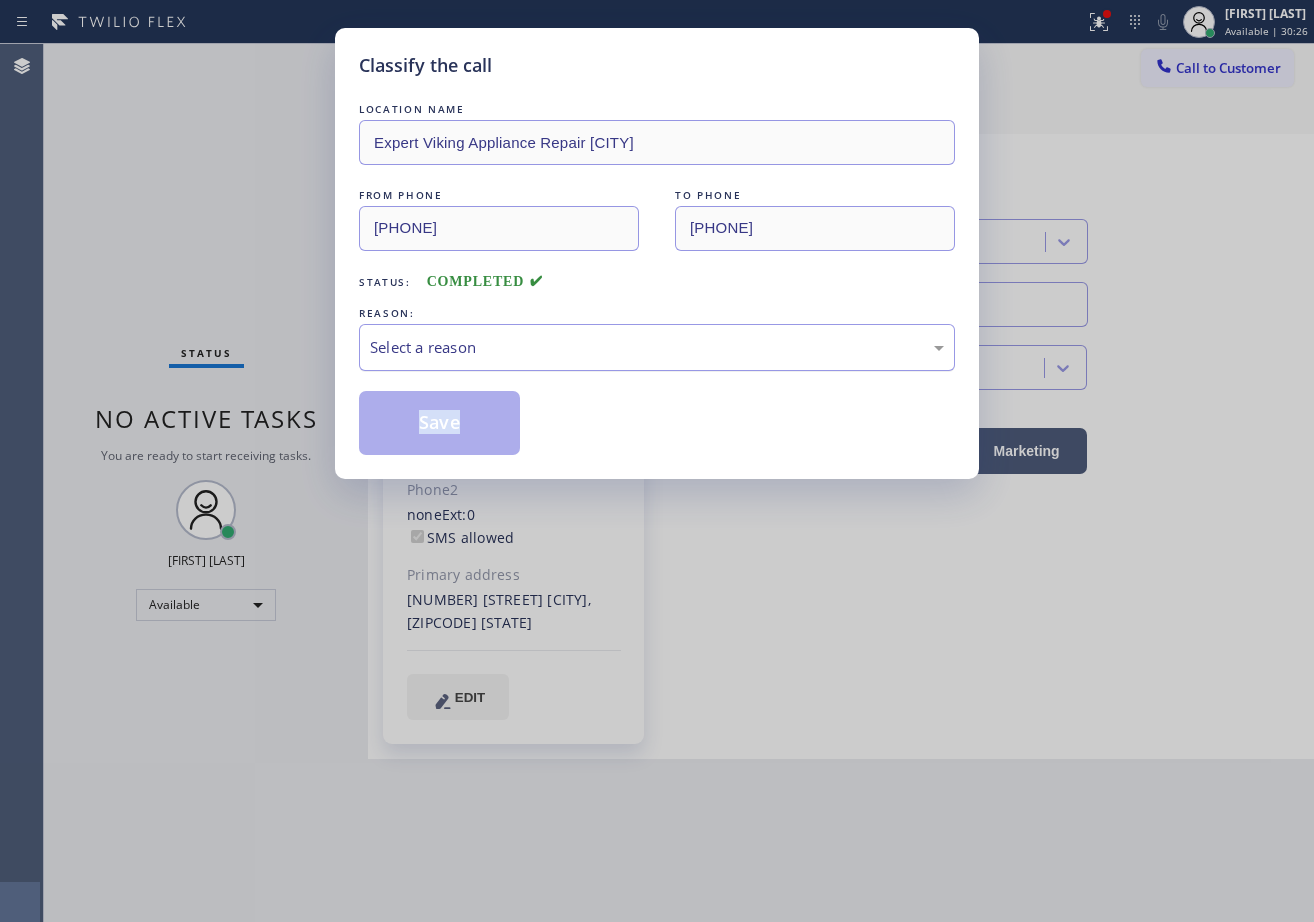 click on "Select a reason" at bounding box center [657, 347] 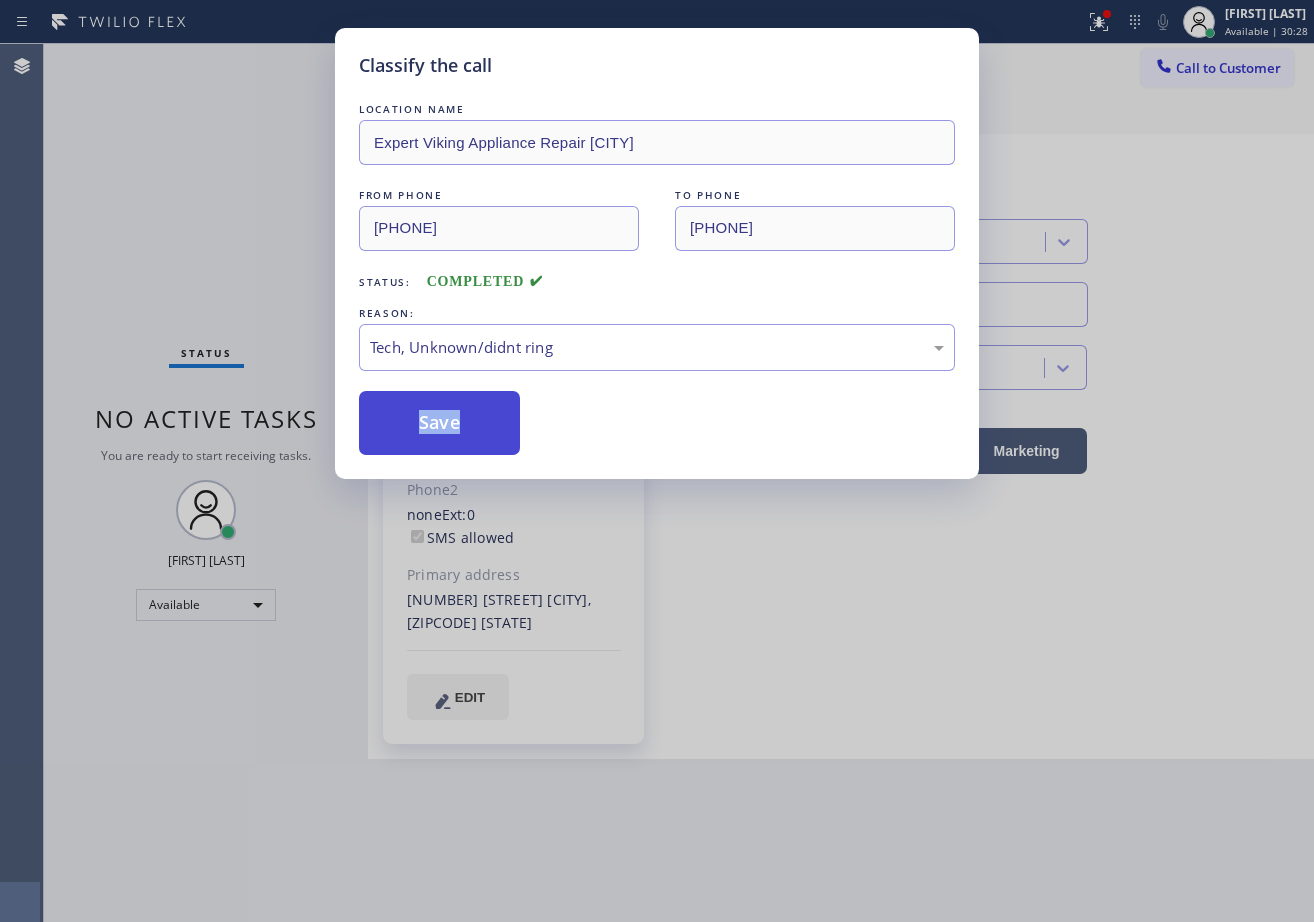 click on "Save" at bounding box center (439, 423) 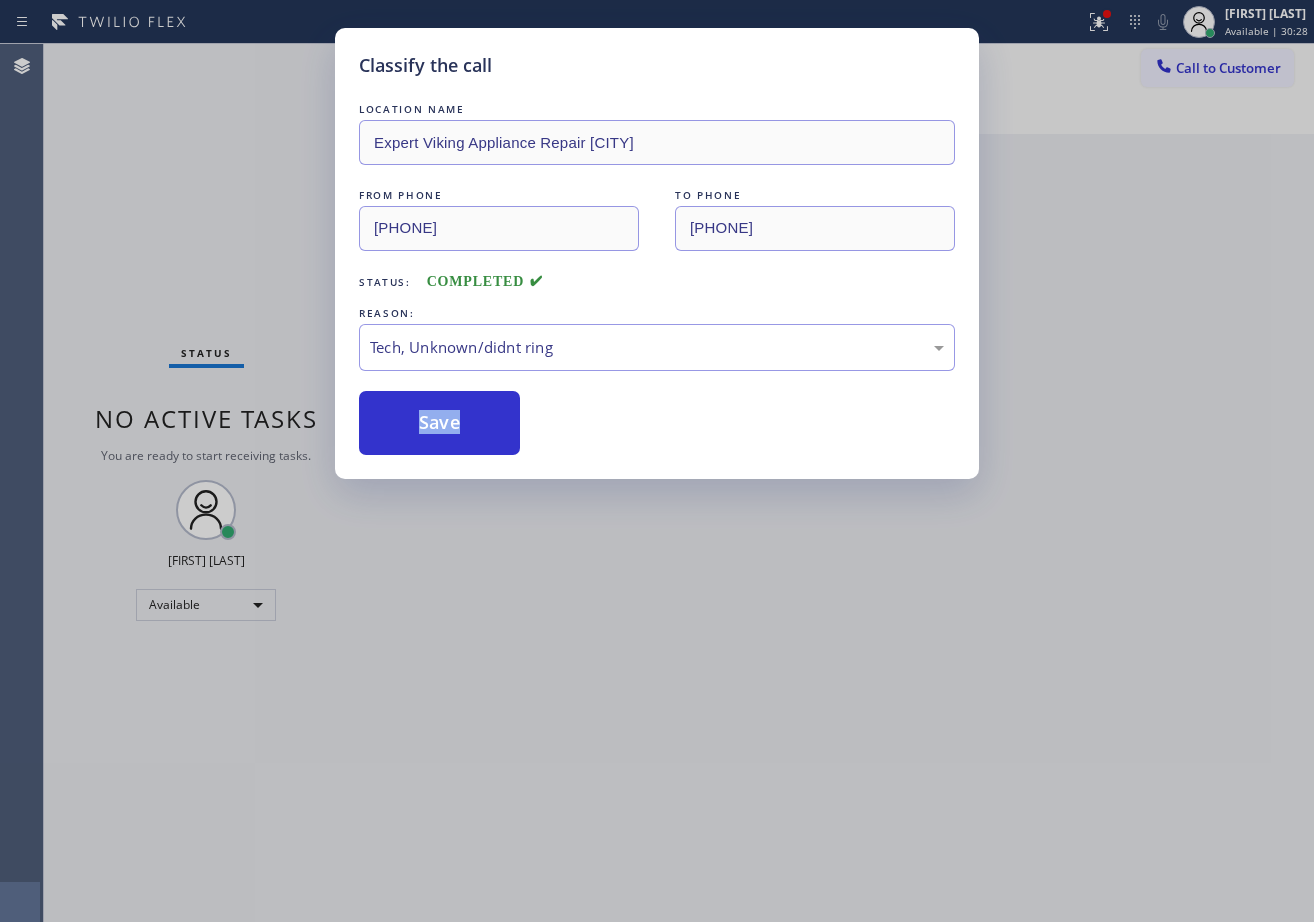 drag, startPoint x: 424, startPoint y: 428, endPoint x: 538, endPoint y: 477, distance: 124.08465 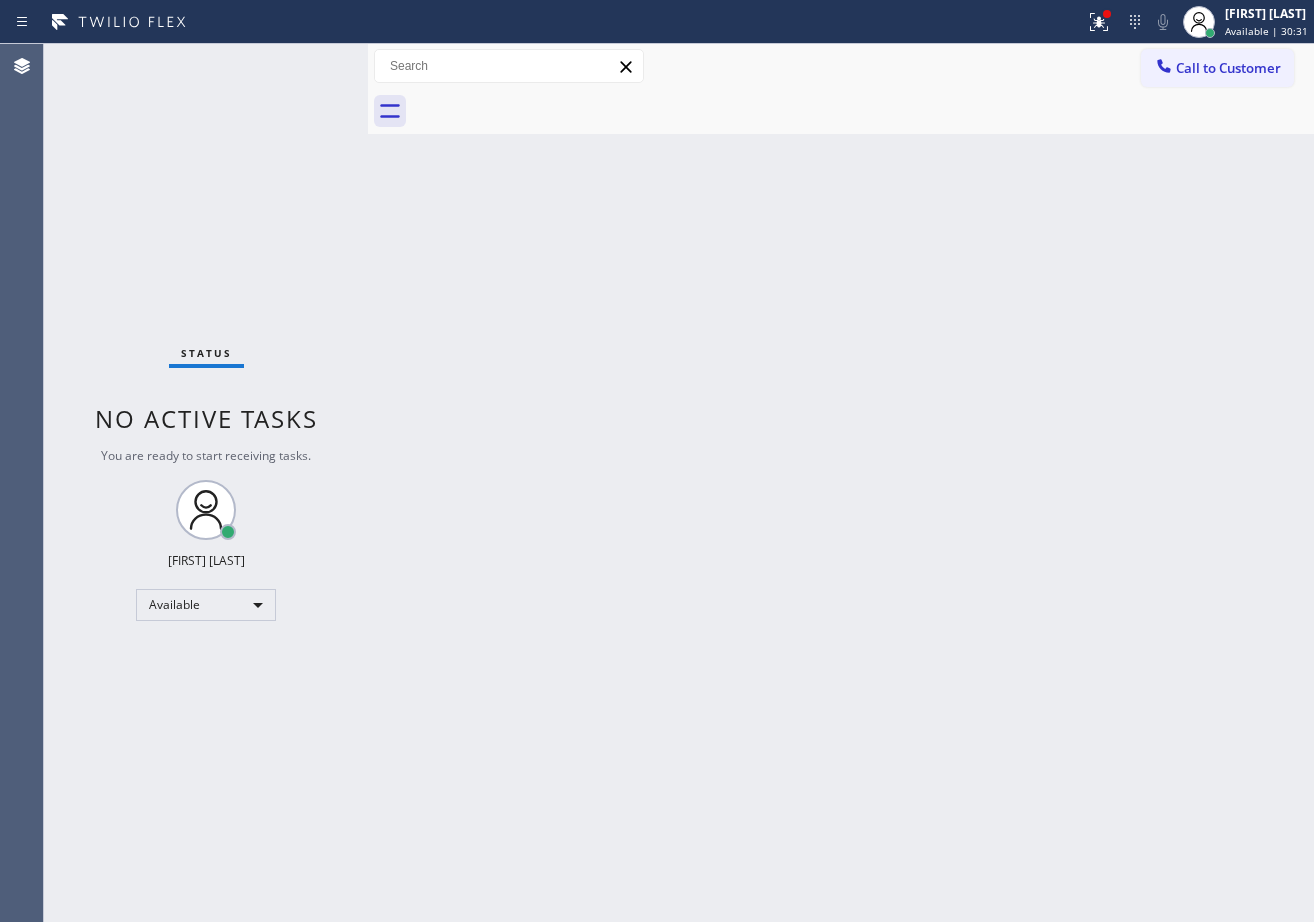click on "Back to Dashboard Change Sender ID Customers Technicians Select a contact Outbound call Technician Search Technician Your caller id phone number Your caller id phone number Call Technician info Name   Phone none Address none Change Sender ID HVAC [PHONE] 5 Star Appliance [PHONE] Appliance Repair [PHONE] Plumbing [PHONE] Air Duct Cleaning [PHONE]  Electricians [PHONE] Cancel Change Check personal SMS Reset Change No tabs Call to Customer Outbound call Location Expert Viking Appliance Repair Hillsborough Your caller id phone number [PHONE] Customer number Call Outbound call Technician Search Technician Your caller id phone number Your caller id phone number Call" at bounding box center (841, 483) 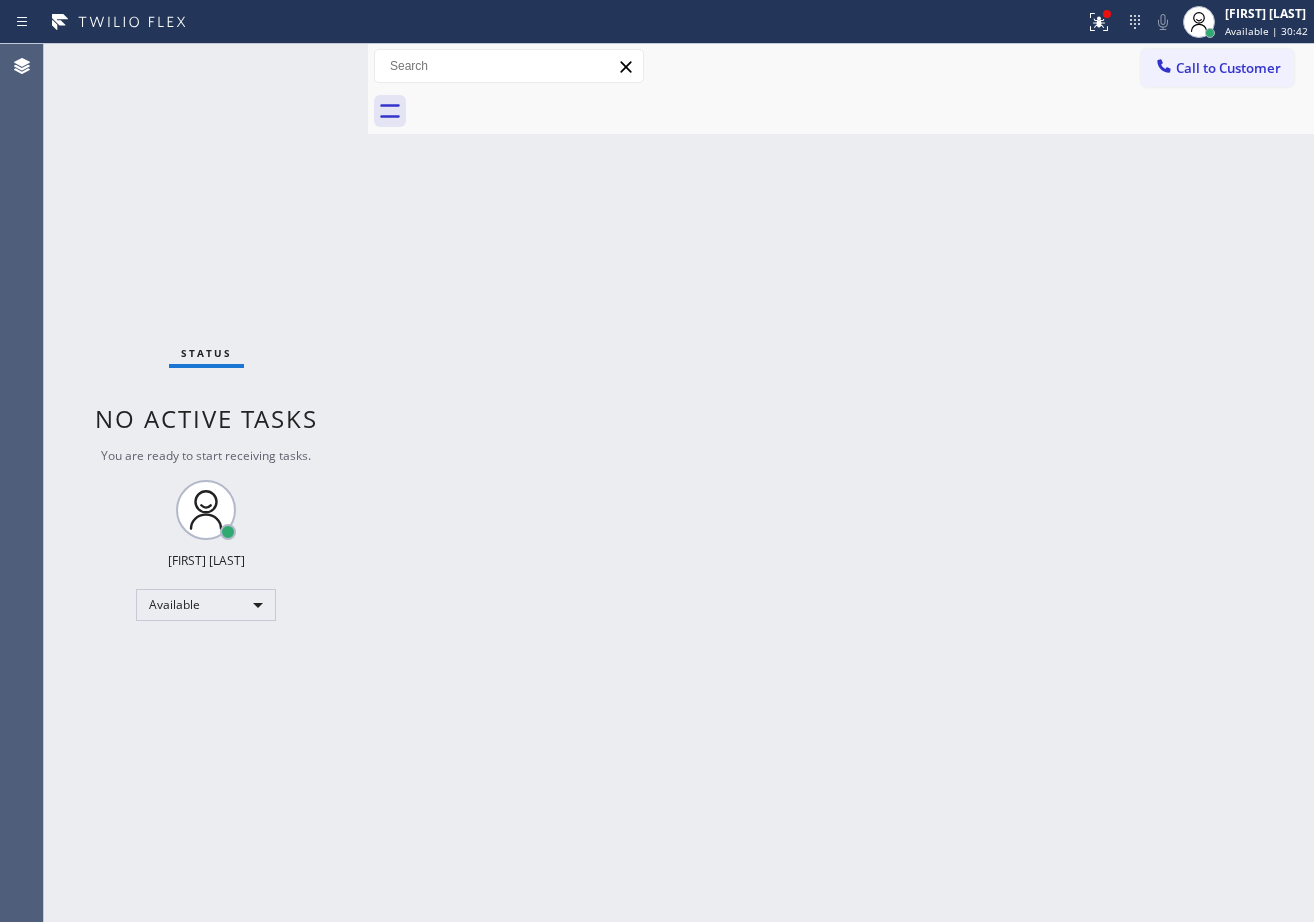 click on "Status   No active tasks     You are ready to start receiving tasks.   [FIRST] [LAST] Available" at bounding box center (206, 483) 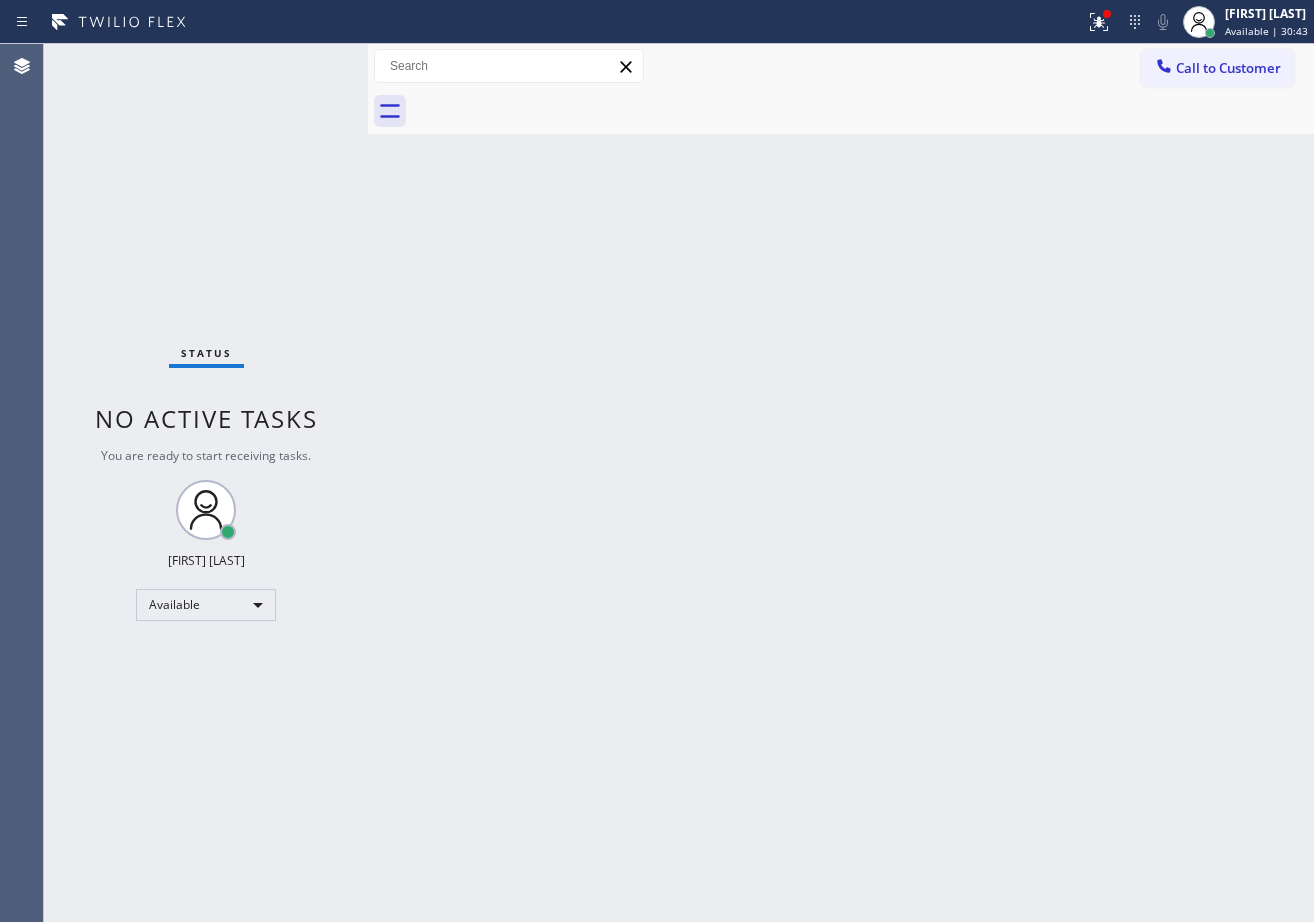 click on "Status   No active tasks     You are ready to start receiving tasks.   [FIRST] [LAST] Available" at bounding box center (206, 483) 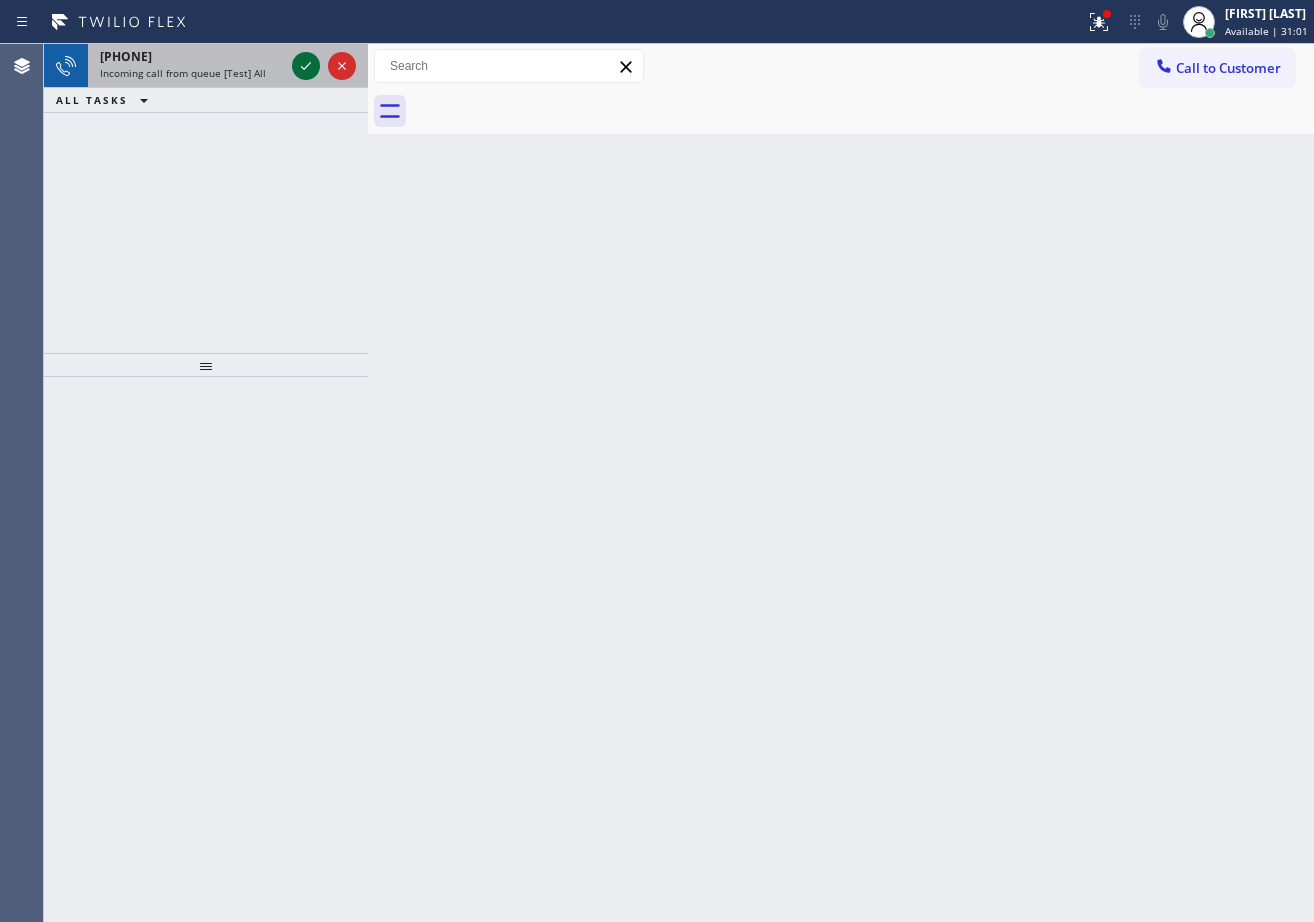 click 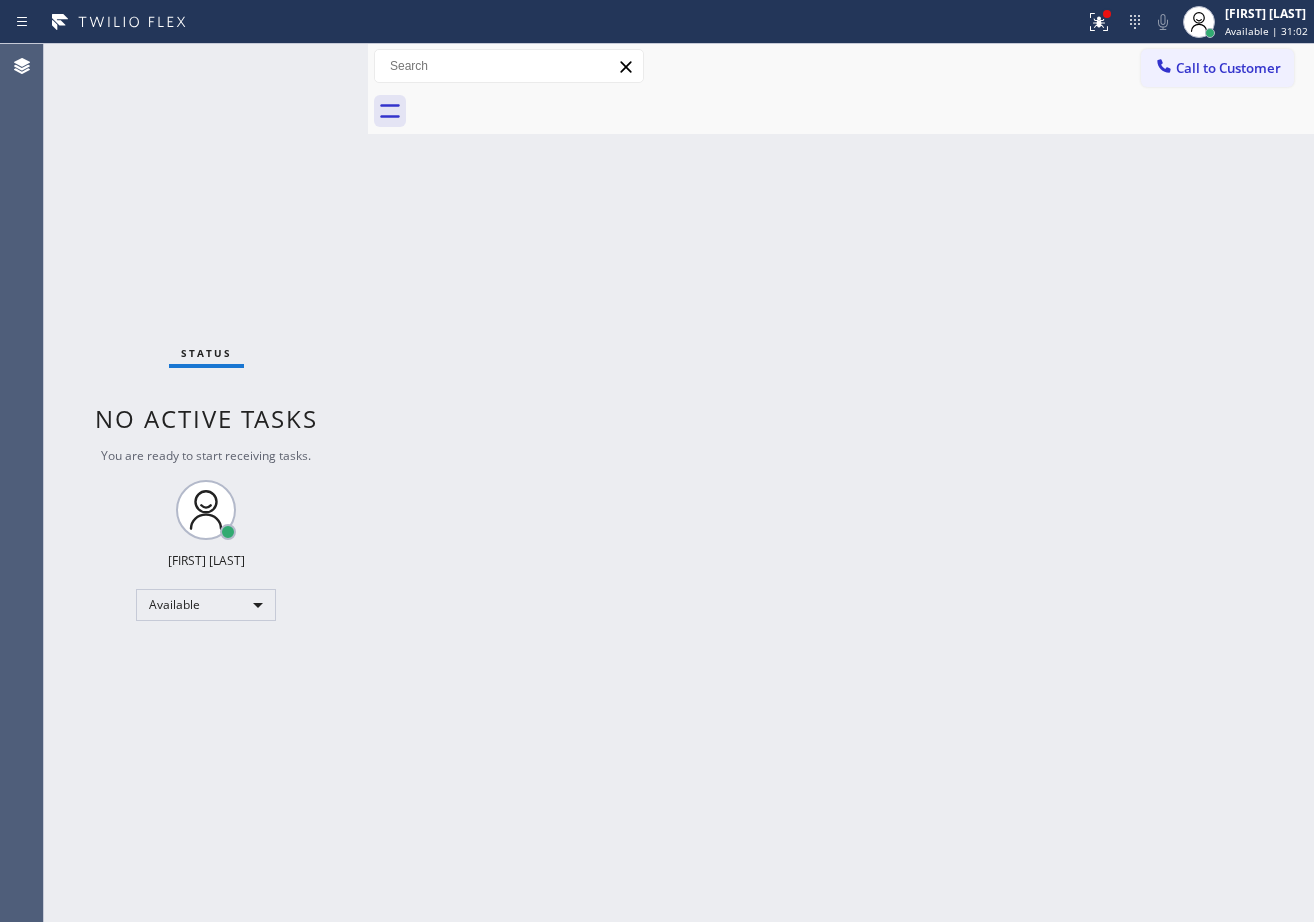 click on "Status   No active tasks     You are ready to start receiving tasks.   [FIRST] [LAST] Available" at bounding box center (206, 483) 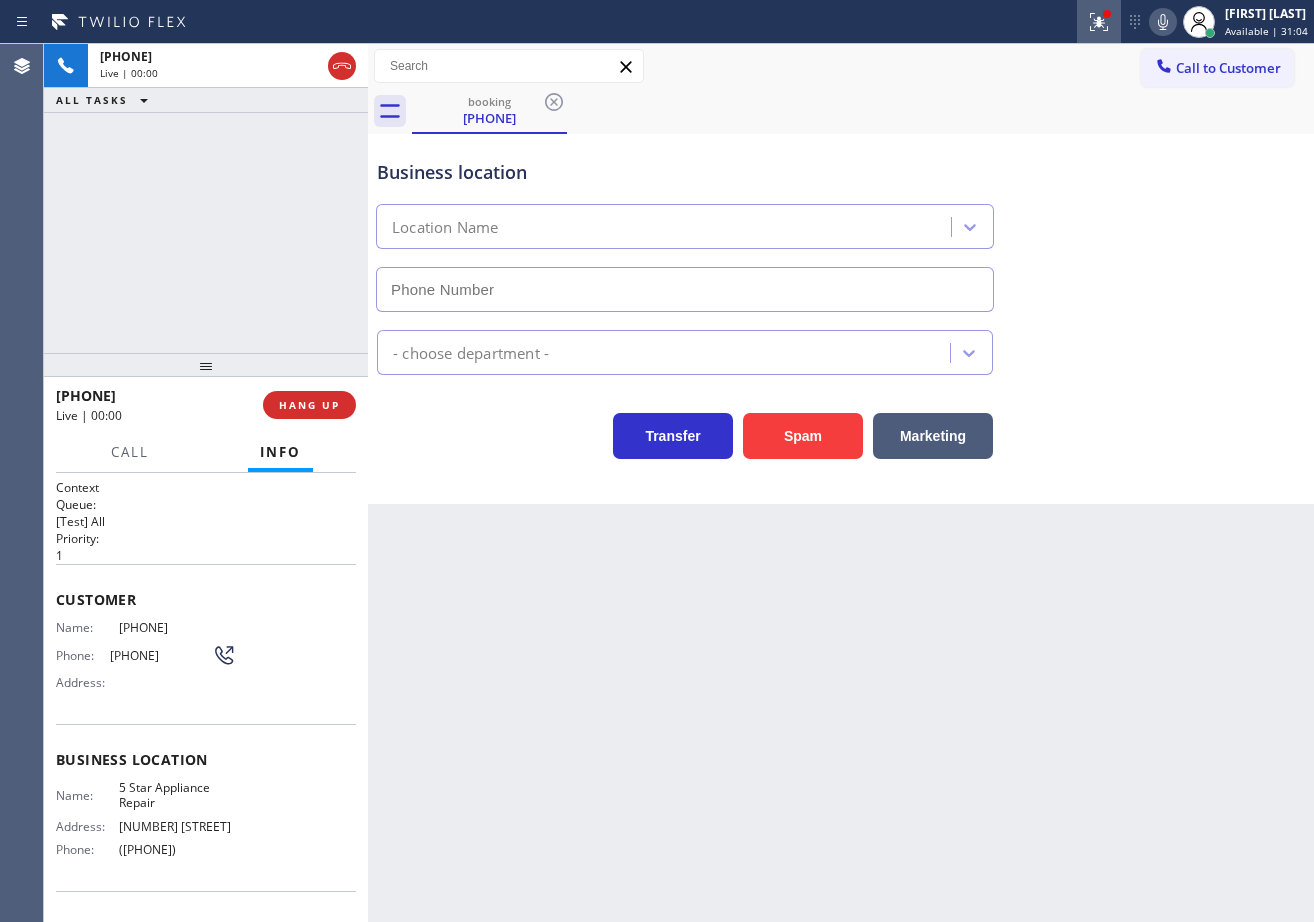 type on "([PHONE])" 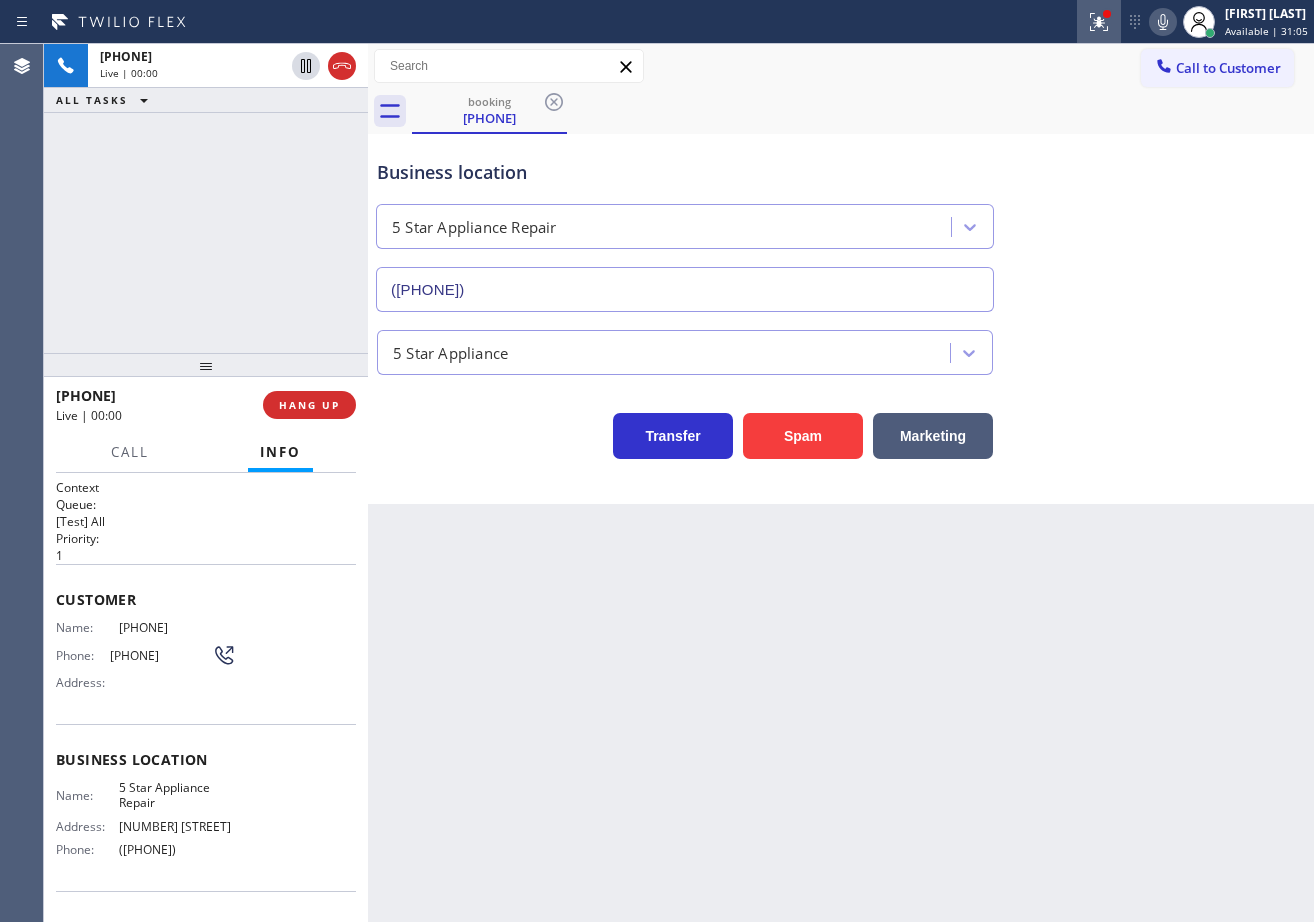 click 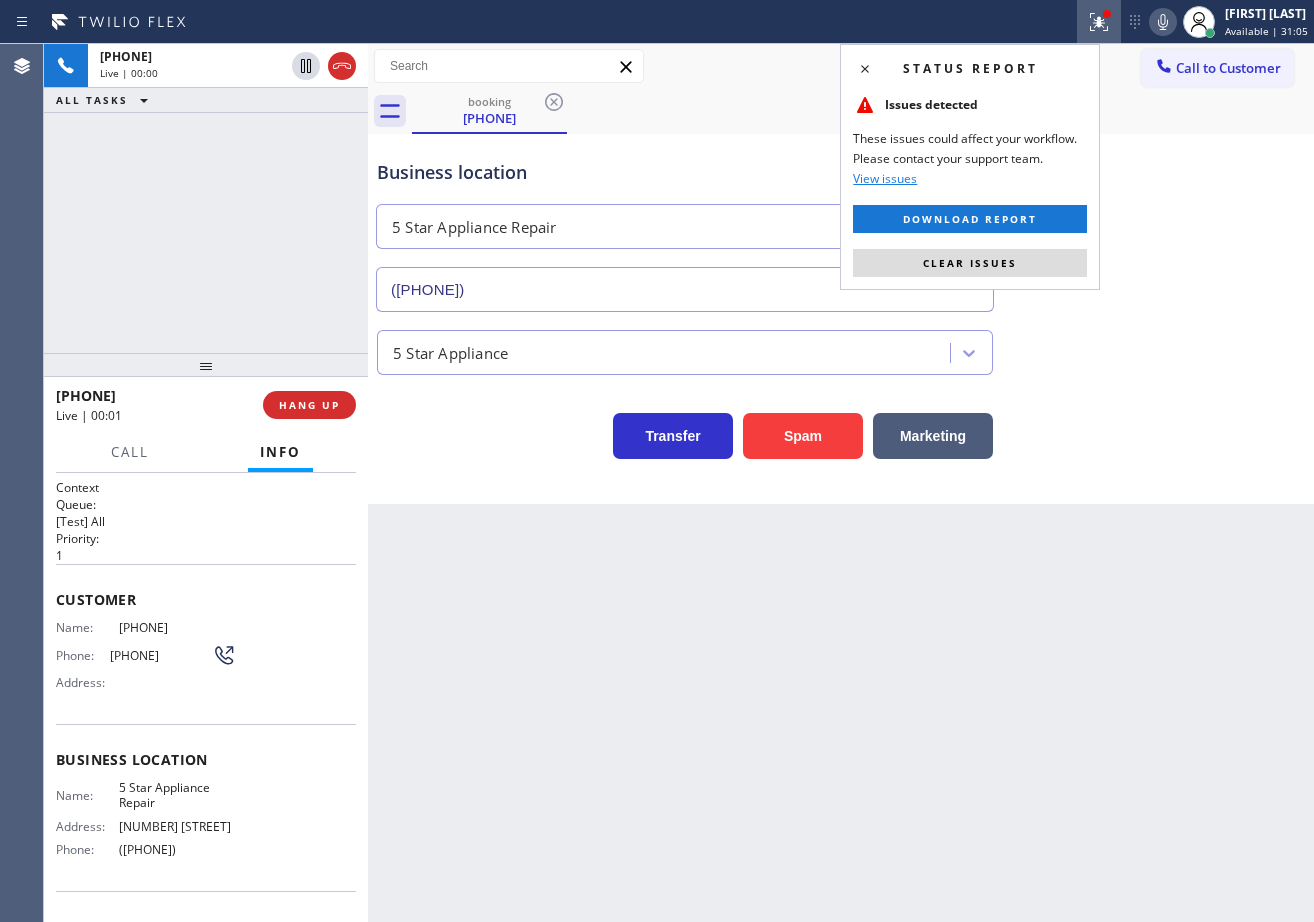 click on "Clear issues" at bounding box center (970, 263) 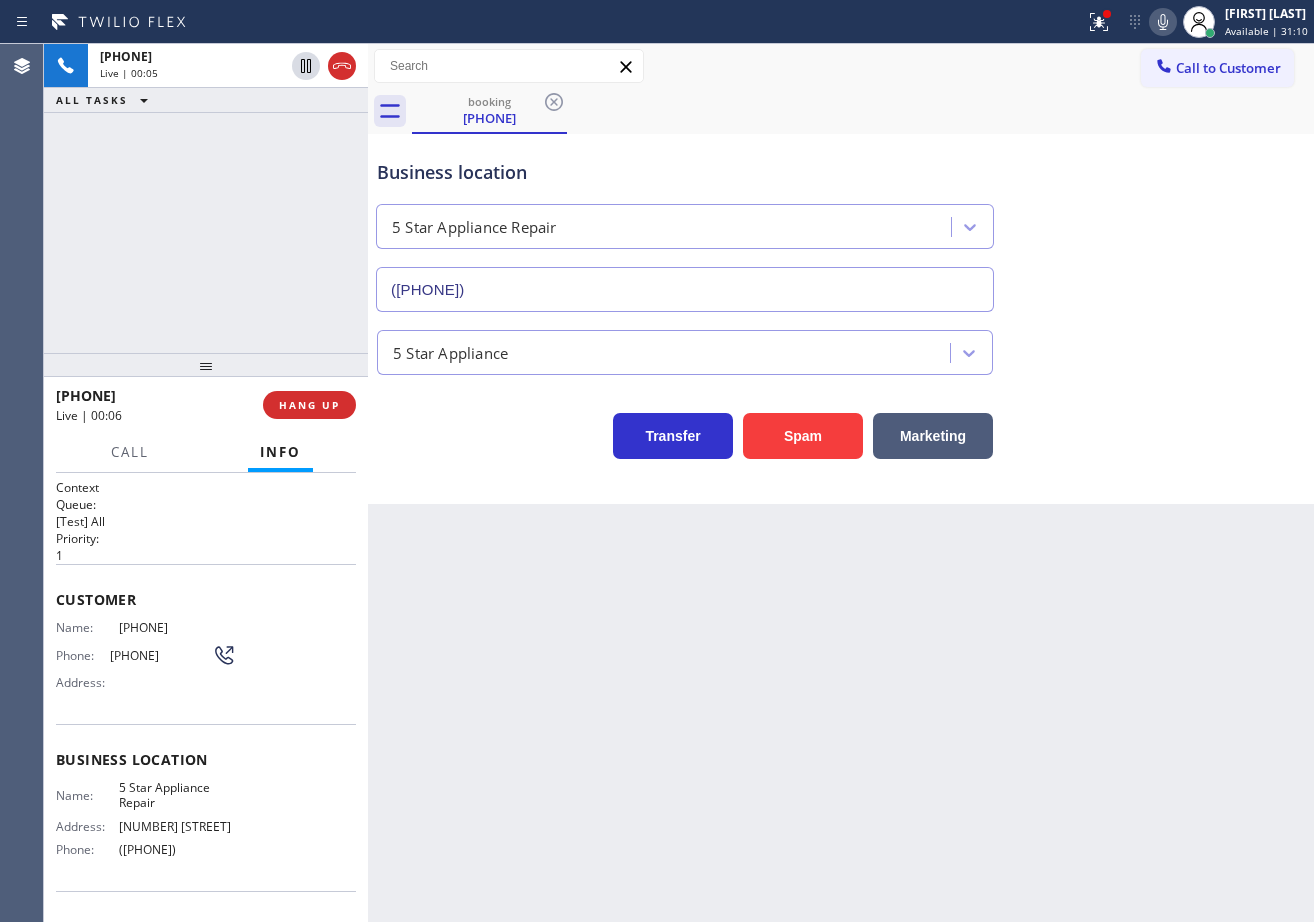 click on "Back to Dashboard Change Sender ID Customers Technicians Select a contact Outbound call Technician Search Technician Your caller id phone number Your caller id phone number Call Technician info Name   Phone none Address none Change Sender ID HVAC [PHONE] 5 Star Appliance [PHONE] Appliance Repair [PHONE] Plumbing [PHONE] Air Duct Cleaning [PHONE]  Electricians [PHONE] Cancel Change Check personal SMS Reset Change booking [PHONE] Call to Customer Outbound call Location Expert Viking Appliance Repair Hillsborough Your caller id phone number [PHONE] Customer number Call Outbound call Technician Search Technician Your caller id phone number Your caller id phone number Call booking [PHONE] Business location 5 Star Appliance Repair [PHONE] 5 Star Appliance Transfer Spam Marketing" at bounding box center [841, 483] 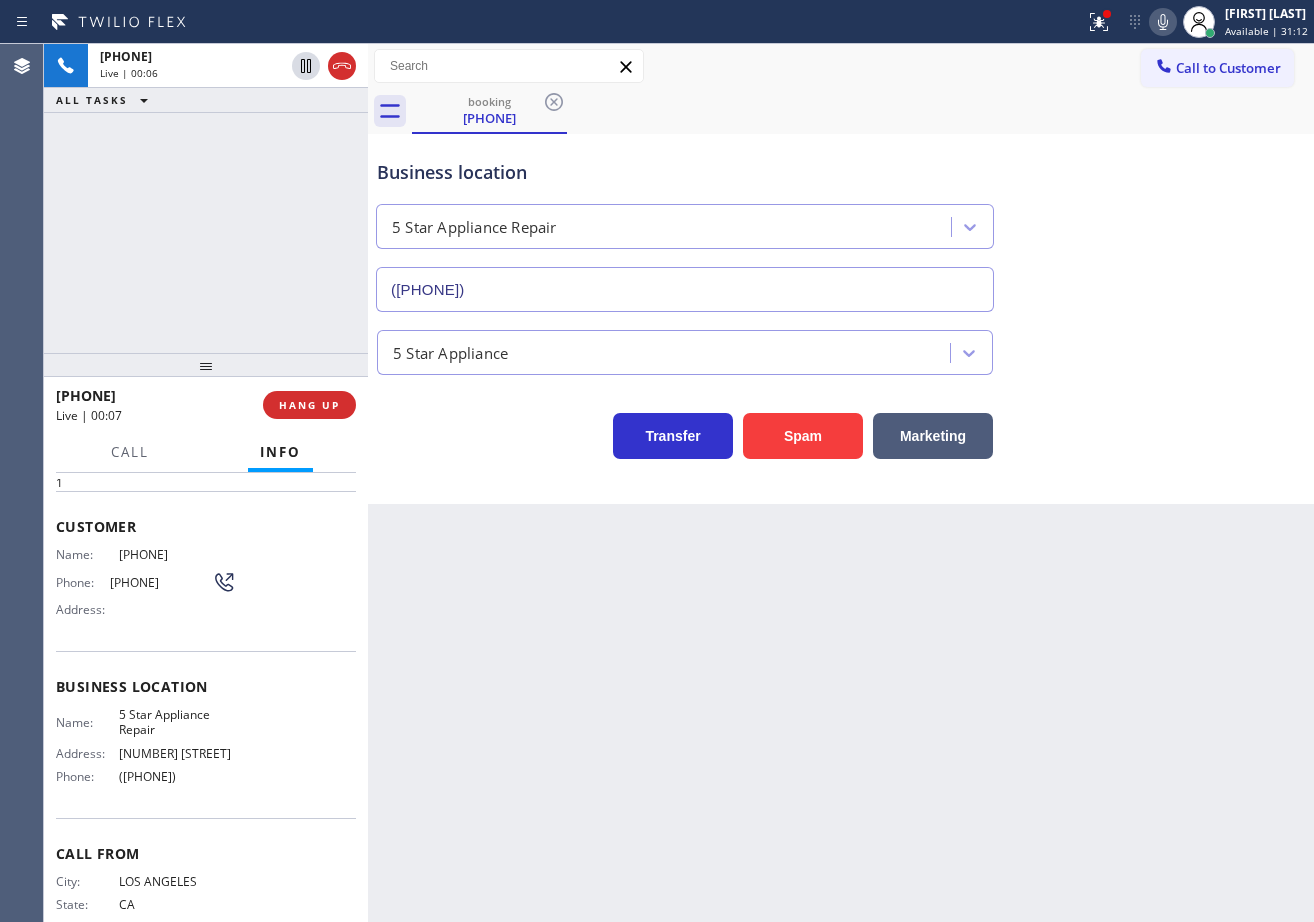 scroll, scrollTop: 0, scrollLeft: 0, axis: both 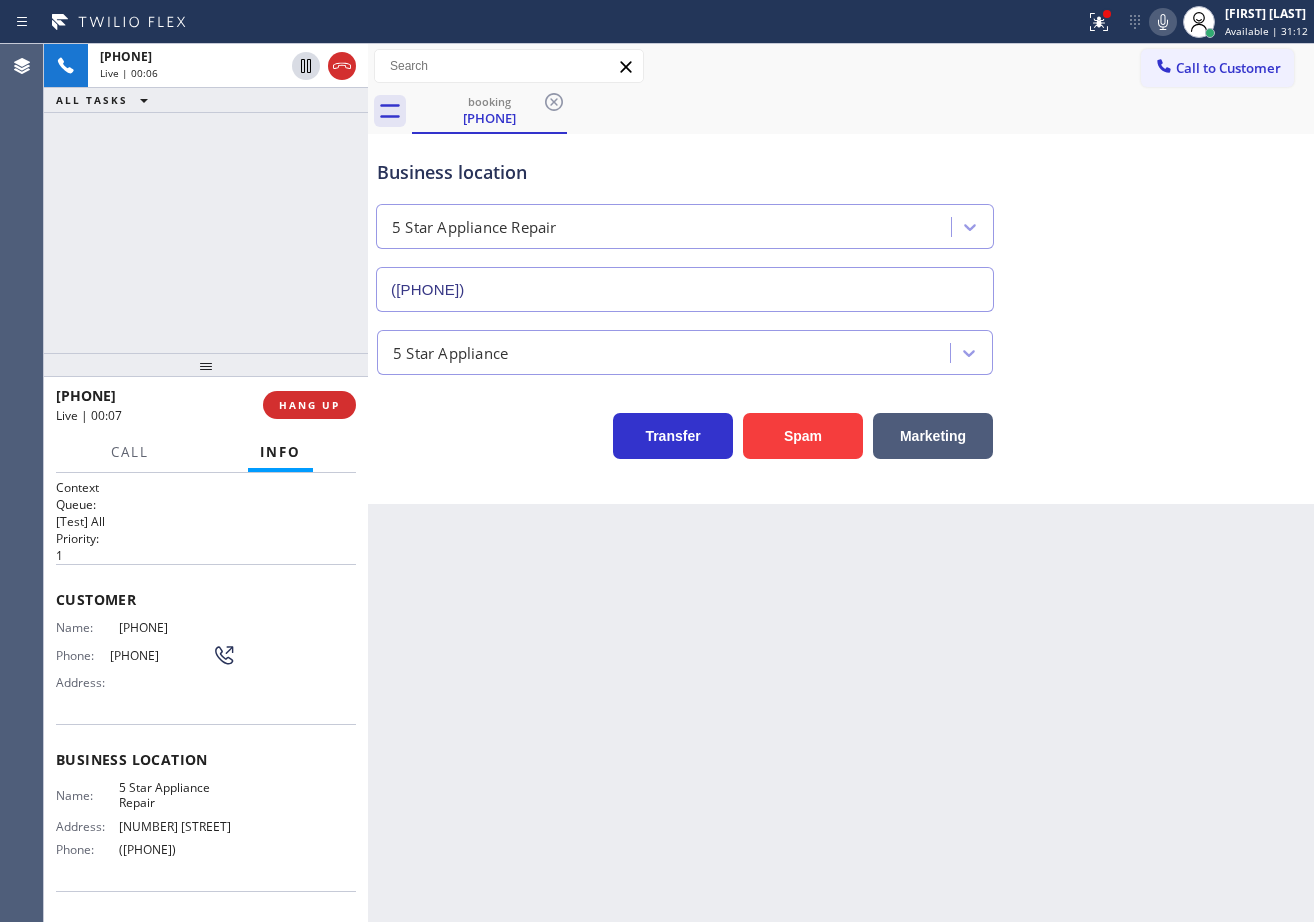 drag, startPoint x: 697, startPoint y: 715, endPoint x: 230, endPoint y: 715, distance: 467 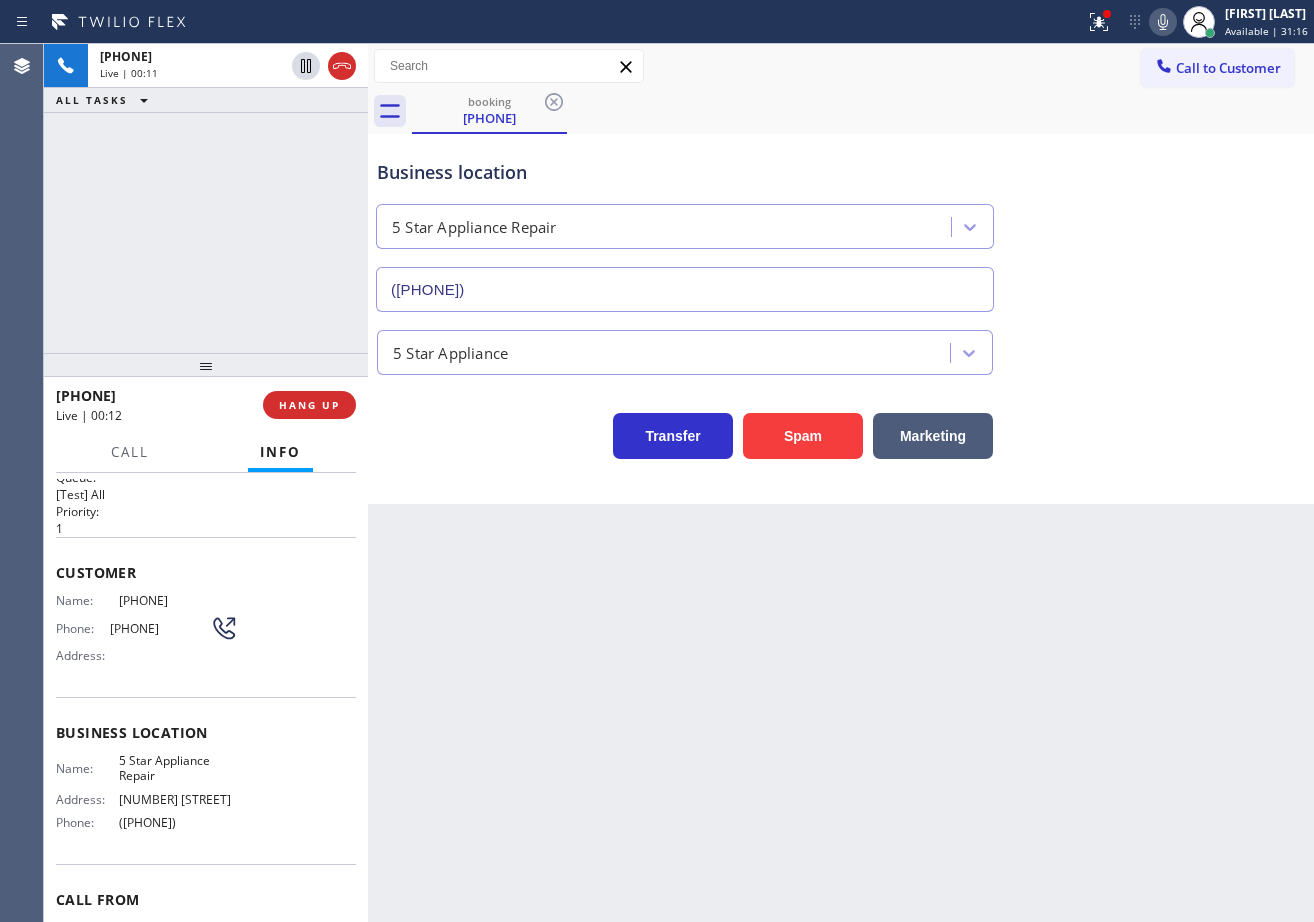 scroll, scrollTop: 0, scrollLeft: 0, axis: both 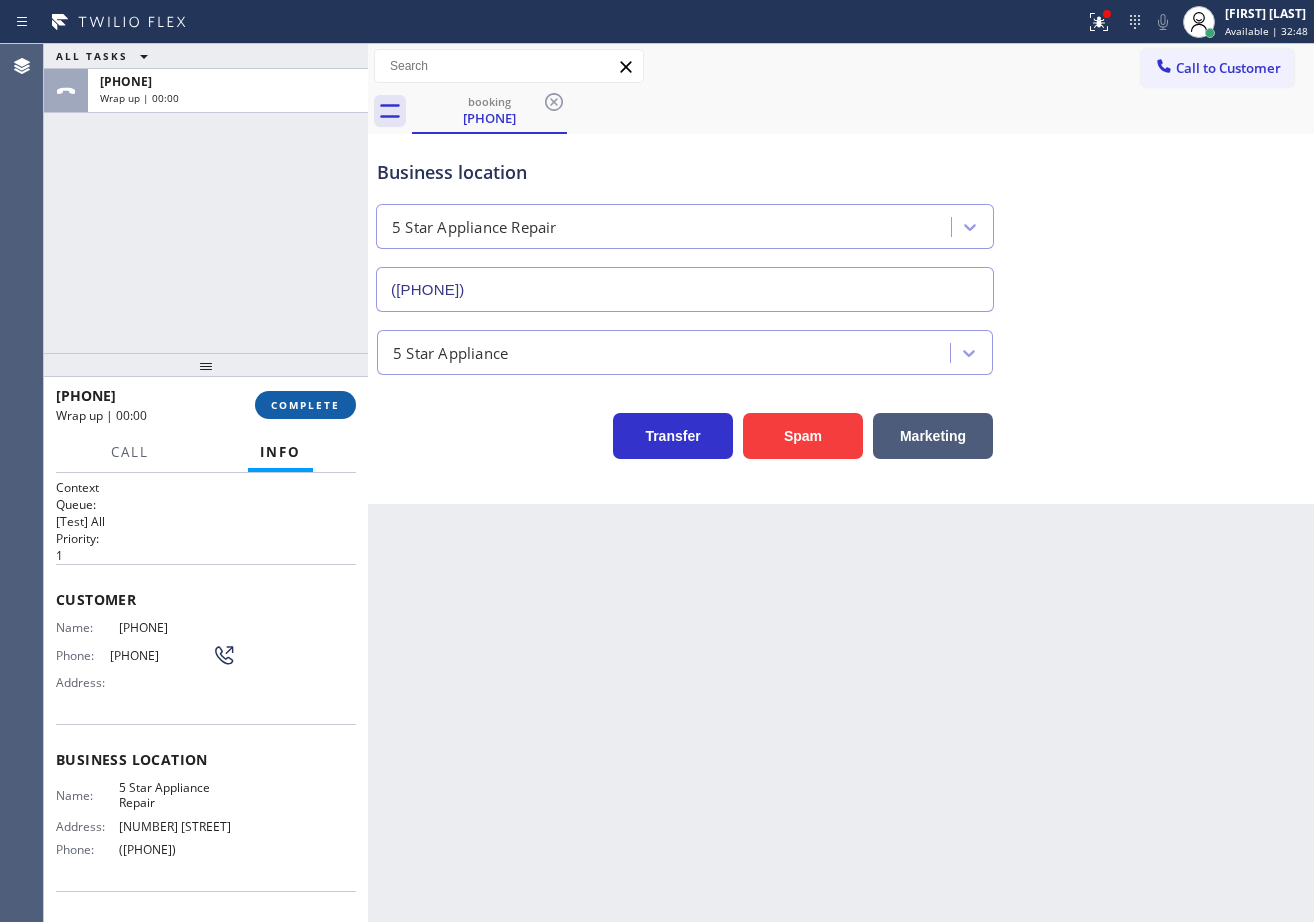 click on "COMPLETE" at bounding box center [305, 405] 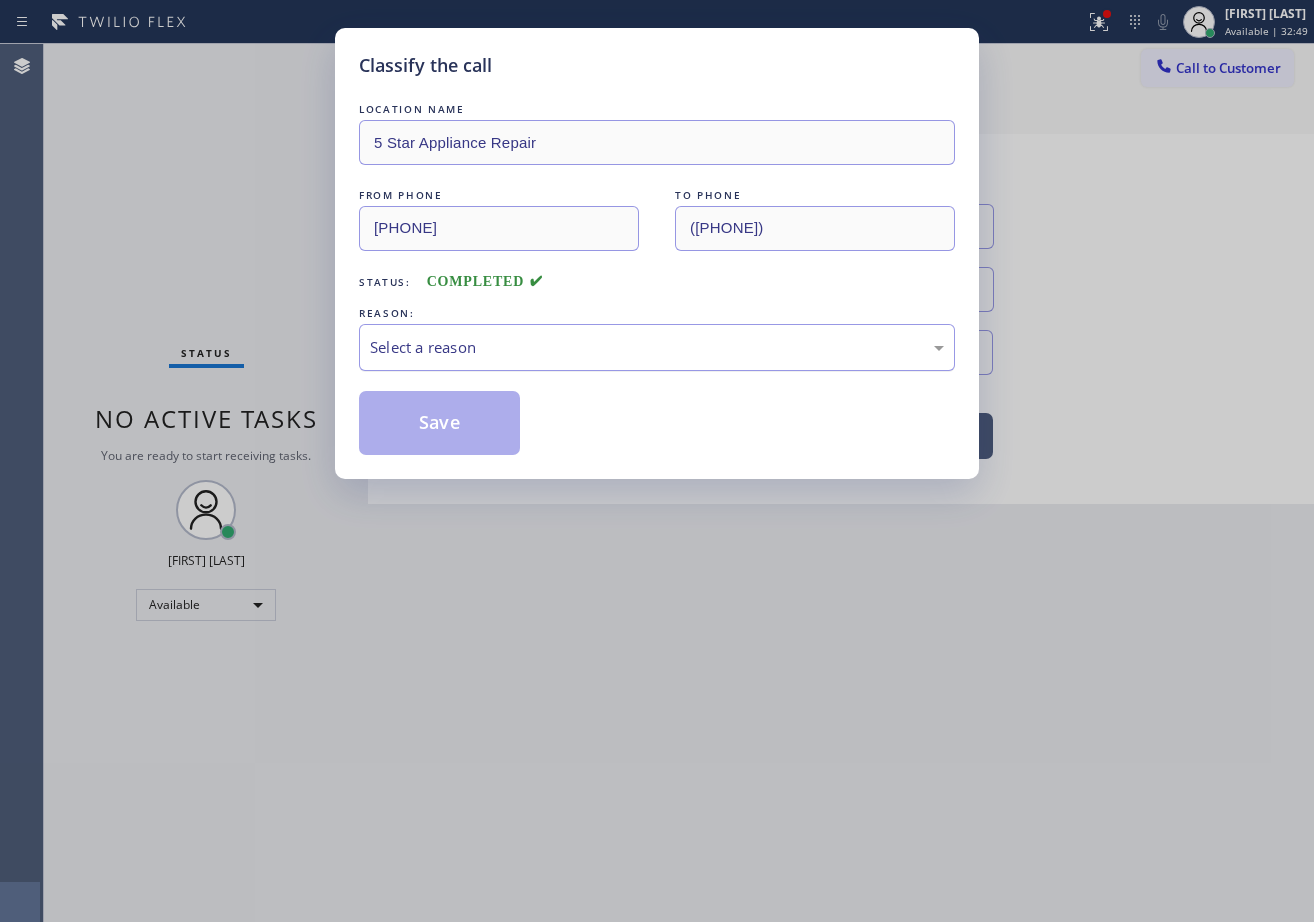 click on "Select a reason" at bounding box center (657, 347) 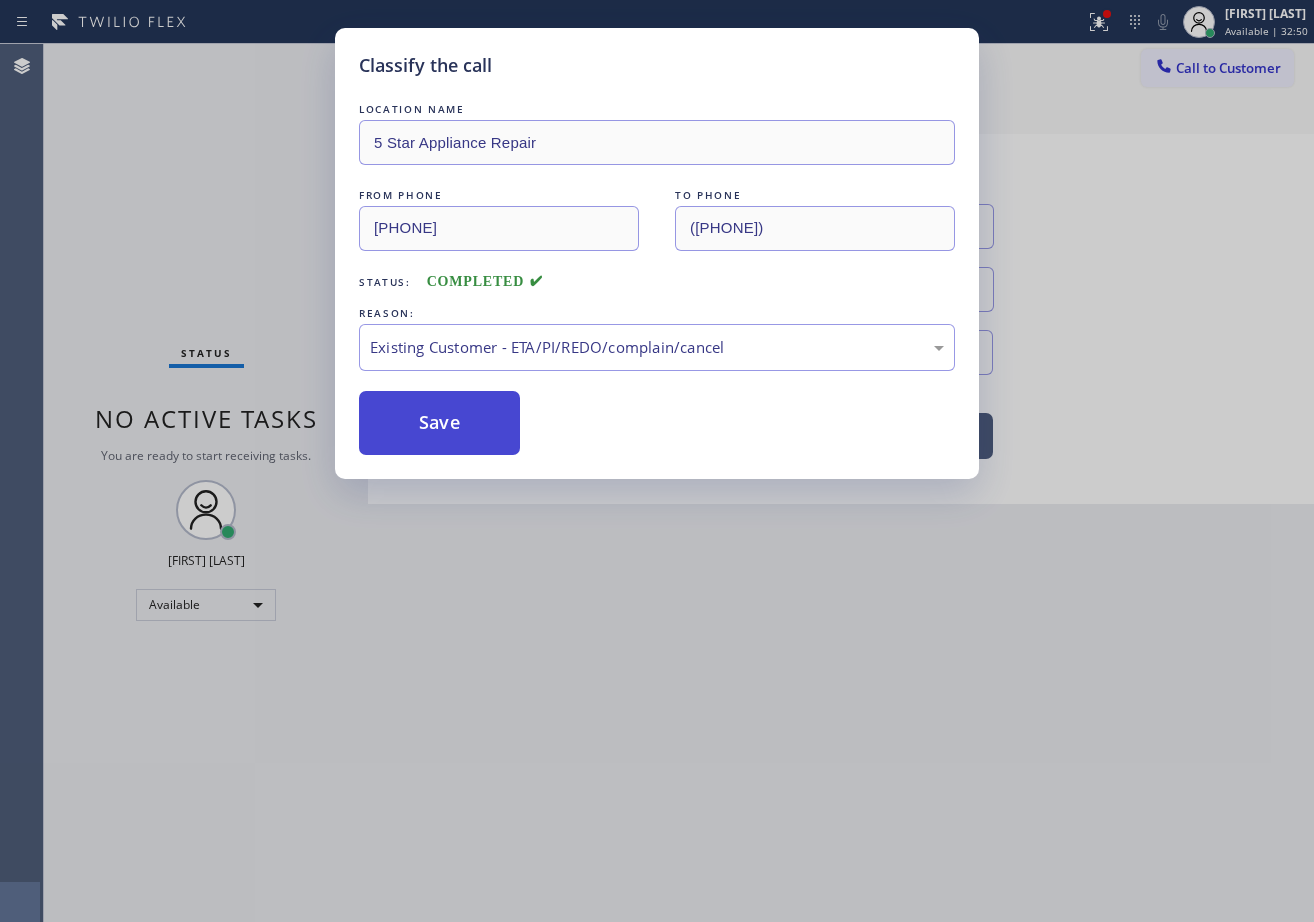 click on "Save" at bounding box center (439, 423) 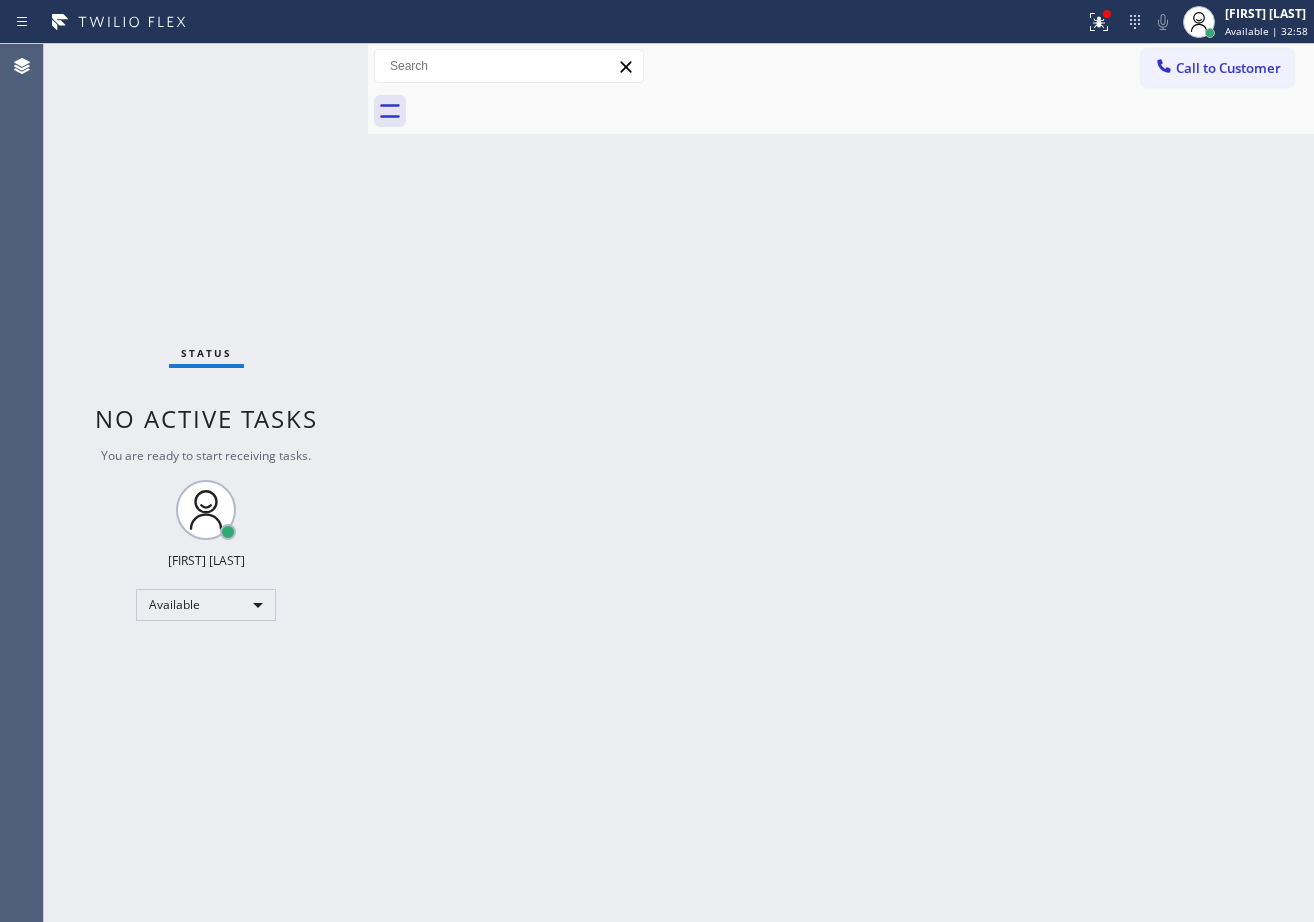 click on "Status   No active tasks     You are ready to start receiving tasks.   [FIRST] [LAST] Available" at bounding box center (206, 483) 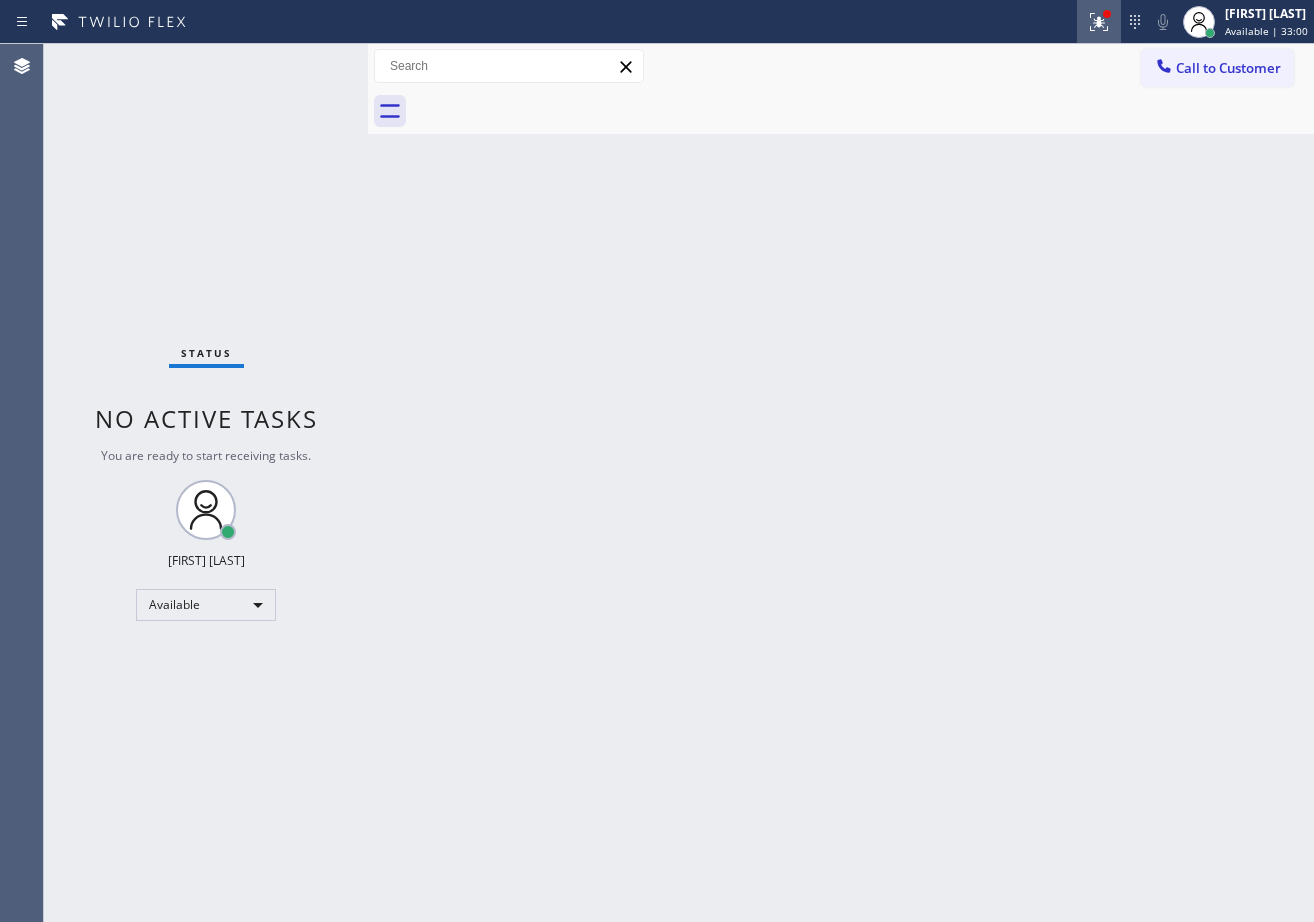 click 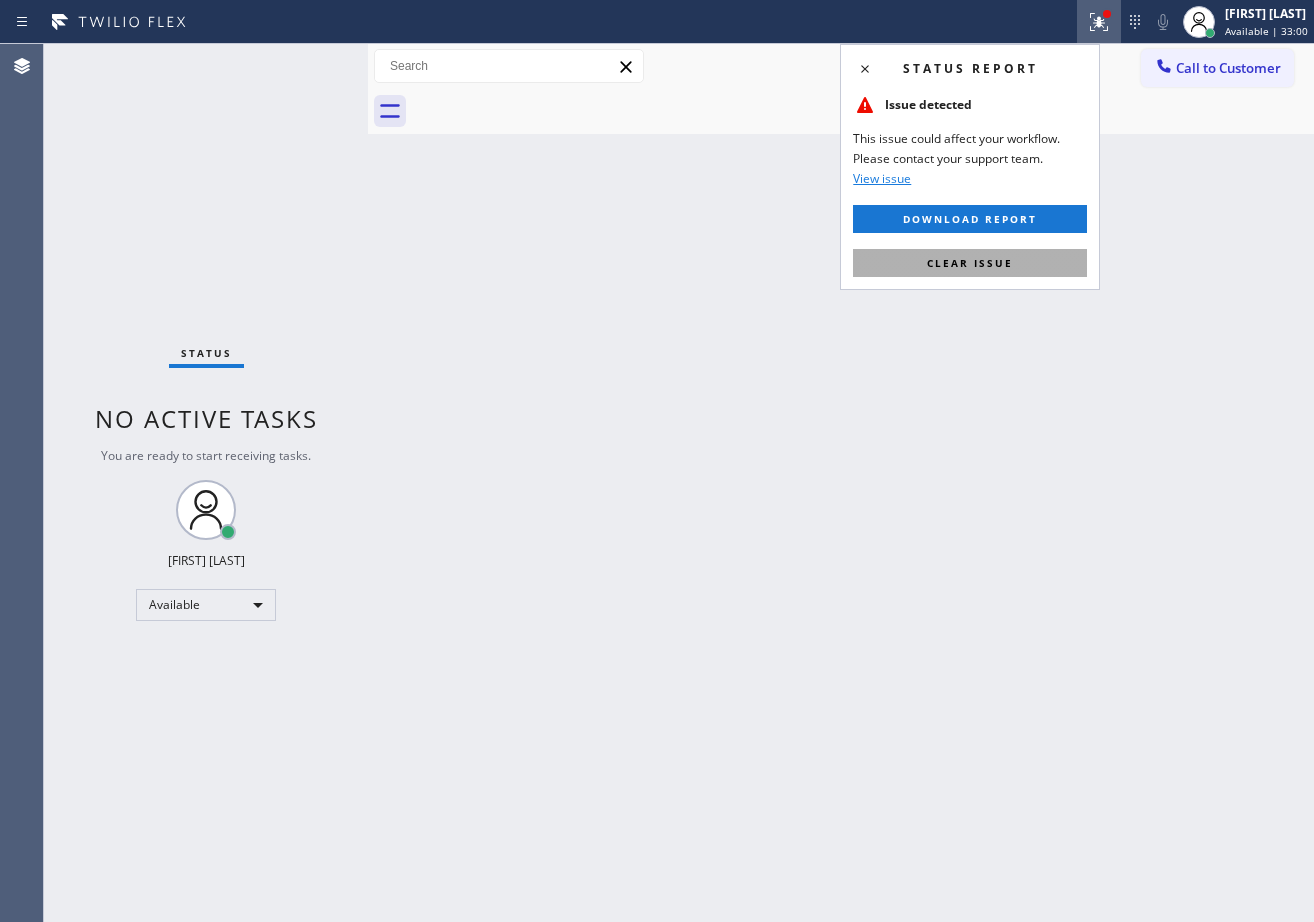 click on "Clear issue" at bounding box center (970, 263) 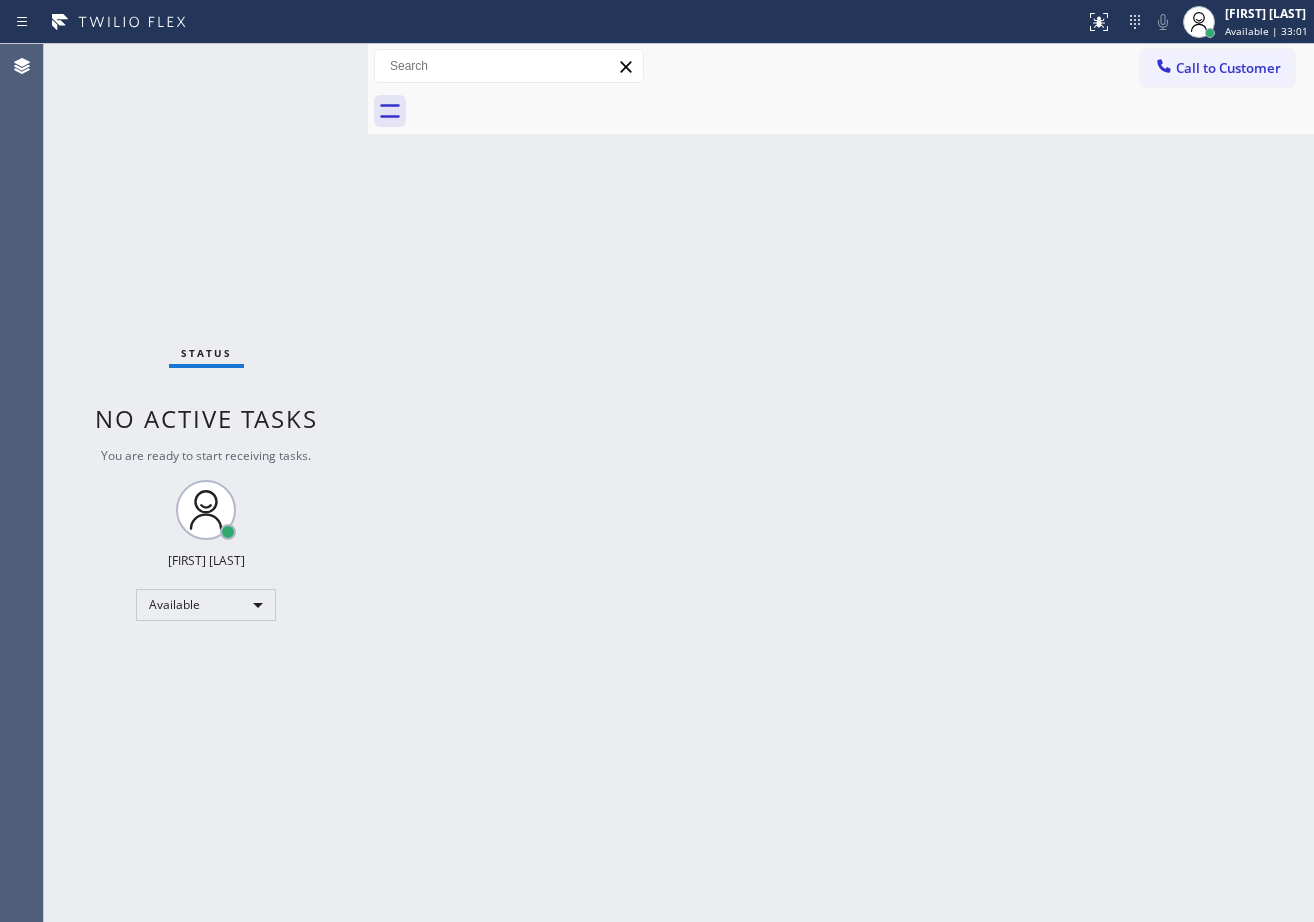 click on "Status   No active tasks     You are ready to start receiving tasks.   [FIRST] [LAST] Available" at bounding box center [206, 483] 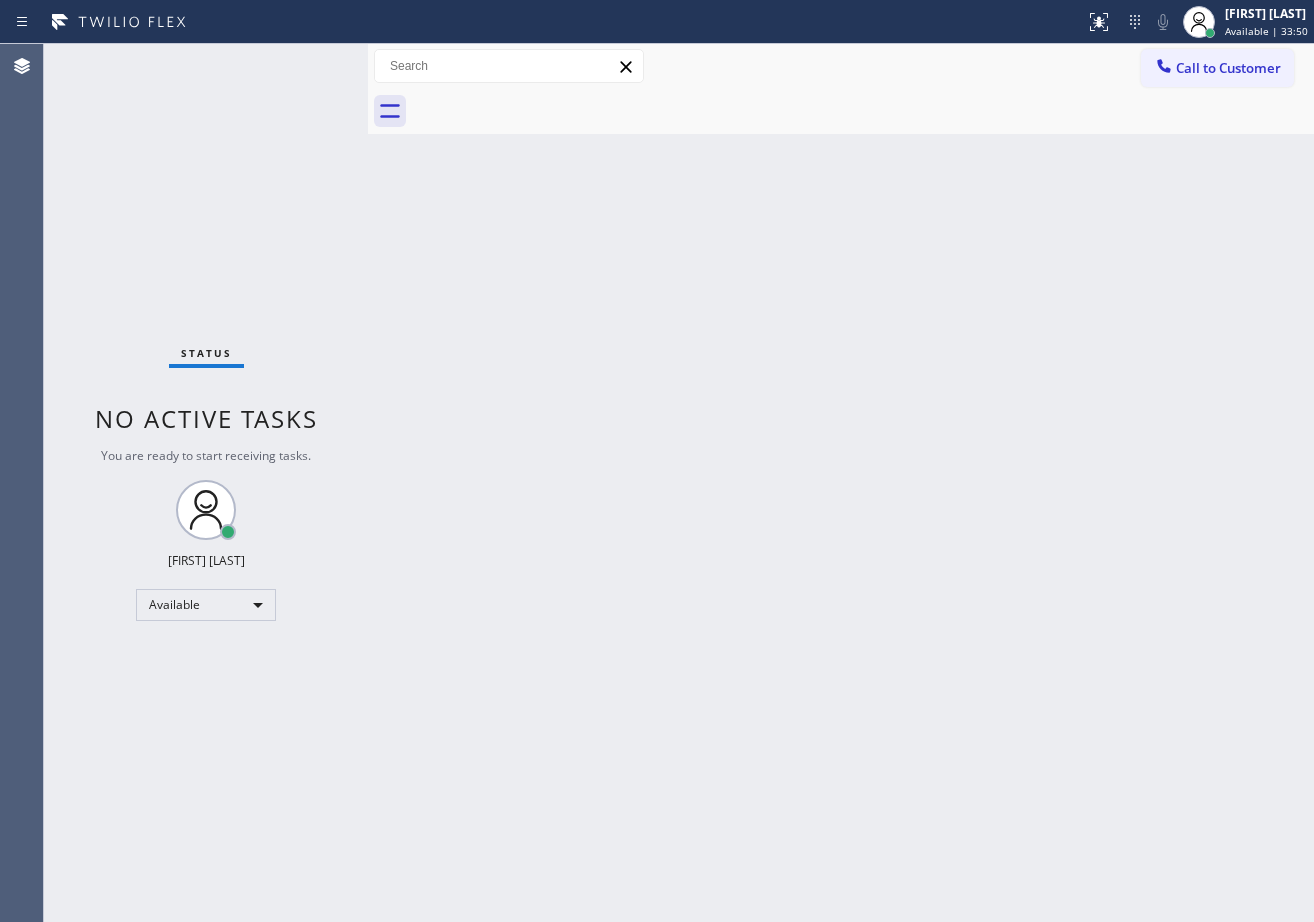 click on "Back to Dashboard Change Sender ID Customers Technicians Select a contact Outbound call Technician Search Technician Your caller id phone number Your caller id phone number Call Technician info Name   Phone none Address none Change Sender ID HVAC [PHONE] 5 Star Appliance [PHONE] Appliance Repair [PHONE] Plumbing [PHONE] Air Duct Cleaning [PHONE]  Electricians [PHONE] Cancel Change Check personal SMS Reset Change No tabs Call to Customer Outbound call Location Expert Viking Appliance Repair Hillsborough Your caller id phone number [PHONE] Customer number Call Outbound call Technician Search Technician Your caller id phone number Your caller id phone number Call" at bounding box center (841, 483) 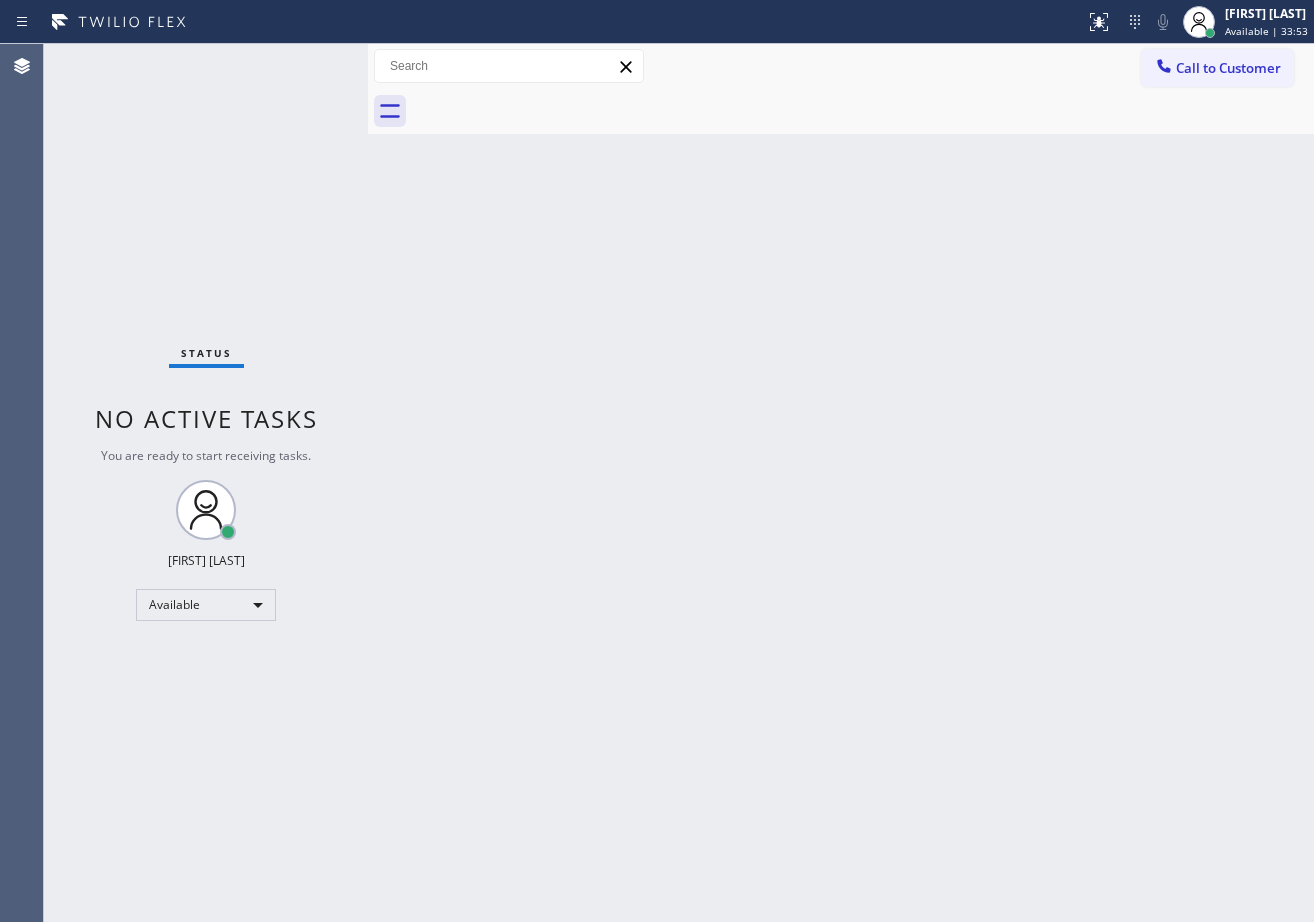 click on "Back to Dashboard Change Sender ID Customers Technicians Select a contact Outbound call Technician Search Technician Your caller id phone number Your caller id phone number Call Technician info Name   Phone none Address none Change Sender ID HVAC [PHONE] 5 Star Appliance [PHONE] Appliance Repair [PHONE] Plumbing [PHONE] Air Duct Cleaning [PHONE]  Electricians [PHONE] Cancel Change Check personal SMS Reset Change No tabs Call to Customer Outbound call Location Expert Viking Appliance Repair Hillsborough Your caller id phone number [PHONE] Customer number Call Outbound call Technician Search Technician Your caller id phone number Your caller id phone number Call" at bounding box center (841, 483) 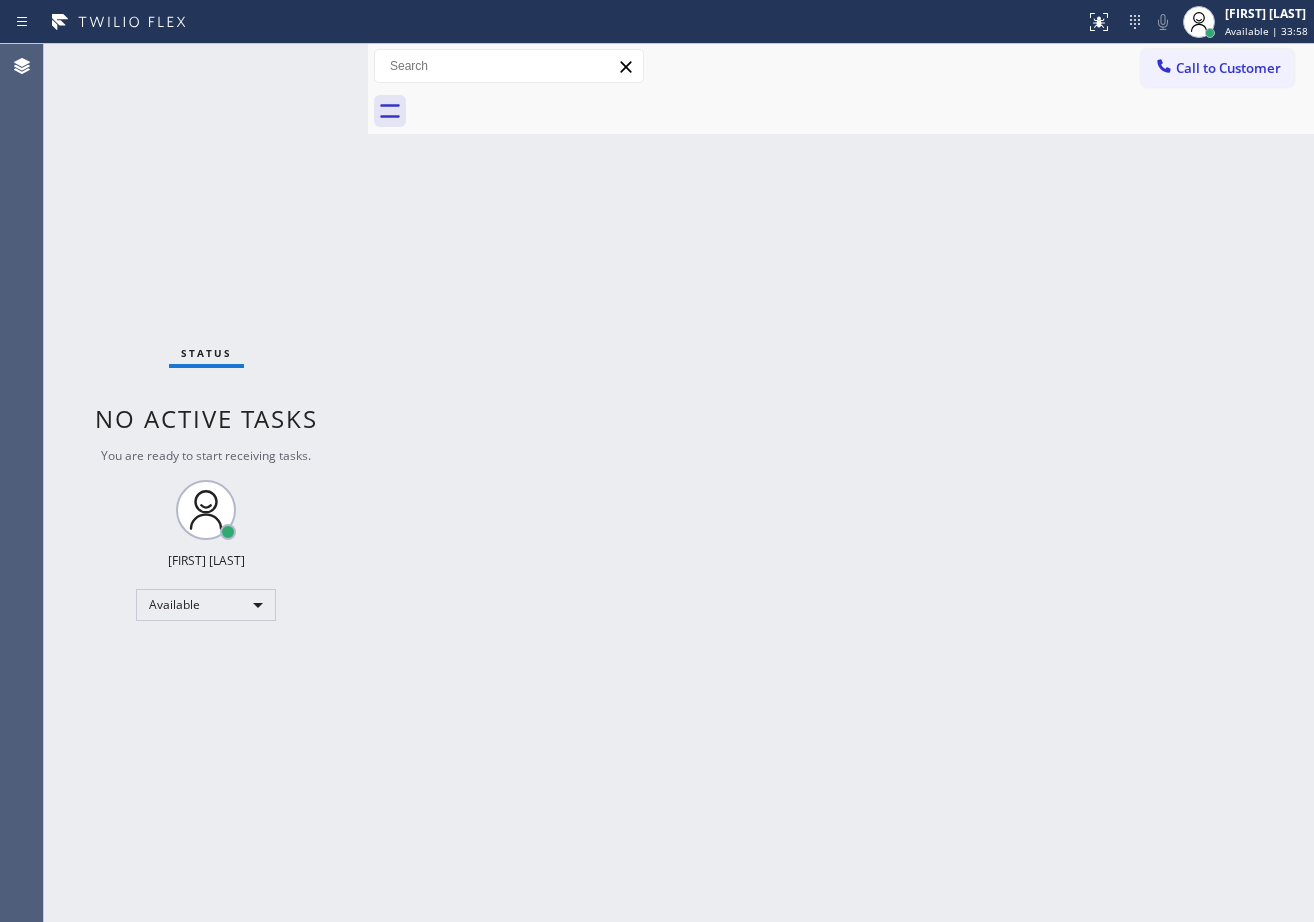 click on "Back to Dashboard Change Sender ID Customers Technicians Select a contact Outbound call Technician Search Technician Your caller id phone number Your caller id phone number Call Technician info Name   Phone none Address none Change Sender ID HVAC [PHONE] 5 Star Appliance [PHONE] Appliance Repair [PHONE] Plumbing [PHONE] Air Duct Cleaning [PHONE]  Electricians [PHONE] Cancel Change Check personal SMS Reset Change No tabs Call to Customer Outbound call Location Expert Viking Appliance Repair Hillsborough Your caller id phone number [PHONE] Customer number Call Outbound call Technician Search Technician Your caller id phone number Your caller id phone number Call" at bounding box center (841, 483) 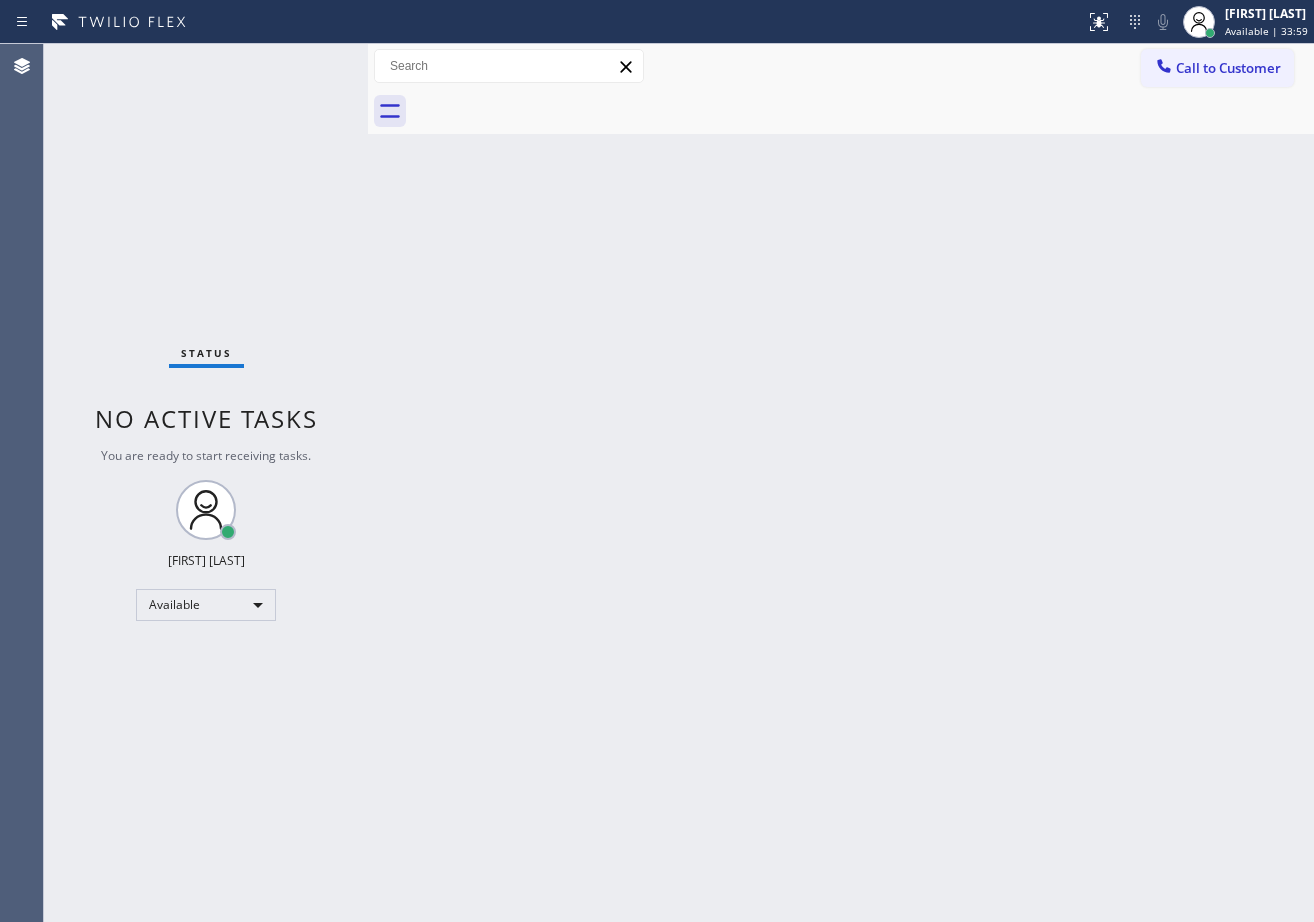 click on "Status   No active tasks     You are ready to start receiving tasks.   [FIRST] [LAST] Available" at bounding box center [206, 483] 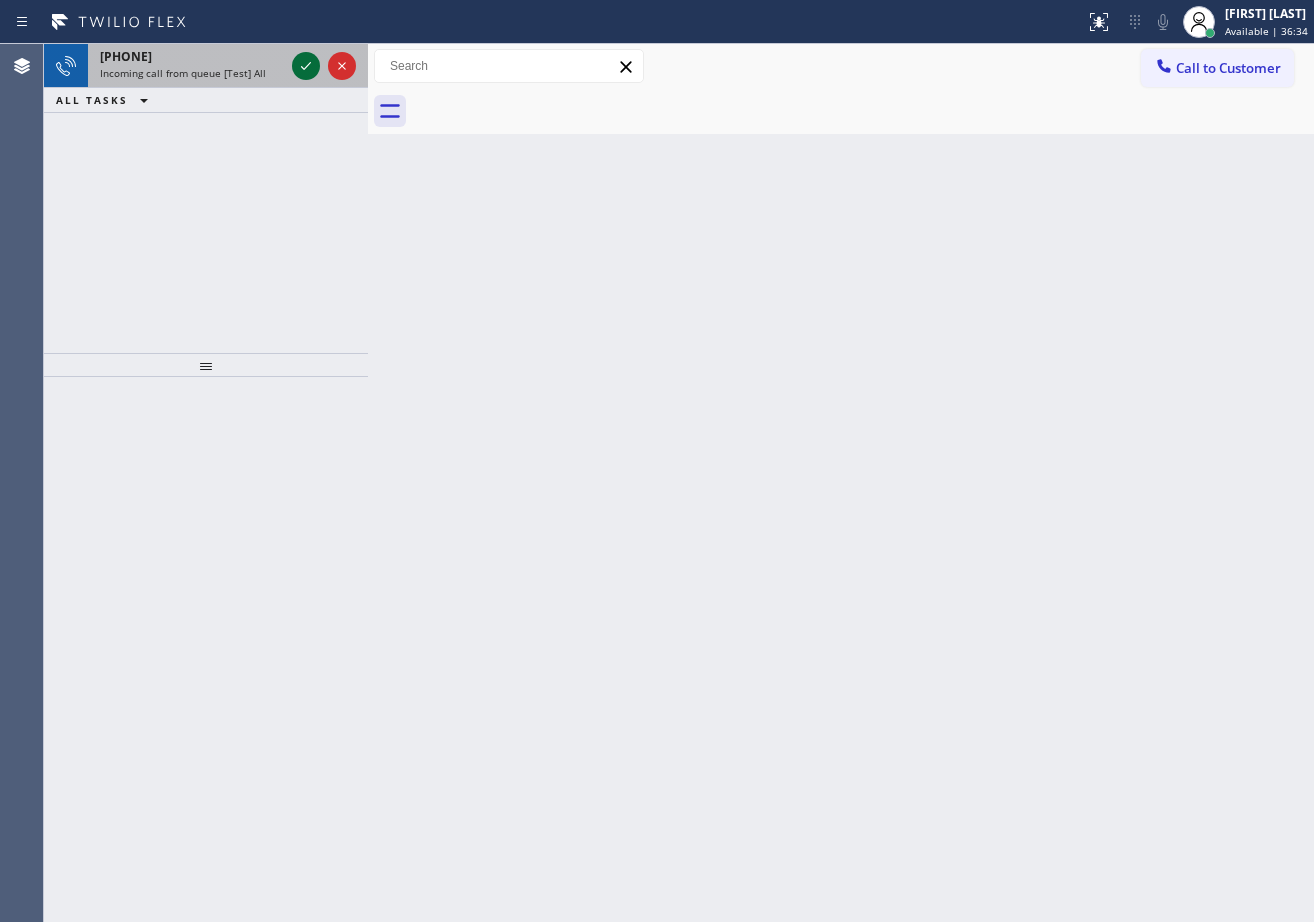 click 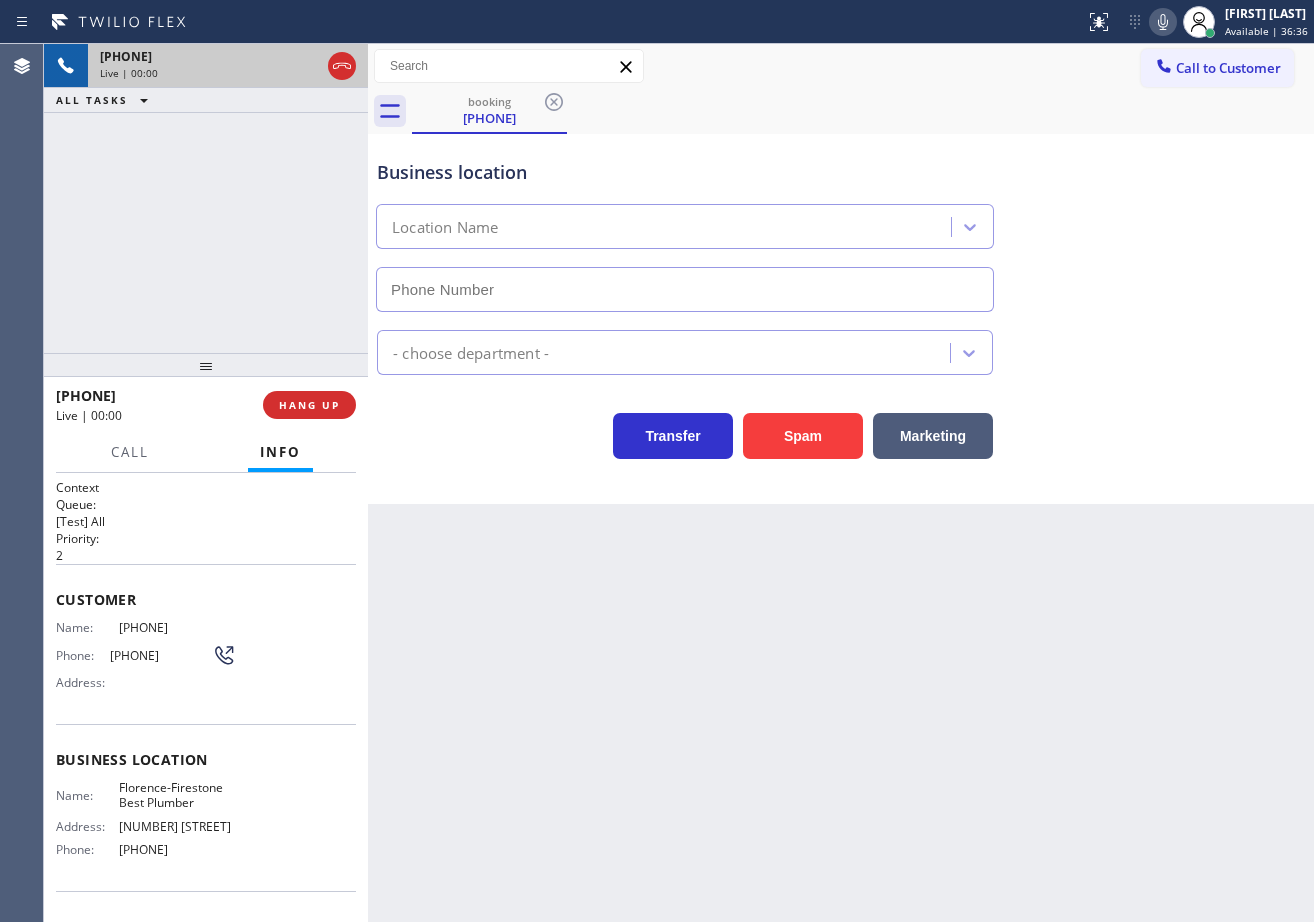 type on "[PHONE]" 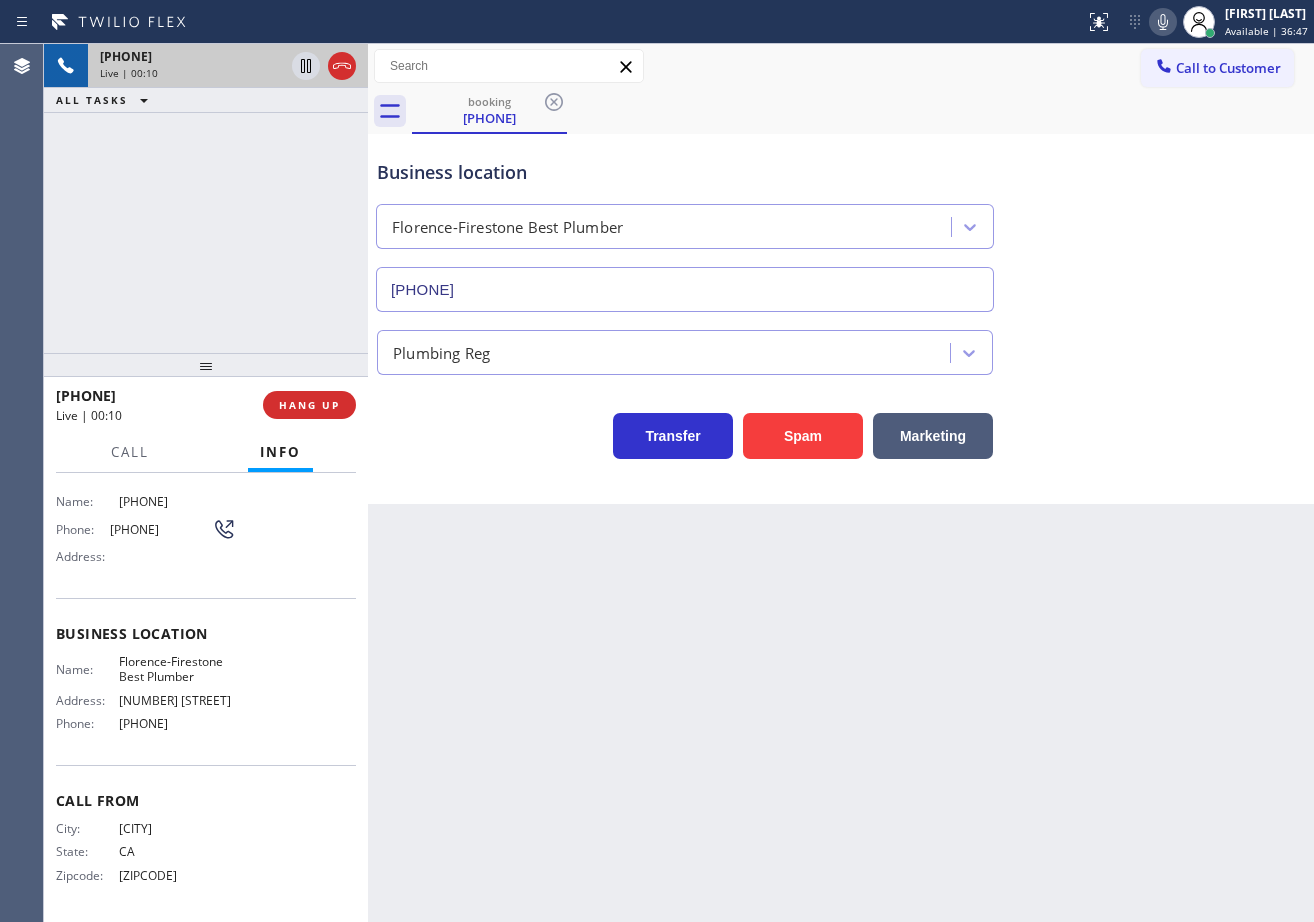 scroll, scrollTop: 0, scrollLeft: 0, axis: both 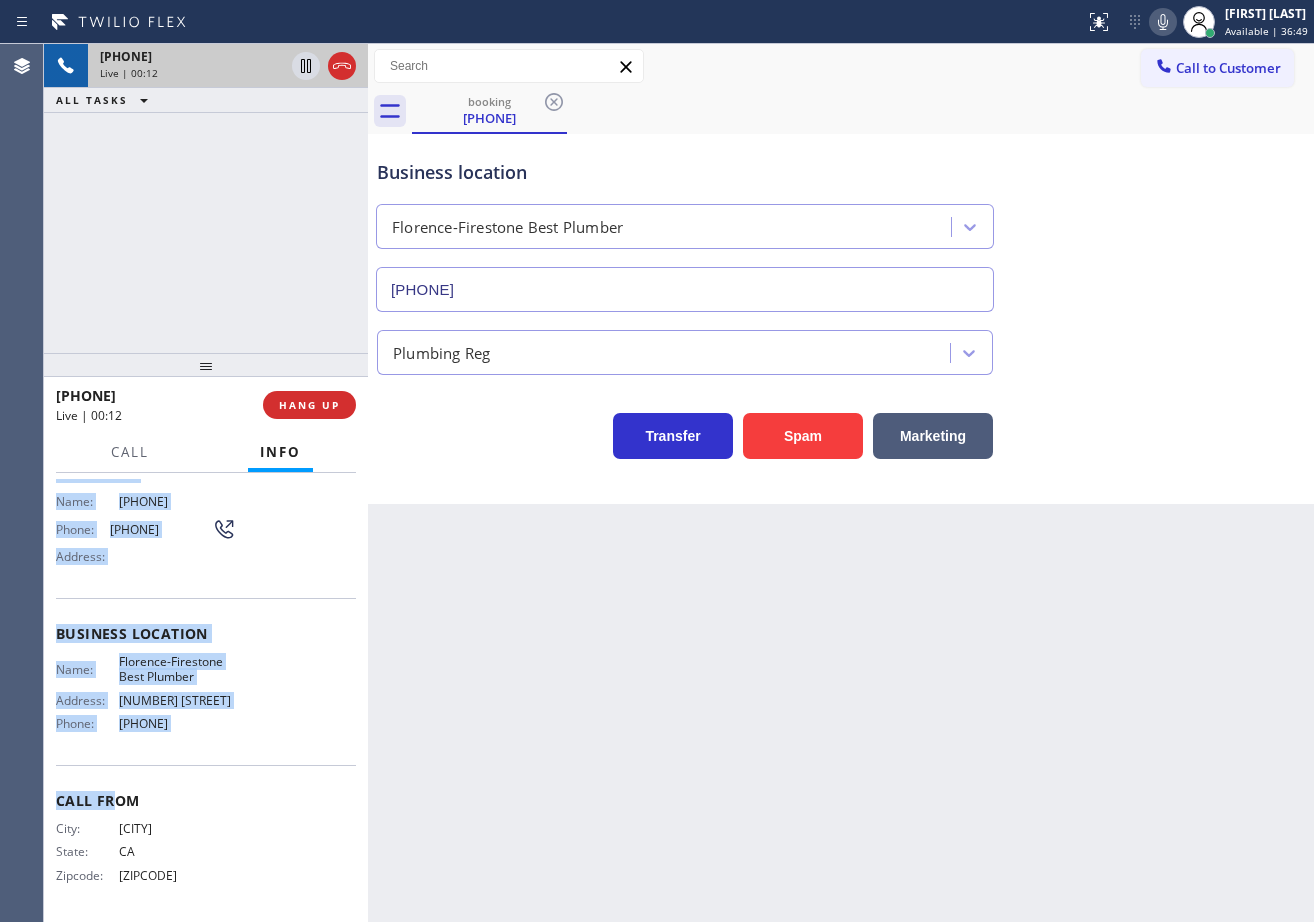 drag, startPoint x: 53, startPoint y: 589, endPoint x: 242, endPoint y: 733, distance: 237.60681 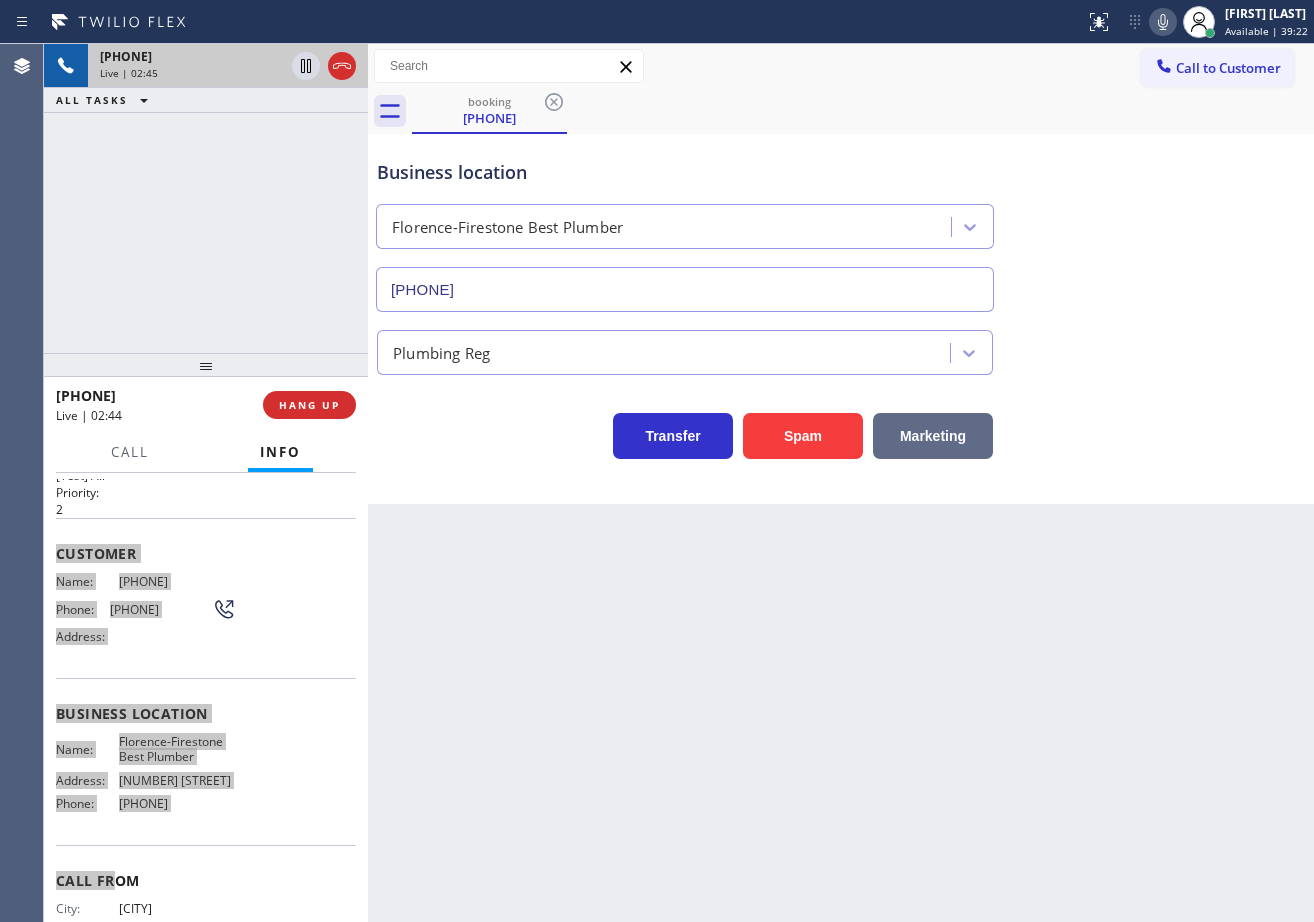scroll, scrollTop: 126, scrollLeft: 0, axis: vertical 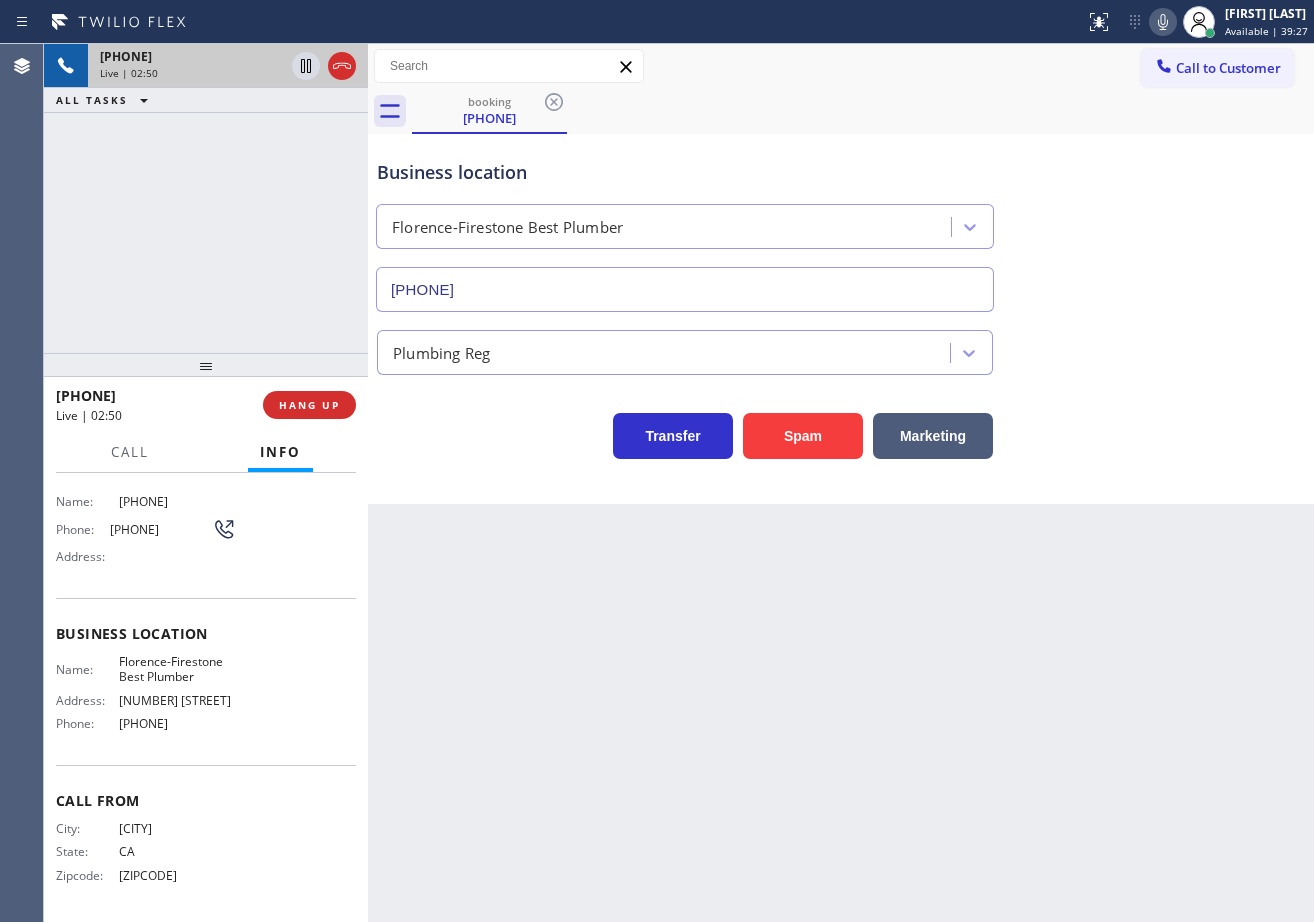 drag, startPoint x: 1261, startPoint y: 393, endPoint x: 1200, endPoint y: 381, distance: 62.169125 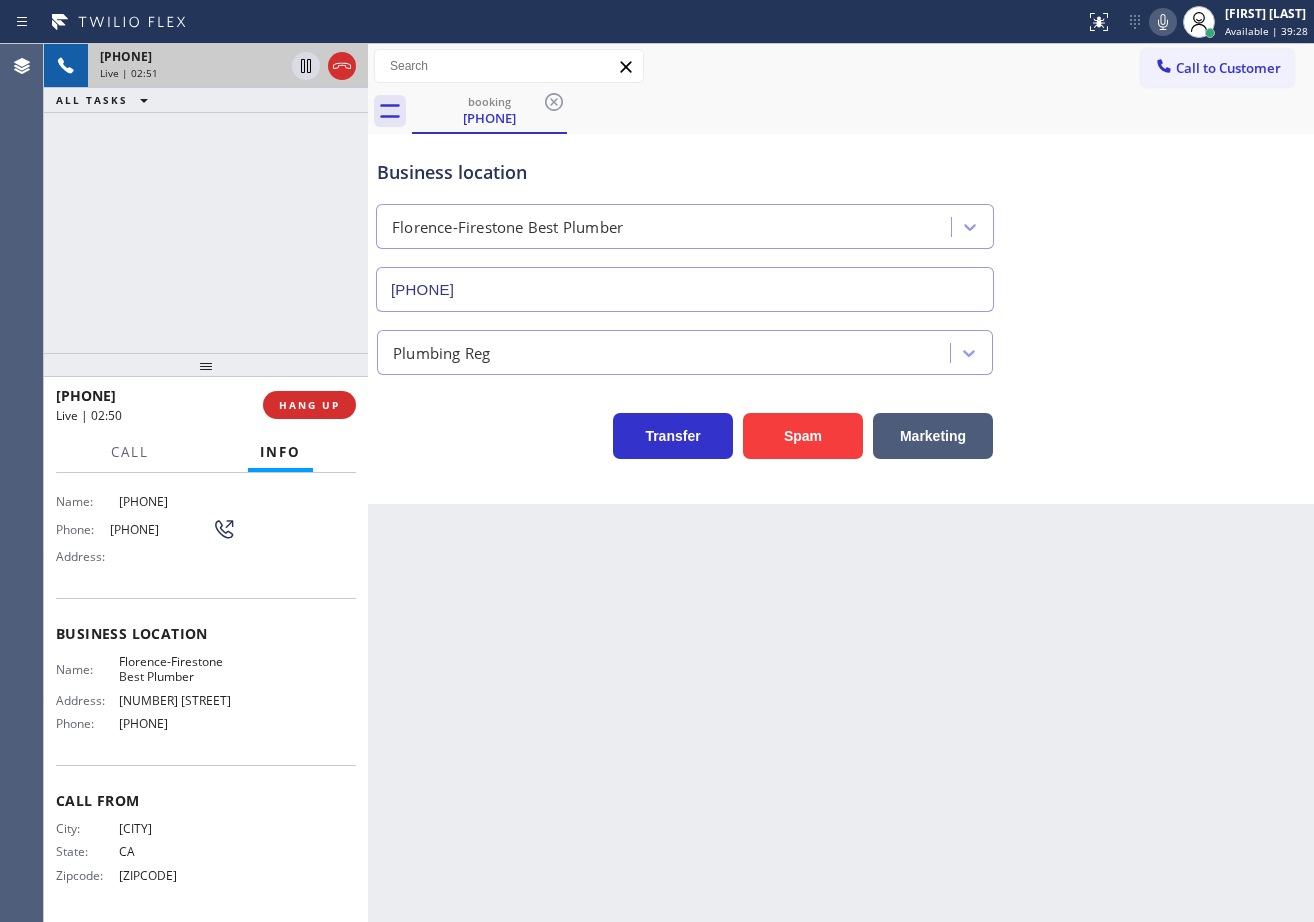 click on "Transfer Spam Marketing" at bounding box center [841, 417] 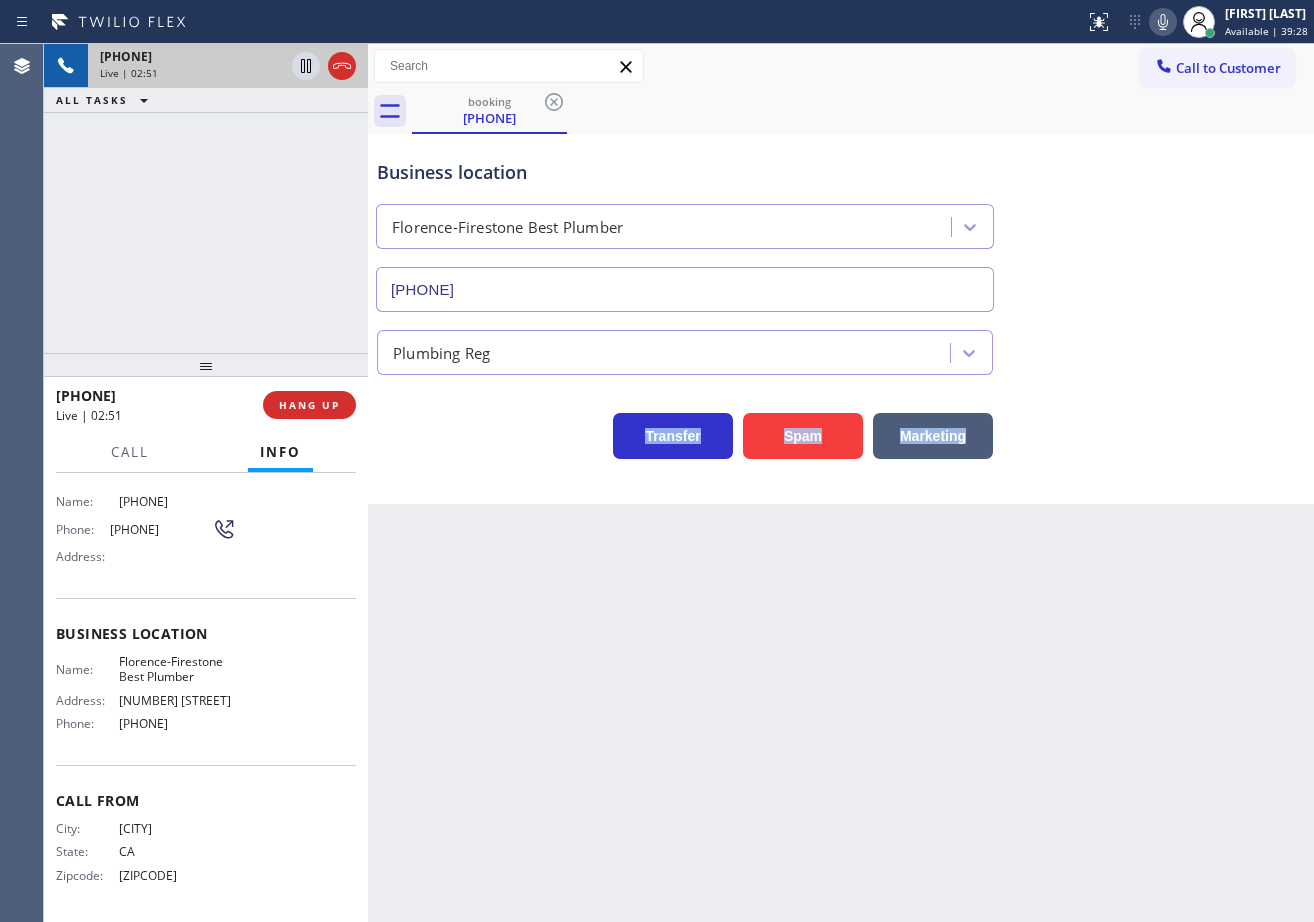 click on "Transfer Spam Marketing" at bounding box center [841, 417] 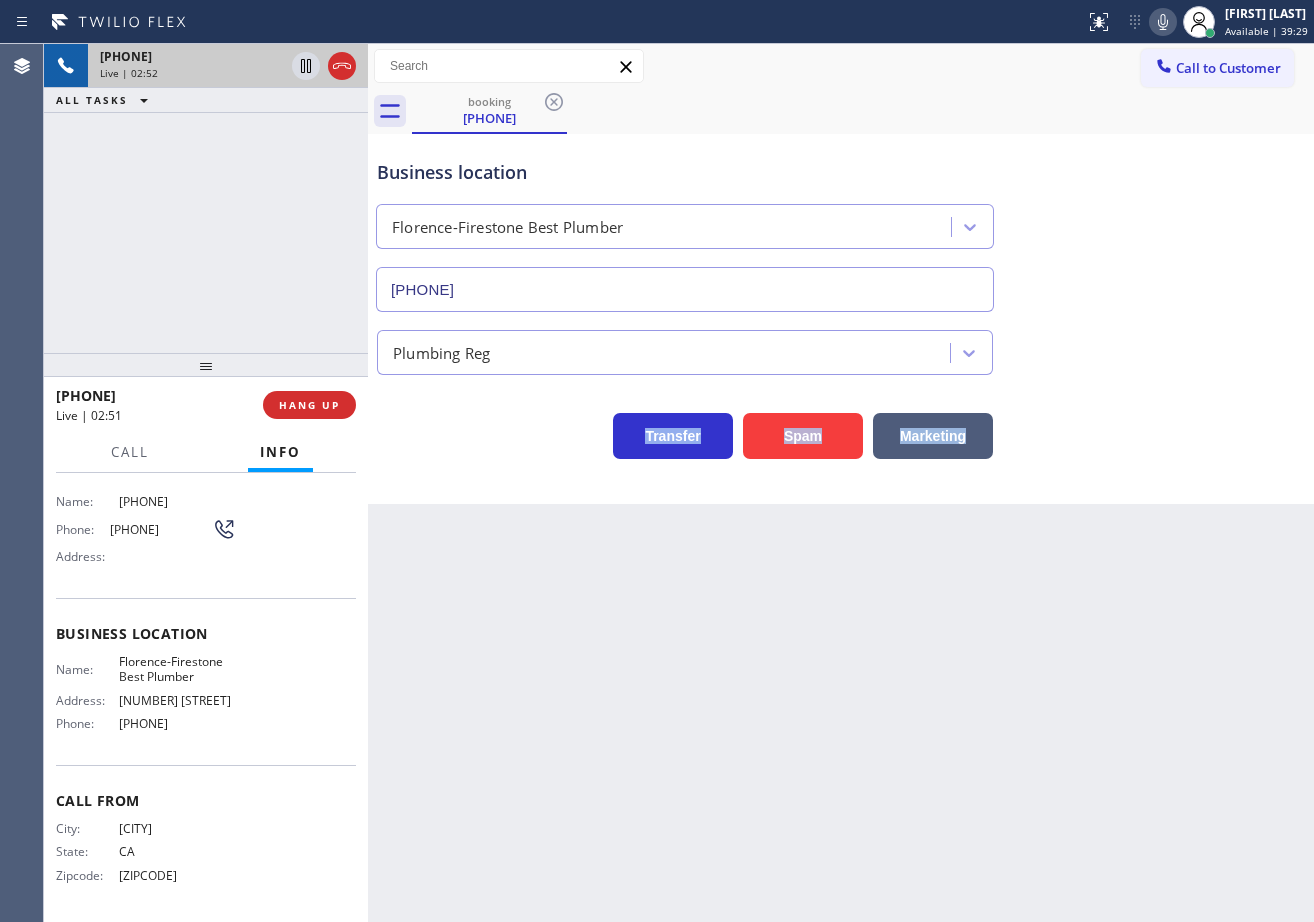 click on "Transfer Spam Marketing" at bounding box center [841, 417] 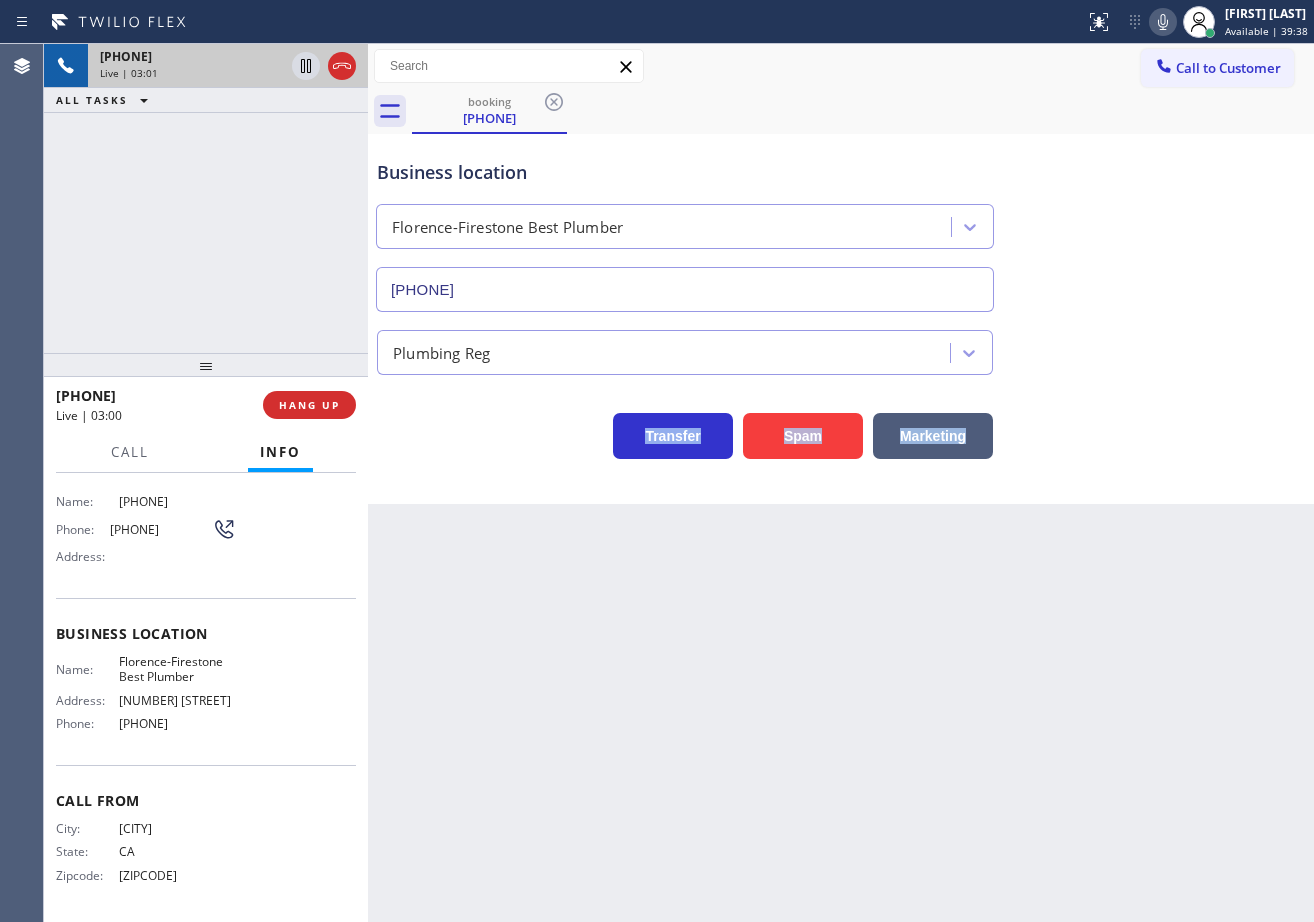 click on "Transfer Spam Marketing" at bounding box center (841, 427) 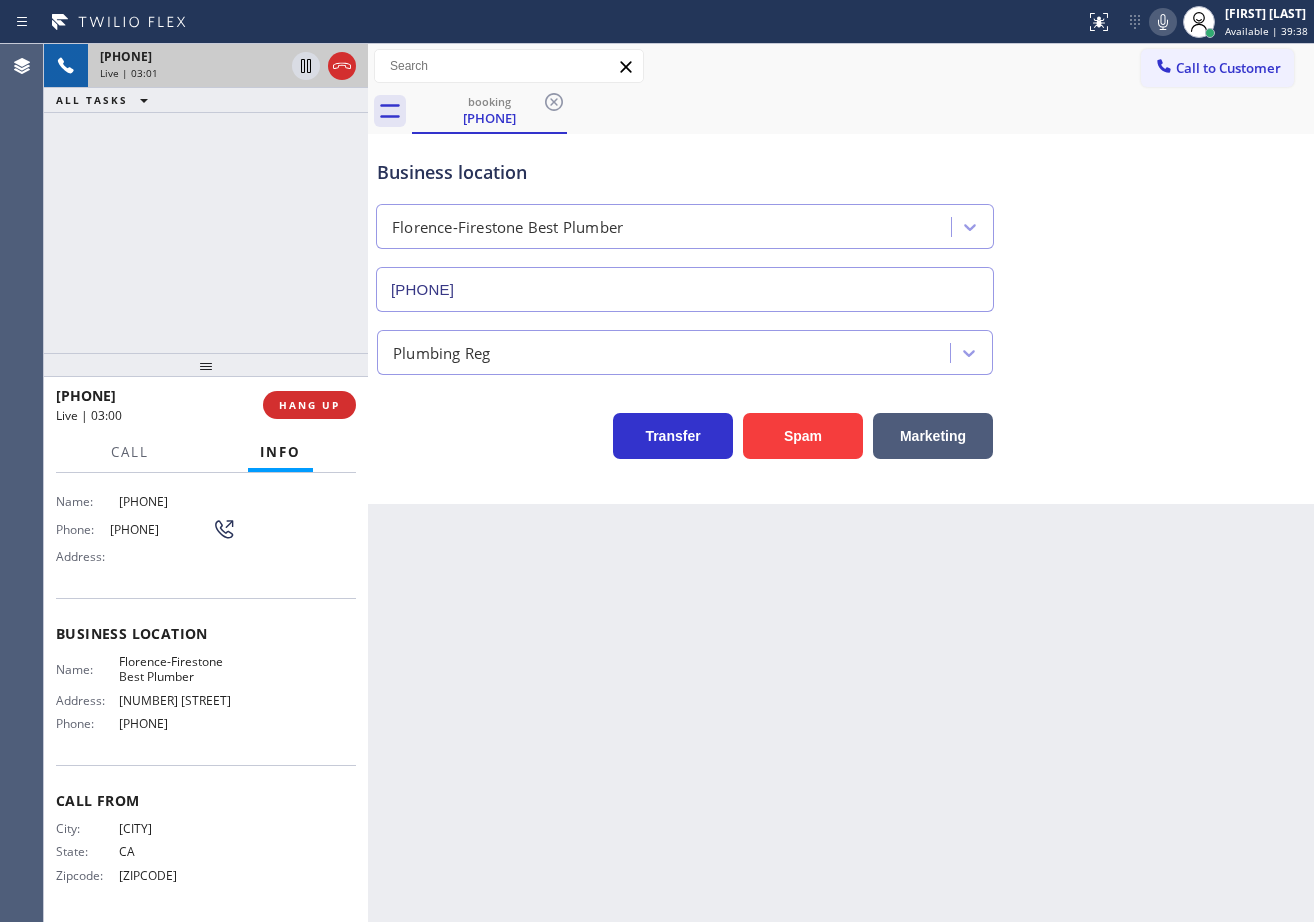 click on "Transfer Spam Marketing" at bounding box center (841, 427) 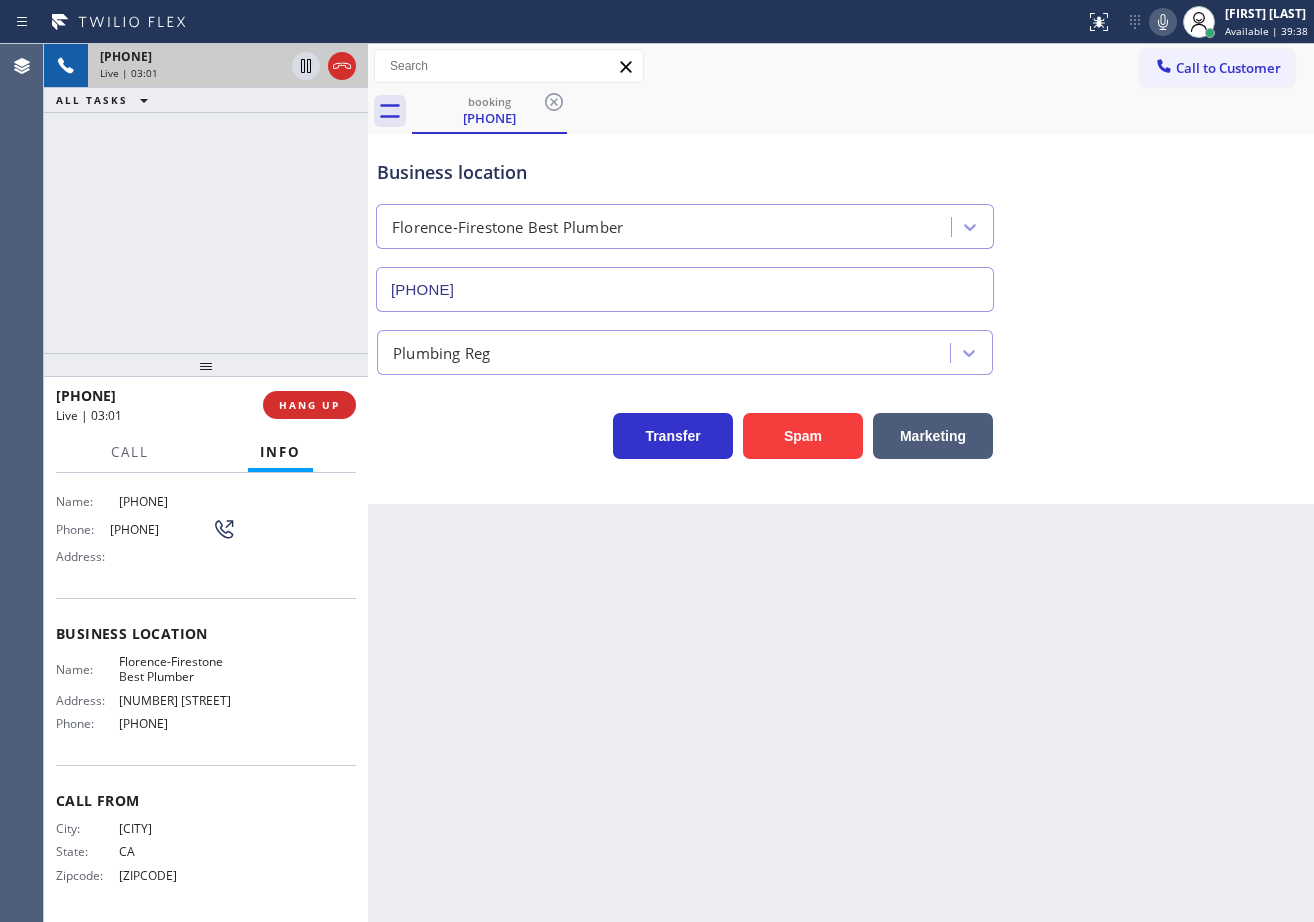 click on "Transfer Spam Marketing" at bounding box center (841, 427) 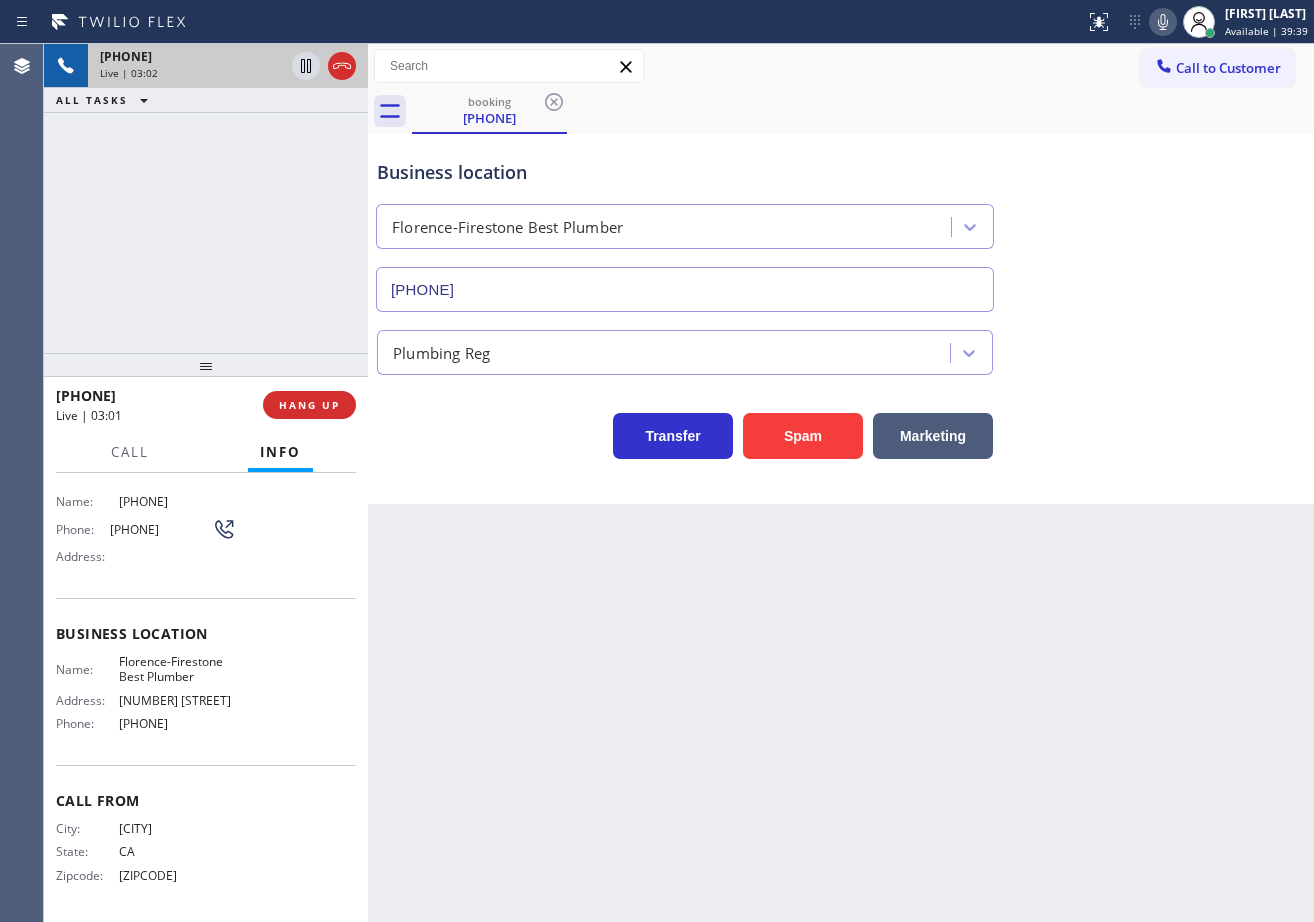click on "Transfer Spam Marketing" at bounding box center [841, 427] 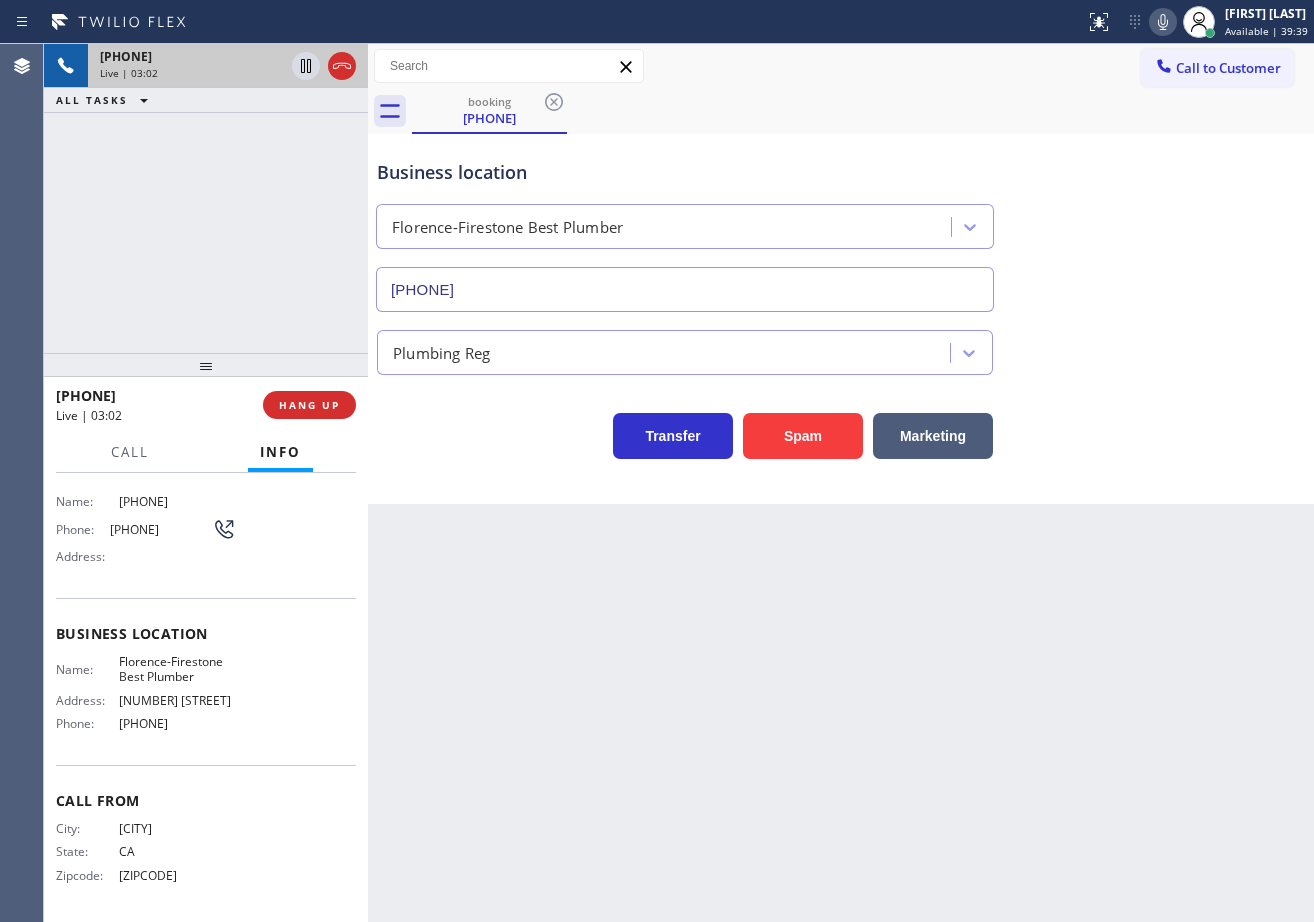 click on "Transfer Spam Marketing" at bounding box center [841, 427] 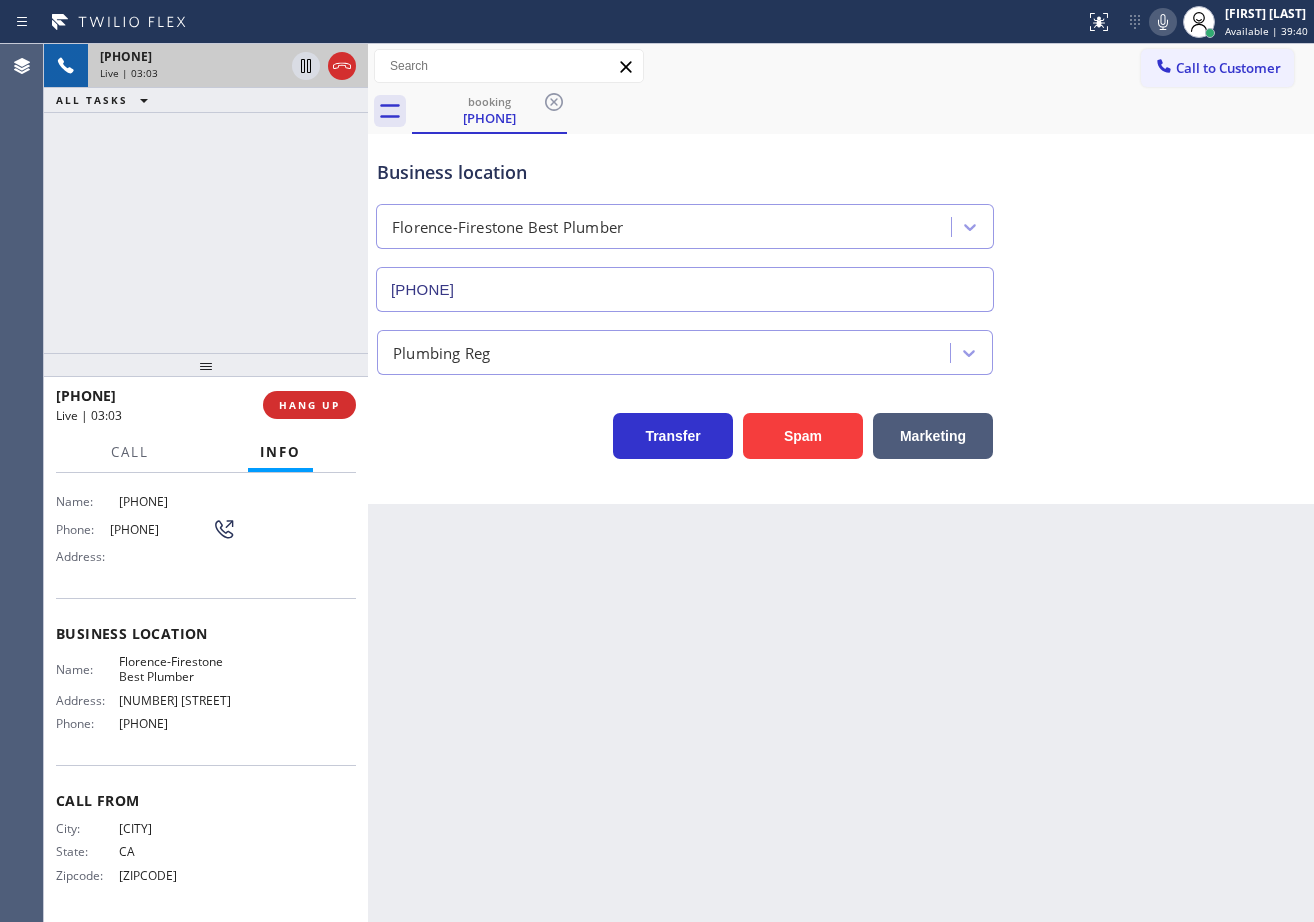click 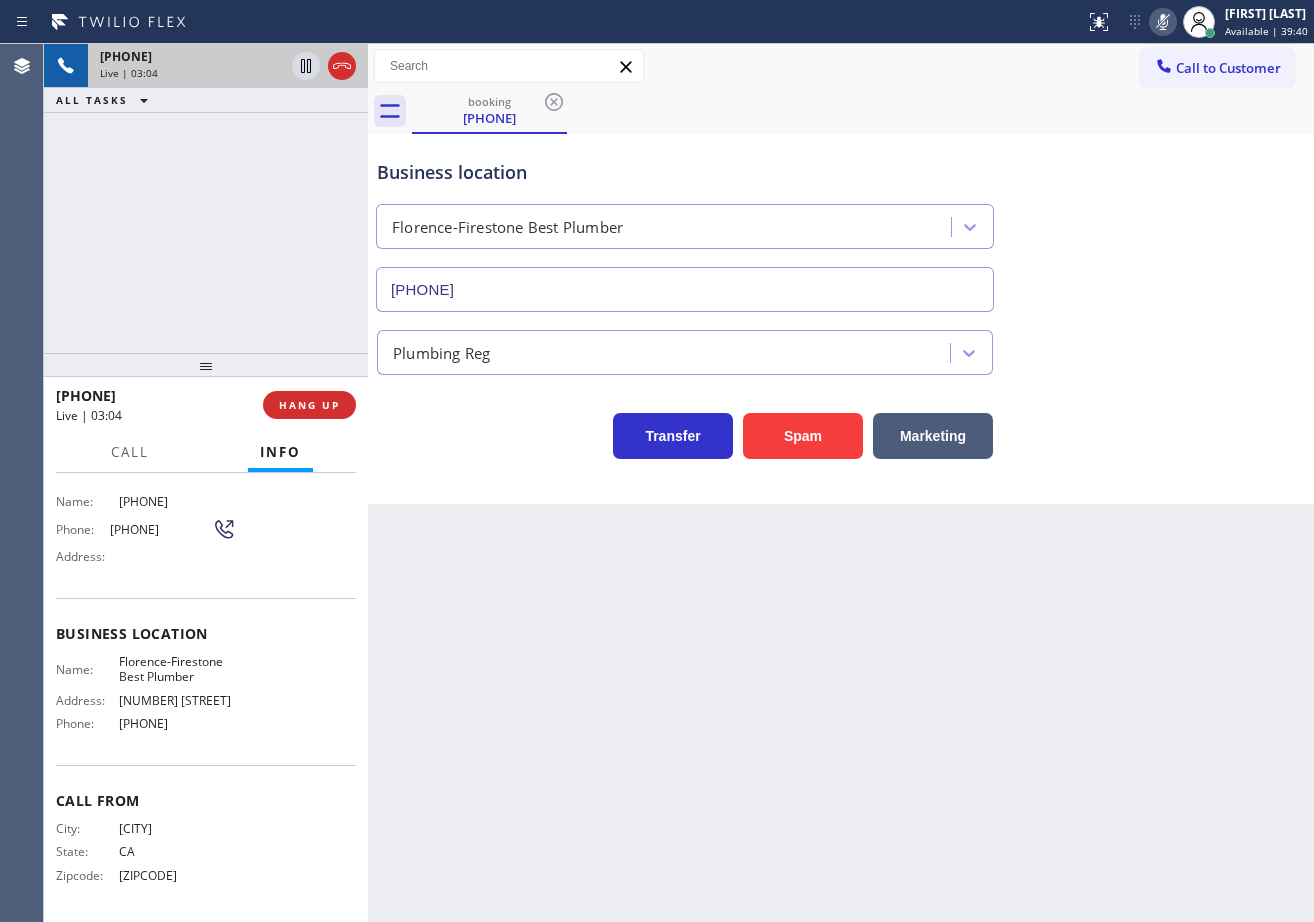 drag, startPoint x: 1189, startPoint y: 158, endPoint x: 830, endPoint y: 117, distance: 361.33365 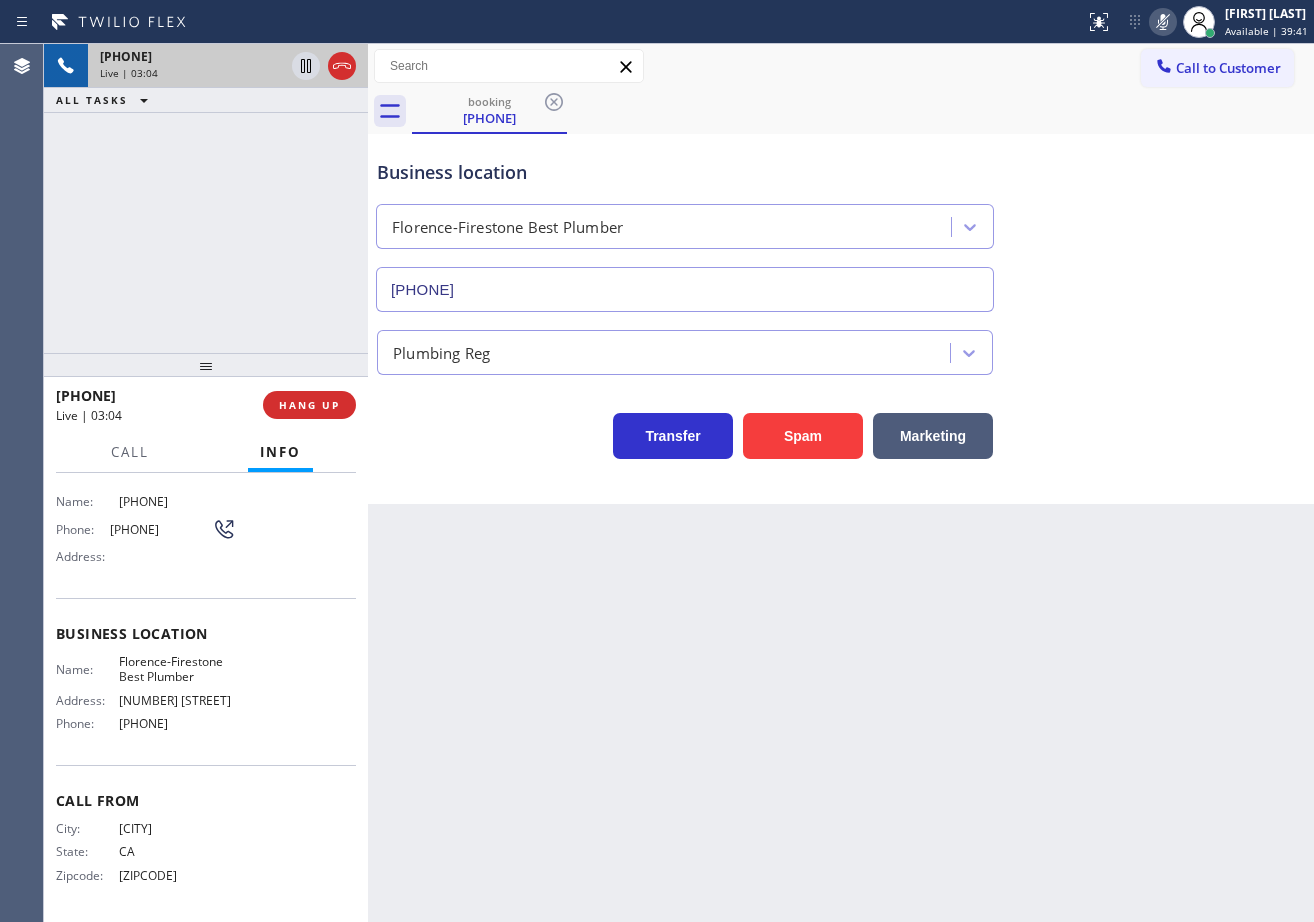 drag, startPoint x: 247, startPoint y: 150, endPoint x: 310, endPoint y: 67, distance: 104.20173 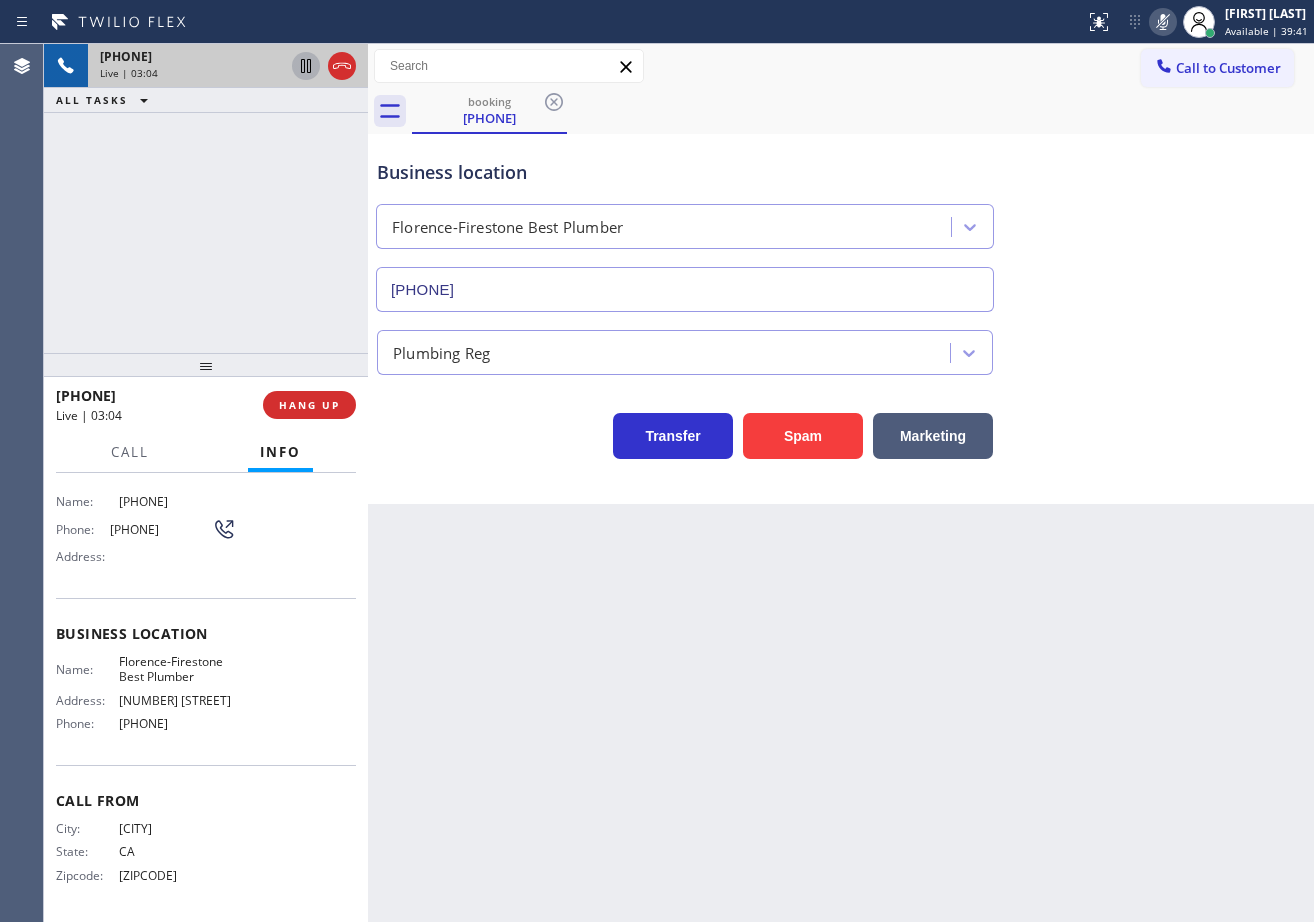 click on "[PHONE] Live | 03:04 ALL TASKS ALL TASKS ACTIVE TASKS TASKS IN WRAP UP" at bounding box center [206, 198] 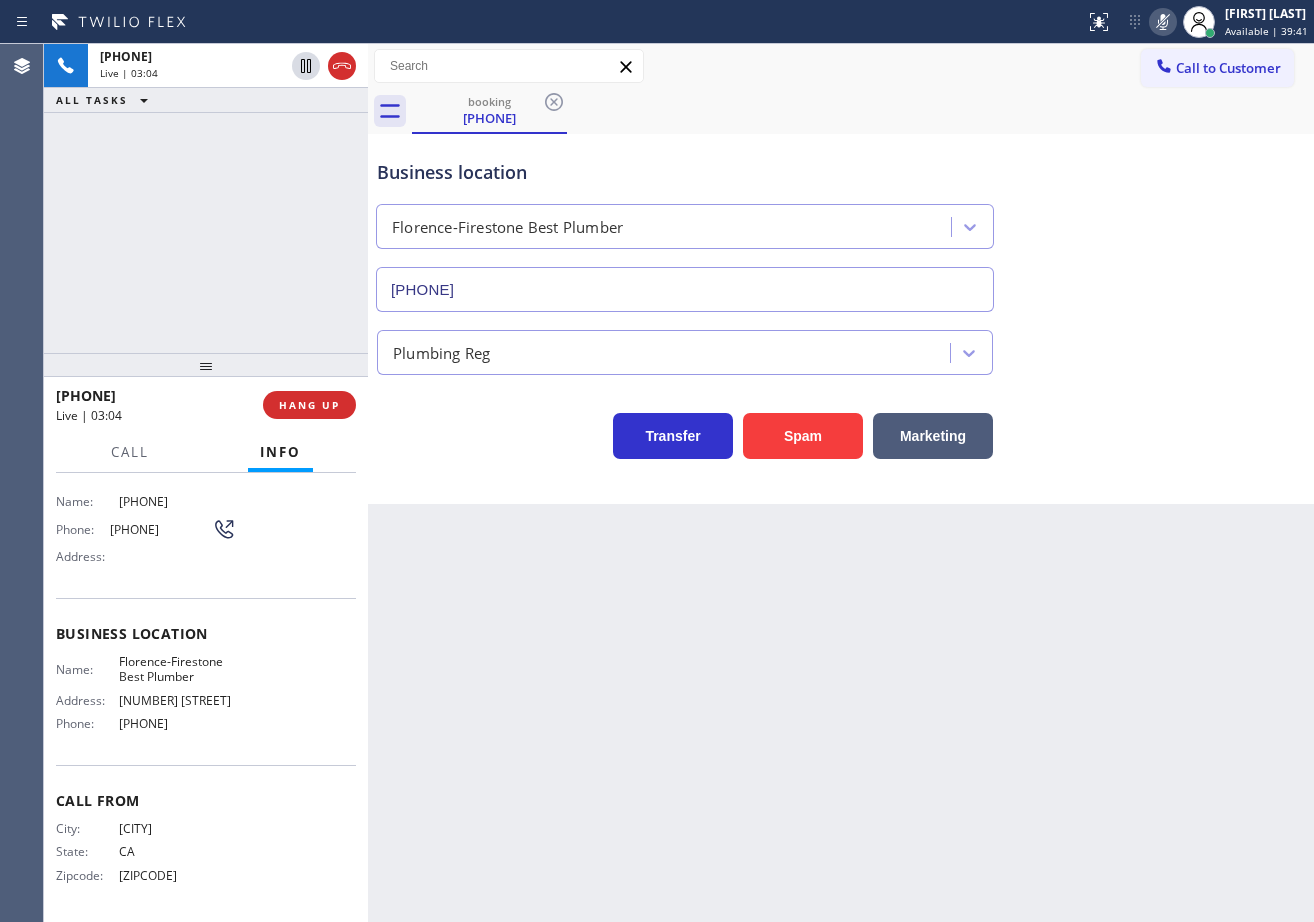 drag, startPoint x: 257, startPoint y: 155, endPoint x: 351, endPoint y: 158, distance: 94.04786 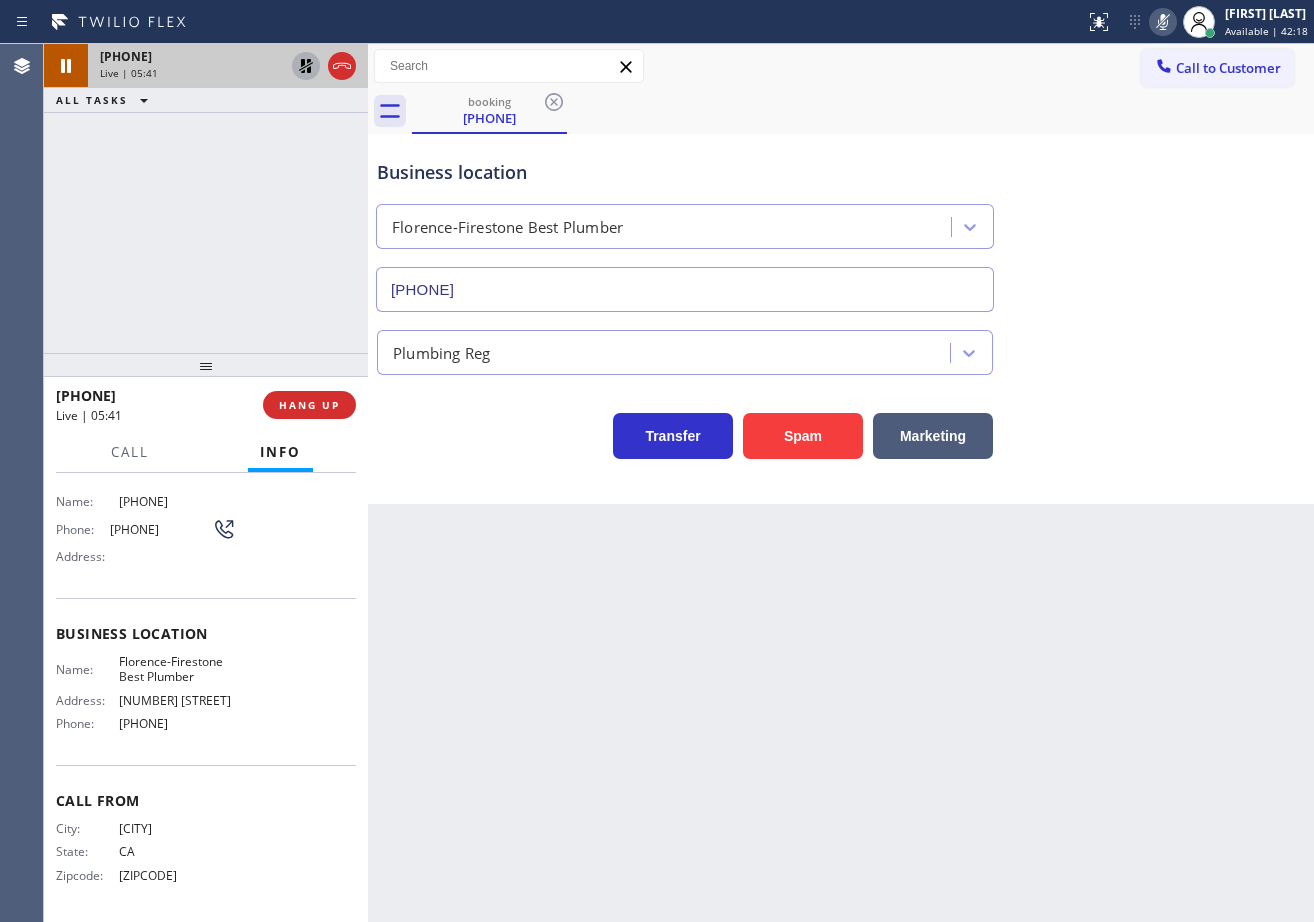 click 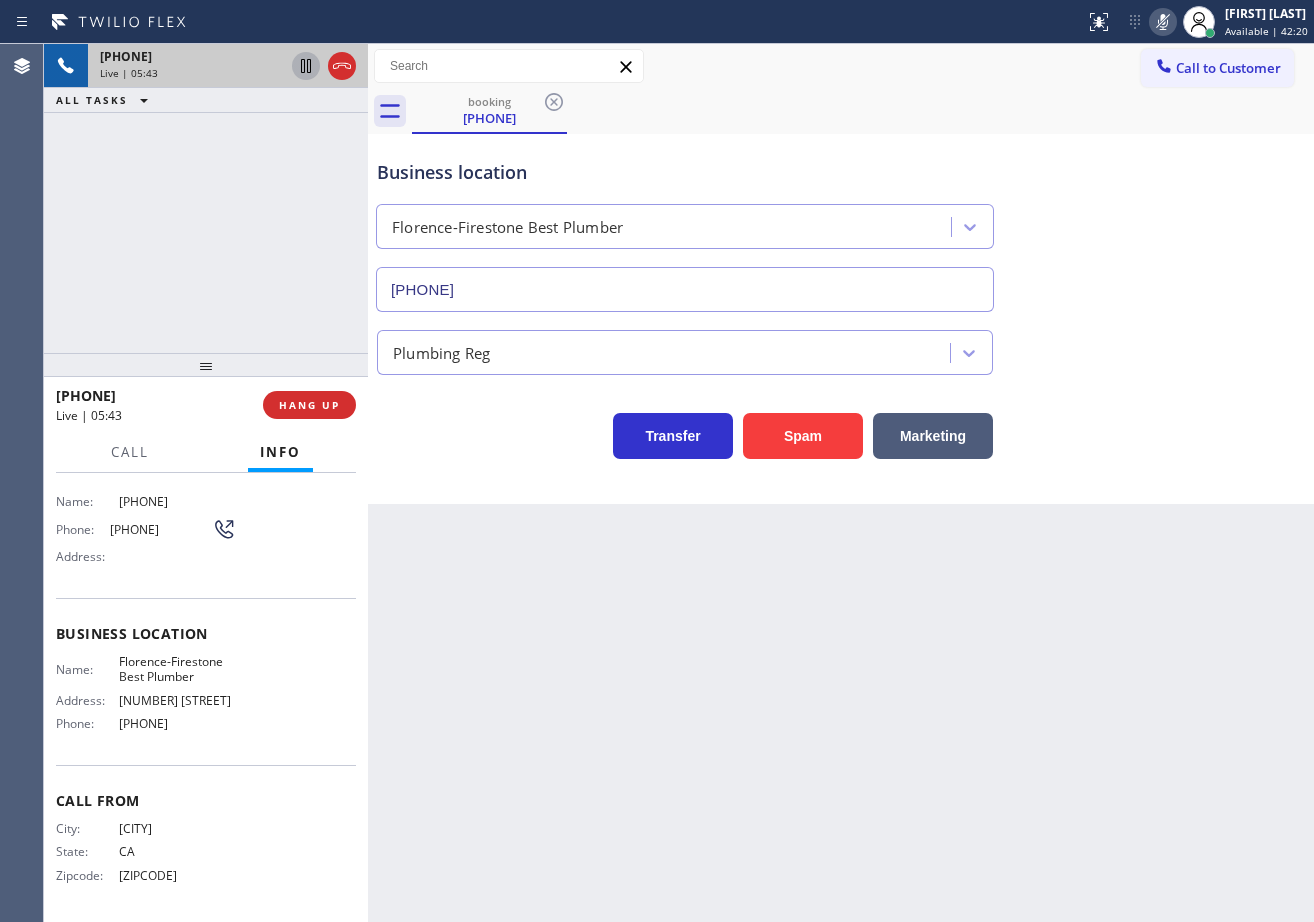 click 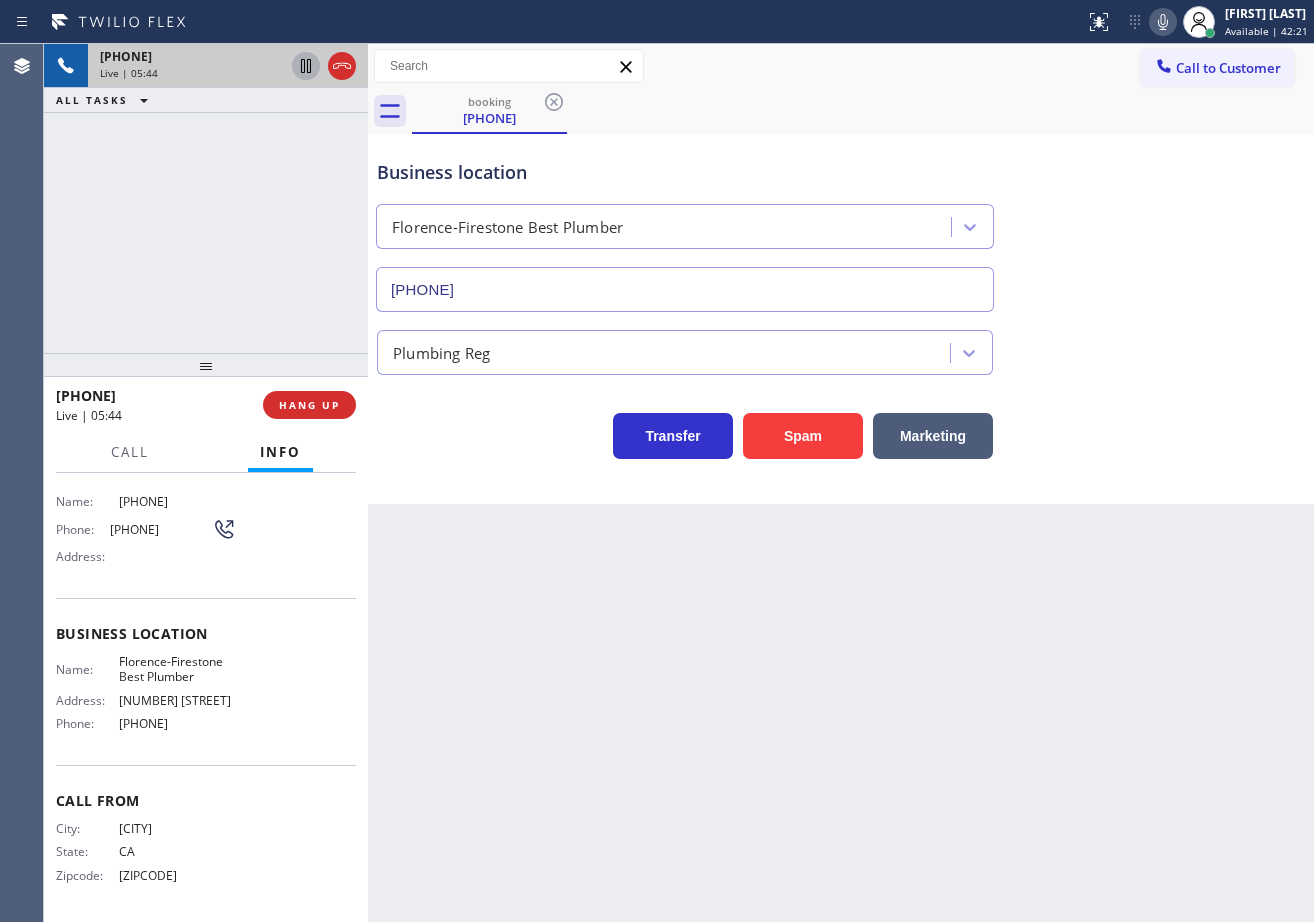 click on "Business location Florence-Firestone Best Plumber [PHONE]" at bounding box center [841, 221] 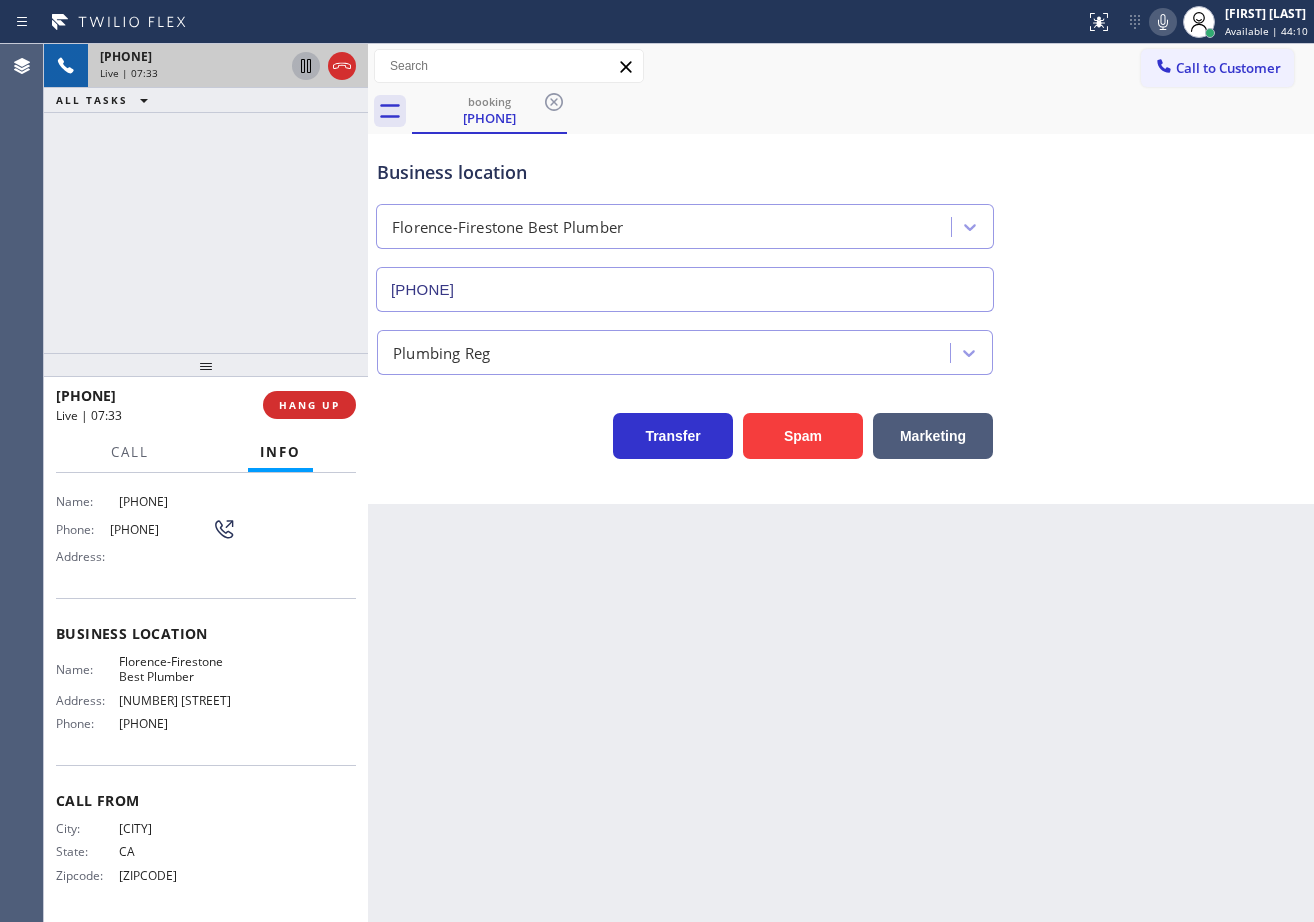 drag, startPoint x: 198, startPoint y: 155, endPoint x: 227, endPoint y: 144, distance: 31.016125 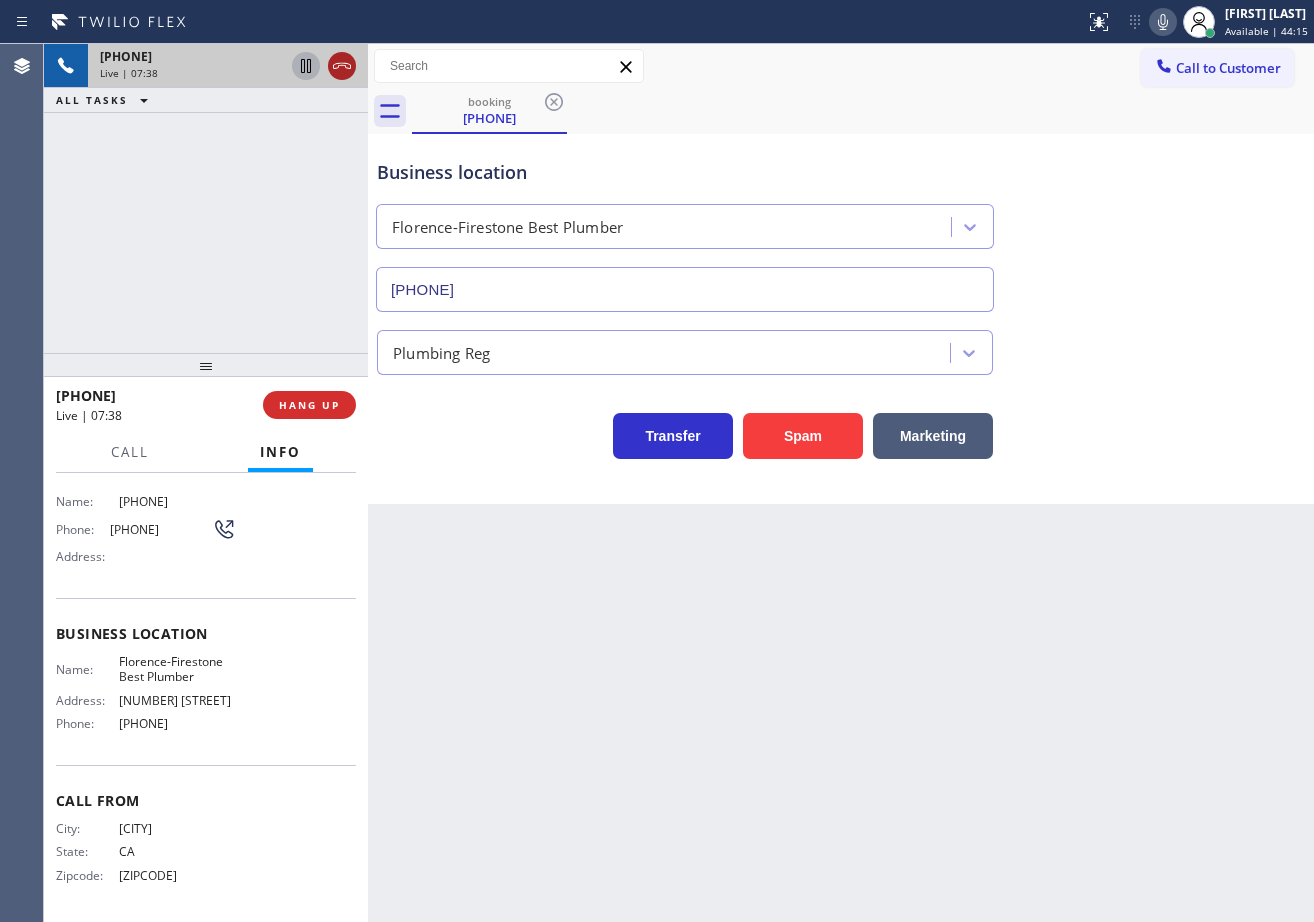 click 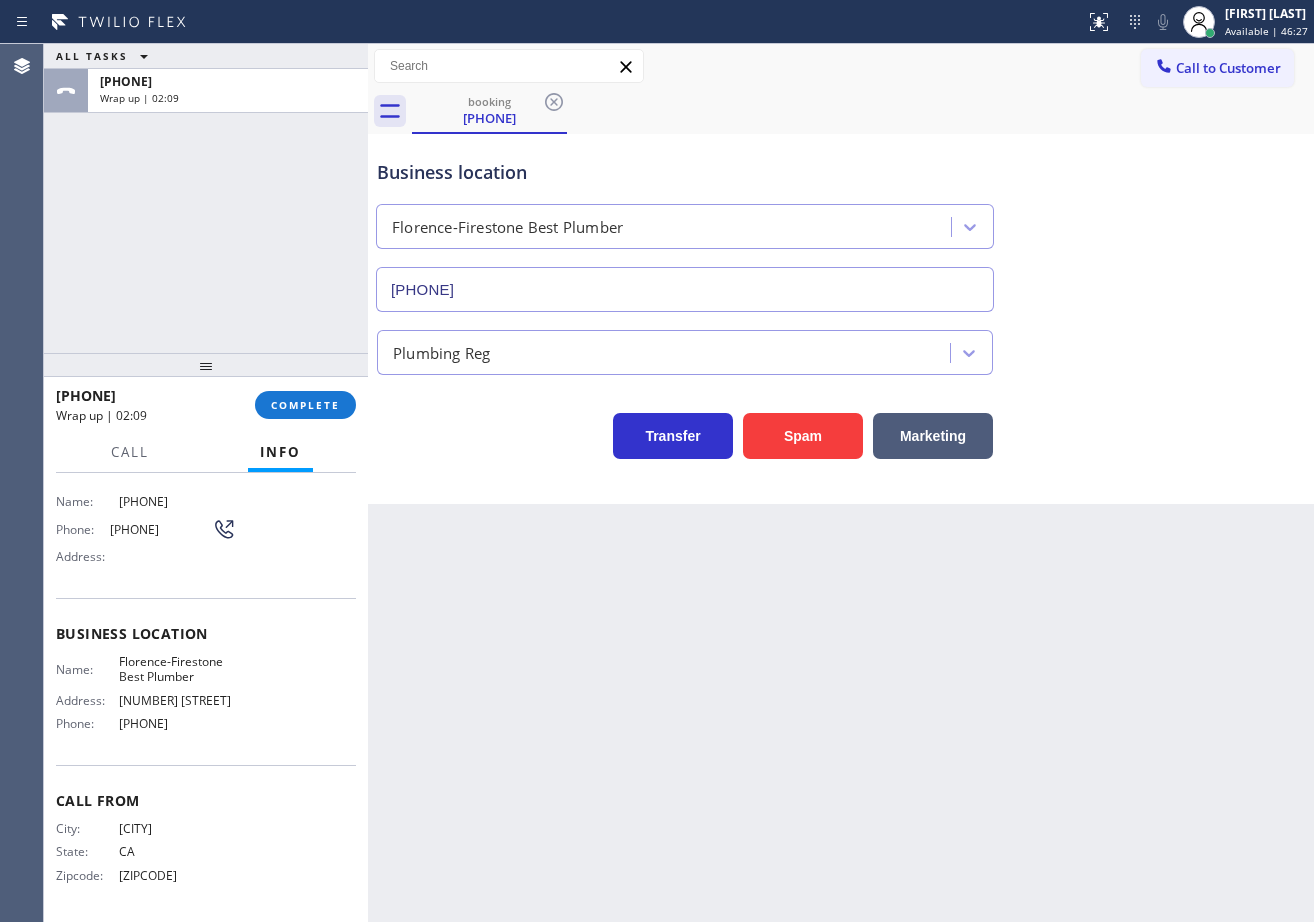 click on "ALL TASKS ALL TASKS ACTIVE TASKS TASKS IN WRAP UP [PHONE] Wrap up | 02:09" at bounding box center (206, 198) 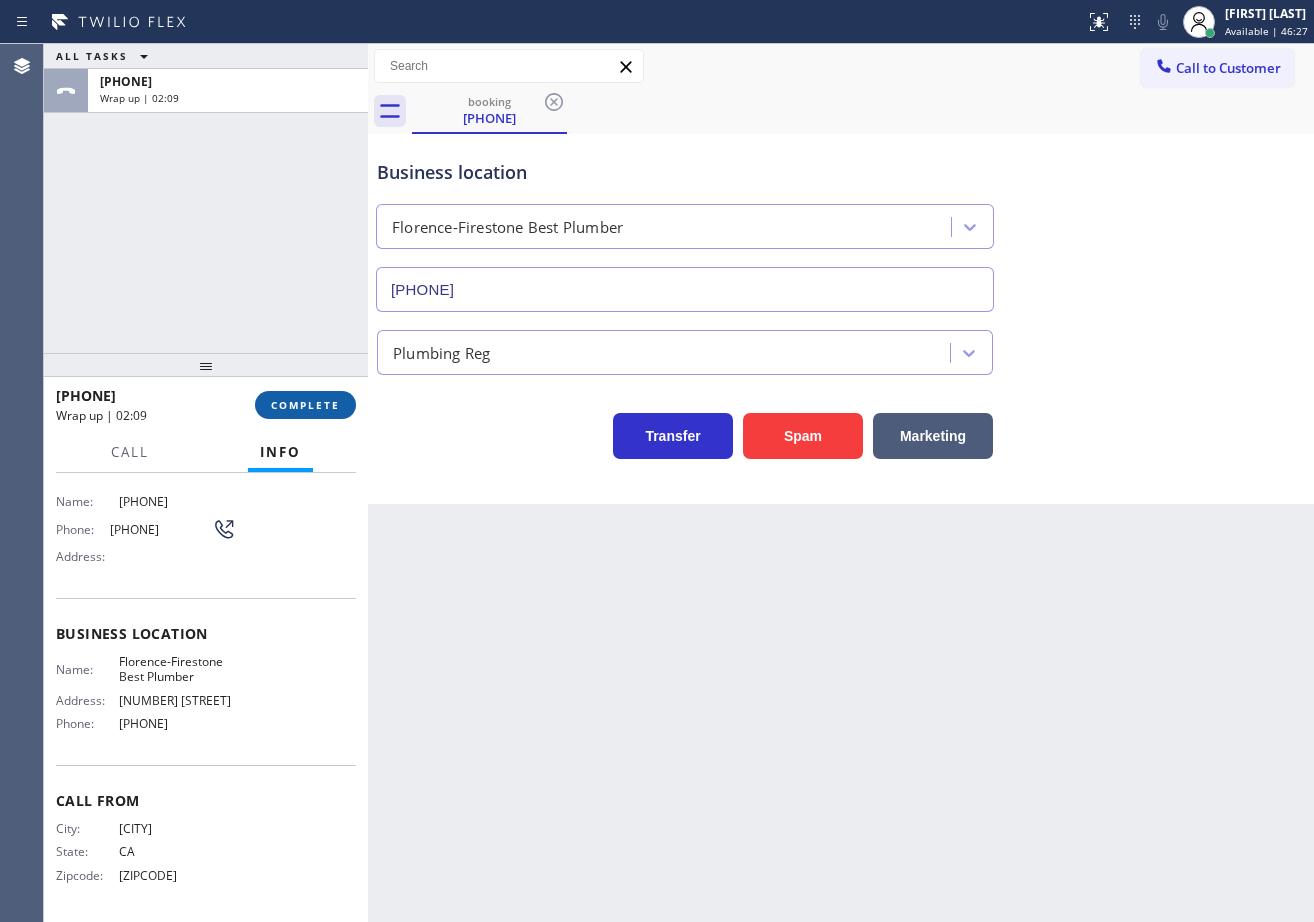 click on "COMPLETE" at bounding box center (305, 405) 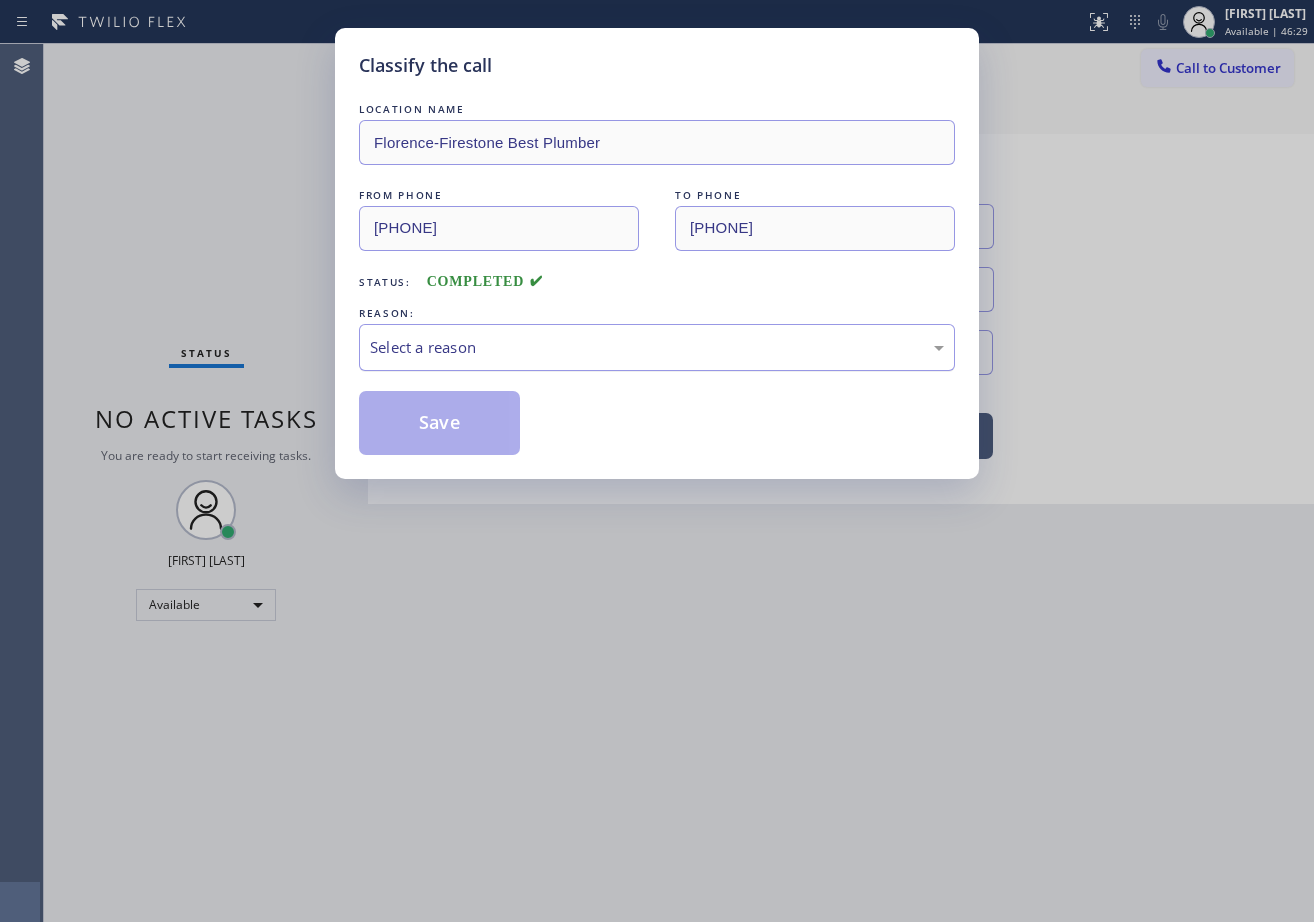 click on "Select a reason" at bounding box center (657, 347) 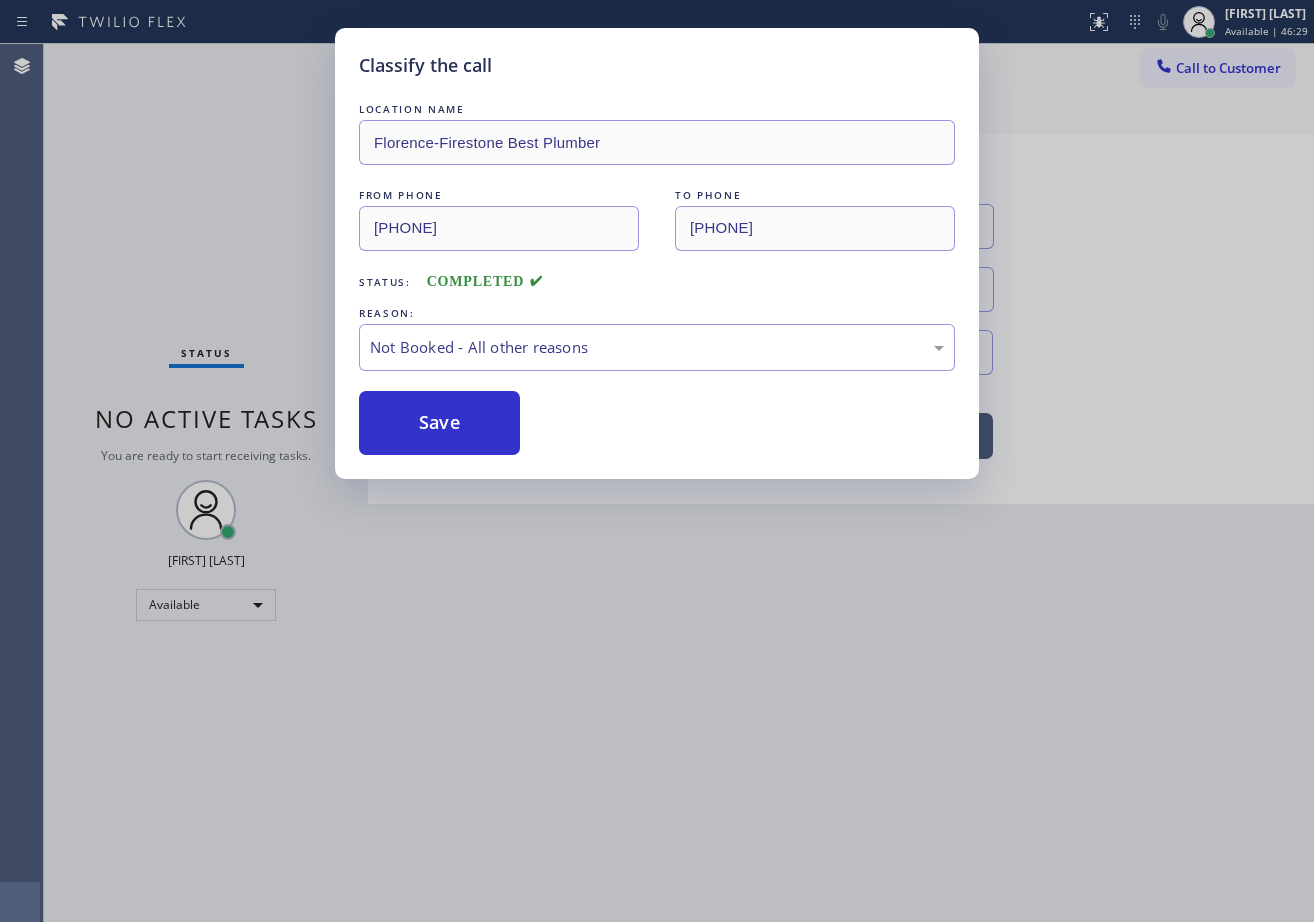 click on "Save" at bounding box center [439, 423] 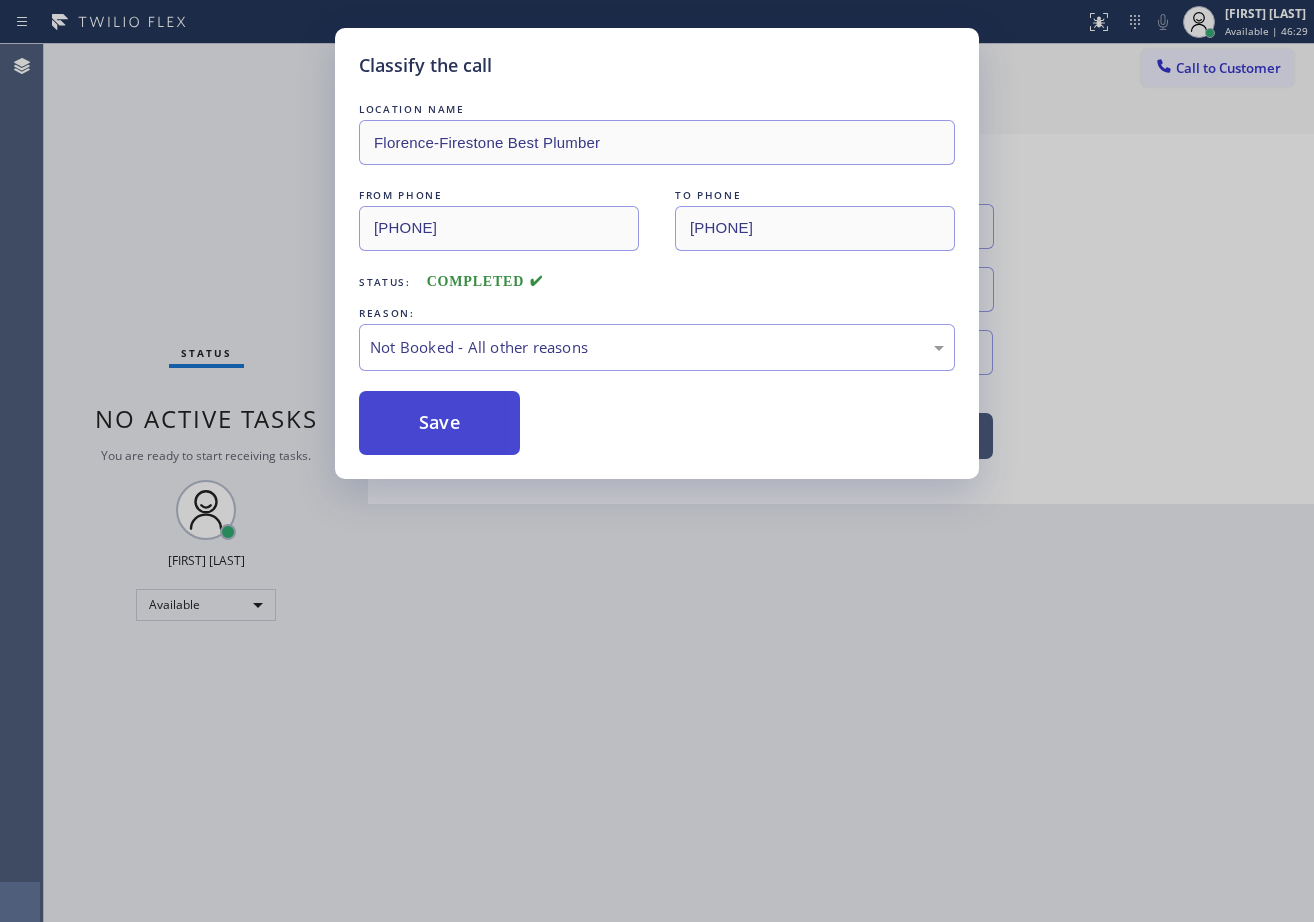 click on "Save" at bounding box center (439, 423) 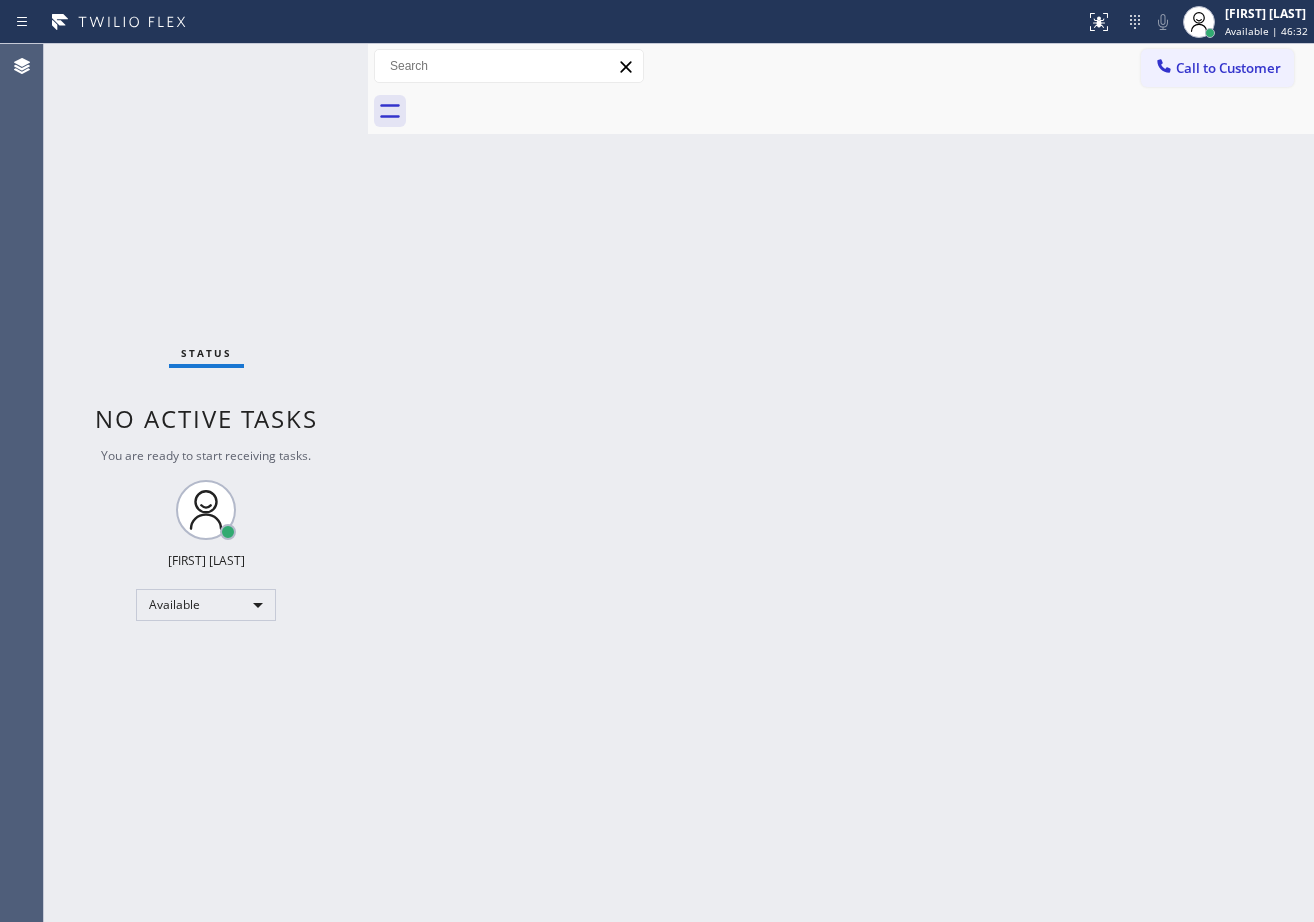 click on "Back to Dashboard Change Sender ID Customers Technicians Select a contact Outbound call Technician Search Technician Your caller id phone number Your caller id phone number Call Technician info Name   Phone none Address none Change Sender ID HVAC [PHONE] 5 Star Appliance [PHONE] Appliance Repair [PHONE] Plumbing [PHONE] Air Duct Cleaning [PHONE]  Electricians [PHONE] Cancel Change Check personal SMS Reset Change No tabs Call to Customer Outbound call Location Expert Viking Appliance Repair Hillsborough Your caller id phone number [PHONE] Customer number Call Outbound call Technician Search Technician Your caller id phone number Your caller id phone number Call" at bounding box center (841, 483) 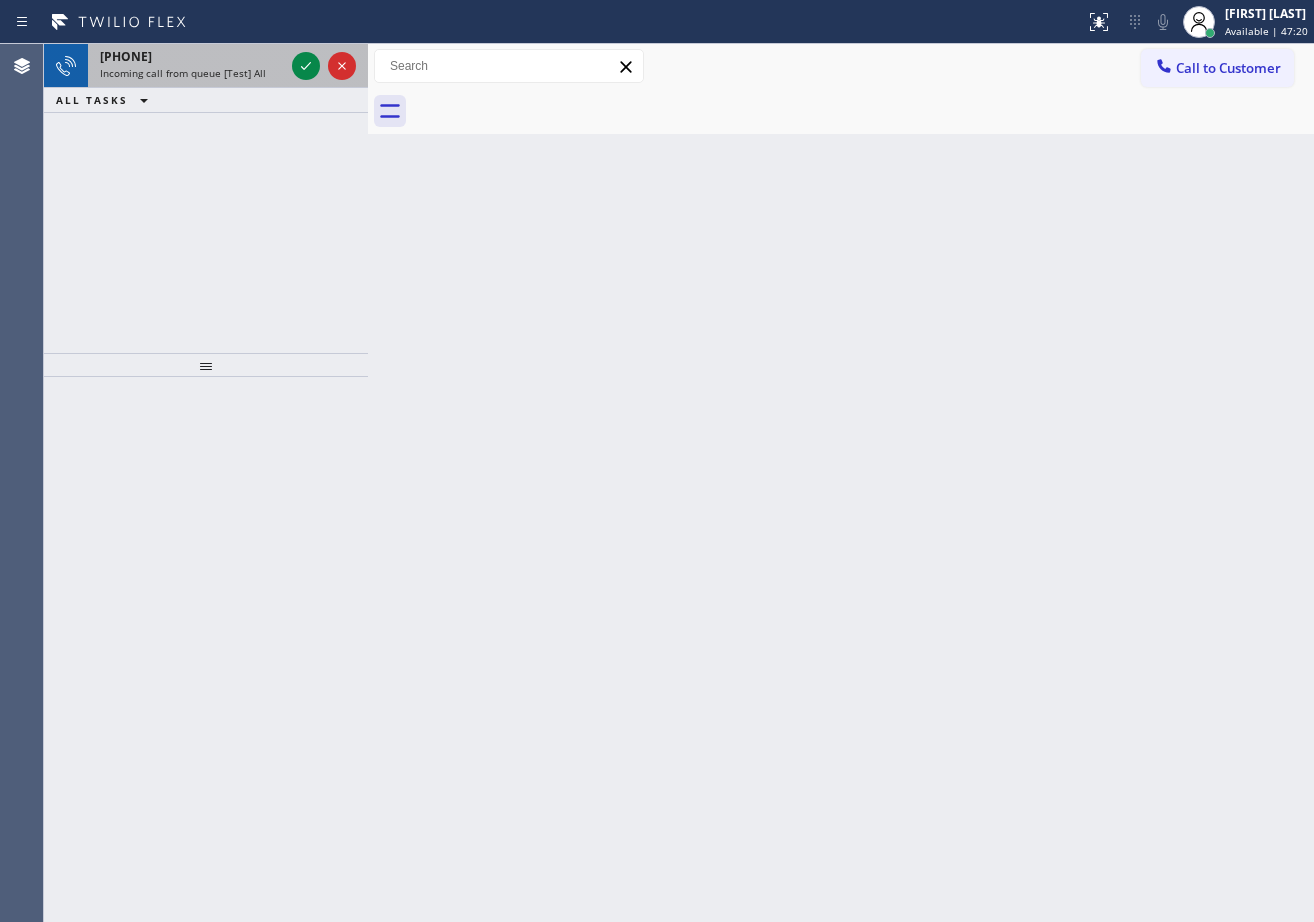click on "[PHONE] Incoming call from queue [Test] All" at bounding box center [188, 66] 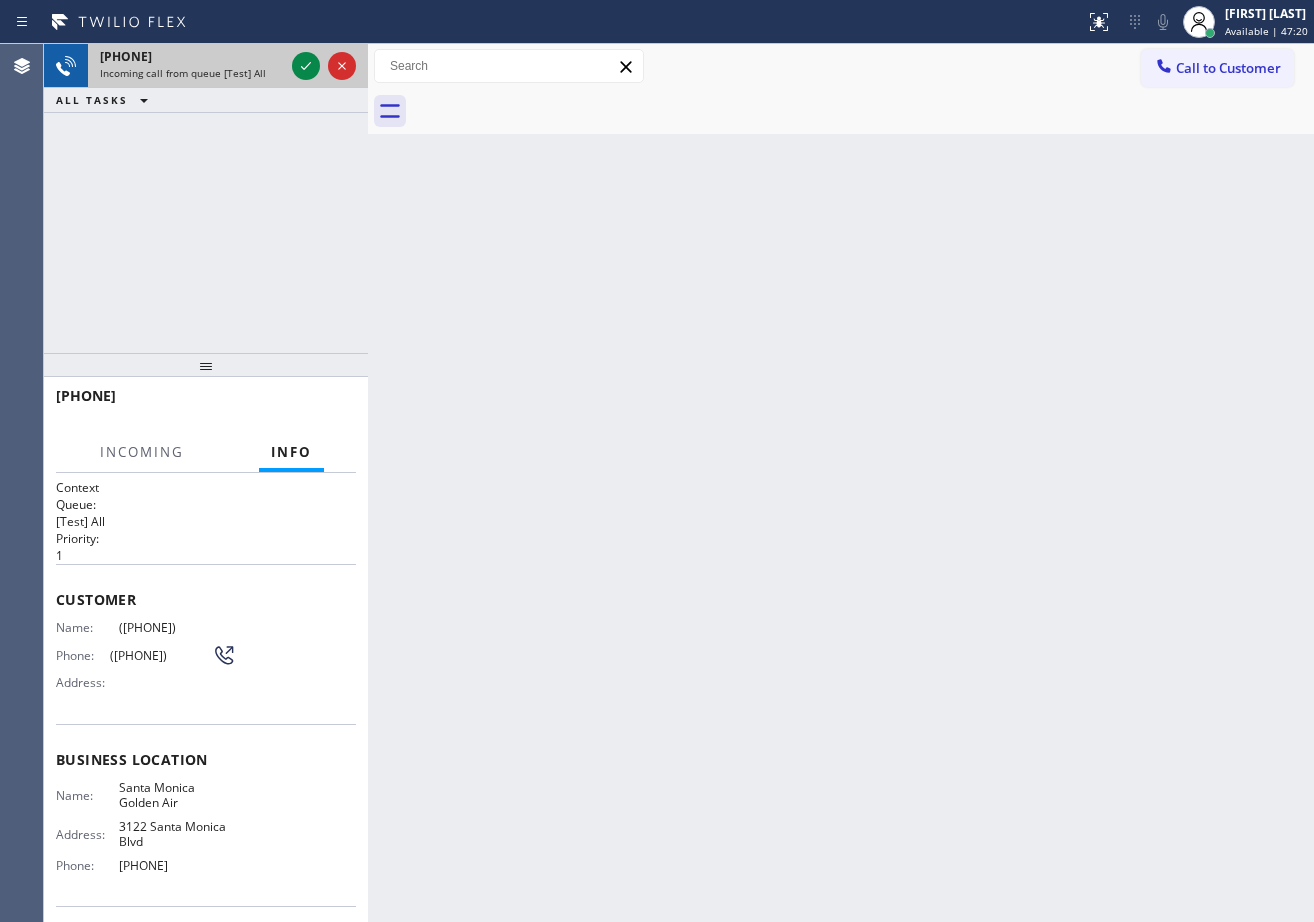 click on "[PHONE]" at bounding box center (192, 56) 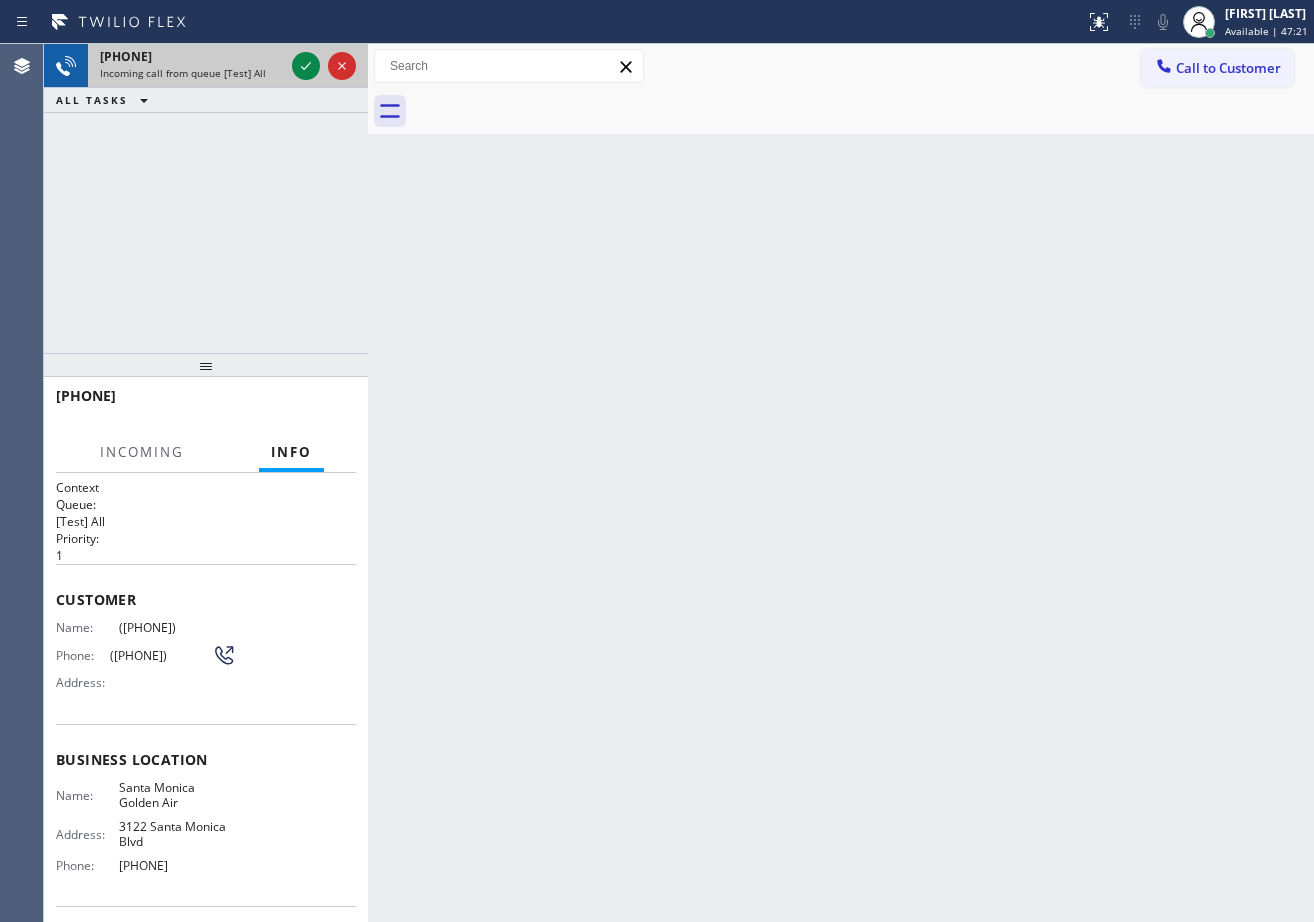 click on "[PHONE]" at bounding box center [192, 56] 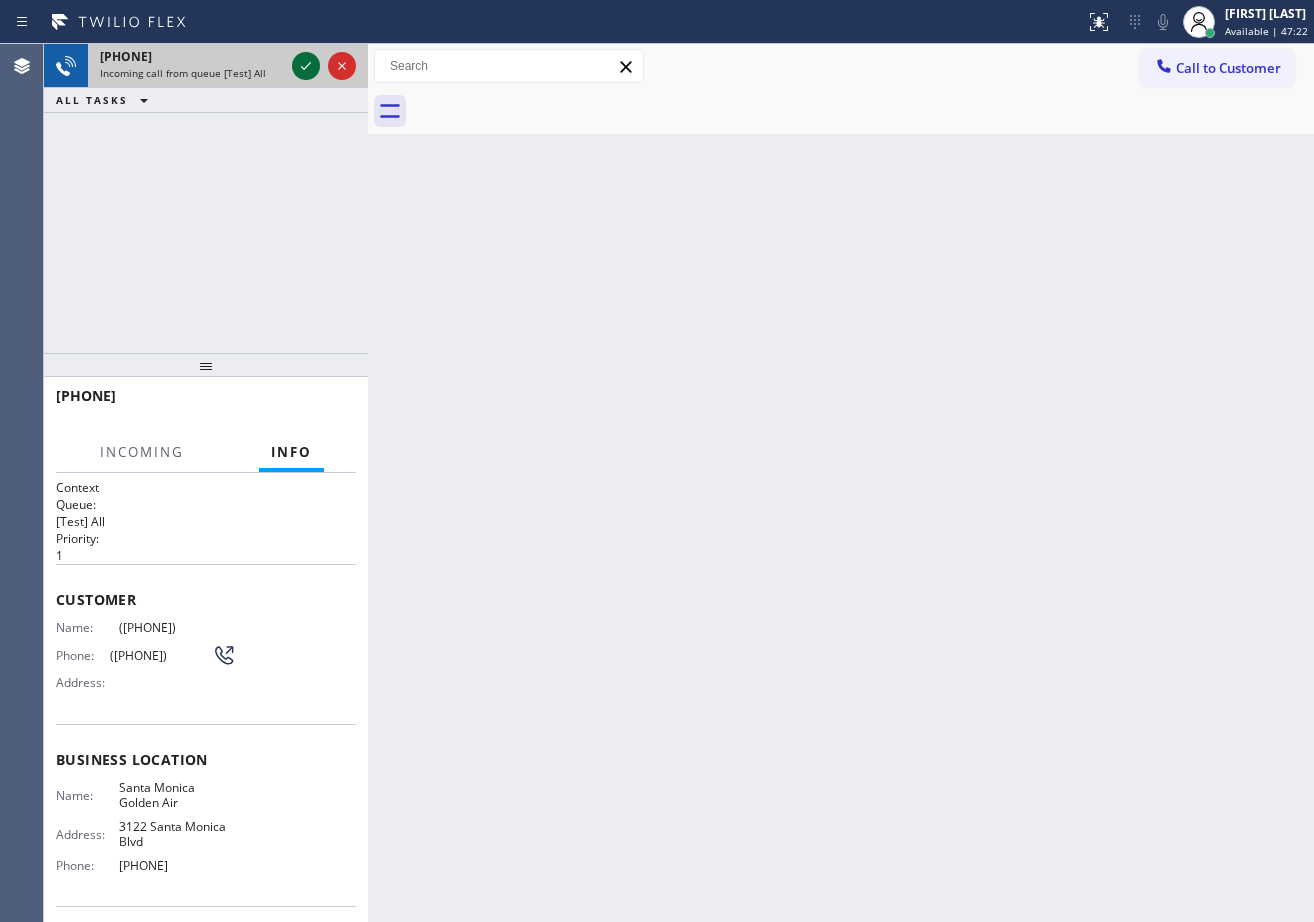 click 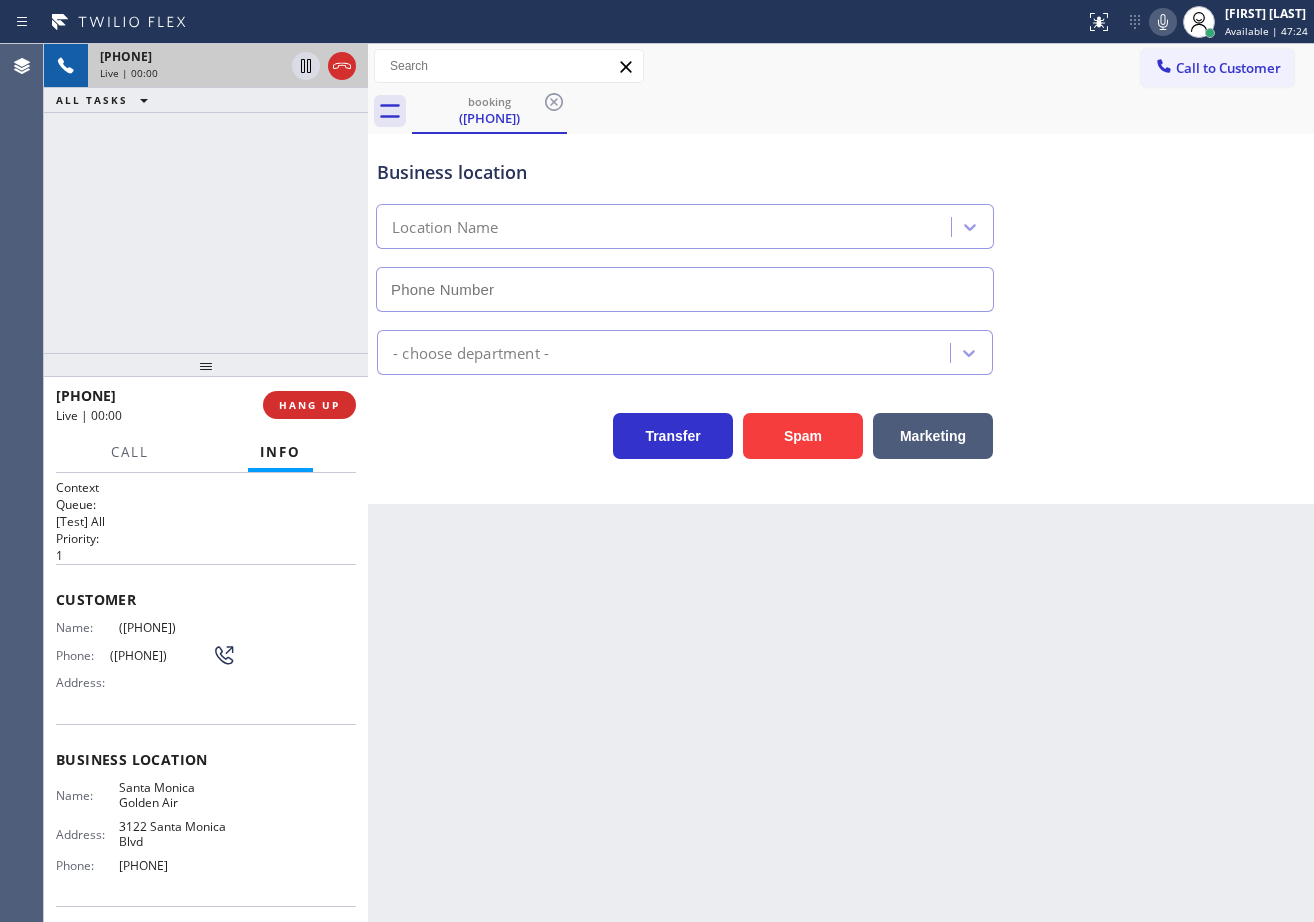 type on "[PHONE]" 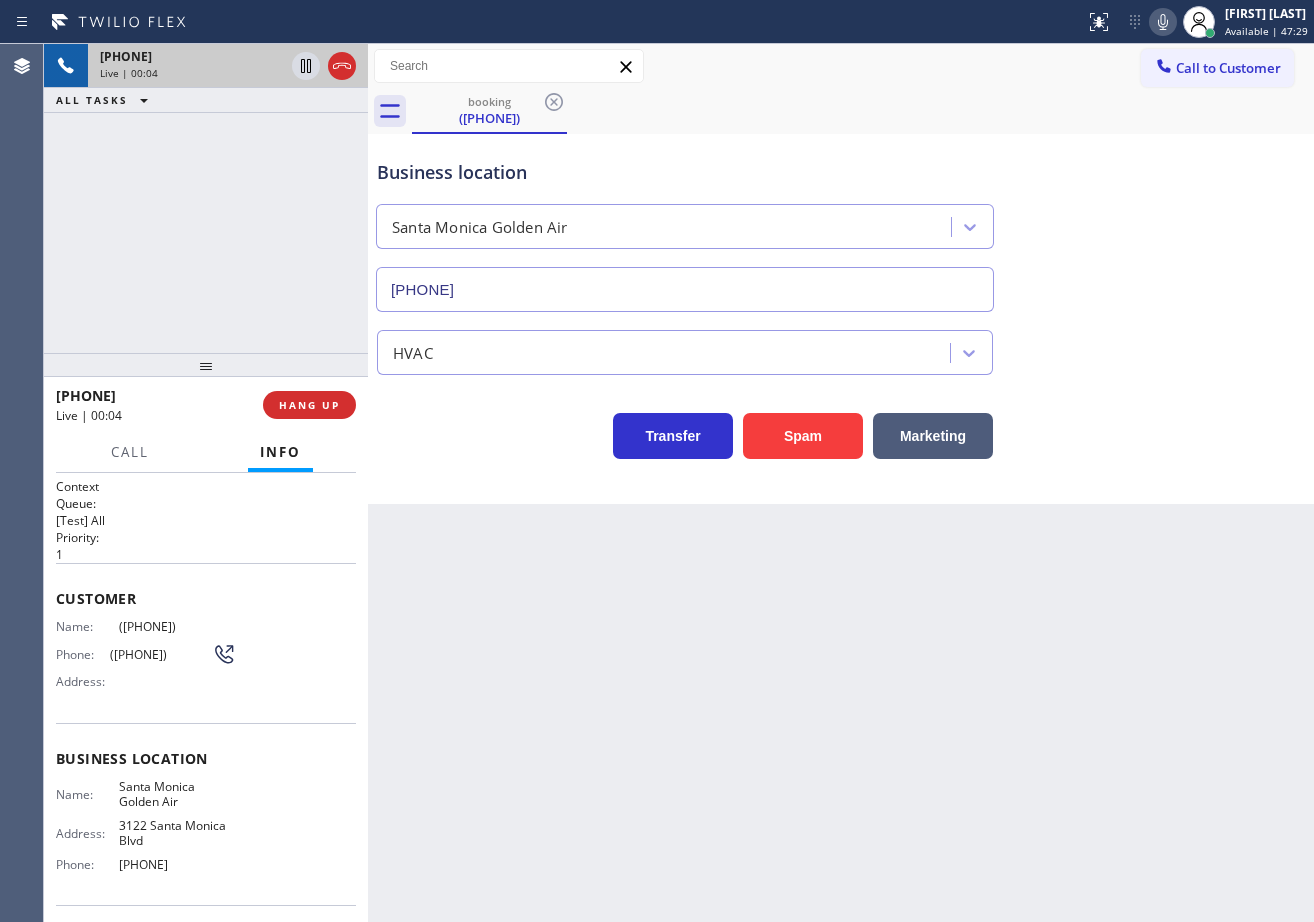 scroll, scrollTop: 0, scrollLeft: 0, axis: both 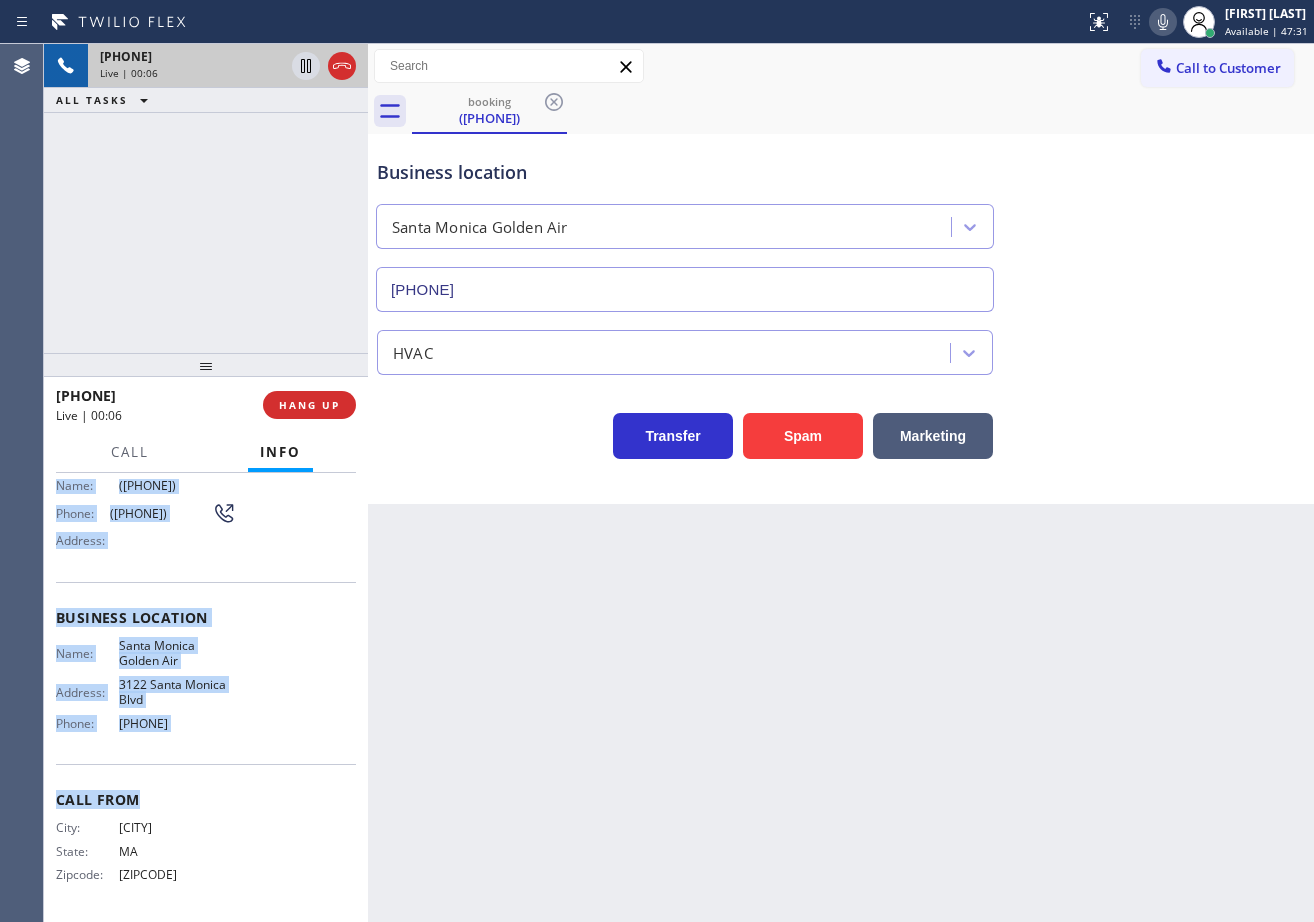 drag, startPoint x: 70, startPoint y: 606, endPoint x: 210, endPoint y: 730, distance: 187.01872 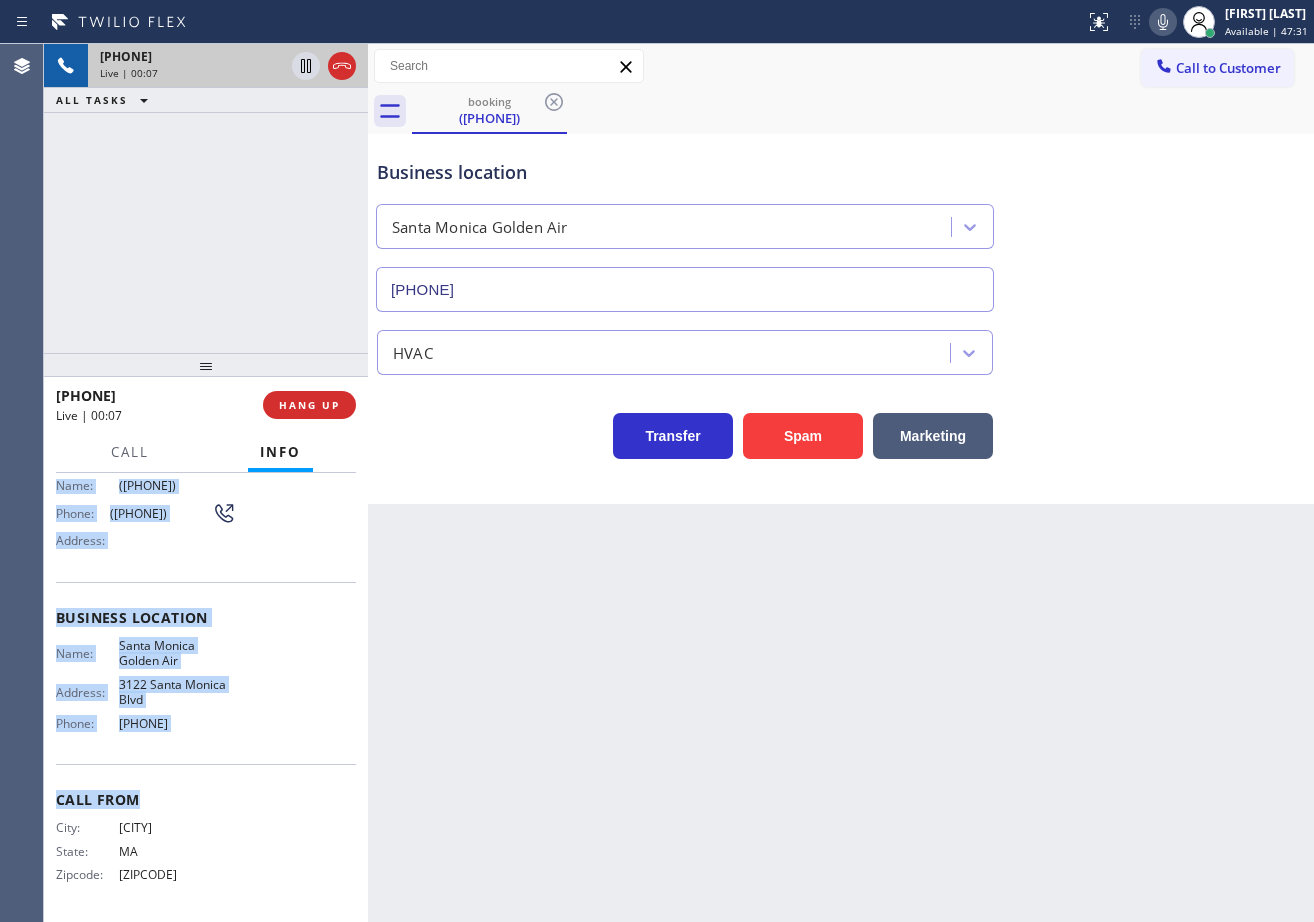 copy on "Customer Name: [PHONE] Phone: [PHONE] Address: Business location Name: Santa Monica Golden Air Address: [NUMBER] [STREET] Phone: [PHONE]" 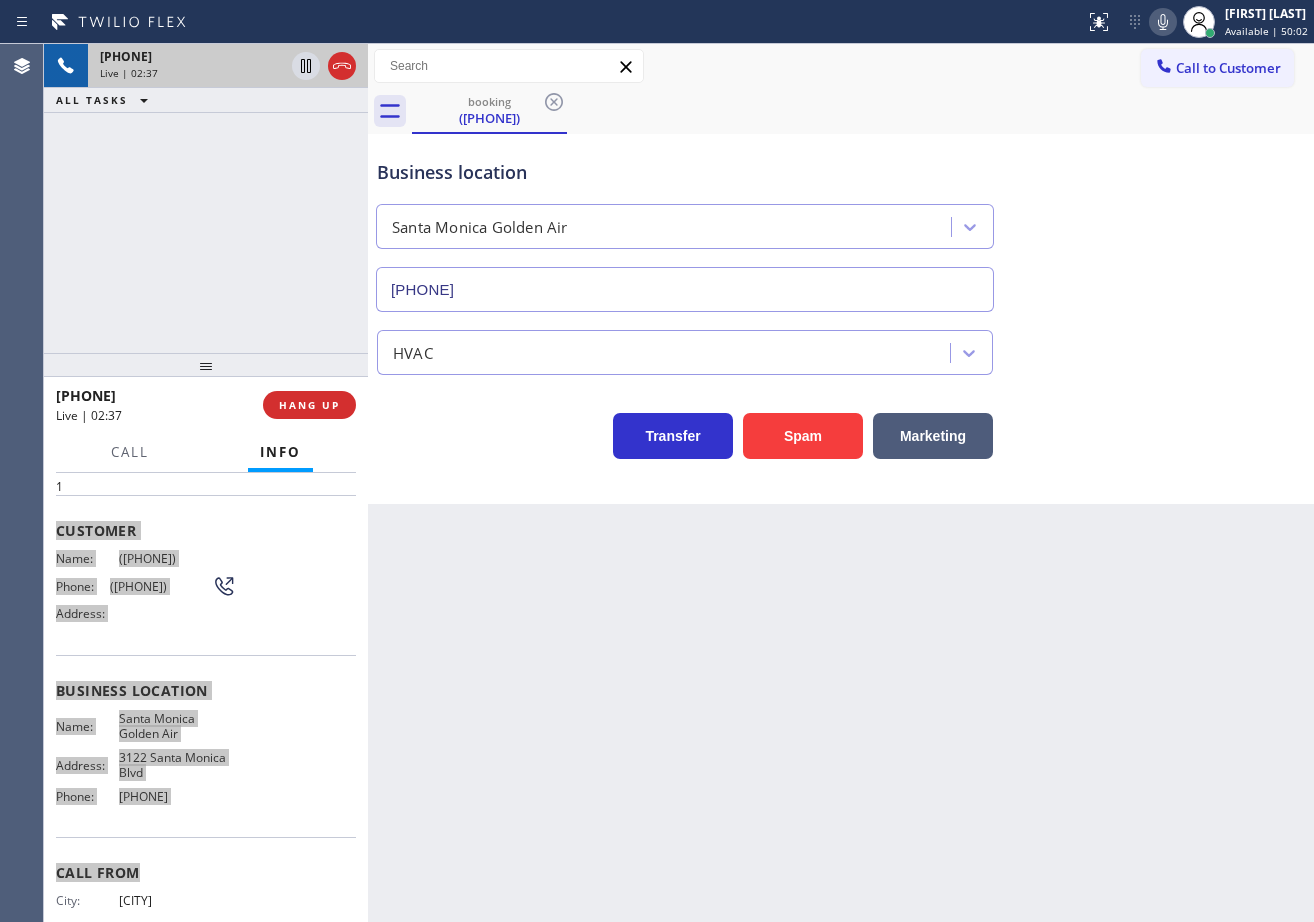 scroll, scrollTop: 0, scrollLeft: 0, axis: both 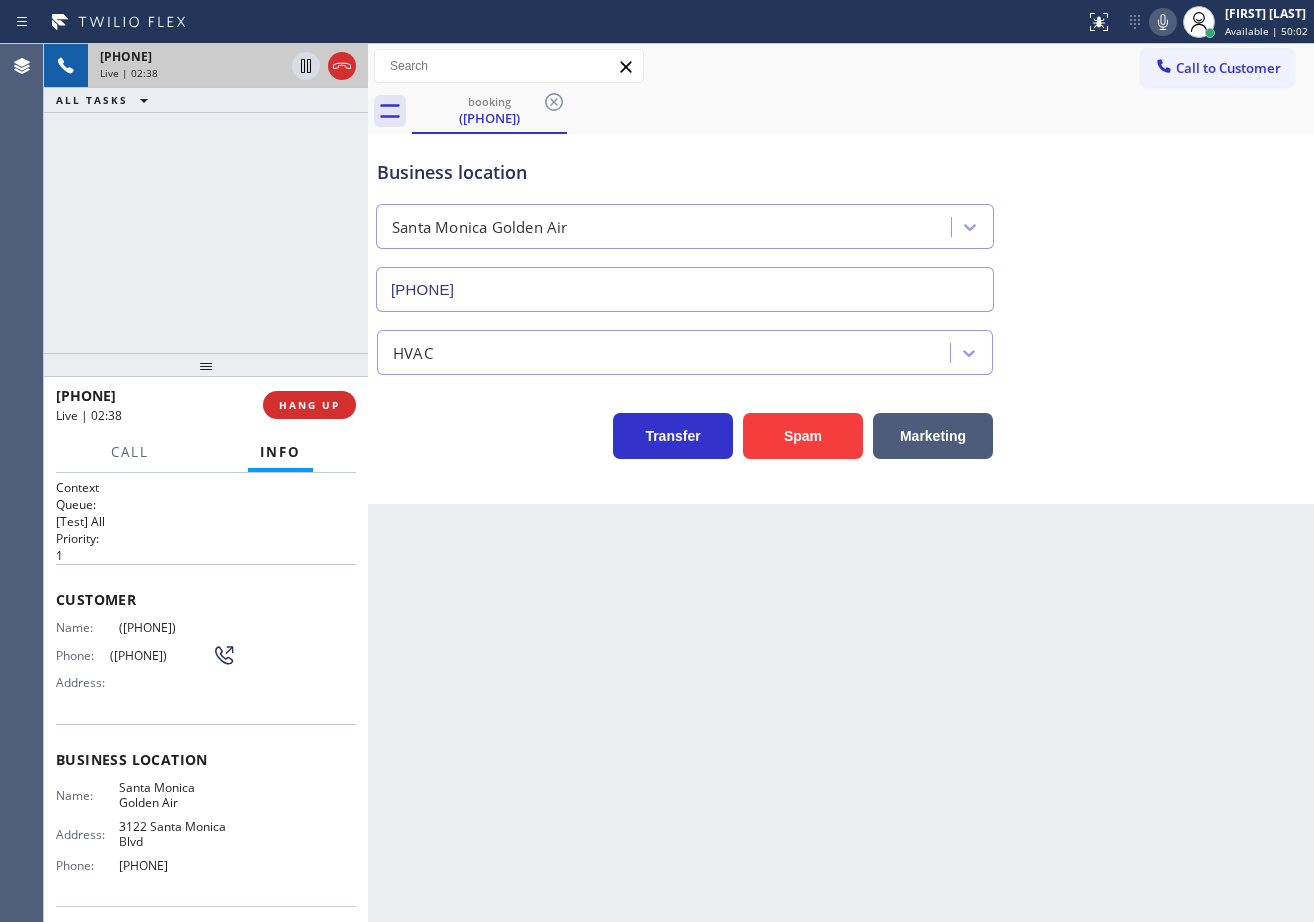 click on "Back to Dashboard Change Sender ID Customers Technicians Select a contact Outbound call Technician Search Technician Your caller id phone number Your caller id phone number Call Technician info Name   Phone none Address none Change Sender ID HVAC [PHONE] 5 Star Appliance [PHONE] Appliance Repair [PHONE] Plumbing [PHONE] Air Duct Cleaning [PHONE]  Electricians [PHONE] Cancel Change Check personal SMS Reset Change booking [PHONE] Call to Customer Outbound call Location Expert Viking Appliance Repair Hillsborough Your caller id phone number [PHONE] Customer number Call Outbound call Technician Search Technician Your caller id phone number Your caller id phone number Call booking [PHONE] Business location Santa Monica Golden Air [PHONE] HVAC Transfer Spam Marketing" at bounding box center [841, 483] 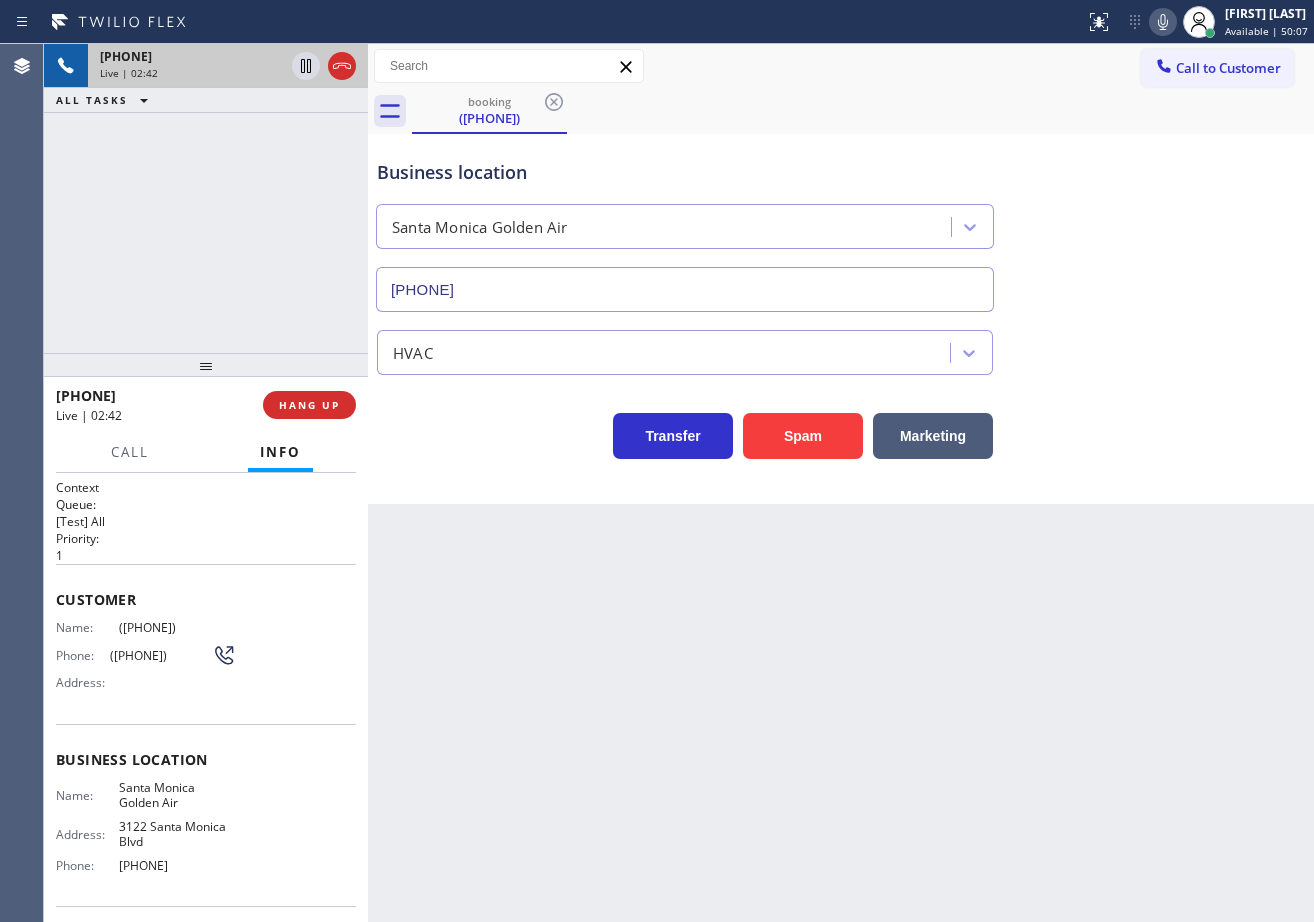 click on "Business location Santa Monica Golden Air [PHONE]" at bounding box center [841, 221] 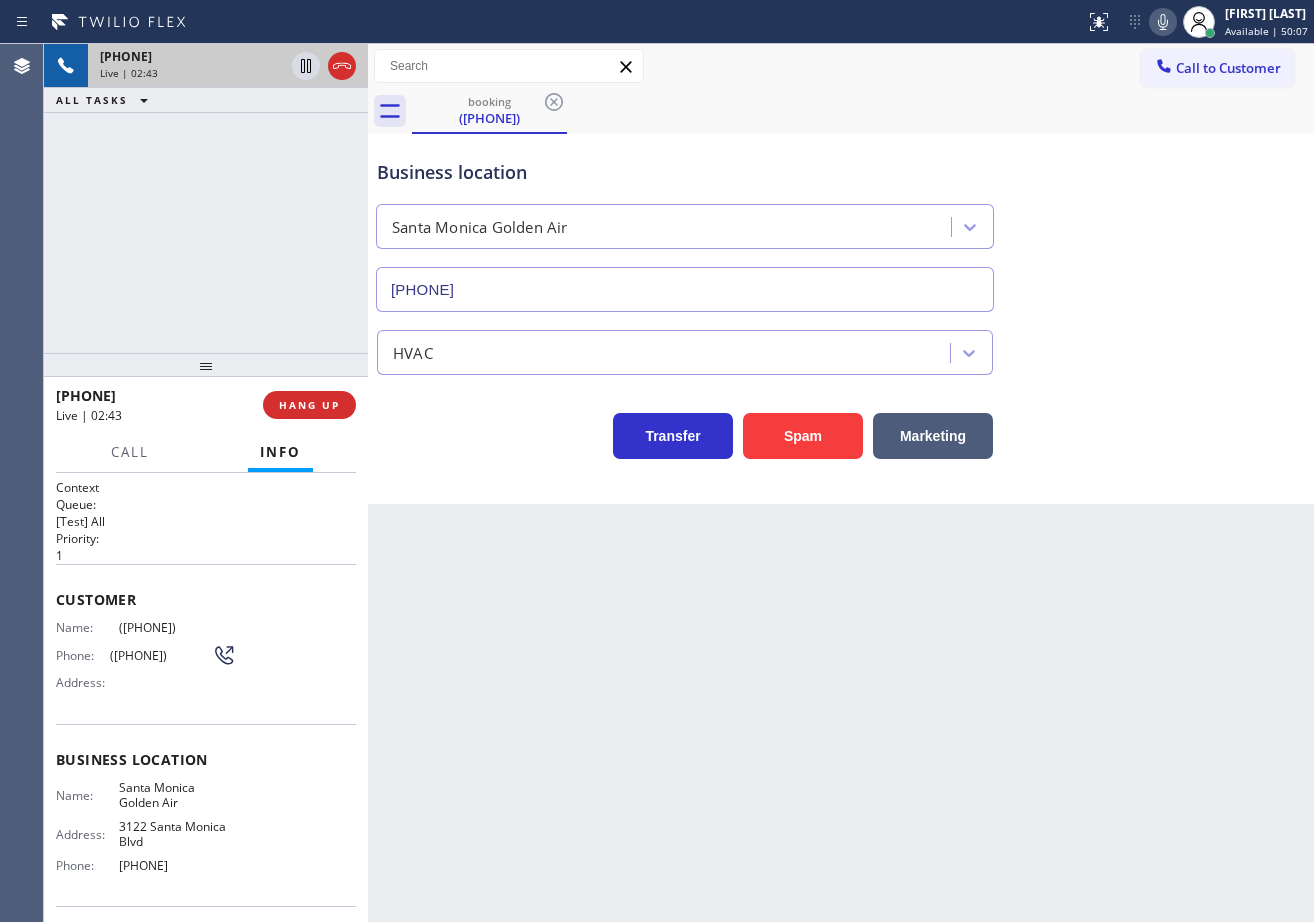 click on "Business location Santa Monica Golden Air [PHONE]" at bounding box center [841, 221] 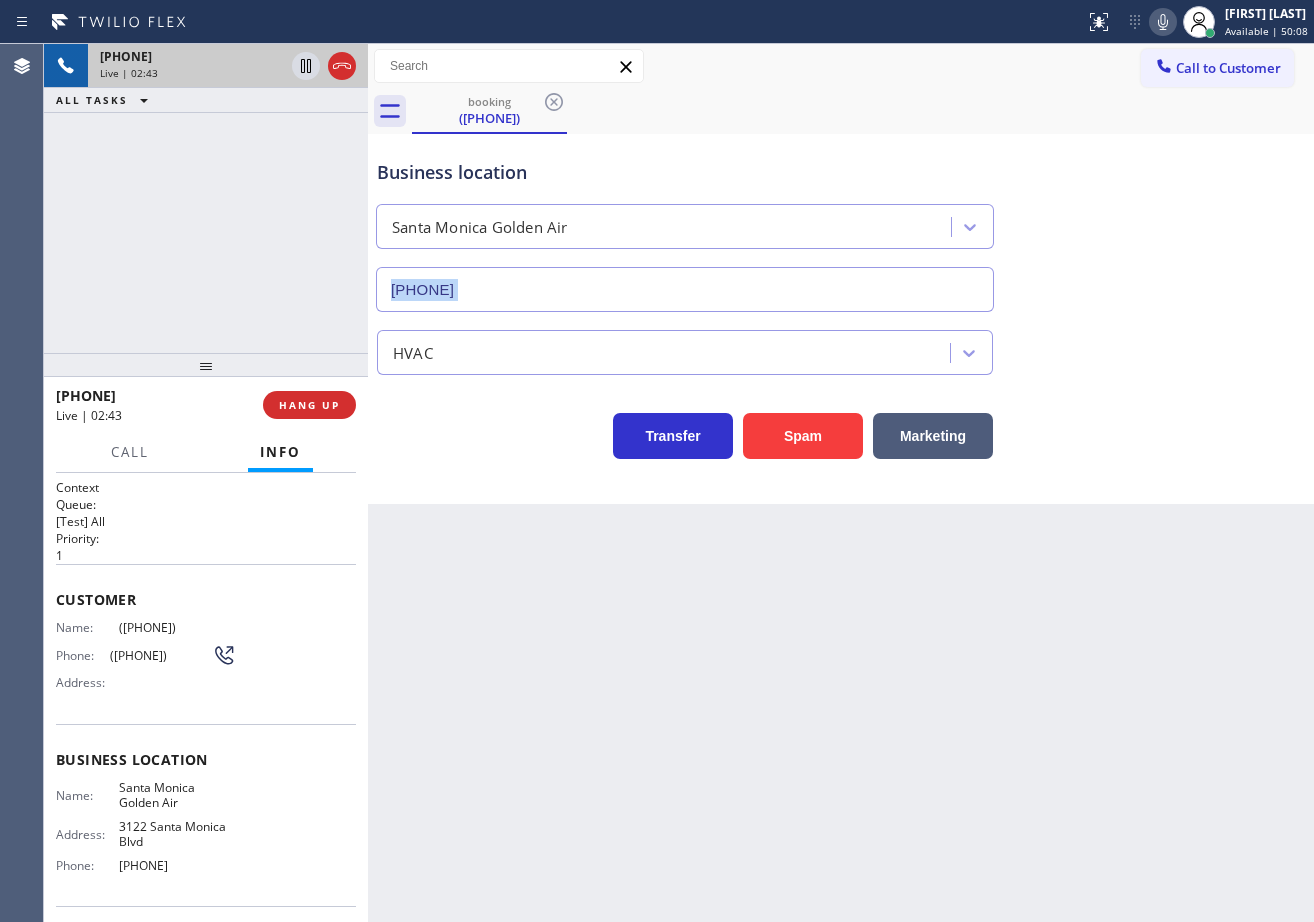 click 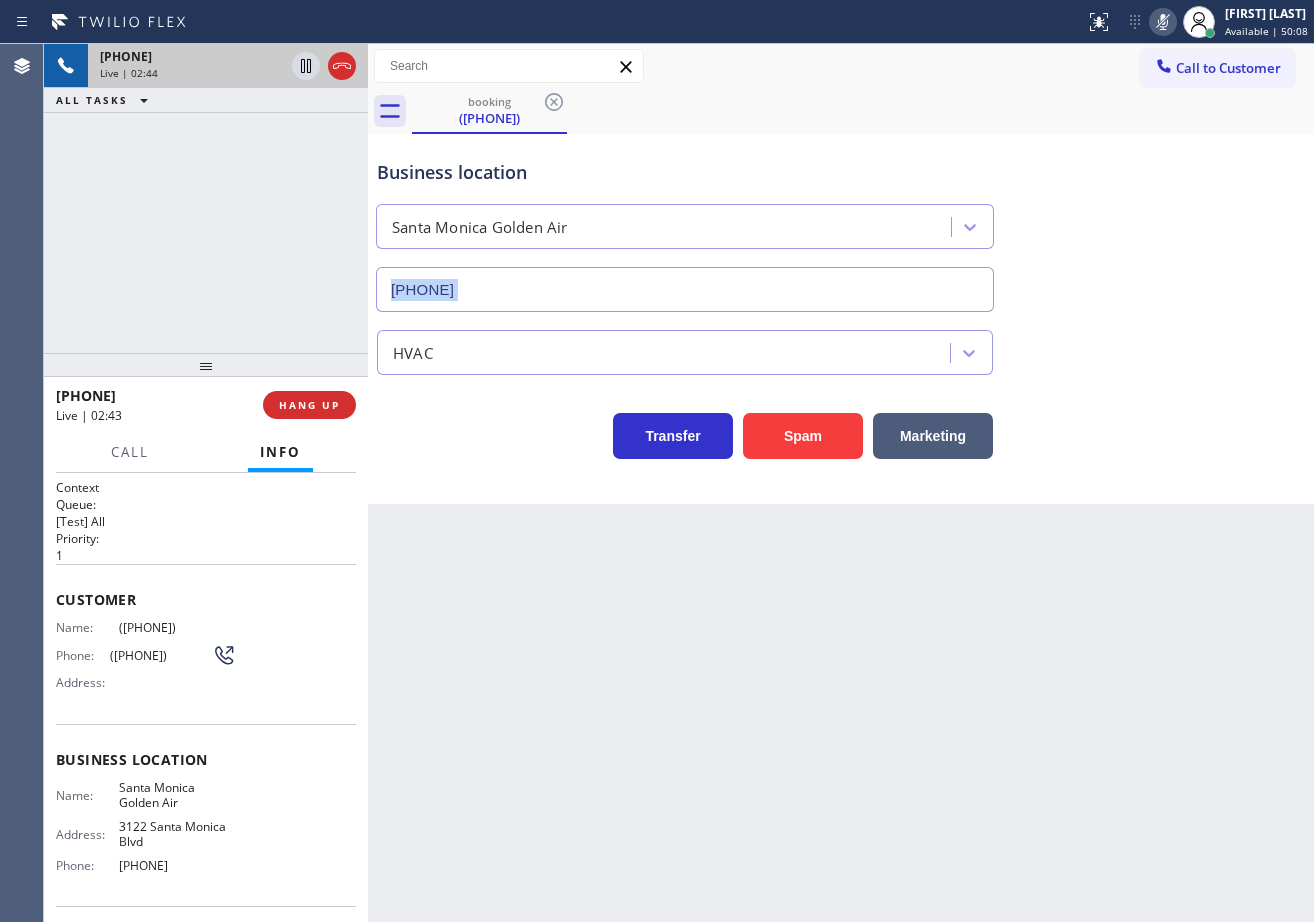 click on "Business location Santa Monica Golden Air [PHONE]" at bounding box center (841, 221) 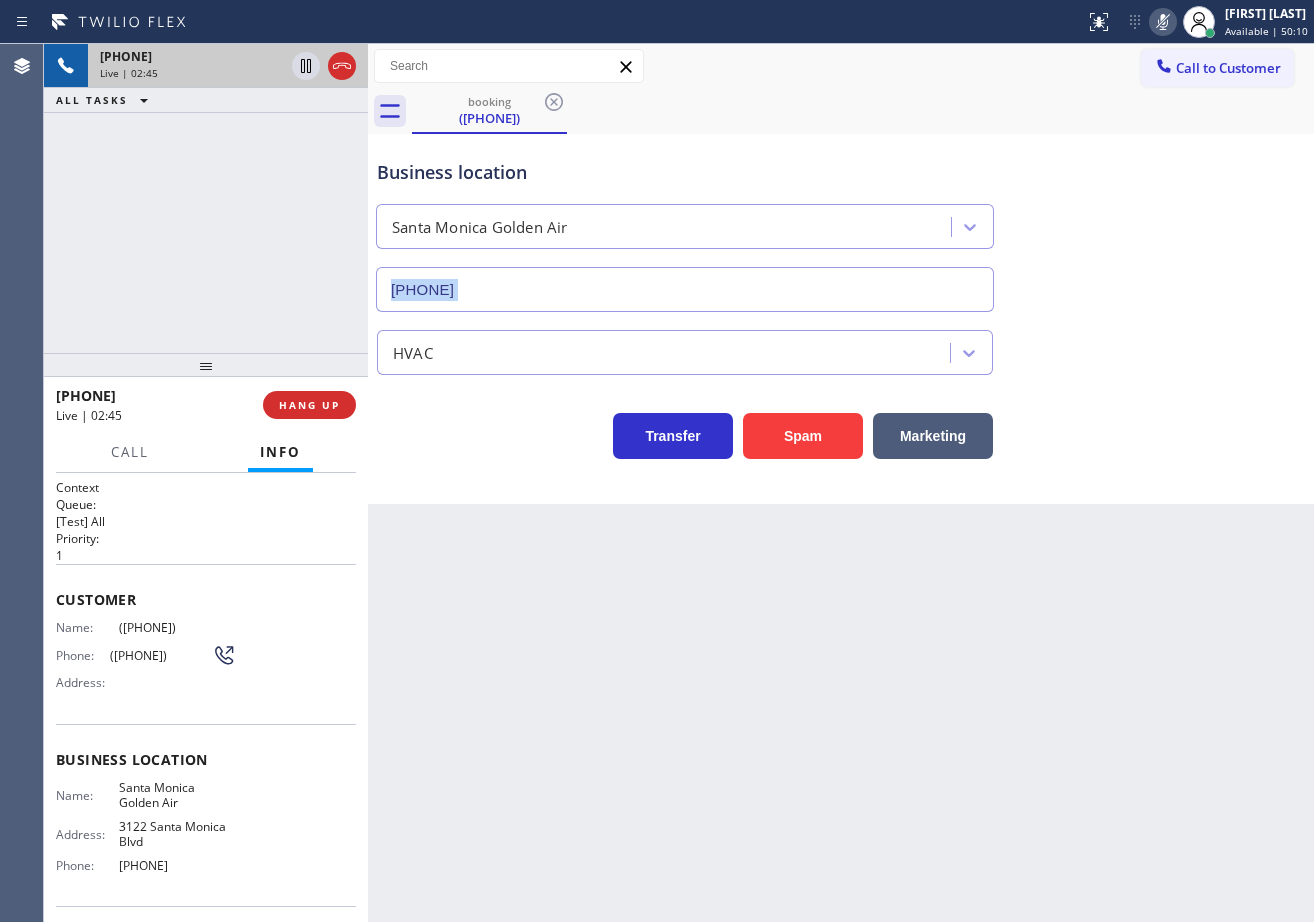 drag, startPoint x: 1148, startPoint y: 26, endPoint x: 1154, endPoint y: 62, distance: 36.496574 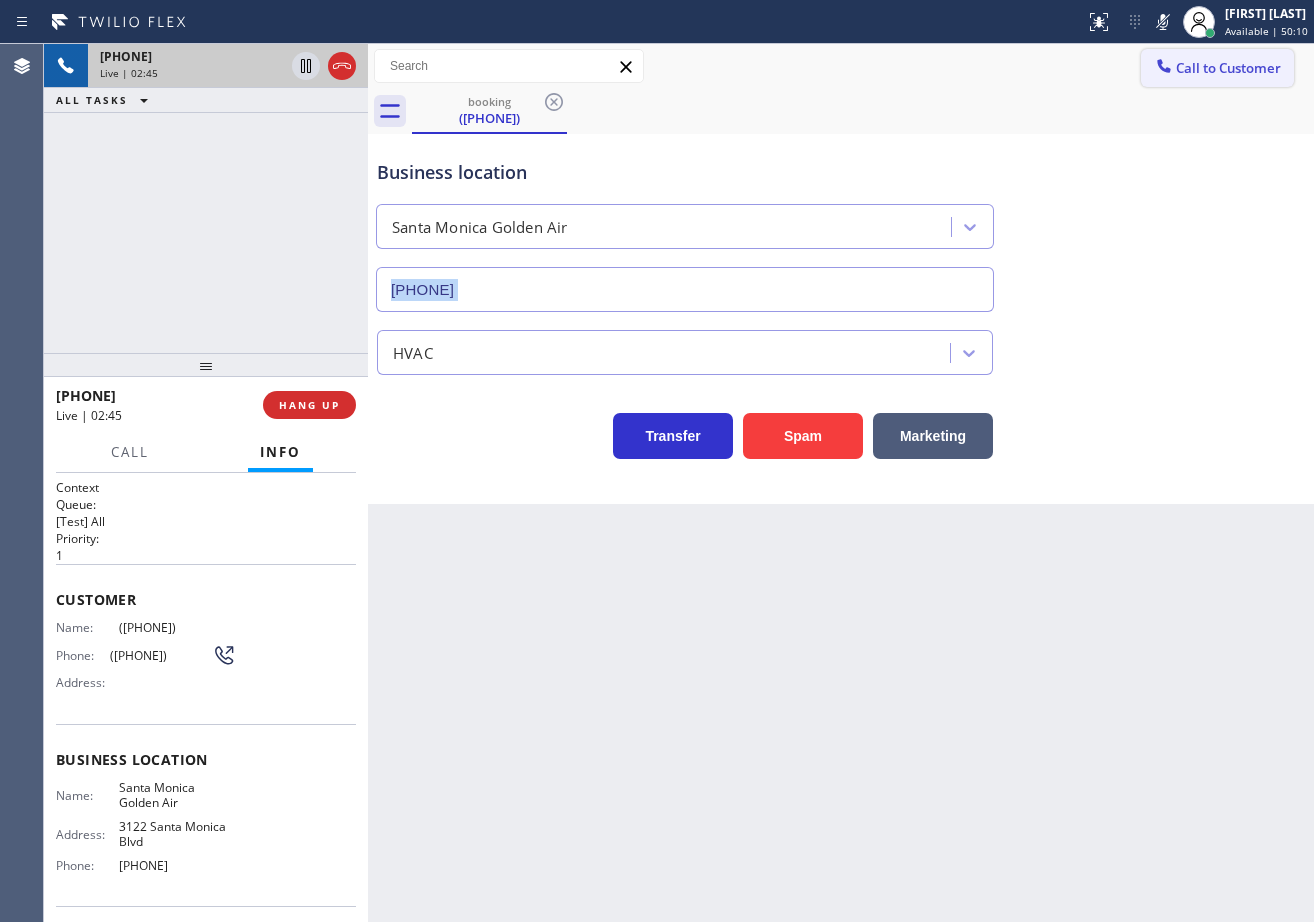 click 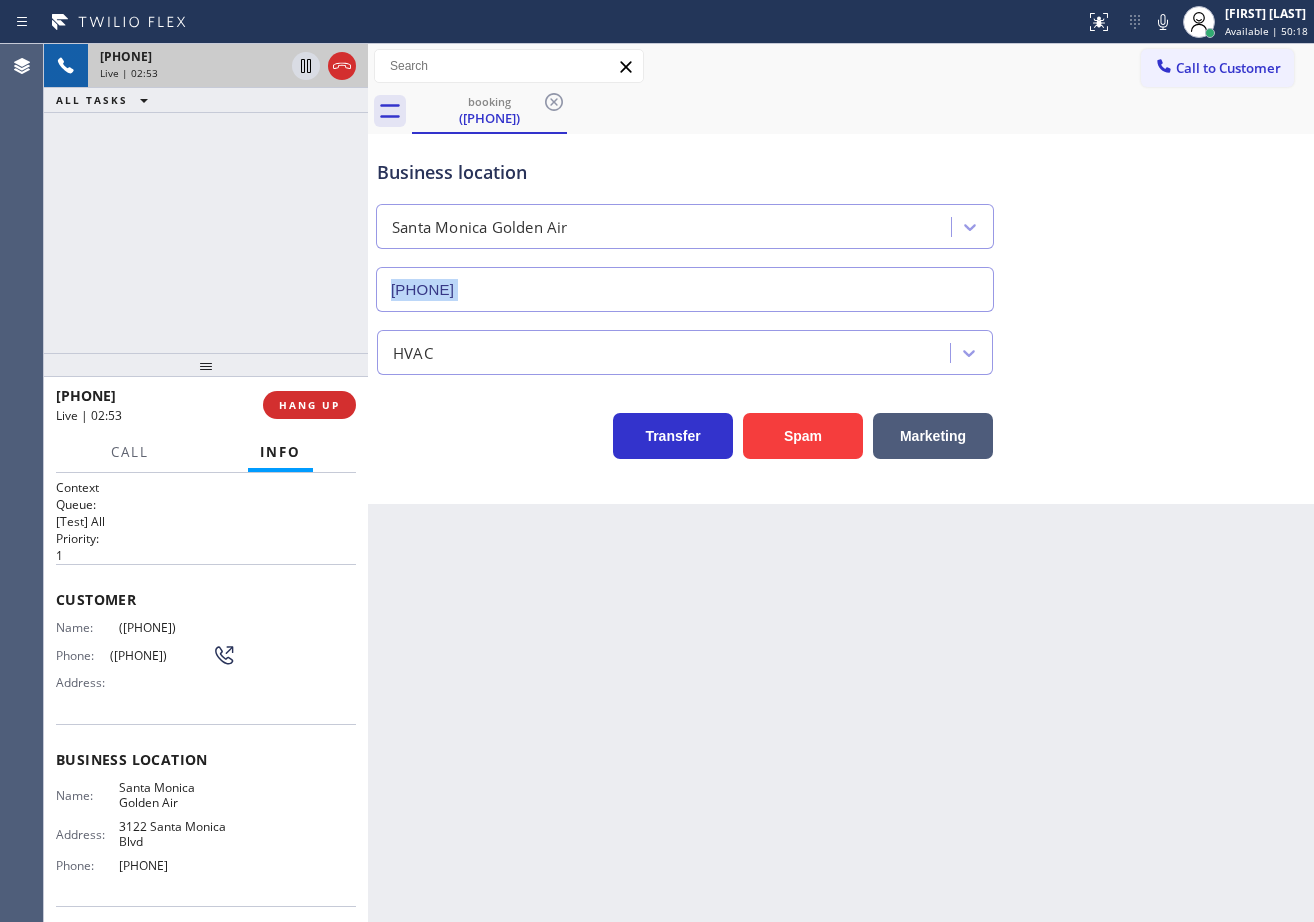 click on "Business location Santa Monica Golden Air [PHONE]" at bounding box center [841, 221] 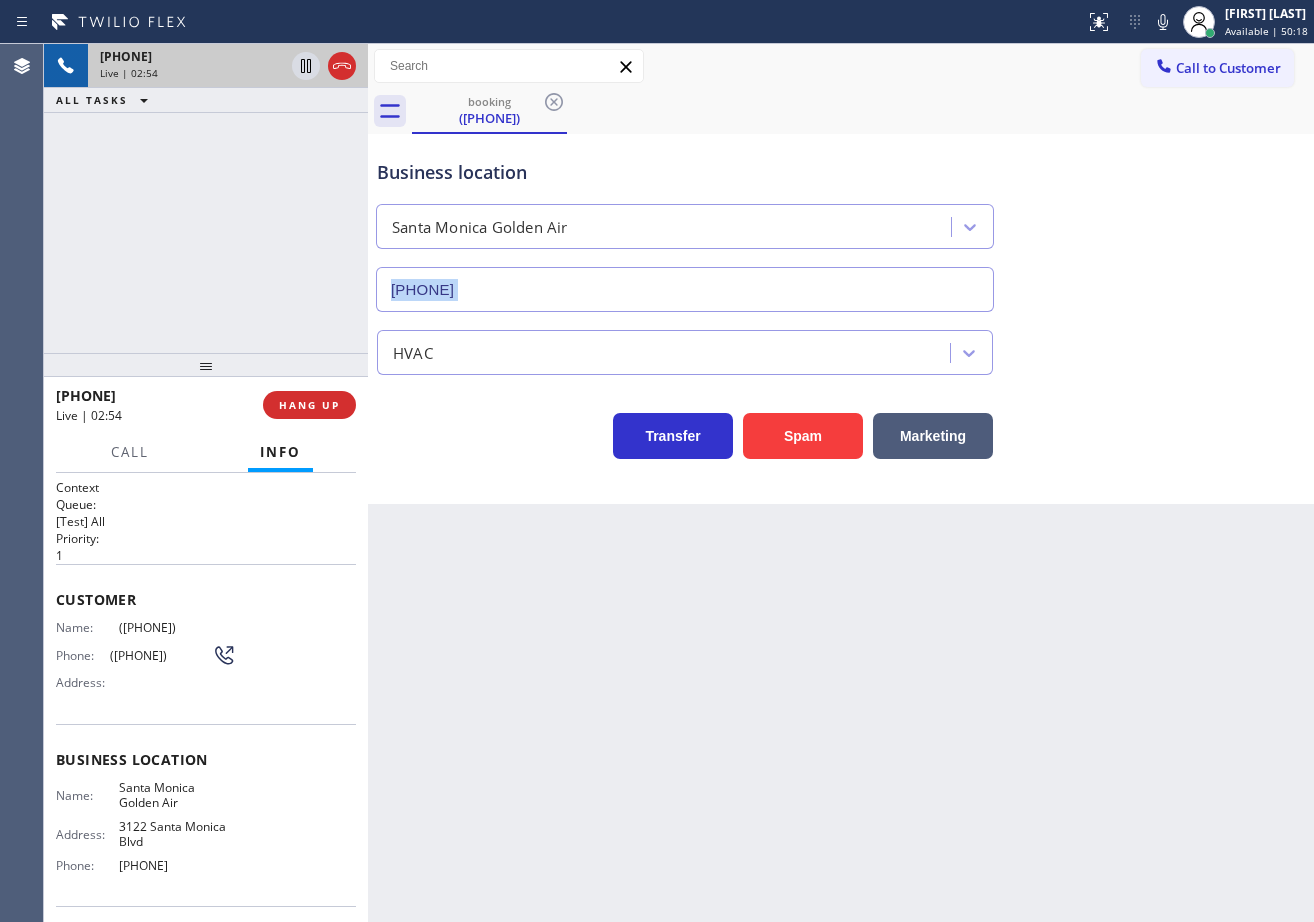 click on "Business location Santa Monica Golden Air [PHONE]" at bounding box center [841, 221] 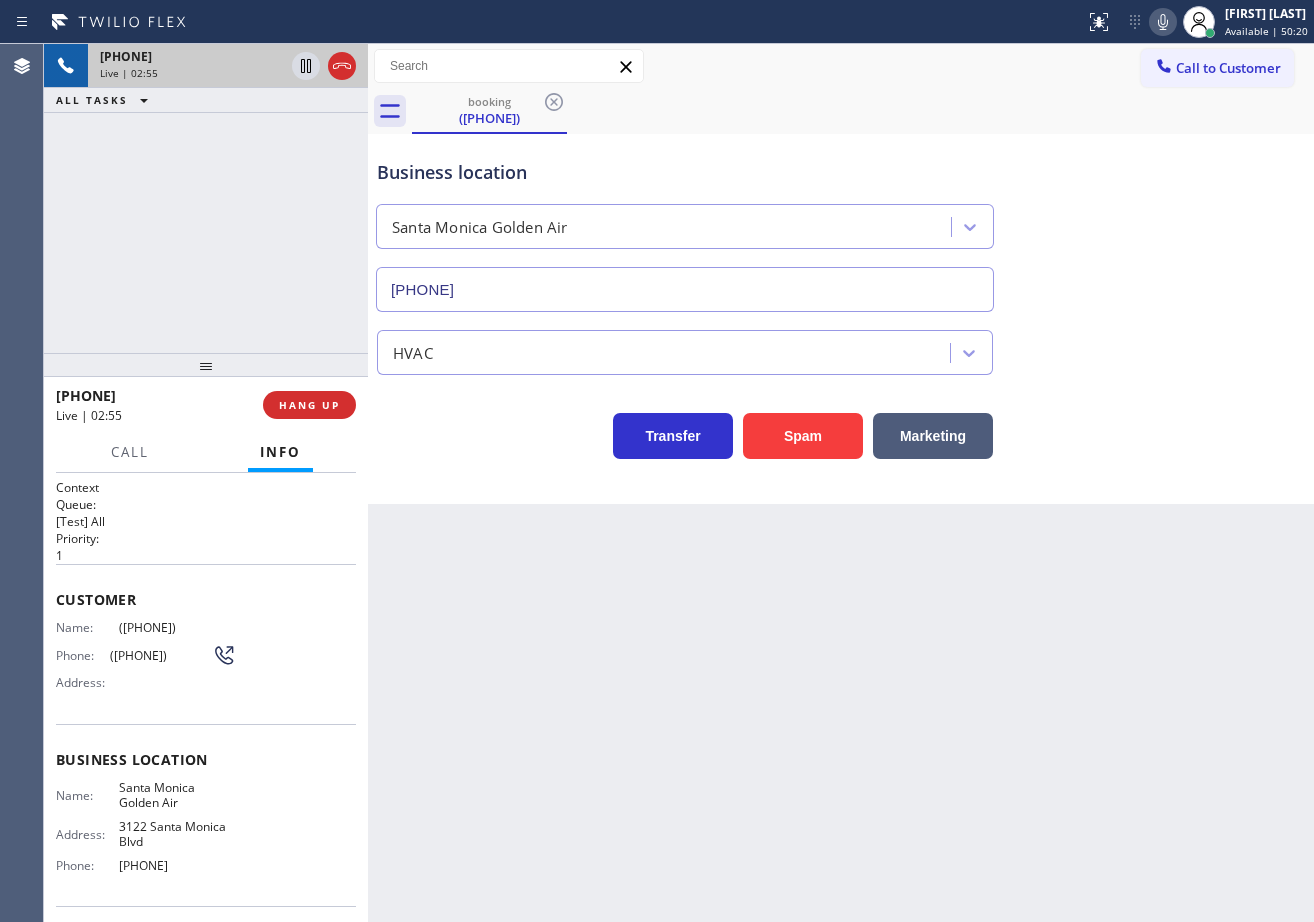 click 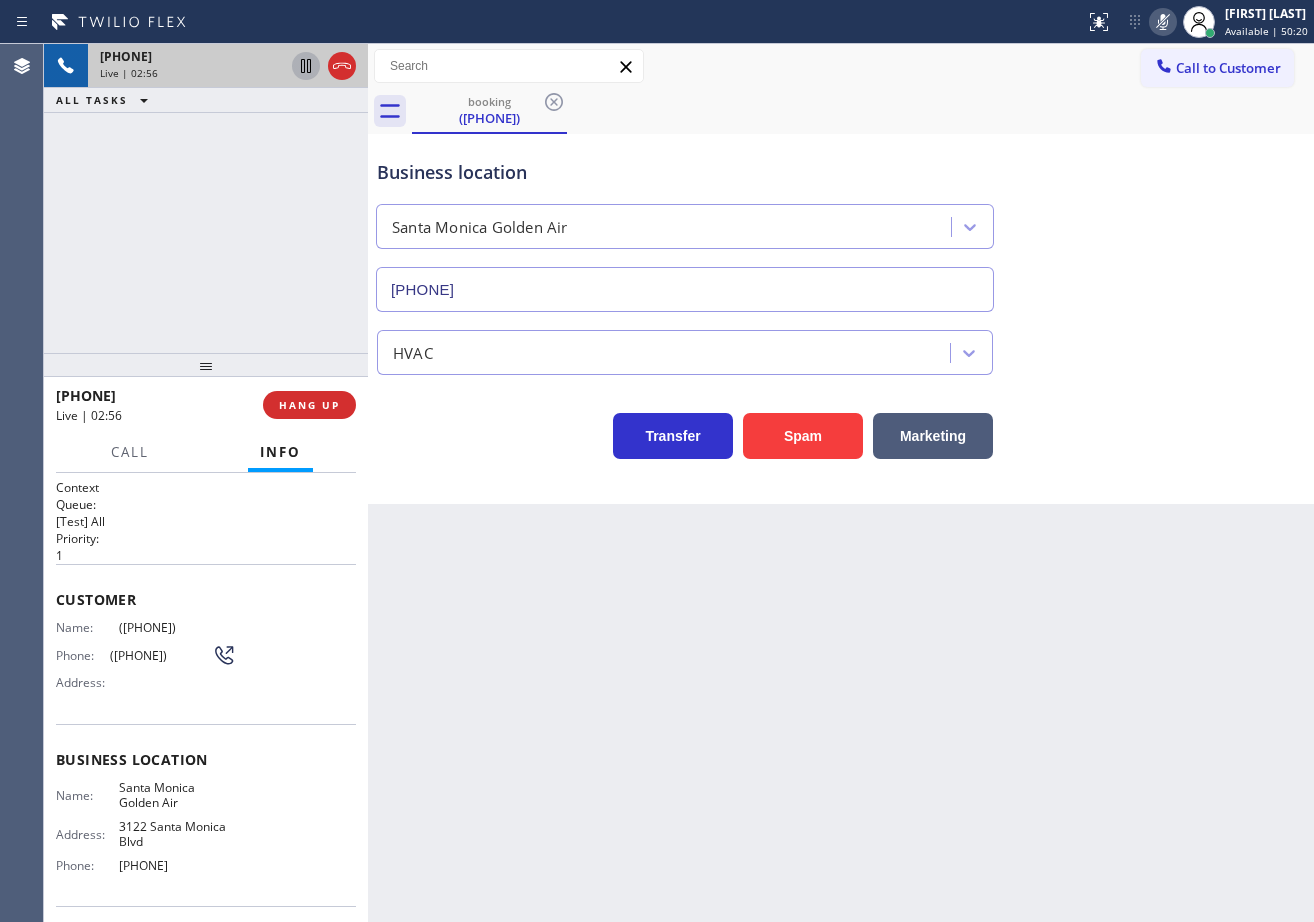 click 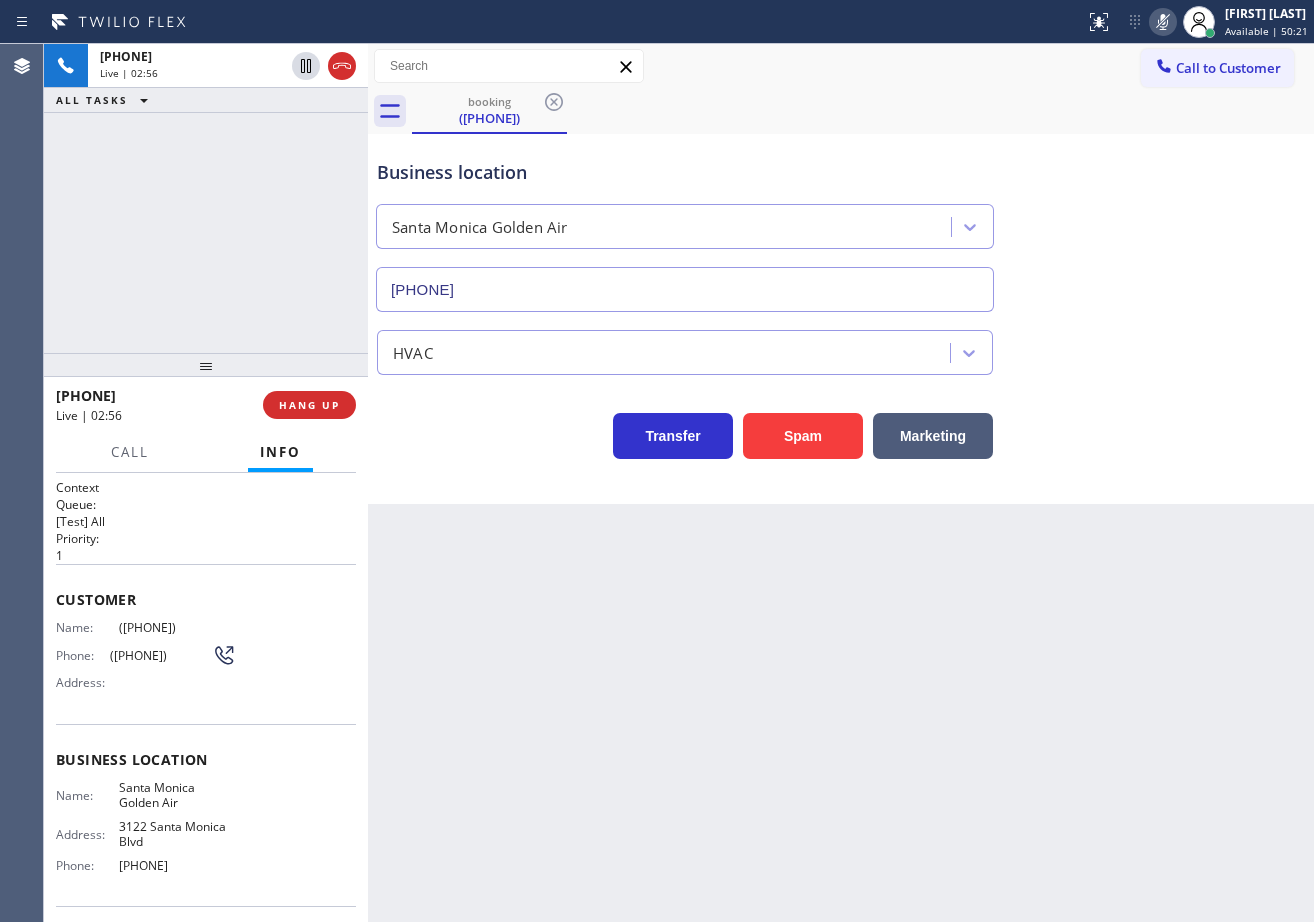 click on "[PHONE] Live | 02:56 ALL TASKS ALL TASKS ACTIVE TASKS TASKS IN WRAP UP" at bounding box center (206, 198) 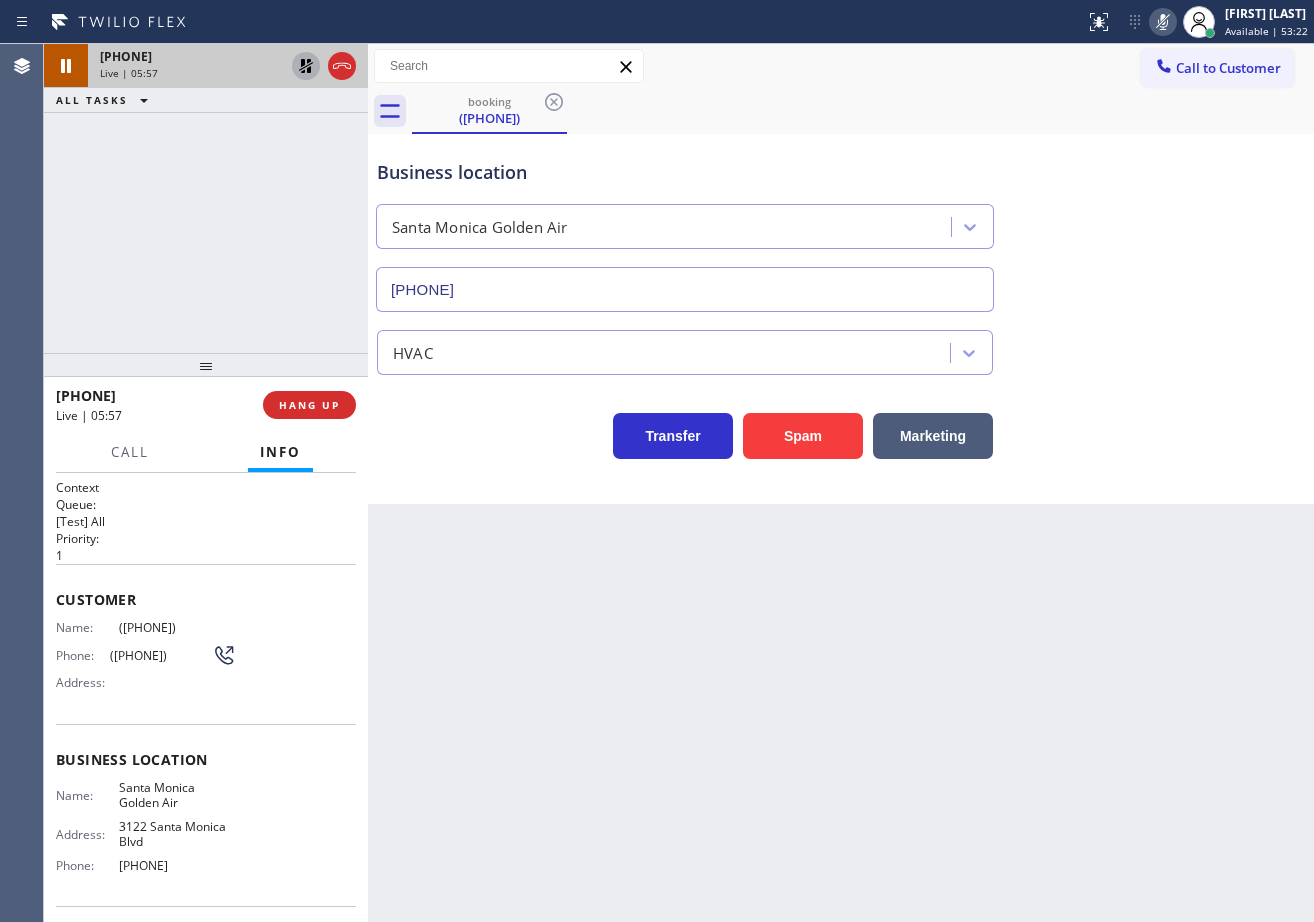 click at bounding box center (306, 66) 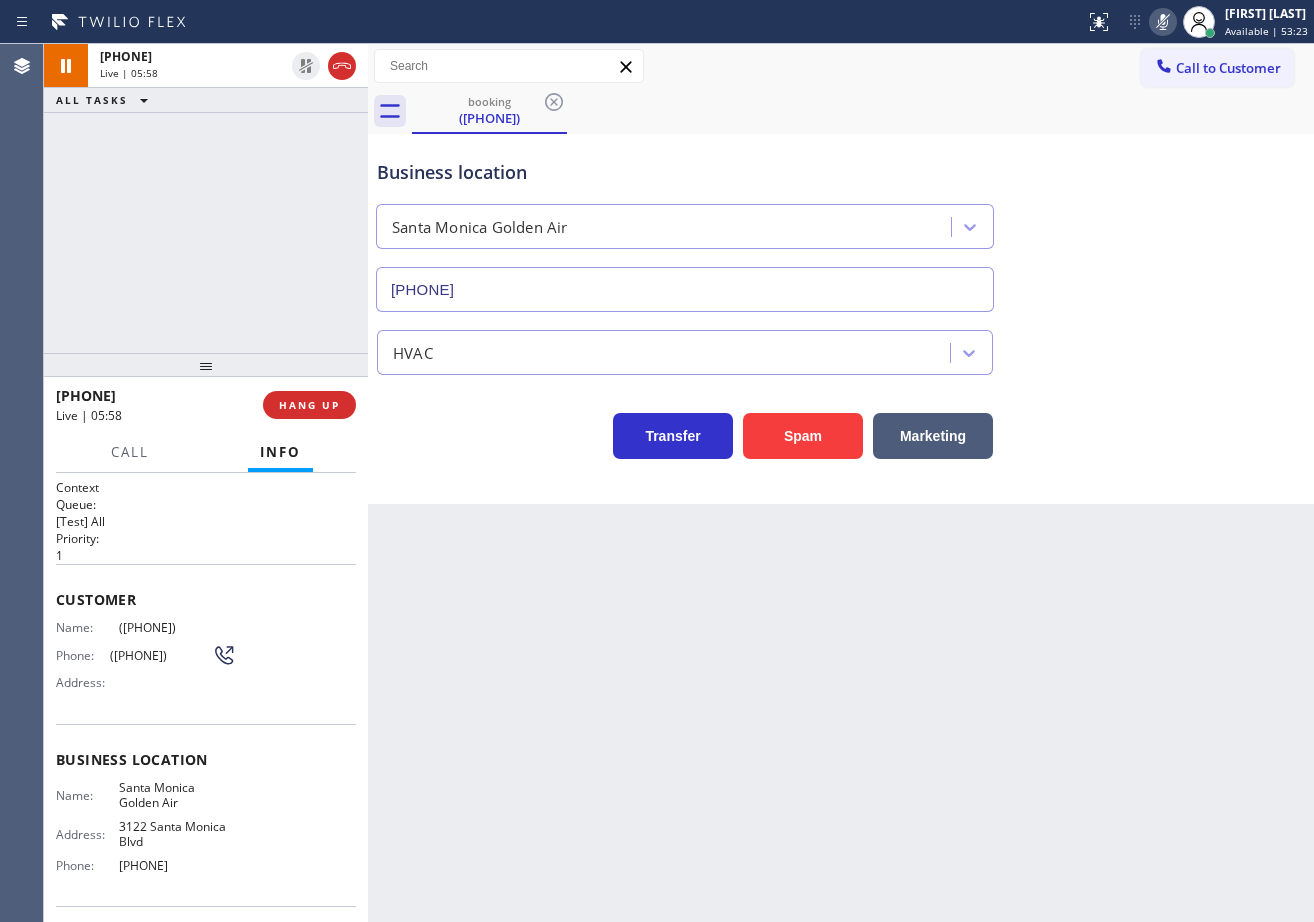 click 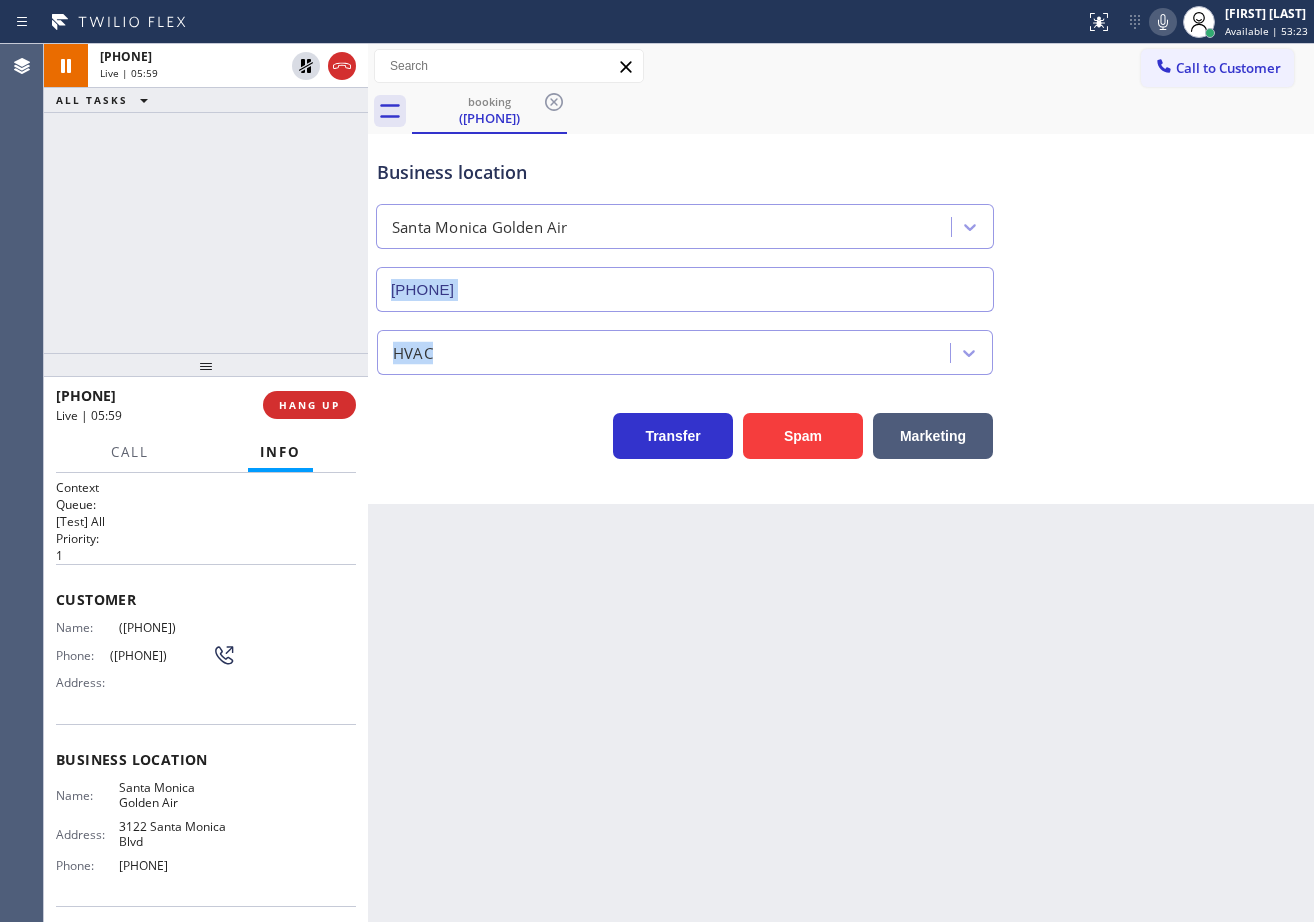 click on "Business location Santa Monica Golden Air [PHONE] HVAC Transfer Spam Marketing" at bounding box center [841, 299] 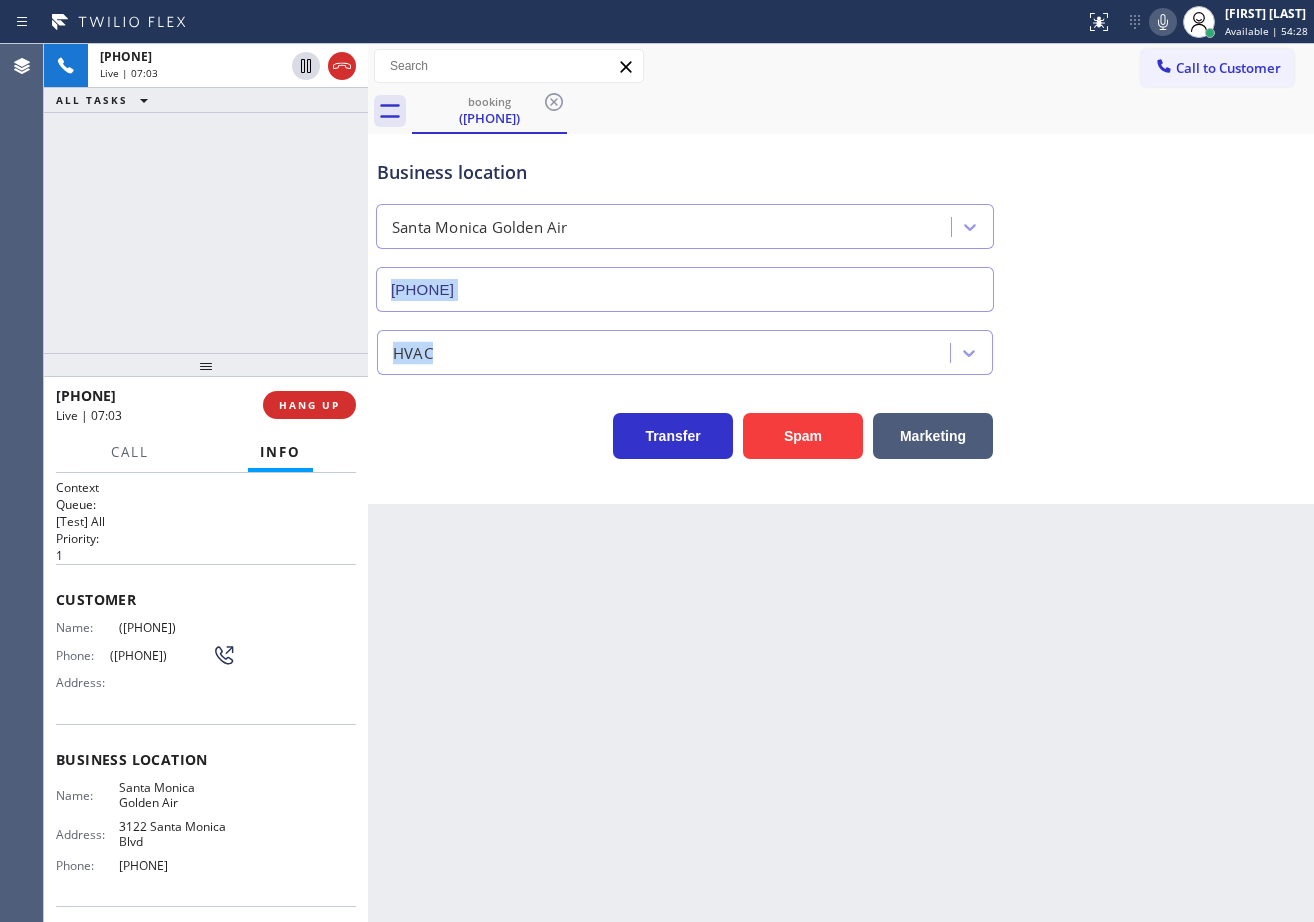 click 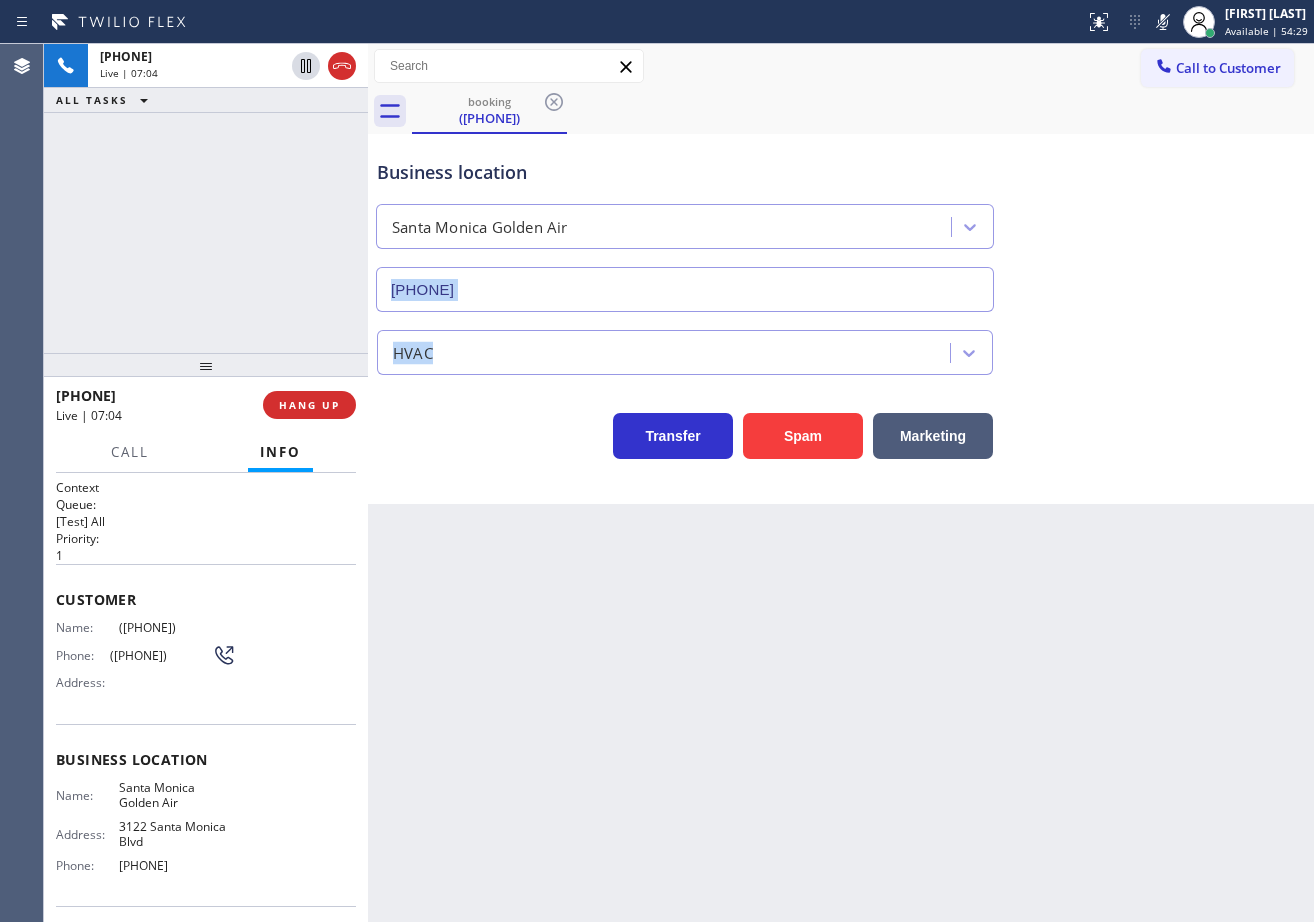 drag, startPoint x: 1142, startPoint y: 18, endPoint x: 1148, endPoint y: 47, distance: 29.614185 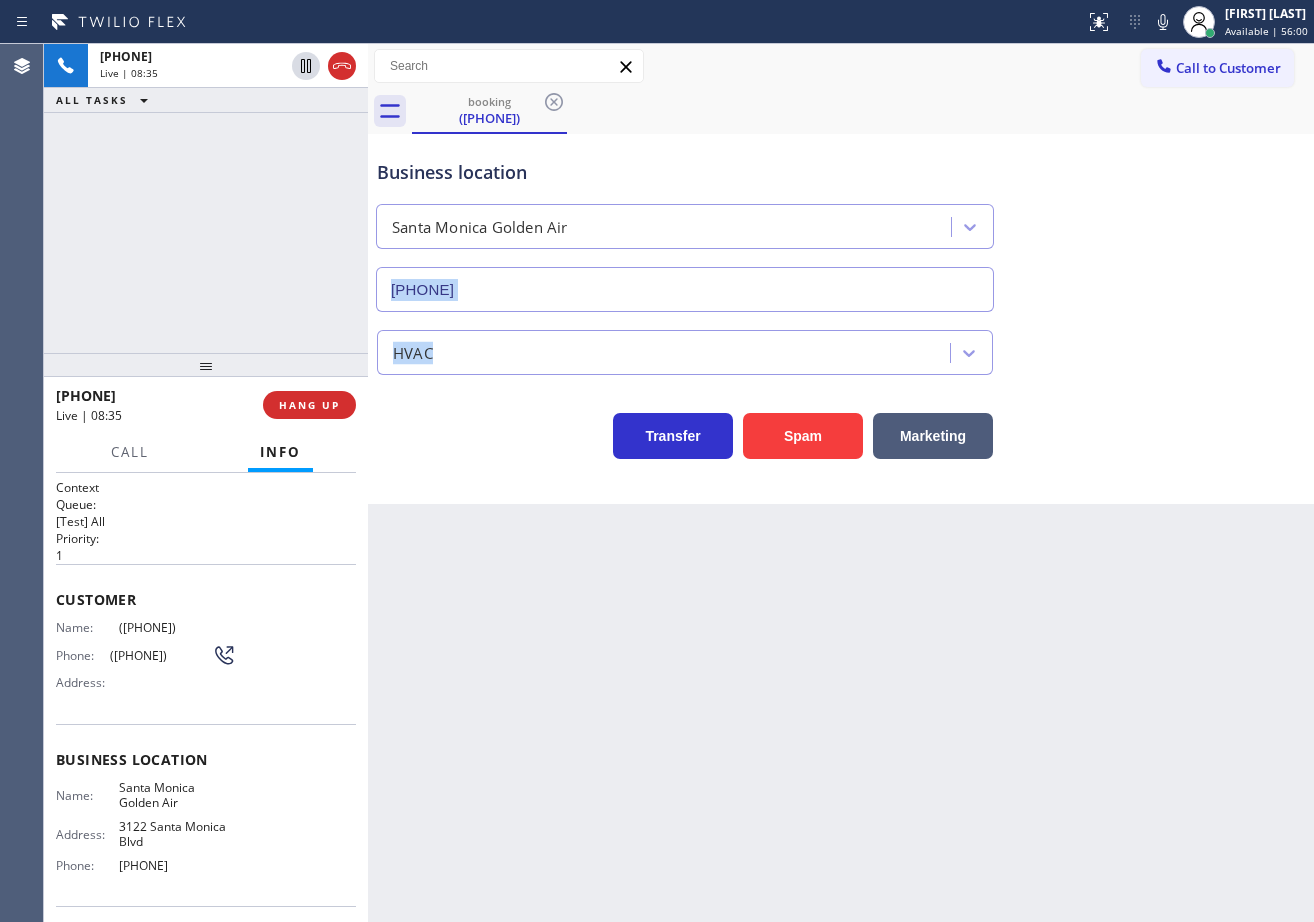 click on "Call to Customer Outbound call Location Expert Viking Appliance Repair Hillsborough Your caller id phone number [PHONE] Customer number Call Outbound call Technician Search Technician Your caller id phone number Your caller id phone number Call" at bounding box center (841, 66) 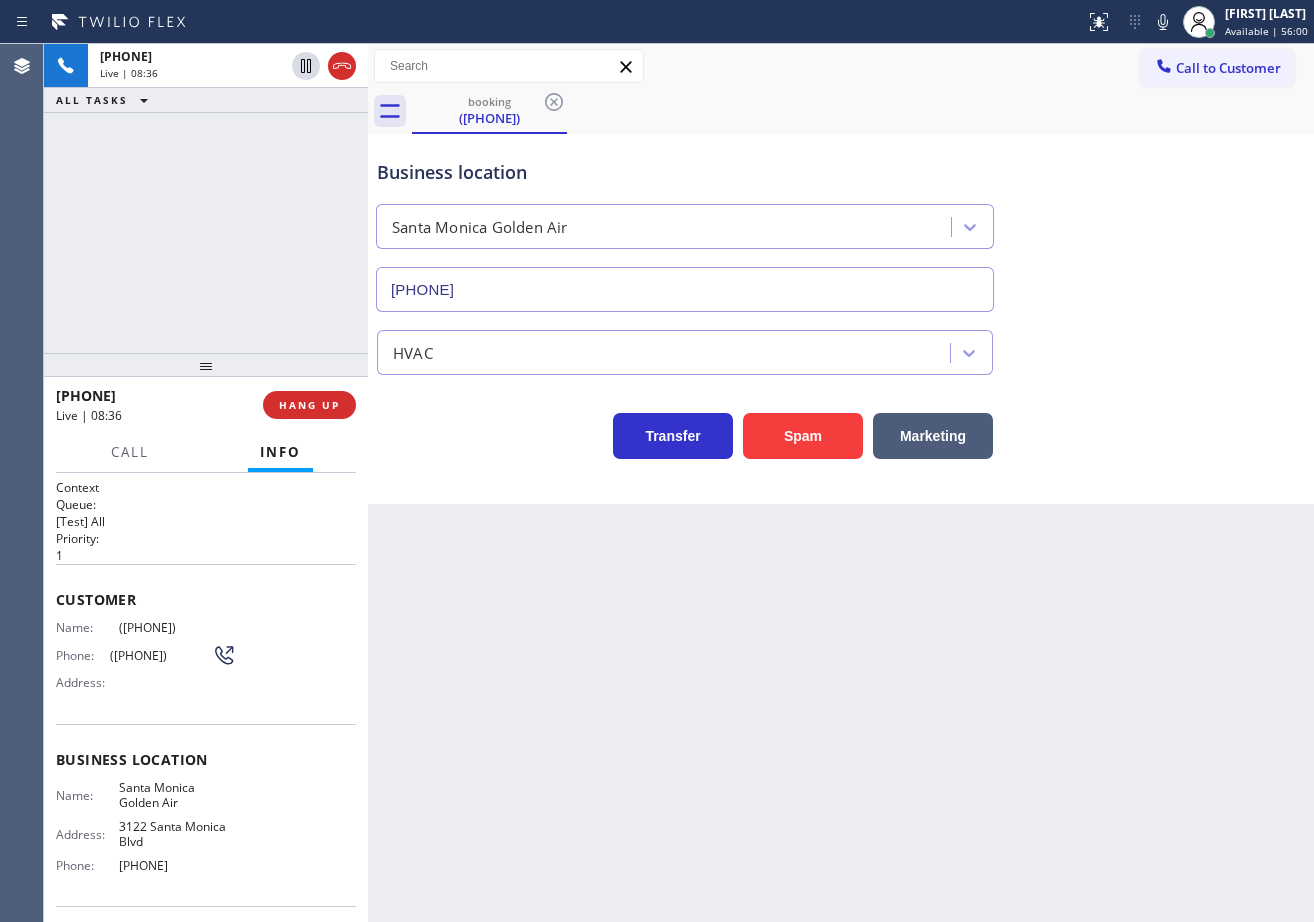 click on "Call to Customer Outbound call Location Expert Viking Appliance Repair Hillsborough Your caller id phone number [PHONE] Customer number Call Outbound call Technician Search Technician Your caller id phone number Your caller id phone number Call" at bounding box center (841, 66) 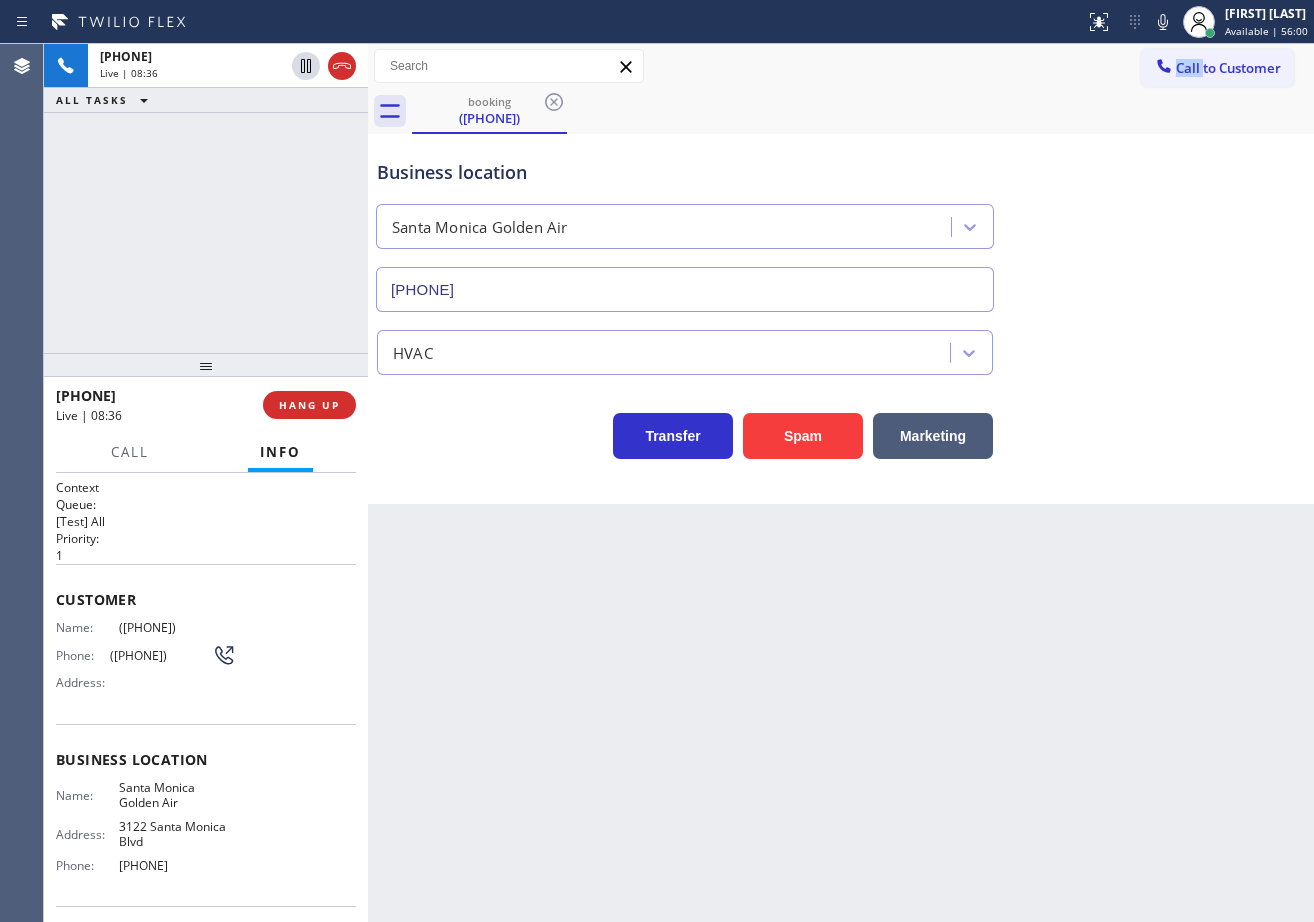 click on "Call to Customer Outbound call Location Expert Viking Appliance Repair Hillsborough Your caller id phone number [PHONE] Customer number Call Outbound call Technician Search Technician Your caller id phone number Your caller id phone number Call" at bounding box center [841, 66] 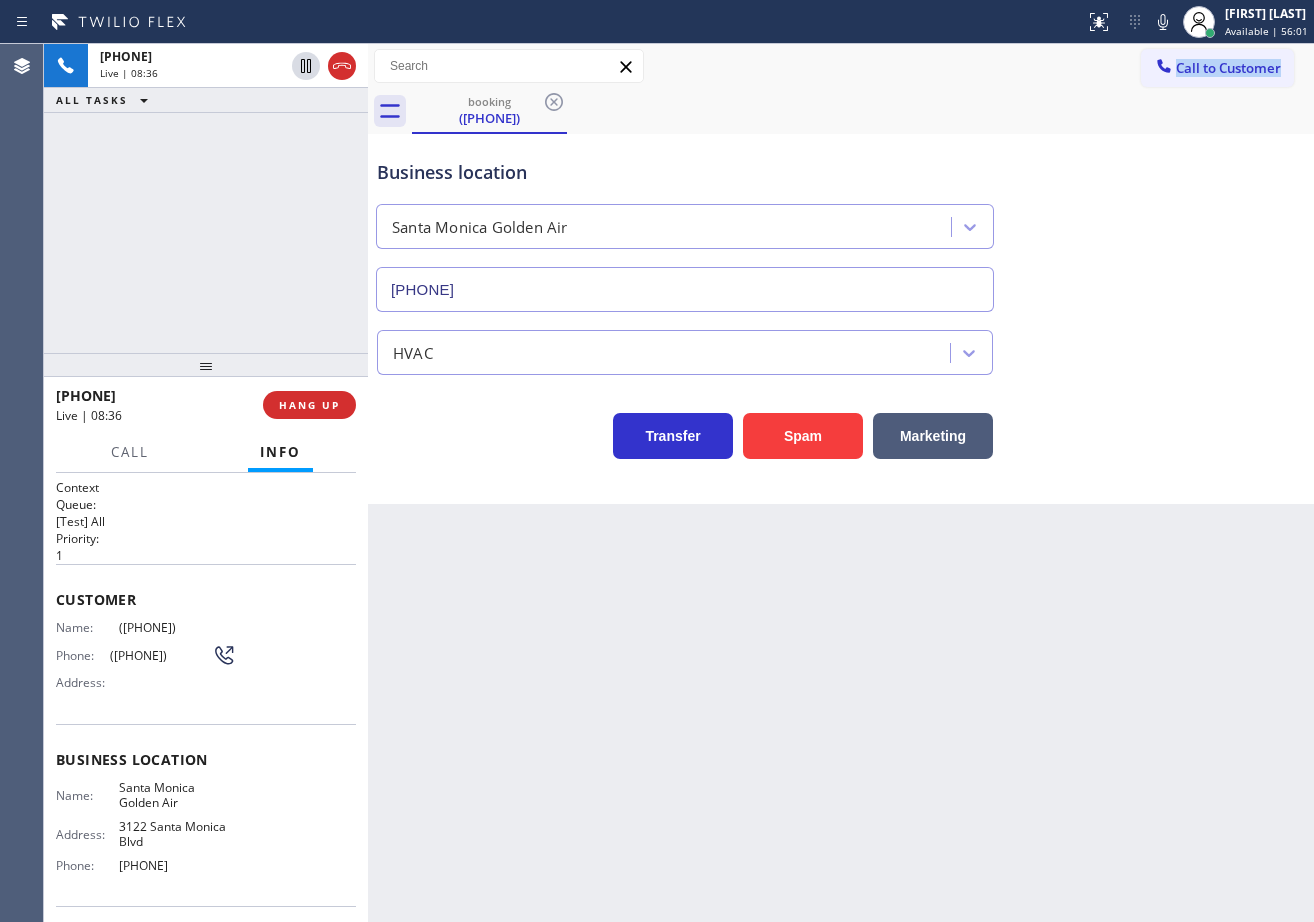 click on "Call to Customer Outbound call Location Expert Viking Appliance Repair Hillsborough Your caller id phone number [PHONE] Customer number Call Outbound call Technician Search Technician Your caller id phone number Your caller id phone number Call" at bounding box center [841, 66] 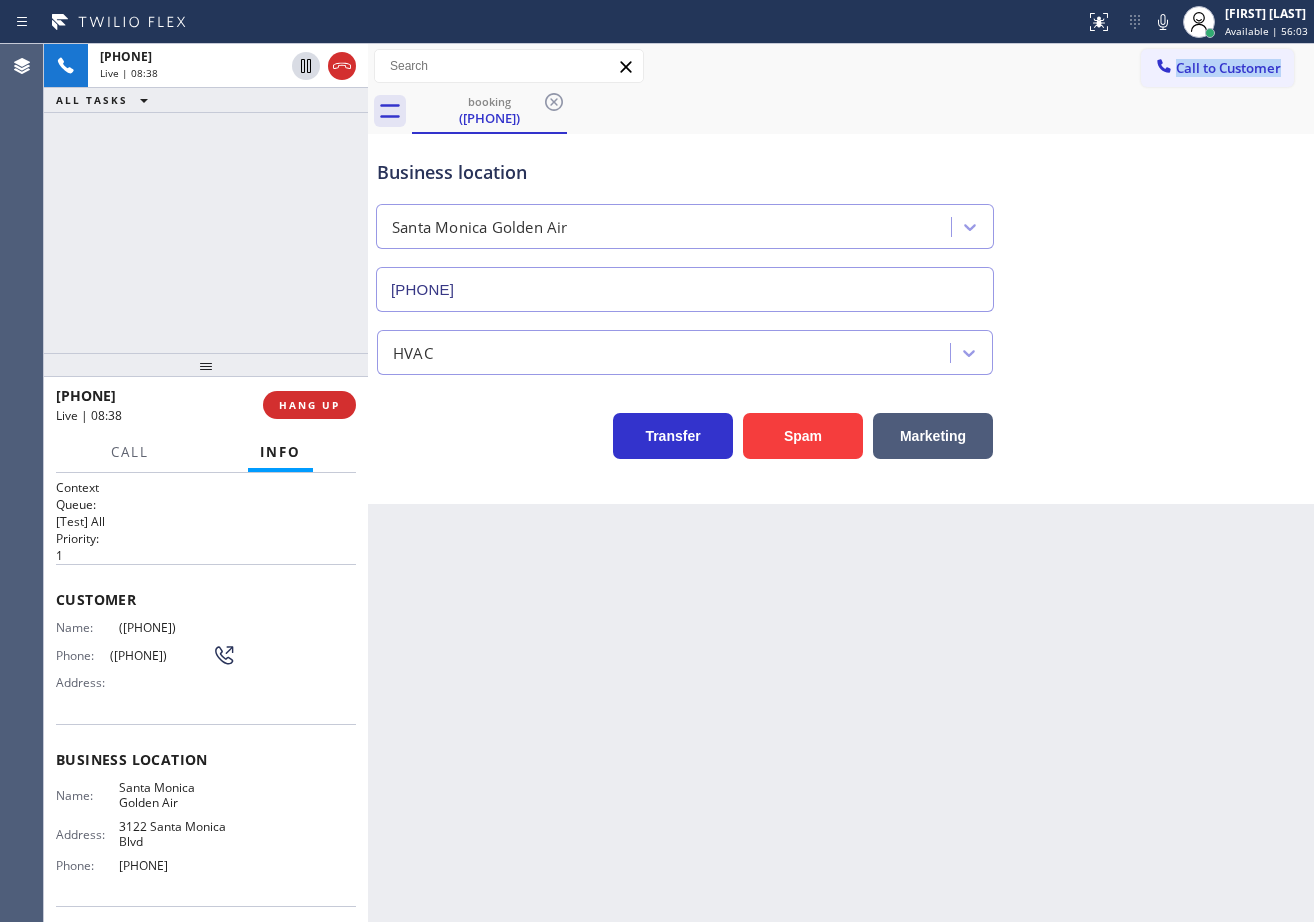 drag, startPoint x: 1142, startPoint y: 20, endPoint x: 1151, endPoint y: 156, distance: 136.29747 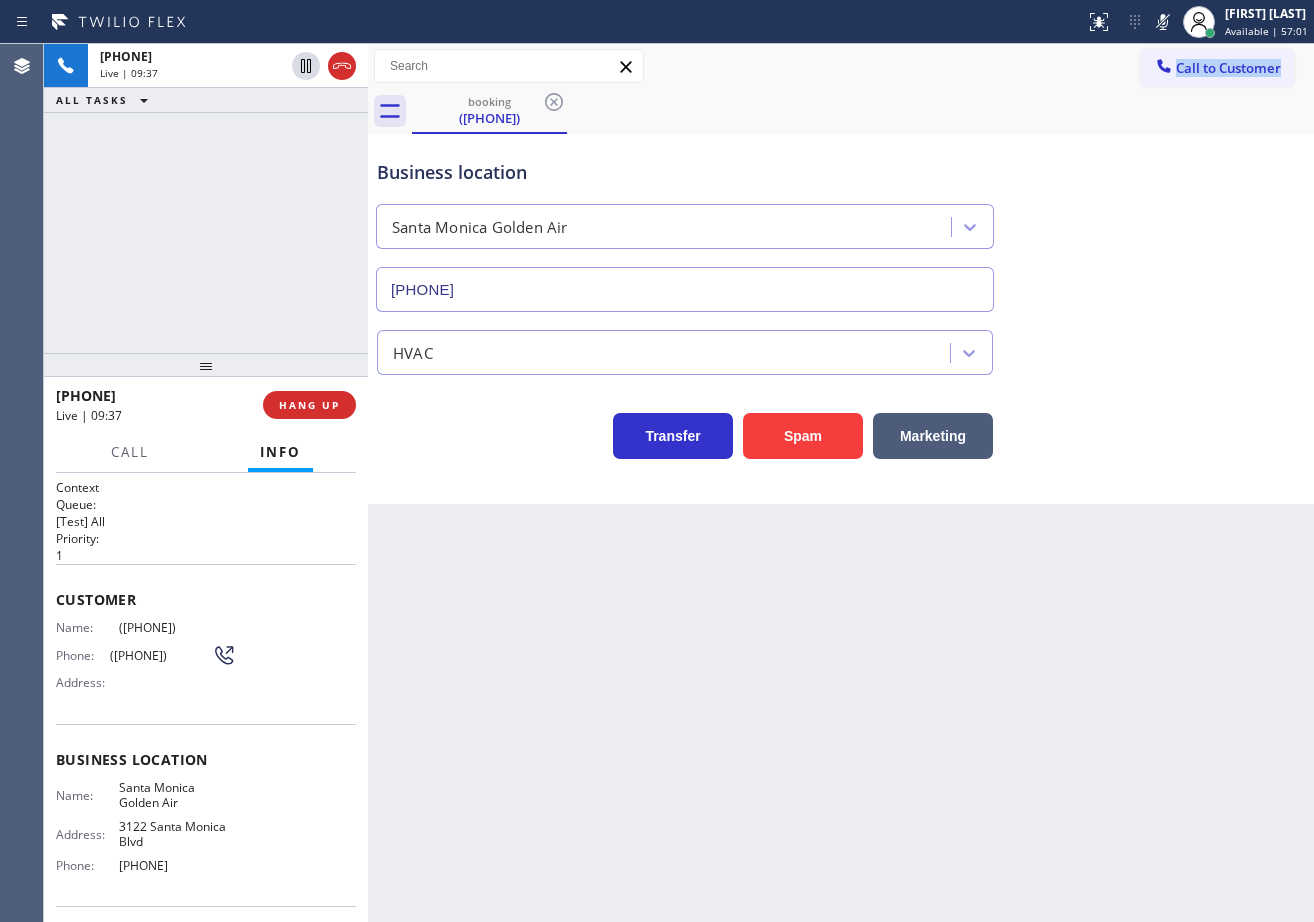 drag, startPoint x: 1136, startPoint y: 18, endPoint x: 1134, endPoint y: 103, distance: 85.02353 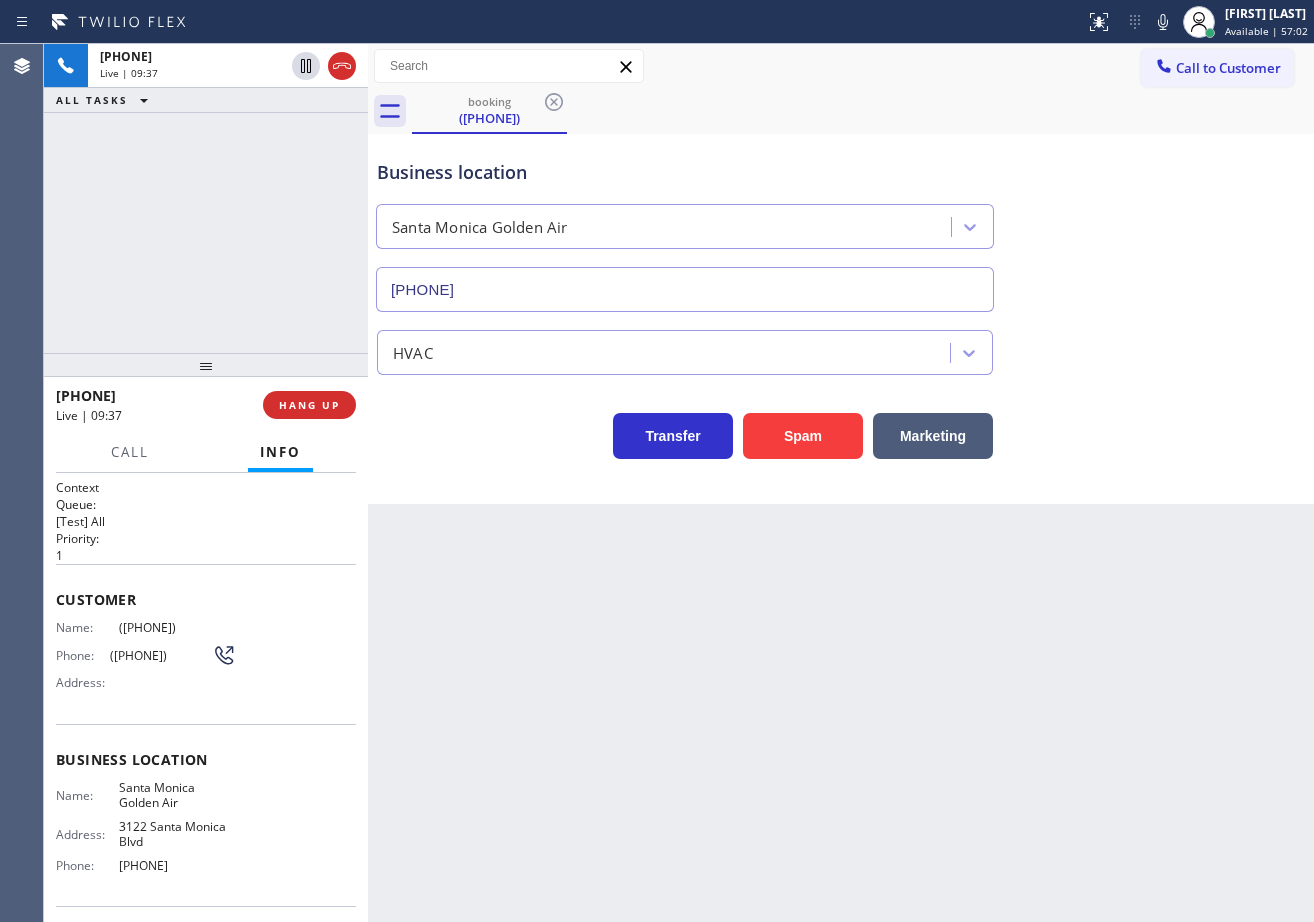 click on "Business location Santa Monica Golden Air [PHONE]" at bounding box center (841, 221) 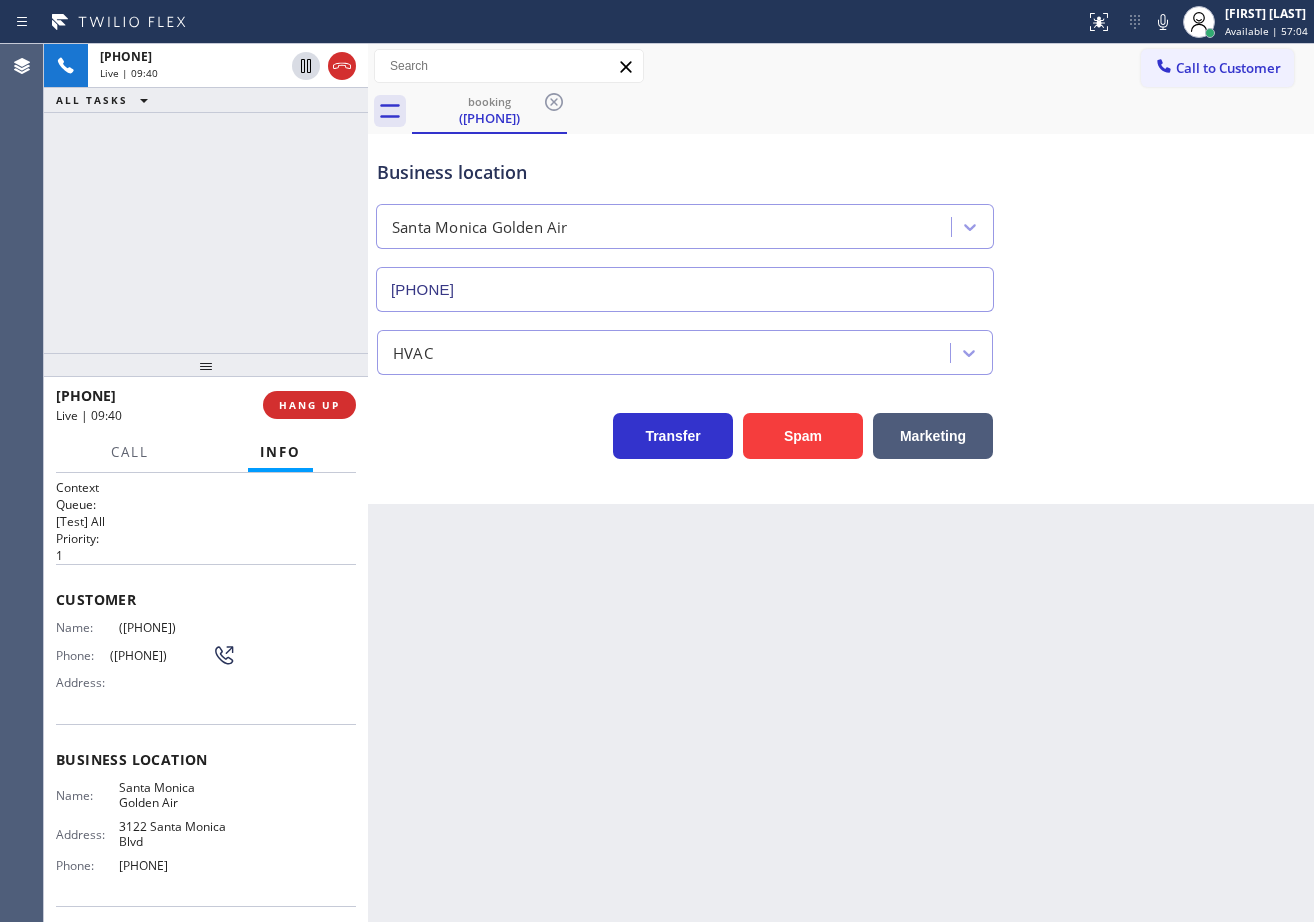 click 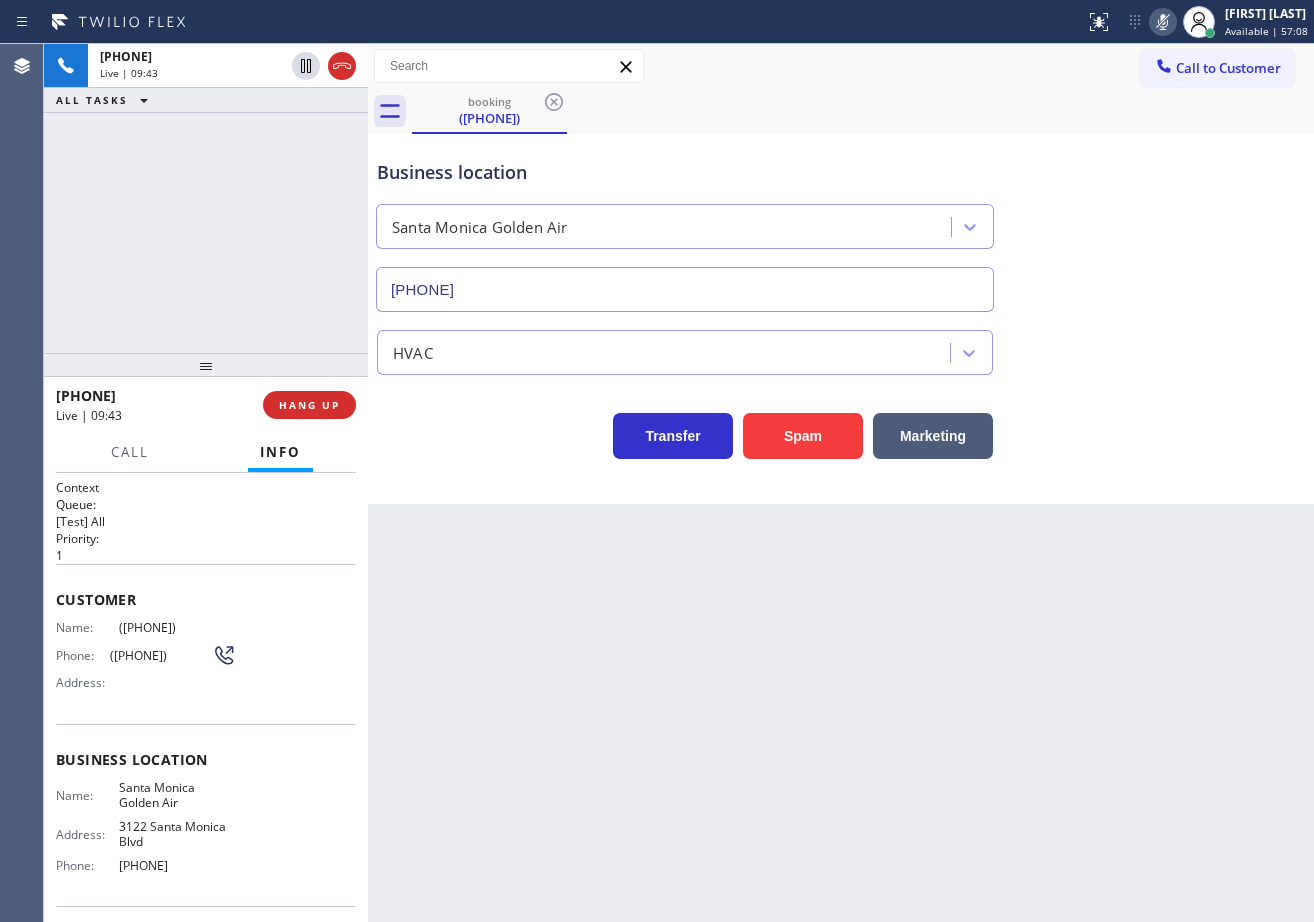 click 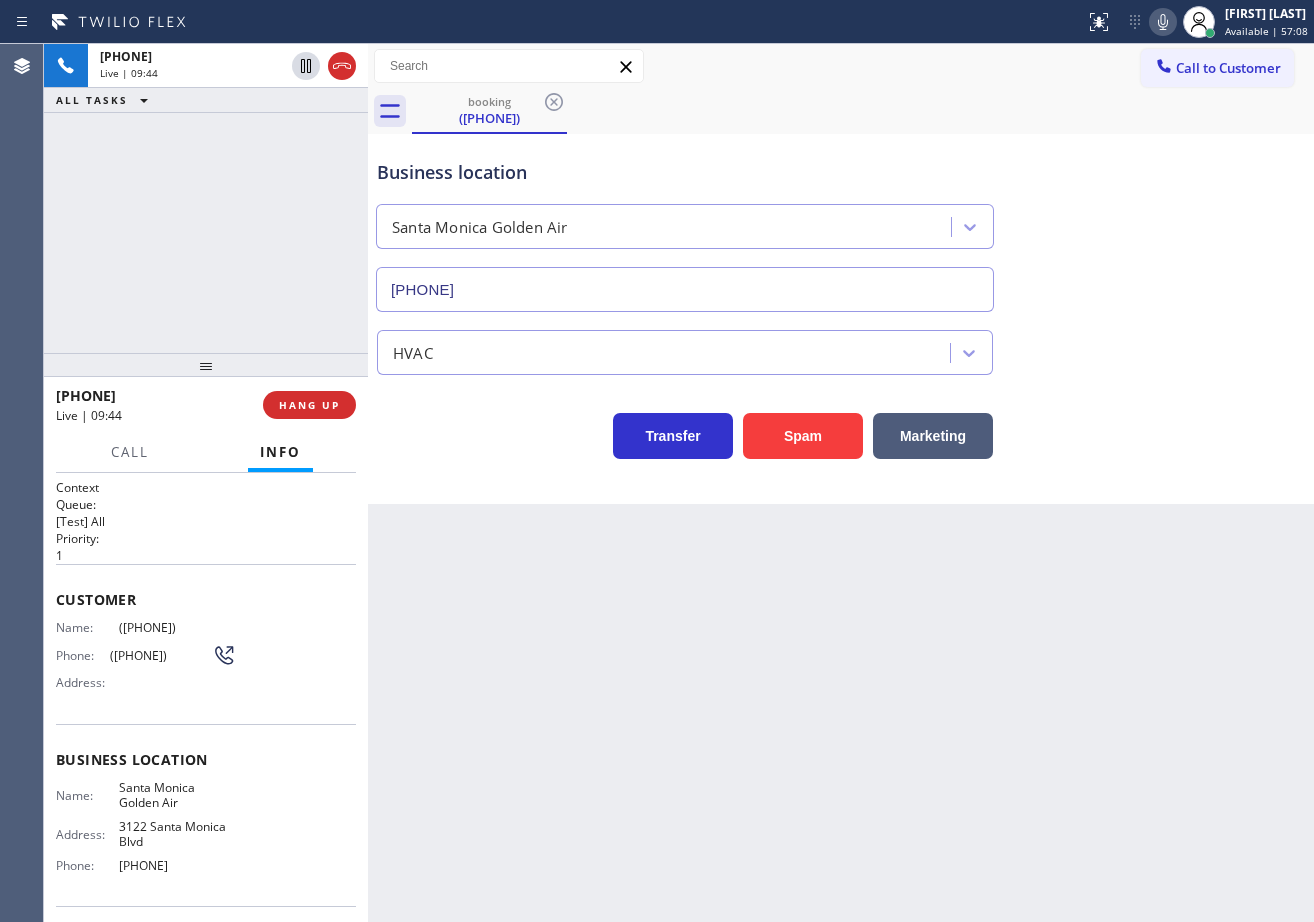 drag, startPoint x: 1126, startPoint y: 149, endPoint x: 1138, endPoint y: 182, distance: 35.1141 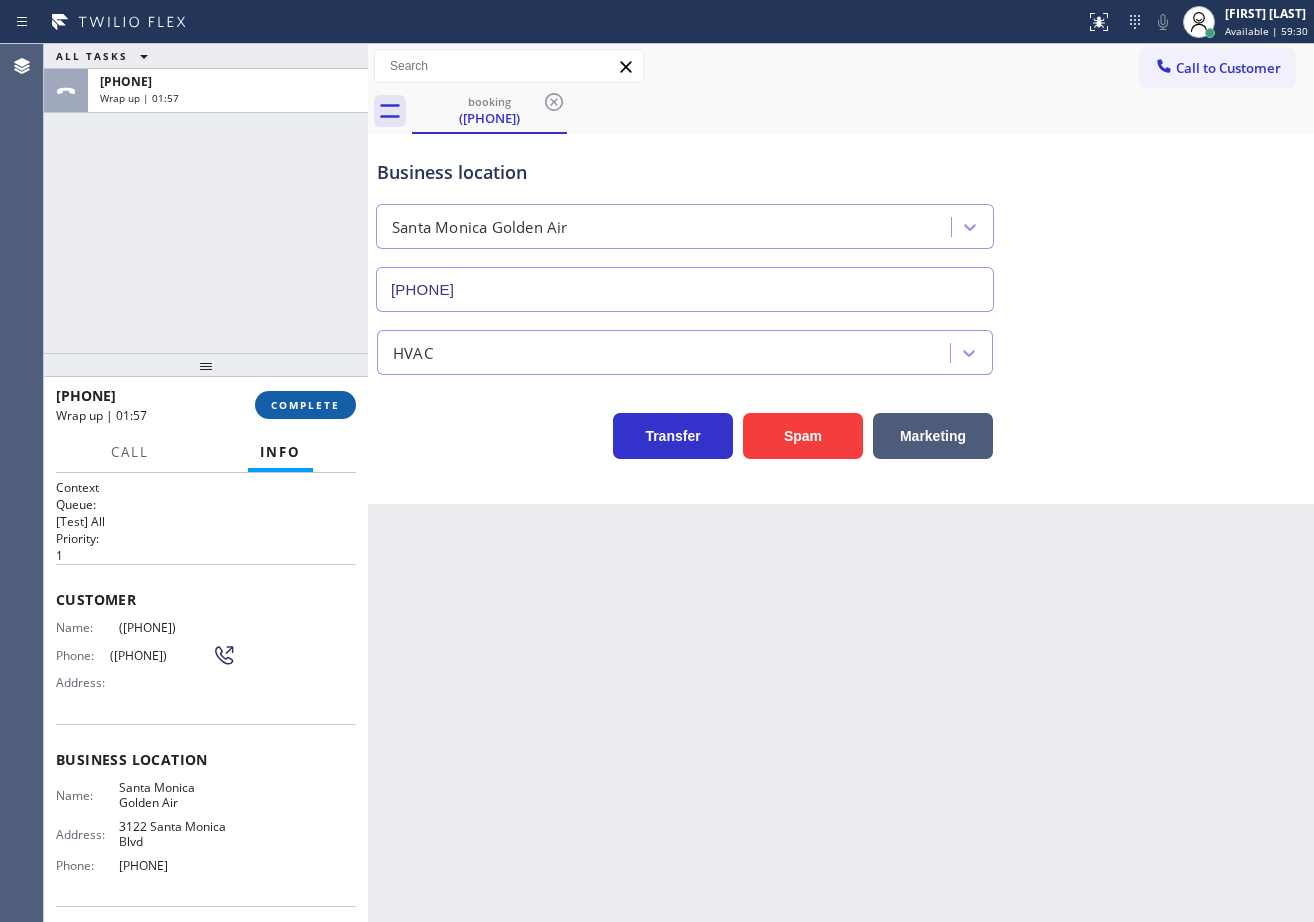 click on "COMPLETE" at bounding box center (305, 405) 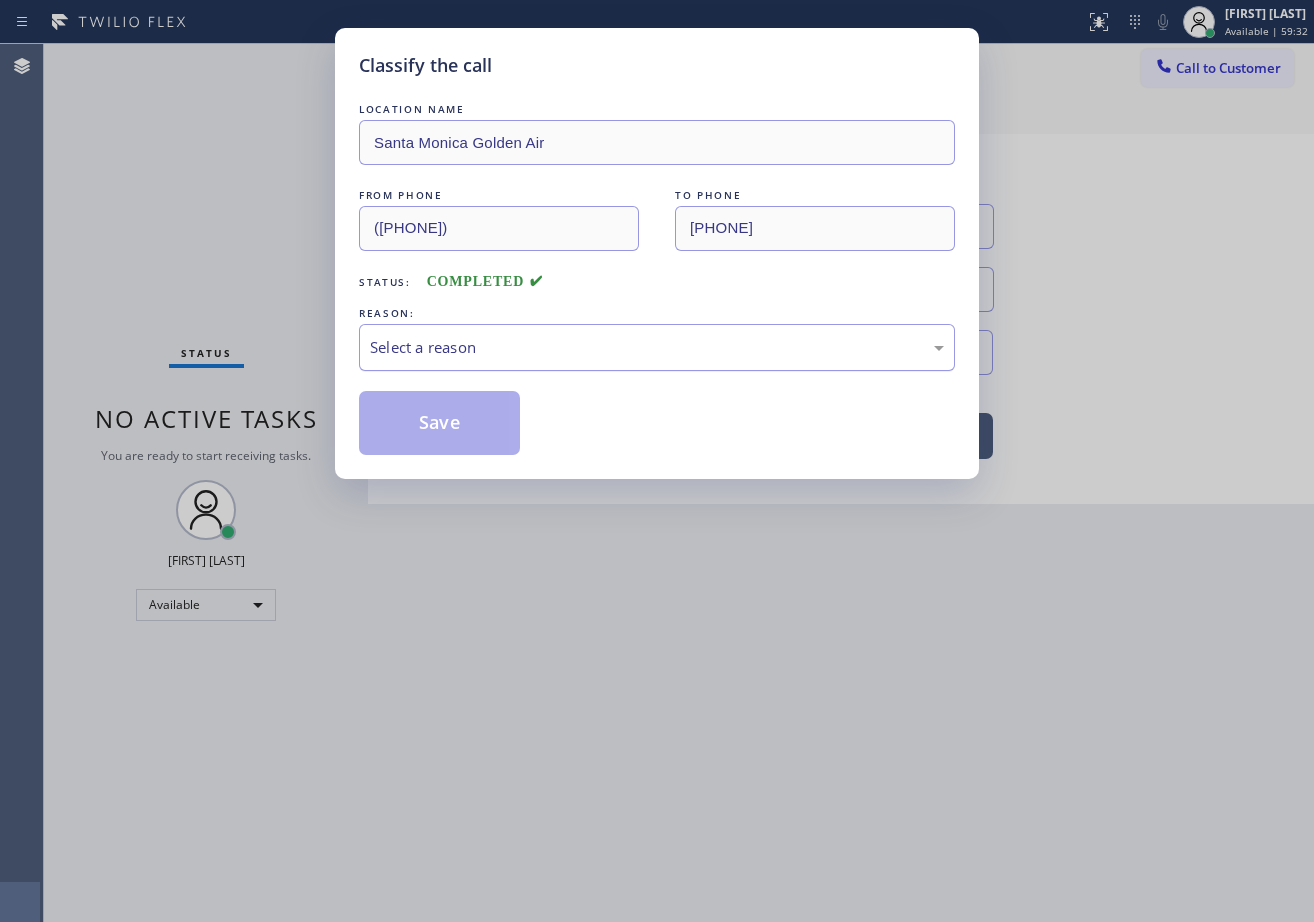 click on "Select a reason" at bounding box center [657, 347] 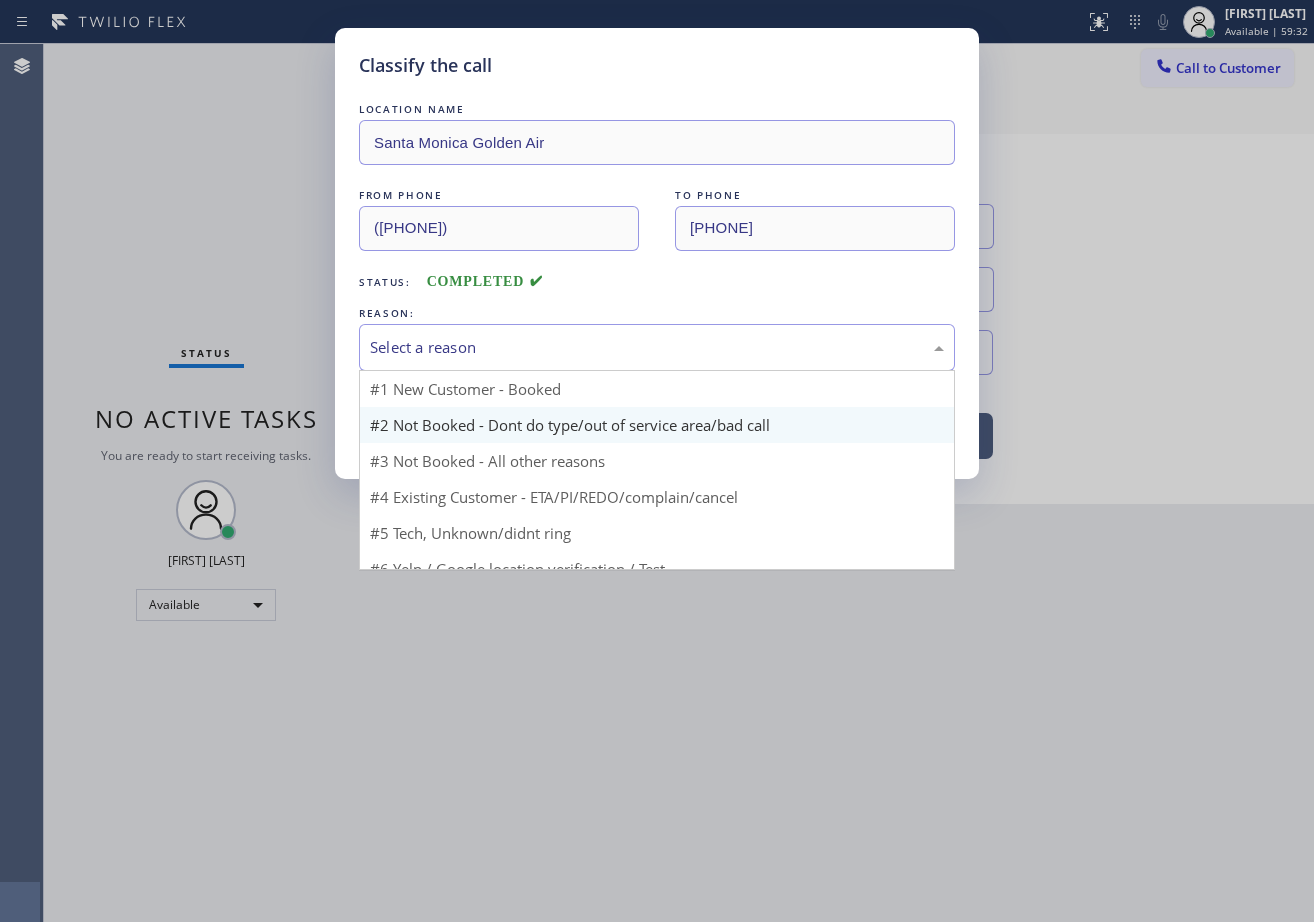 click on "Save" at bounding box center (439, 423) 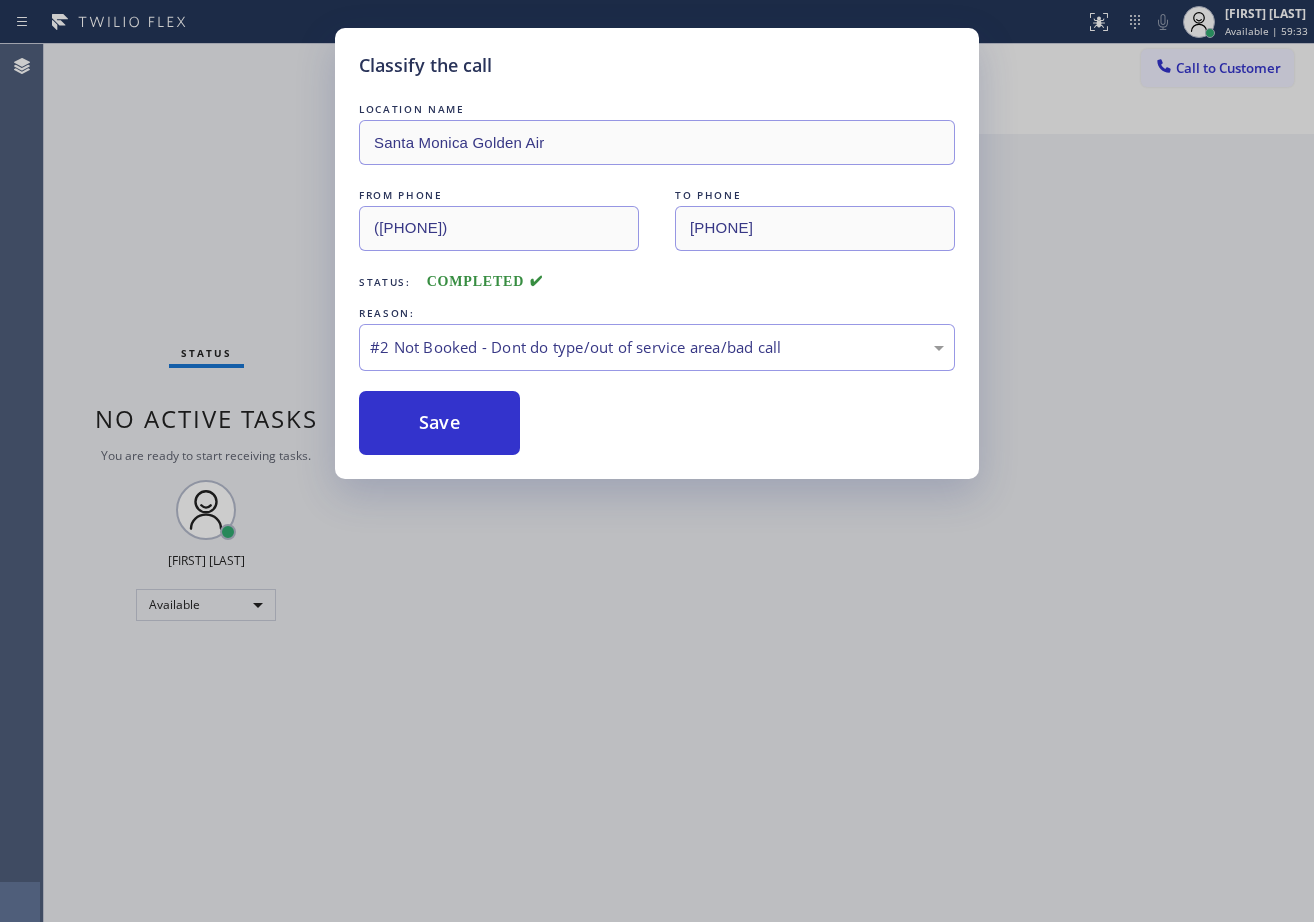 click on "Save" at bounding box center (439, 423) 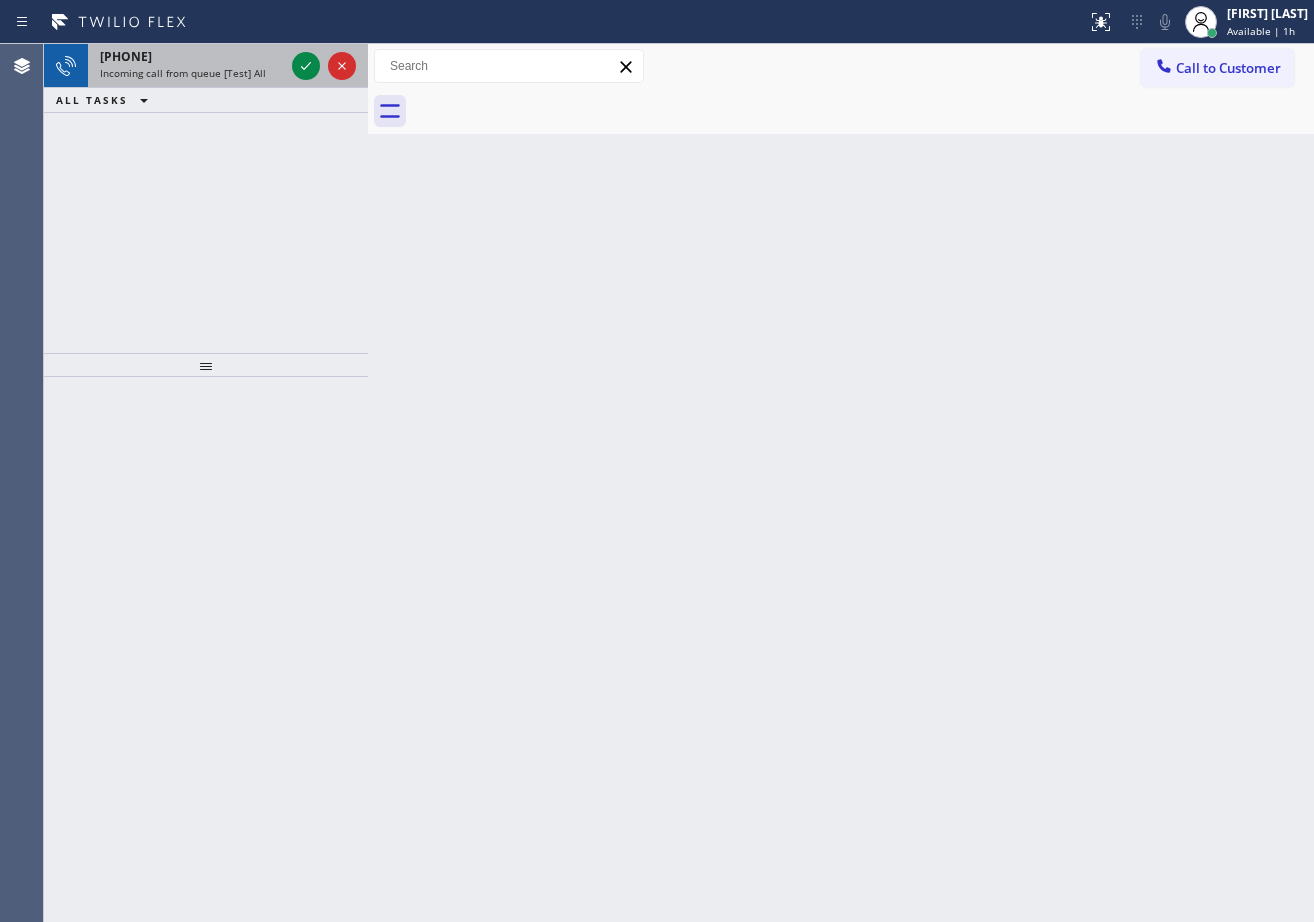 click on "[PHONE] Incoming call from queue [Test] All" at bounding box center [188, 66] 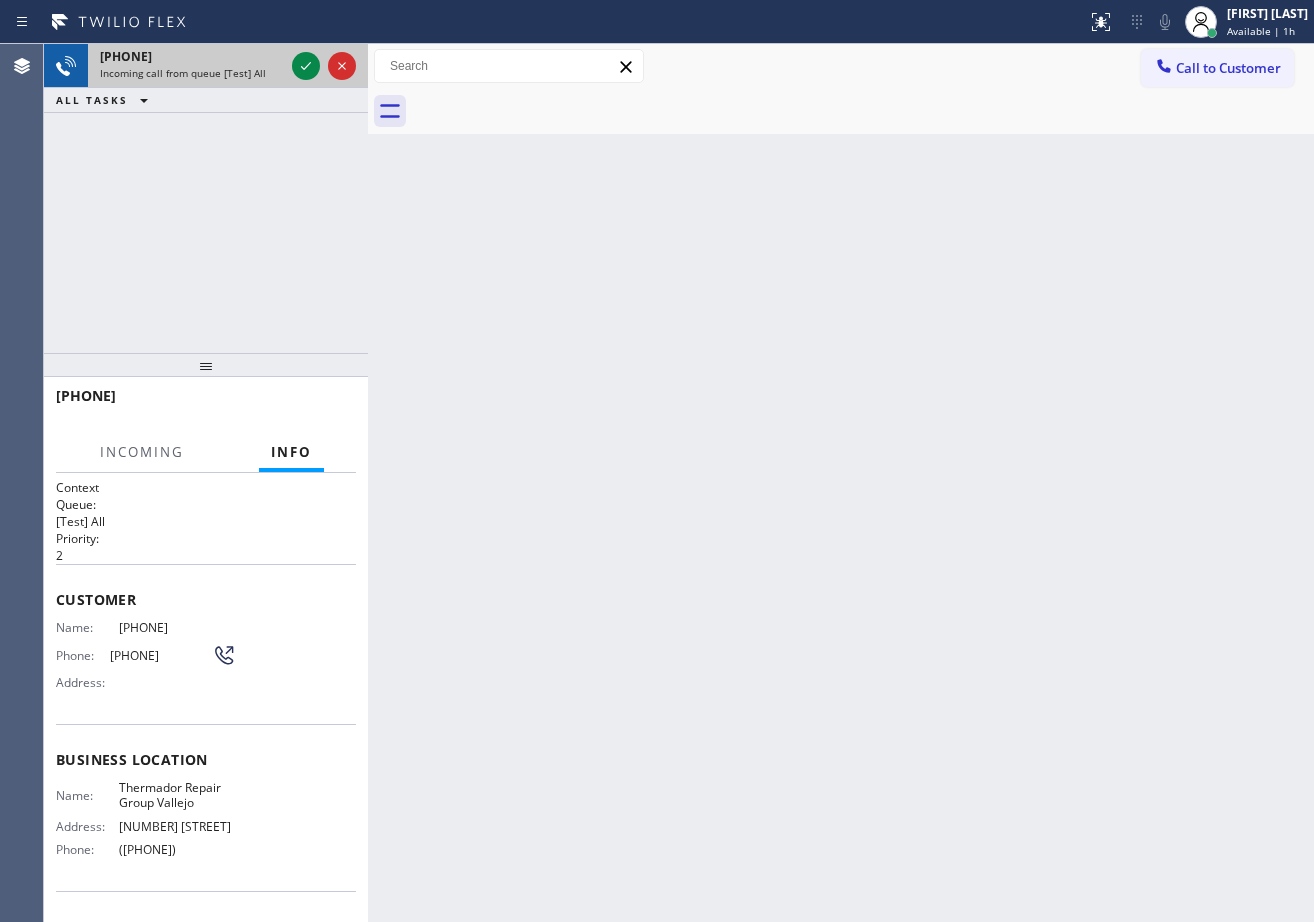 click on "[PHONE] Incoming call from queue [Test] All" at bounding box center (188, 66) 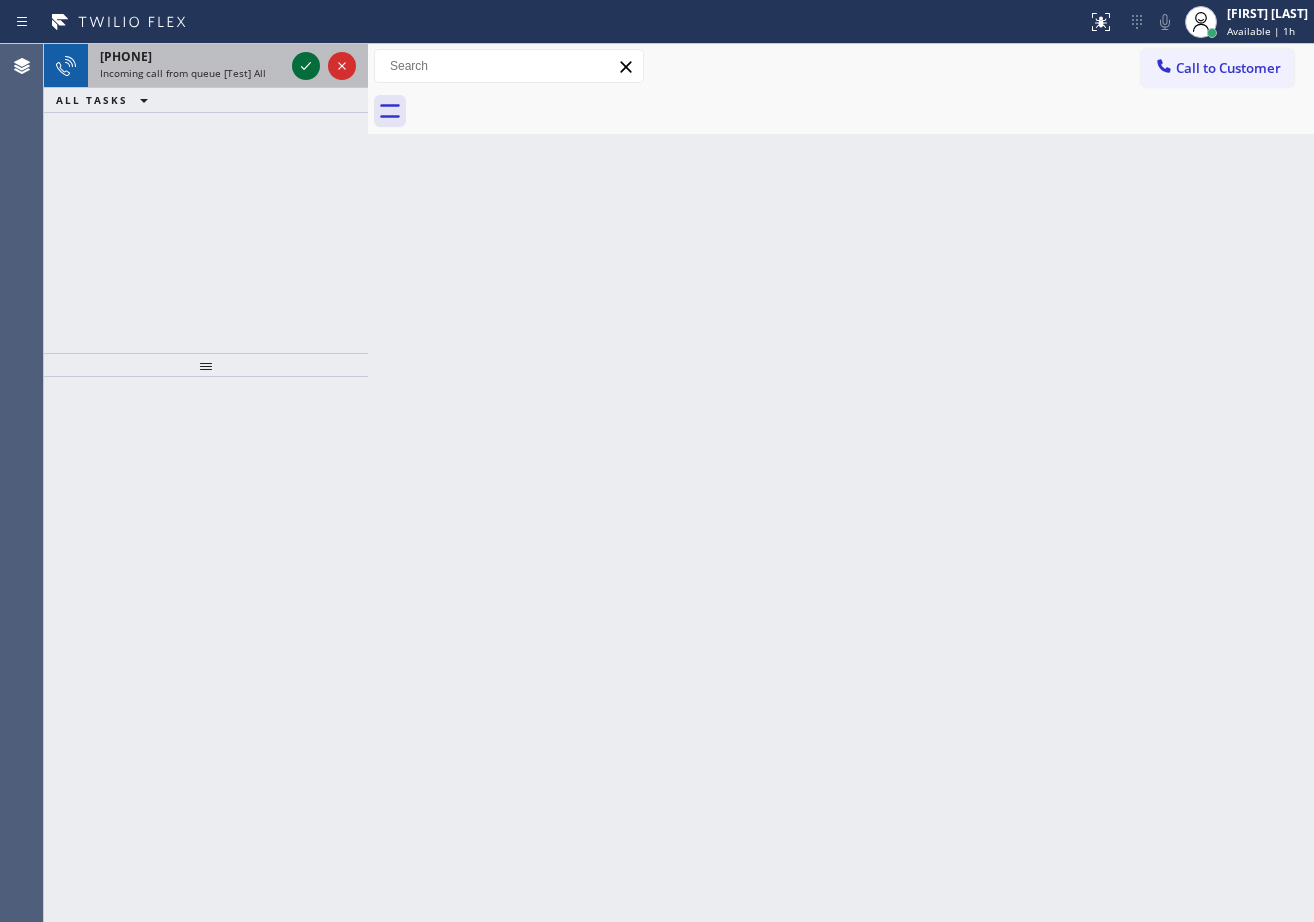 click 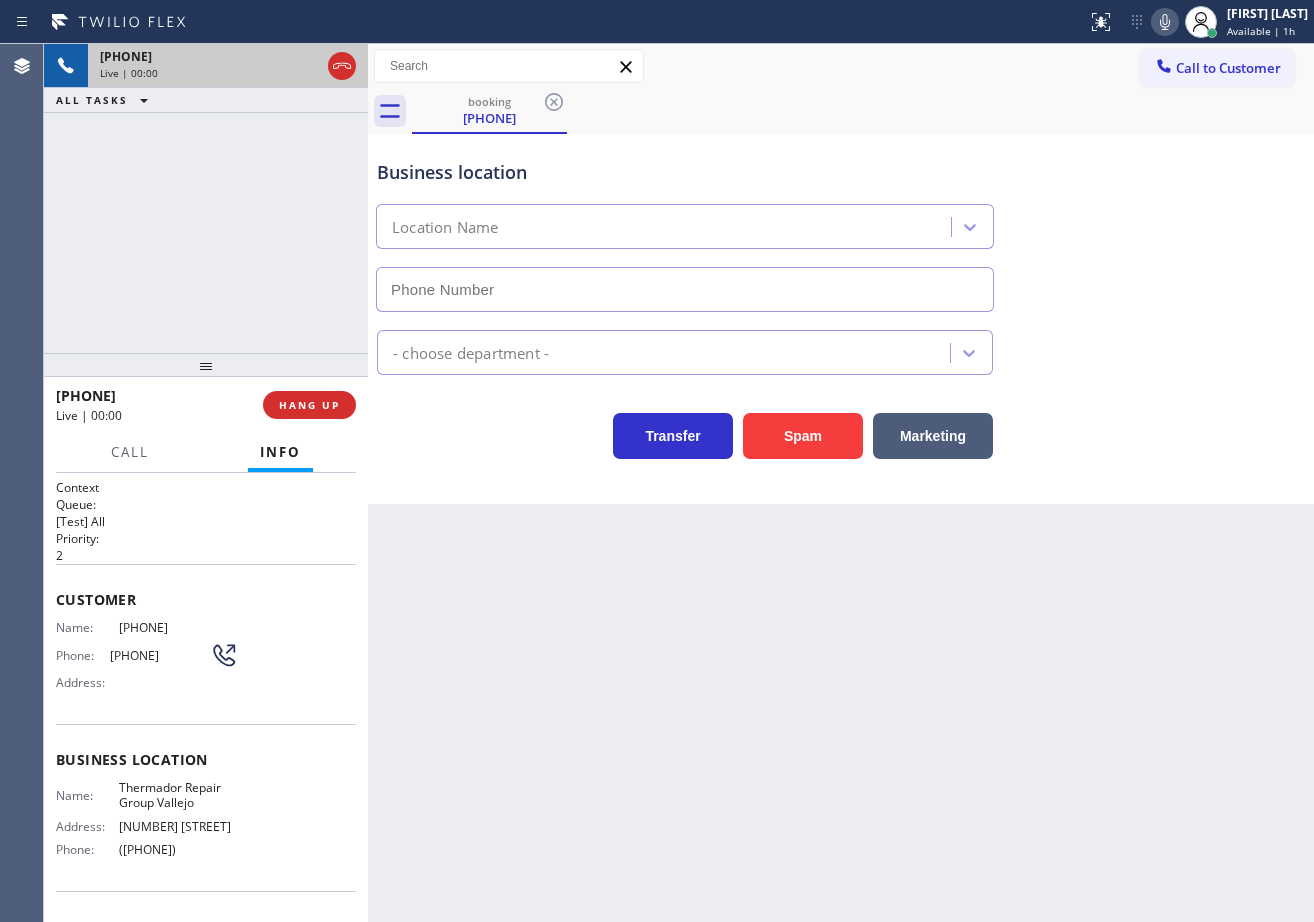 type on "([PHONE])" 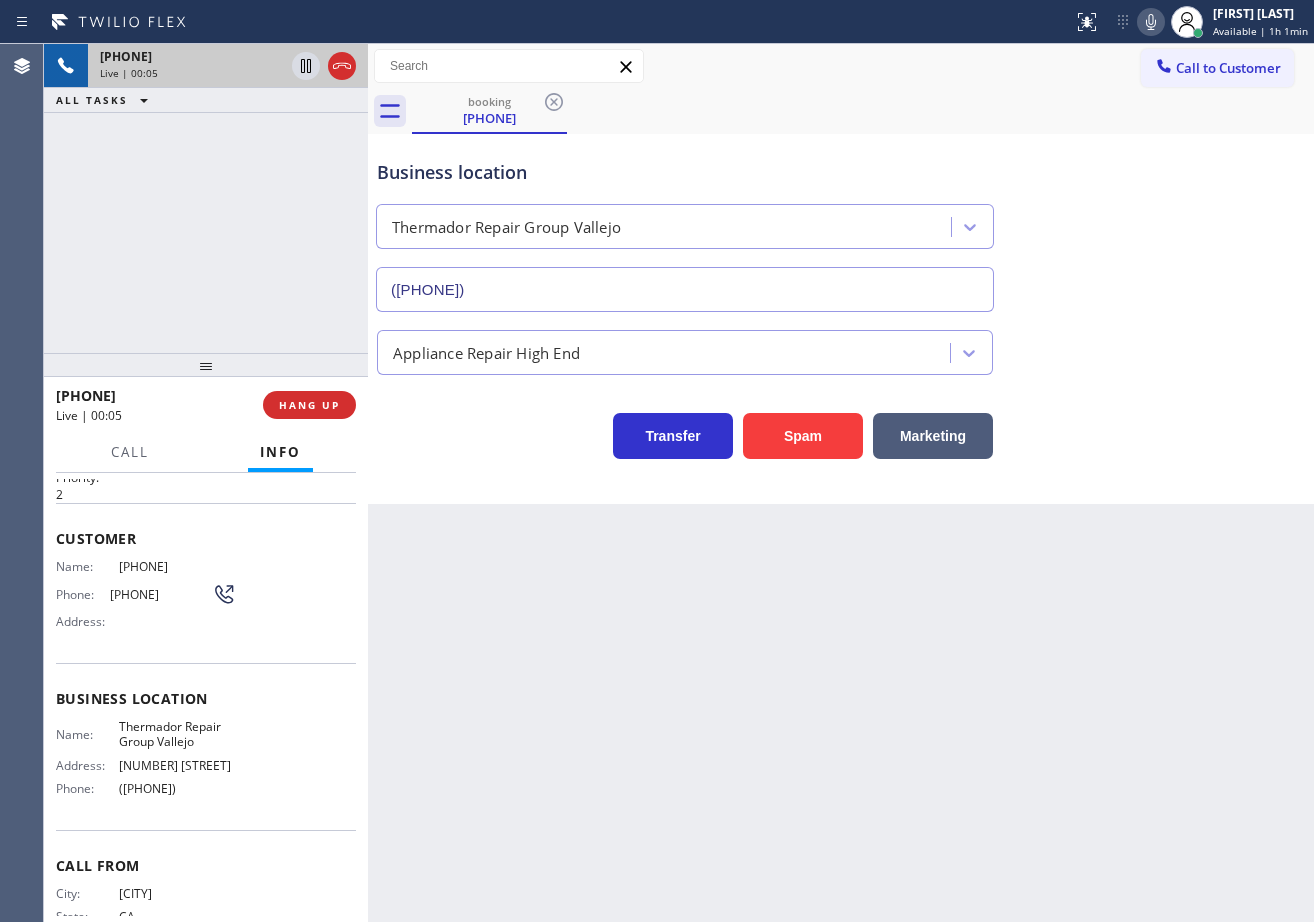 scroll, scrollTop: 0, scrollLeft: 0, axis: both 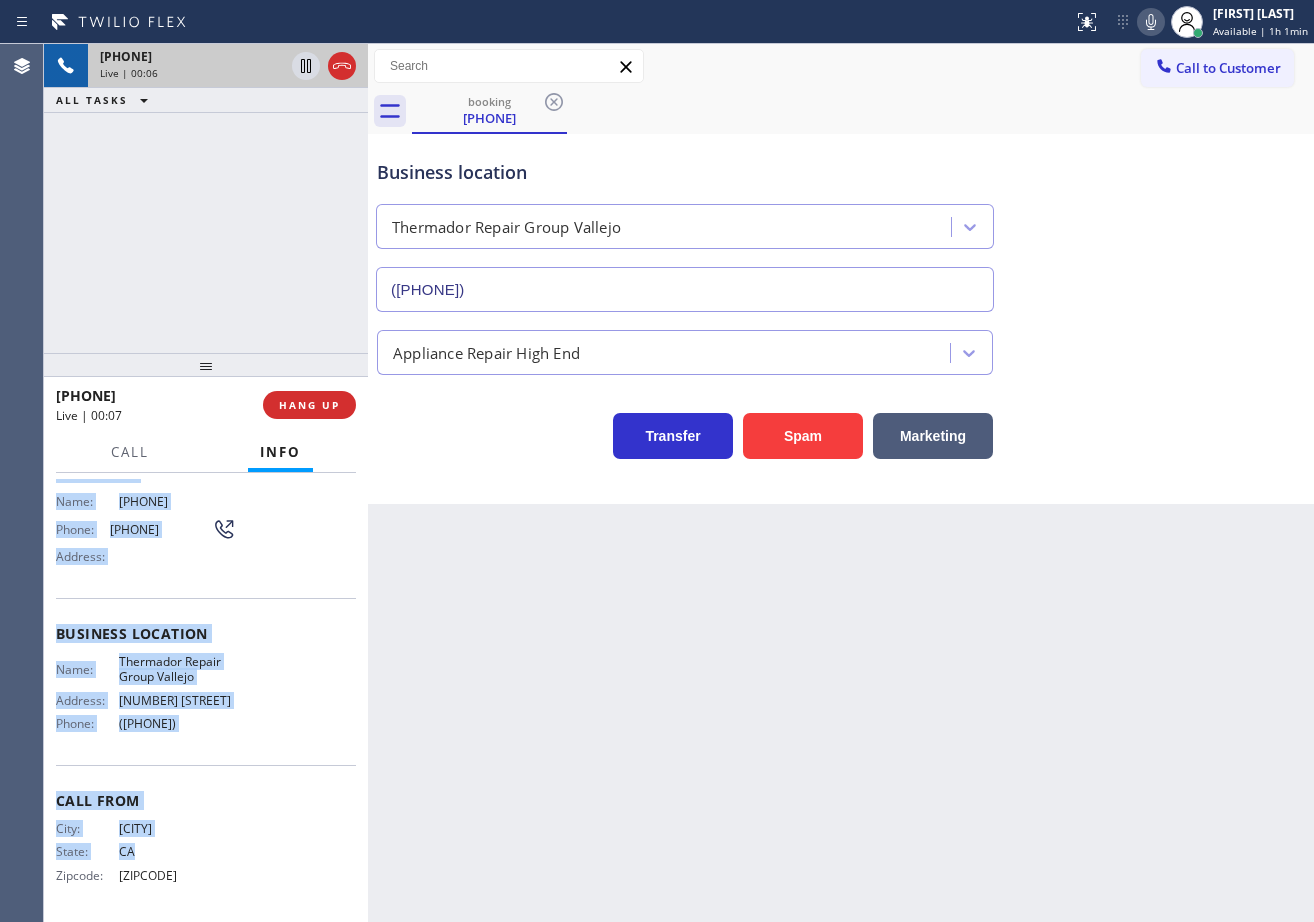 drag, startPoint x: 53, startPoint y: 595, endPoint x: 250, endPoint y: 751, distance: 251.28668 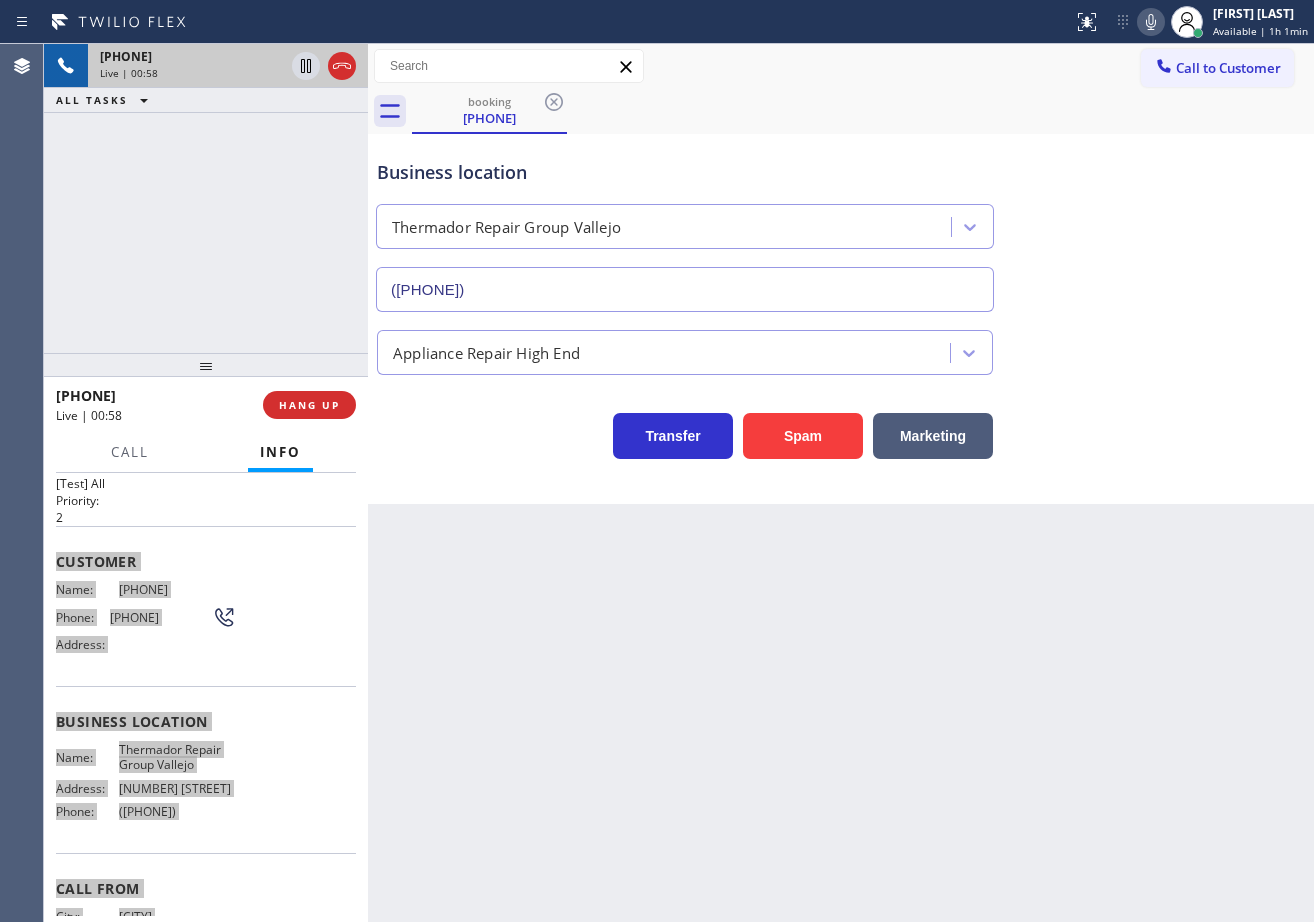 scroll, scrollTop: 0, scrollLeft: 0, axis: both 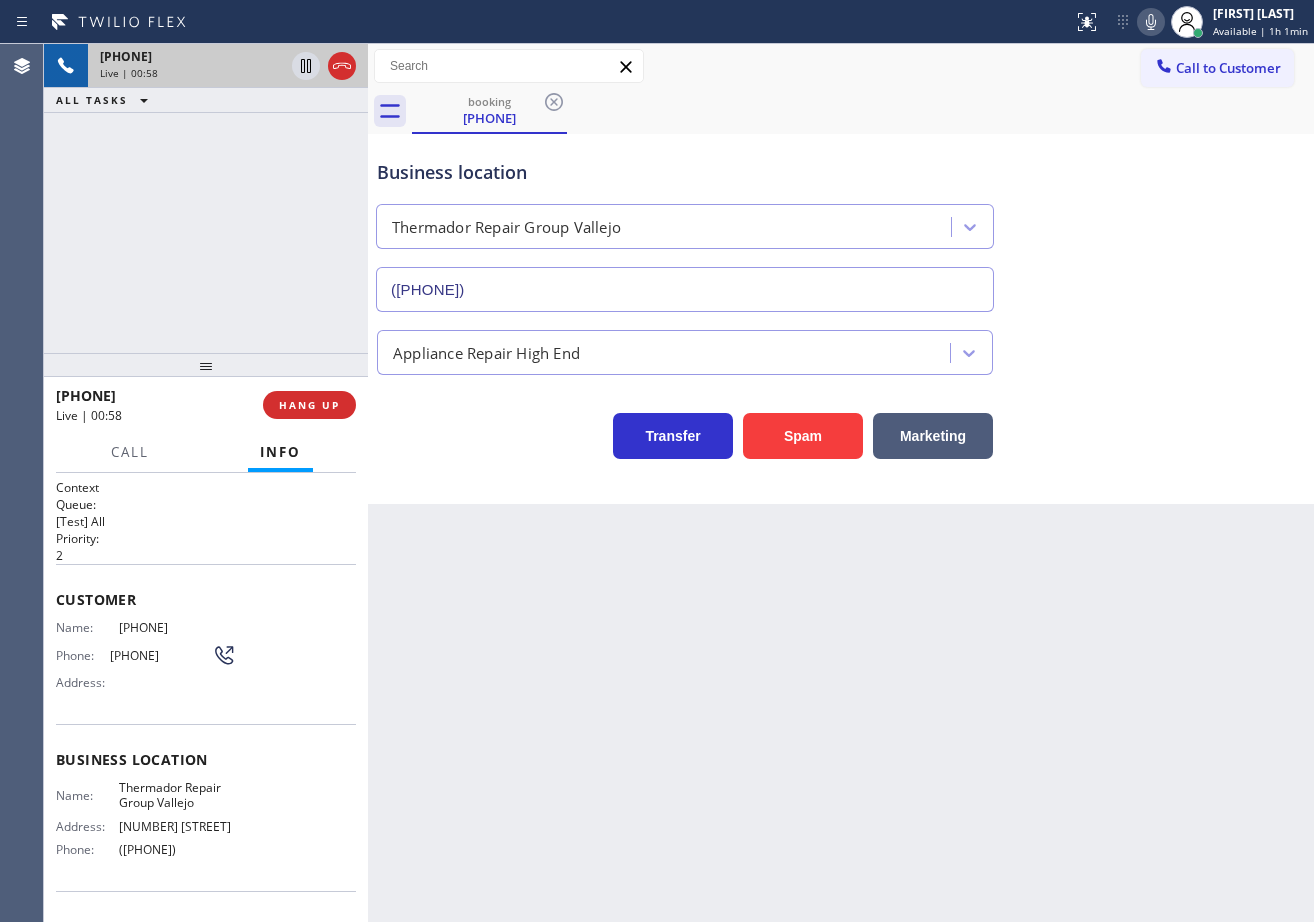 click on "Back to Dashboard Change Sender ID Customers Technicians Select a contact Outbound call Technician Search Technician Your caller id phone number Your caller id phone number Call Technician info Name   Phone none Address none Change Sender ID HVAC [PHONE] 5 Star Appliance [PHONE] Appliance Repair [PHONE] Plumbing [PHONE] Air Duct Cleaning [PHONE]  Electricians [PHONE] Cancel Change Check personal SMS Reset Change booking [PHONE] Call to Customer Outbound call Location Expert Viking Appliance Repair Hillsborough Your caller id phone number [PHONE] Customer number Call Outbound call Technician Search Technician Your caller id phone number Your caller id phone number Call booking [PHONE] Business location Thermador Repair Group Vallejo [PHONE] Appliance Repair High End Transfer Spam Marketing" at bounding box center [841, 483] 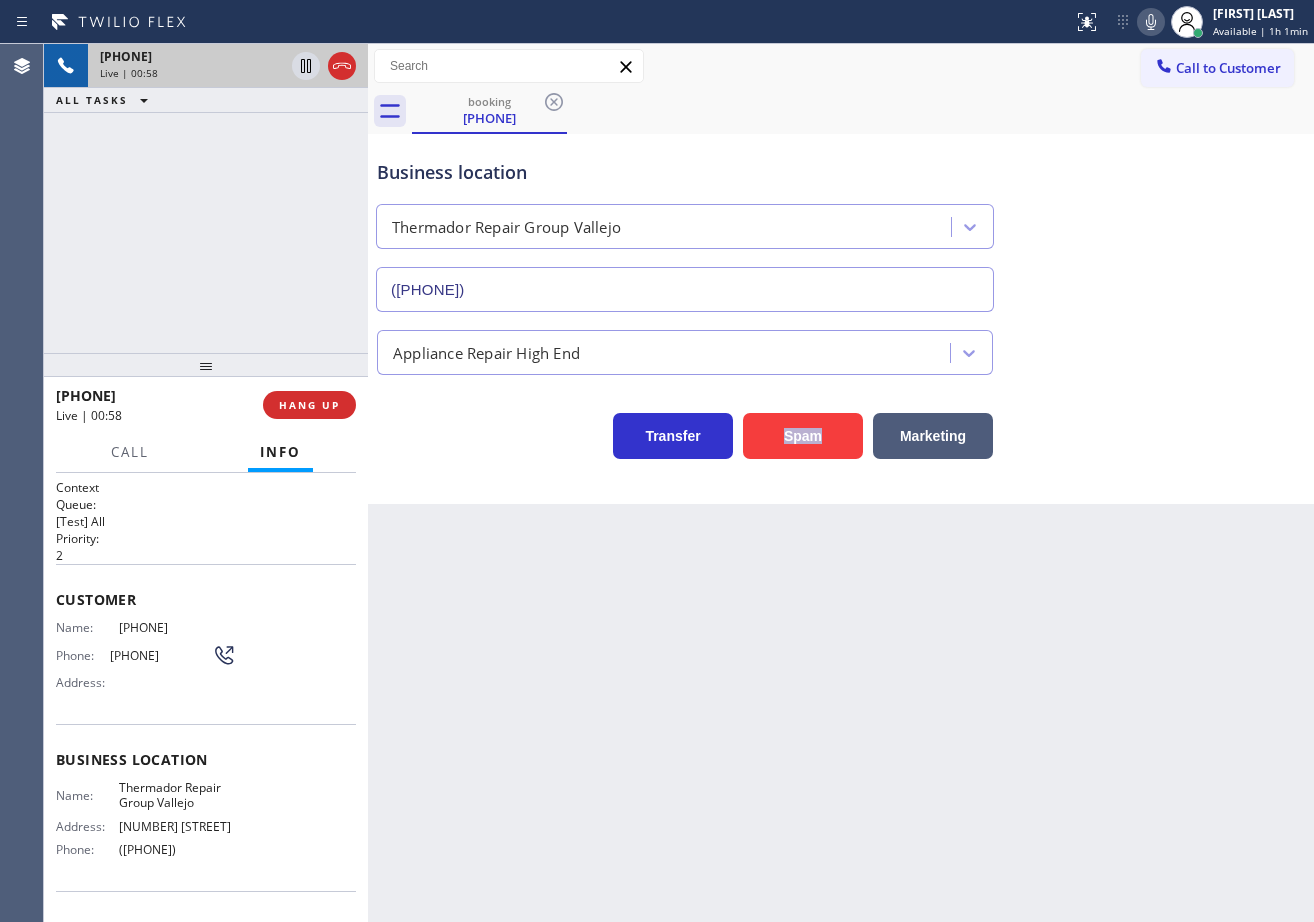 click on "Back to Dashboard Change Sender ID Customers Technicians Select a contact Outbound call Technician Search Technician Your caller id phone number Your caller id phone number Call Technician info Name   Phone none Address none Change Sender ID HVAC [PHONE] 5 Star Appliance [PHONE] Appliance Repair [PHONE] Plumbing [PHONE] Air Duct Cleaning [PHONE]  Electricians [PHONE] Cancel Change Check personal SMS Reset Change booking [PHONE] Call to Customer Outbound call Location Expert Viking Appliance Repair Hillsborough Your caller id phone number [PHONE] Customer number Call Outbound call Technician Search Technician Your caller id phone number Your caller id phone number Call booking [PHONE] Business location Thermador Repair Group Vallejo [PHONE] Appliance Repair High End Transfer Spam Marketing" at bounding box center [841, 483] 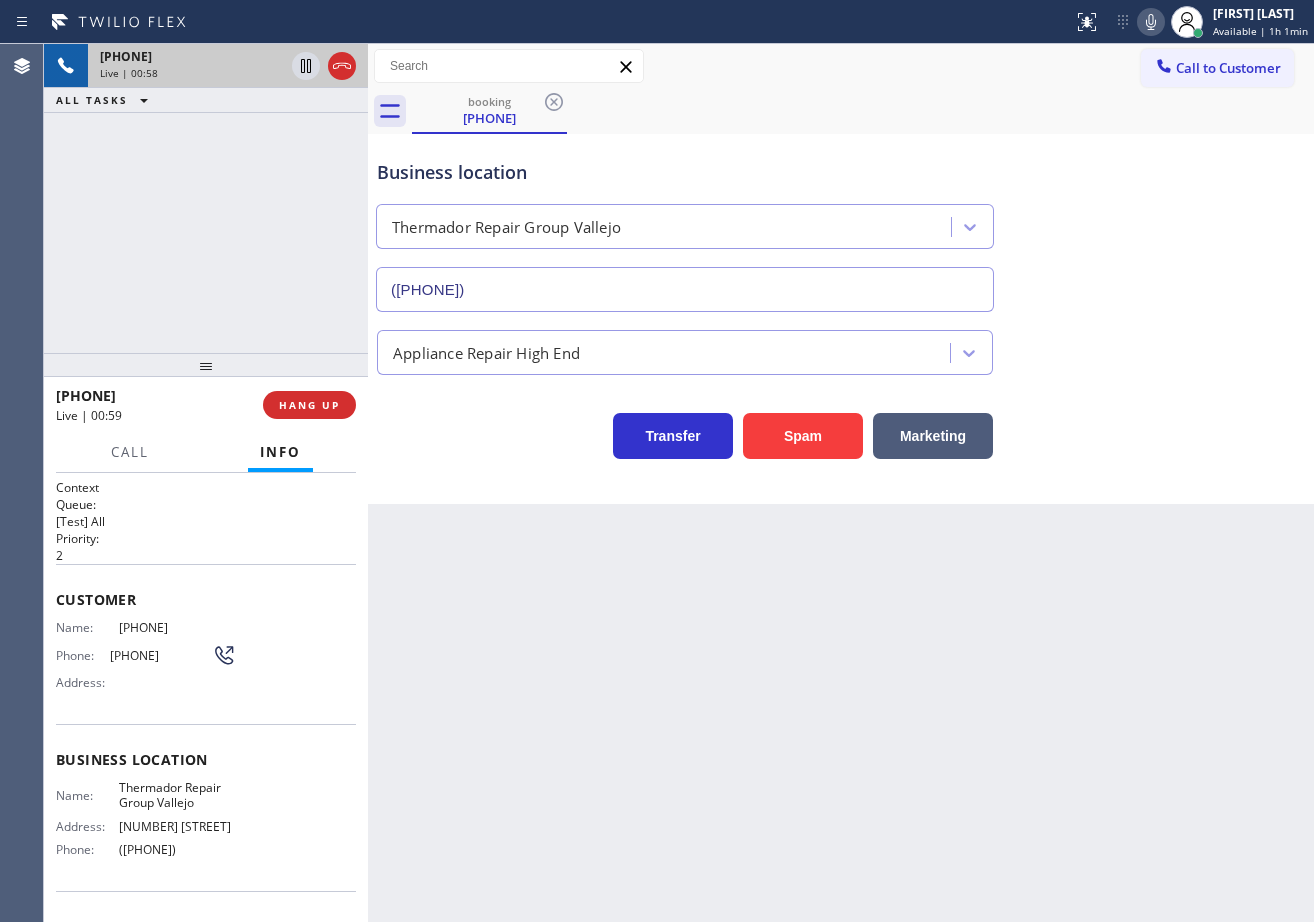 drag, startPoint x: 752, startPoint y: 733, endPoint x: 781, endPoint y: 739, distance: 29.614185 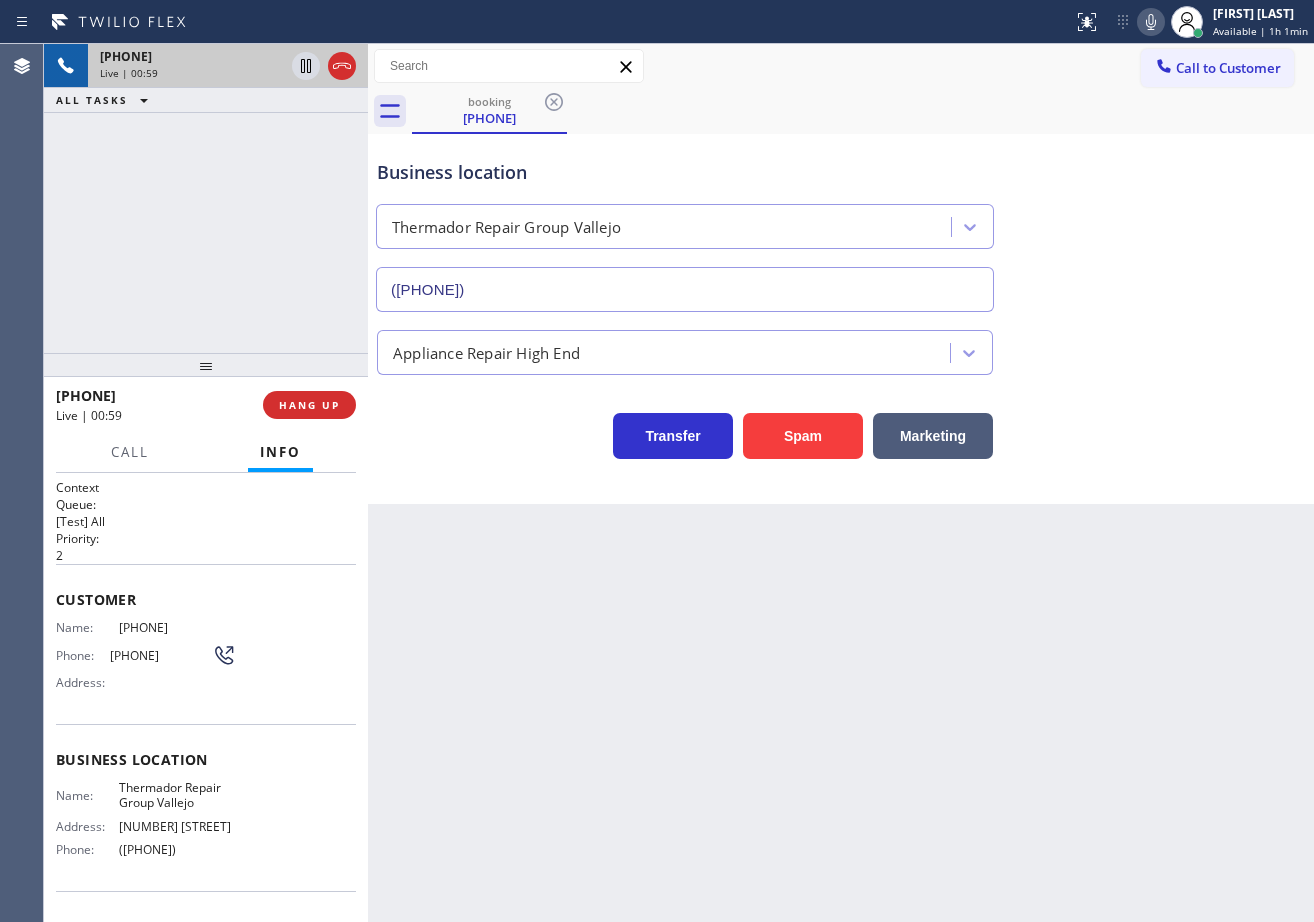 drag, startPoint x: 792, startPoint y: 727, endPoint x: 799, endPoint y: 737, distance: 12.206555 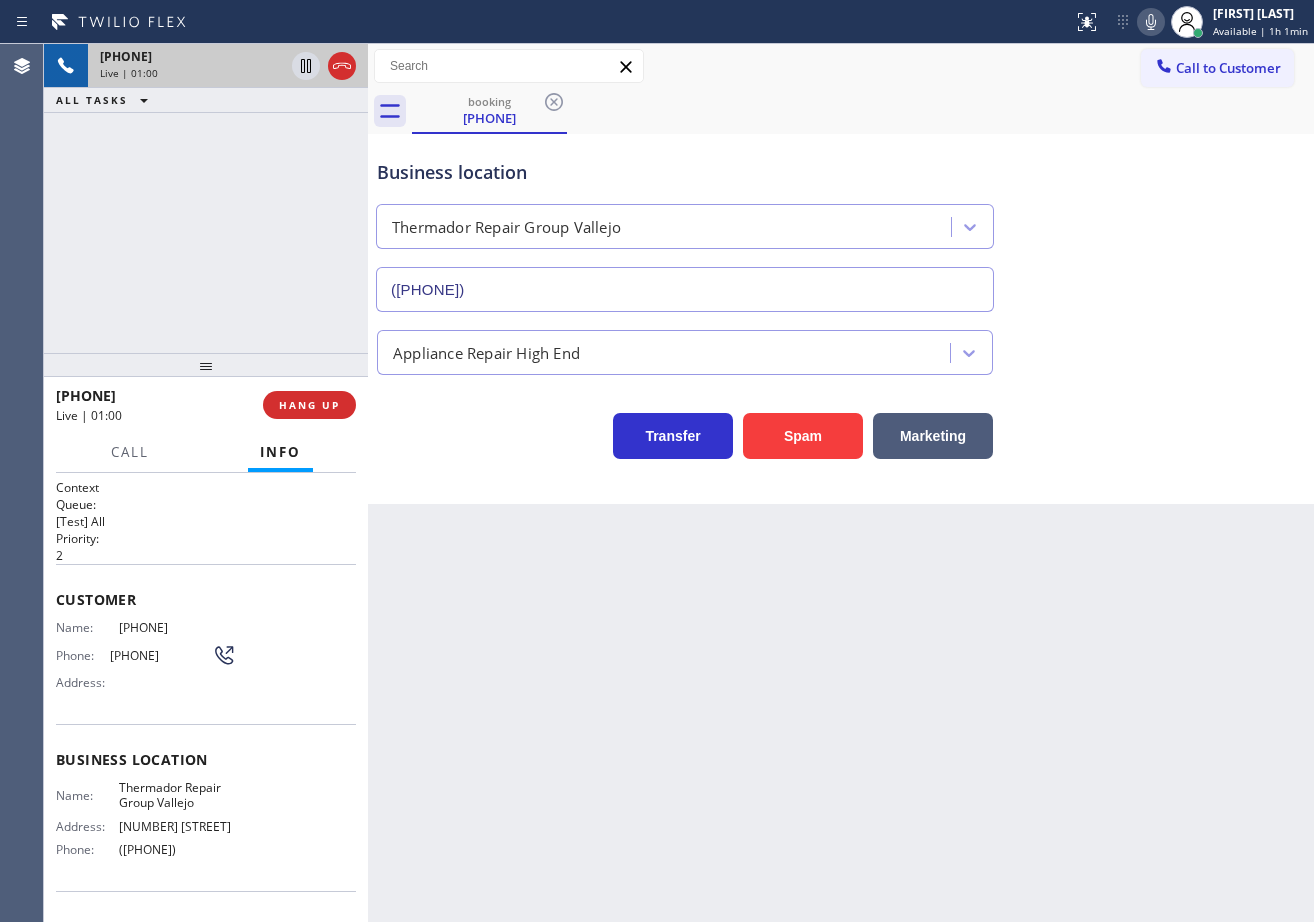 click on "[PHONE] Live | 01:00 ALL TASKS ALL TASKS ACTIVE TASKS TASKS IN WRAP UP" at bounding box center [206, 198] 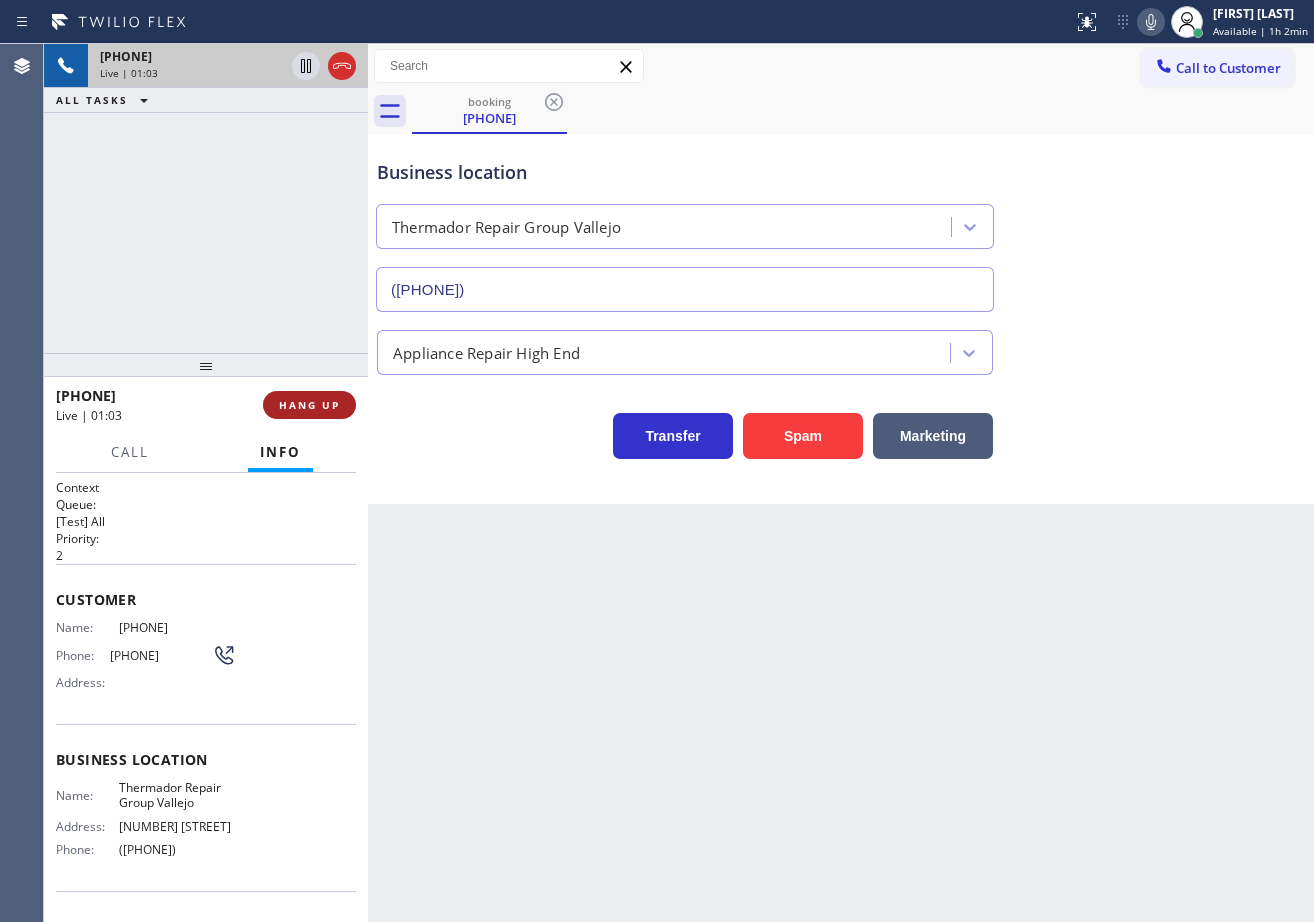 click on "HANG UP" at bounding box center (309, 405) 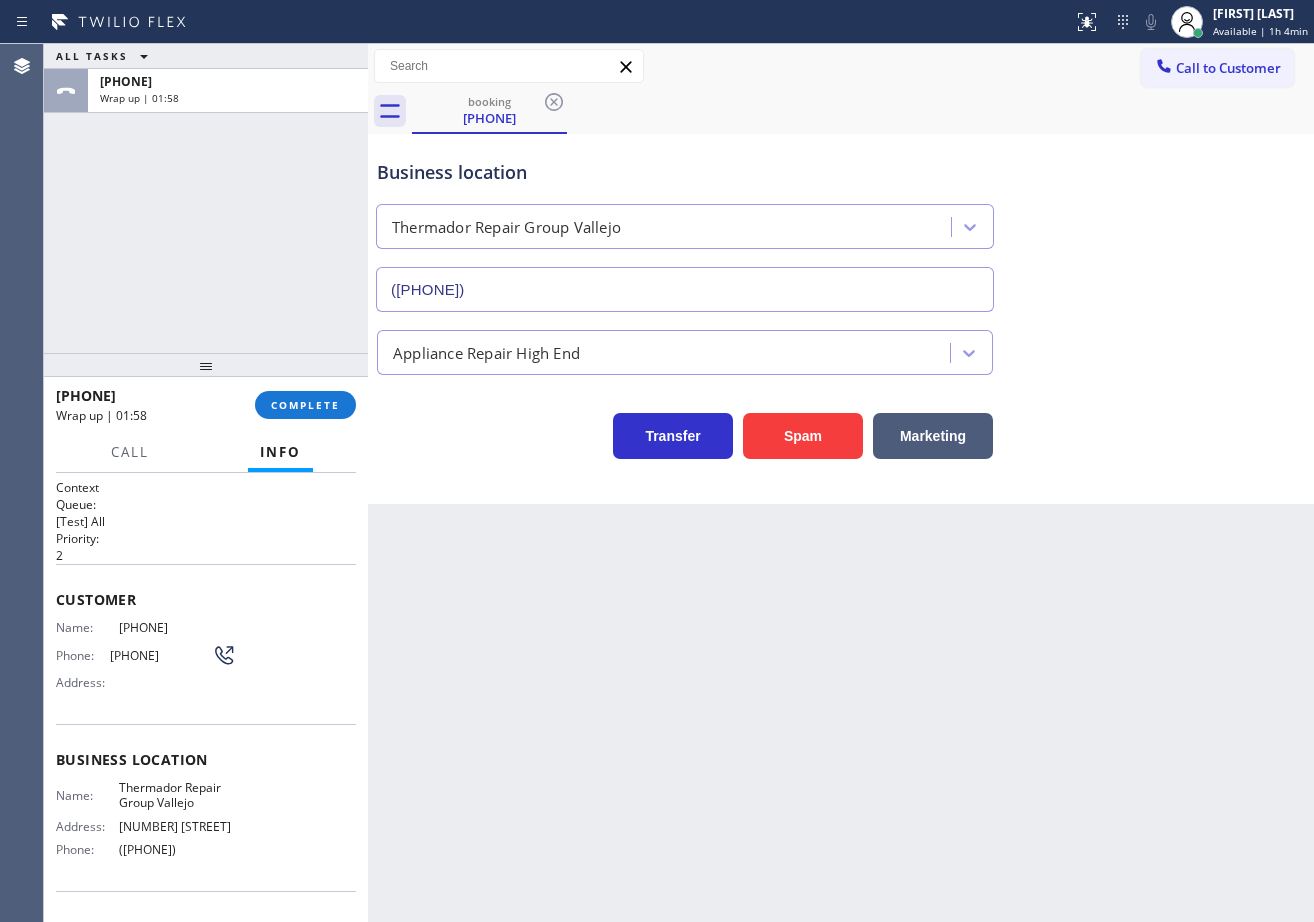 click on "ALL TASKS ALL TASKS ACTIVE TASKS TASKS IN WRAP UP [PHONE] Wrap up | 01:58" at bounding box center [206, 198] 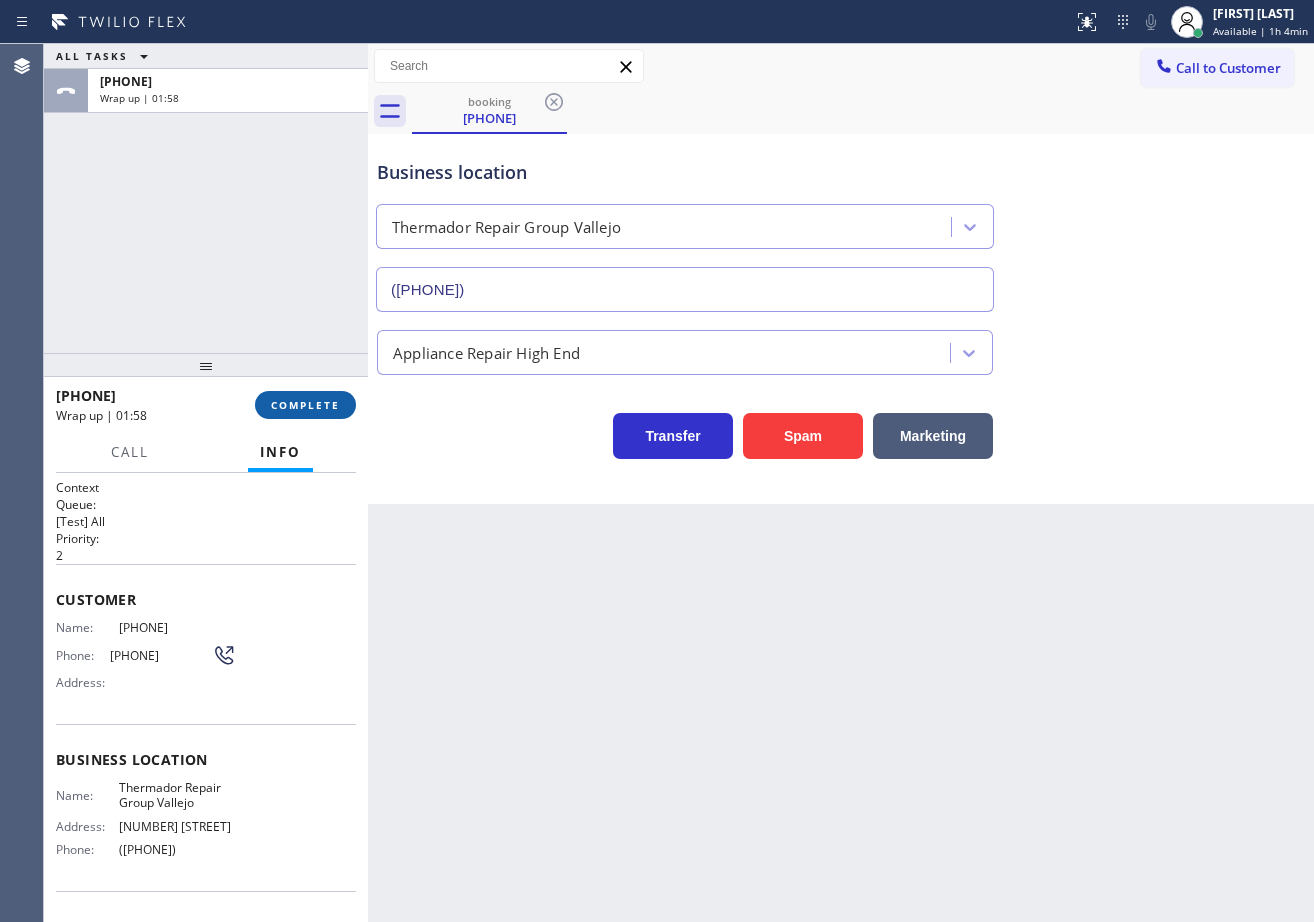 click on "COMPLETE" at bounding box center (305, 405) 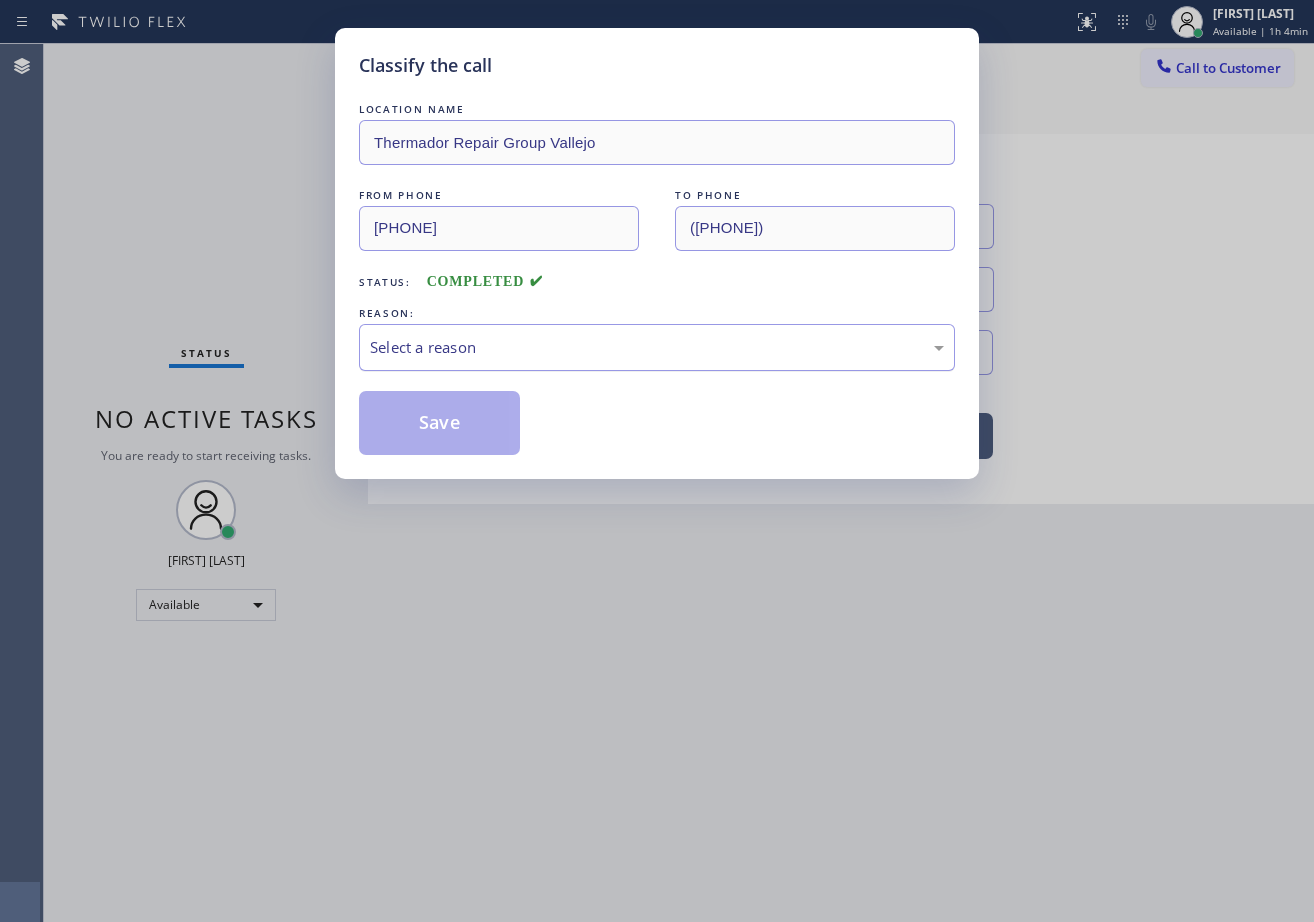 click on "Select a reason" at bounding box center [657, 347] 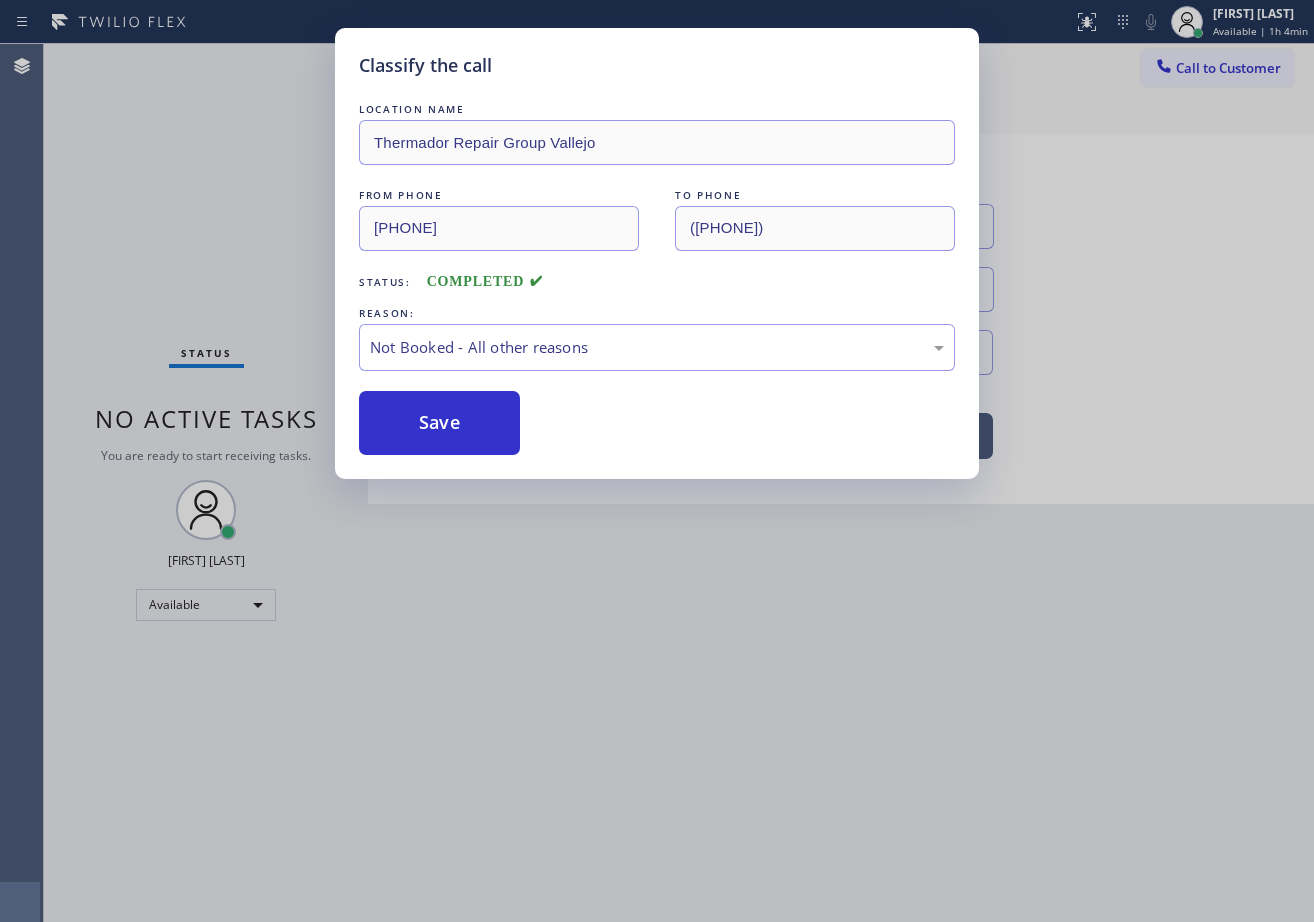 click on "Save" at bounding box center (439, 423) 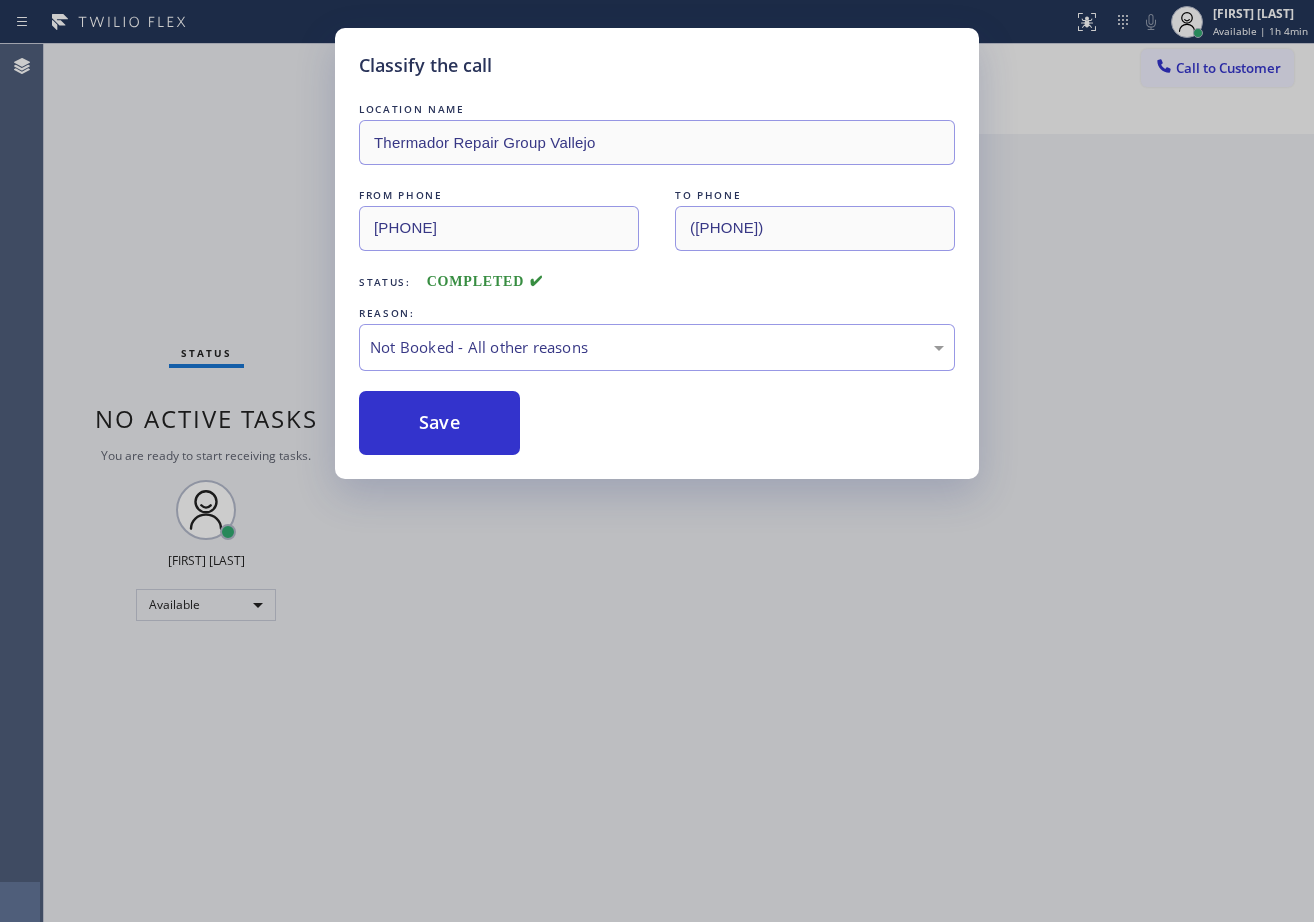 click on "Save" at bounding box center [439, 423] 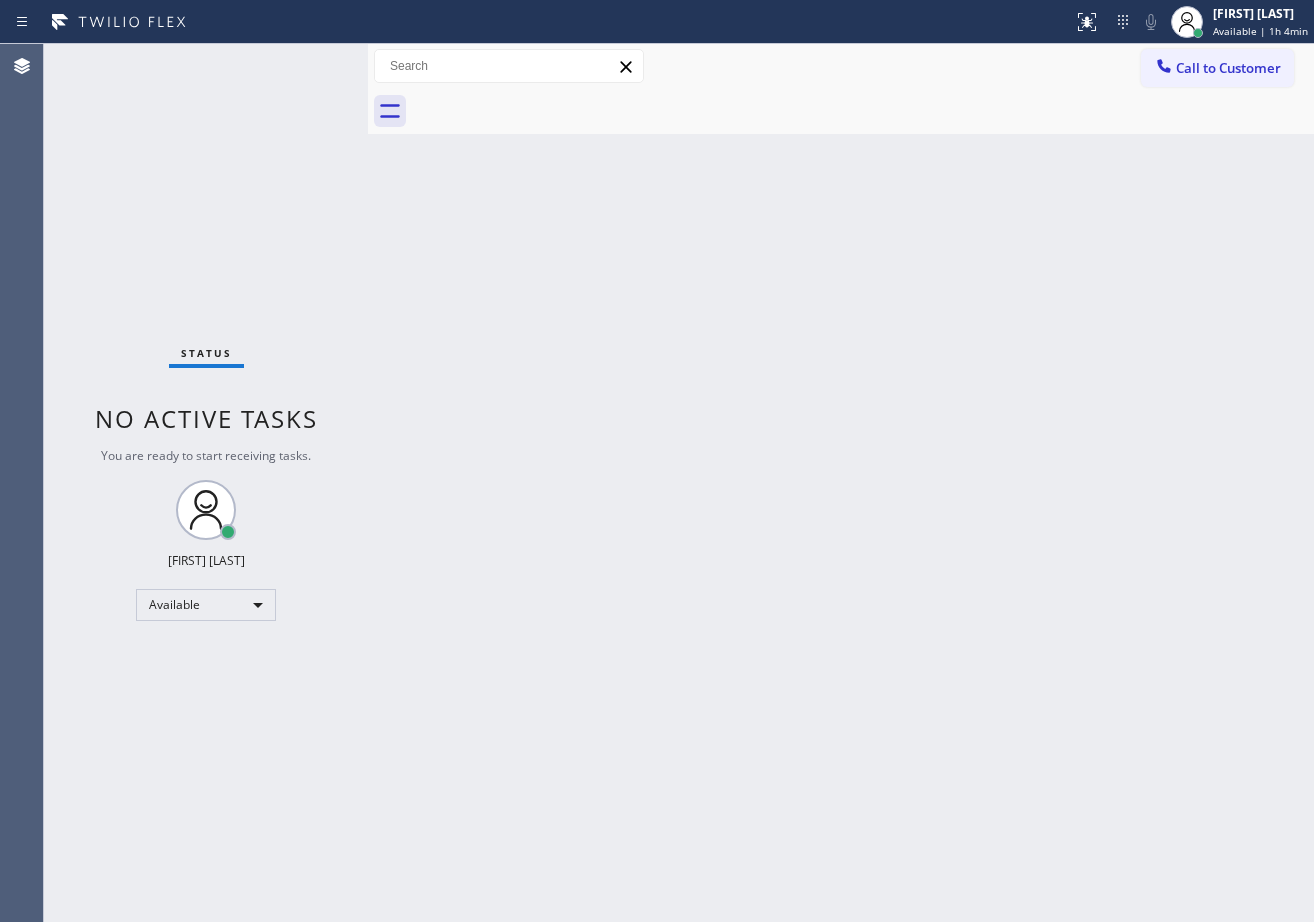 click on "Back to Dashboard Change Sender ID Customers Technicians Select a contact Outbound call Technician Search Technician Your caller id phone number Your caller id phone number Call Technician info Name   Phone none Address none Change Sender ID HVAC [PHONE] 5 Star Appliance [PHONE] Appliance Repair [PHONE] Plumbing [PHONE] Air Duct Cleaning [PHONE]  Electricians [PHONE] Cancel Change Check personal SMS Reset Change No tabs Call to Customer Outbound call Location Expert Viking Appliance Repair Hillsborough Your caller id phone number [PHONE] Customer number Call Outbound call Technician Search Technician Your caller id phone number Your caller id phone number Call" at bounding box center (841, 483) 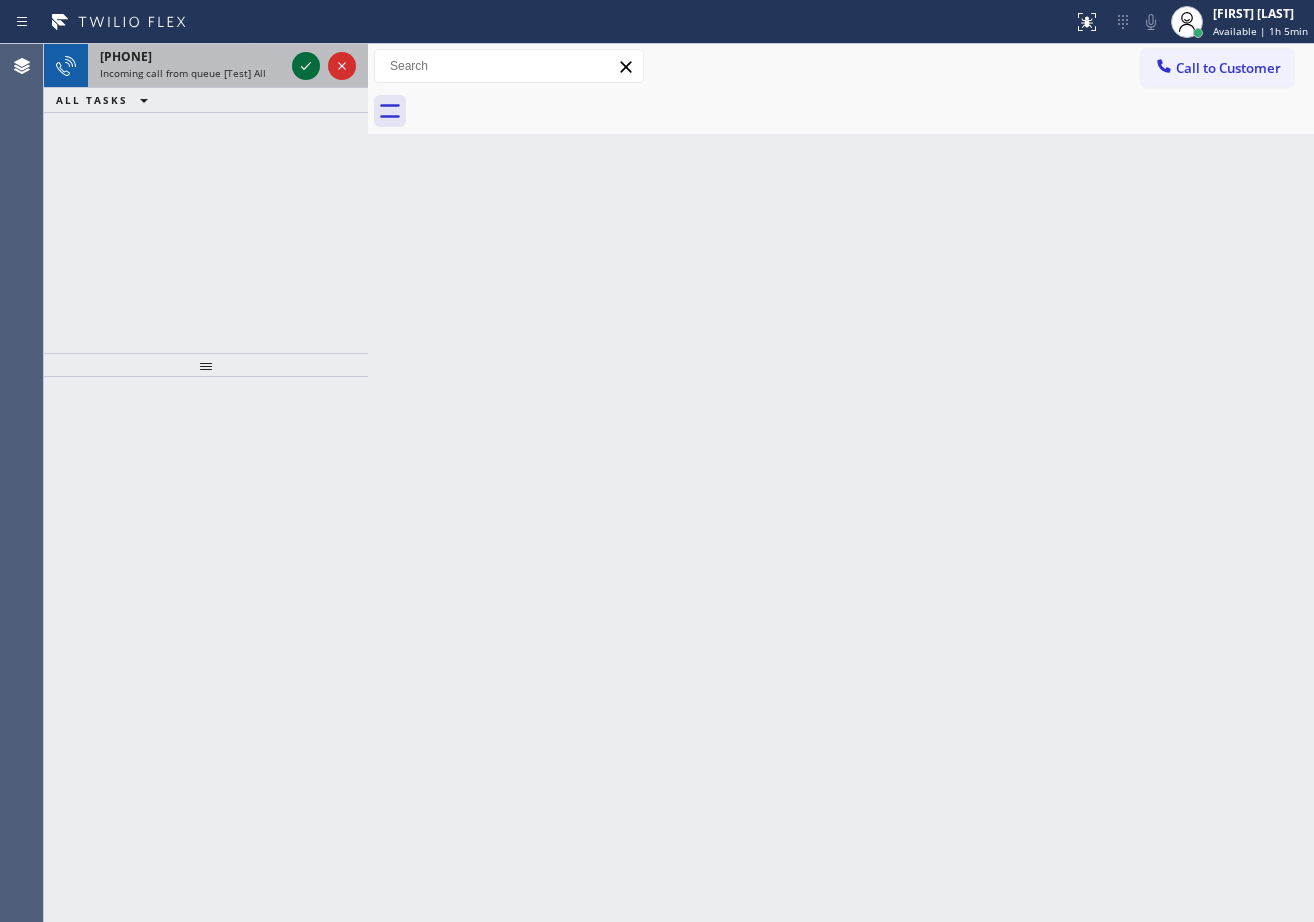 click 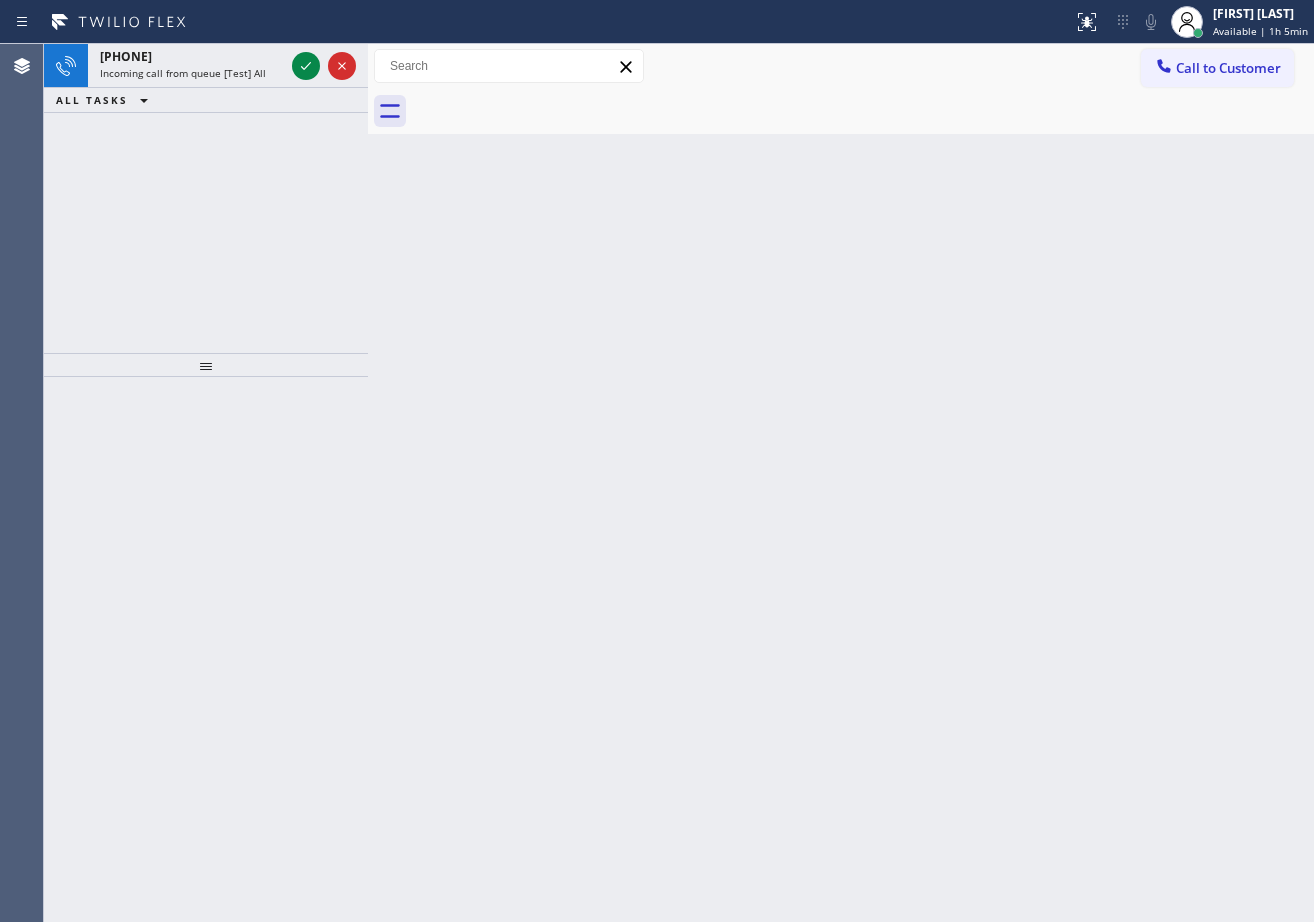 click 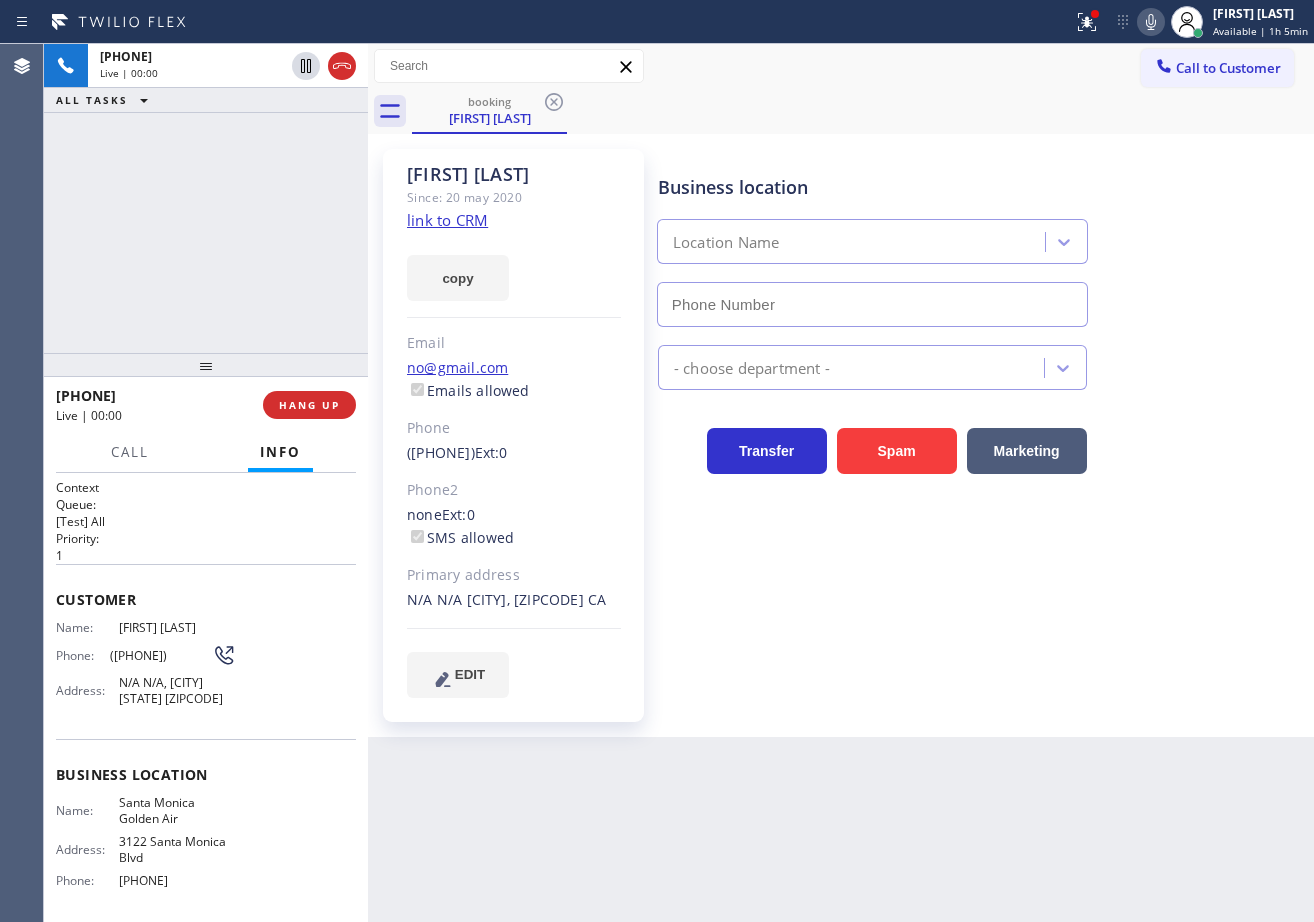 type on "[PHONE]" 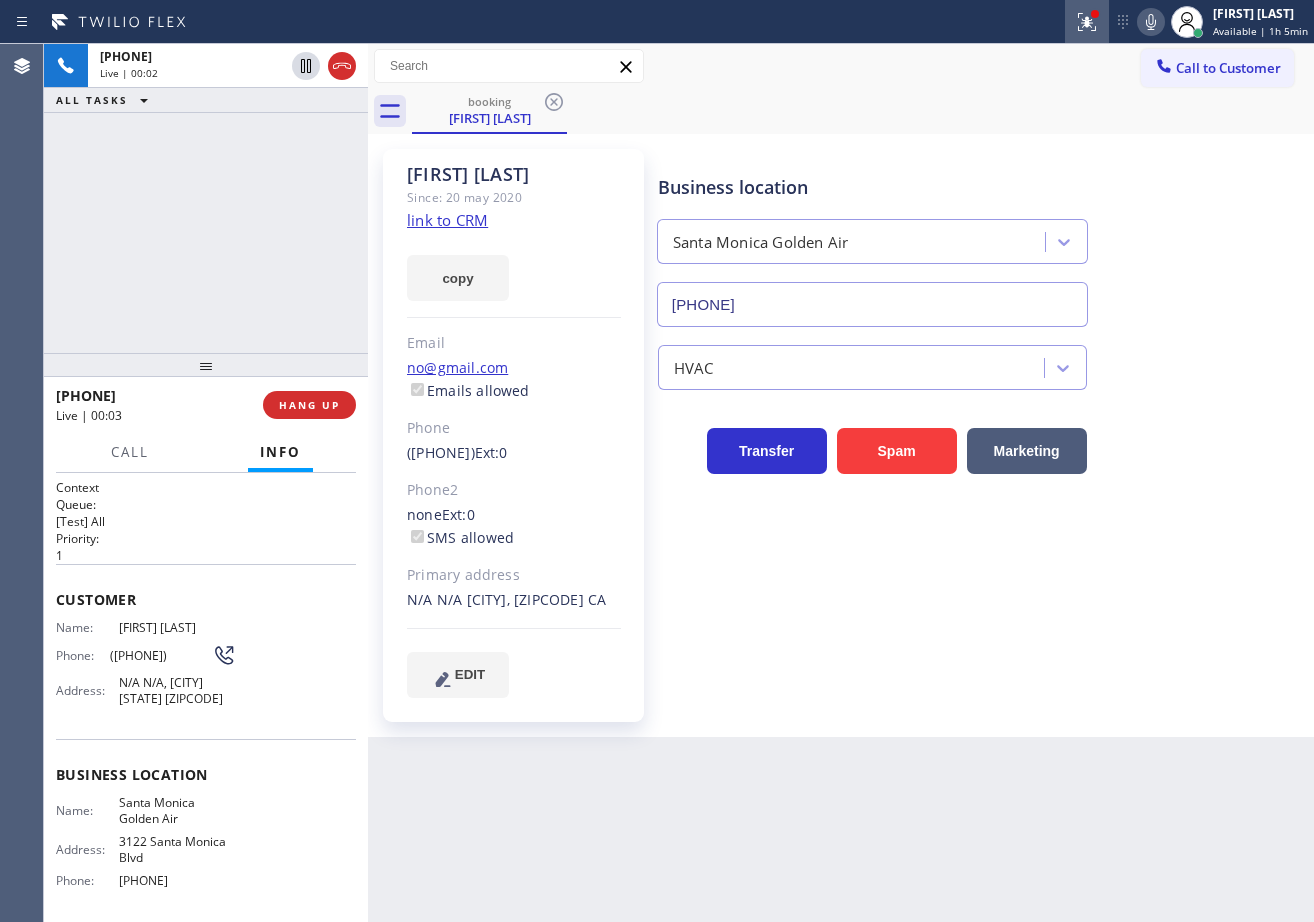 click at bounding box center (1087, 22) 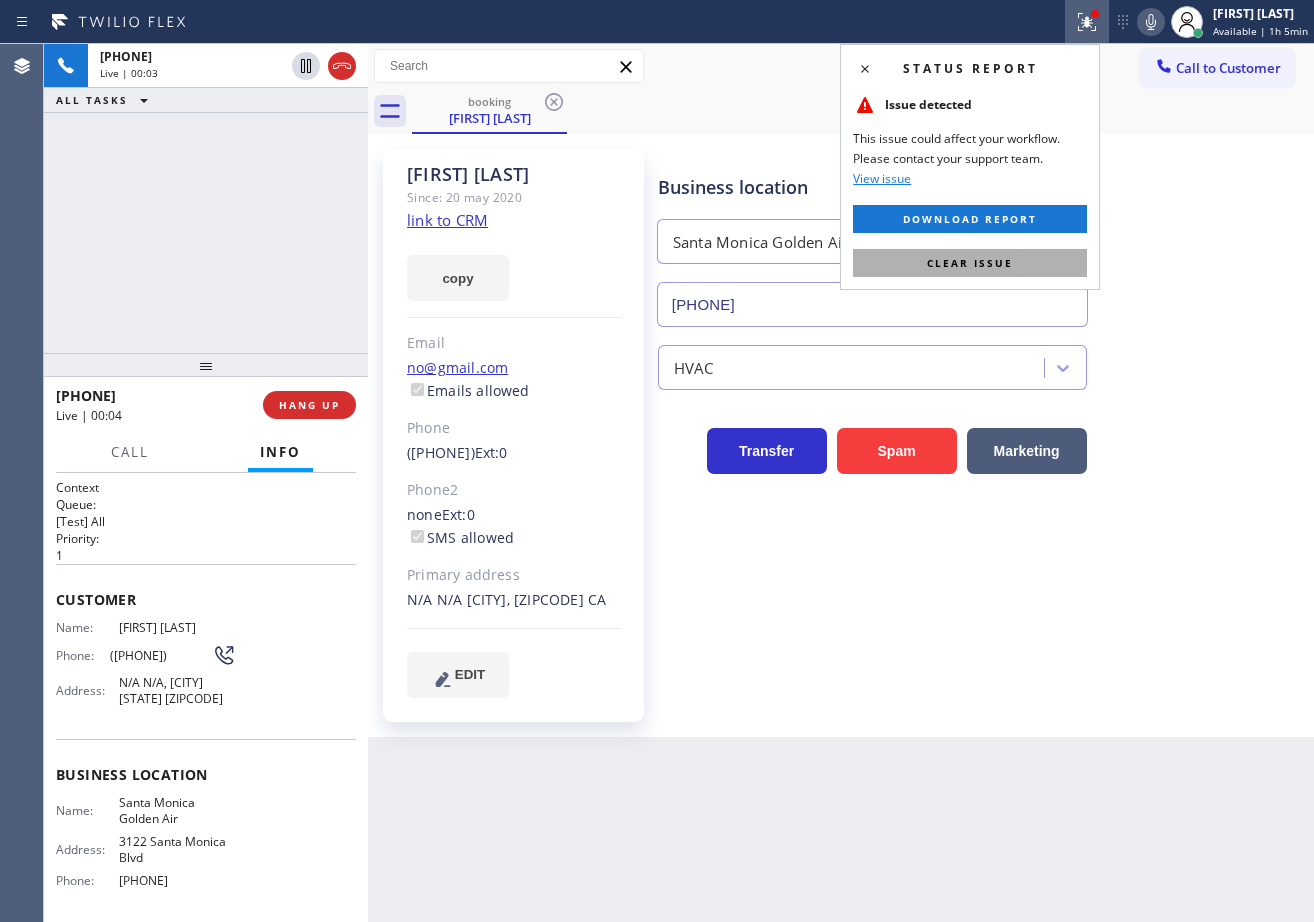click on "Clear issue" at bounding box center (970, 263) 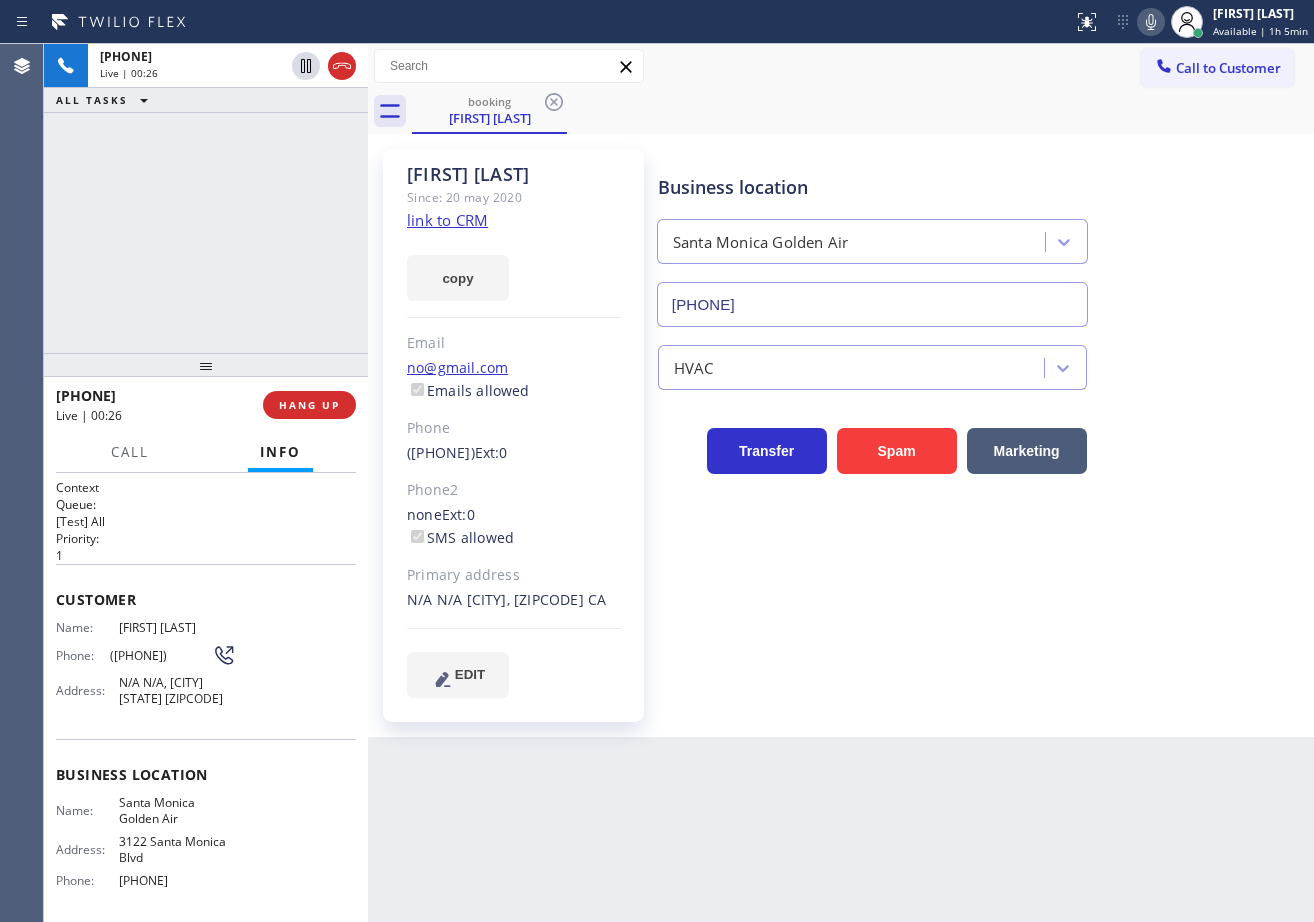 click on "booking [FIRST] [LAST]" at bounding box center (863, 111) 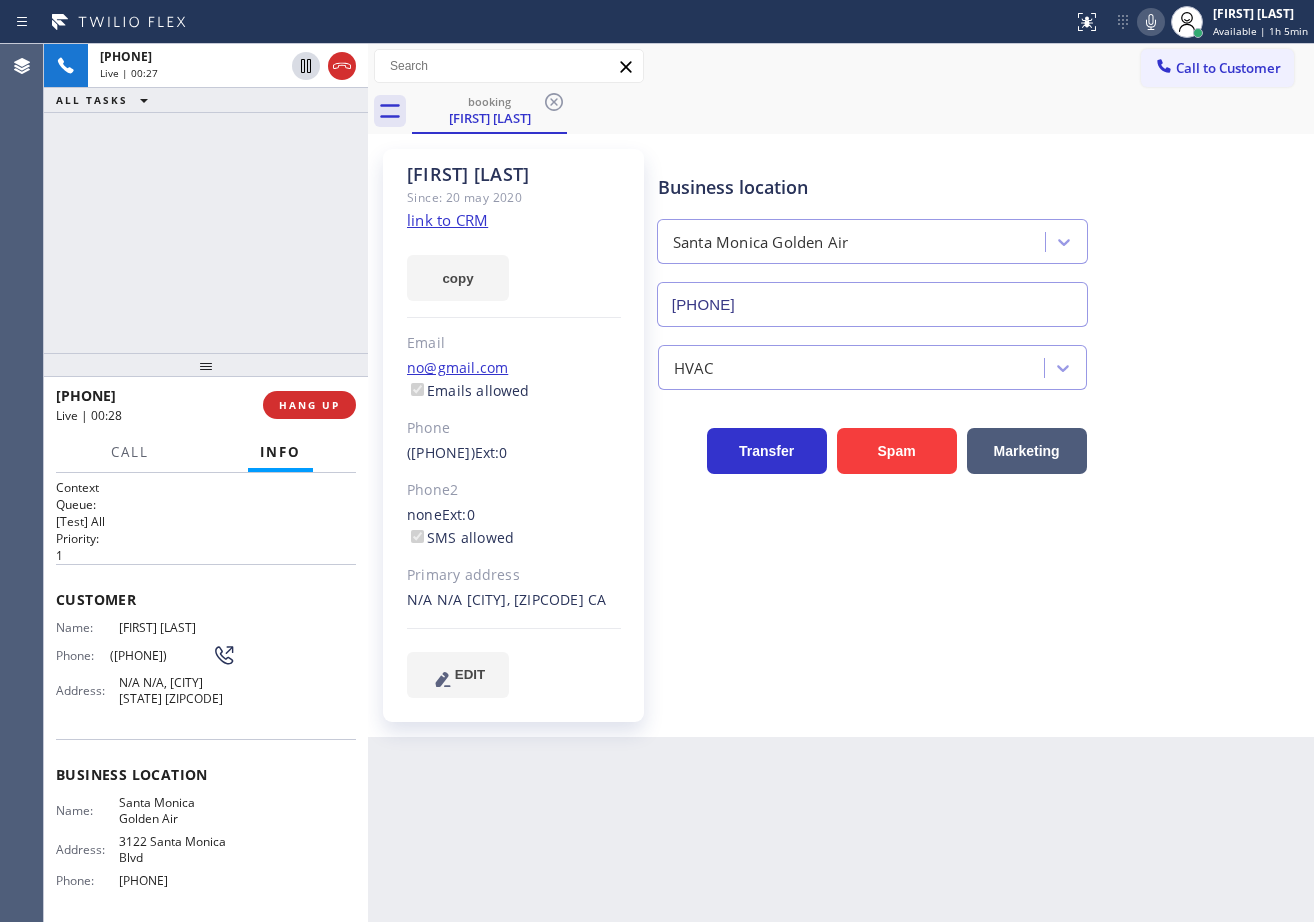 click 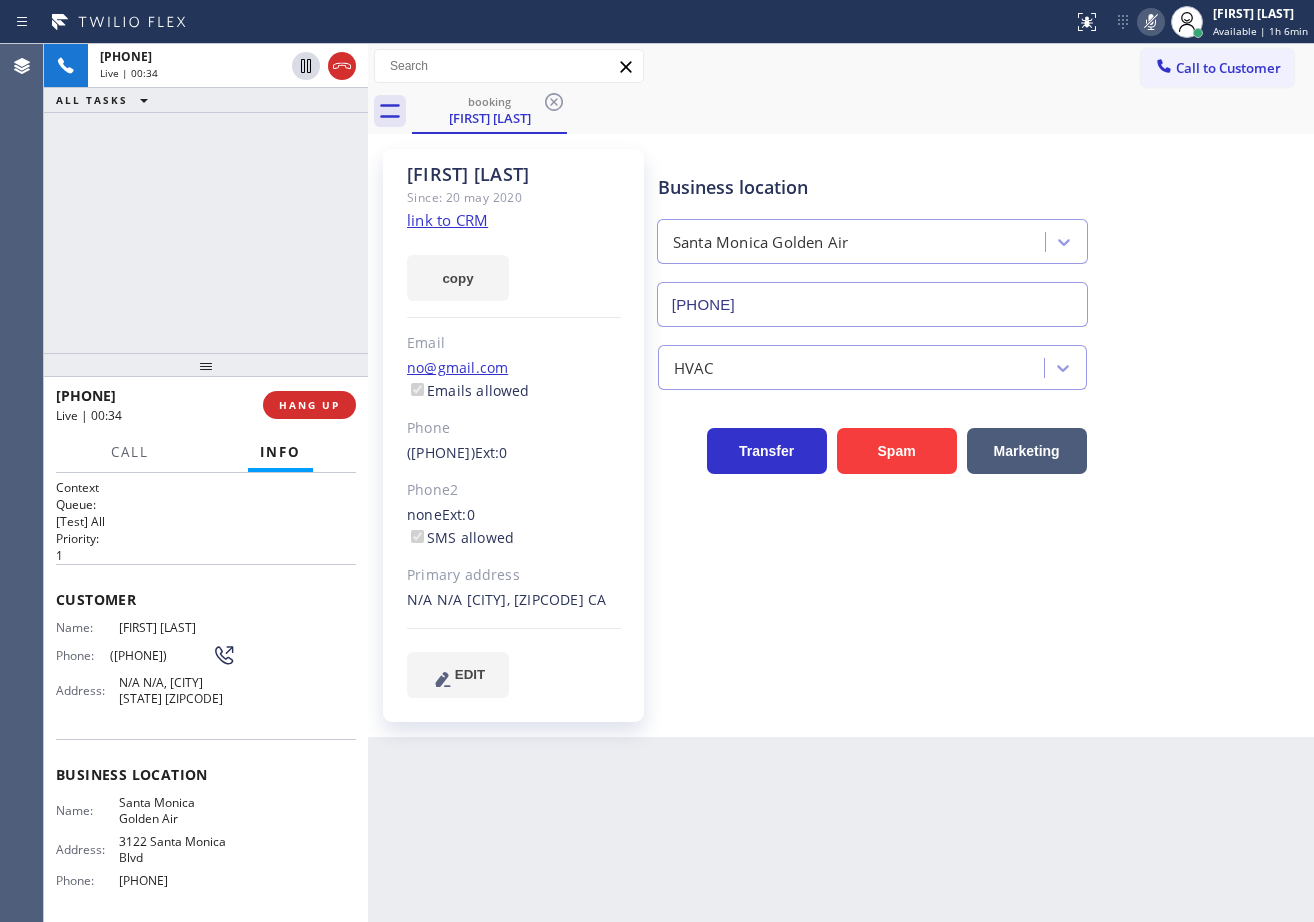 click 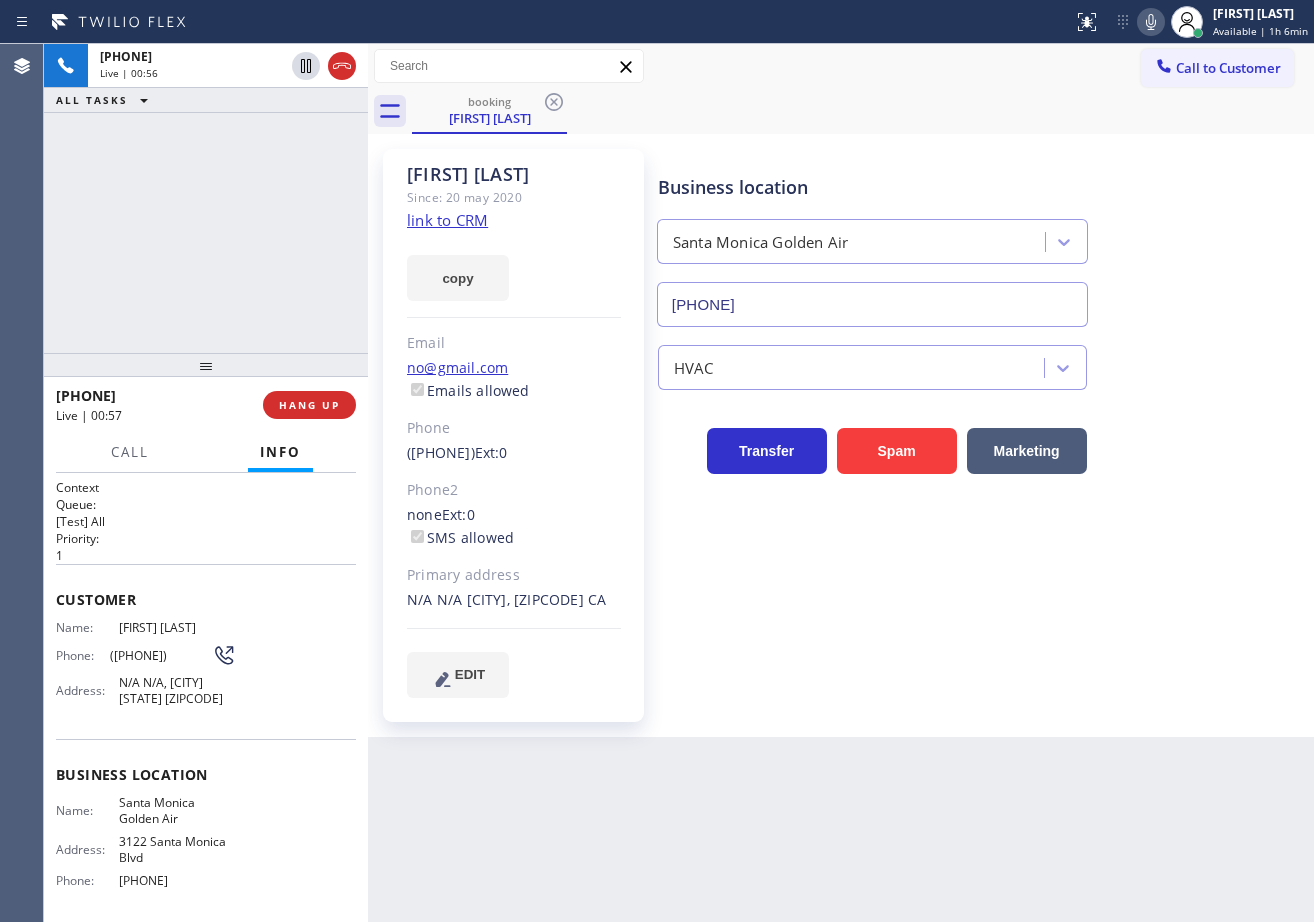click 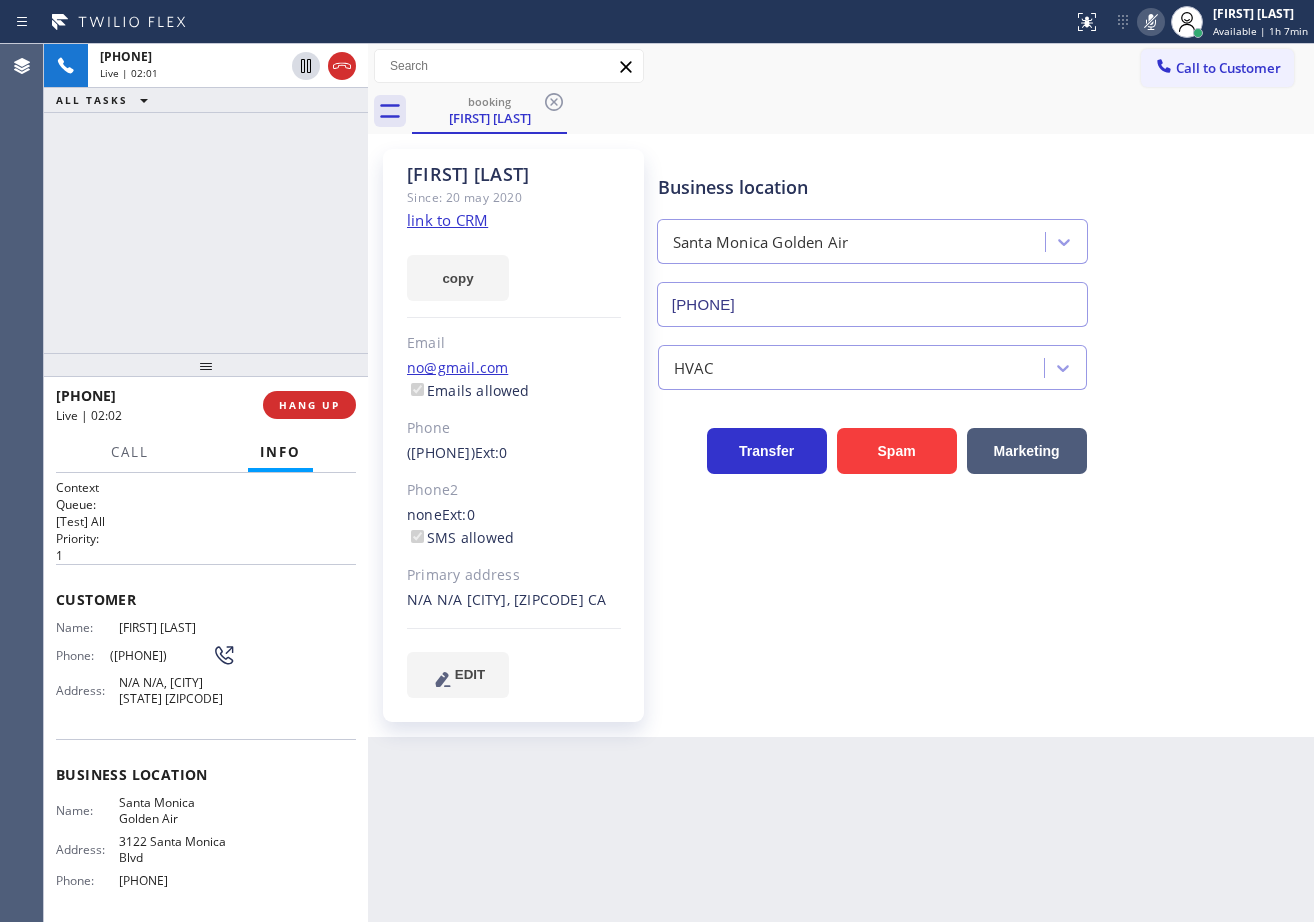 click on "Call to Customer Outbound call Location Expert Viking Appliance Repair Hillsborough Your caller id phone number [PHONE] Customer number Call Outbound call Technician Search Technician Your caller id phone number Your caller id phone number Call" at bounding box center (841, 66) 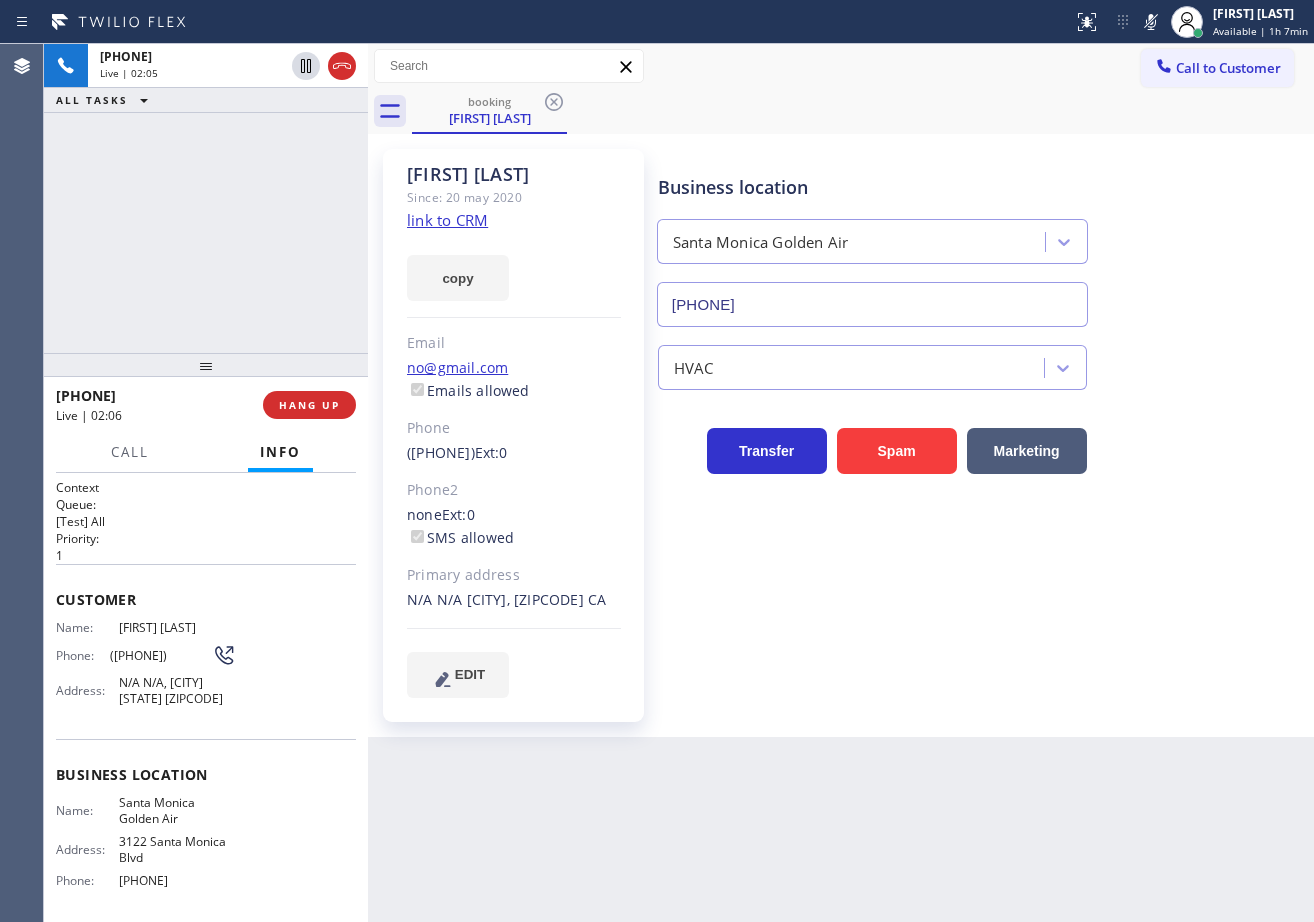 drag, startPoint x: 1141, startPoint y: 24, endPoint x: 1128, endPoint y: 76, distance: 53.600372 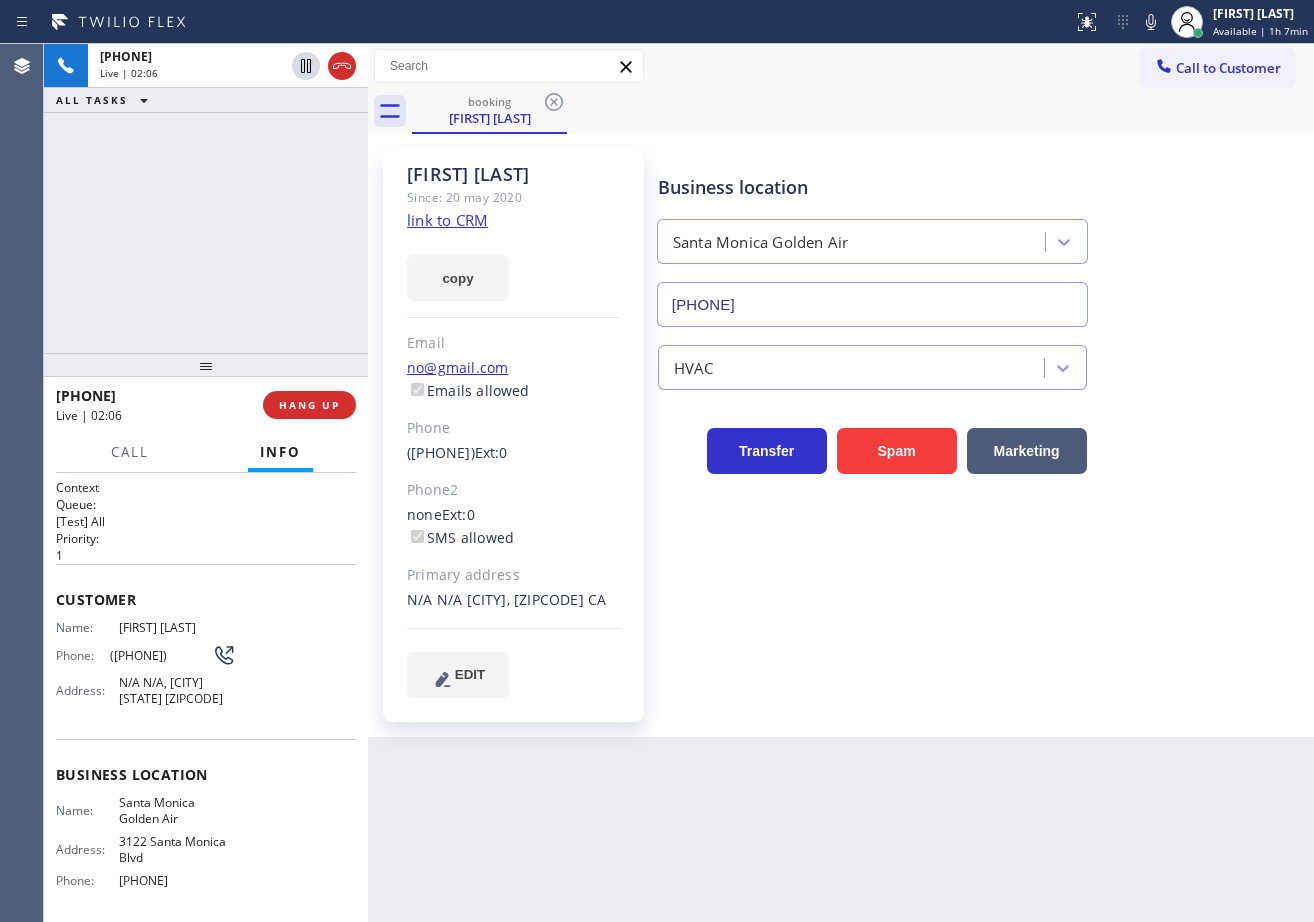 click on "Call to Customer Outbound call Location Expert Viking Appliance Repair Hillsborough Your caller id phone number [PHONE] Customer number Call Outbound call Technician Search Technician Your caller id phone number Your caller id phone number Call" at bounding box center (841, 66) 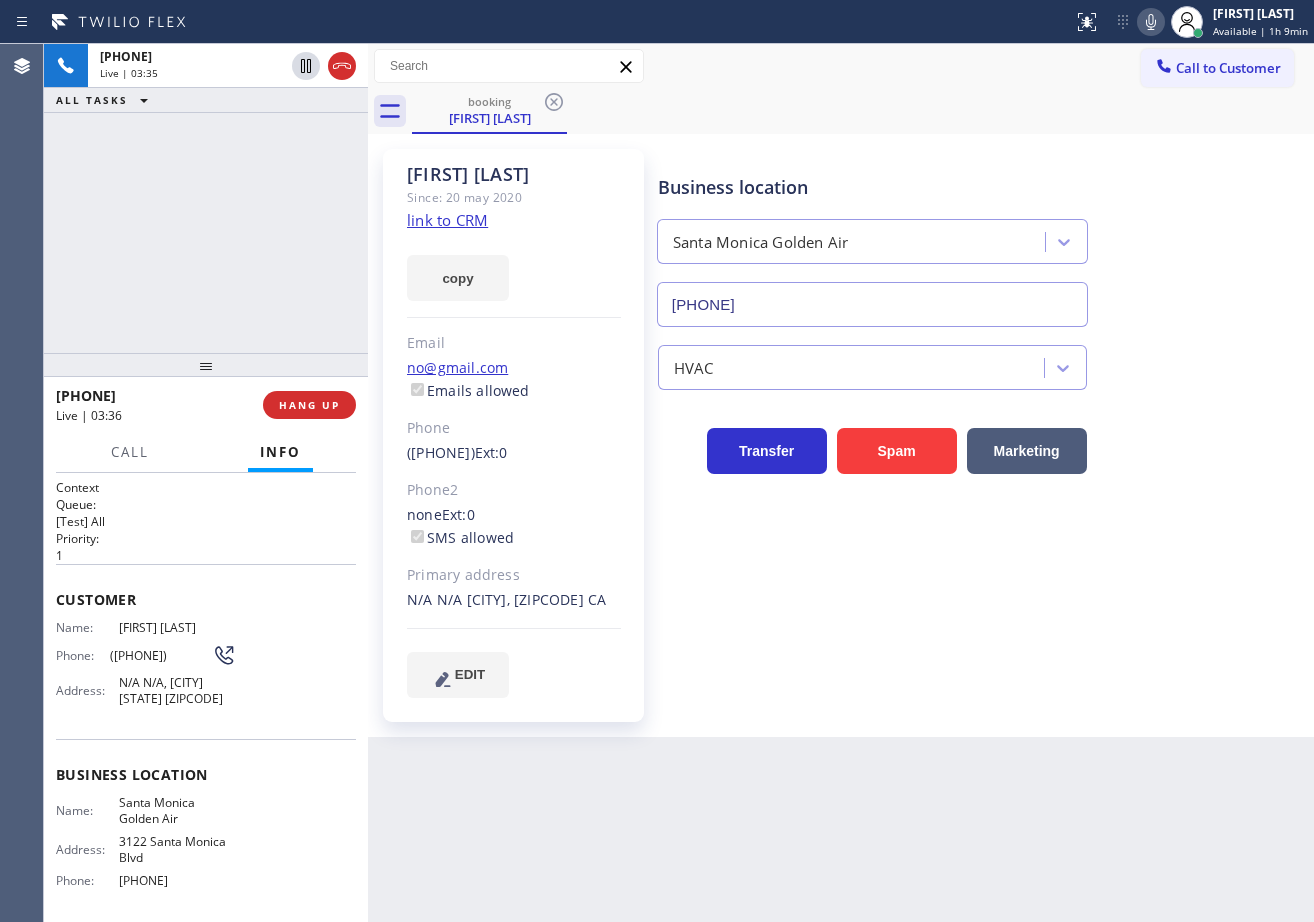 click 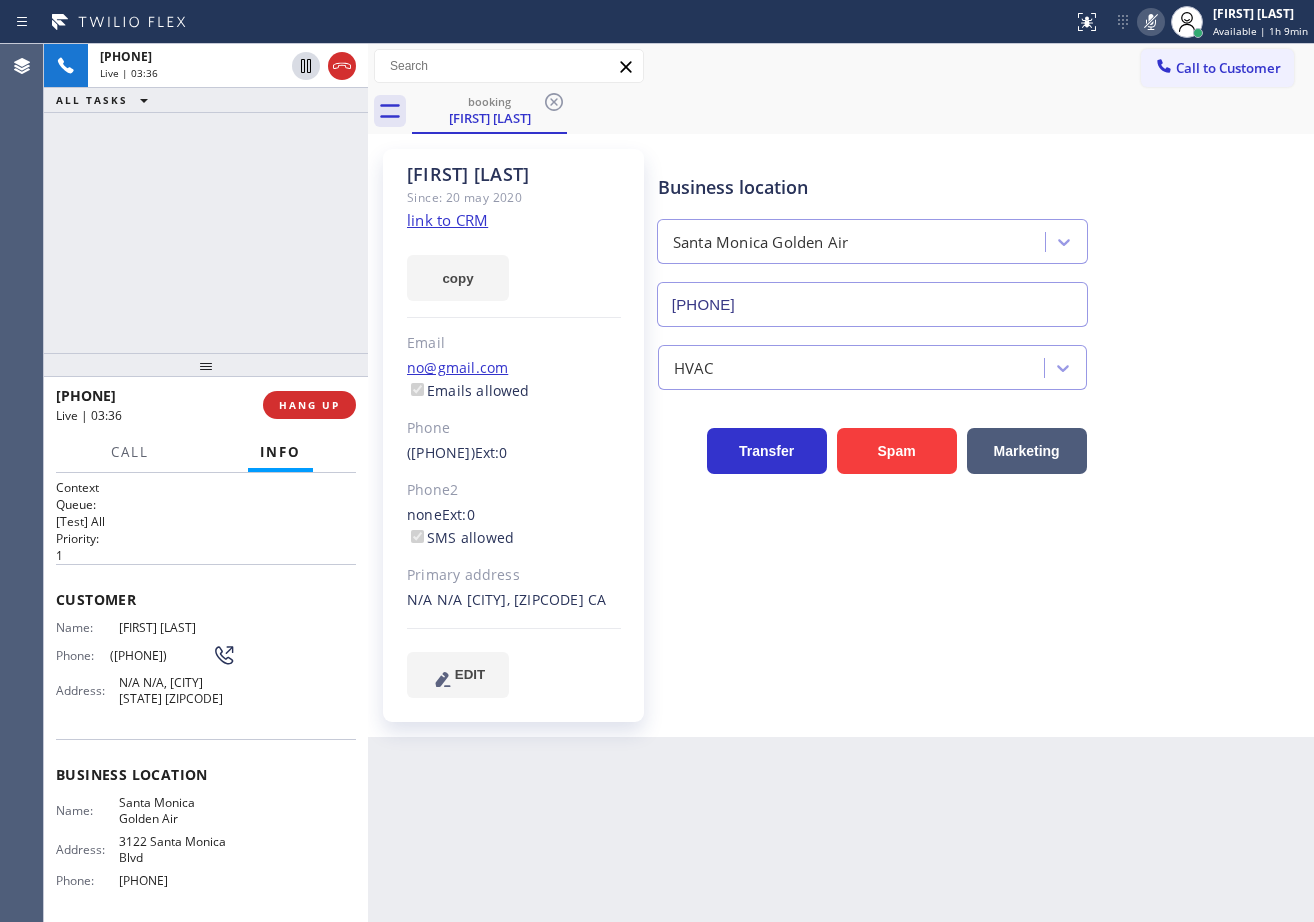 click 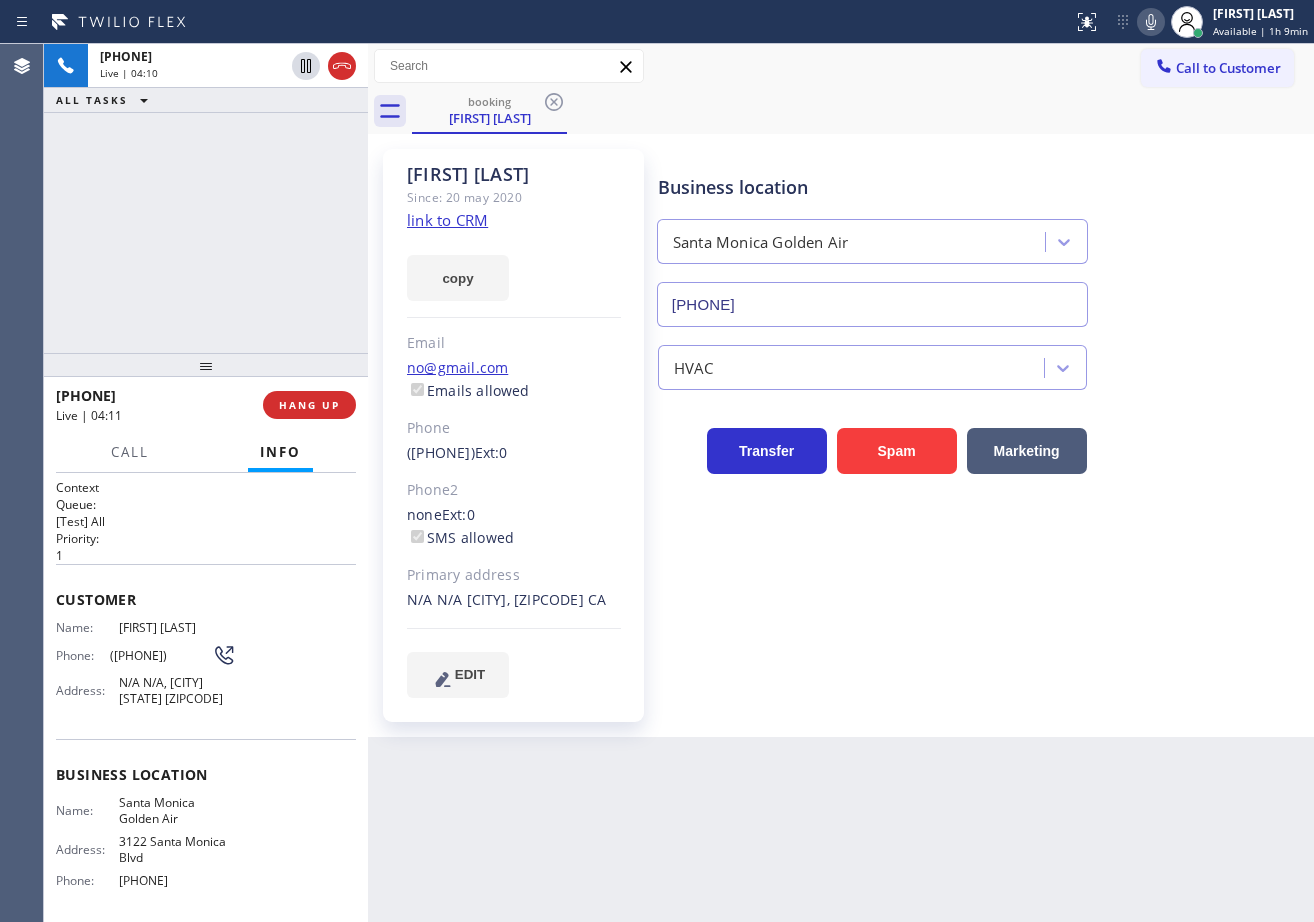 click on "Business location Santa Monica Golden Air [PHONE]" at bounding box center [981, 236] 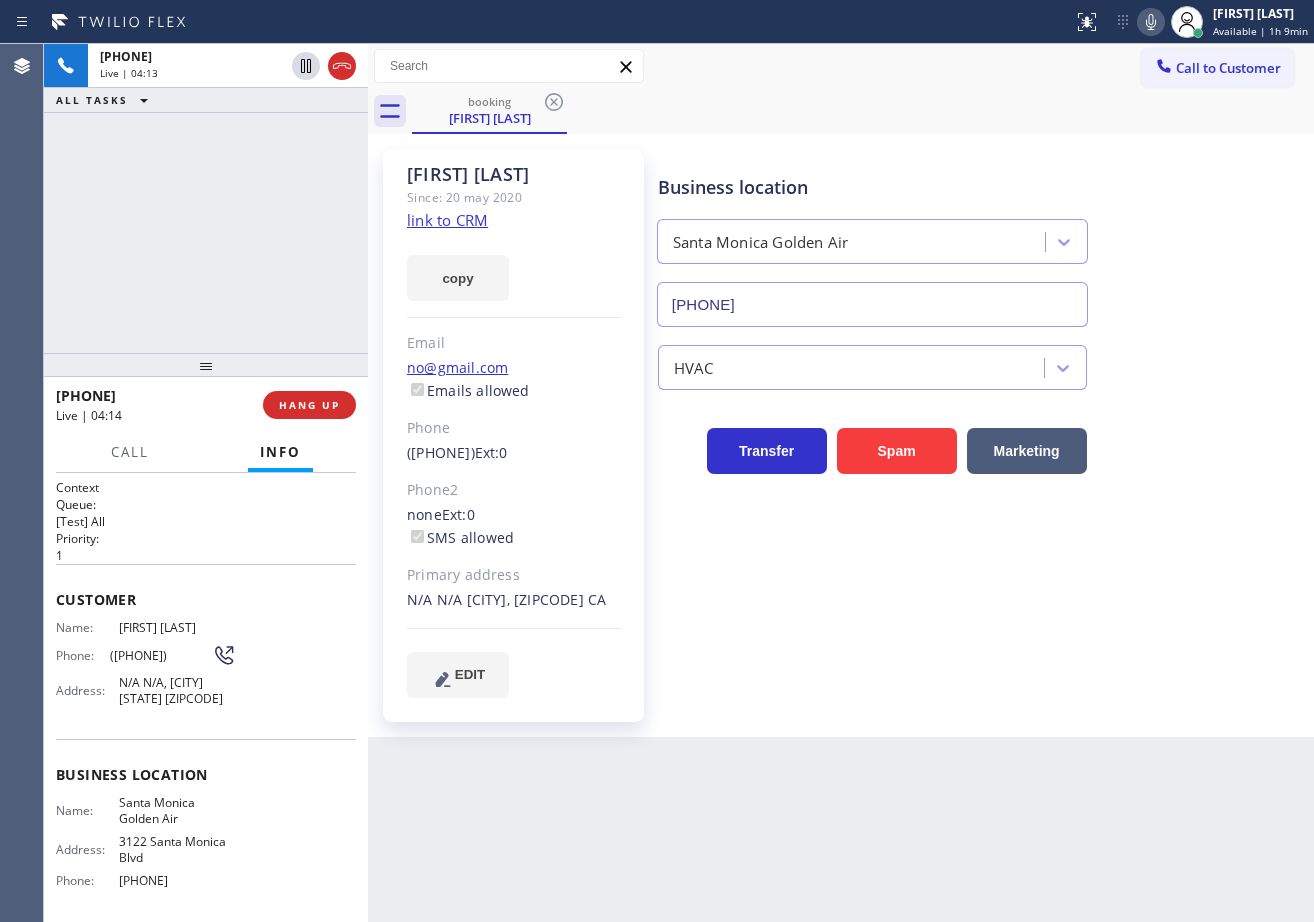 click on "Business location Santa Monica Golden Air [PHONE]" at bounding box center [981, 236] 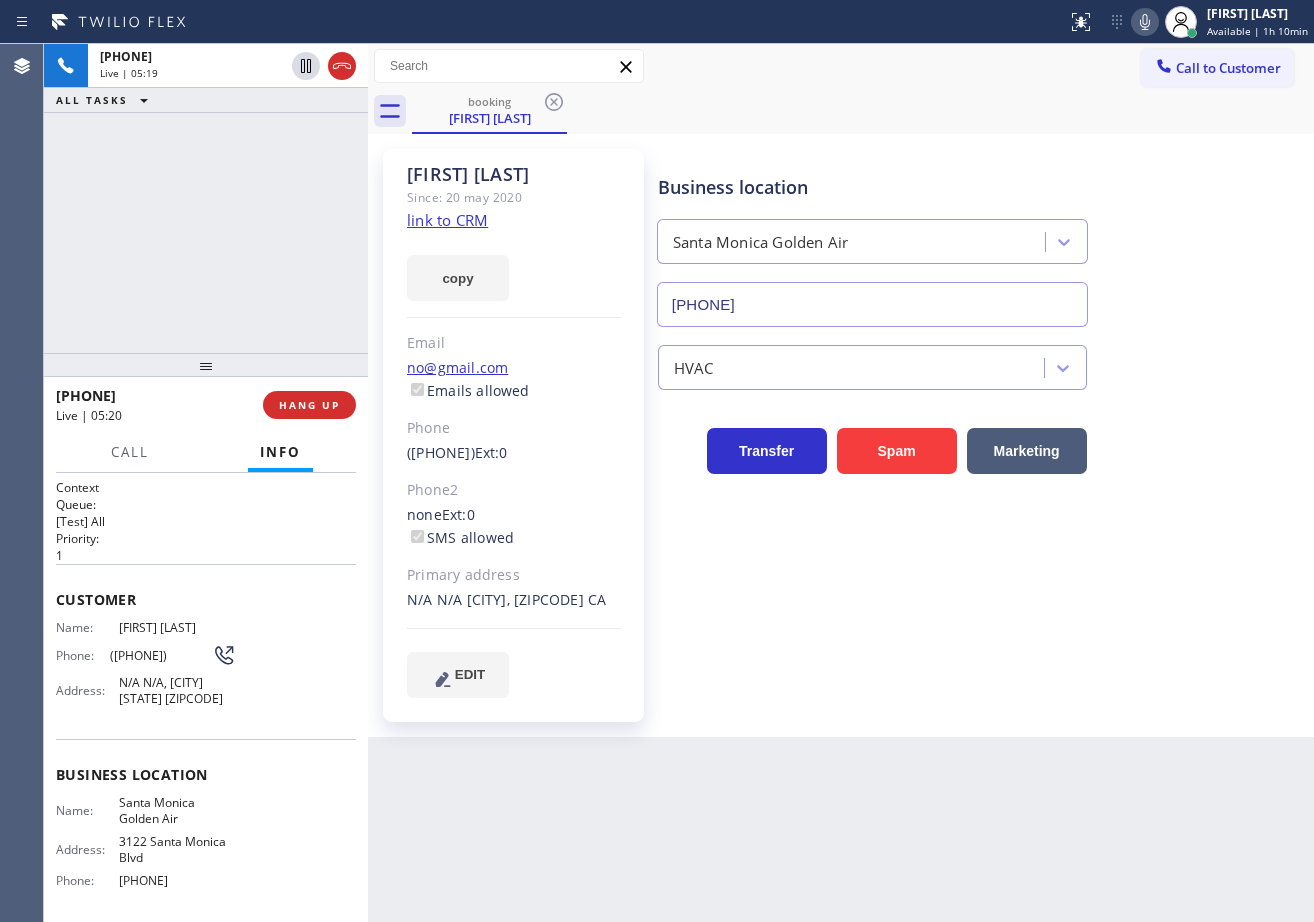 click 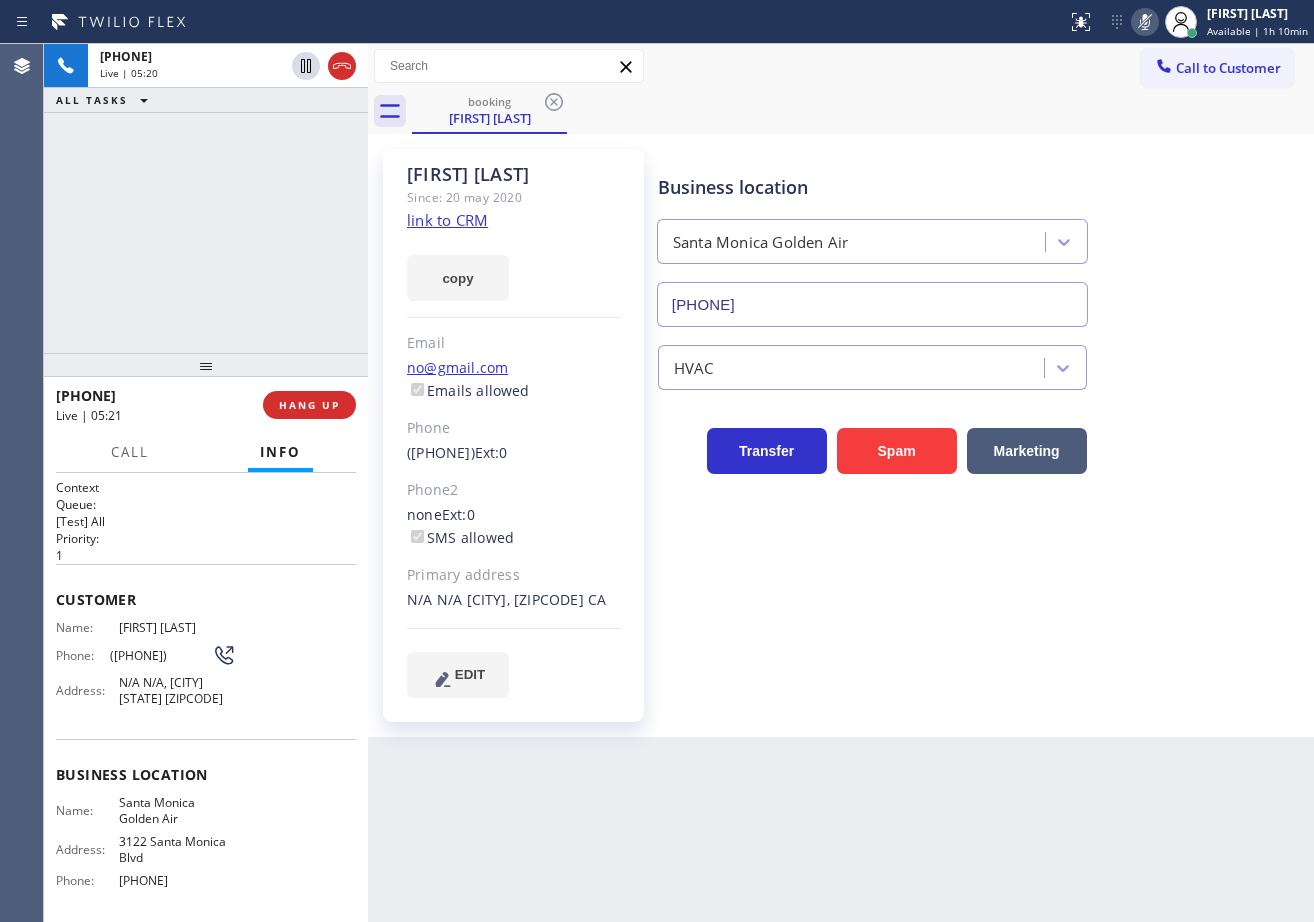 click 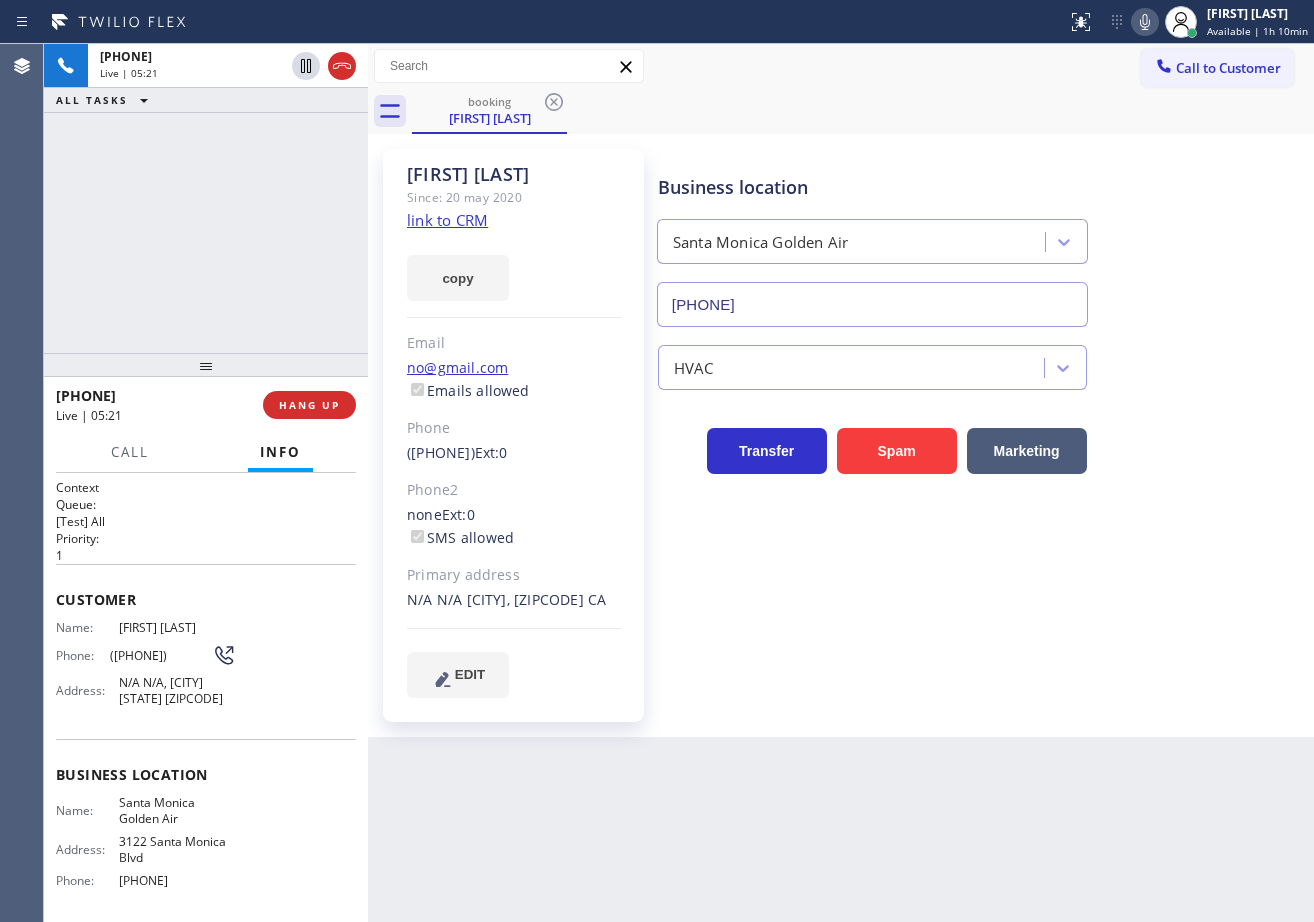 click 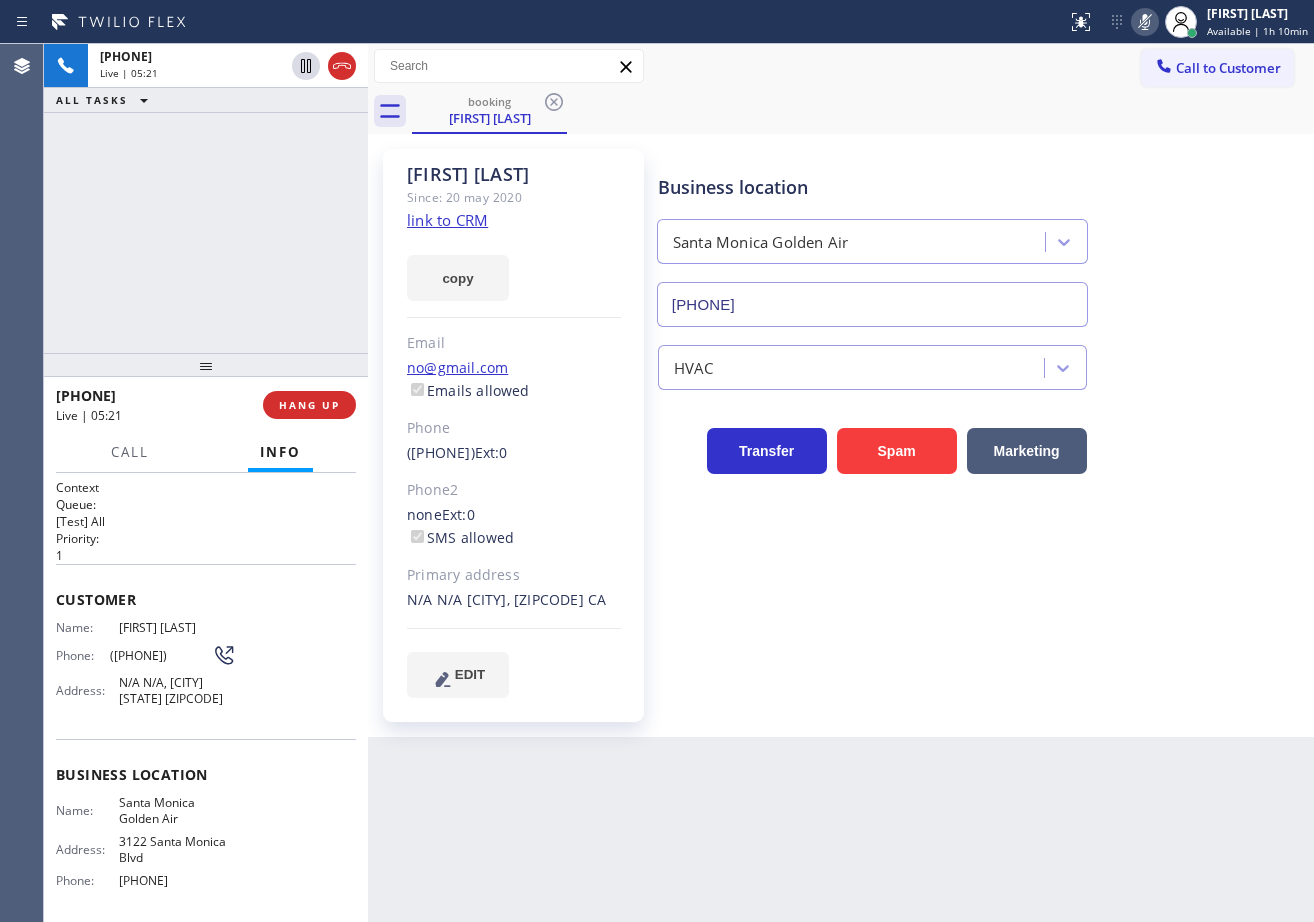 click 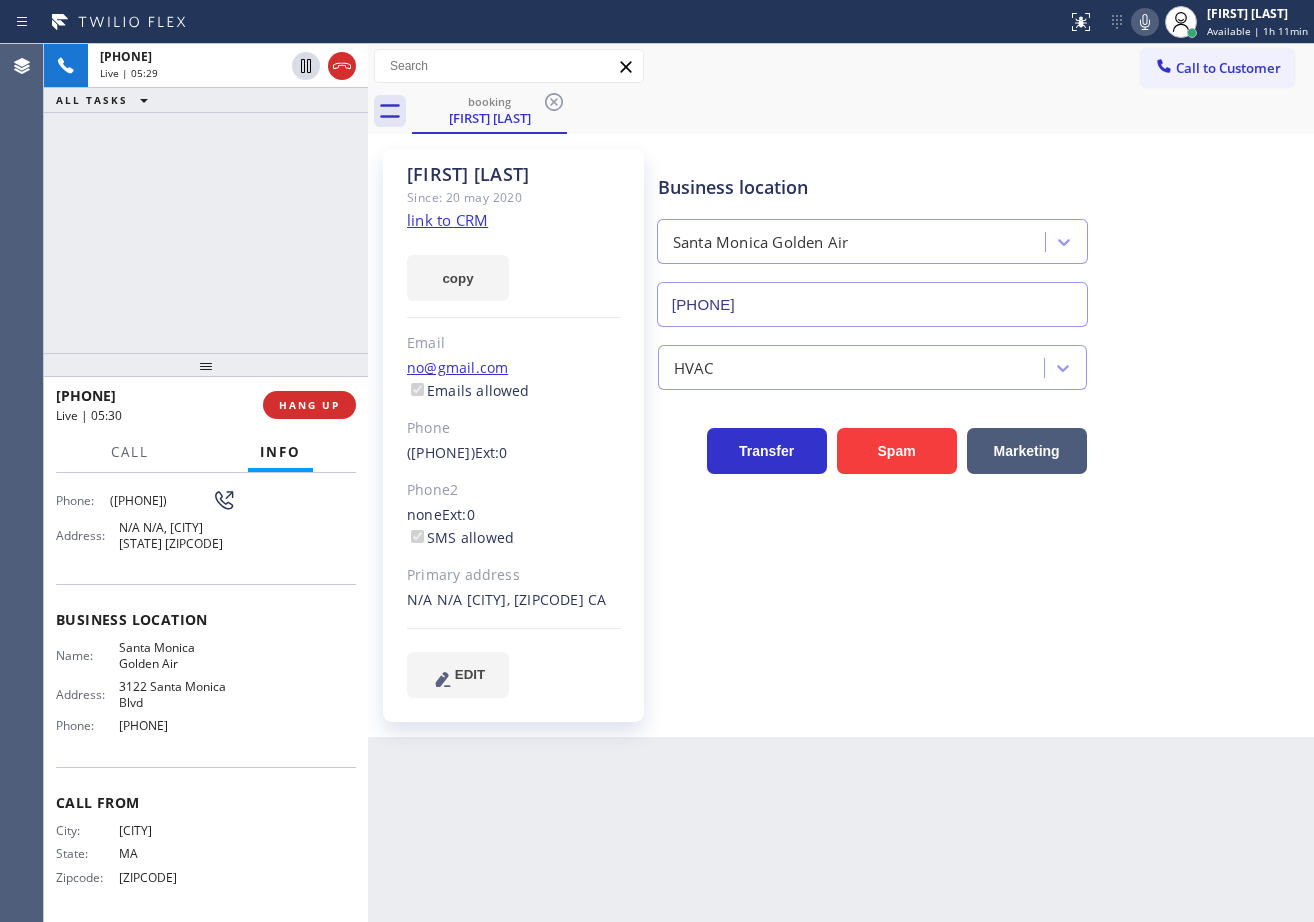 scroll, scrollTop: 0, scrollLeft: 0, axis: both 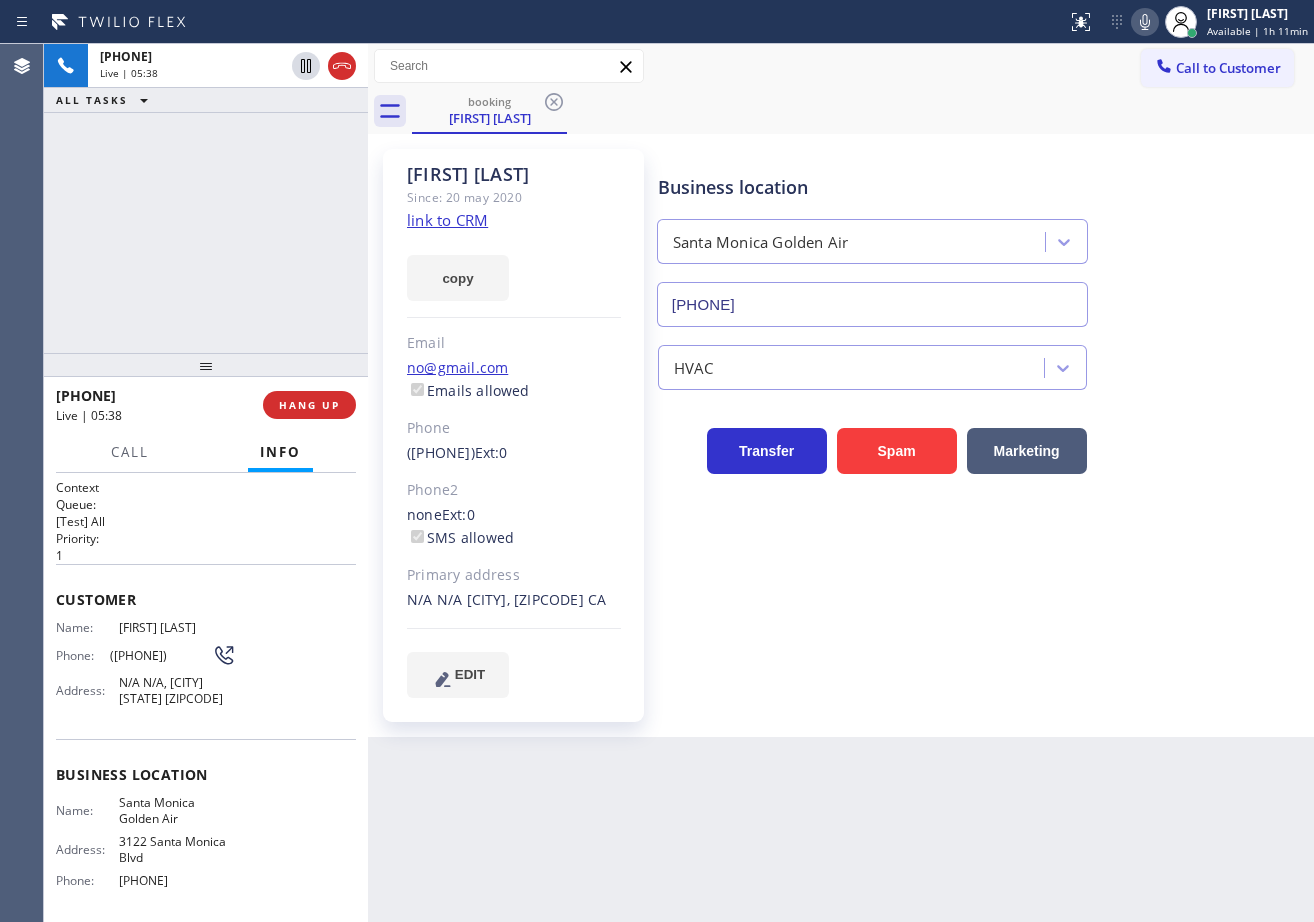 click 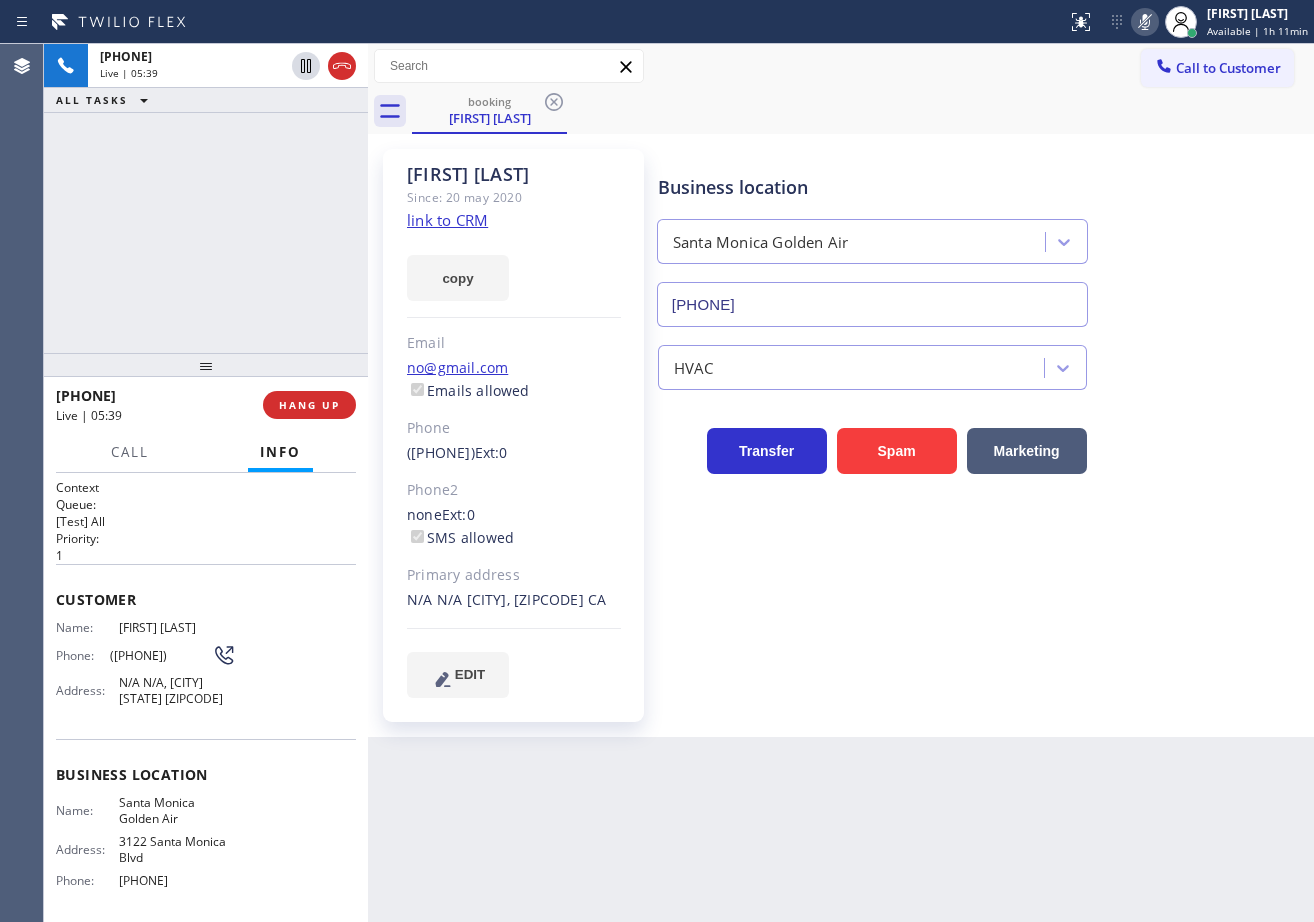 click on "Business location Santa Monica Golden Air [PHONE]" at bounding box center (981, 236) 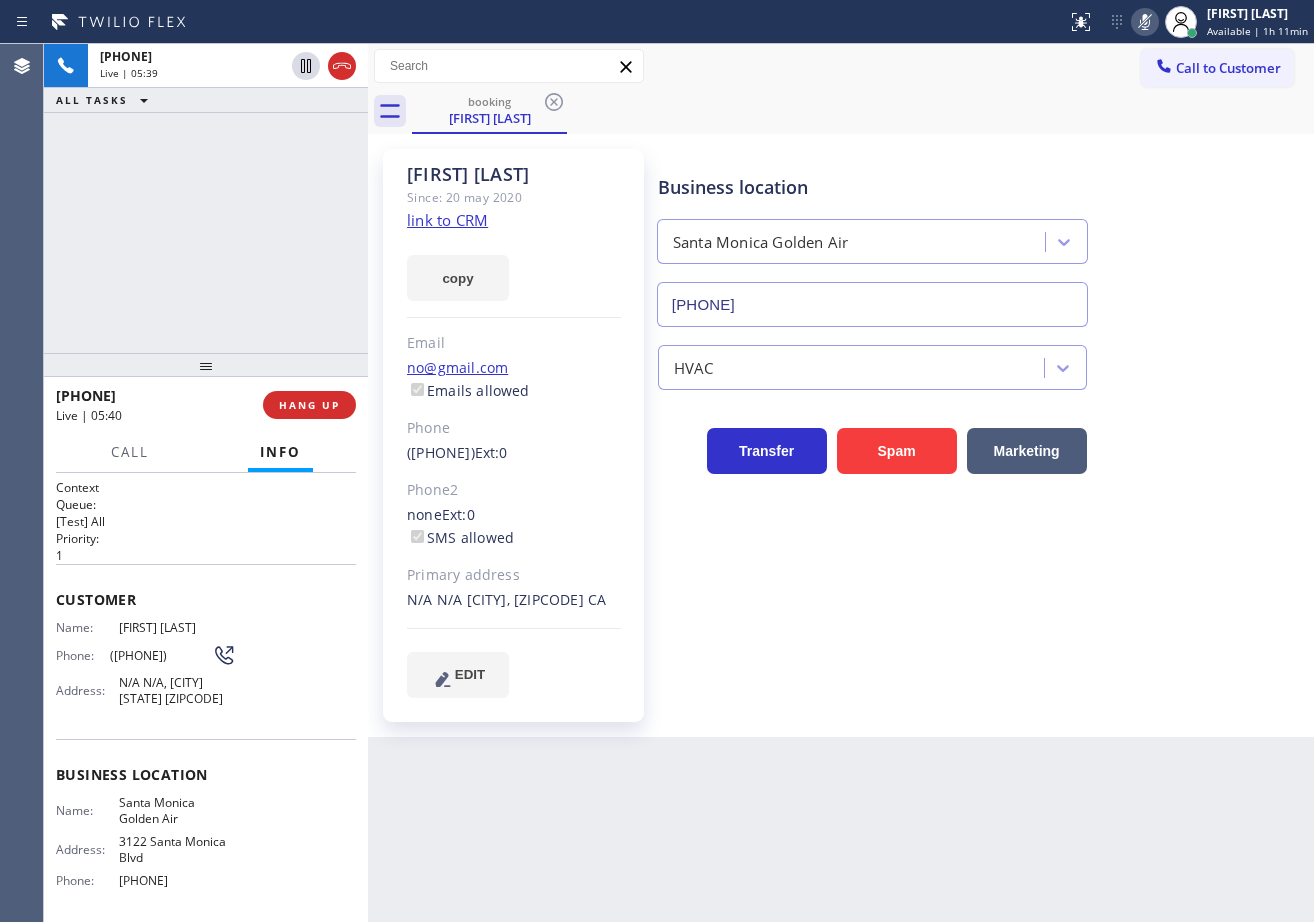 click 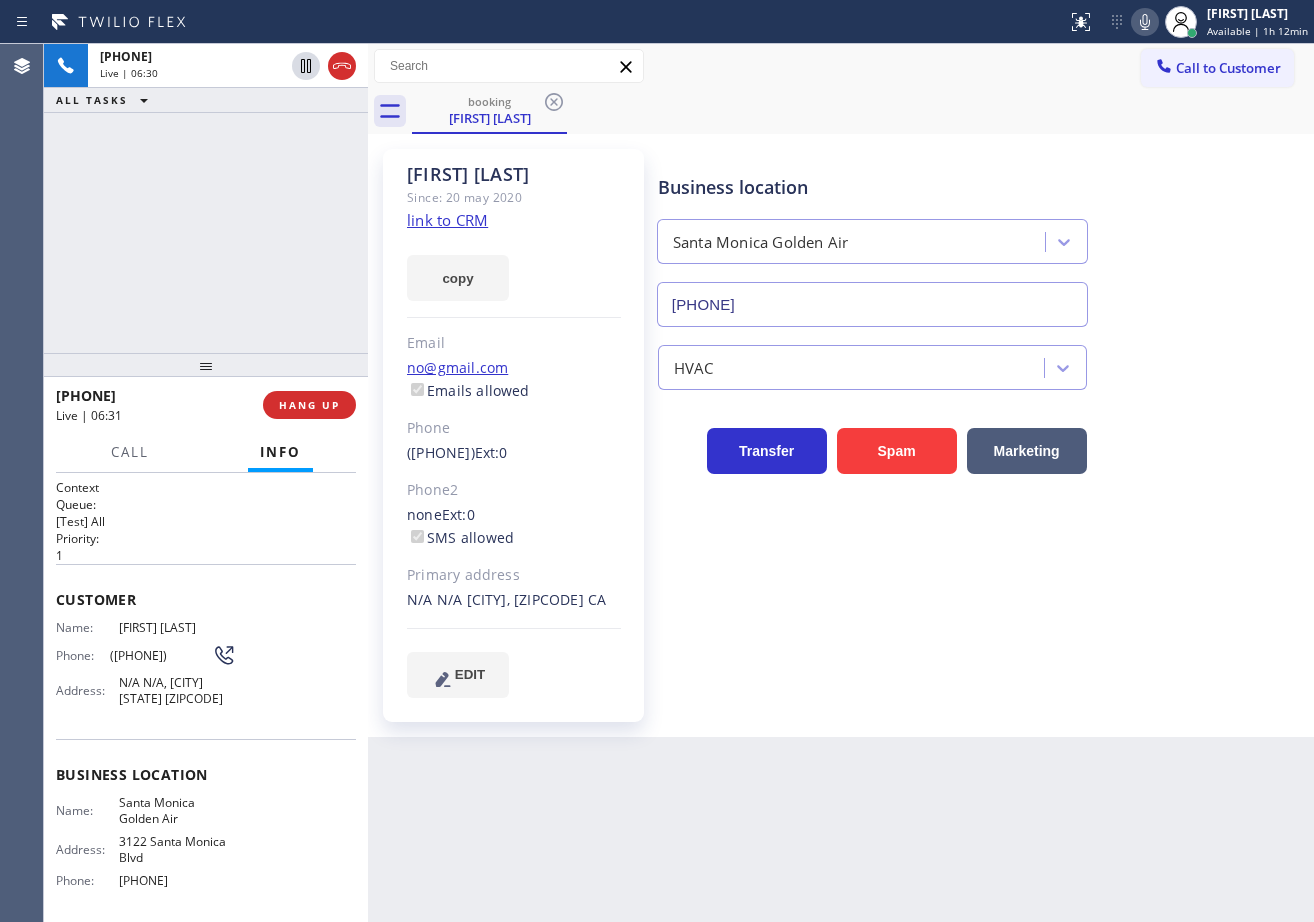click 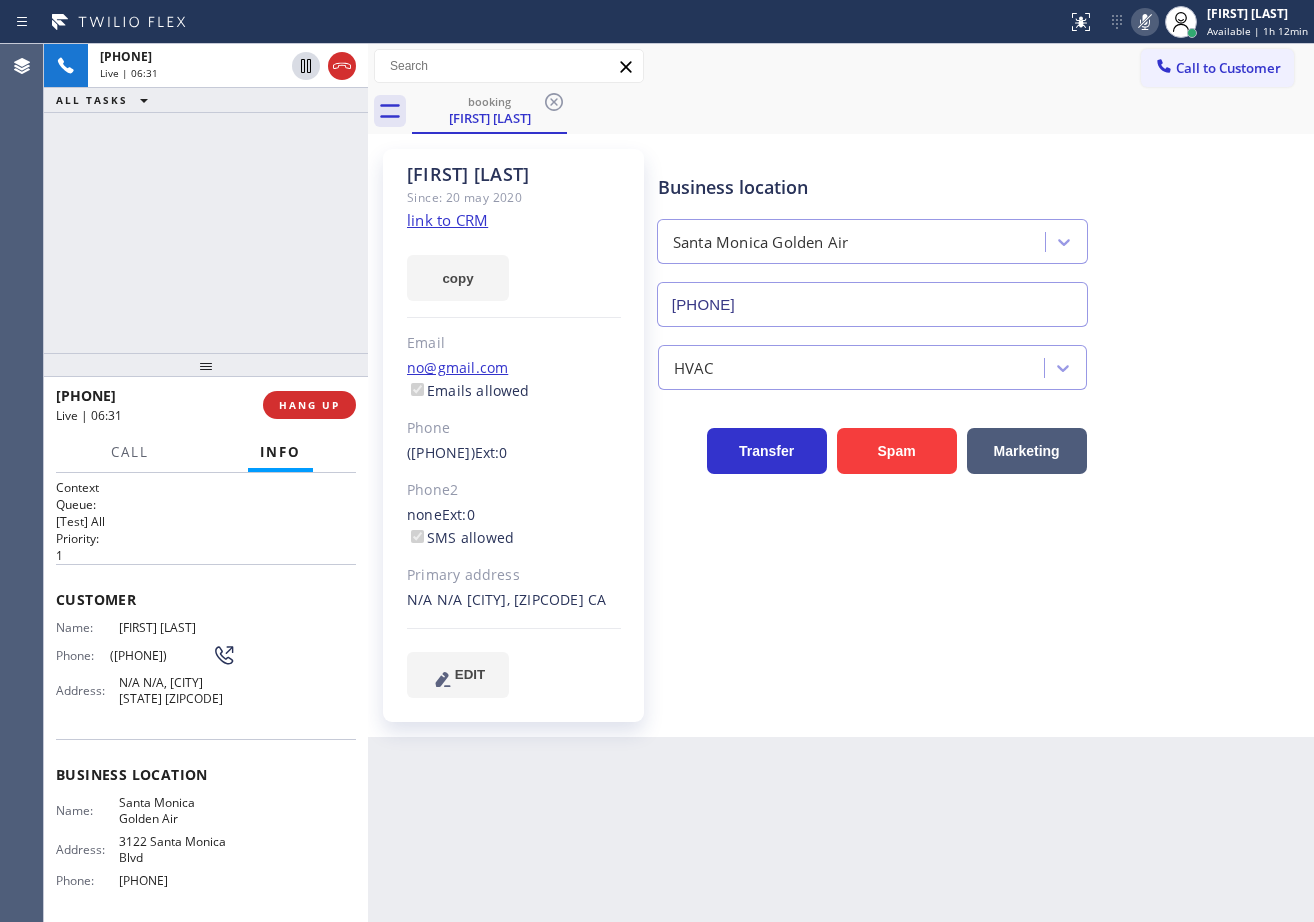 click on "Call to Customer Outbound call Location Expert Viking Appliance Repair Hillsborough Your caller id phone number [PHONE] Customer number Call Outbound call Technician Search Technician Your caller id phone number Your caller id phone number Call" at bounding box center [841, 66] 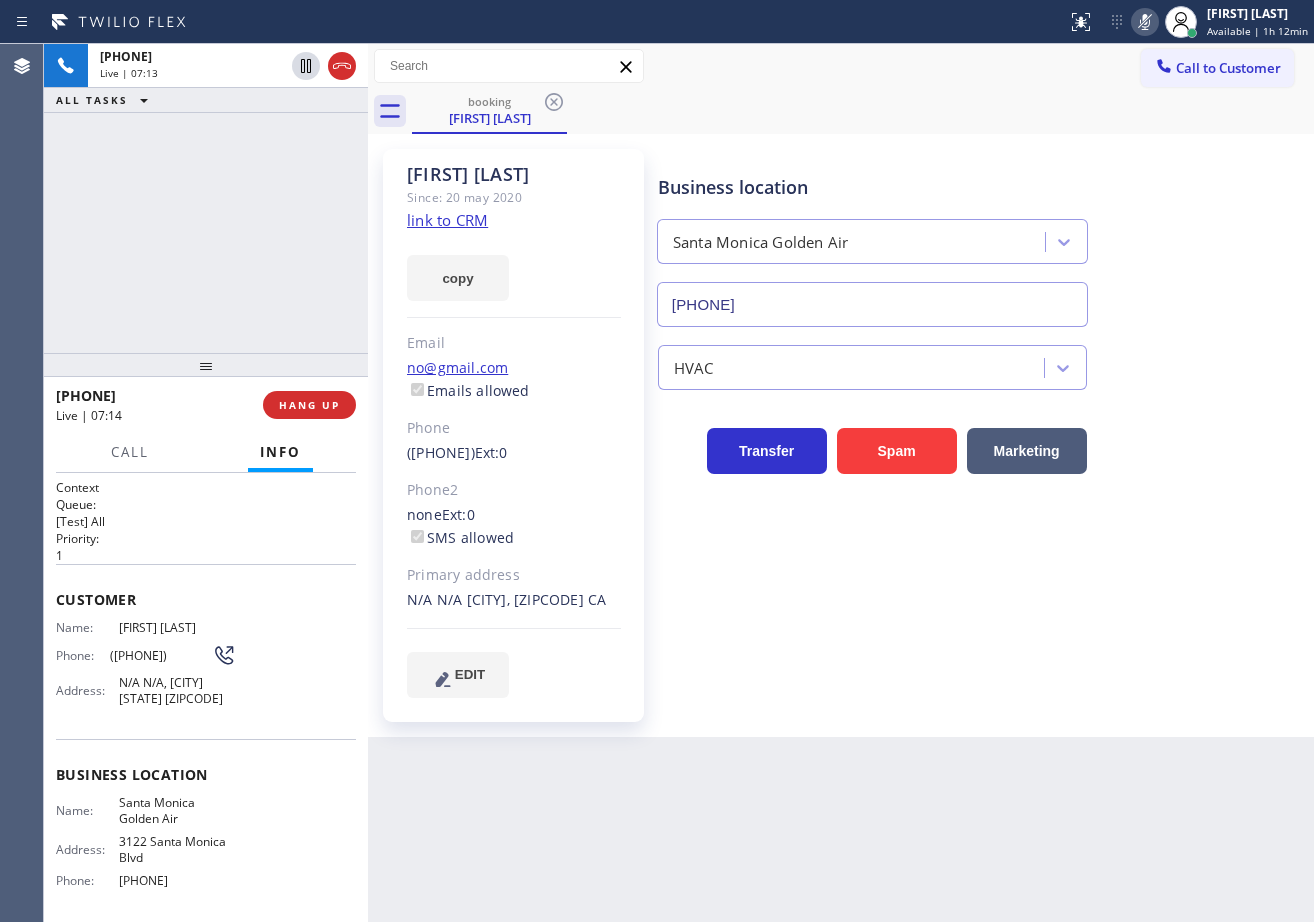 click 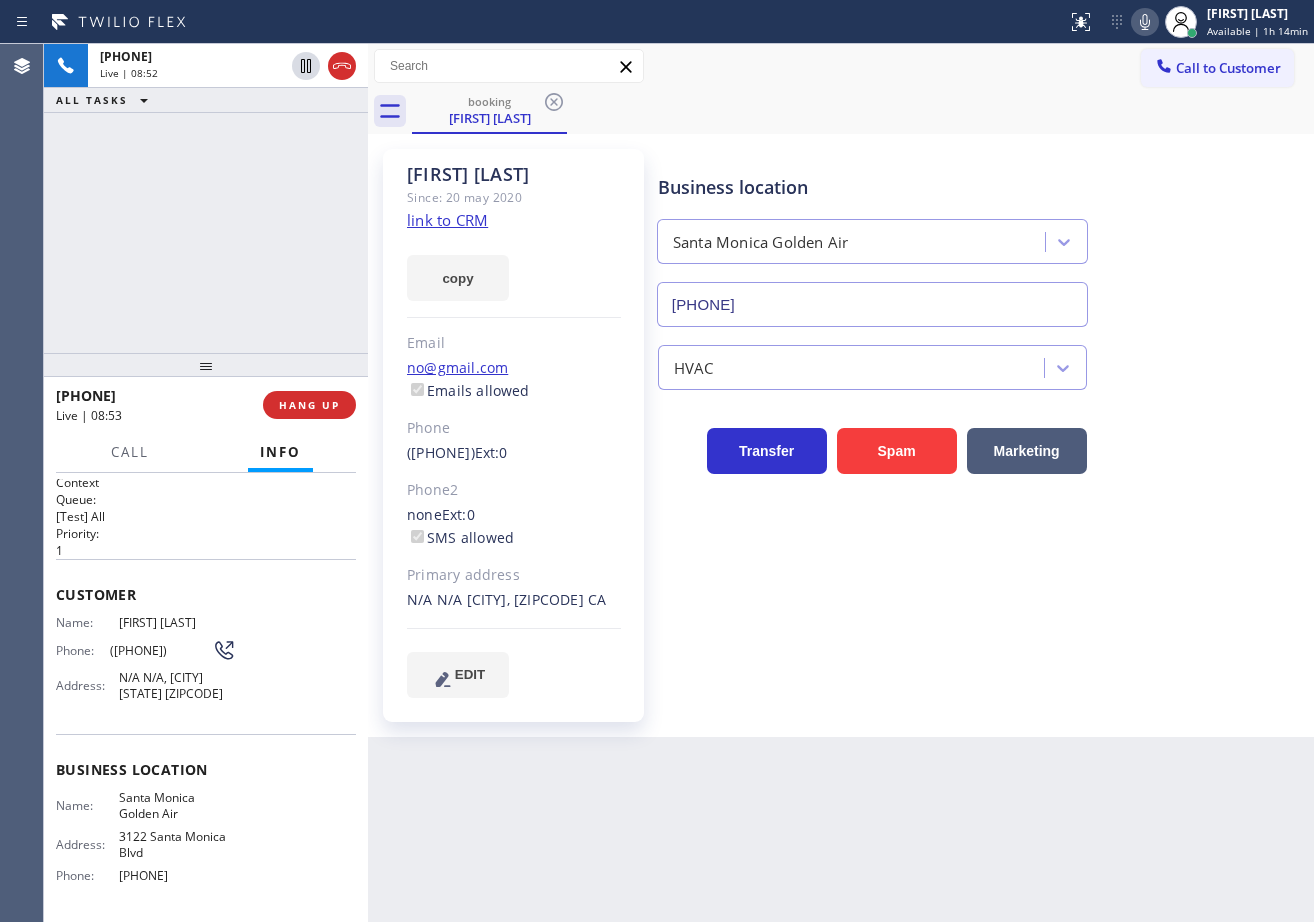scroll, scrollTop: 0, scrollLeft: 0, axis: both 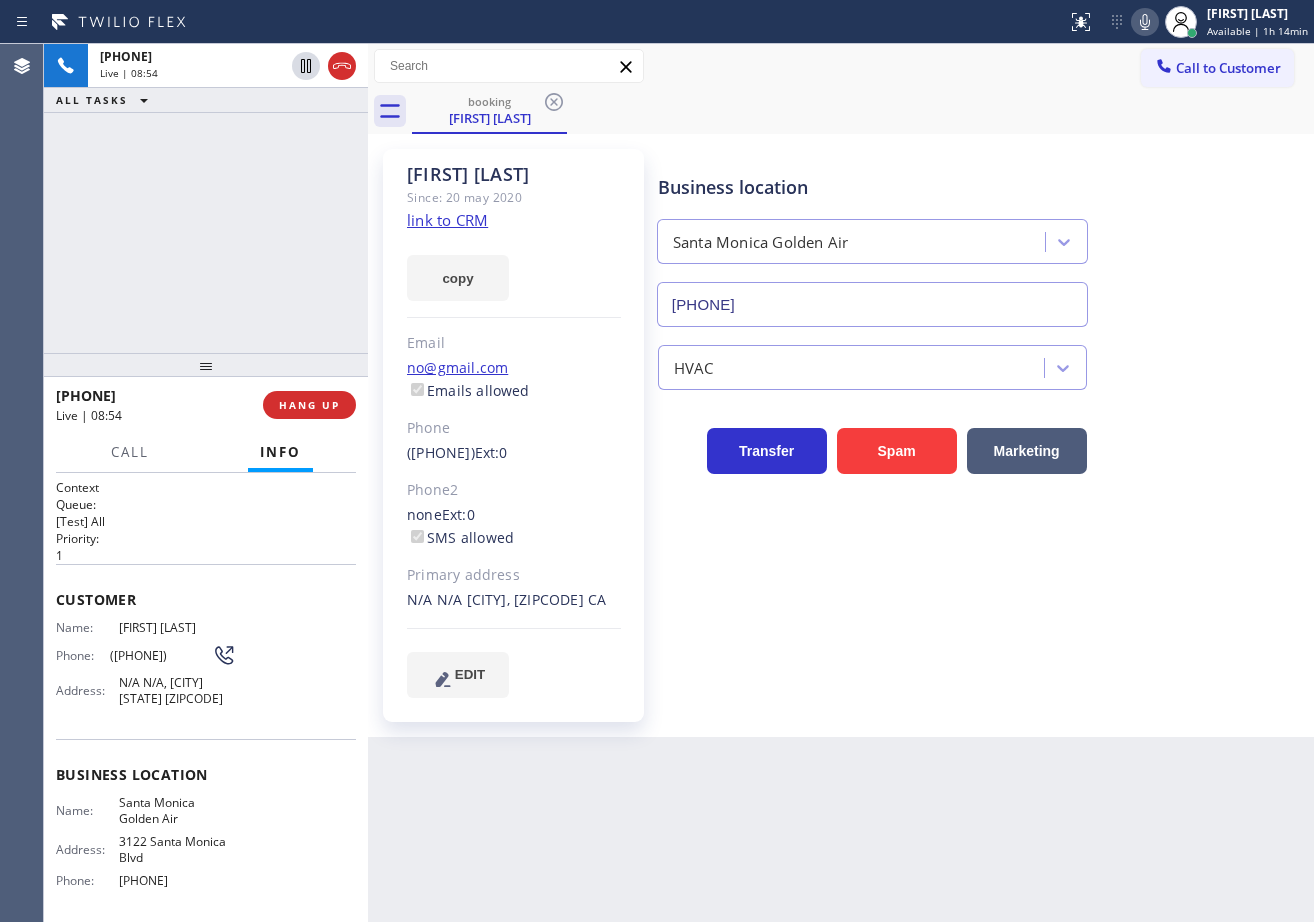 click on "[PHONE] Live | 08:54 ALL TASKS ALL TASKS ACTIVE TASKS TASKS IN WRAP UP" at bounding box center (206, 198) 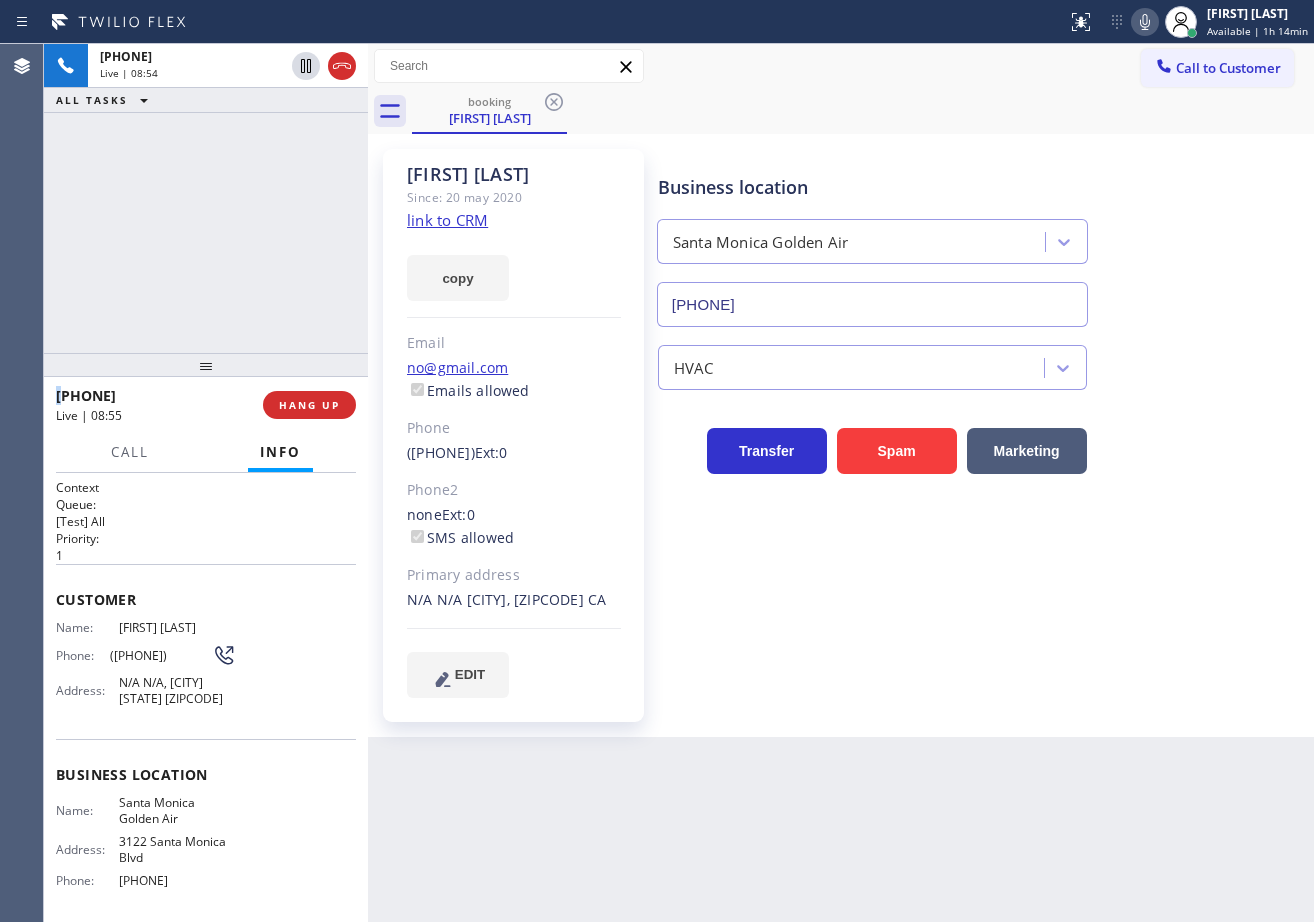 click on "[PHONE] Live | 08:54 ALL TASKS ALL TASKS ACTIVE TASKS TASKS IN WRAP UP" at bounding box center (206, 198) 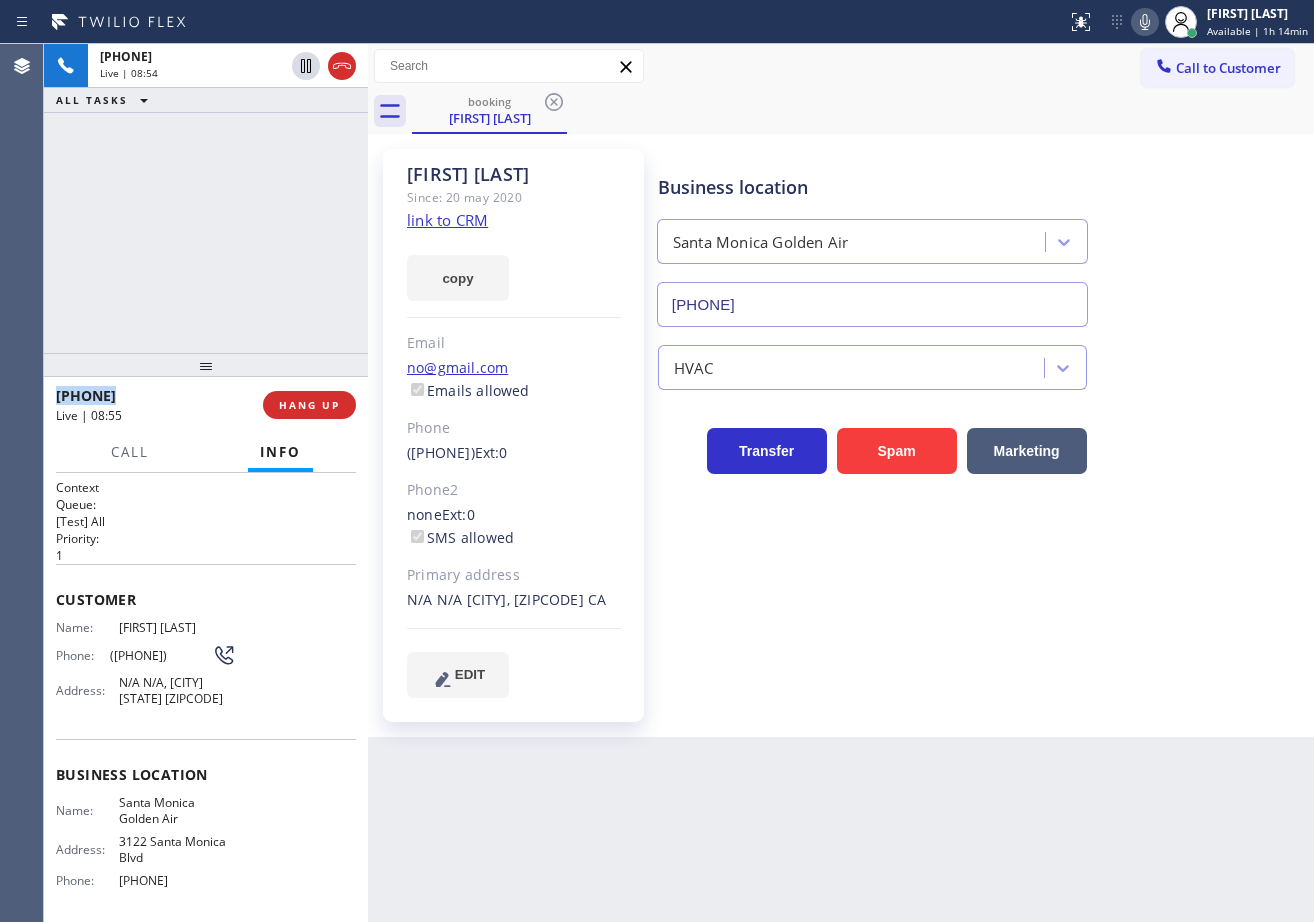 click on "[PHONE] Live | 08:54 ALL TASKS ALL TASKS ACTIVE TASKS TASKS IN WRAP UP" at bounding box center (206, 198) 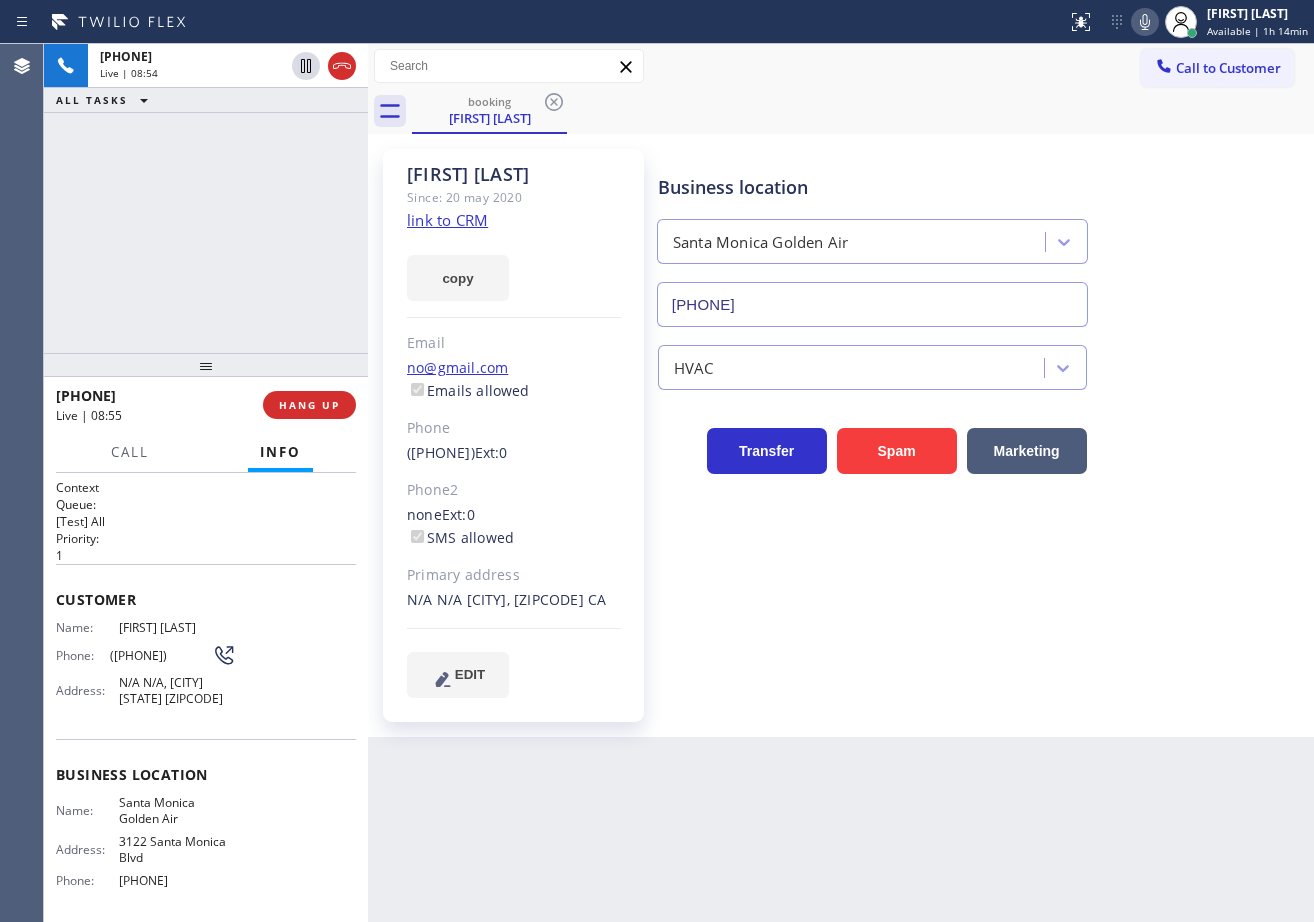 click on "[PHONE] Live | 08:54 ALL TASKS ALL TASKS ACTIVE TASKS TASKS IN WRAP UP" at bounding box center (206, 198) 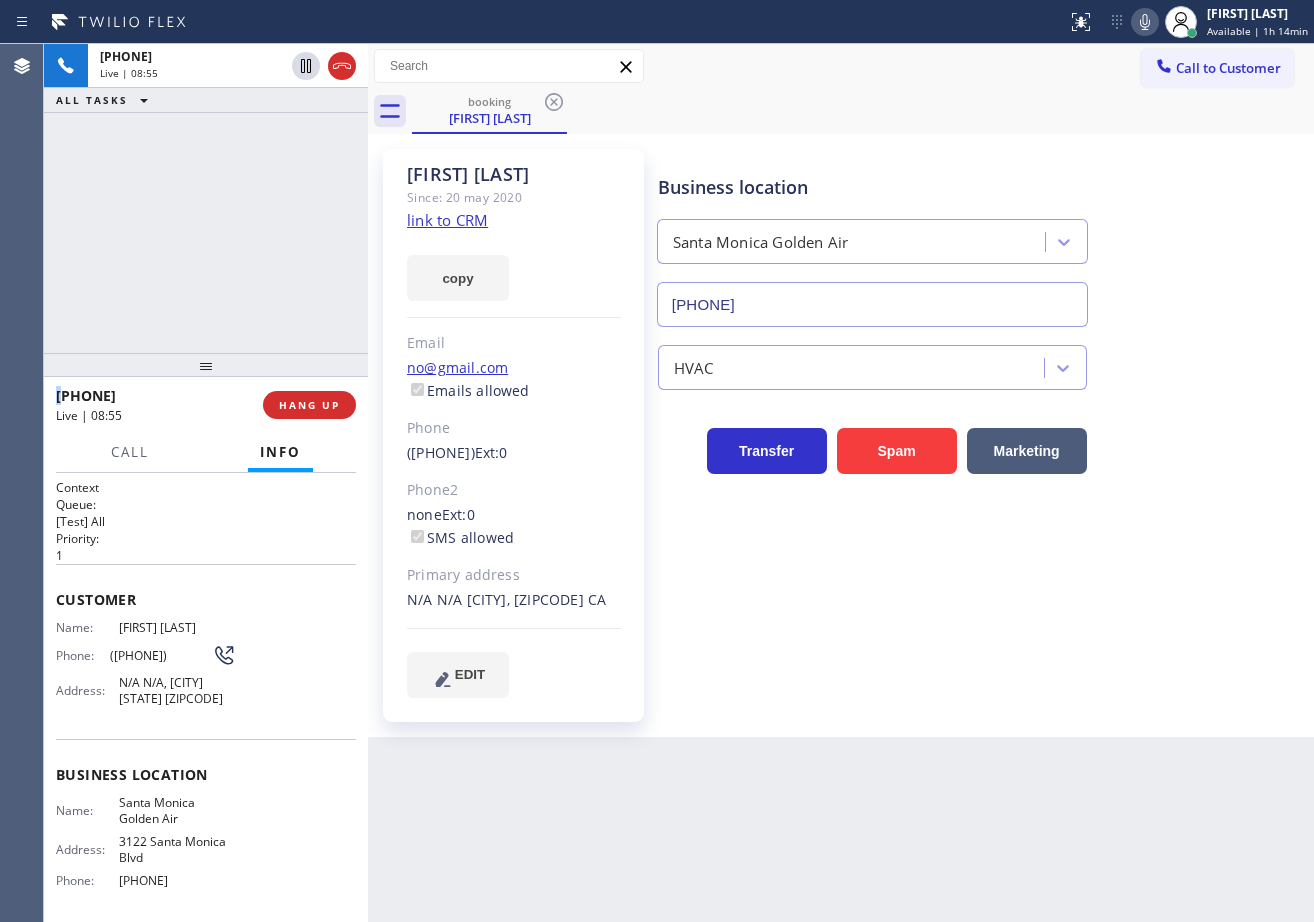 click on "[PHONE] Live | 08:55 ALL TASKS ALL TASKS ACTIVE TASKS TASKS IN WRAP UP" at bounding box center (206, 198) 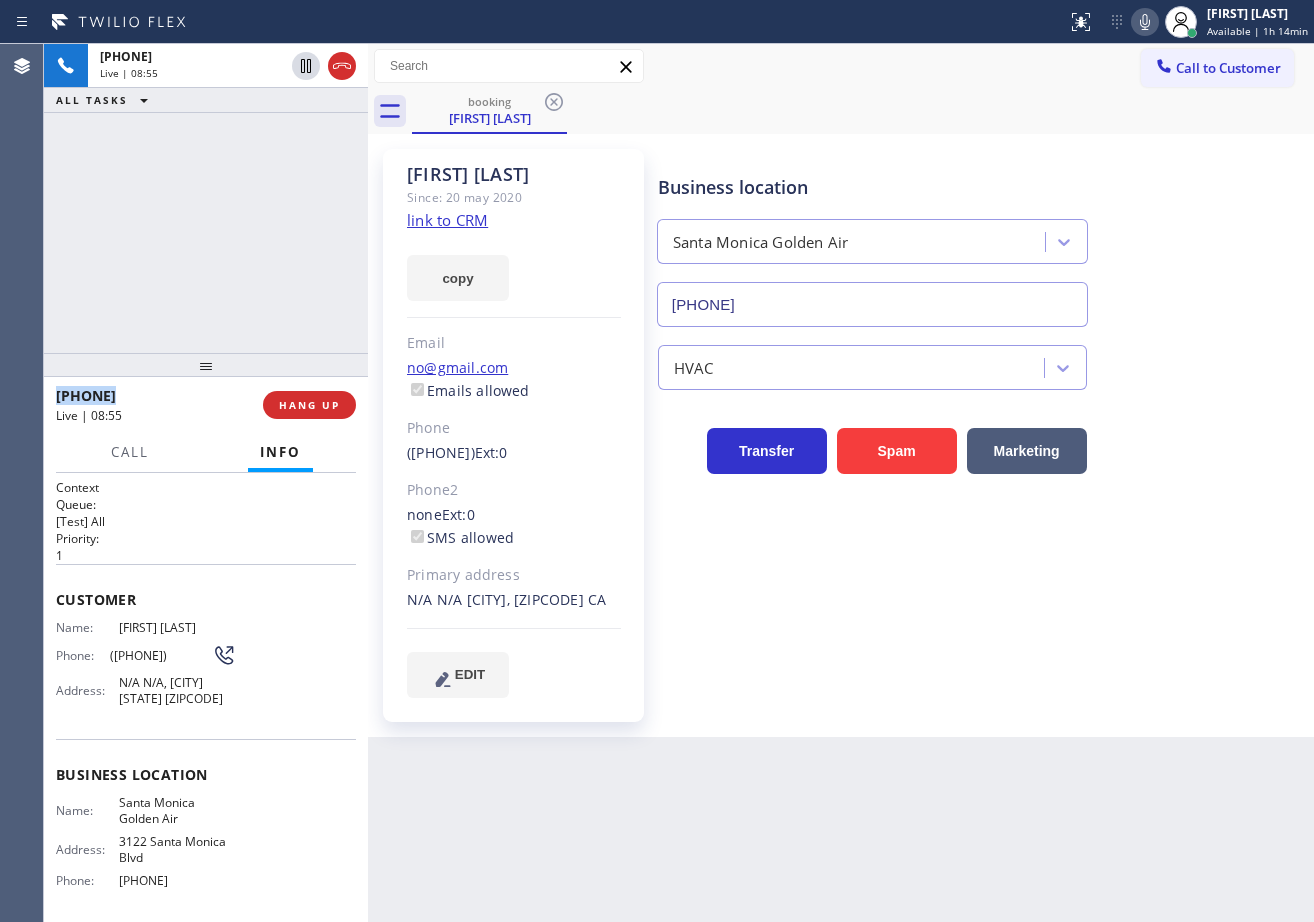 click on "[PHONE] Live | 08:55 ALL TASKS ALL TASKS ACTIVE TASKS TASKS IN WRAP UP" at bounding box center (206, 198) 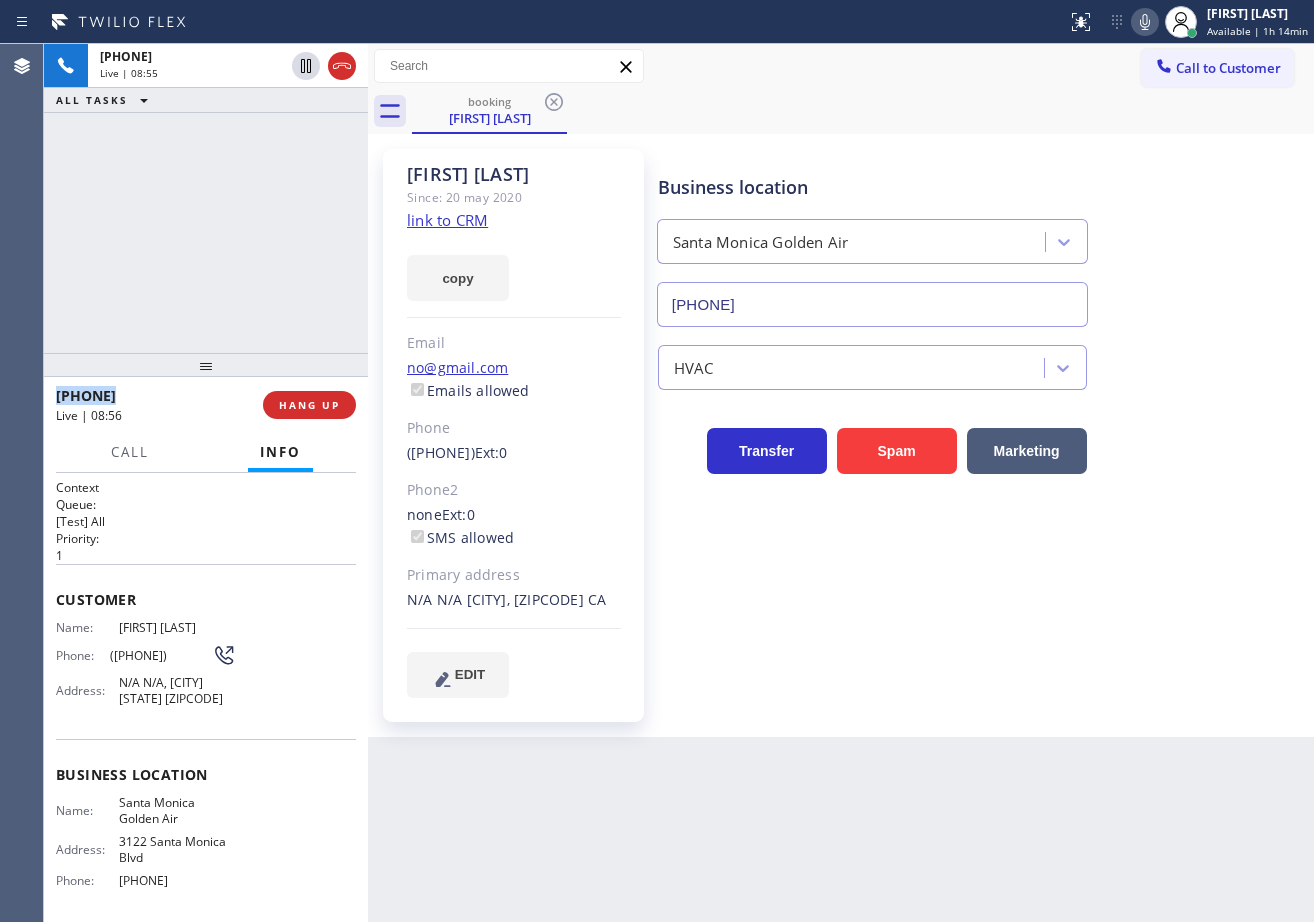 click on "[PHONE] Live | 08:55 ALL TASKS ALL TASKS ACTIVE TASKS TASKS IN WRAP UP" at bounding box center (206, 198) 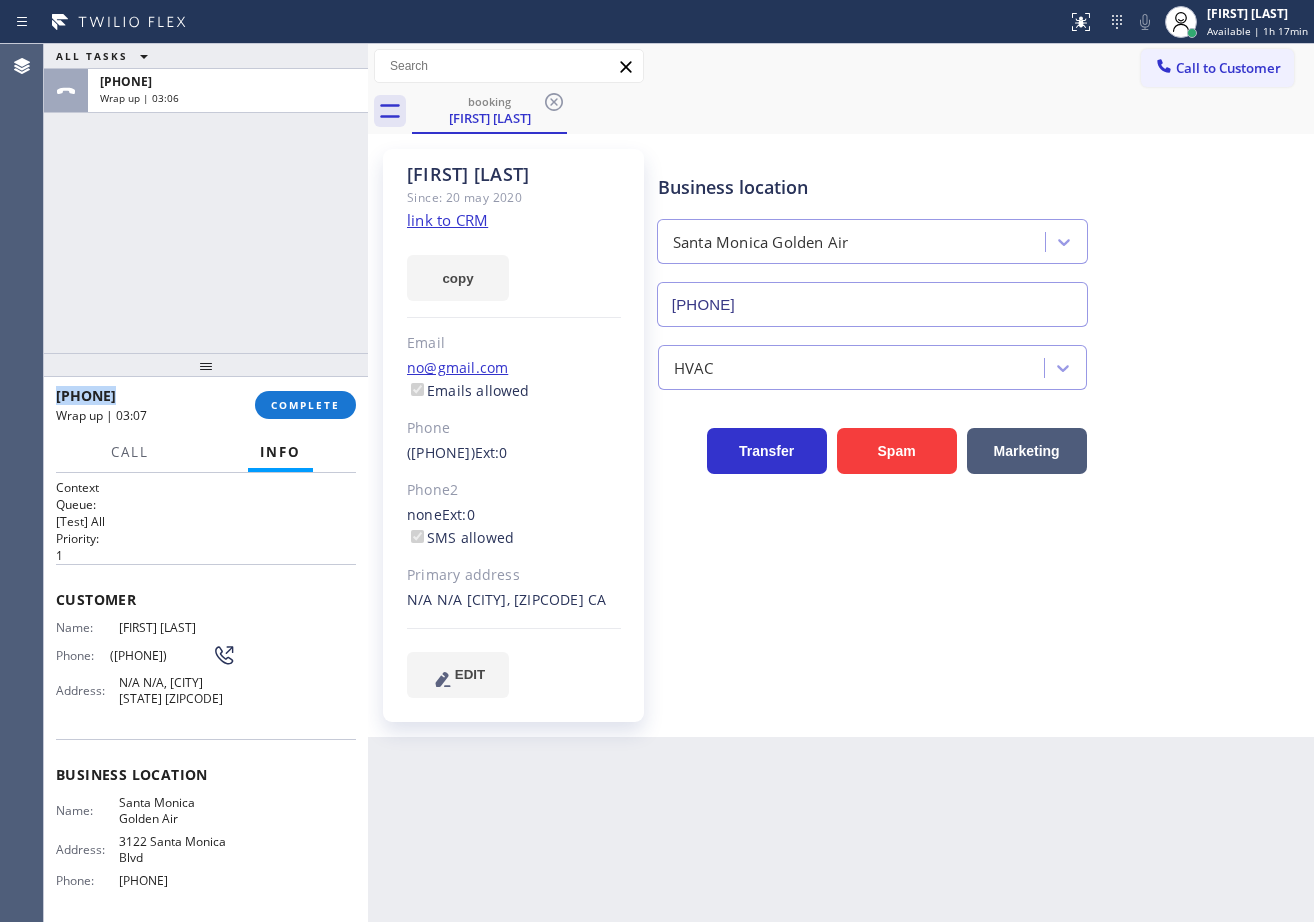 drag, startPoint x: 1195, startPoint y: 17, endPoint x: 1177, endPoint y: 109, distance: 93.74433 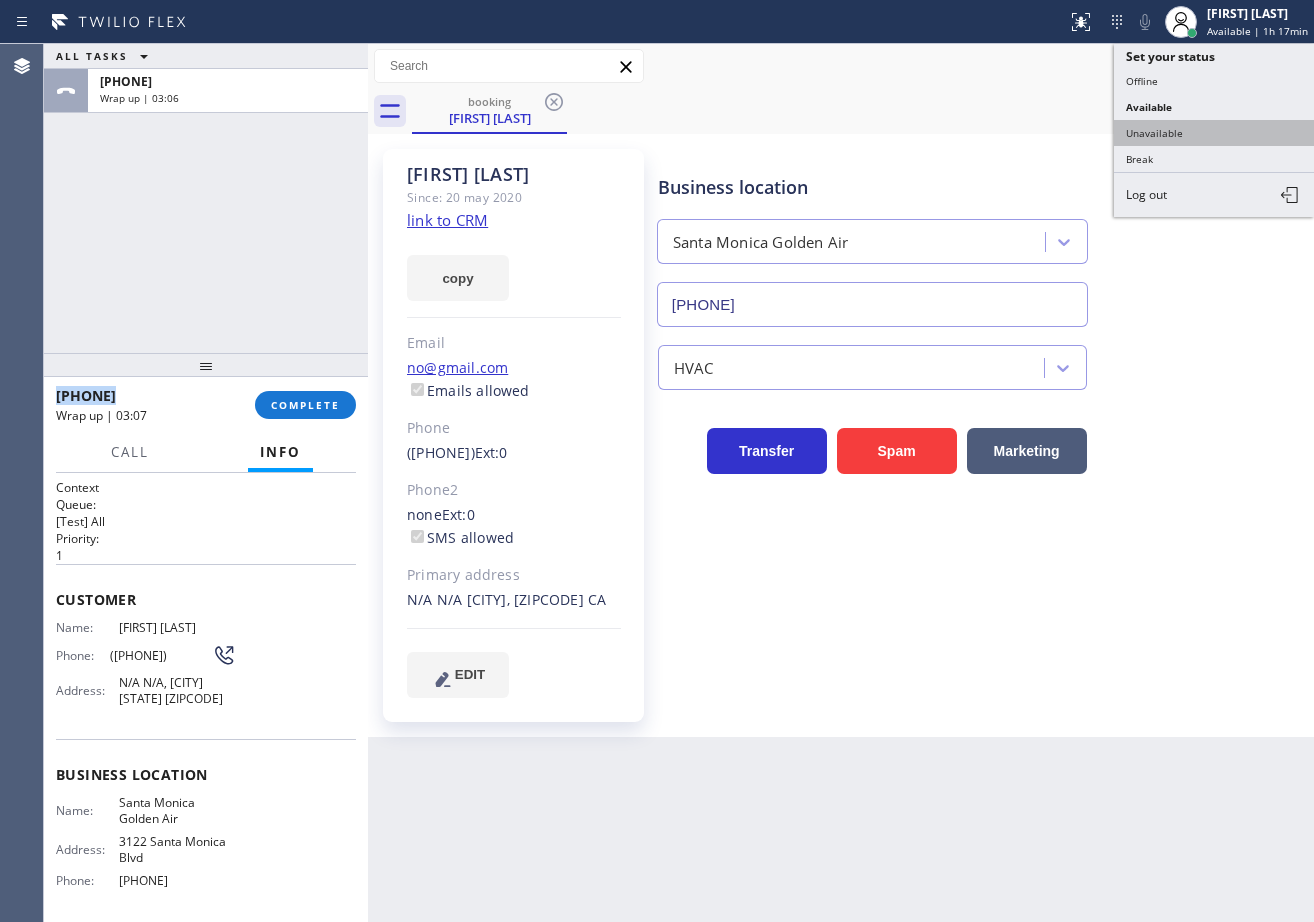 click on "Unavailable" at bounding box center (1214, 133) 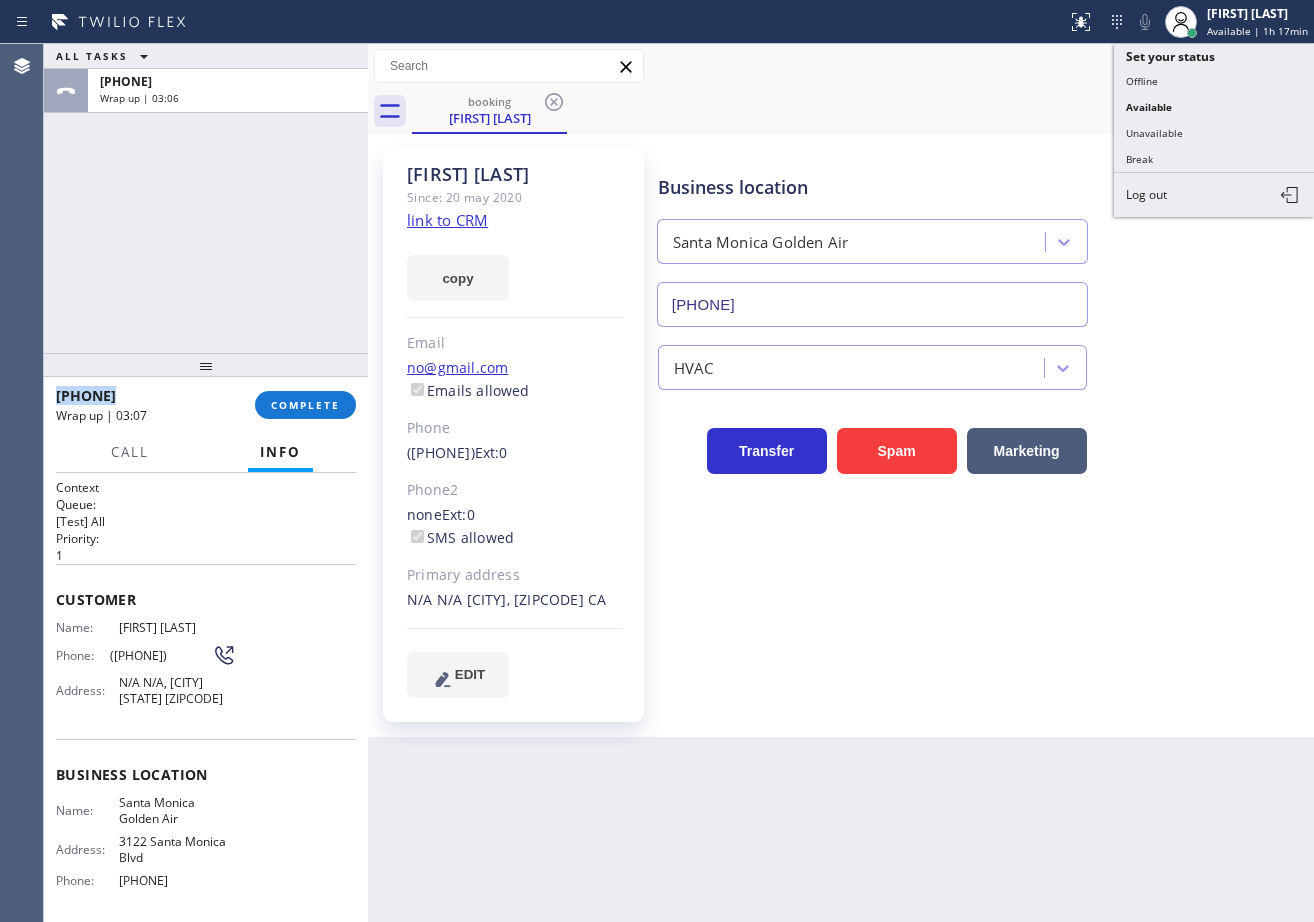 drag, startPoint x: 1172, startPoint y: 135, endPoint x: 1152, endPoint y: 156, distance: 29 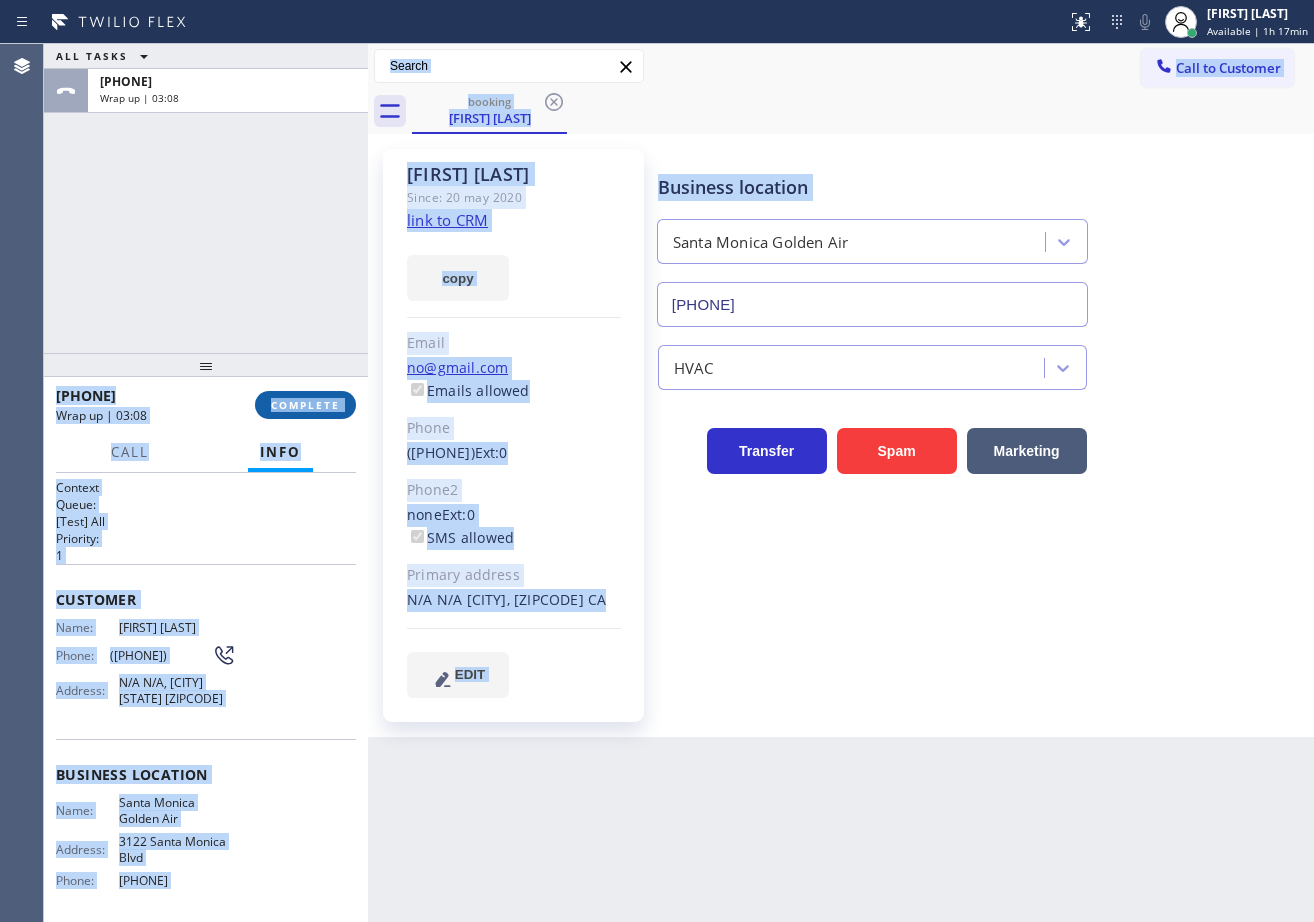 click on "COMPLETE" at bounding box center [305, 405] 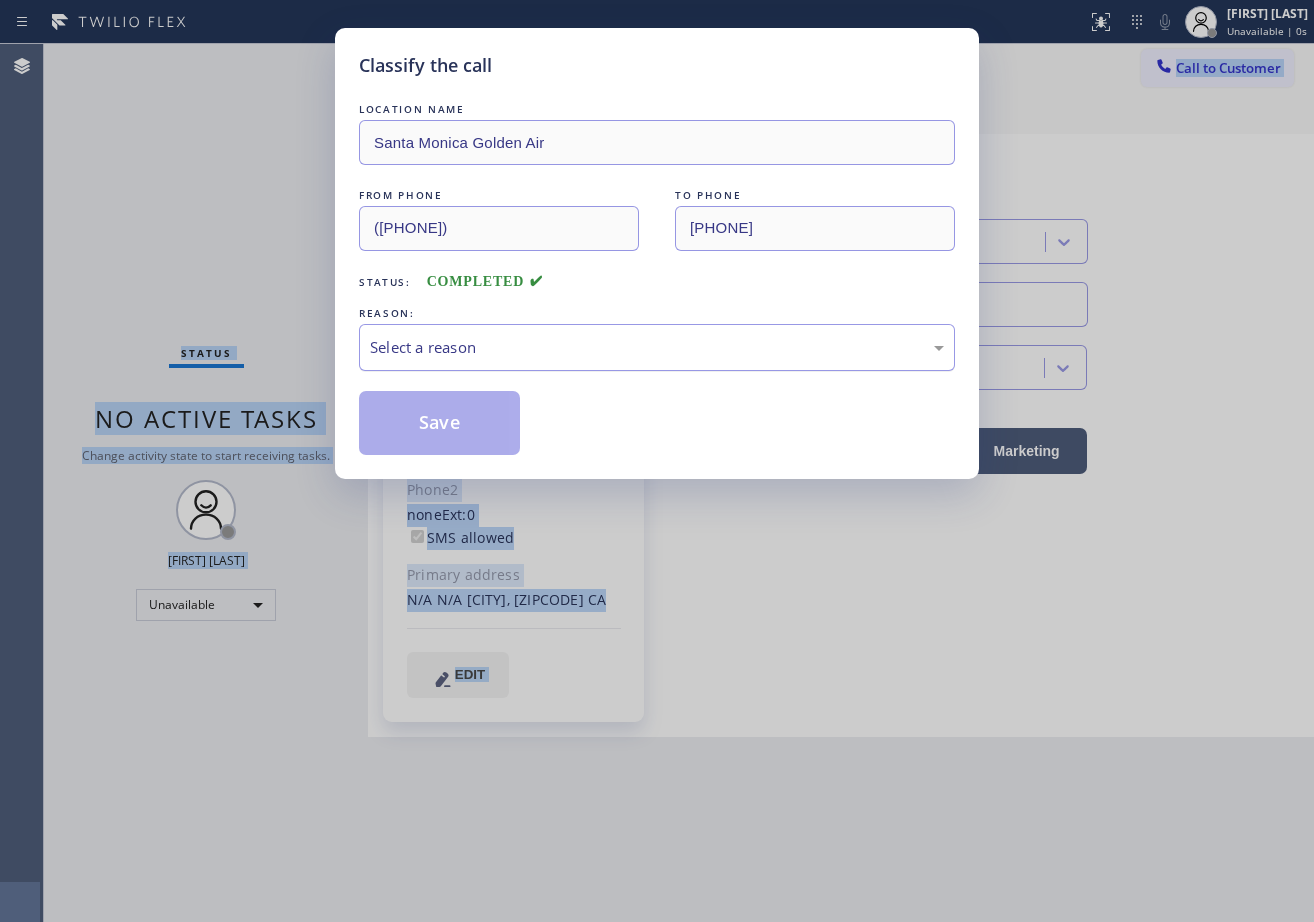click on "Select a reason" at bounding box center (657, 347) 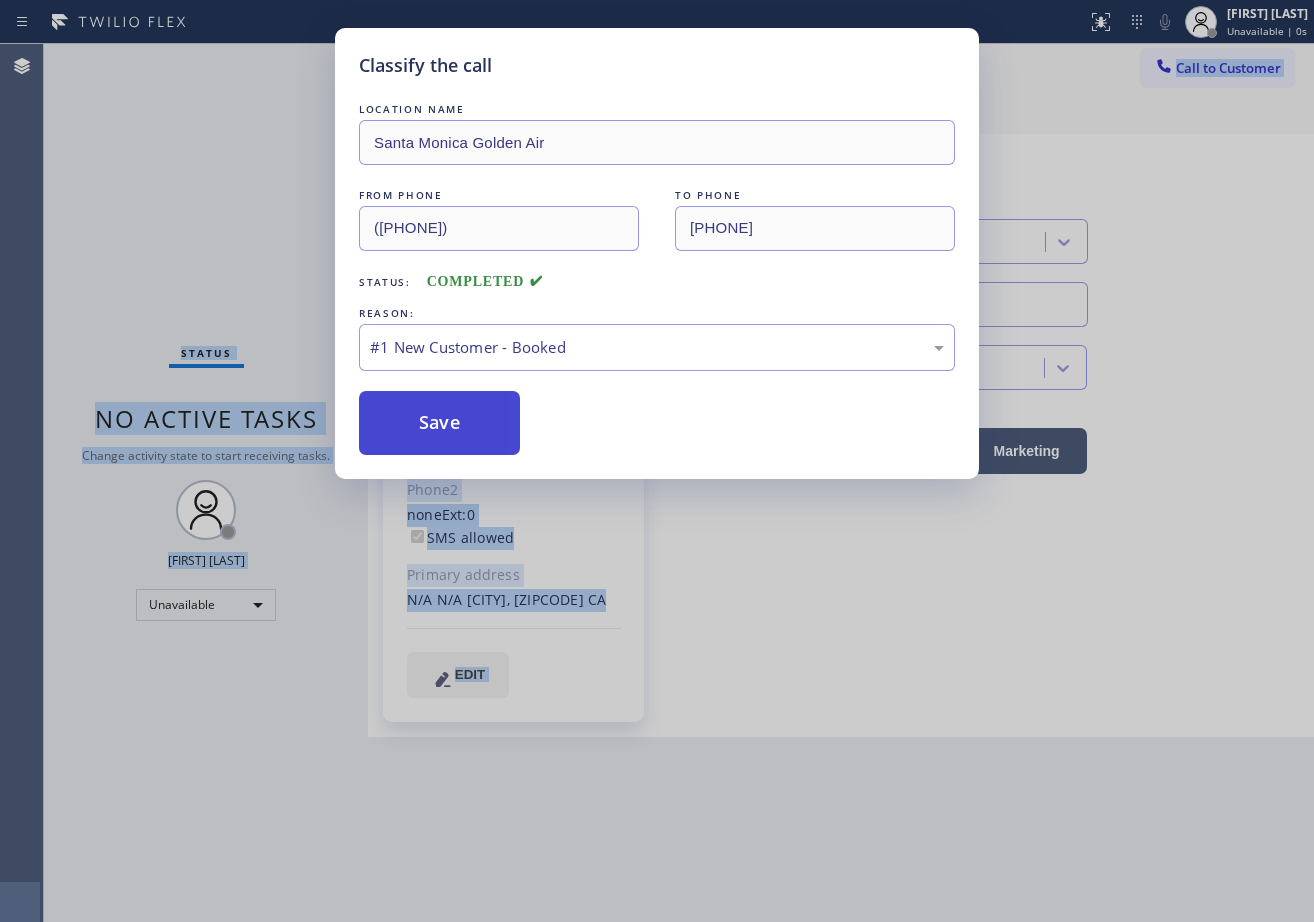 click on "Save" at bounding box center (439, 423) 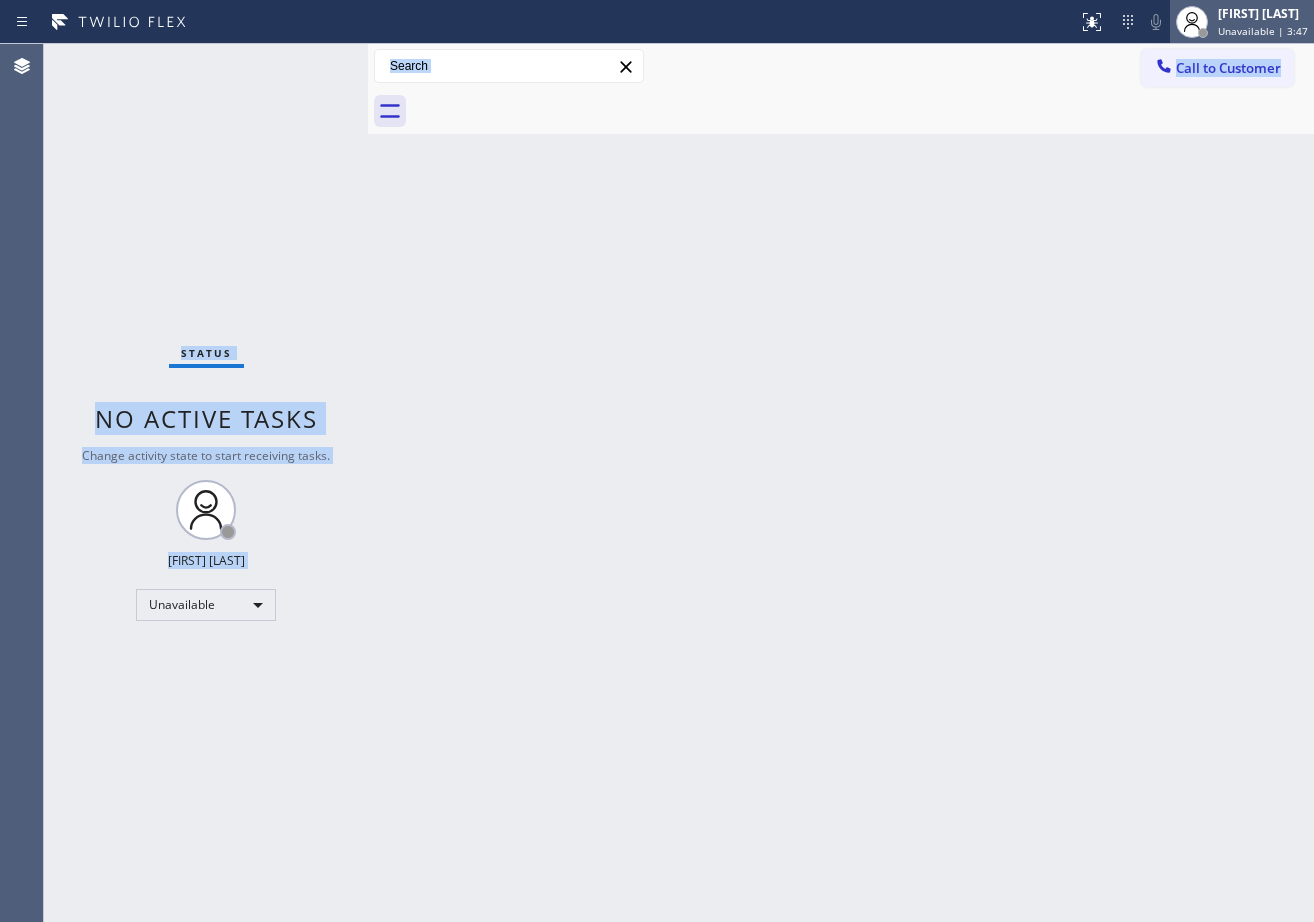 click on "[FIRST] [LAST]" at bounding box center [1263, 13] 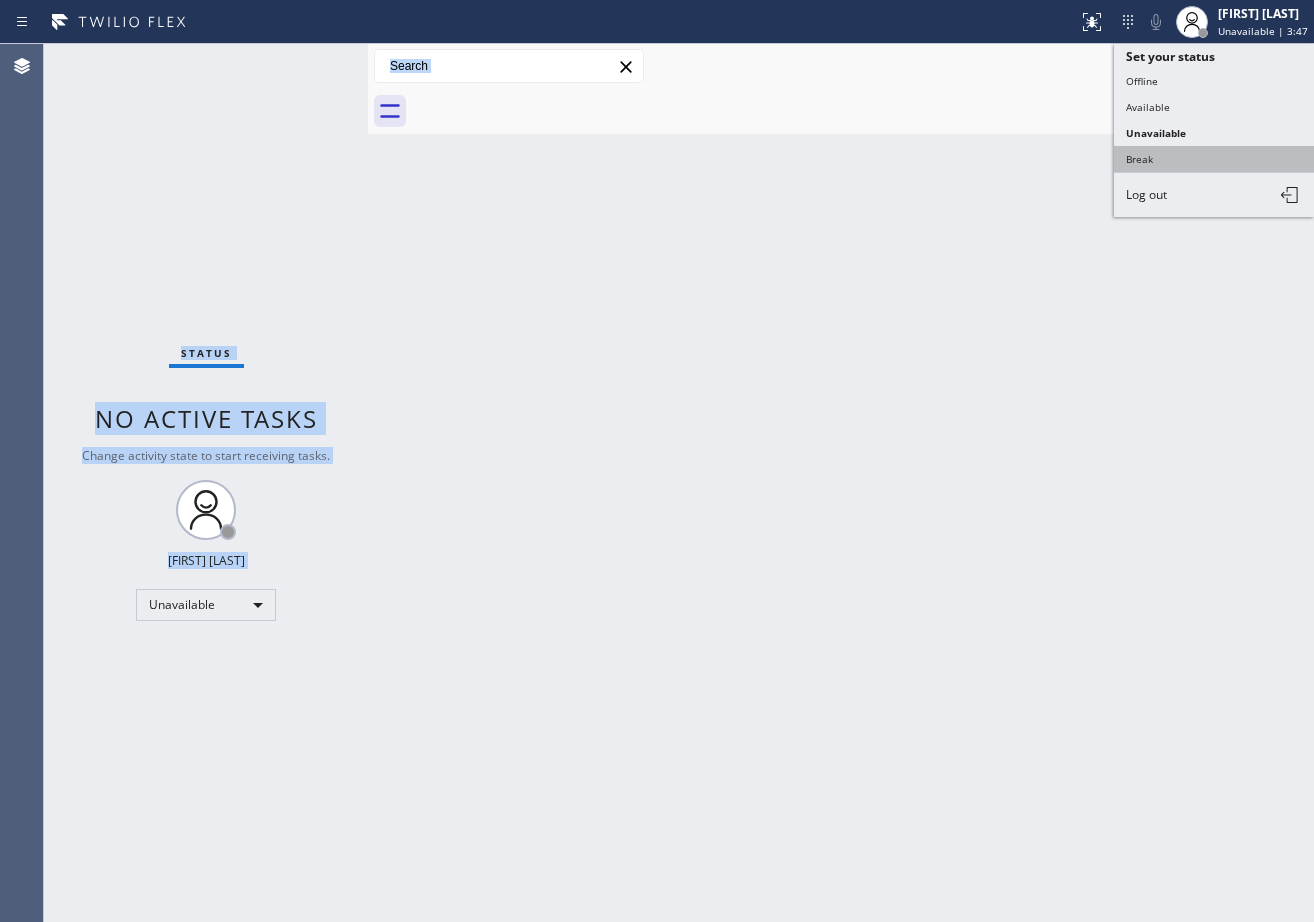 click on "Break" at bounding box center (1214, 159) 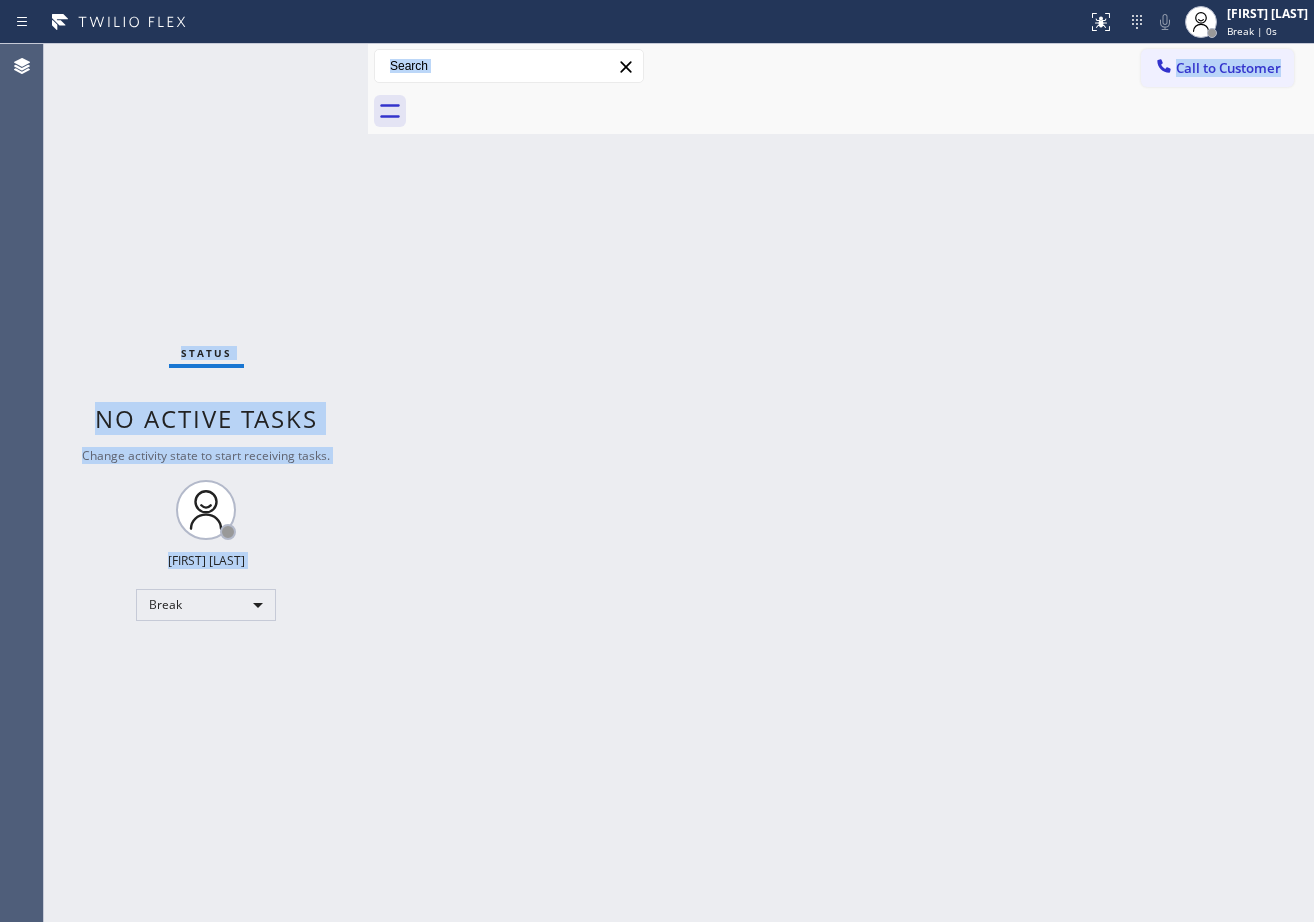 click on "[FIRST] [LAST] Break | 0s" at bounding box center [1268, 21] 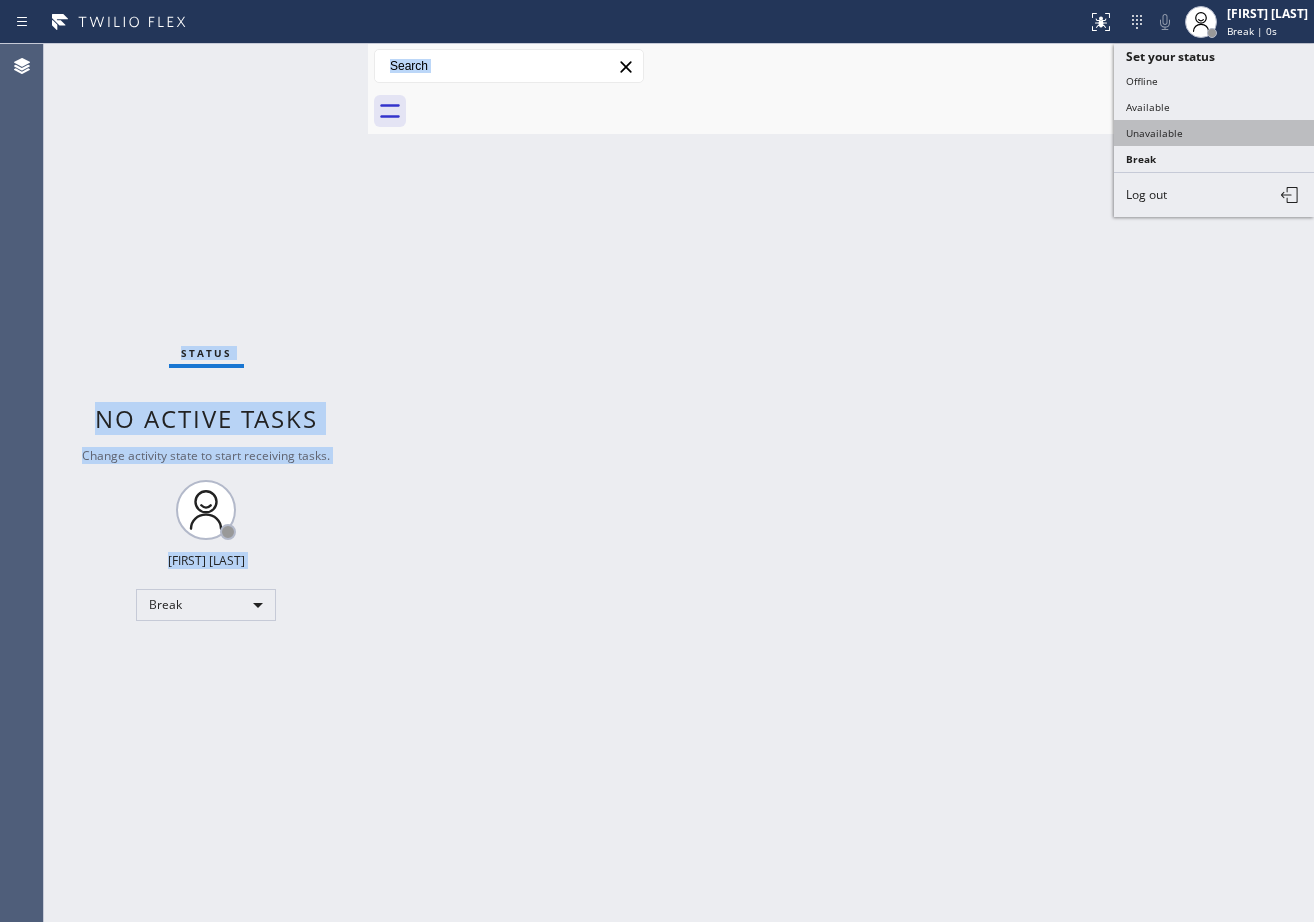 click on "Unavailable" at bounding box center [1214, 133] 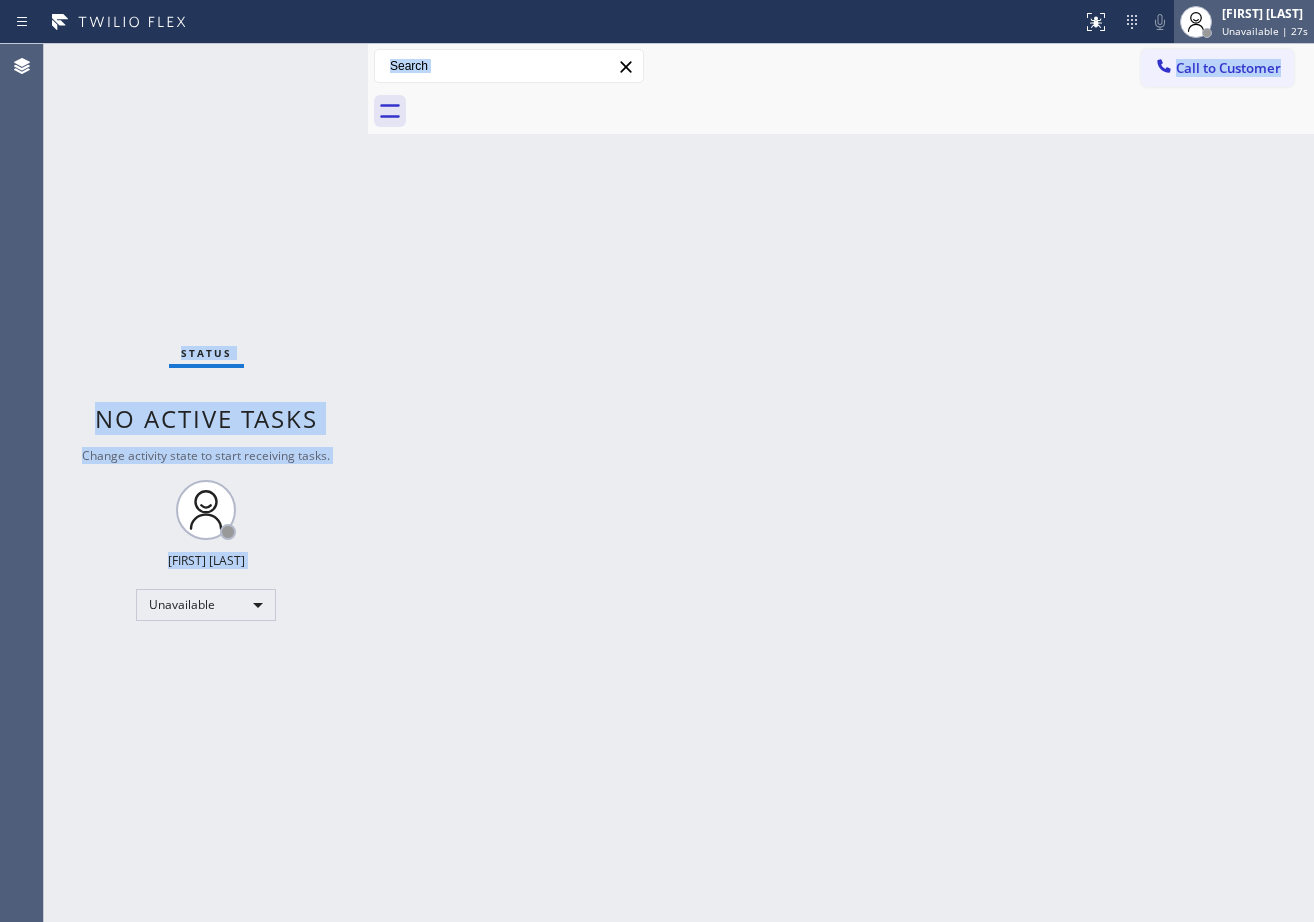 click on "Unavailable | 27s" at bounding box center [1265, 31] 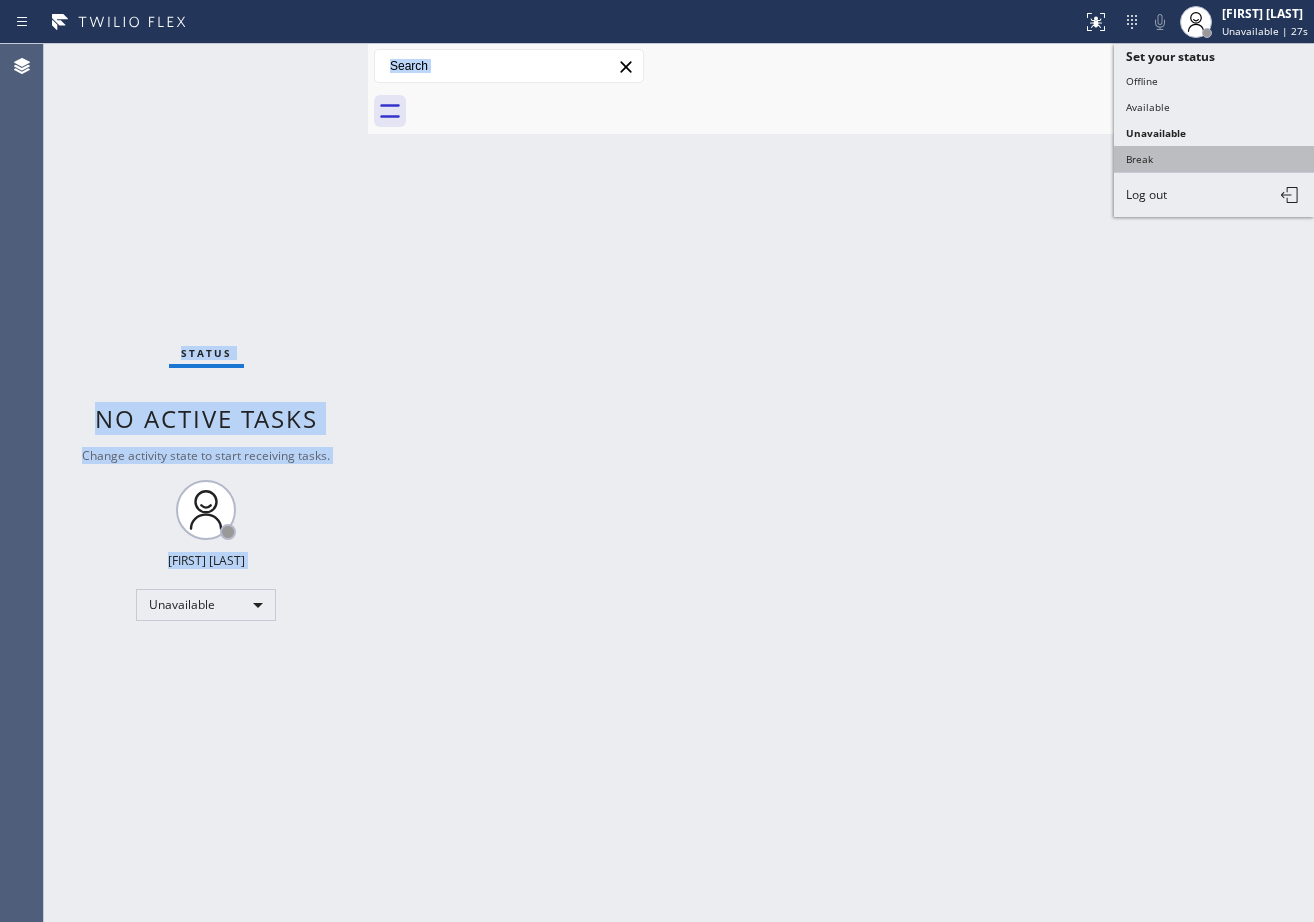 click on "Break" at bounding box center (1214, 159) 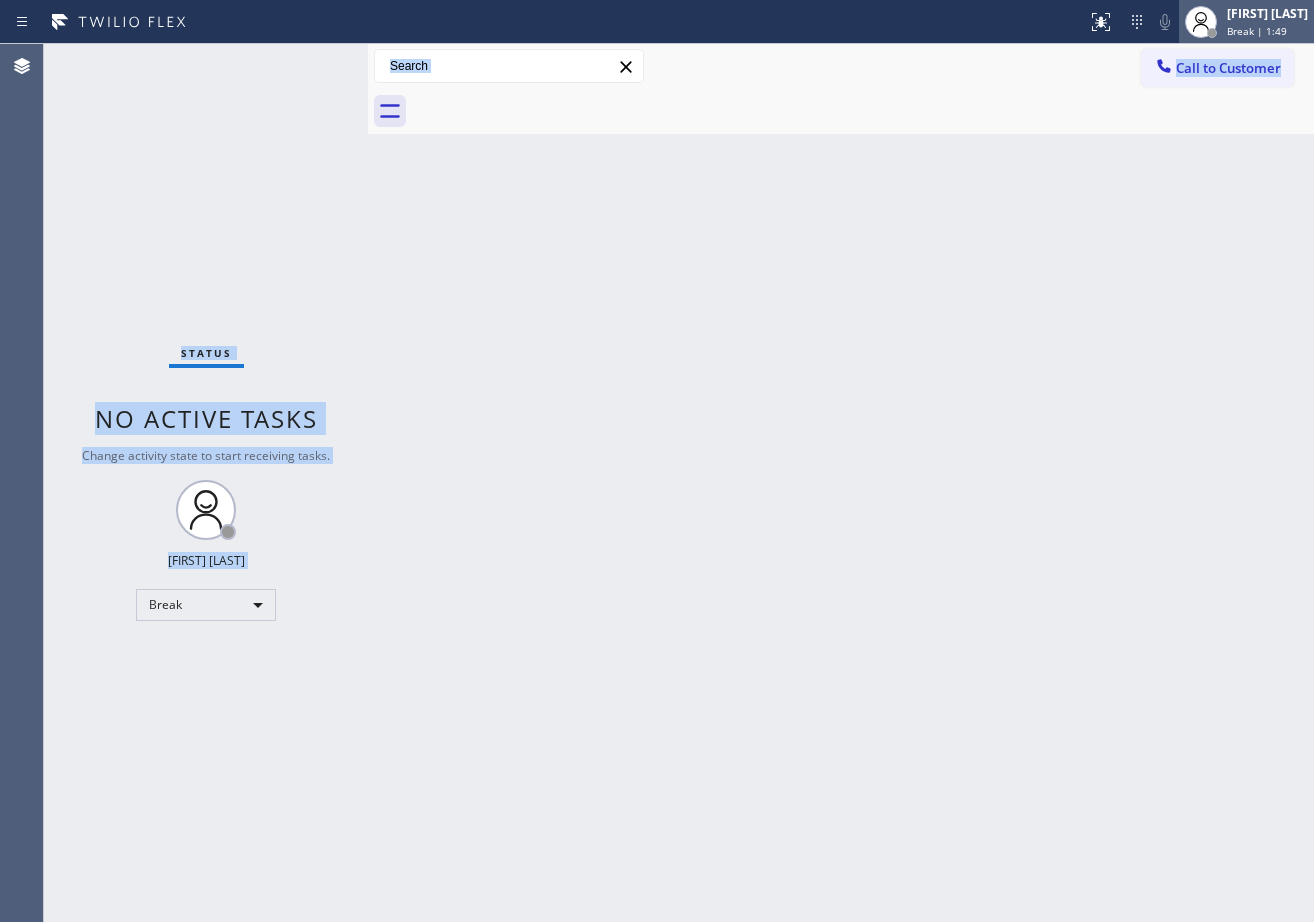 click on "[FIRST] [LAST] Break | 1:49" at bounding box center (1268, 21) 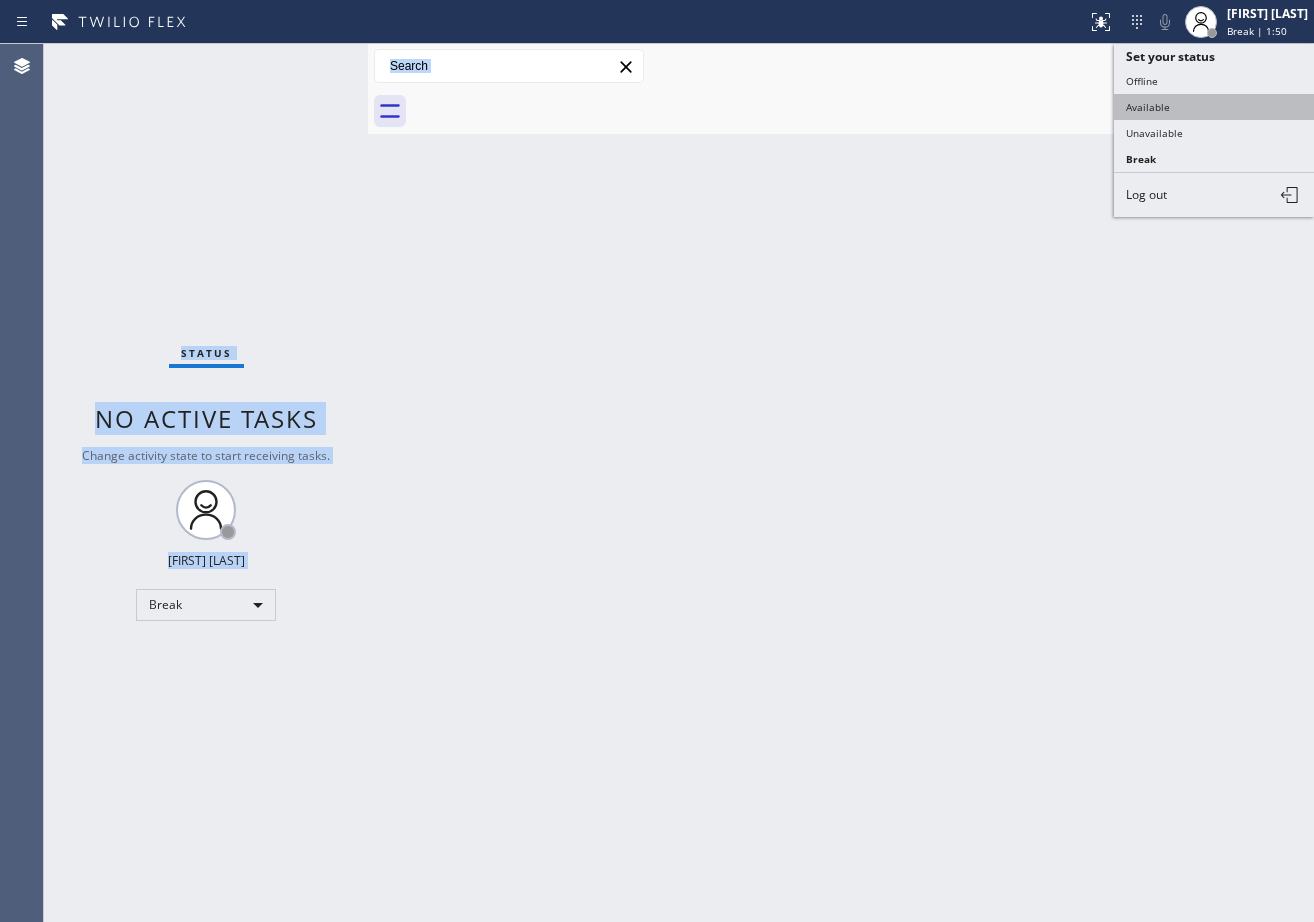click on "Available" at bounding box center (1214, 107) 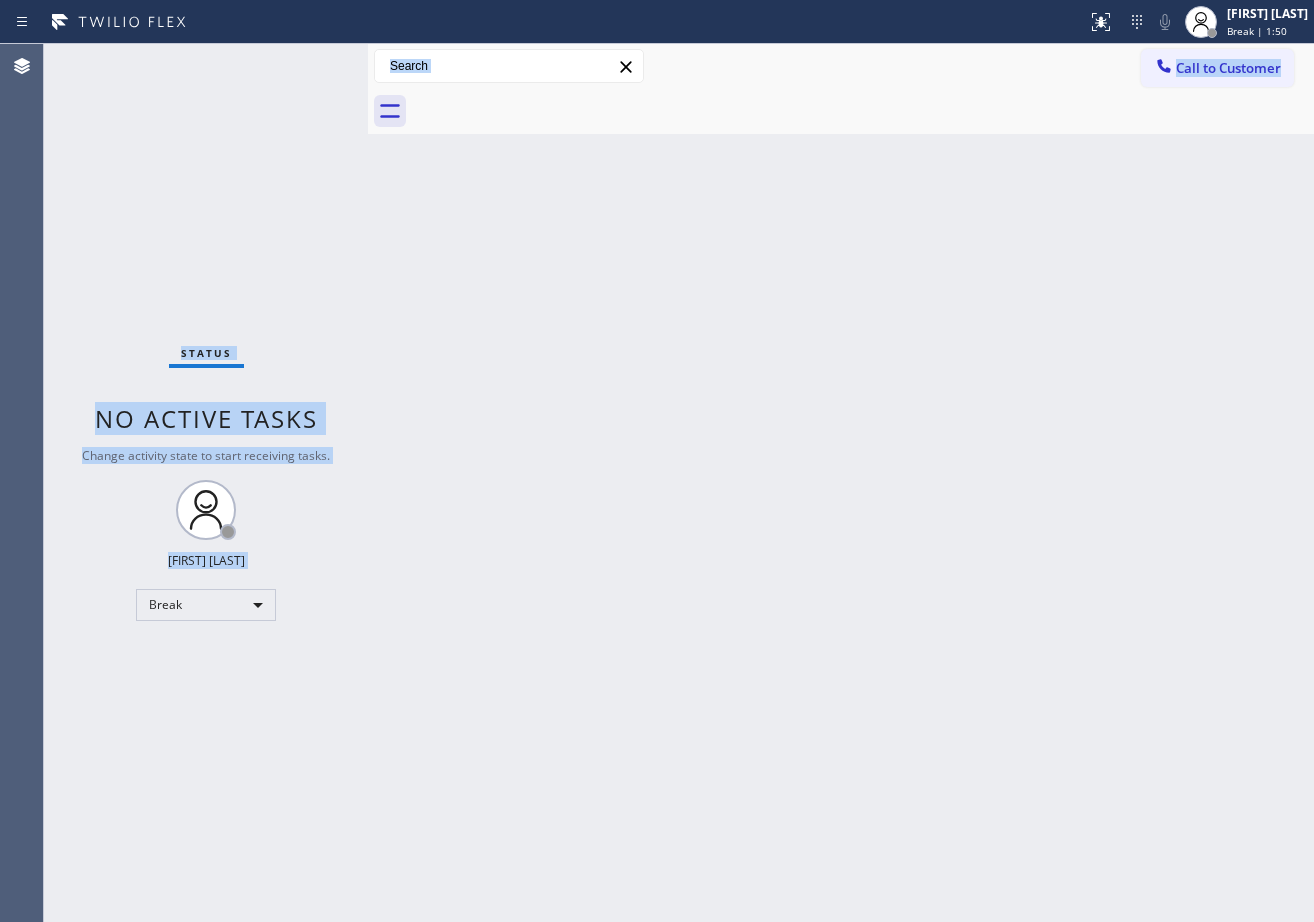 click on "Back to Dashboard Change Sender ID Customers Technicians Select a contact Outbound call Technician Search Technician Your caller id phone number Your caller id phone number Call Technician info Name   Phone none Address none Change Sender ID HVAC [PHONE] 5 Star Appliance [PHONE] Appliance Repair [PHONE] Plumbing [PHONE] Air Duct Cleaning [PHONE]  Electricians [PHONE] Cancel Change Check personal SMS Reset Change No tabs Call to Customer Outbound call Location Expert Viking Appliance Repair Hillsborough Your caller id phone number [PHONE] Customer number Call Outbound call Technician Search Technician Your caller id phone number Your caller id phone number Call" at bounding box center [841, 483] 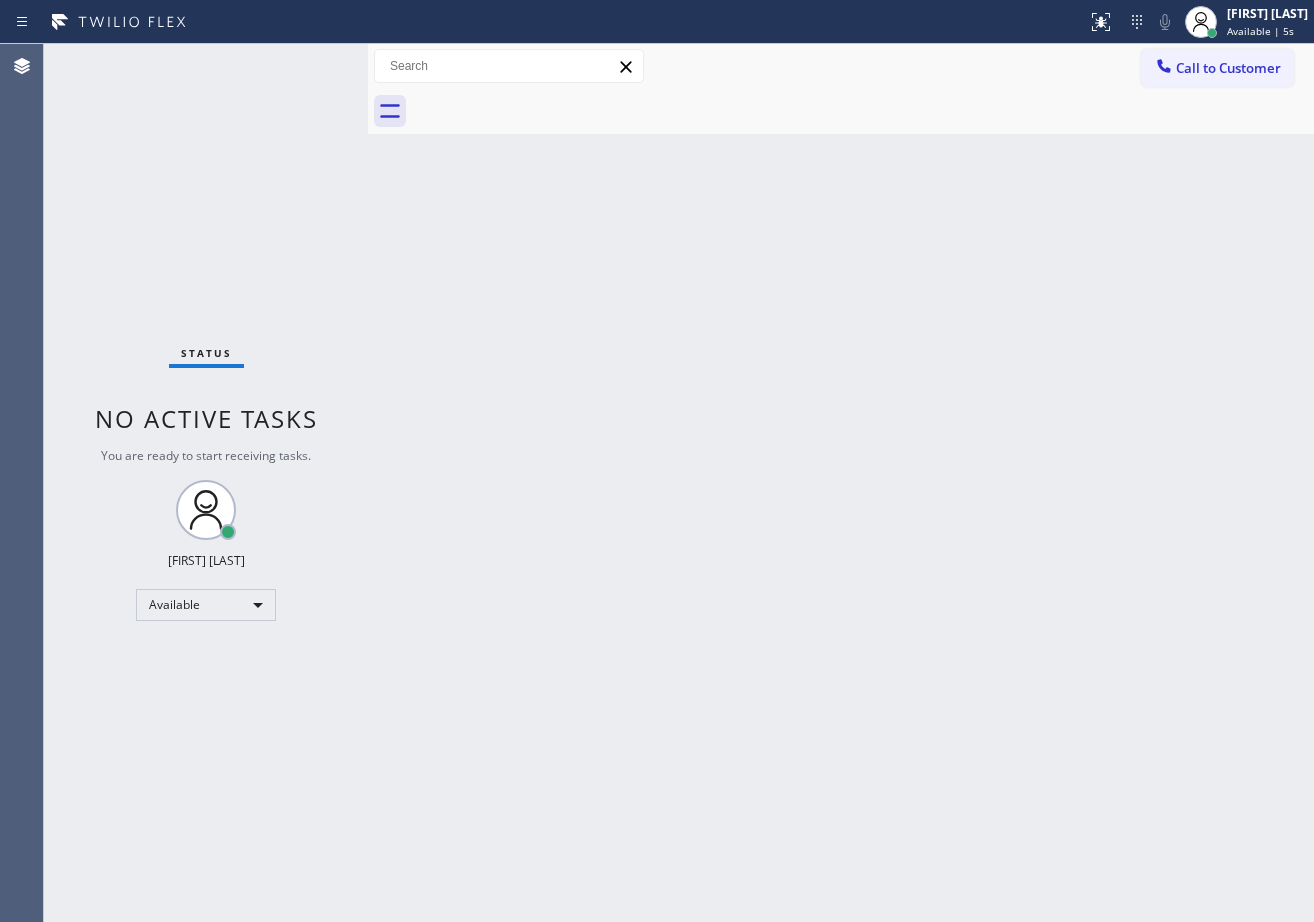 click on "Back to Dashboard Change Sender ID Customers Technicians Select a contact Outbound call Technician Search Technician Your caller id phone number Your caller id phone number Call Technician info Name   Phone none Address none Change Sender ID HVAC [PHONE] 5 Star Appliance [PHONE] Appliance Repair [PHONE] Plumbing [PHONE] Air Duct Cleaning [PHONE]  Electricians [PHONE] Cancel Change Check personal SMS Reset Change No tabs Call to Customer Outbound call Location Expert Viking Appliance Repair Hillsborough Your caller id phone number [PHONE] Customer number Call Outbound call Technician Search Technician Your caller id phone number Your caller id phone number Call" at bounding box center [841, 483] 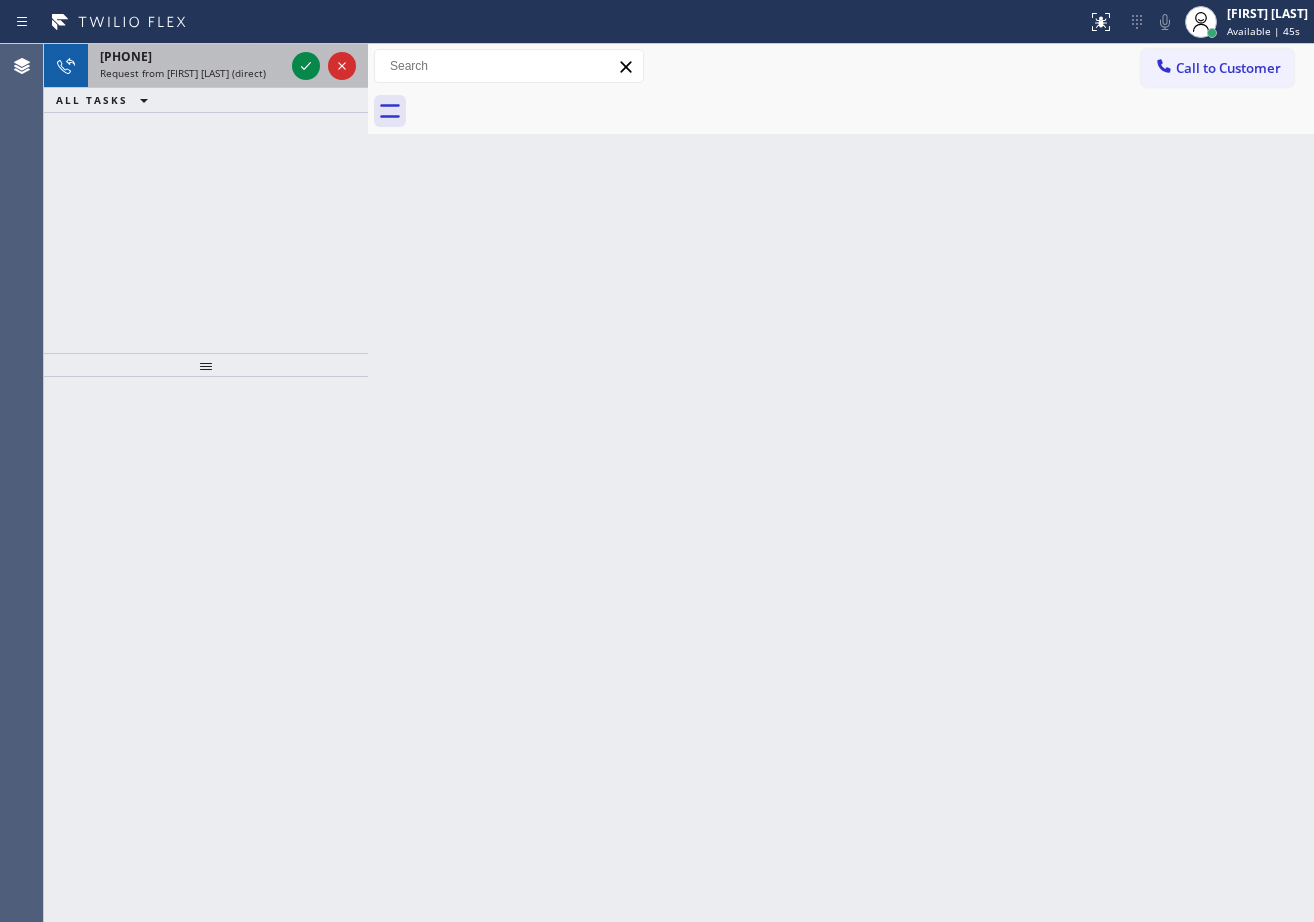 click on "[PHONE]" at bounding box center (192, 56) 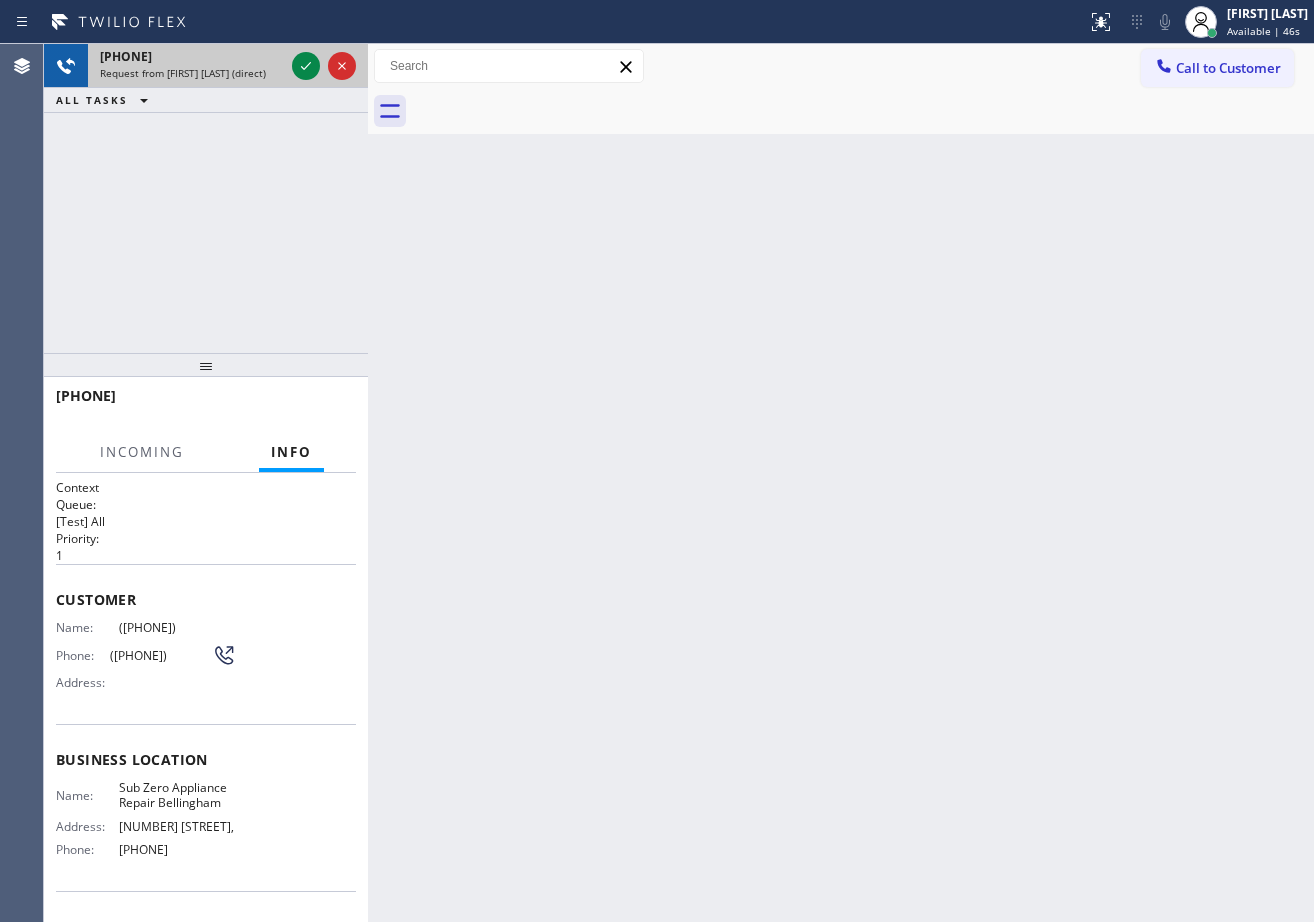 click on "[PHONE]" at bounding box center (192, 56) 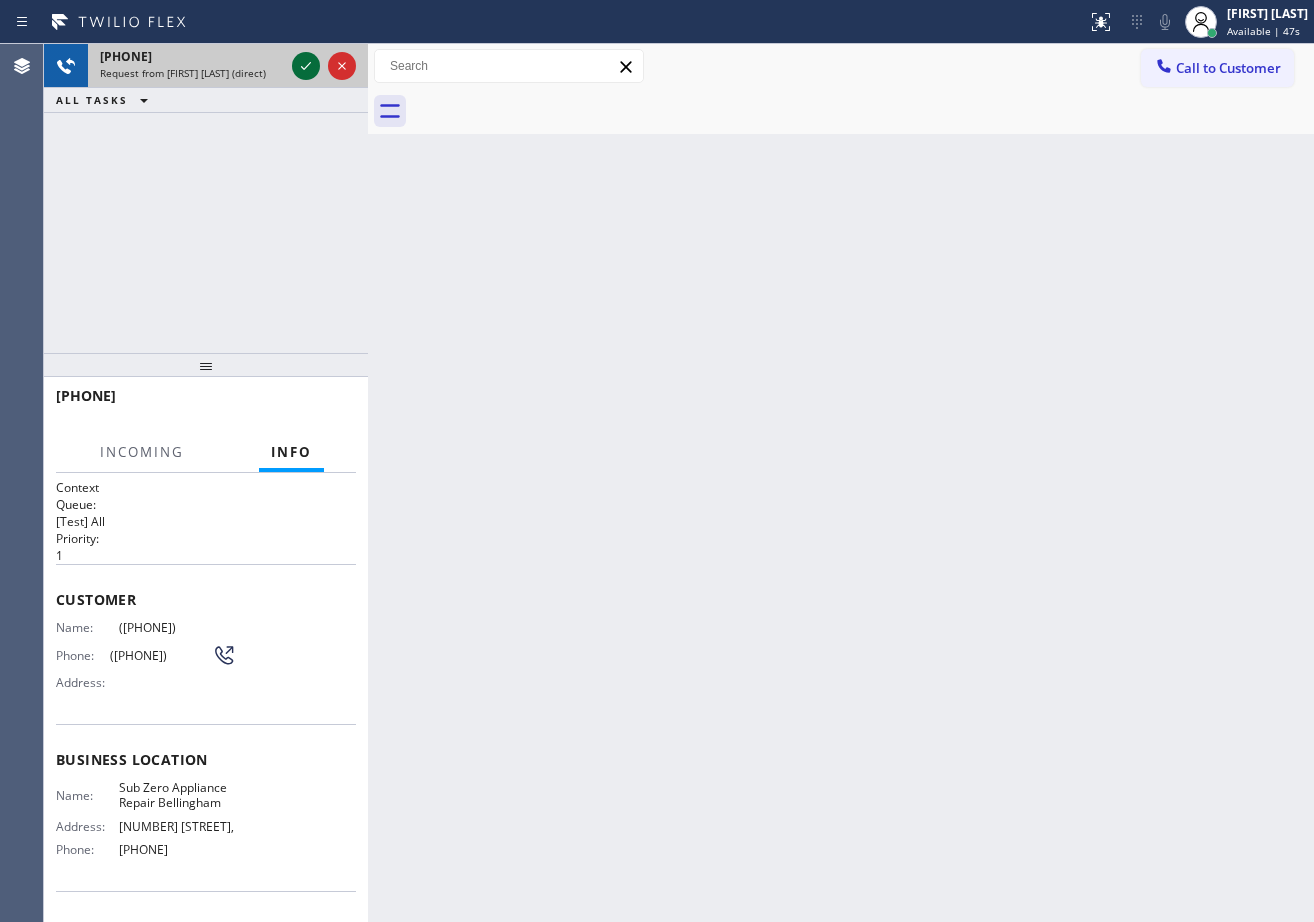 click 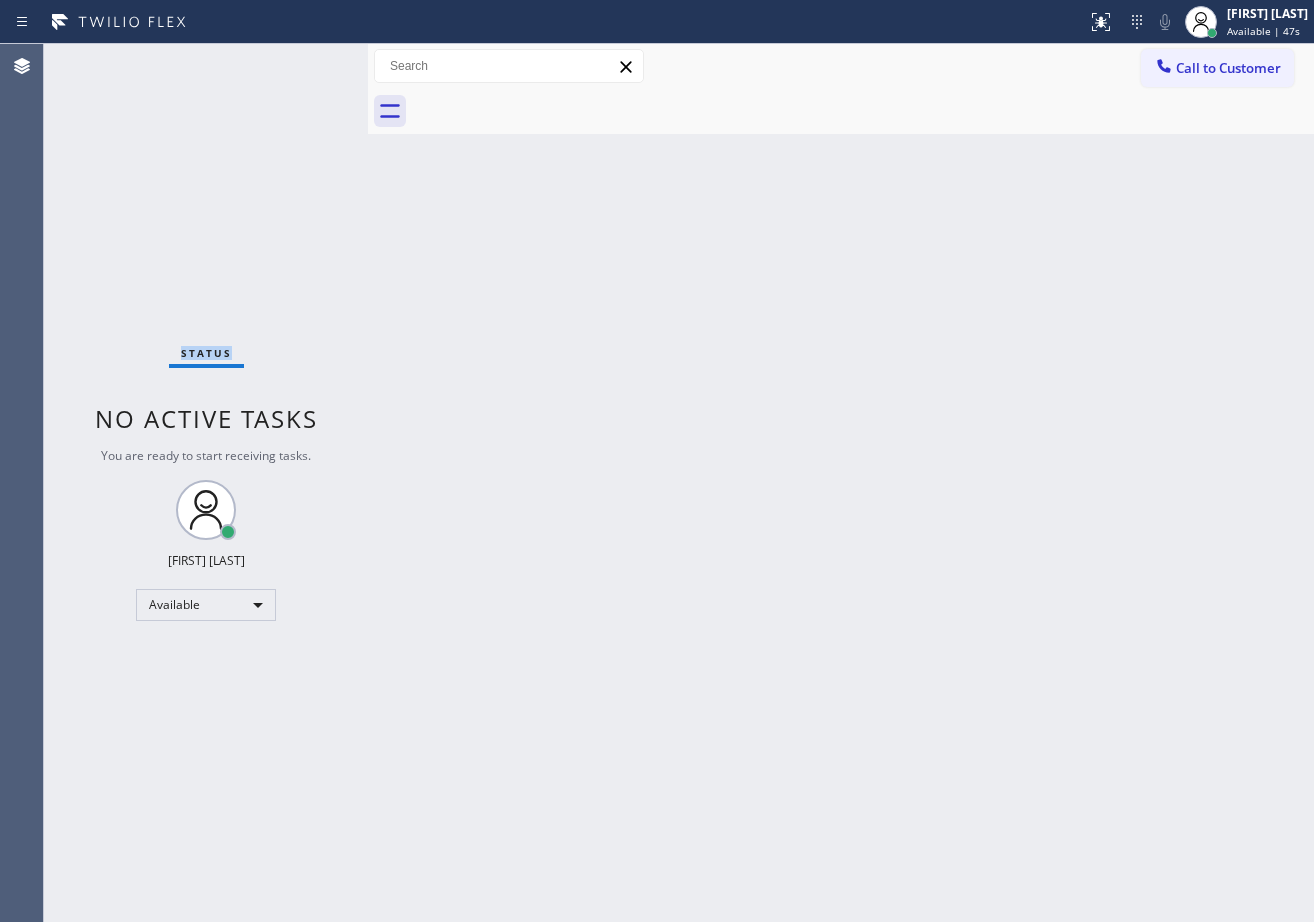 click on "Status   No active tasks     You are ready to start receiving tasks.   [FIRST] [LAST] Available" at bounding box center (206, 483) 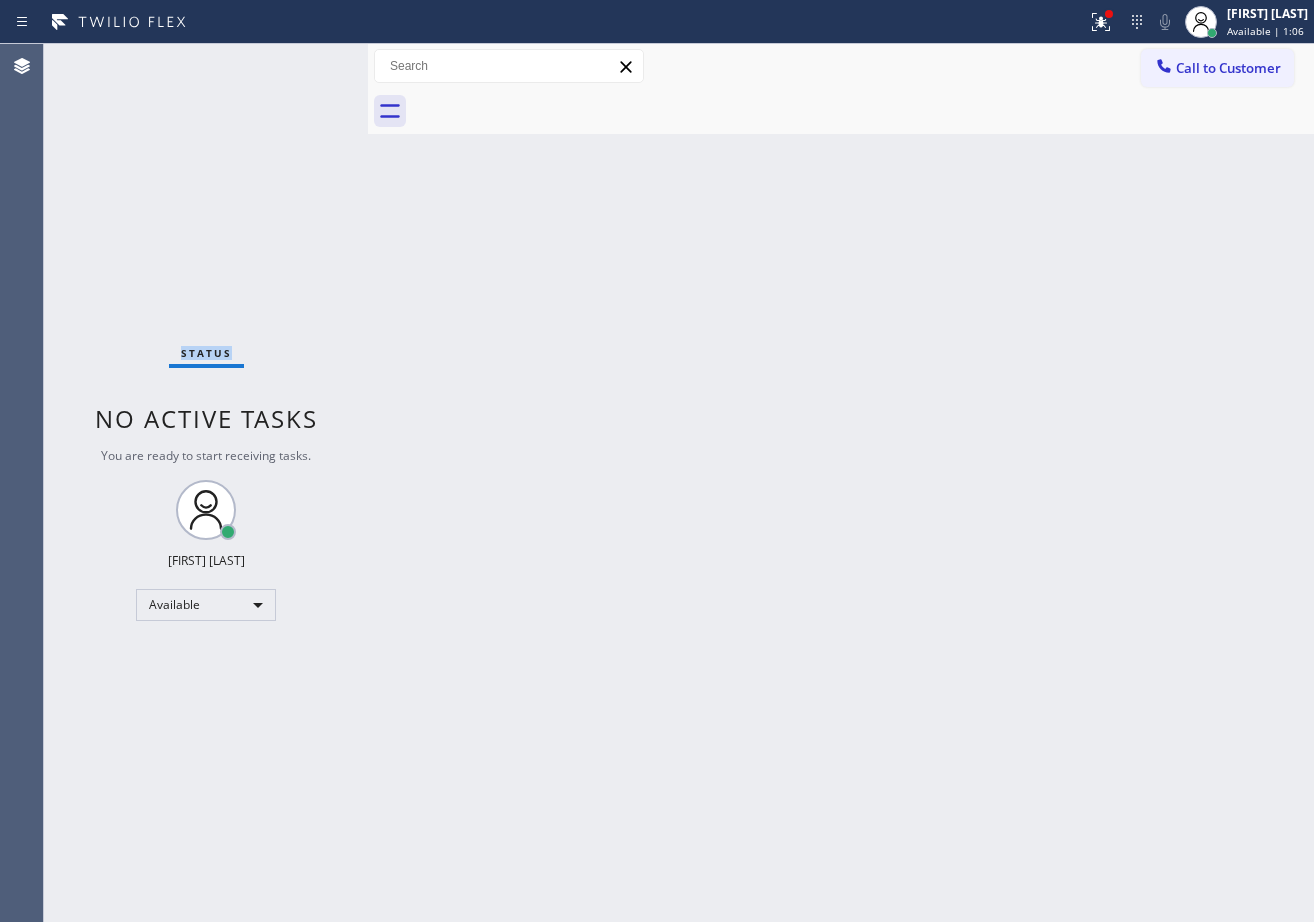 click on "Status   No active tasks     You are ready to start receiving tasks.   [FIRST] [LAST] Available" at bounding box center (206, 483) 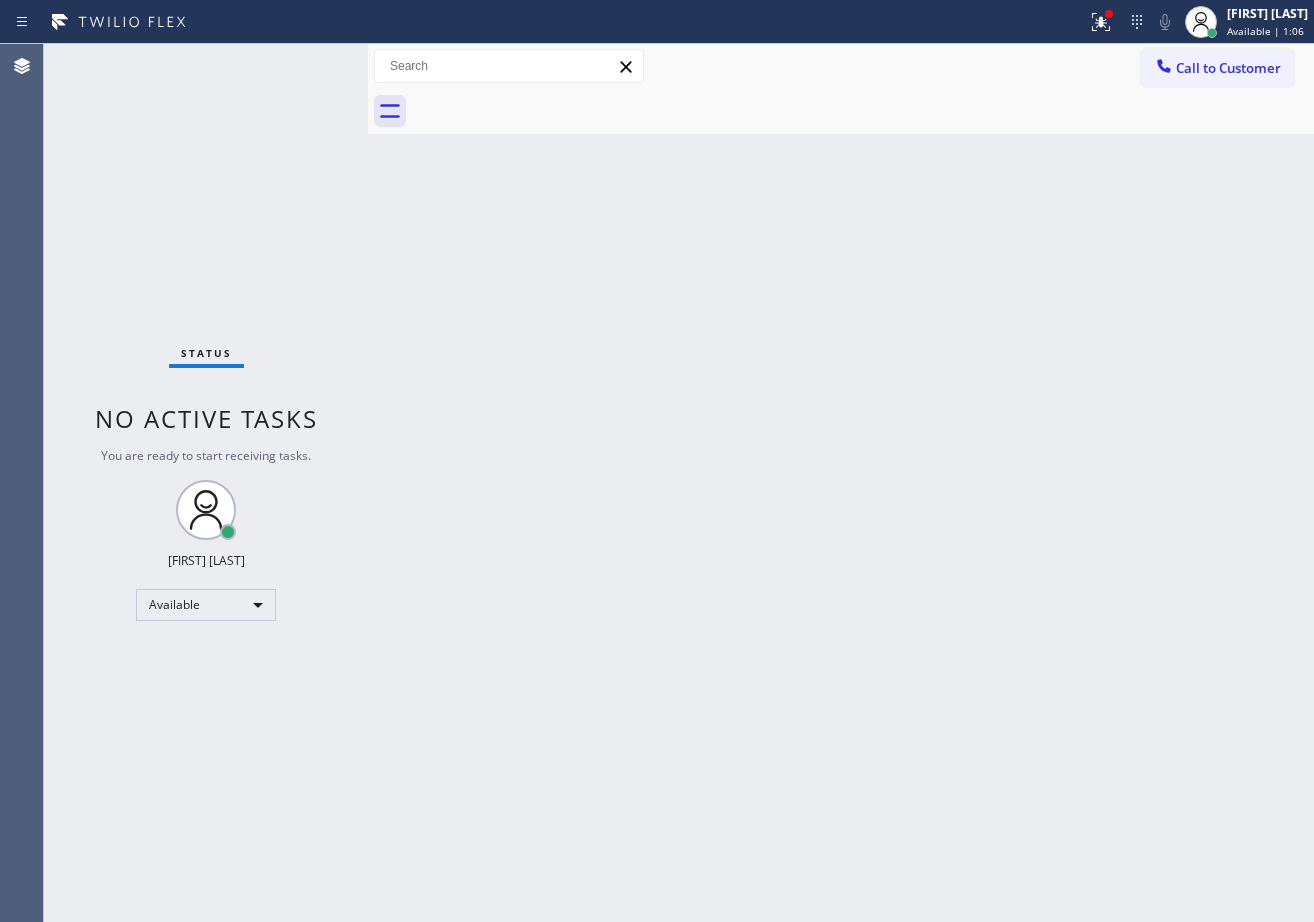 click on "Status   No active tasks     You are ready to start receiving tasks.   [FIRST] [LAST] Available" at bounding box center (206, 483) 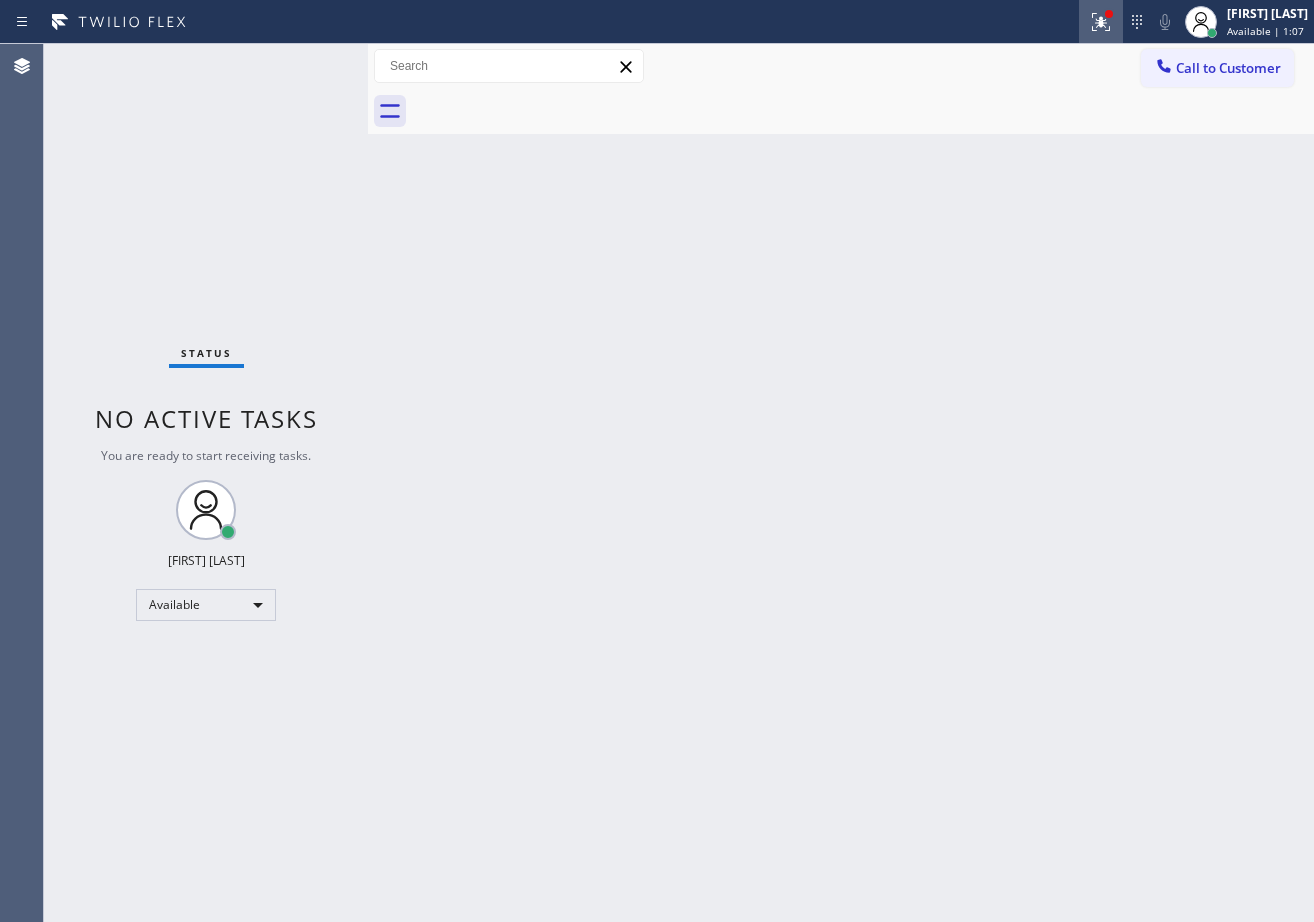 click 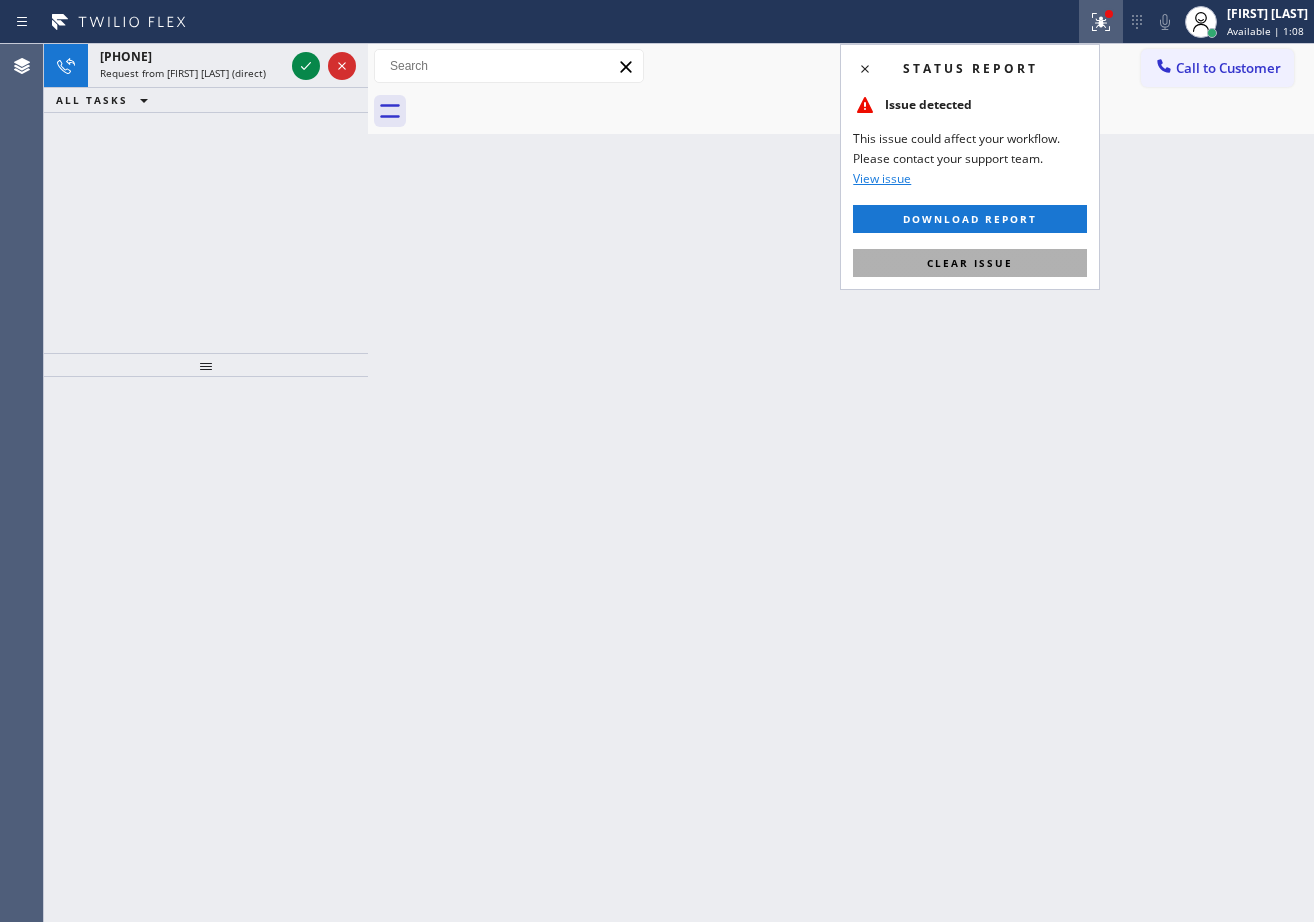 click on "Clear issue" at bounding box center (970, 263) 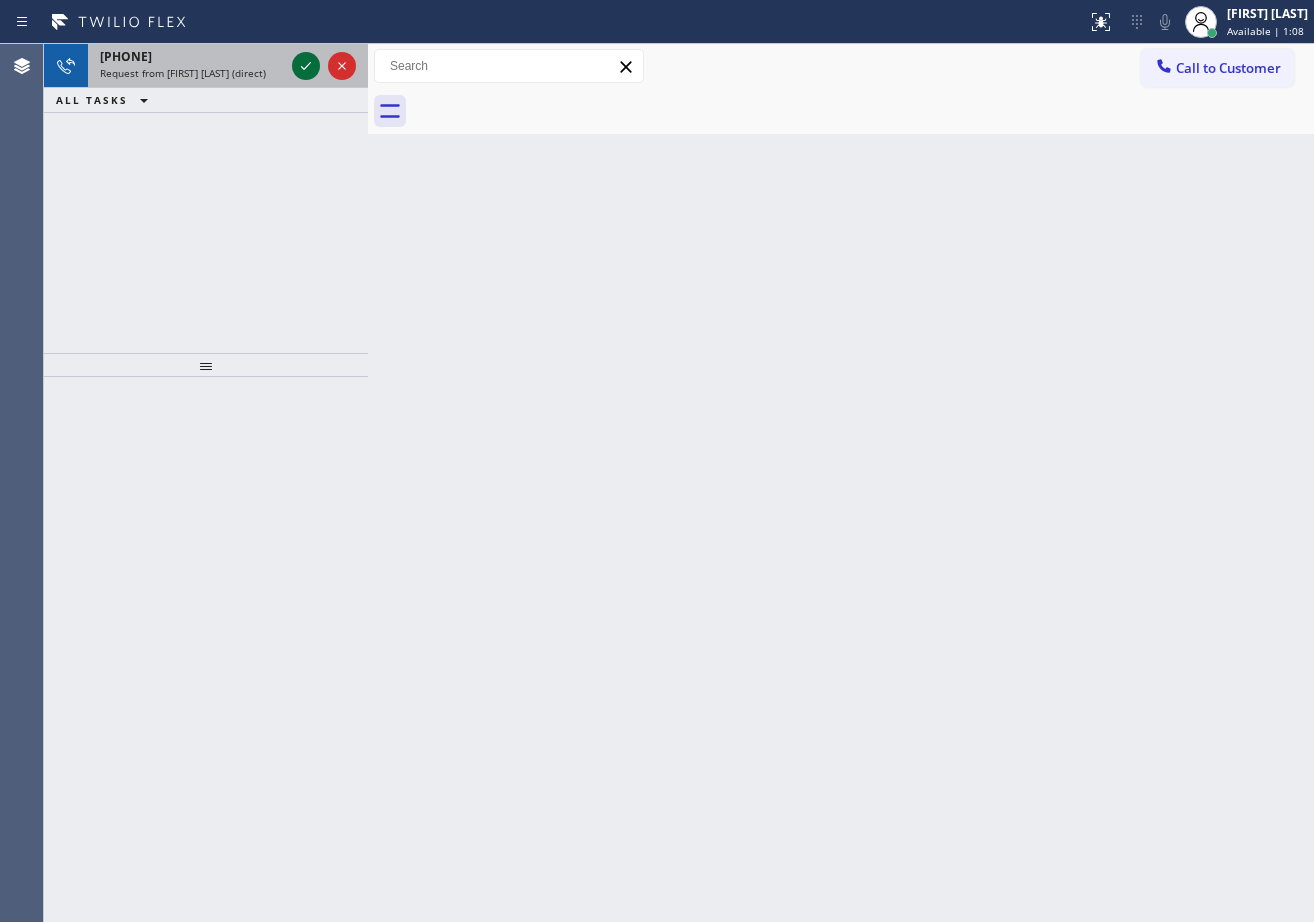 click 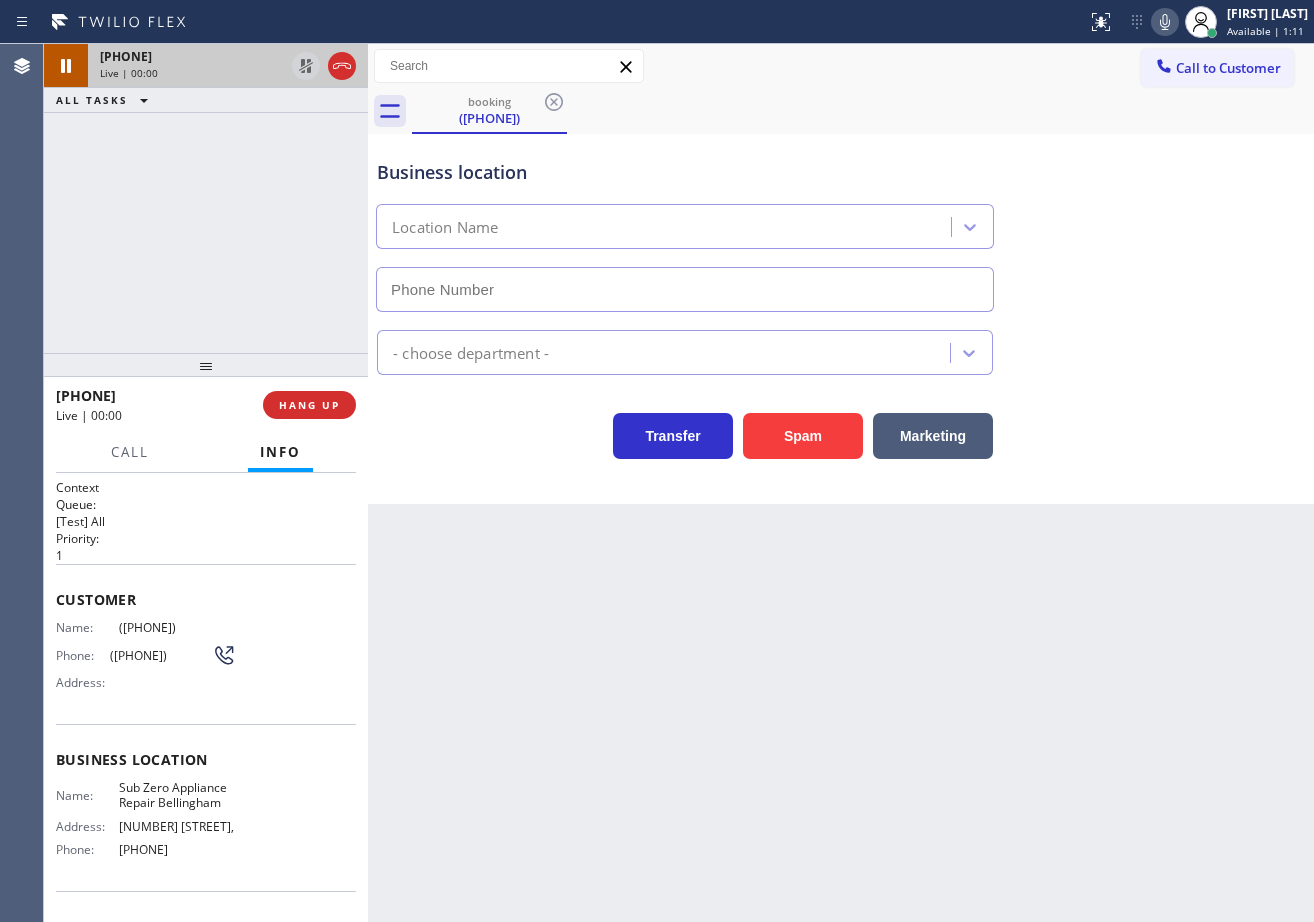 type on "[PHONE]" 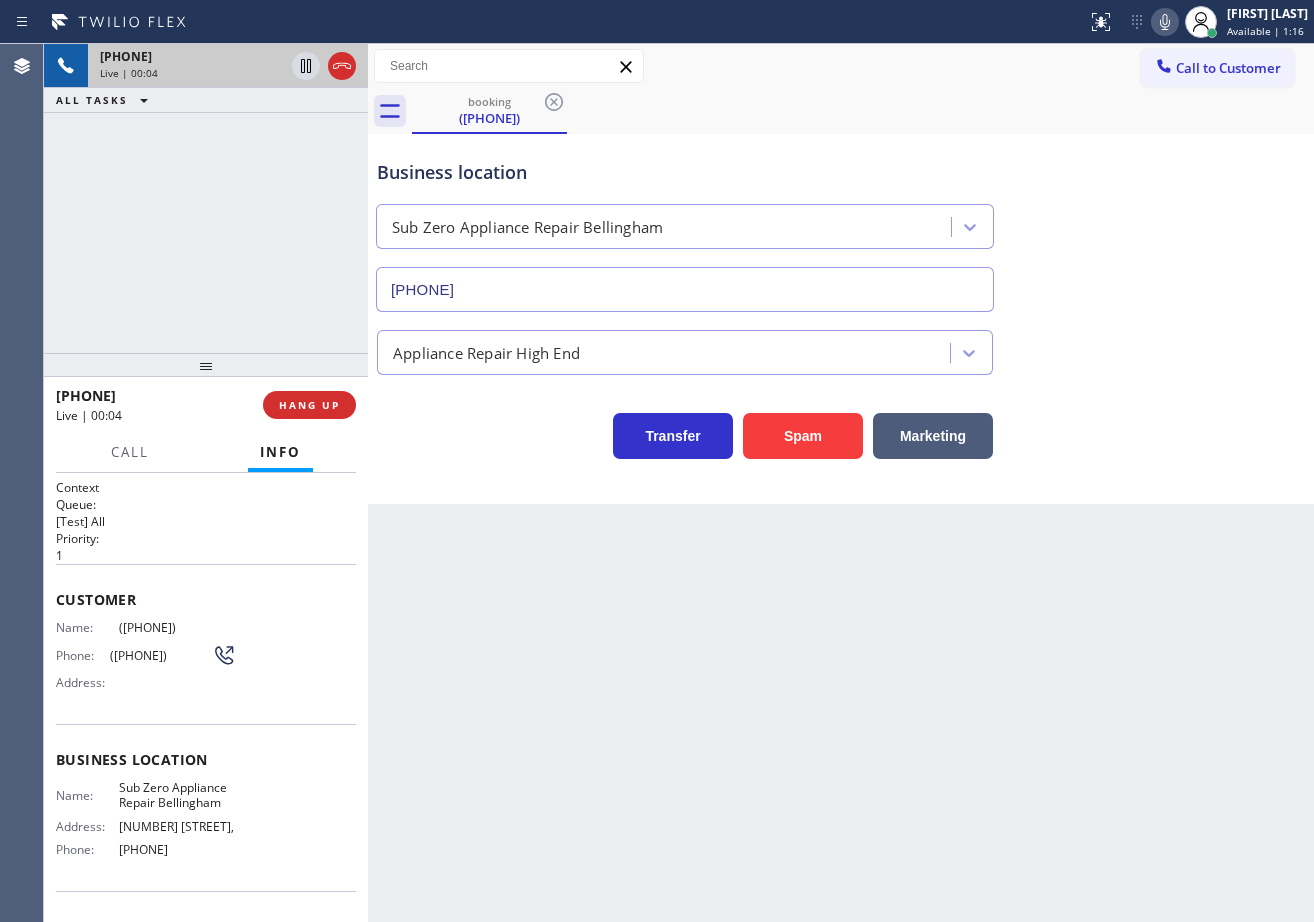 click on "Back to Dashboard Change Sender ID Customers Technicians Select a contact Outbound call Technician Search Technician Your caller id phone number Your caller id phone number Call Technician info Name   Phone none Address none Change Sender ID HVAC [PHONE] [NUMBER] Star Appliance [PHONE] Appliance Repair [PHONE] Plumbing [PHONE] Air Duct Cleaning [PHONE]  Electricians [PHONE]  Cancel Change Check personal SMS Reset Change booking ([PHONE]) Call to Customer Outbound call Location Expert Viking Appliance Repair [CITY] Your caller id phone number ([PHONE]) Customer number Call Outbound call Technician Search Technician Your caller id phone number Your caller id phone number Call booking ([PHONE]) Business location Sub Zero Appliance Repair [CITY] ([PHONE]) Appliance Repair High End Transfer Spam Marketing" at bounding box center (841, 483) 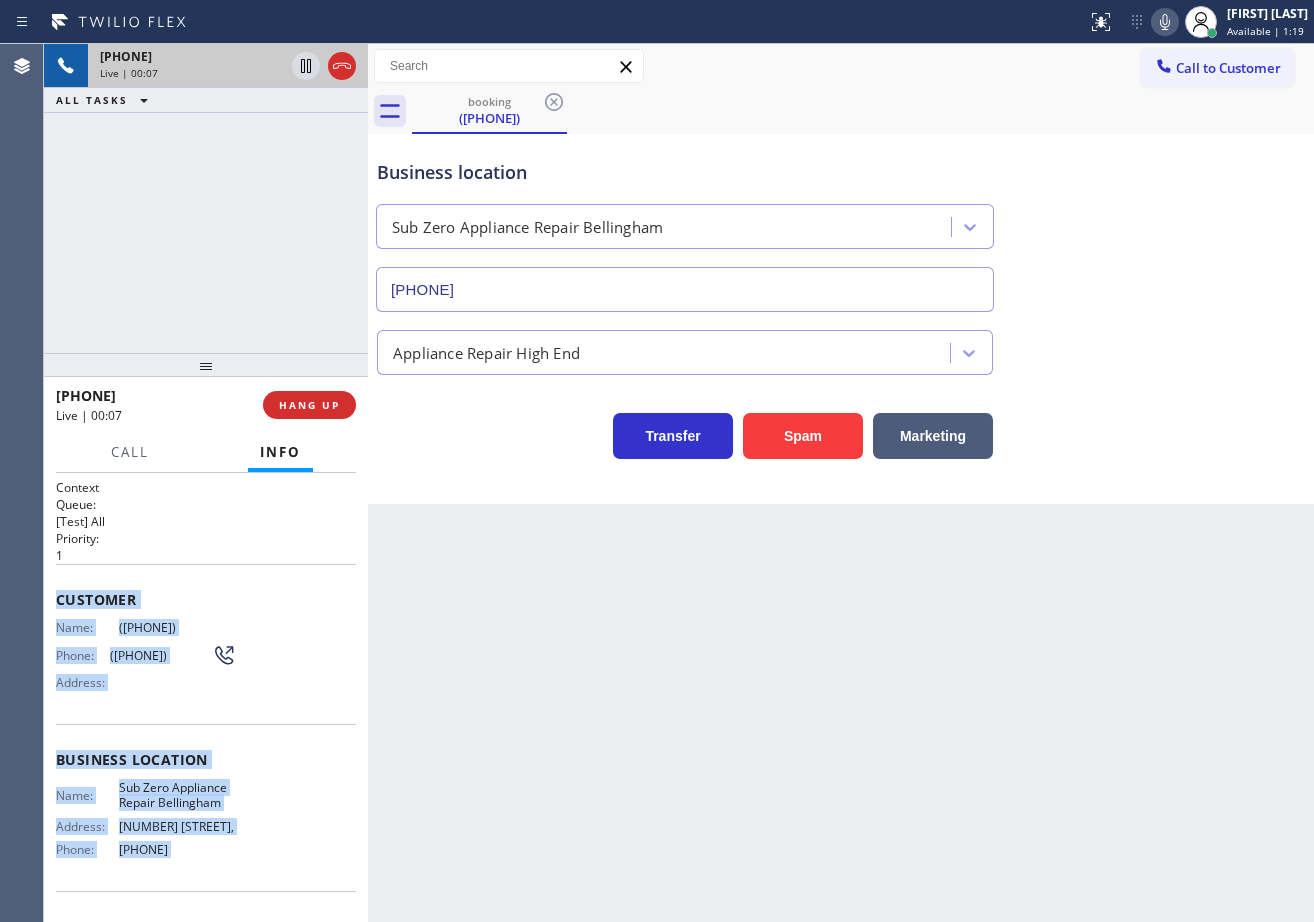 scroll, scrollTop: 126, scrollLeft: 0, axis: vertical 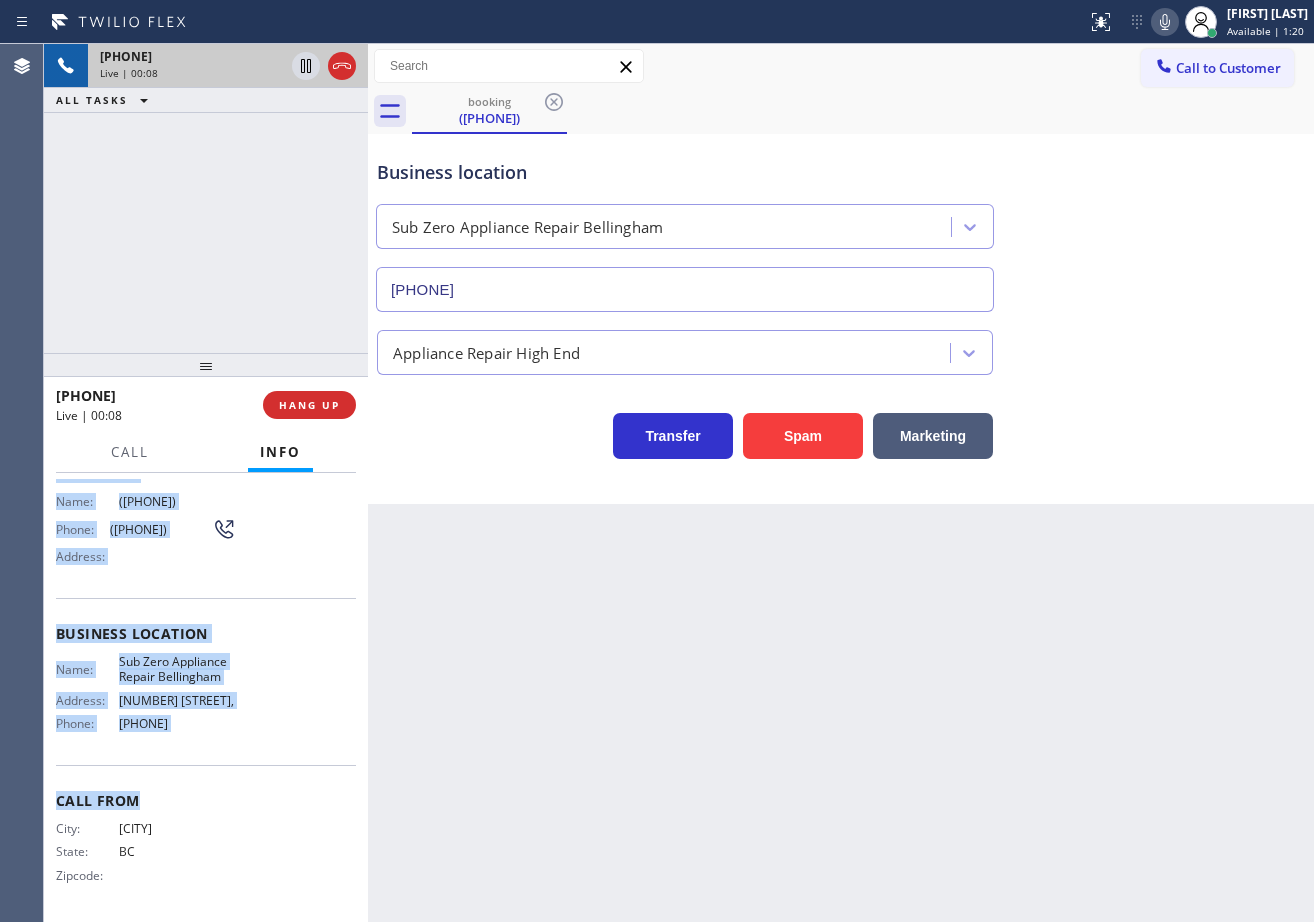 drag, startPoint x: 53, startPoint y: 592, endPoint x: 241, endPoint y: 719, distance: 226.87662 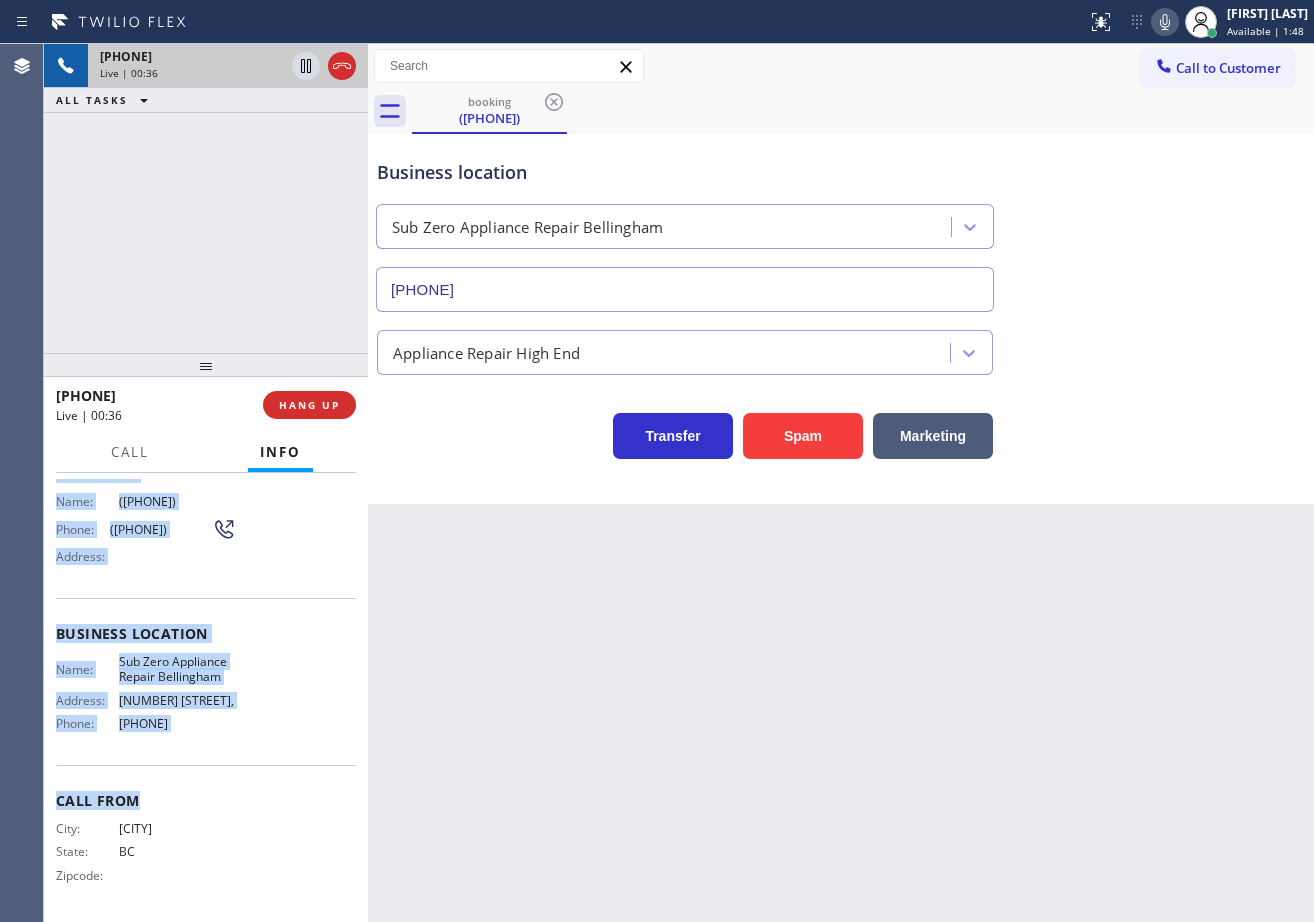 click on "booking [PHONE]" at bounding box center [863, 111] 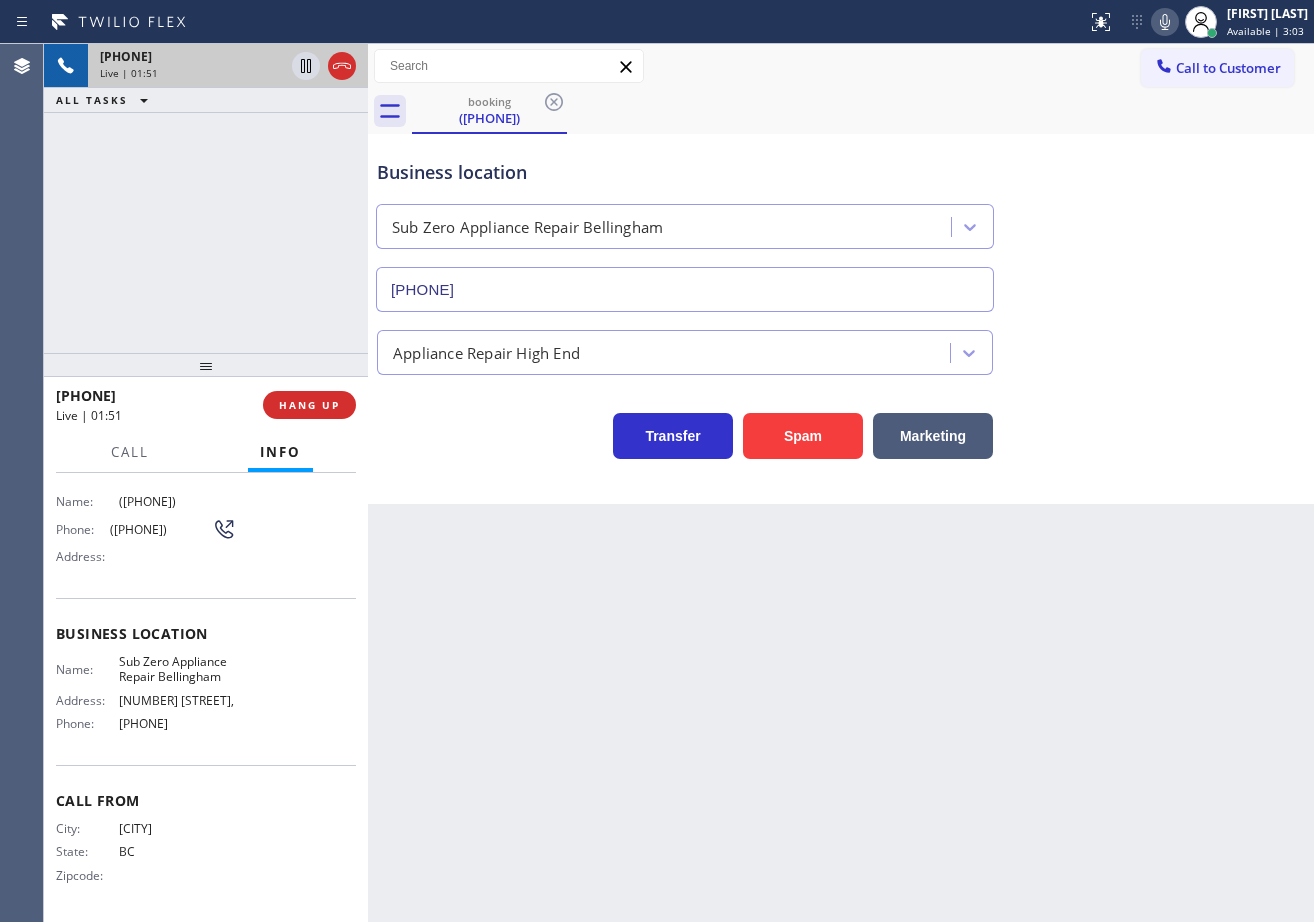 click on "Business location Sub Zero Appliance Repair Bellingham [PHONE]" at bounding box center [841, 221] 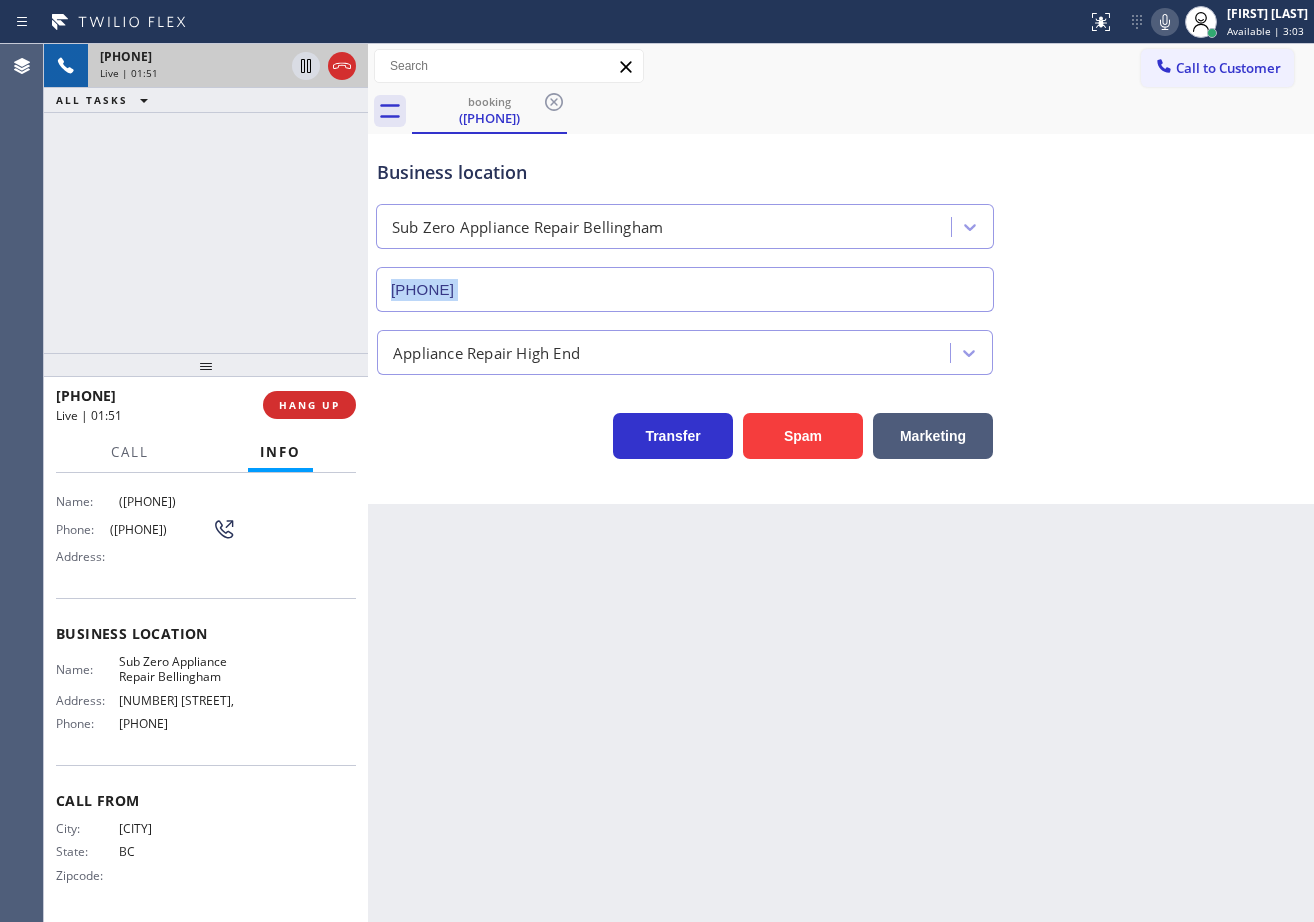 click on "Business location Sub Zero Appliance Repair Bellingham [PHONE]" at bounding box center [841, 221] 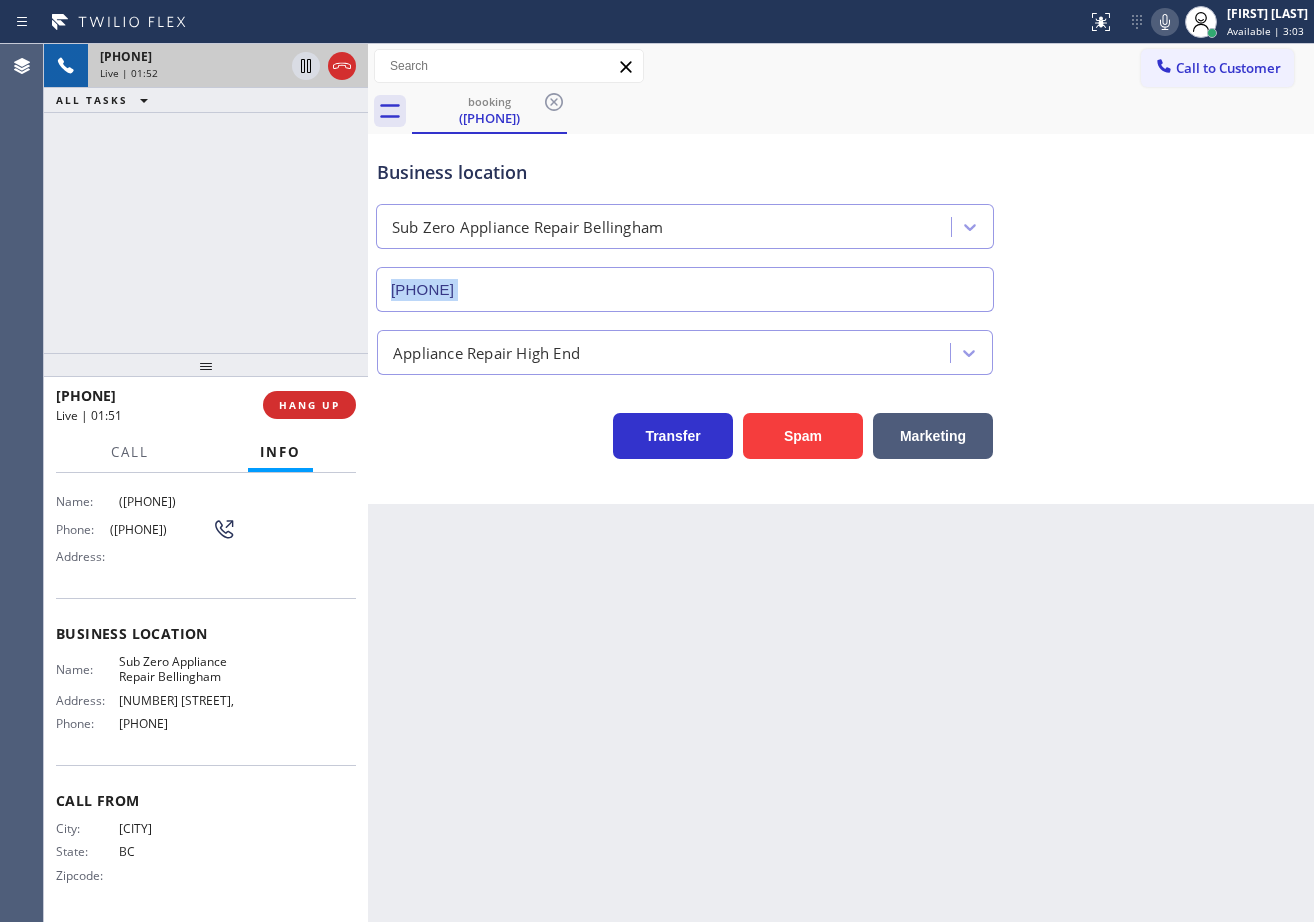 click on "Business location Sub Zero Appliance Repair Bellingham [PHONE]" at bounding box center (841, 221) 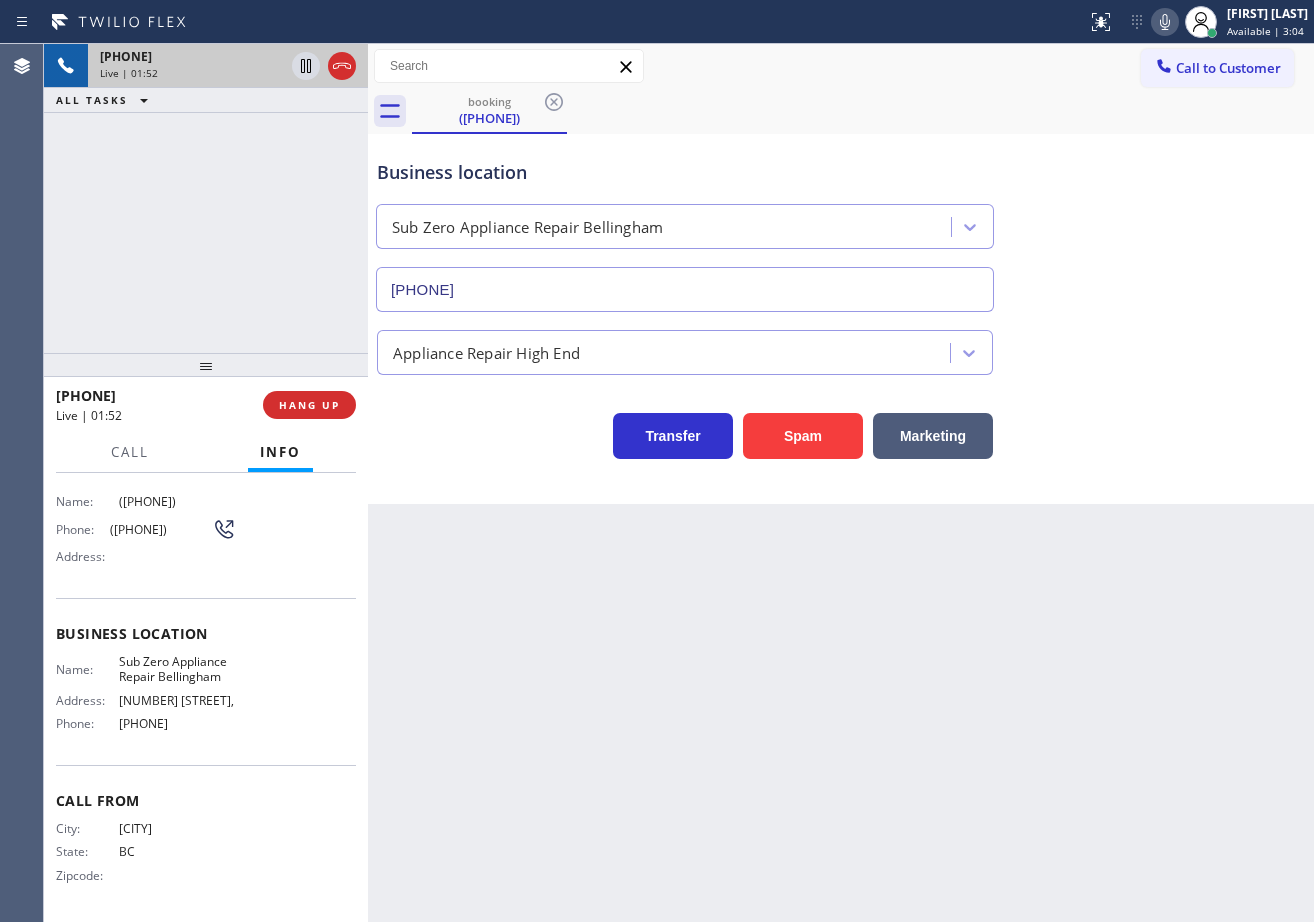 click 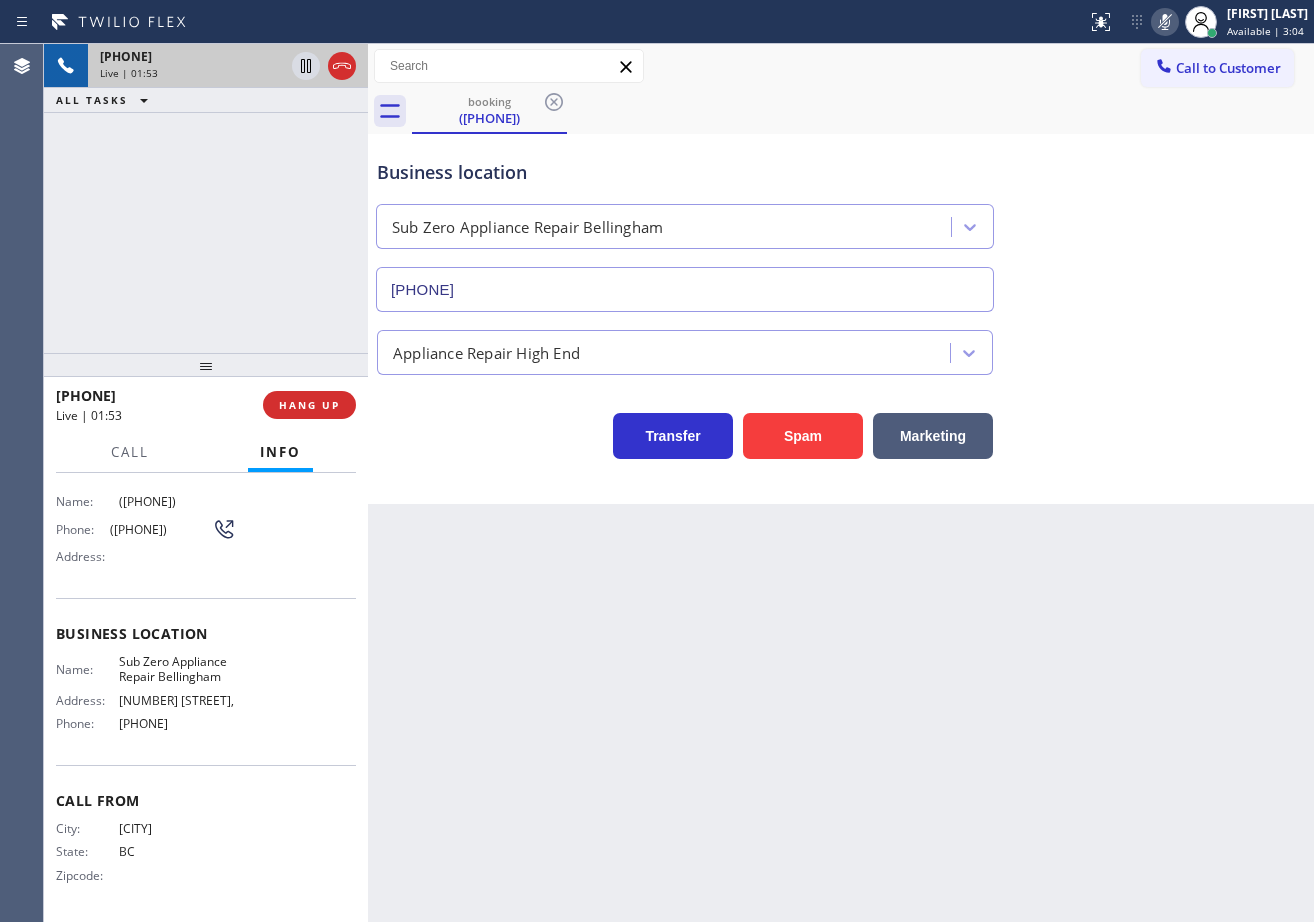 drag, startPoint x: 1144, startPoint y: 107, endPoint x: 1144, endPoint y: 124, distance: 17 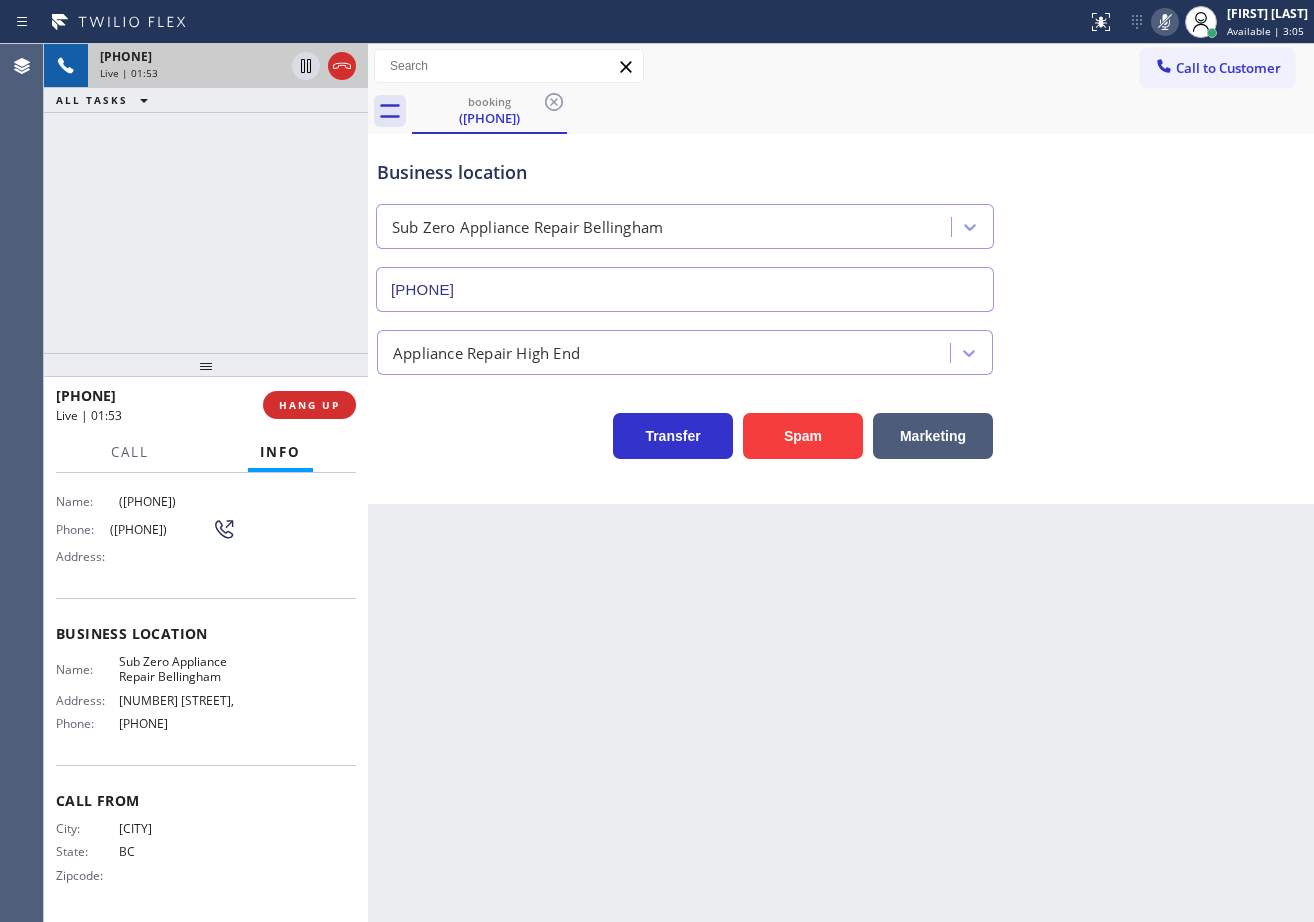 click on "[PHONE] Live | 01:53 ALL TASKS ALL TASKS ACTIVE TASKS TASKS IN WRAP UP" at bounding box center [206, 198] 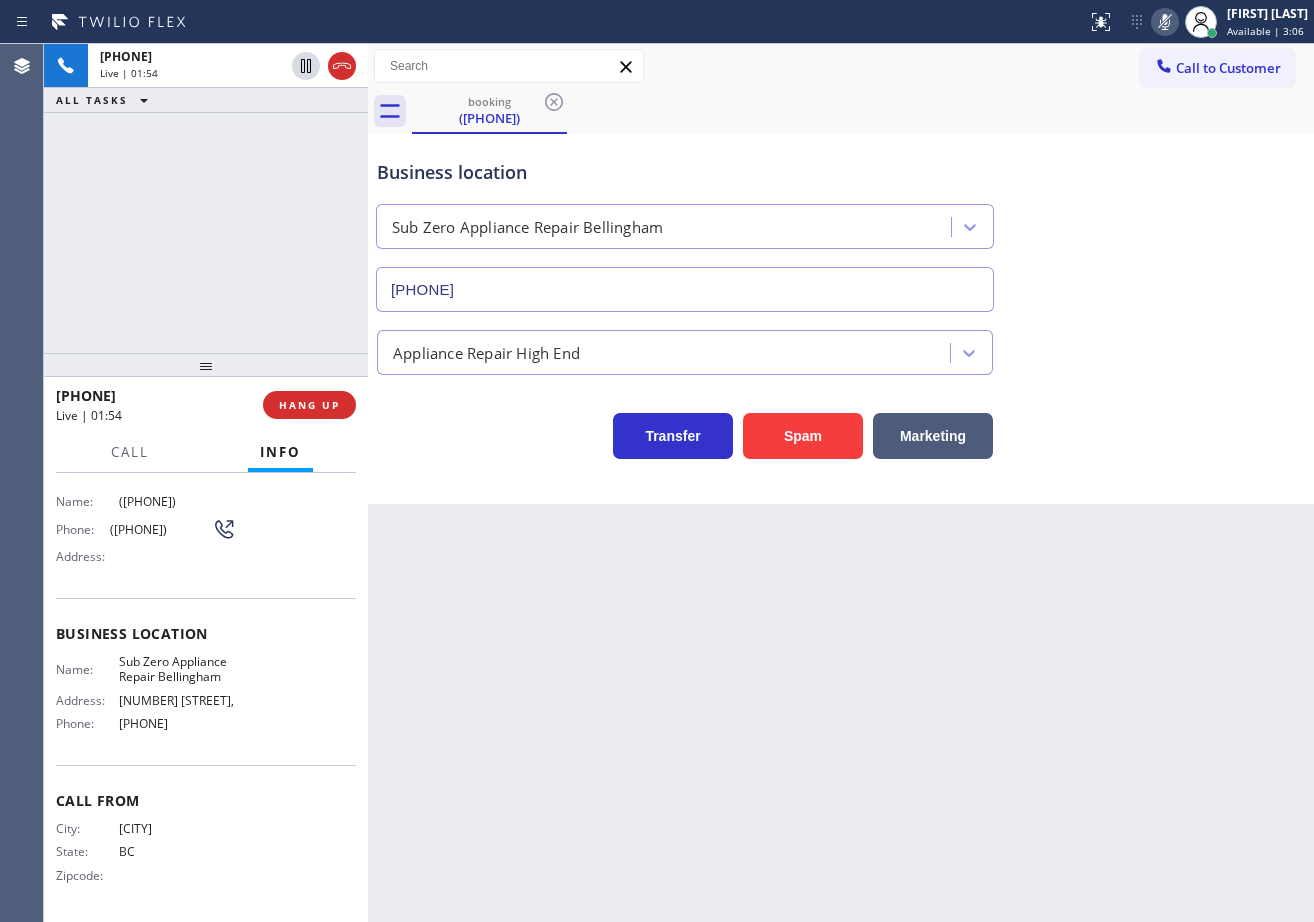 drag, startPoint x: 308, startPoint y: 66, endPoint x: 363, endPoint y: 222, distance: 165.4116 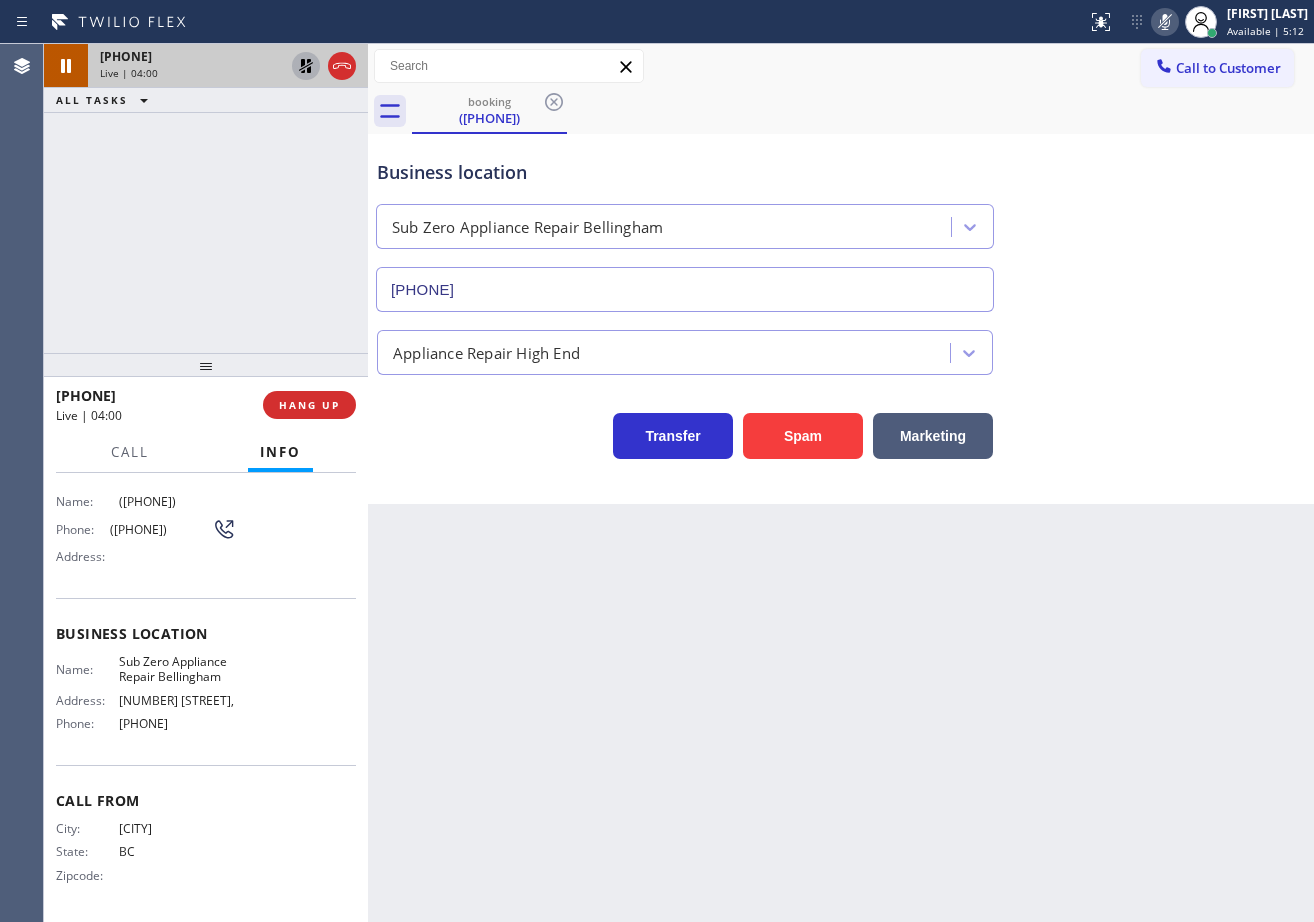 click 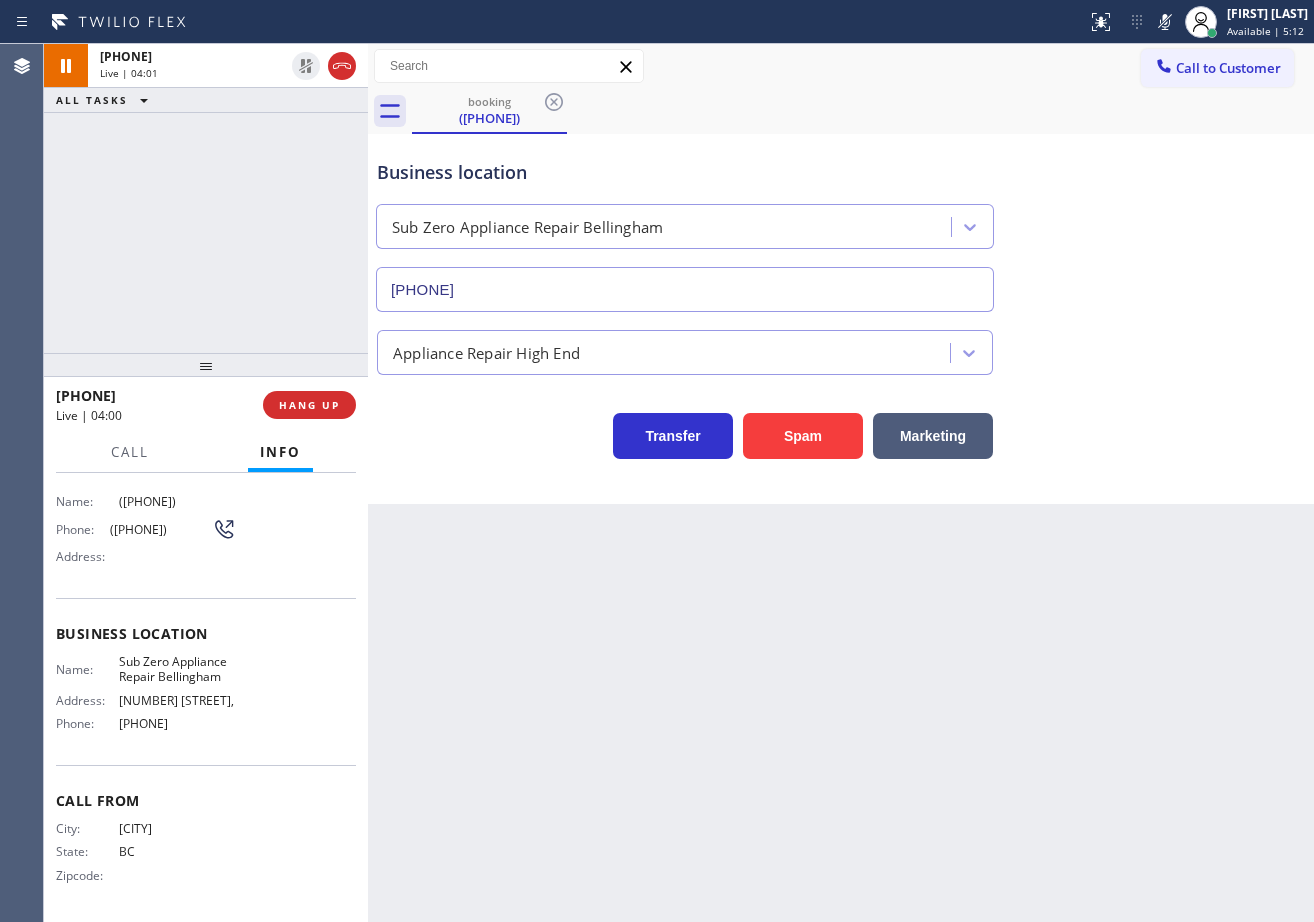 drag, startPoint x: 1151, startPoint y: 22, endPoint x: 1140, endPoint y: 55, distance: 34.785053 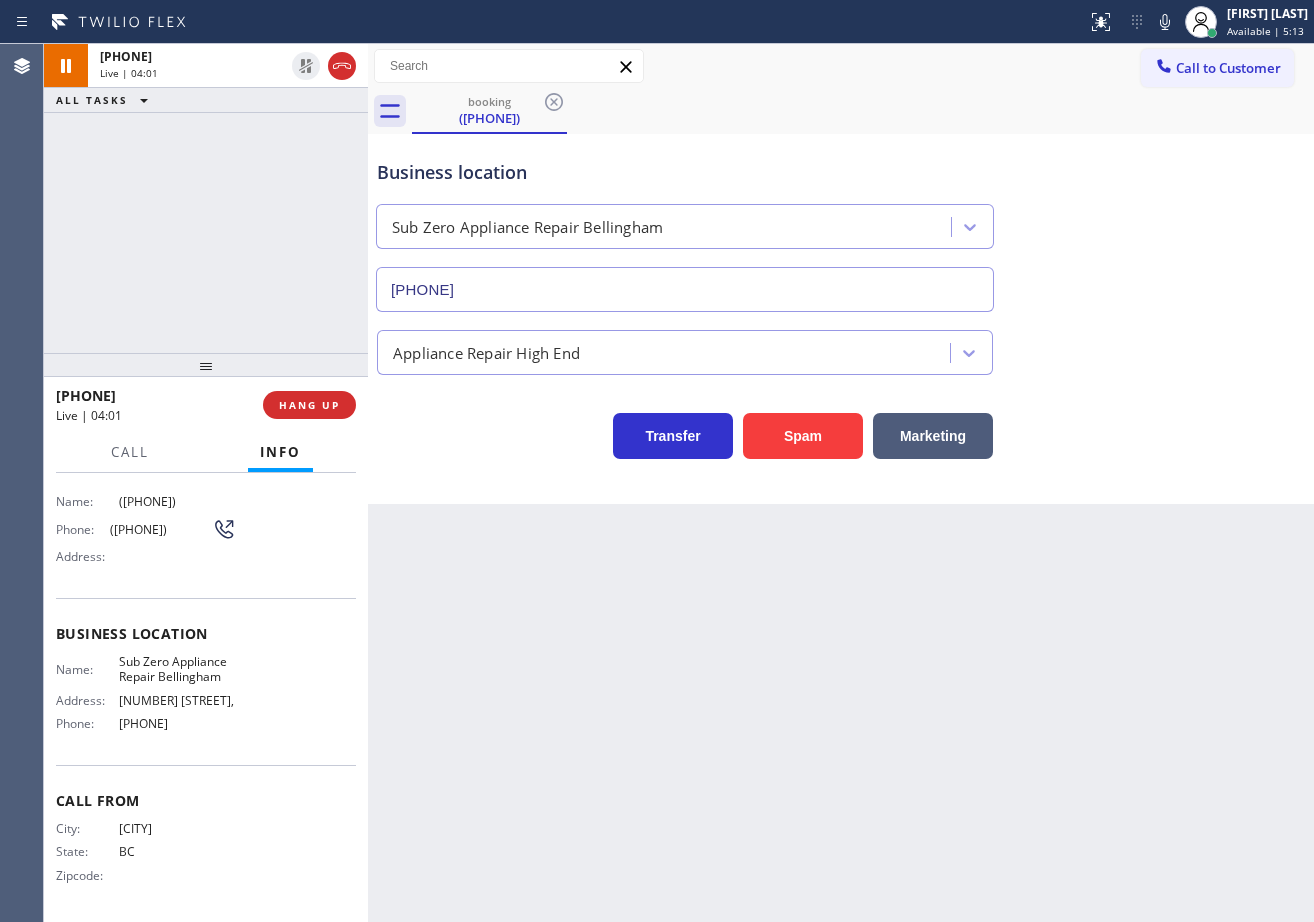 click on "booking ([PHONE]) Call to Customer Outbound call Location Expert Viking Appliance Repair [CITY] Your caller id phone number ([PHONE]) Customer number Call Outbound call Technician Search Technician Your caller id phone number Your caller id phone number Call booking ([PHONE]) Business location Sub Zero Appliance Repair [CITY] ([PHONE]) Appliance Repair High End Transfer Spam Marketing" at bounding box center [841, 274] 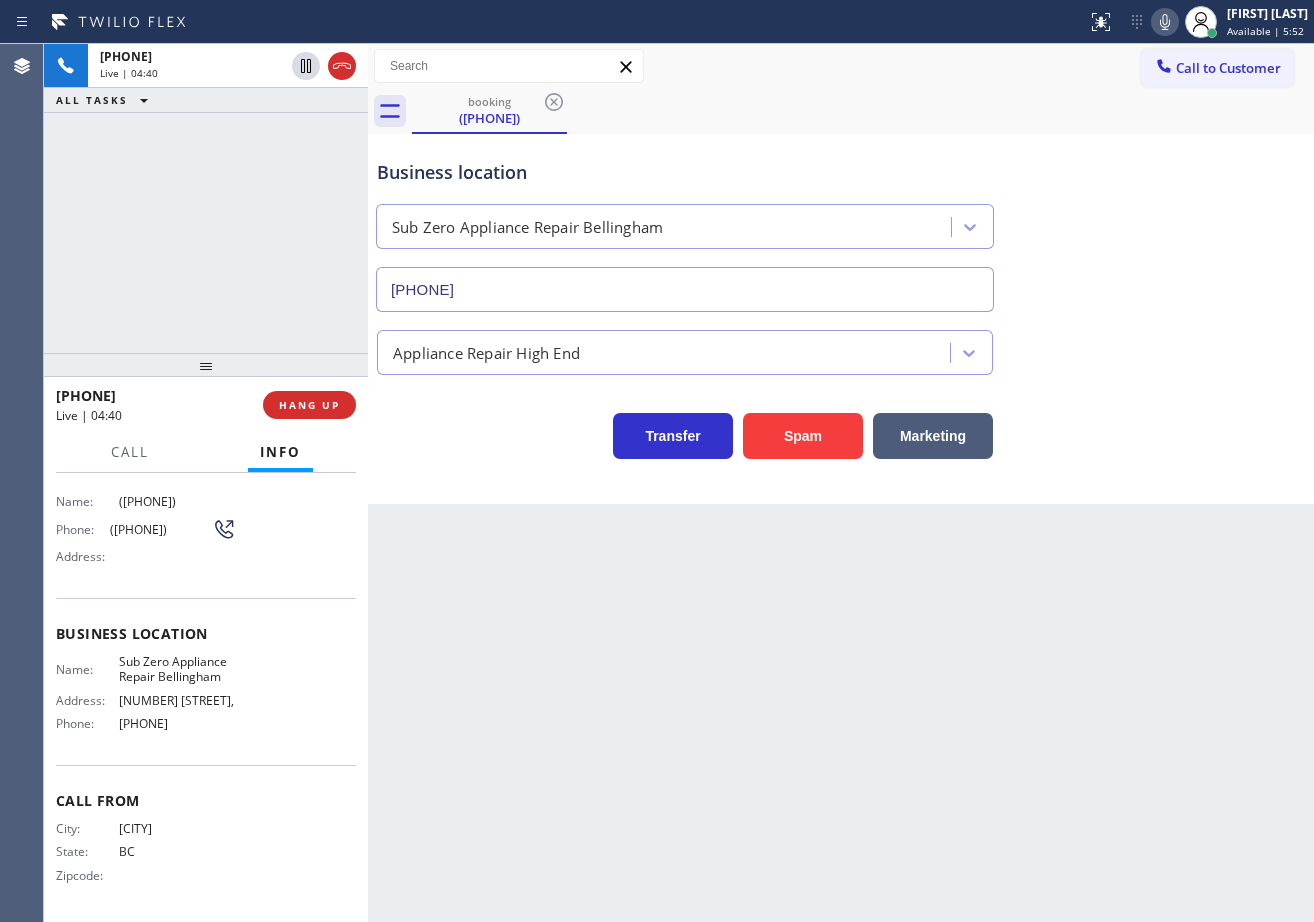 click 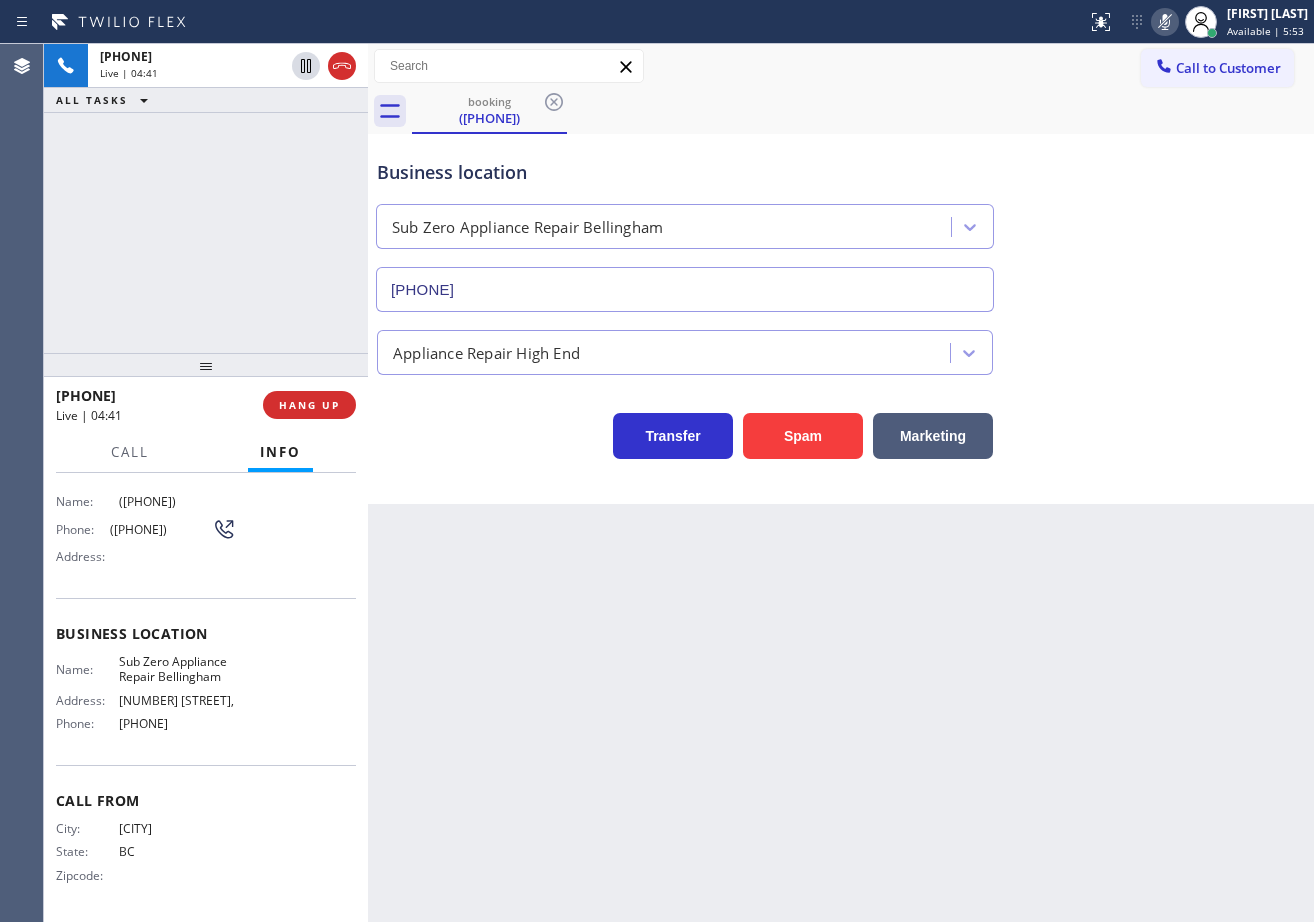 click 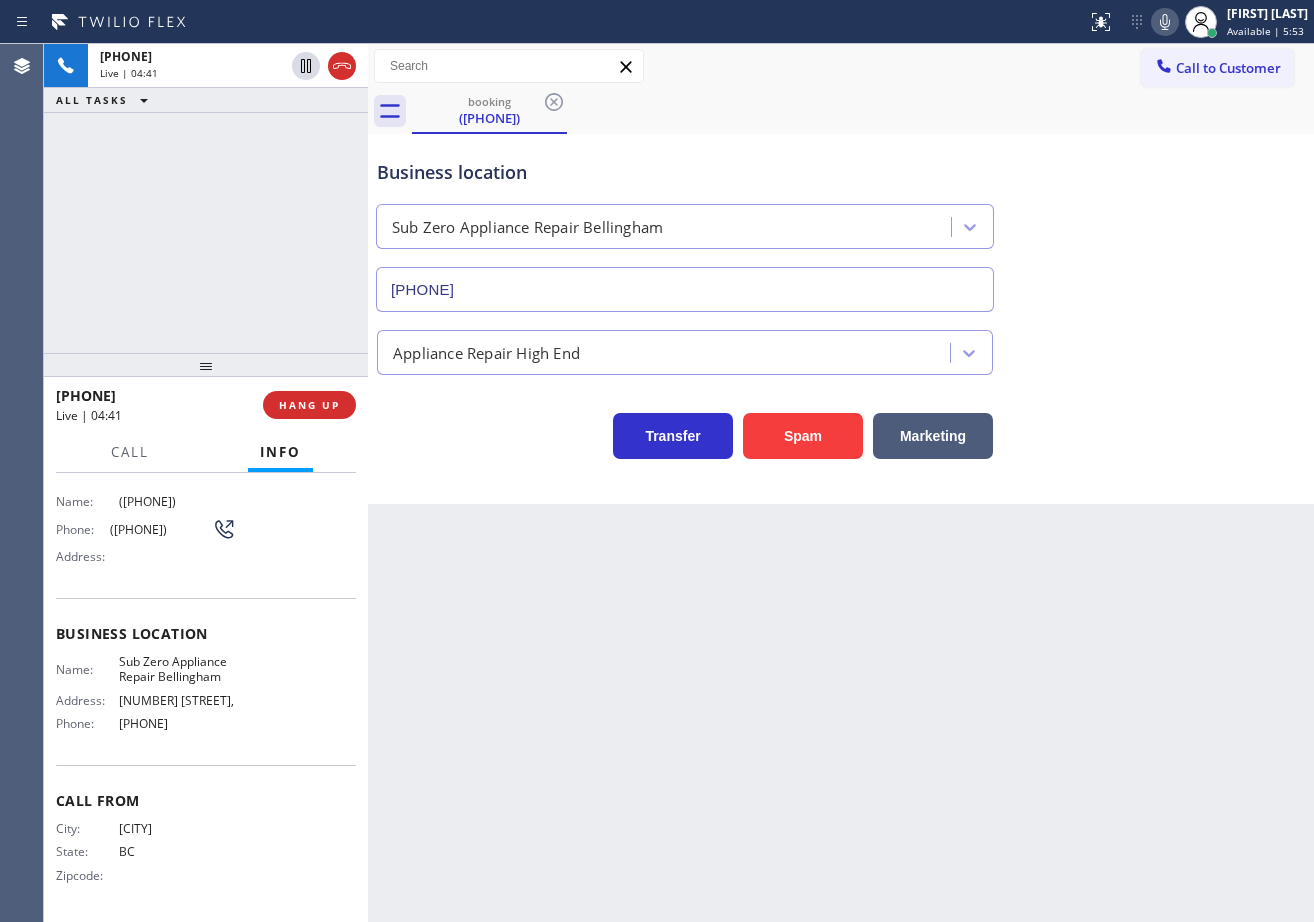 click on "Business location Sub Zero Appliance Repair Bellingham [PHONE]" at bounding box center (841, 221) 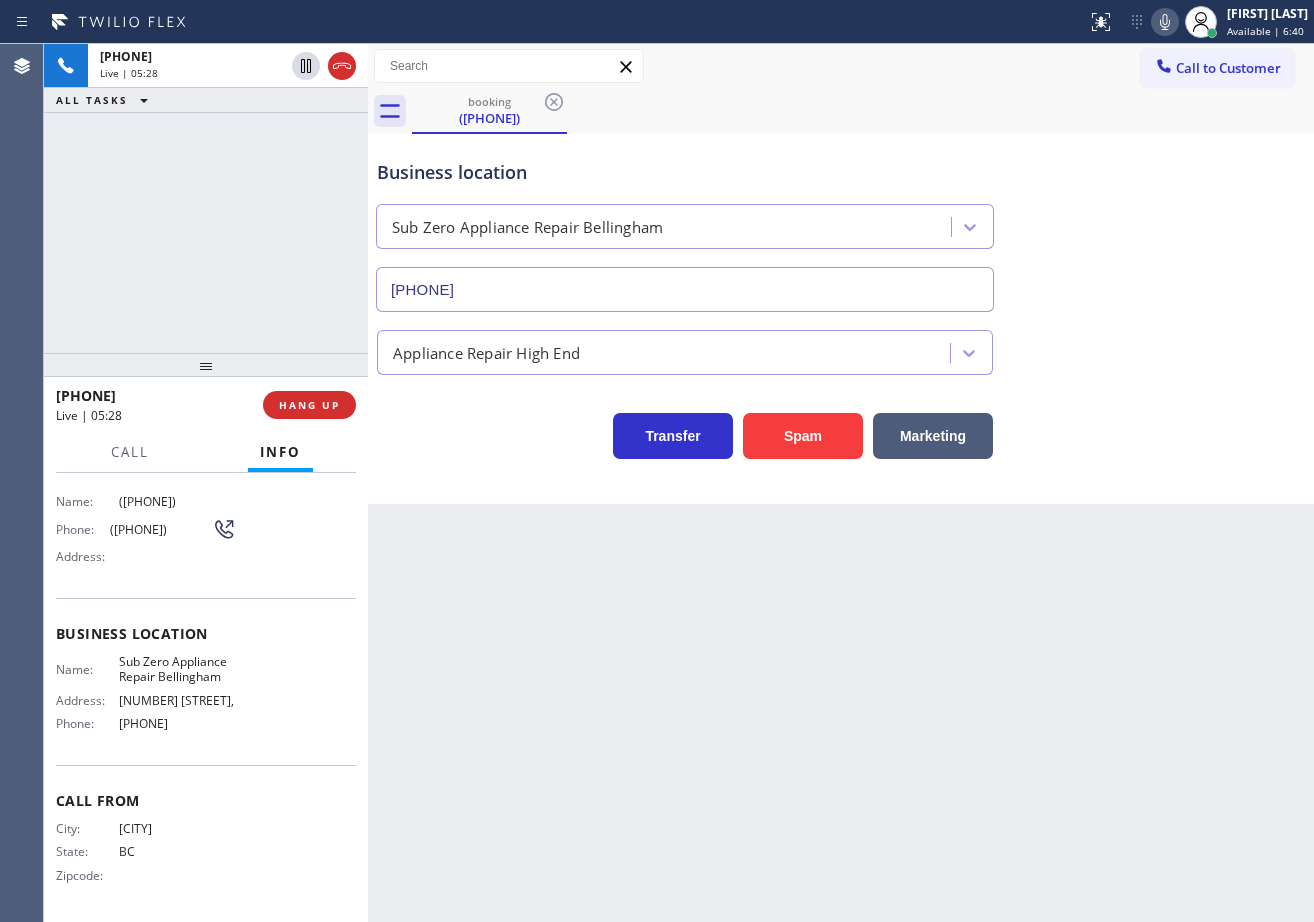click on "Appliance Repair High End" at bounding box center (841, 348) 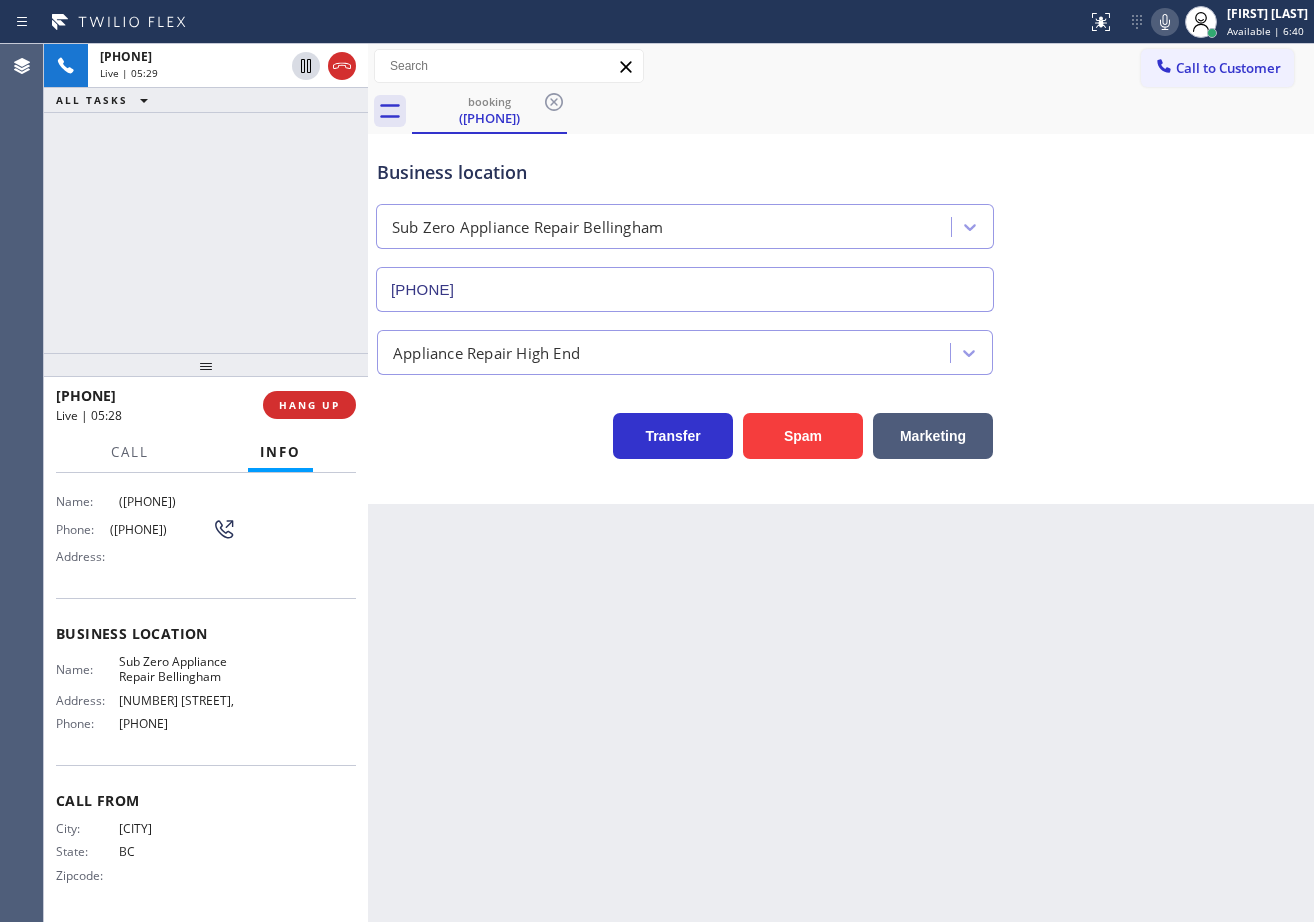 click on "Appliance Repair High End" at bounding box center (841, 348) 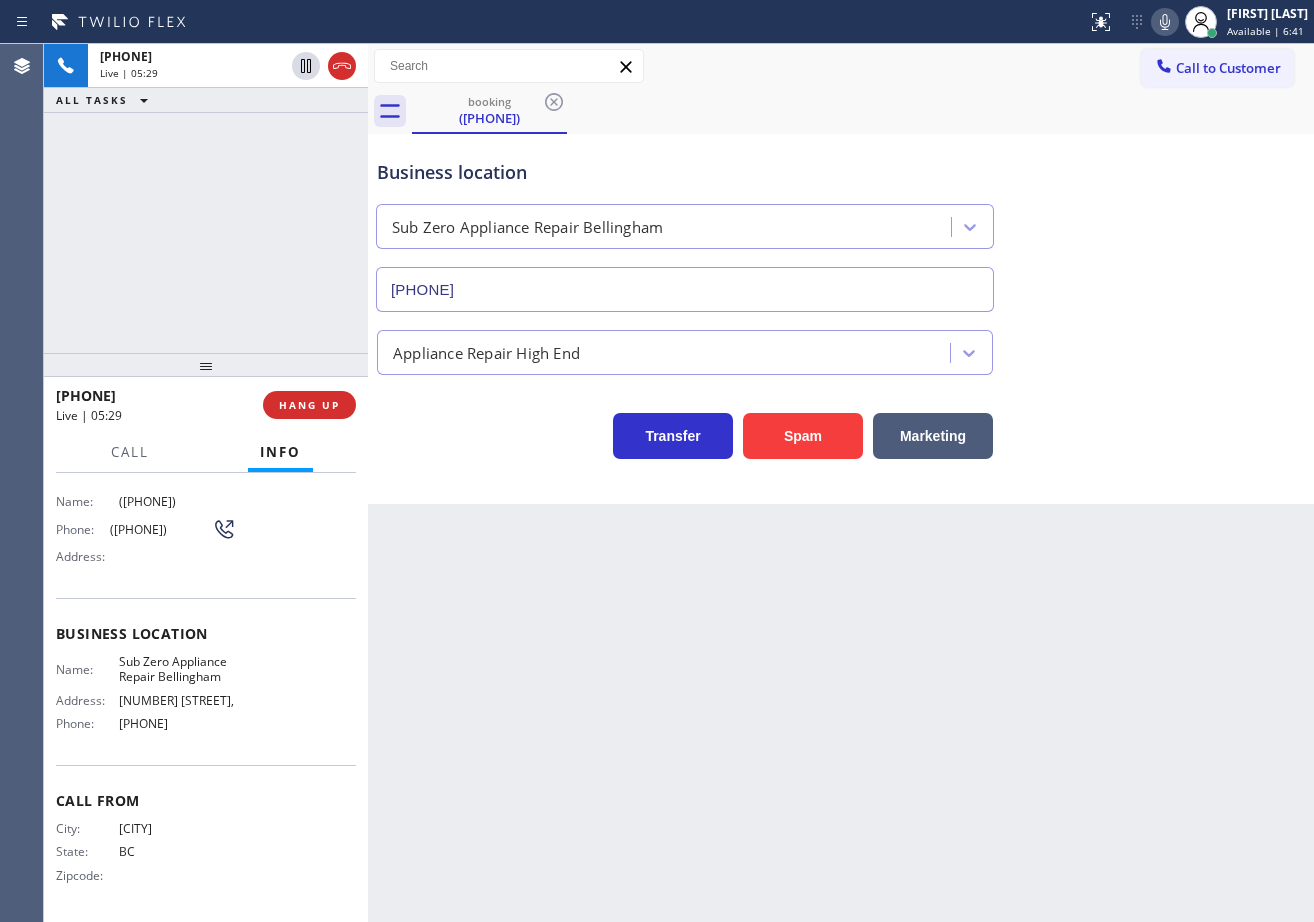 click on "Appliance Repair High End" at bounding box center [841, 348] 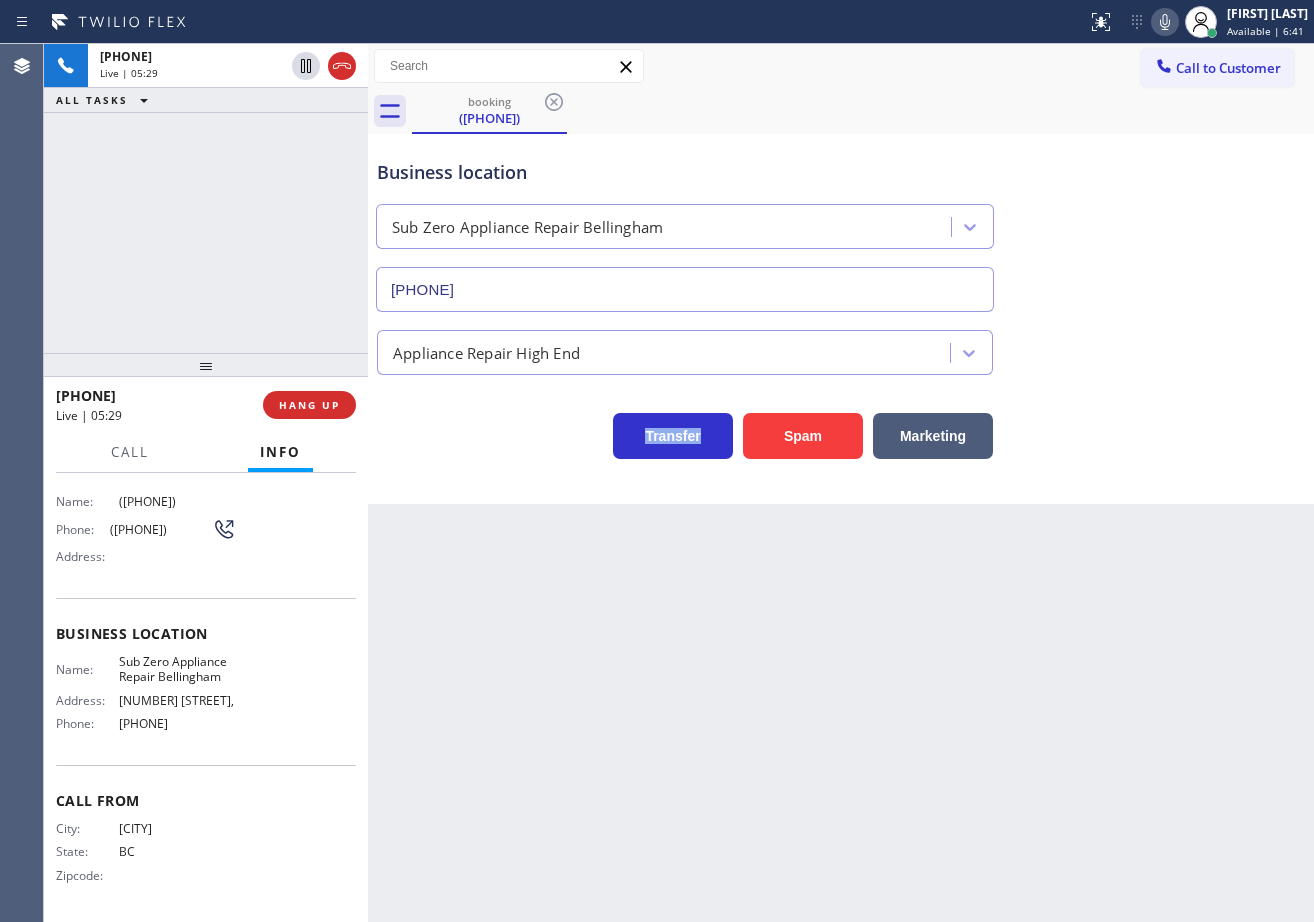 click on "Appliance Repair High End" at bounding box center (841, 348) 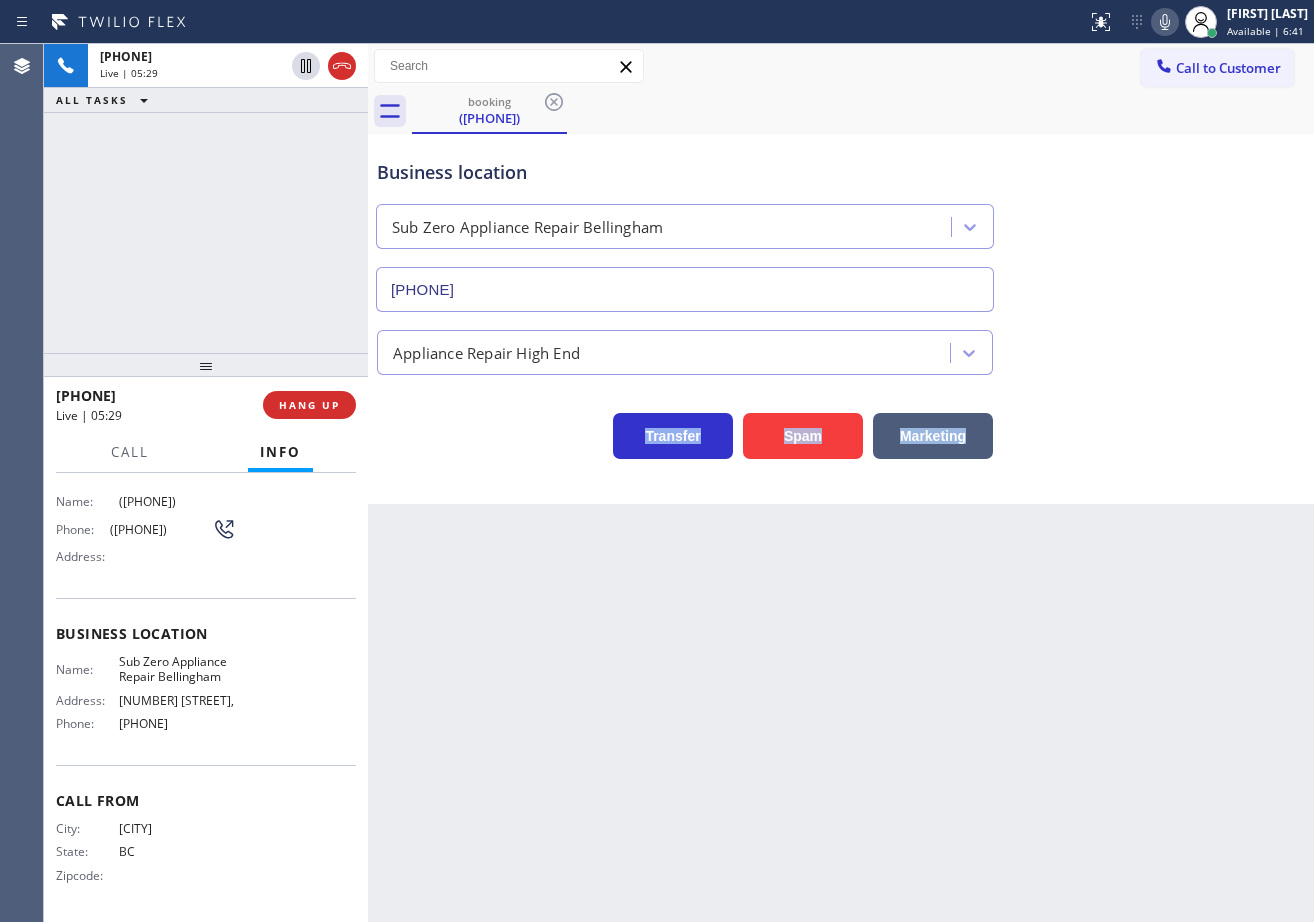 click on "Appliance Repair High End" at bounding box center (841, 348) 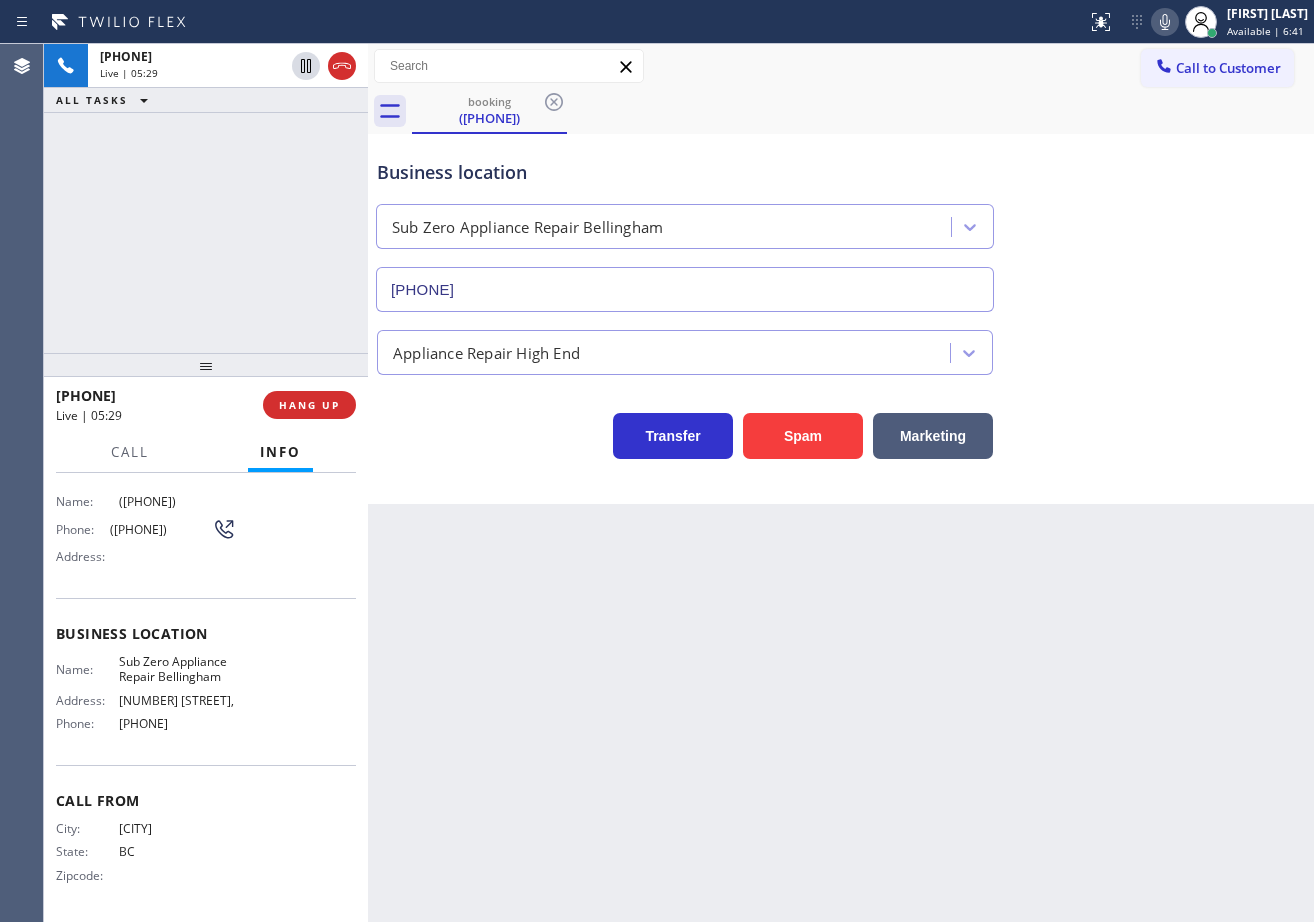 click on "Appliance Repair High End" at bounding box center (841, 348) 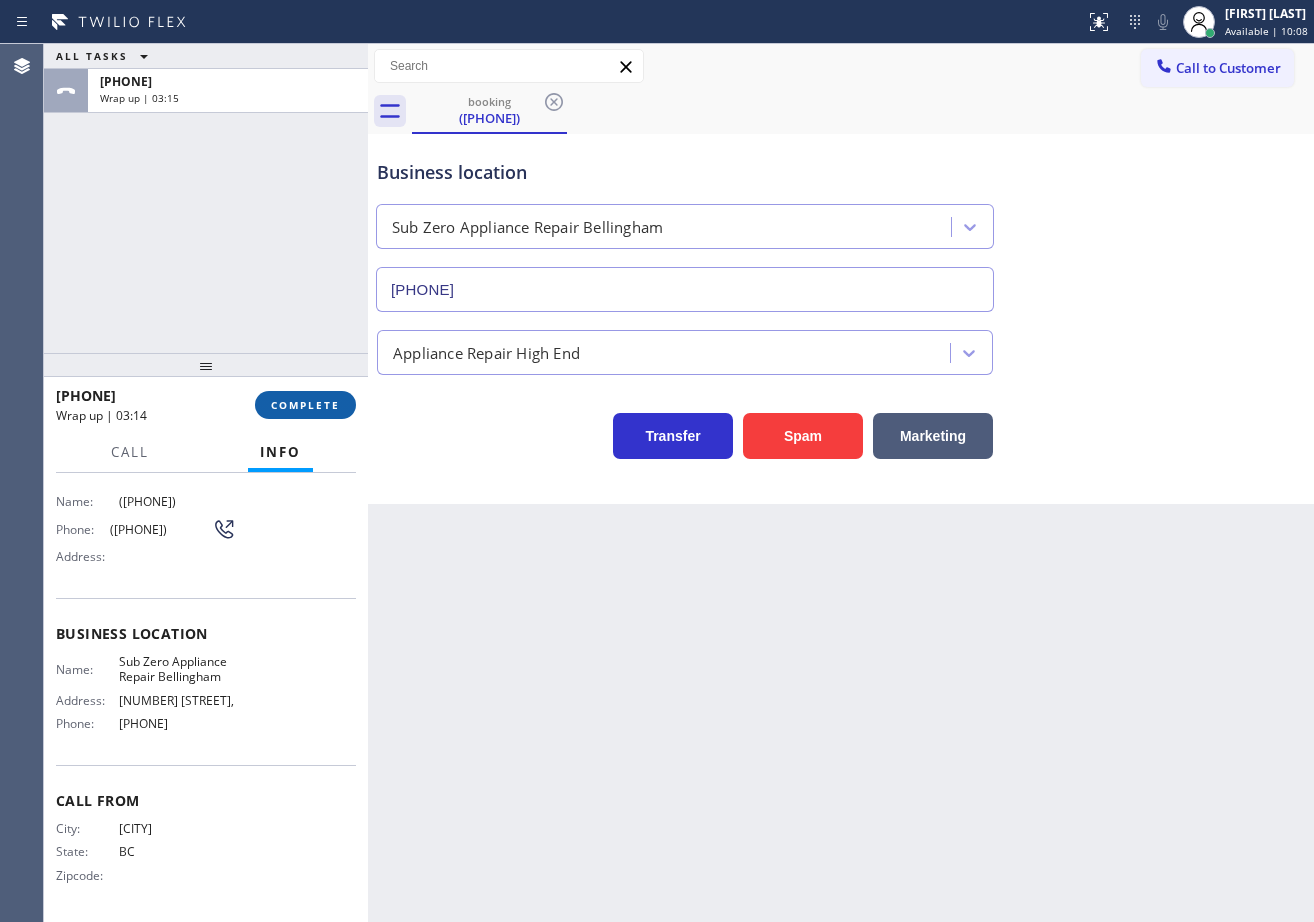 click on "COMPLETE" at bounding box center [305, 405] 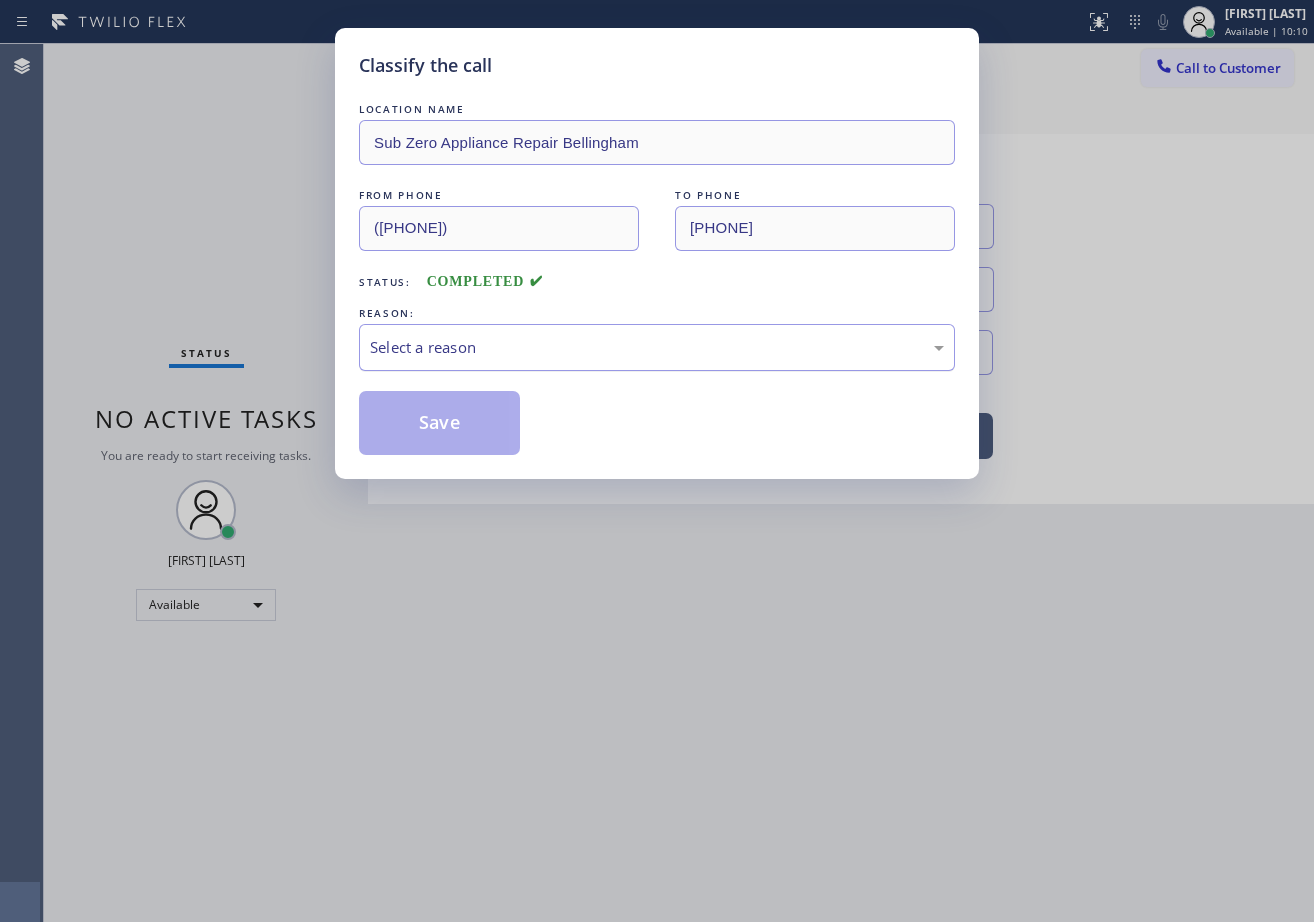 click on "Select a reason" at bounding box center (657, 347) 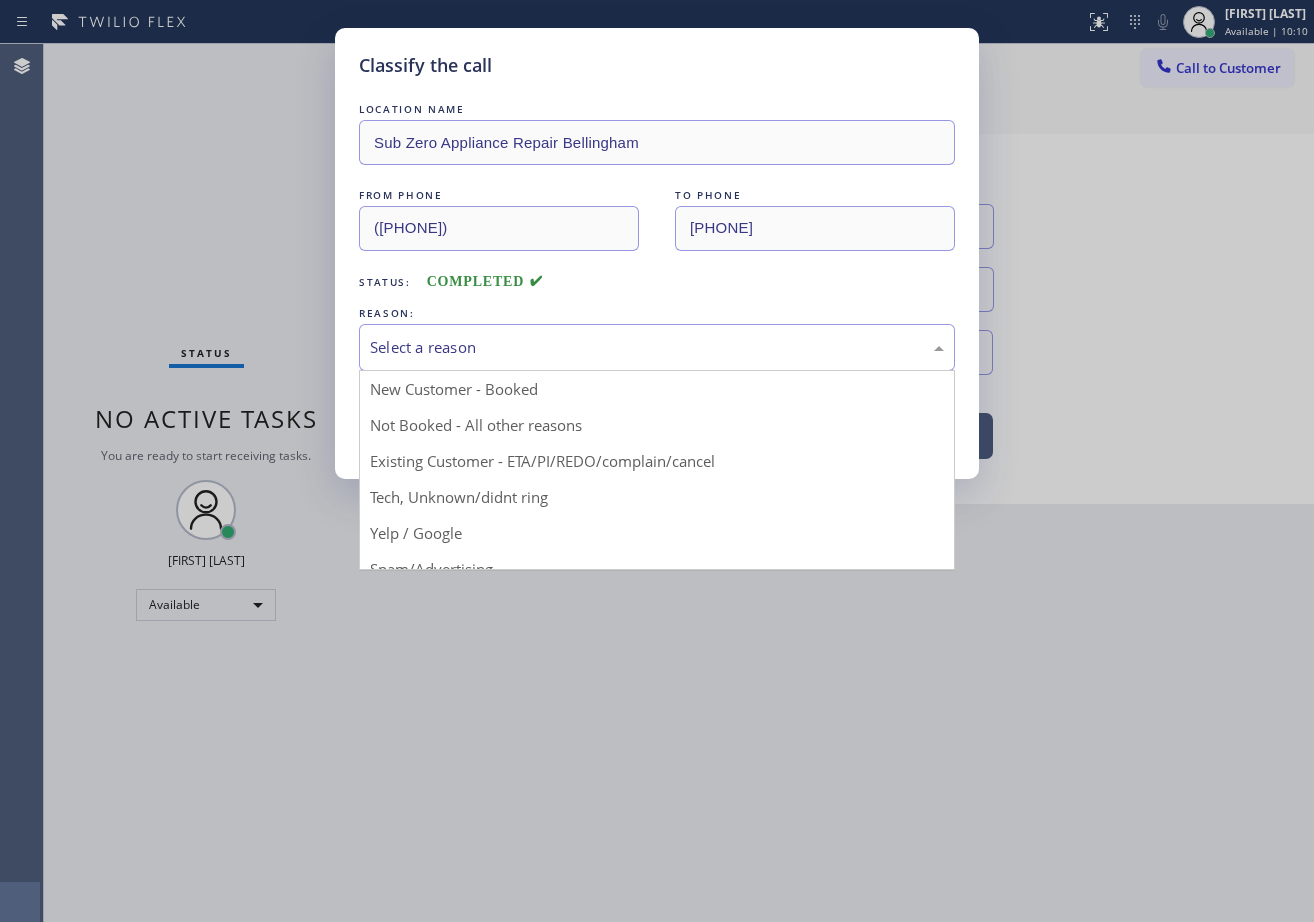click on "Save" at bounding box center [439, 423] 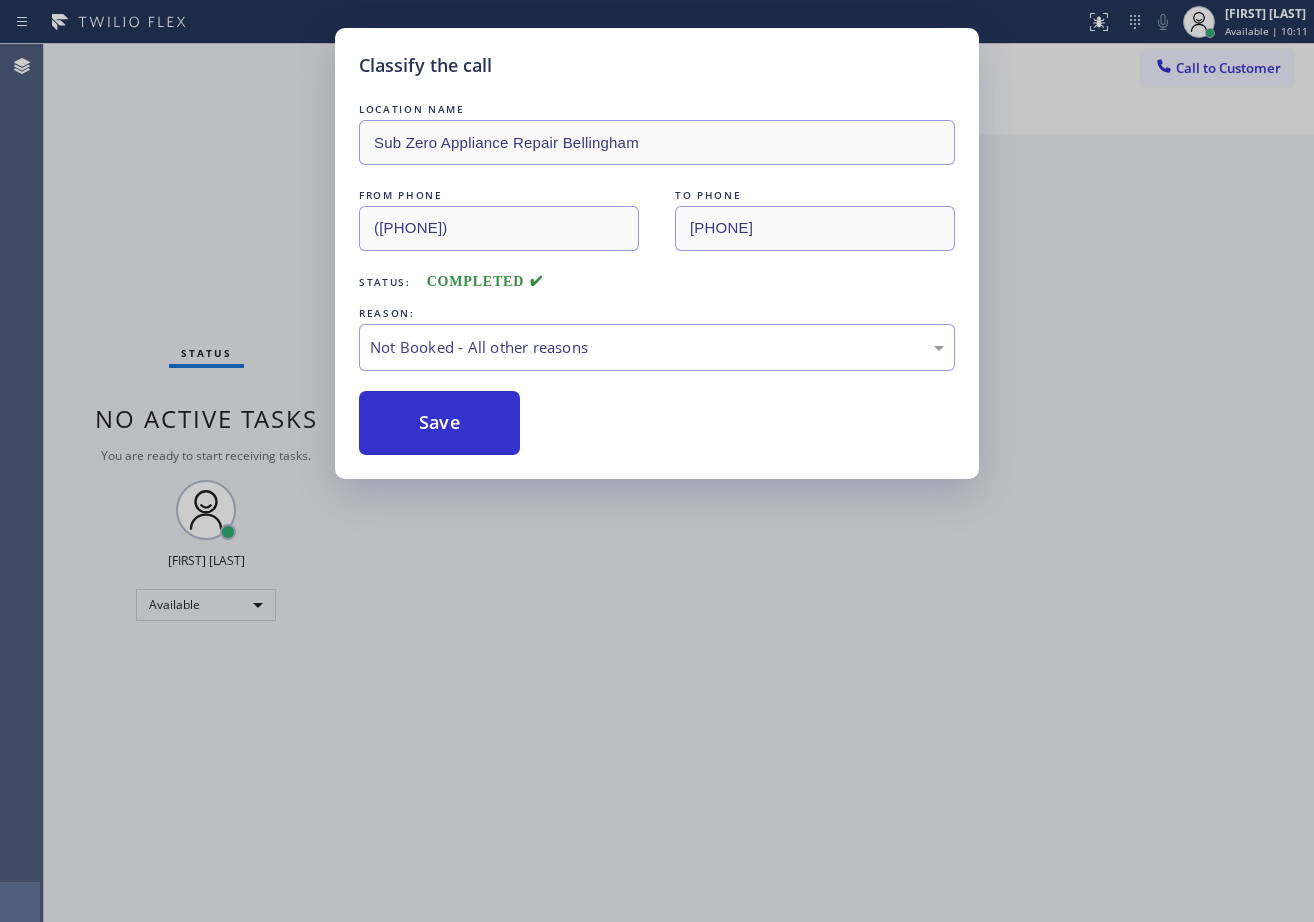 click on "Save" at bounding box center [439, 423] 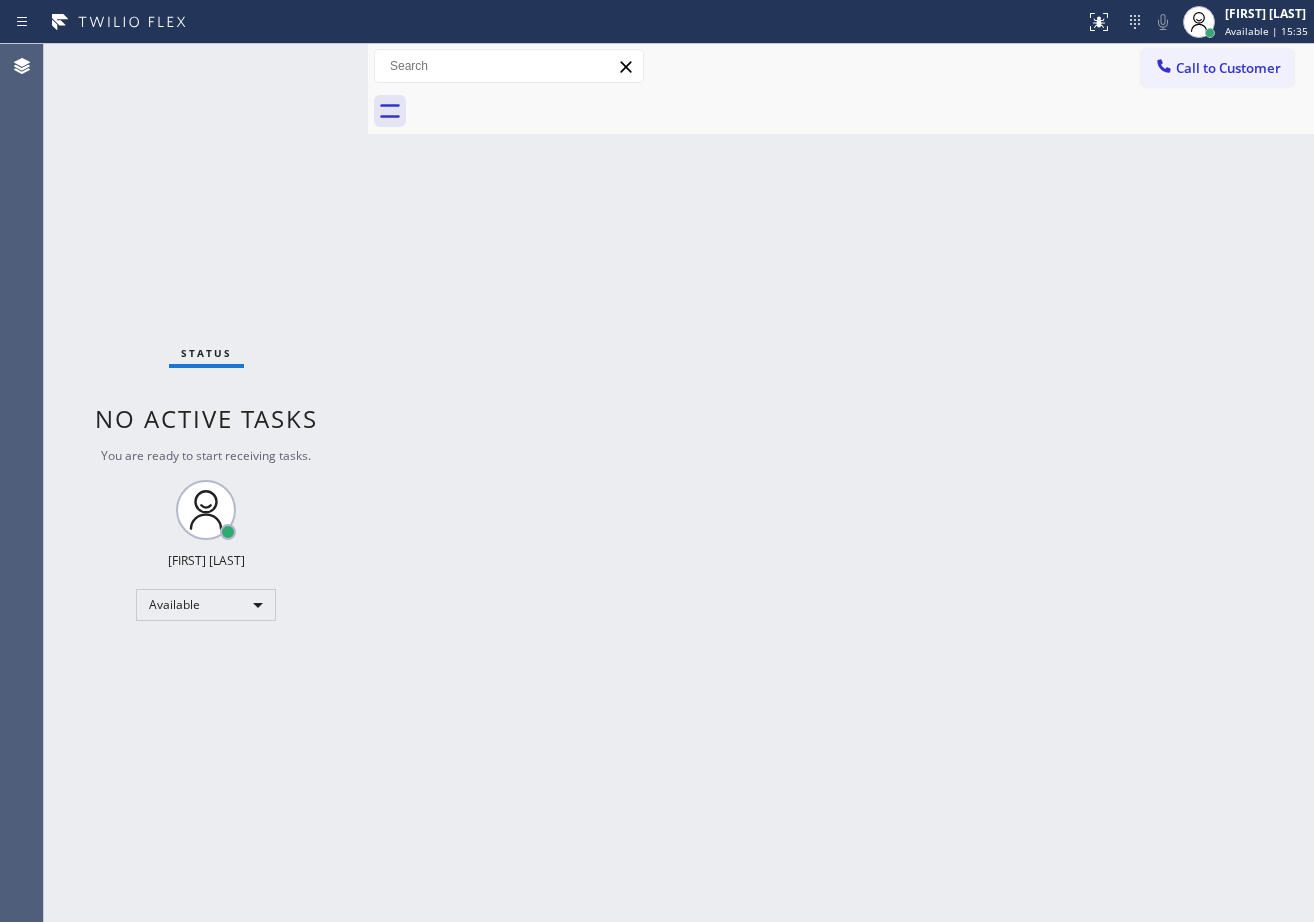 click on "Status   No active tasks     You are ready to start receiving tasks.   [FIRST] [LAST] Available" at bounding box center (206, 483) 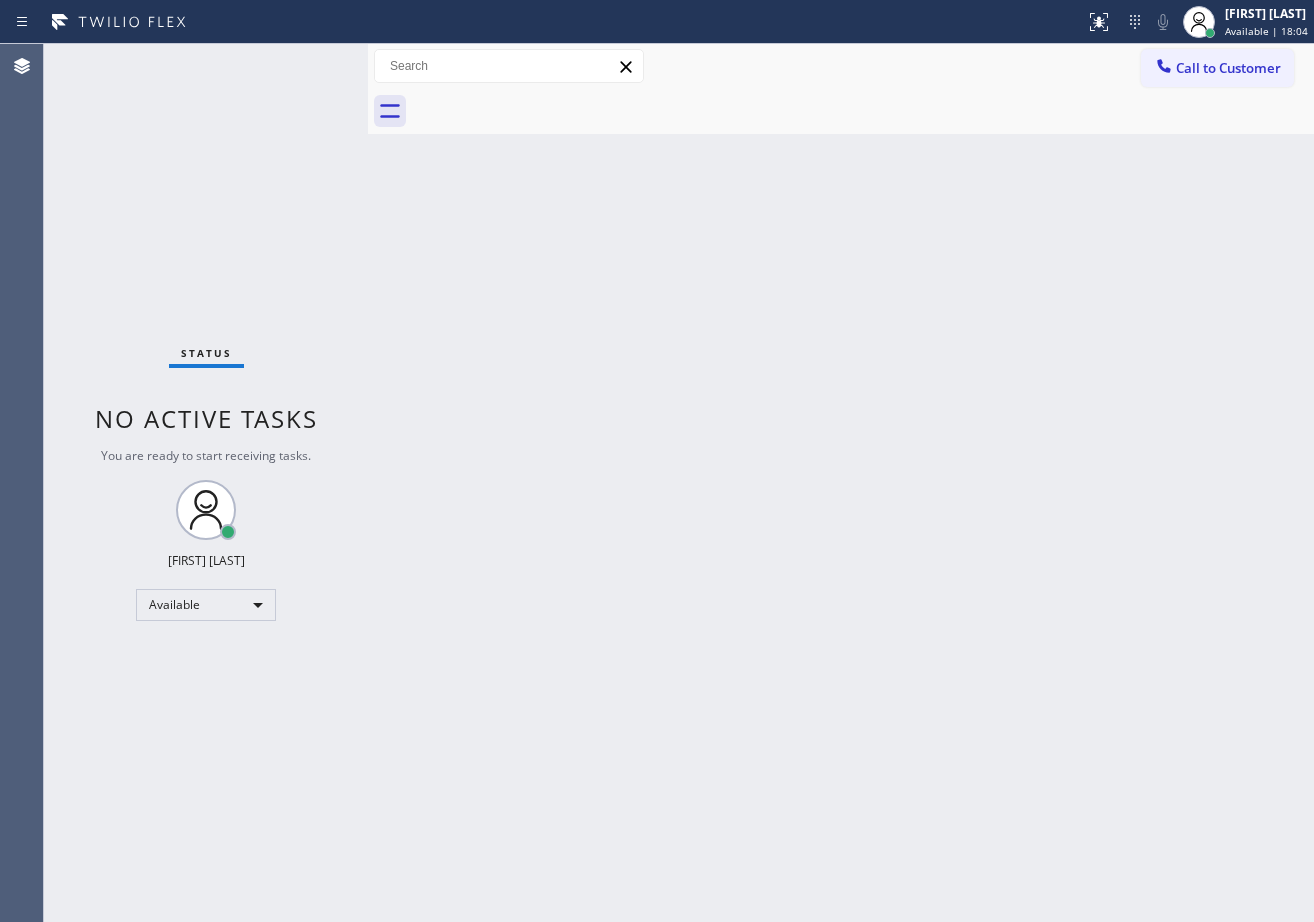 click on "Status   No active tasks     You are ready to start receiving tasks.   [FIRST] [LAST] Available" at bounding box center [206, 483] 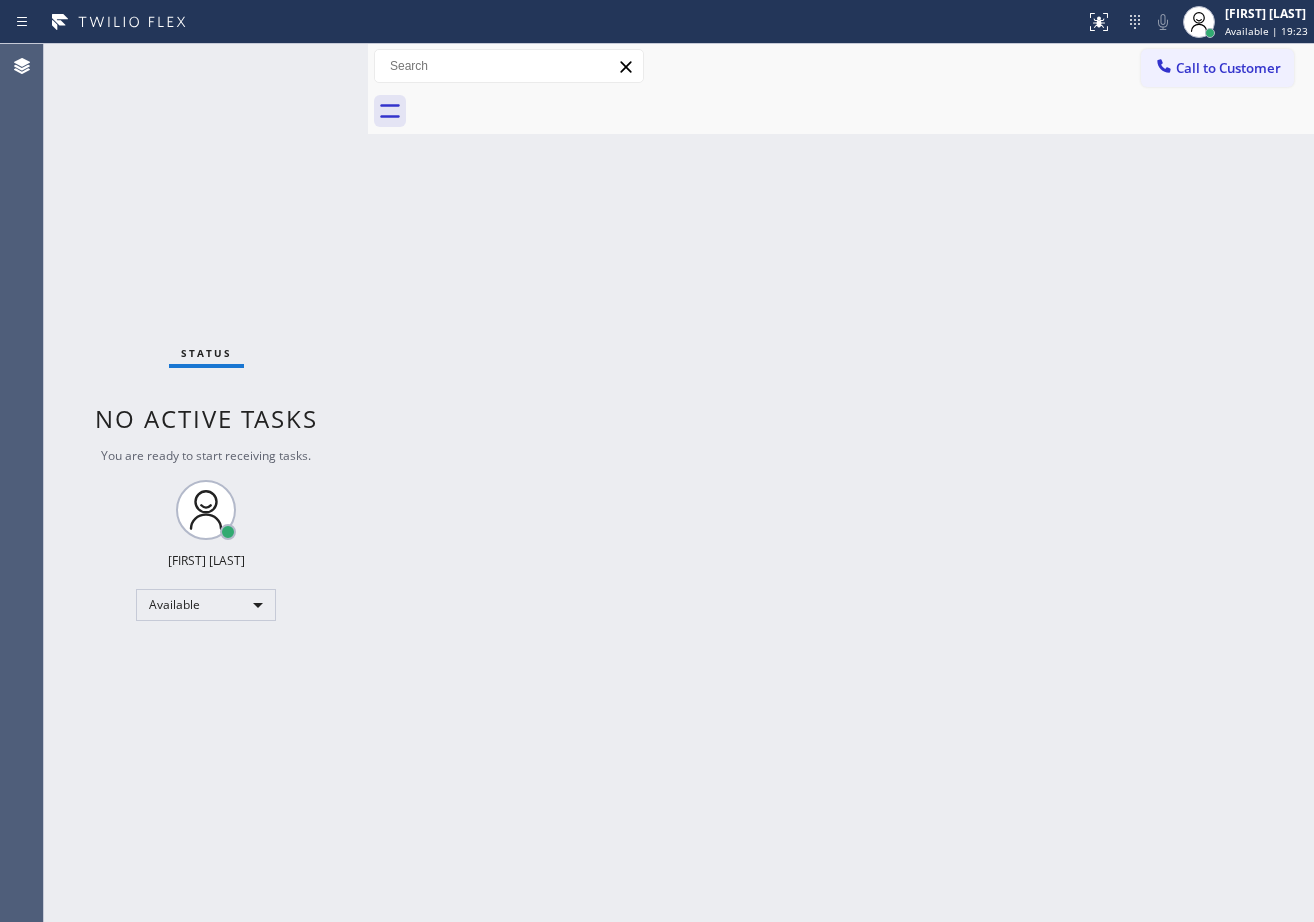 click on "Status   No active tasks     You are ready to start receiving tasks.   [FIRST] [LAST] Available" at bounding box center [206, 483] 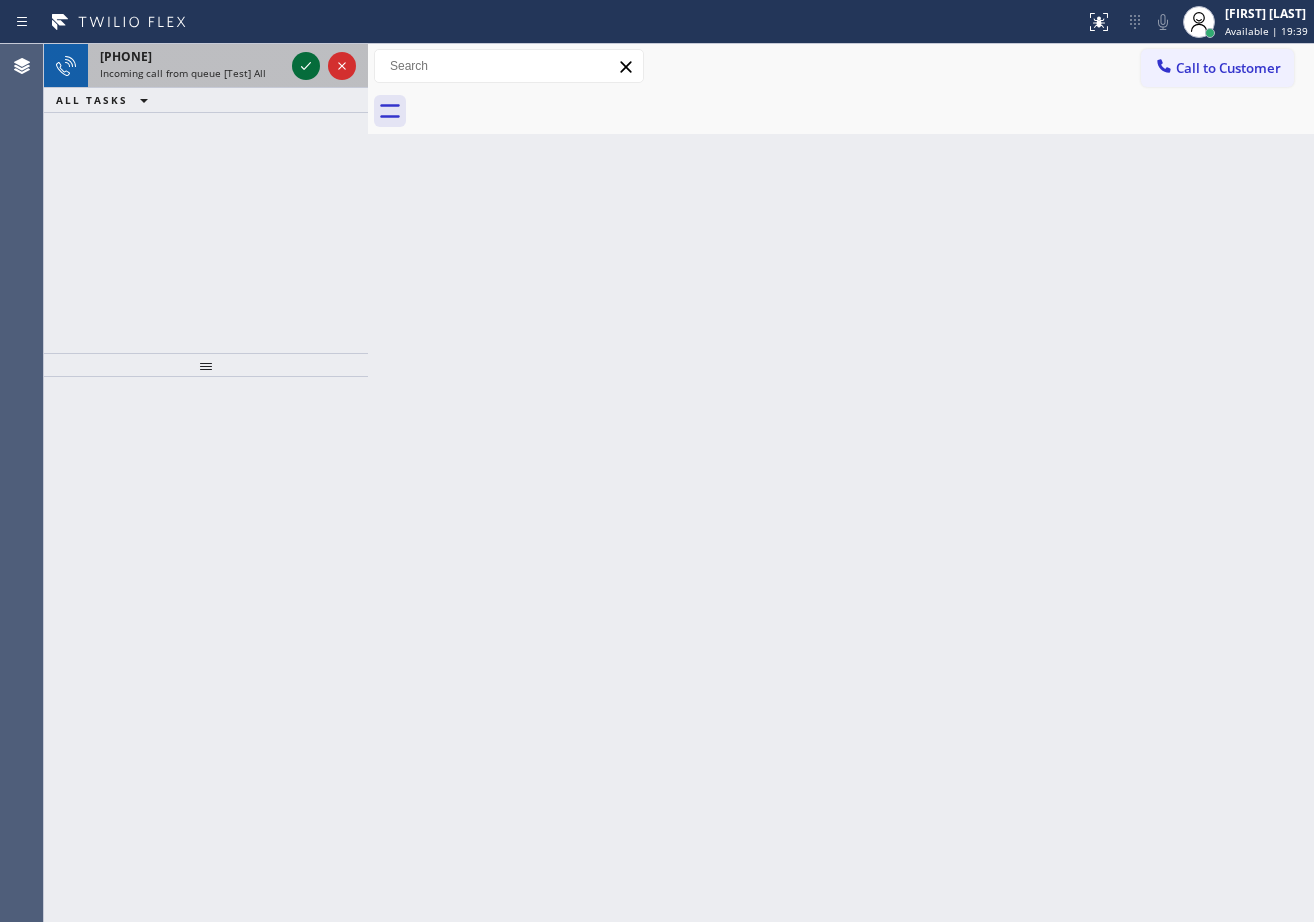 click 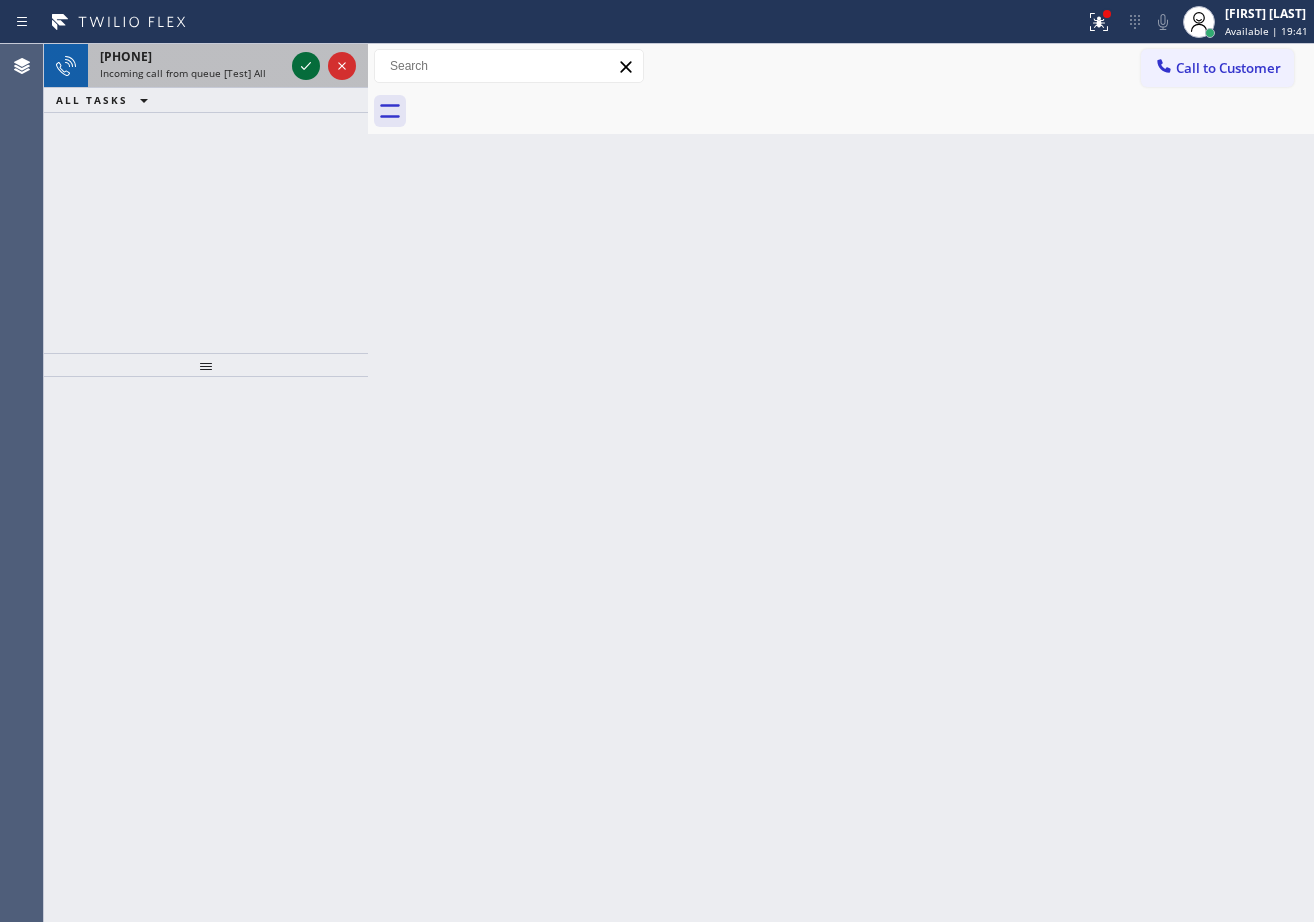 click 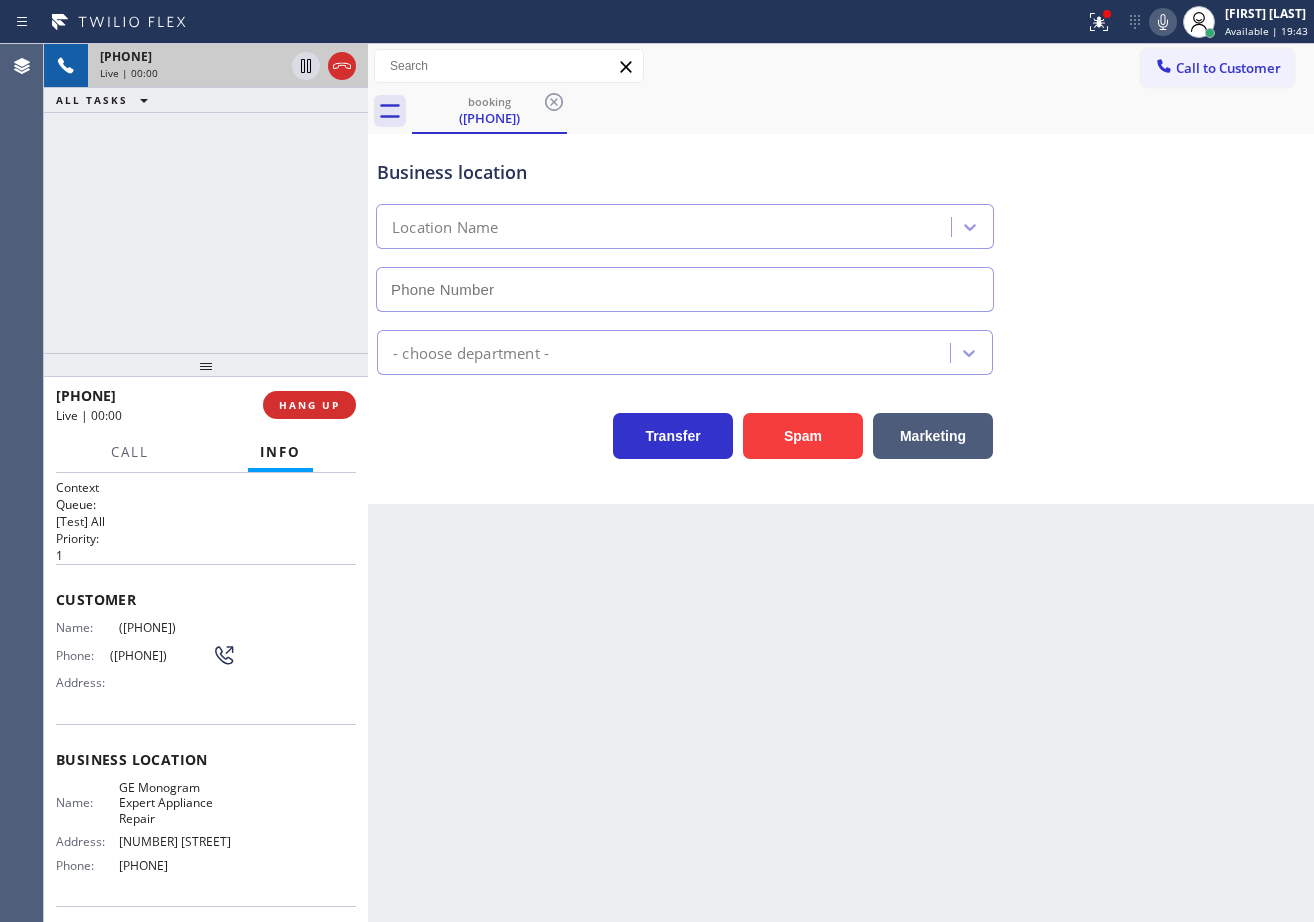 type on "[PHONE]" 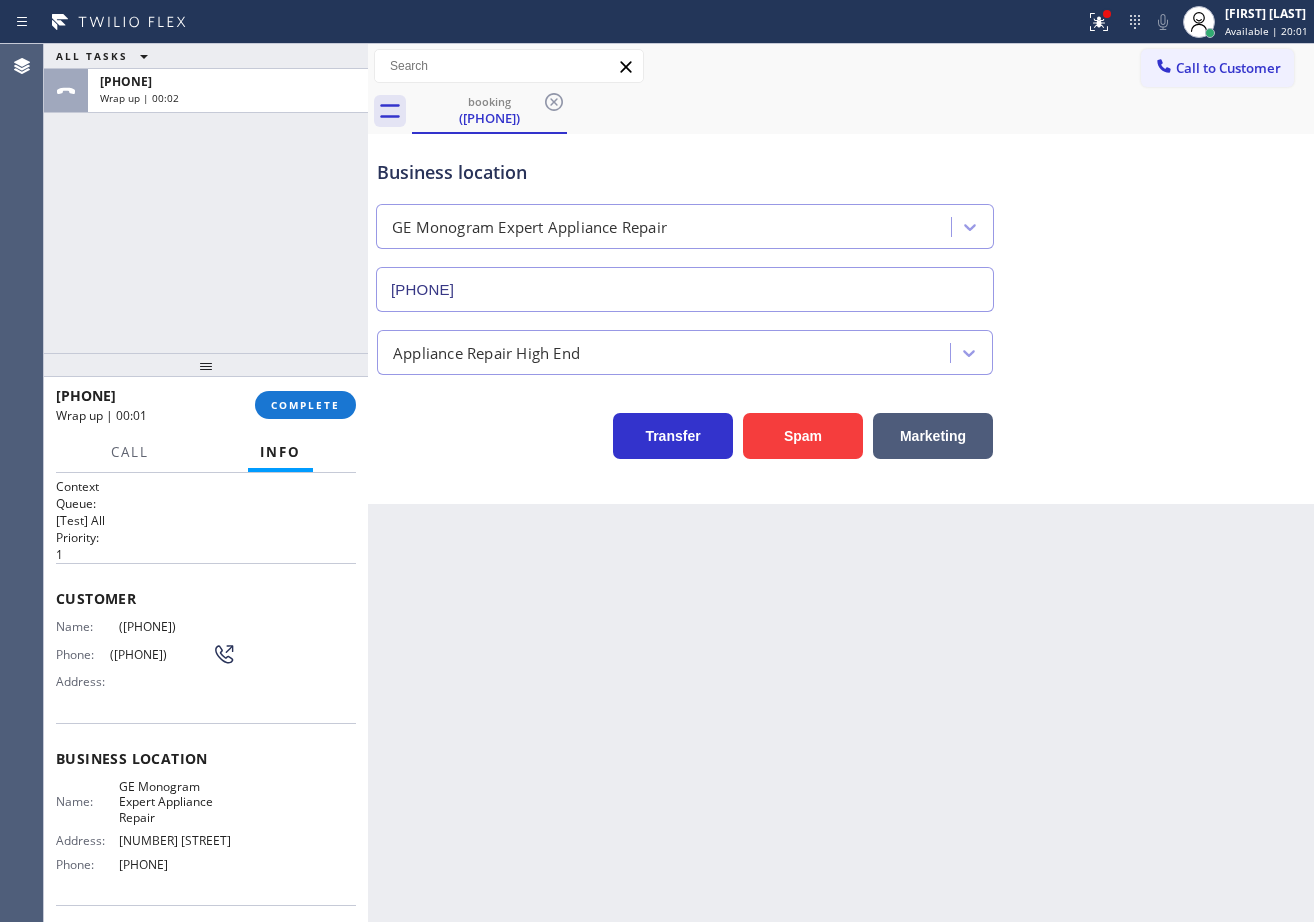 scroll, scrollTop: 0, scrollLeft: 0, axis: both 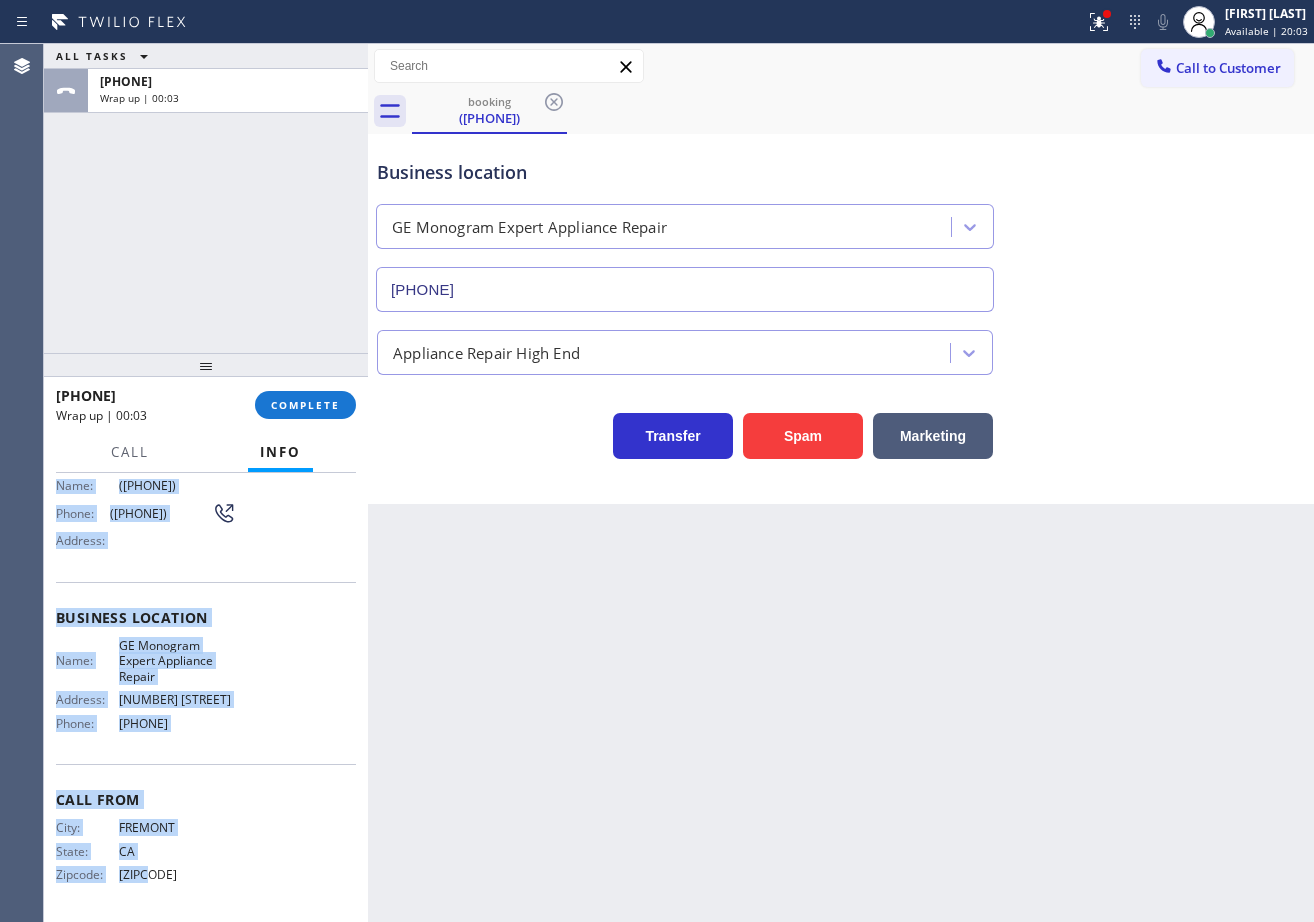 drag, startPoint x: 55, startPoint y: 593, endPoint x: 221, endPoint y: 737, distance: 219.75441 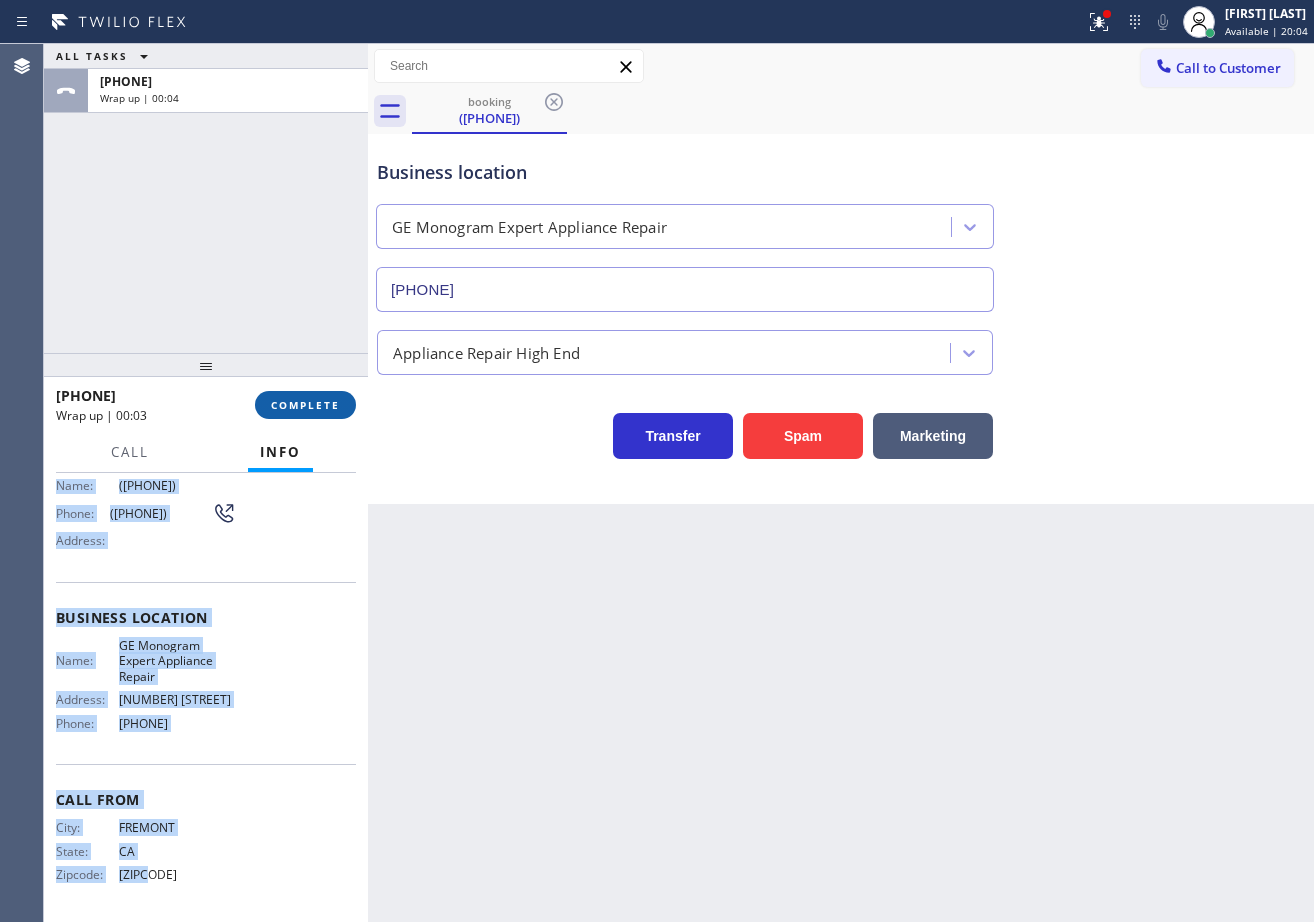 type 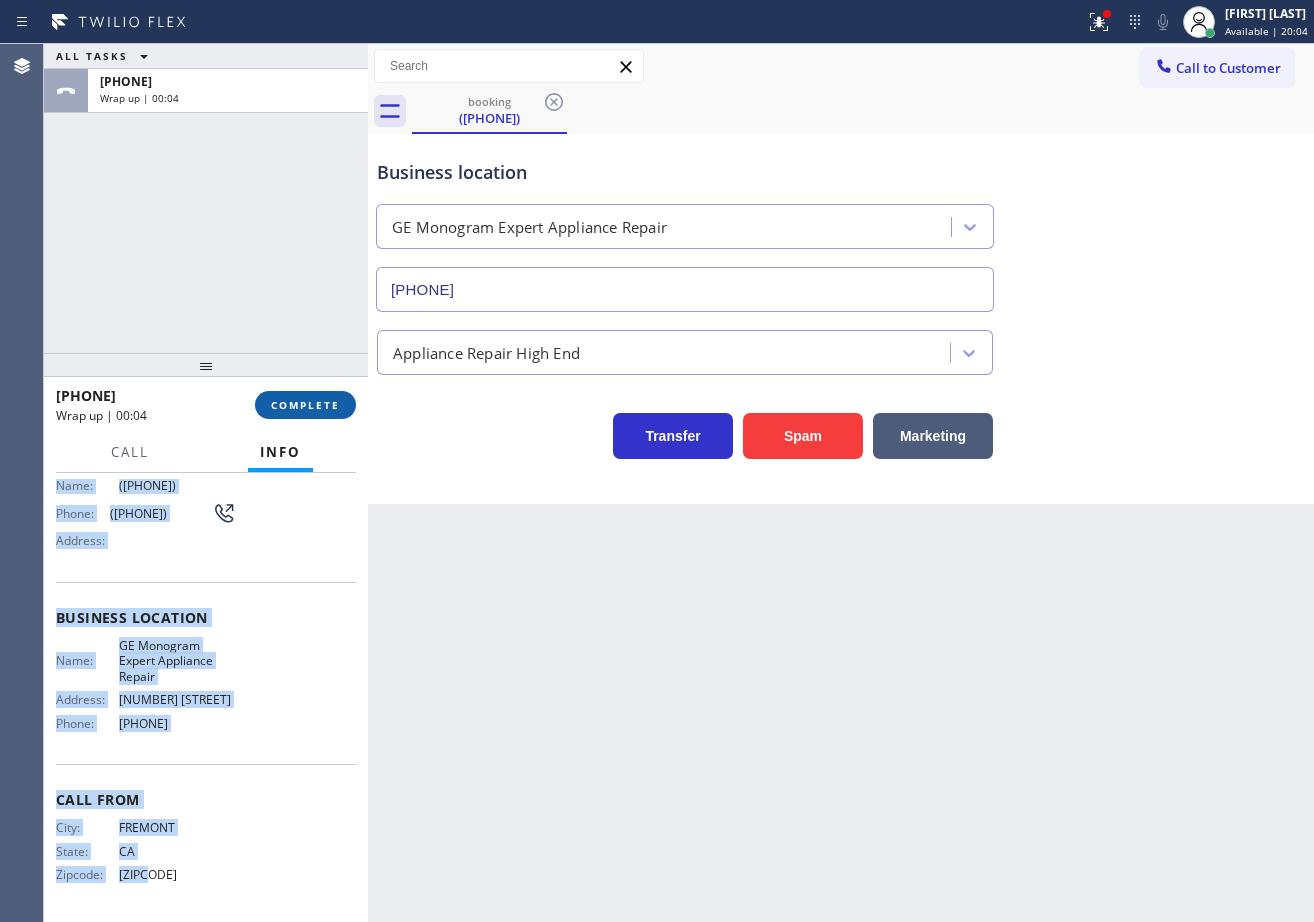 click on "COMPLETE" at bounding box center [305, 405] 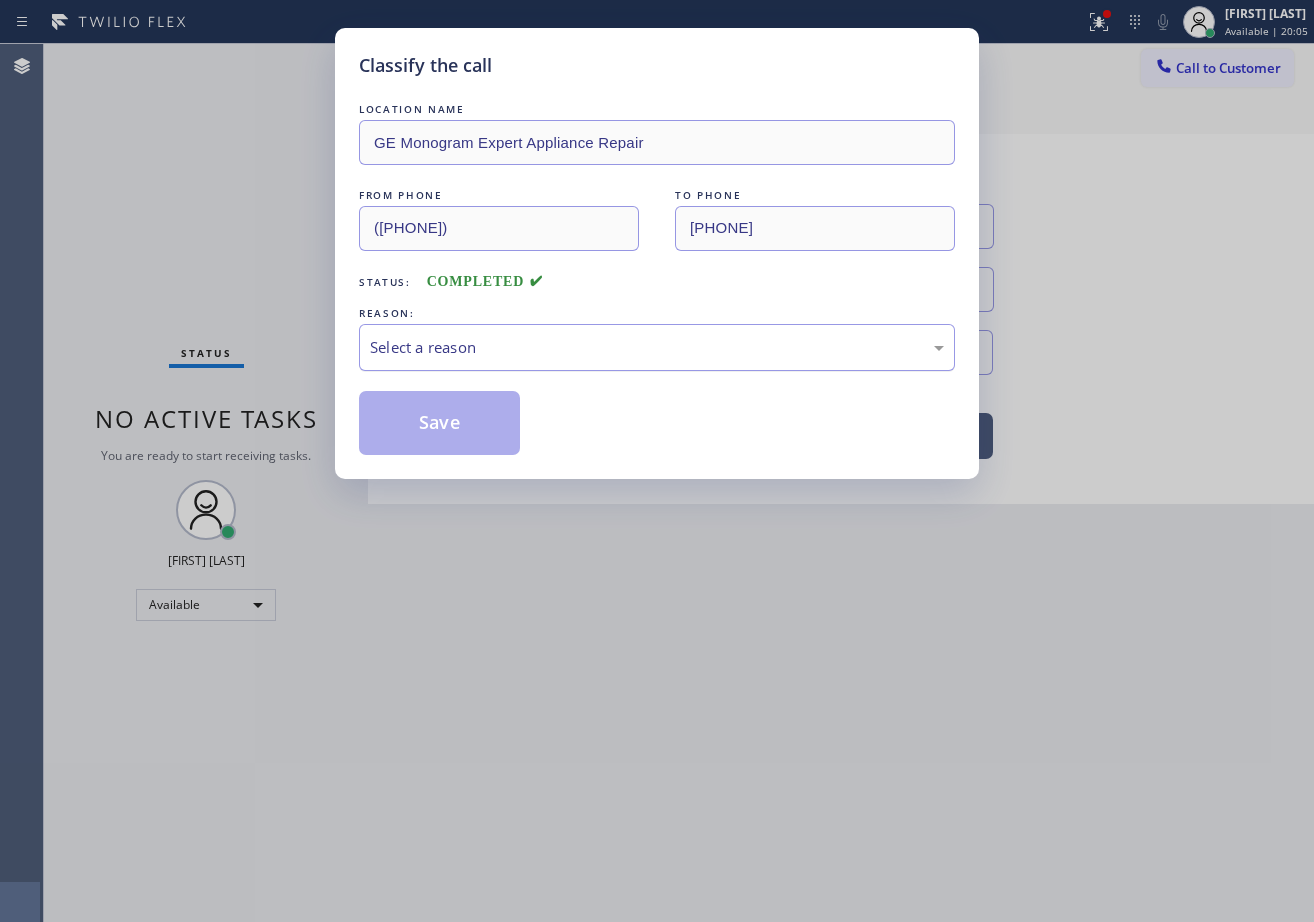 click on "Select a reason" at bounding box center [657, 347] 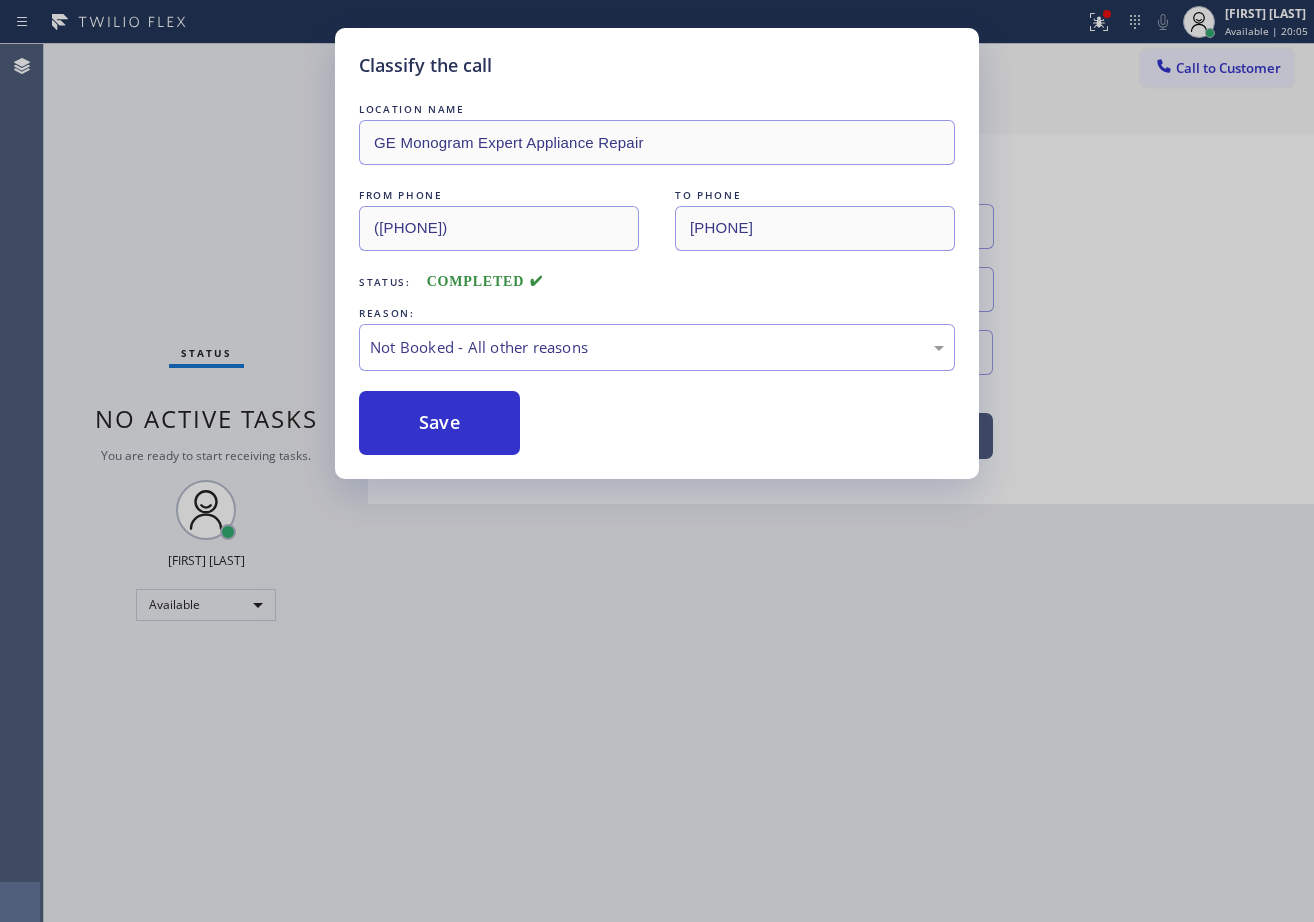 click on "Save" at bounding box center [439, 423] 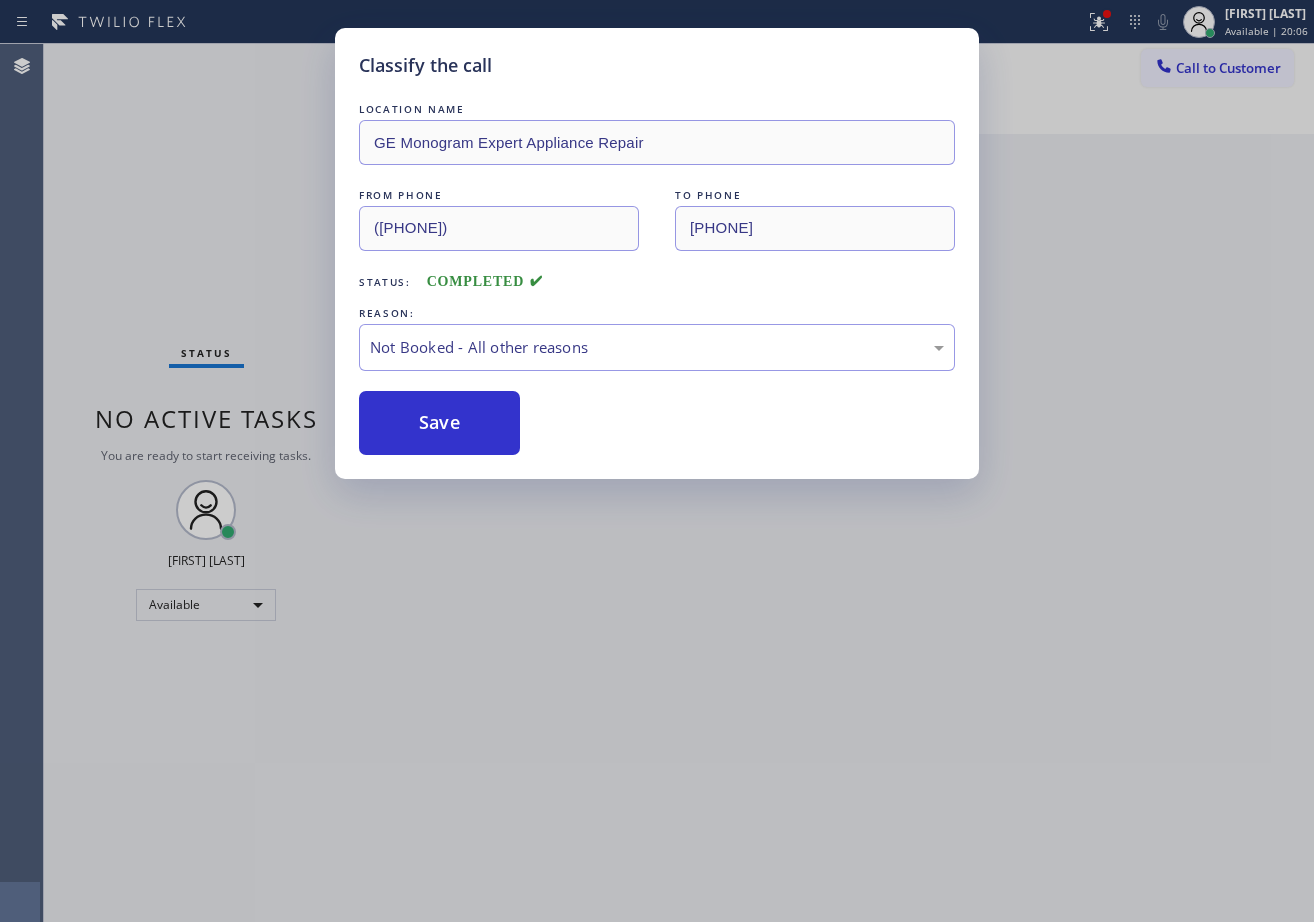 click on "Save" at bounding box center (439, 423) 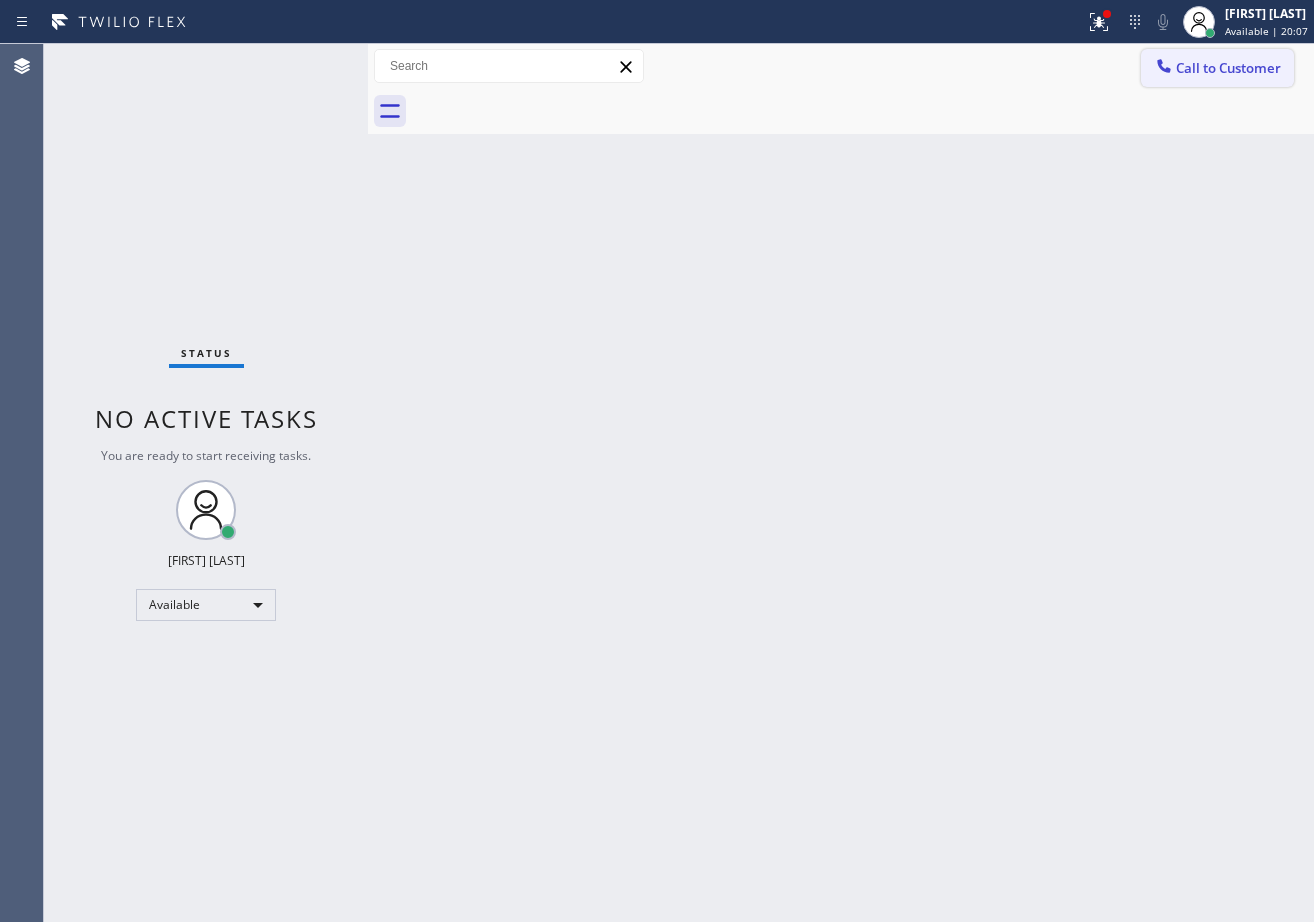 click on "Call to Customer" at bounding box center [1228, 68] 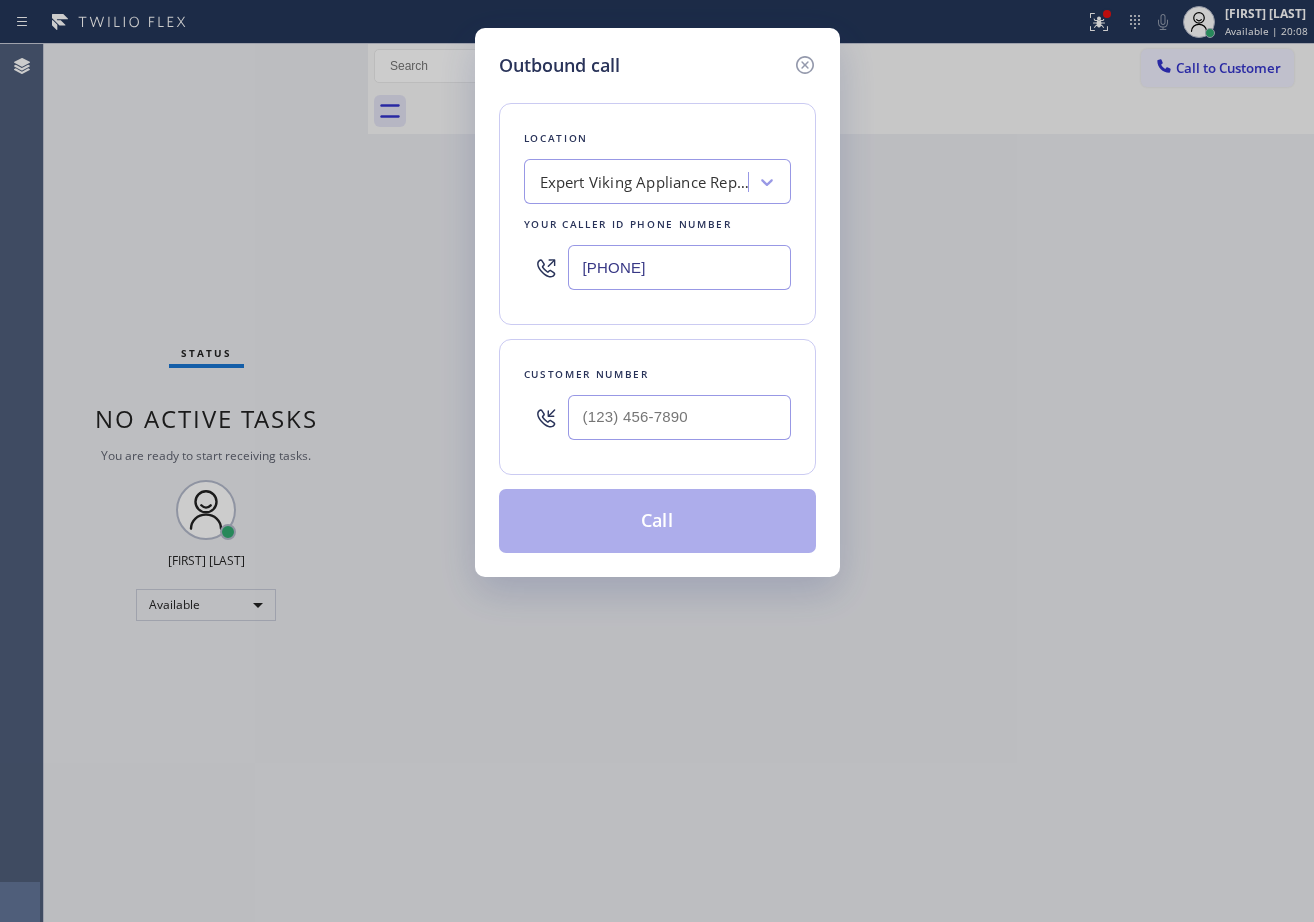 click at bounding box center (679, 417) 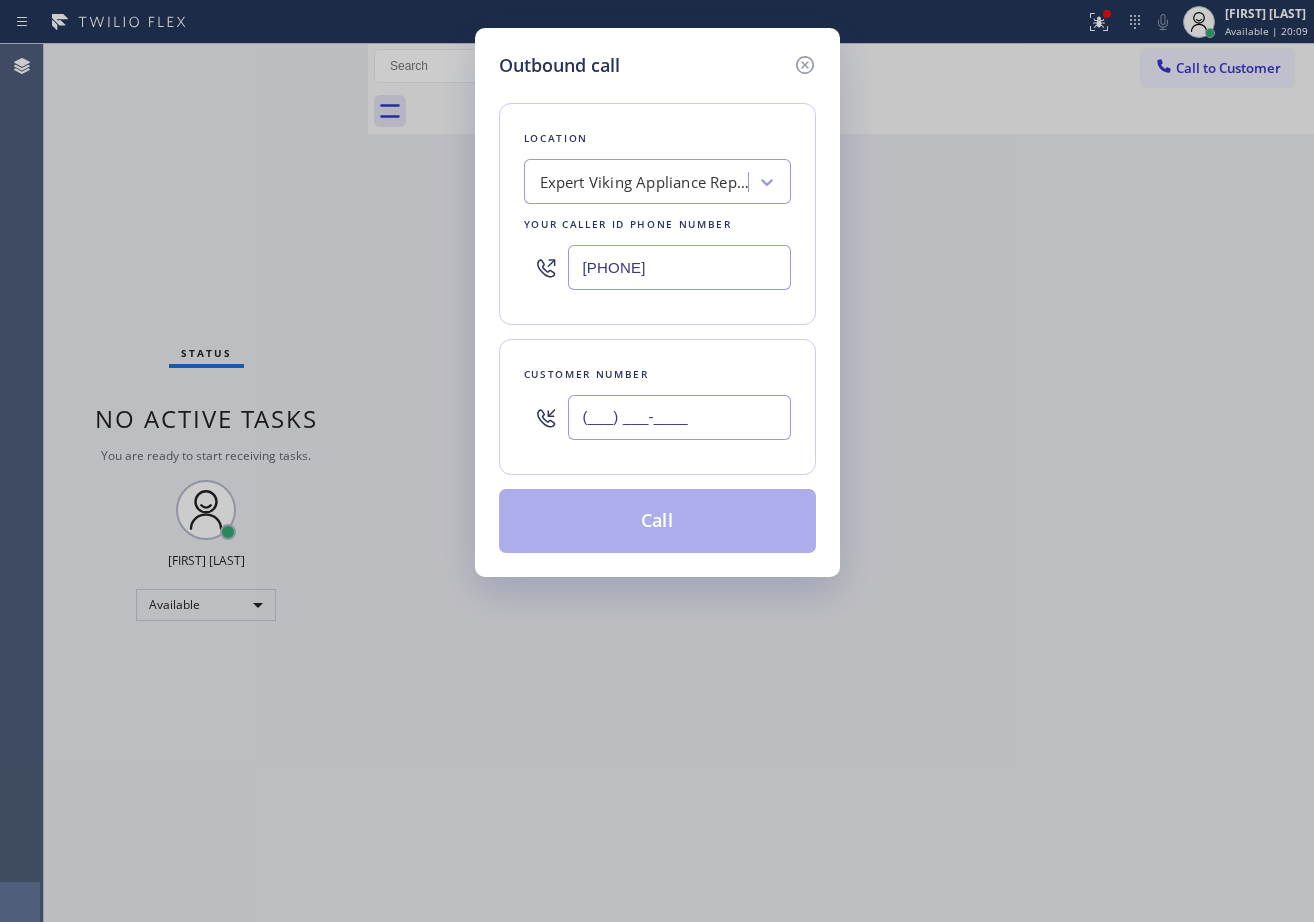 click on "(___) ___-____" at bounding box center (679, 417) 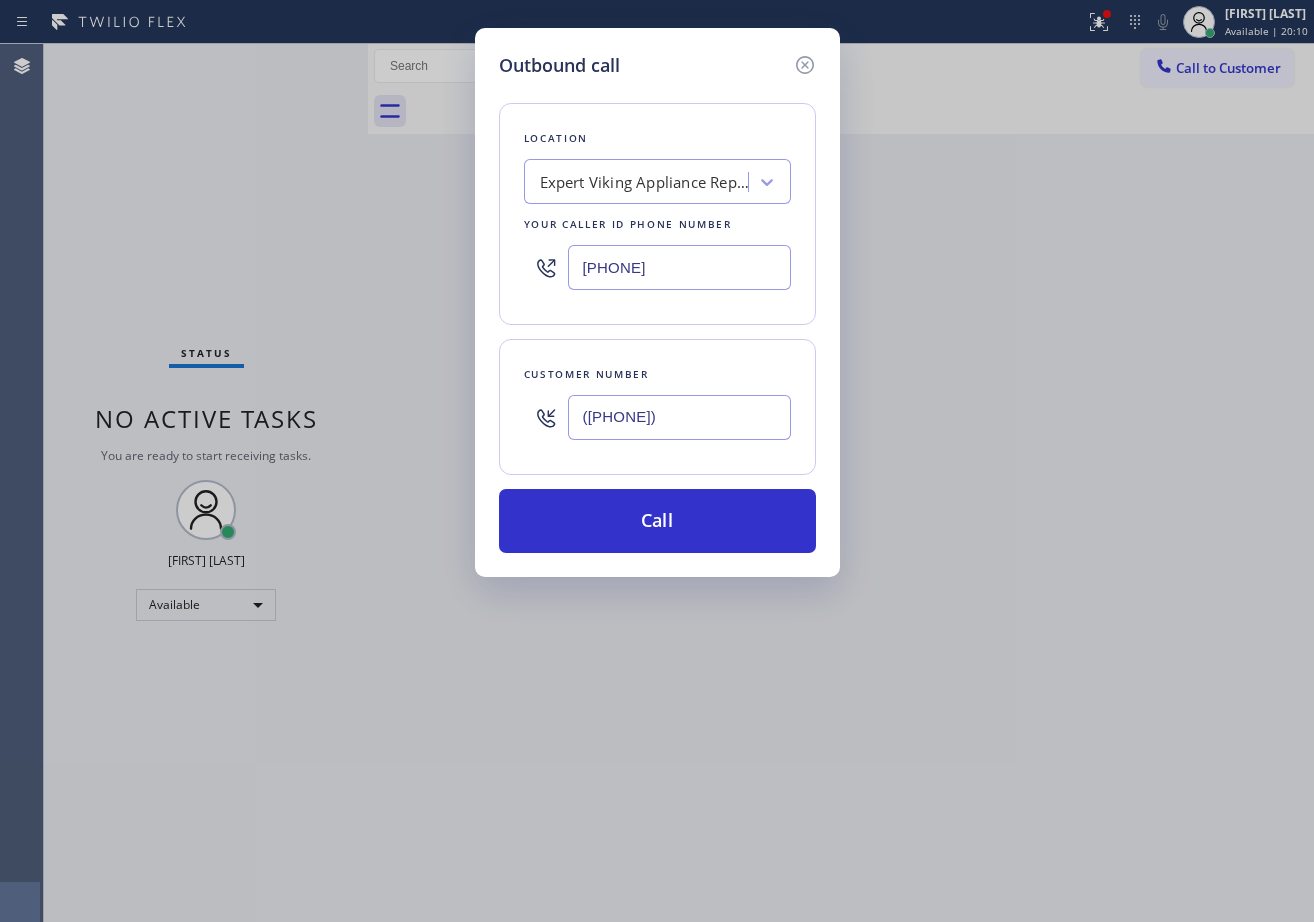 type on "([PHONE])" 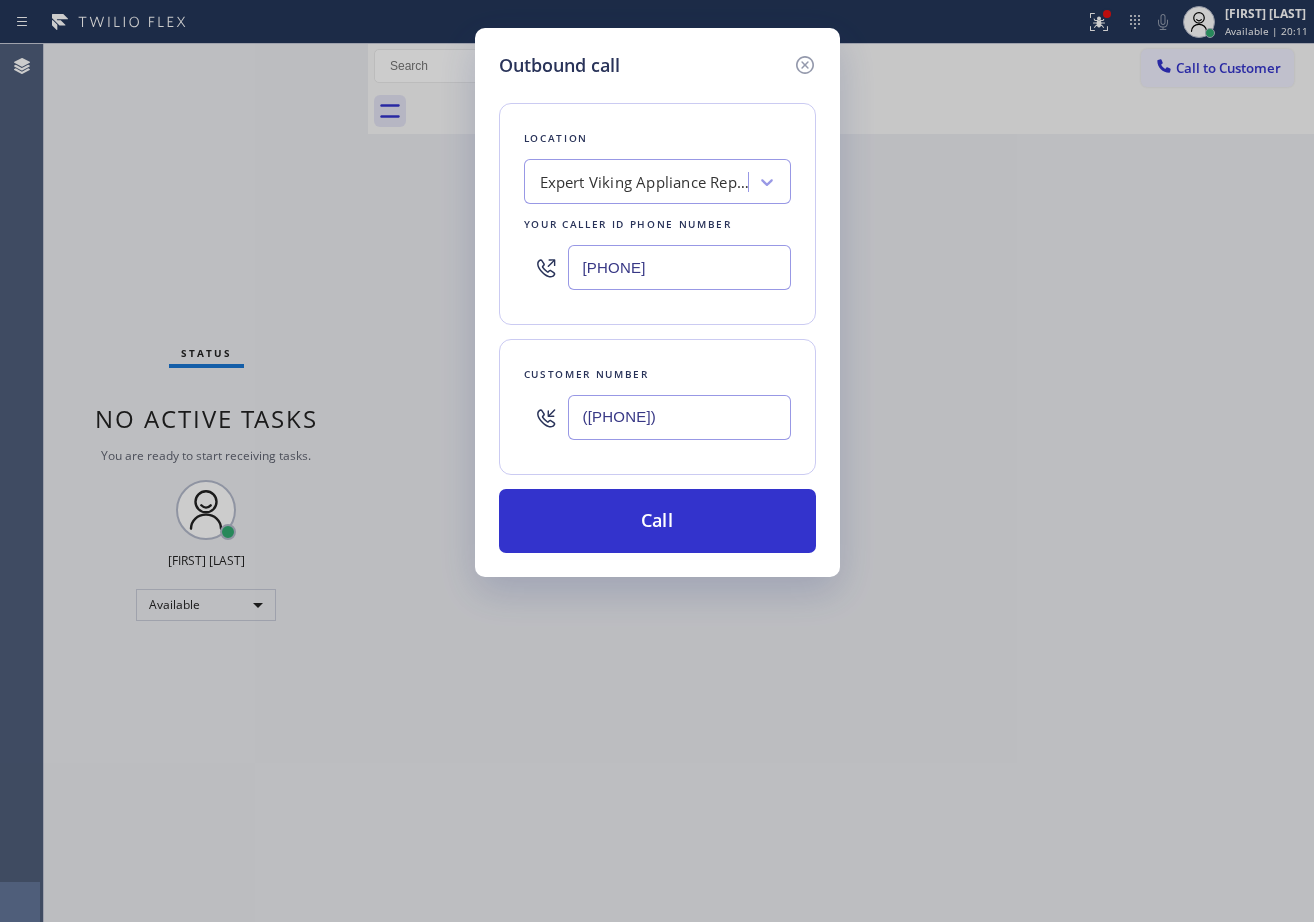click on "[PHONE]" at bounding box center [679, 267] 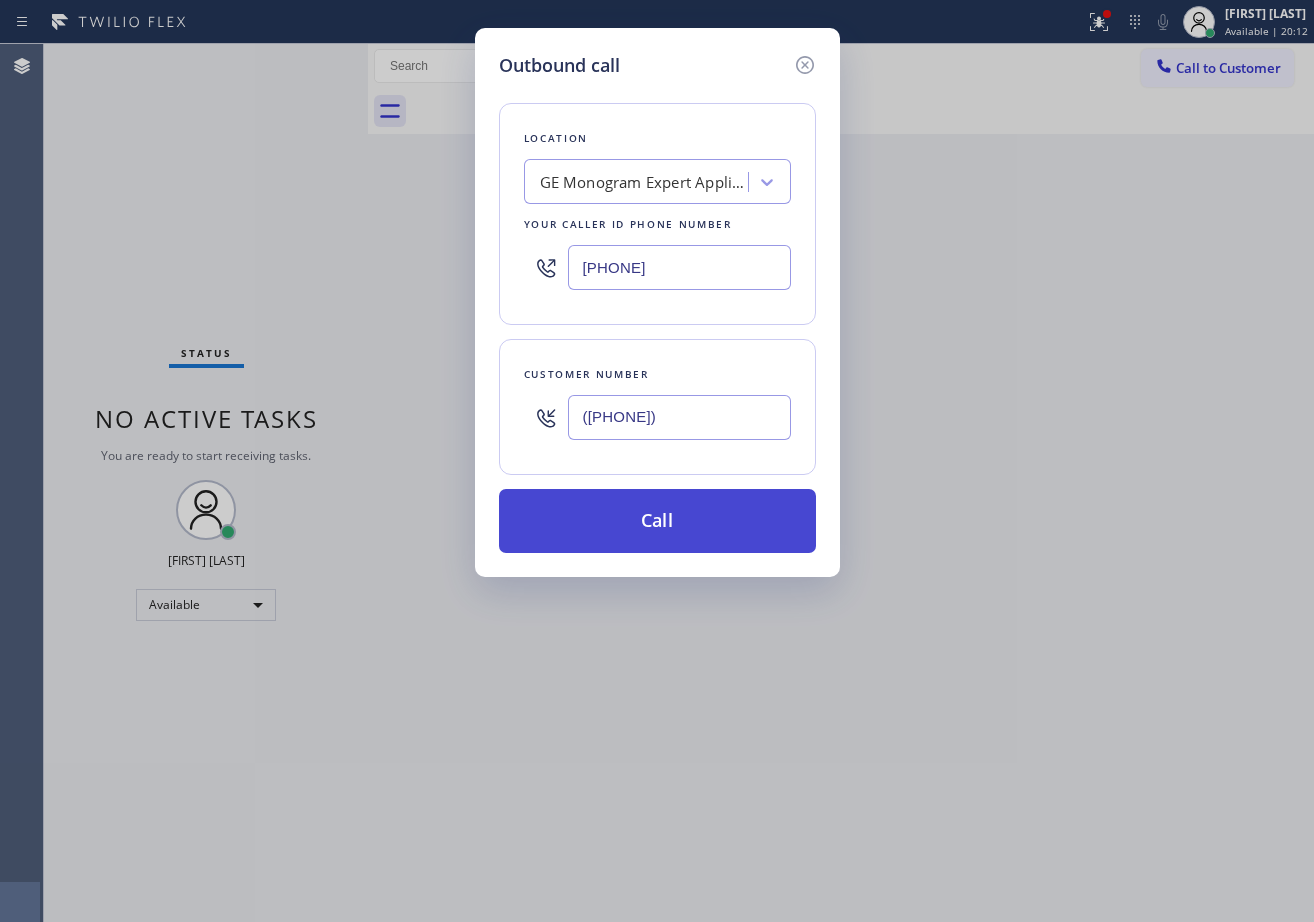 type on "[PHONE]" 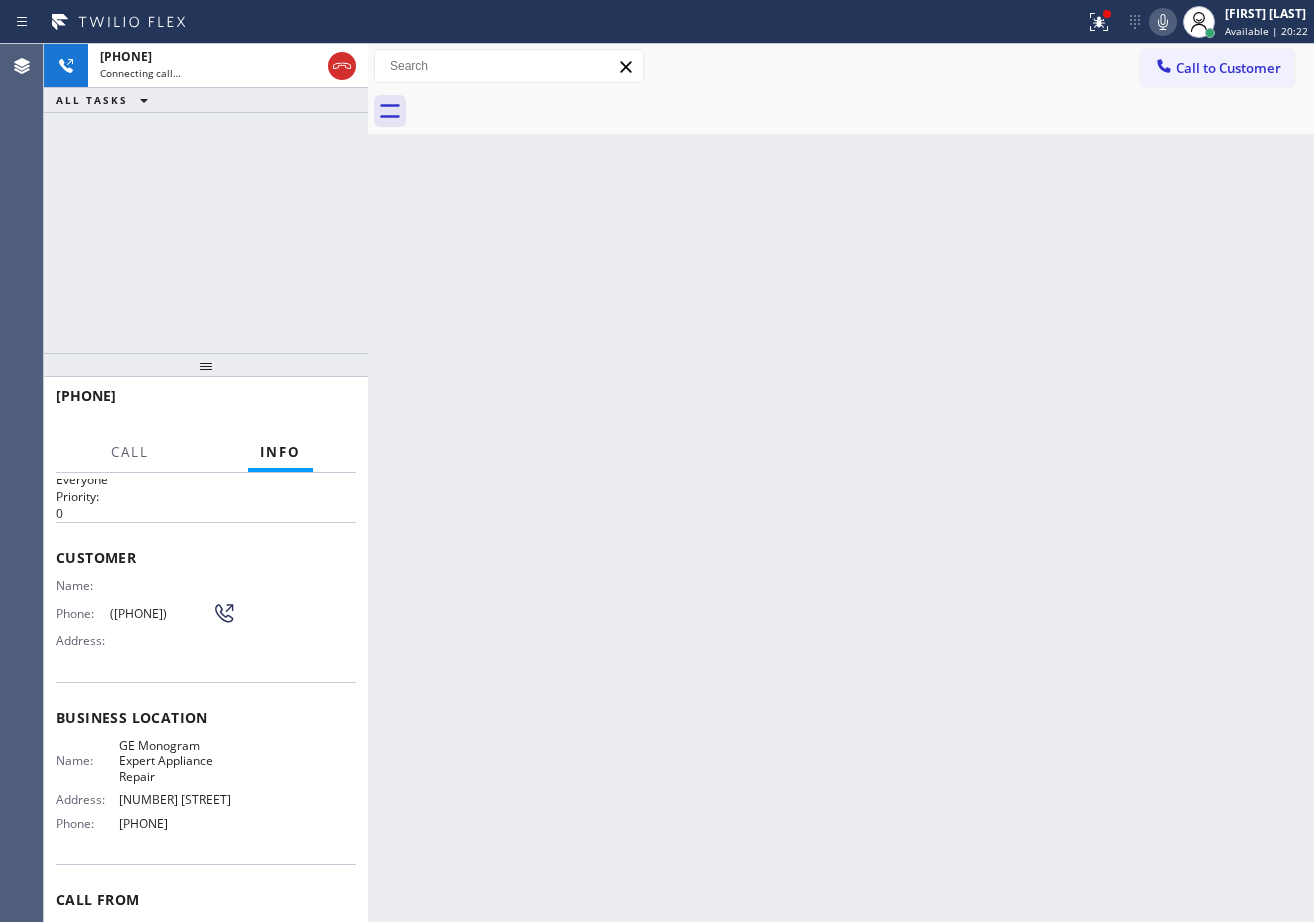 scroll, scrollTop: 0, scrollLeft: 0, axis: both 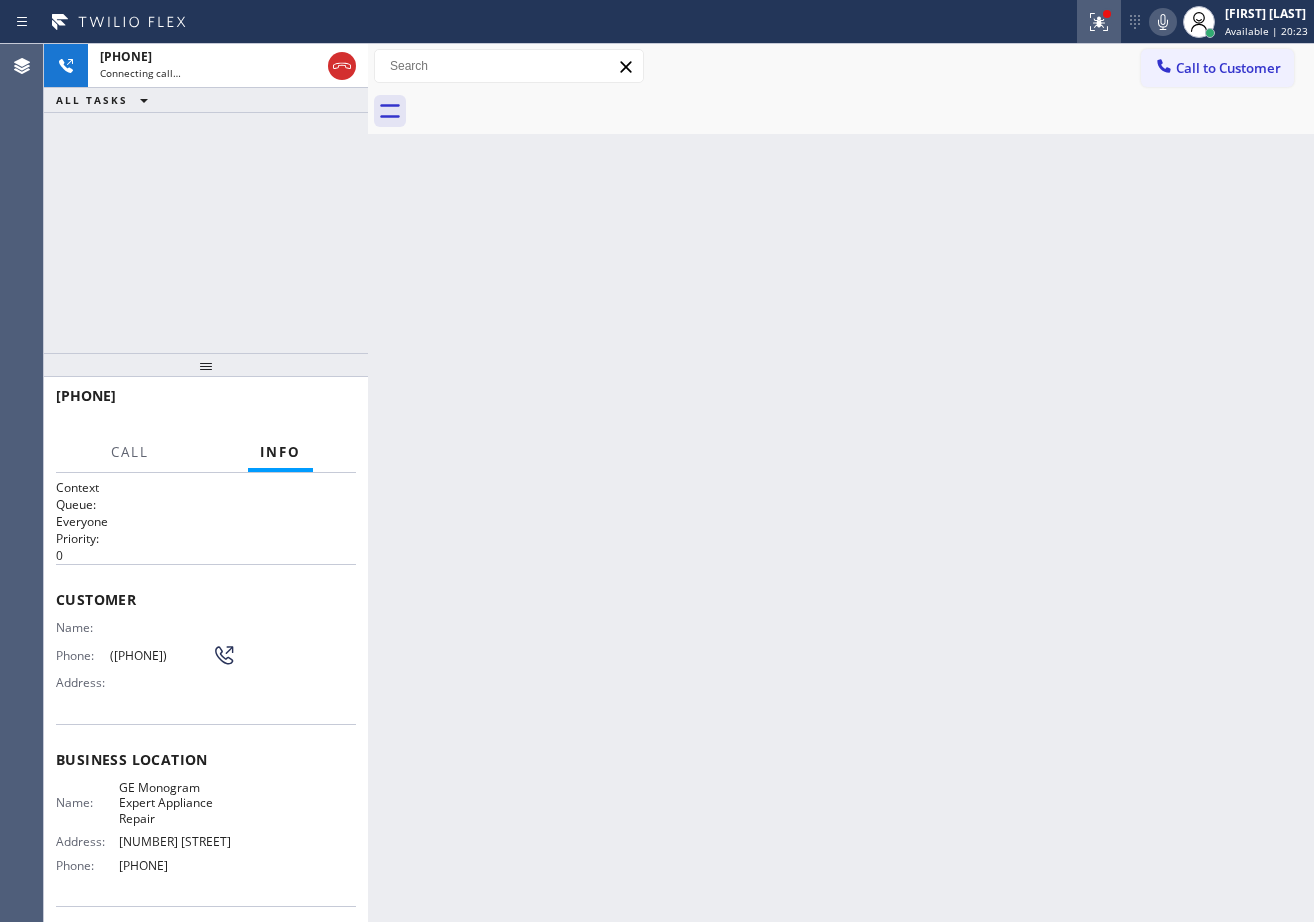 click 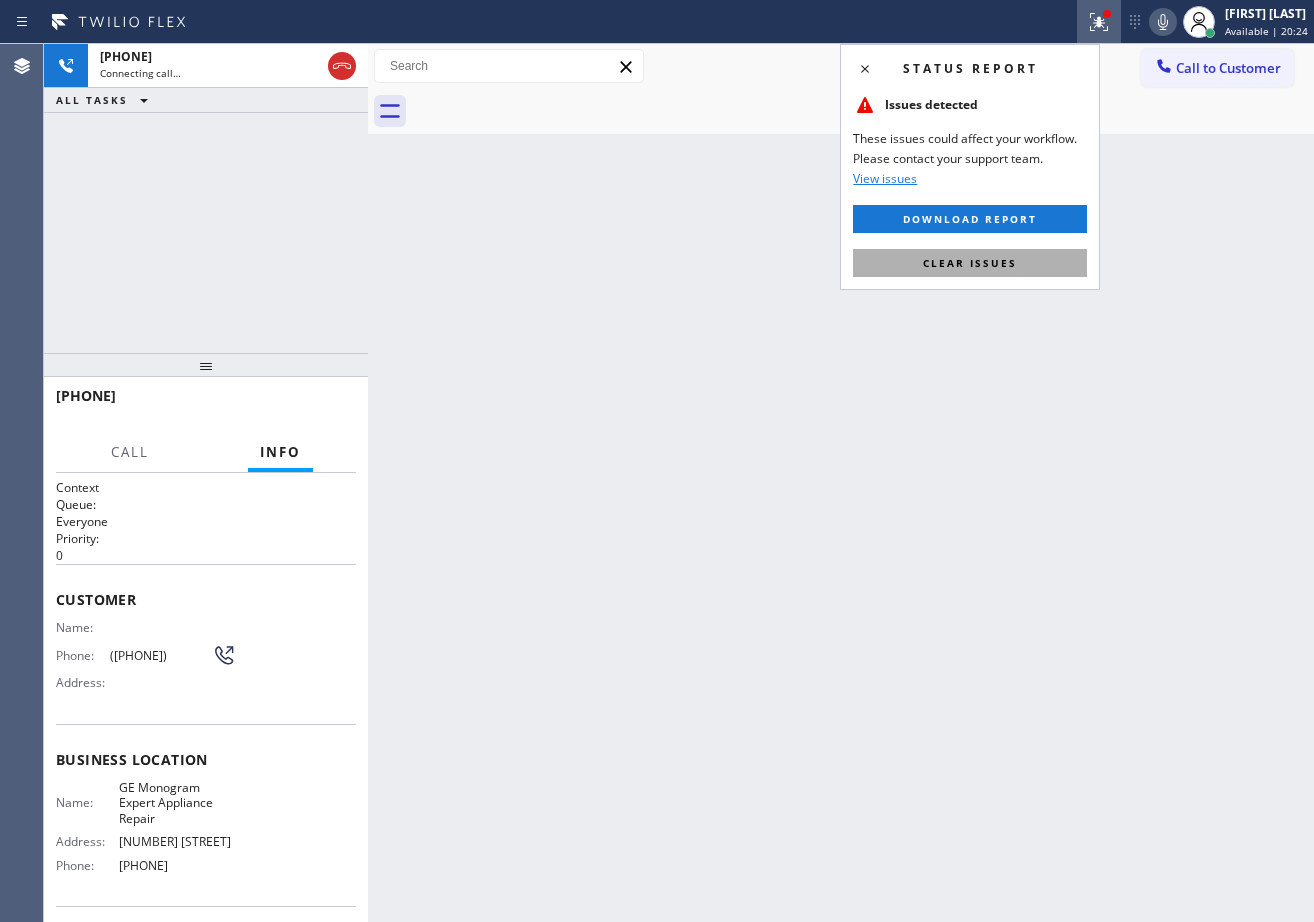 click on "Clear issues" at bounding box center [970, 263] 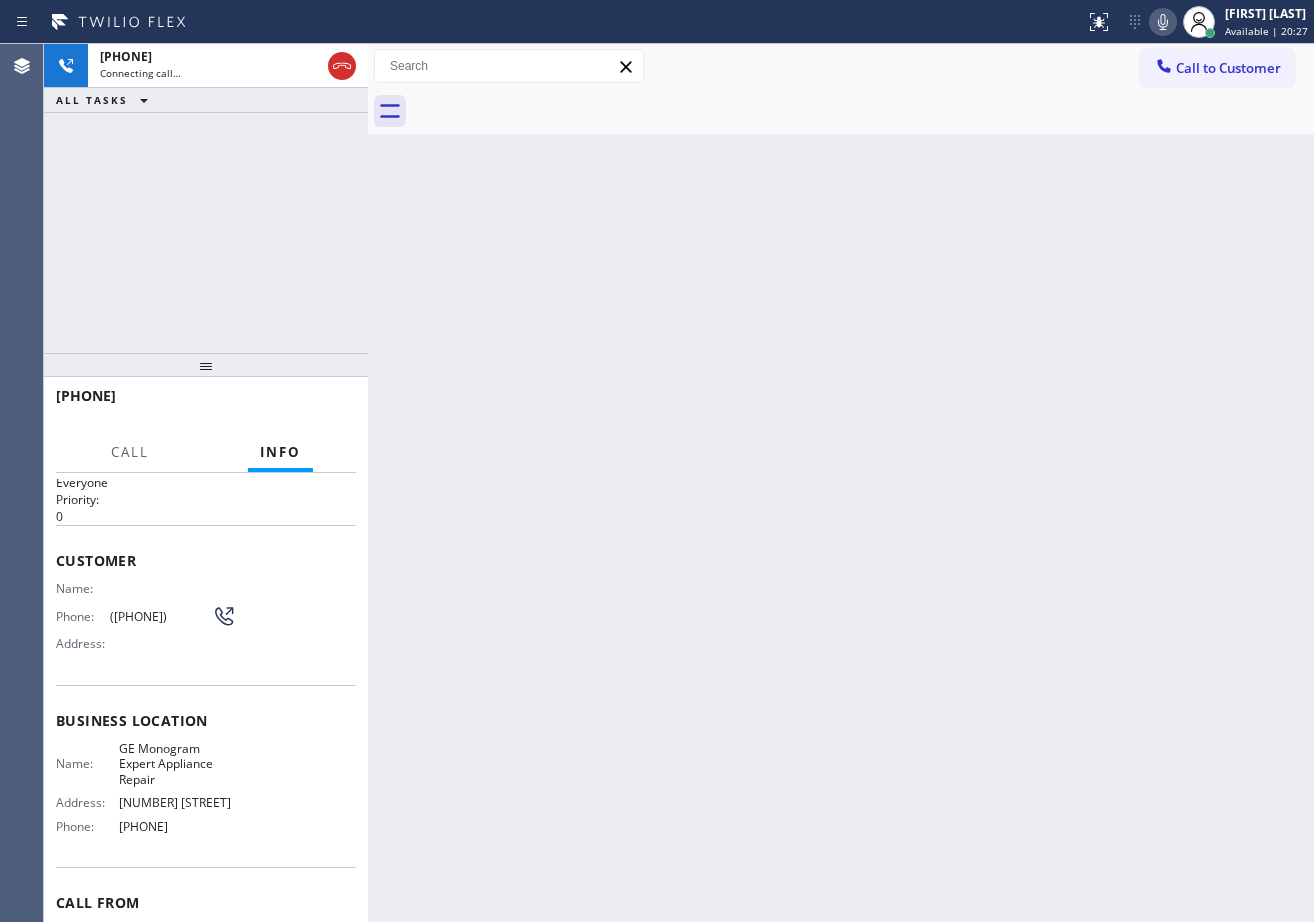 scroll, scrollTop: 0, scrollLeft: 0, axis: both 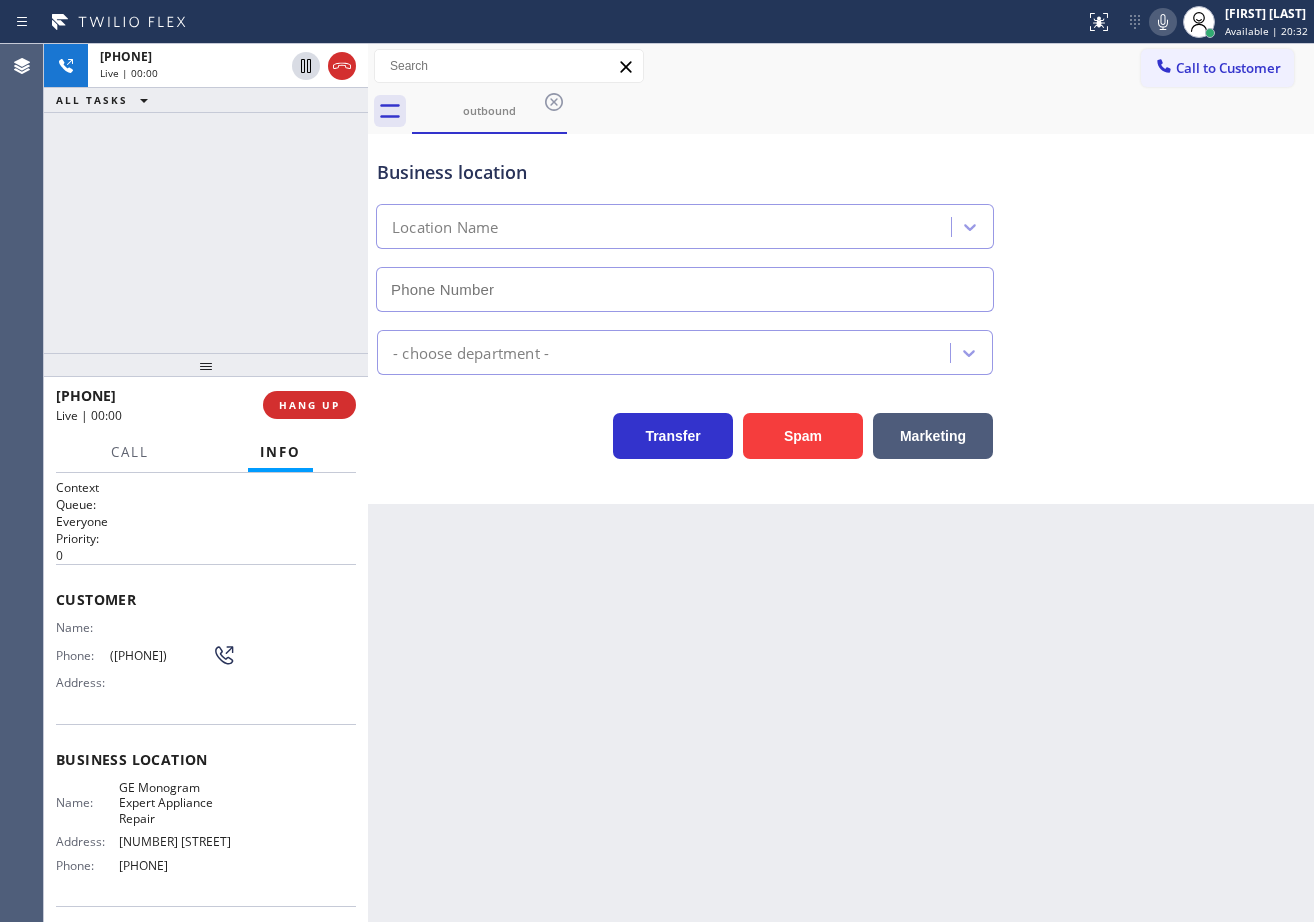 type on "[PHONE]" 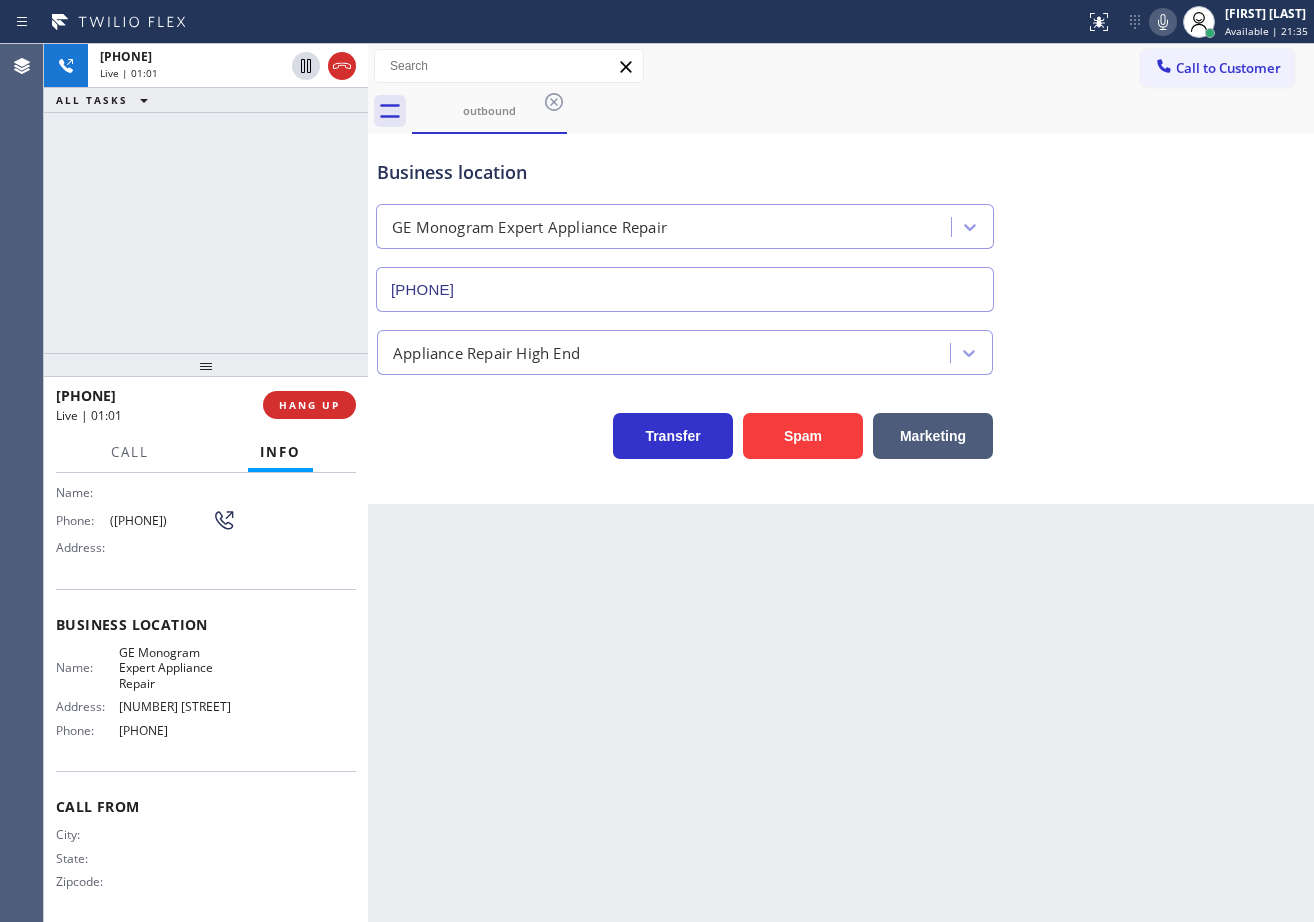 scroll, scrollTop: 142, scrollLeft: 0, axis: vertical 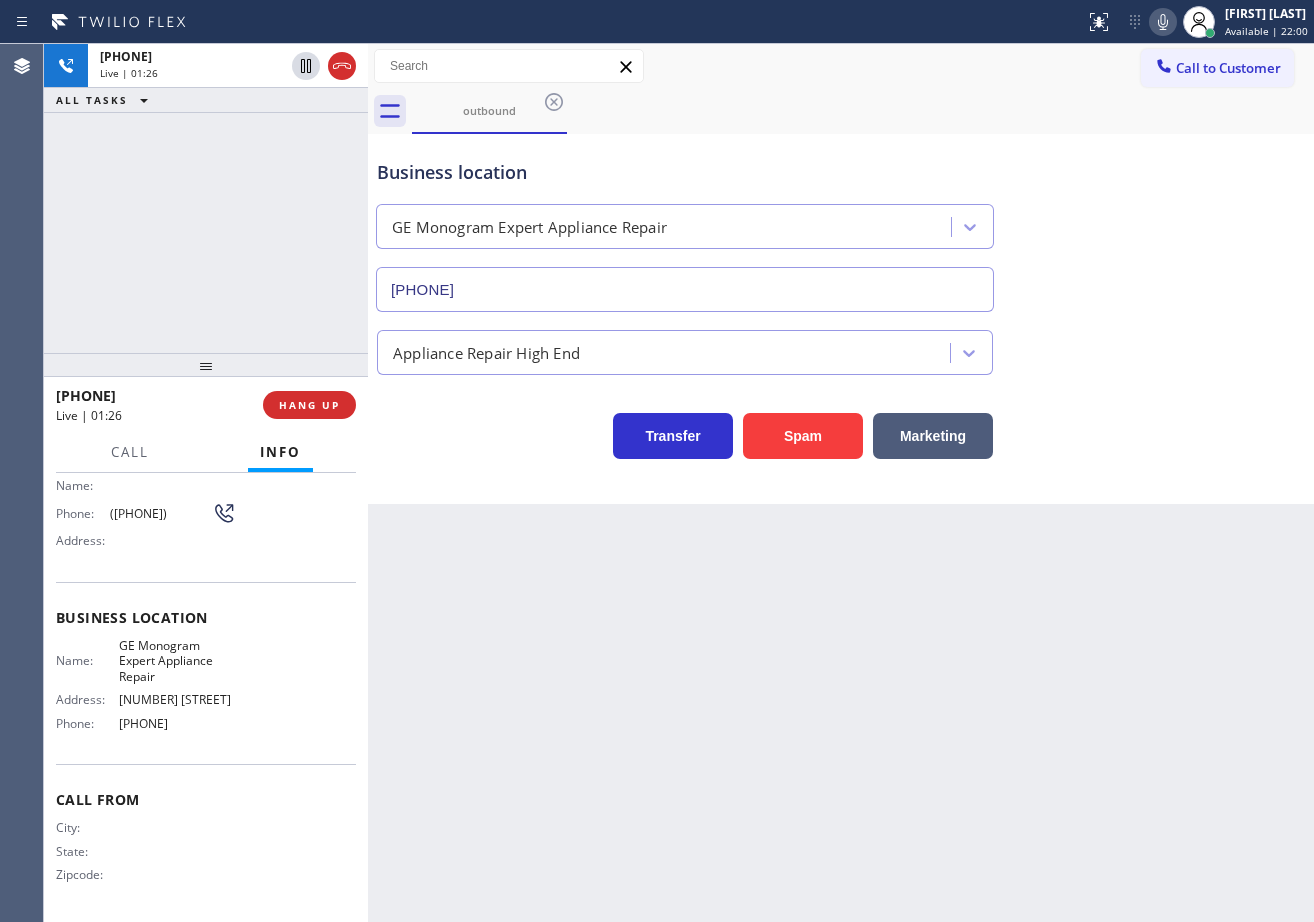 click on "Business location GE Monogram Expert Appliance Repair ([PHONE])" at bounding box center (841, 221) 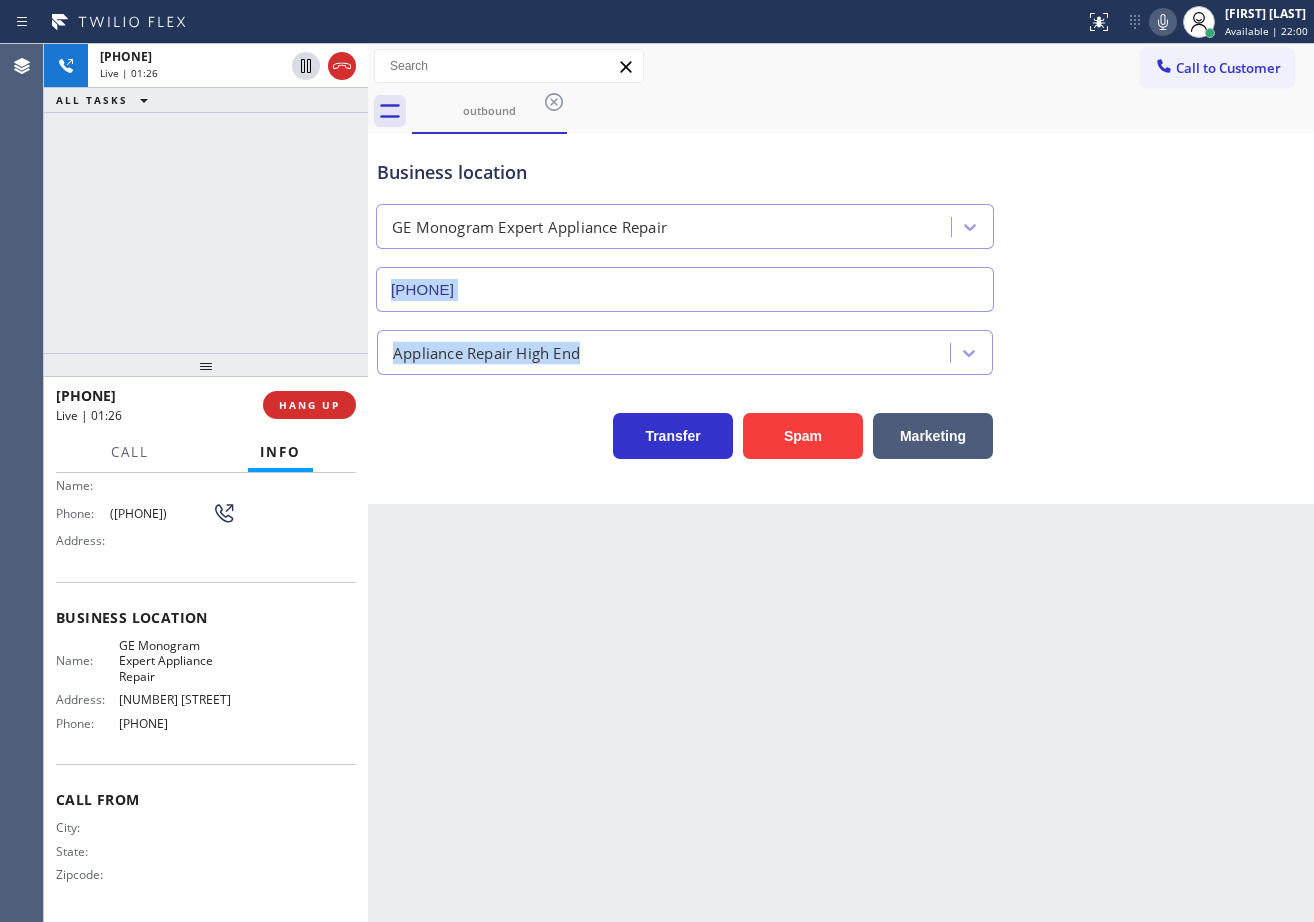 click on "Appliance Repair High End" at bounding box center (841, 343) 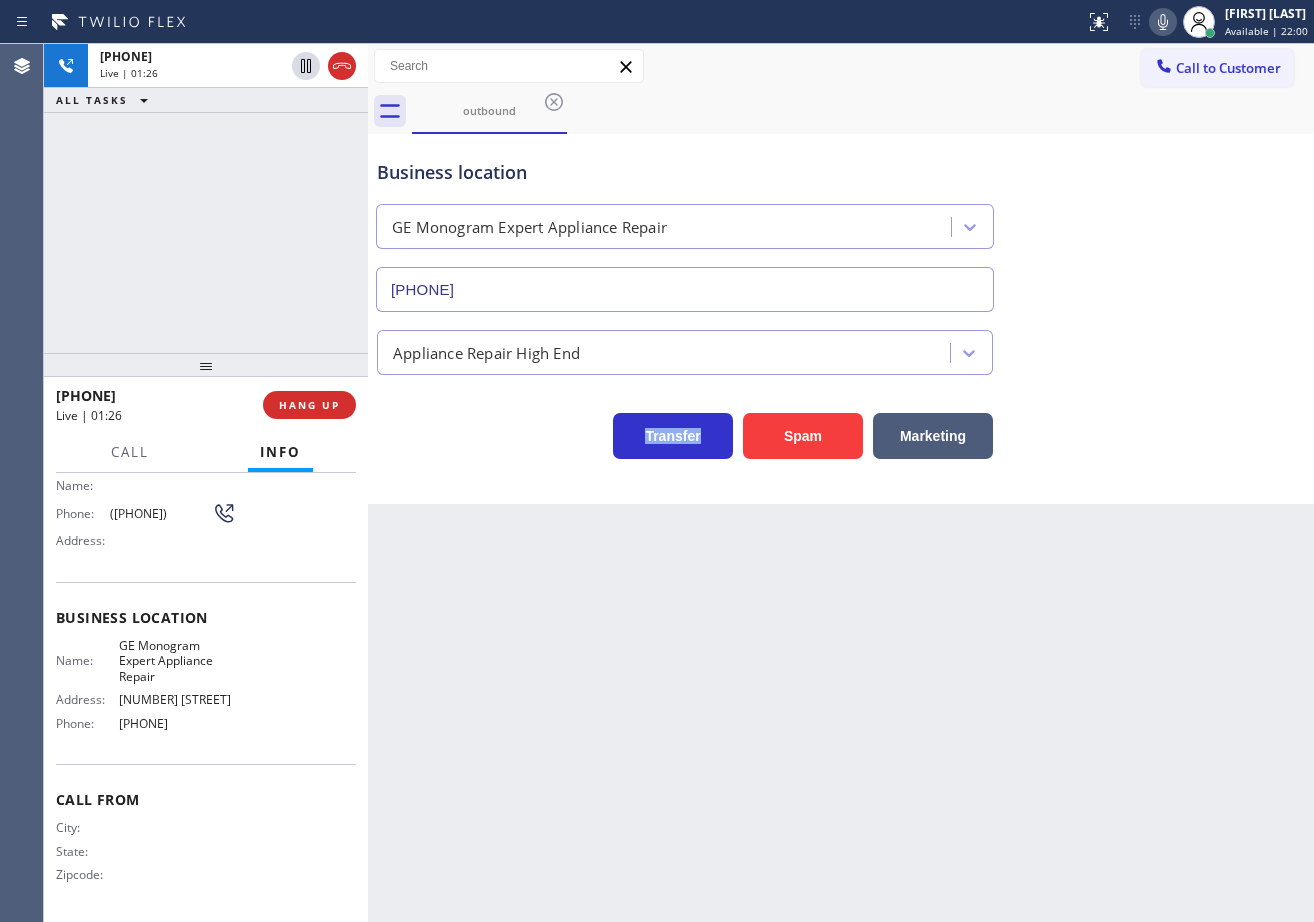 click on "Appliance Repair High End" at bounding box center (841, 343) 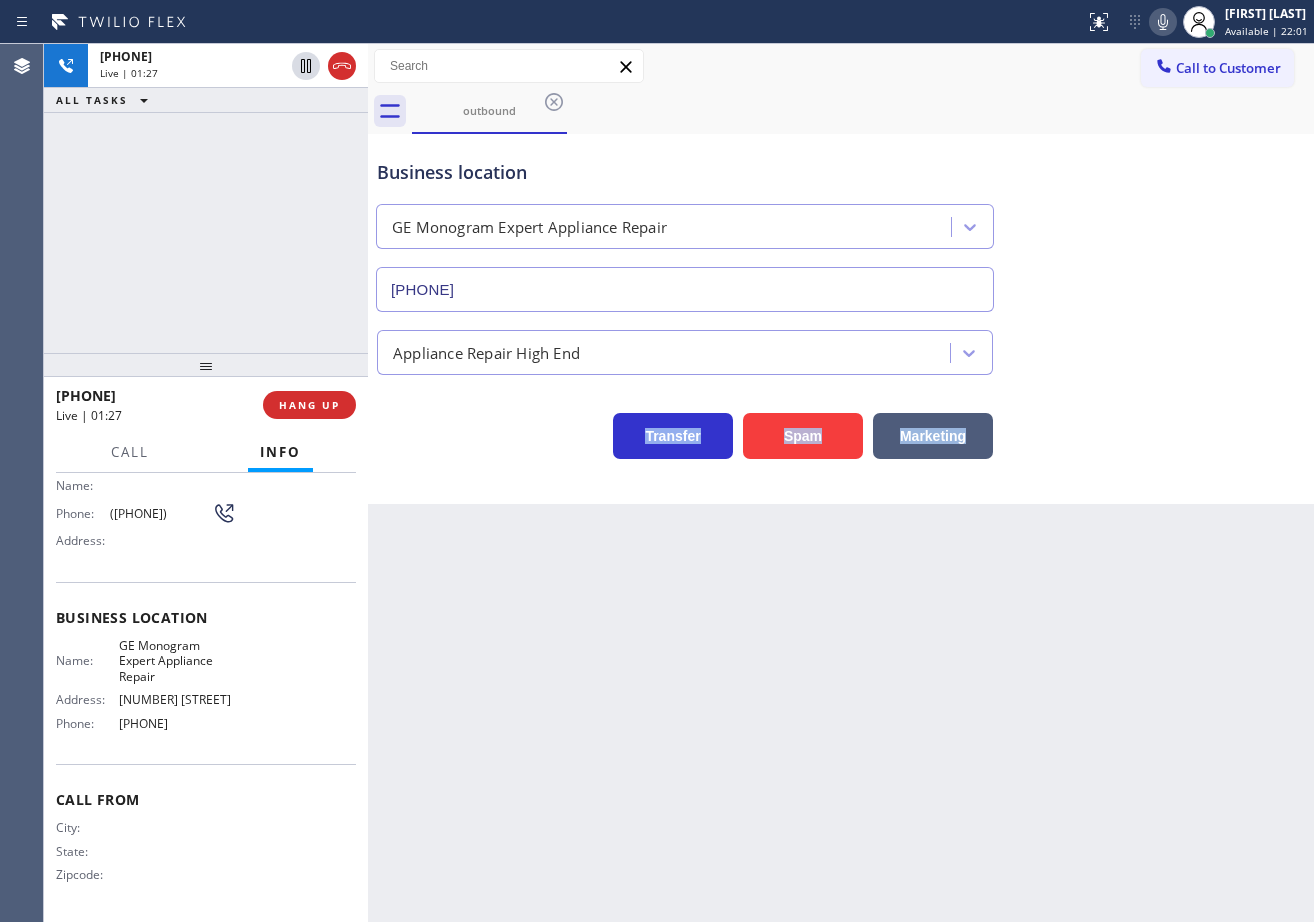 click on "Appliance Repair High End" at bounding box center (841, 343) 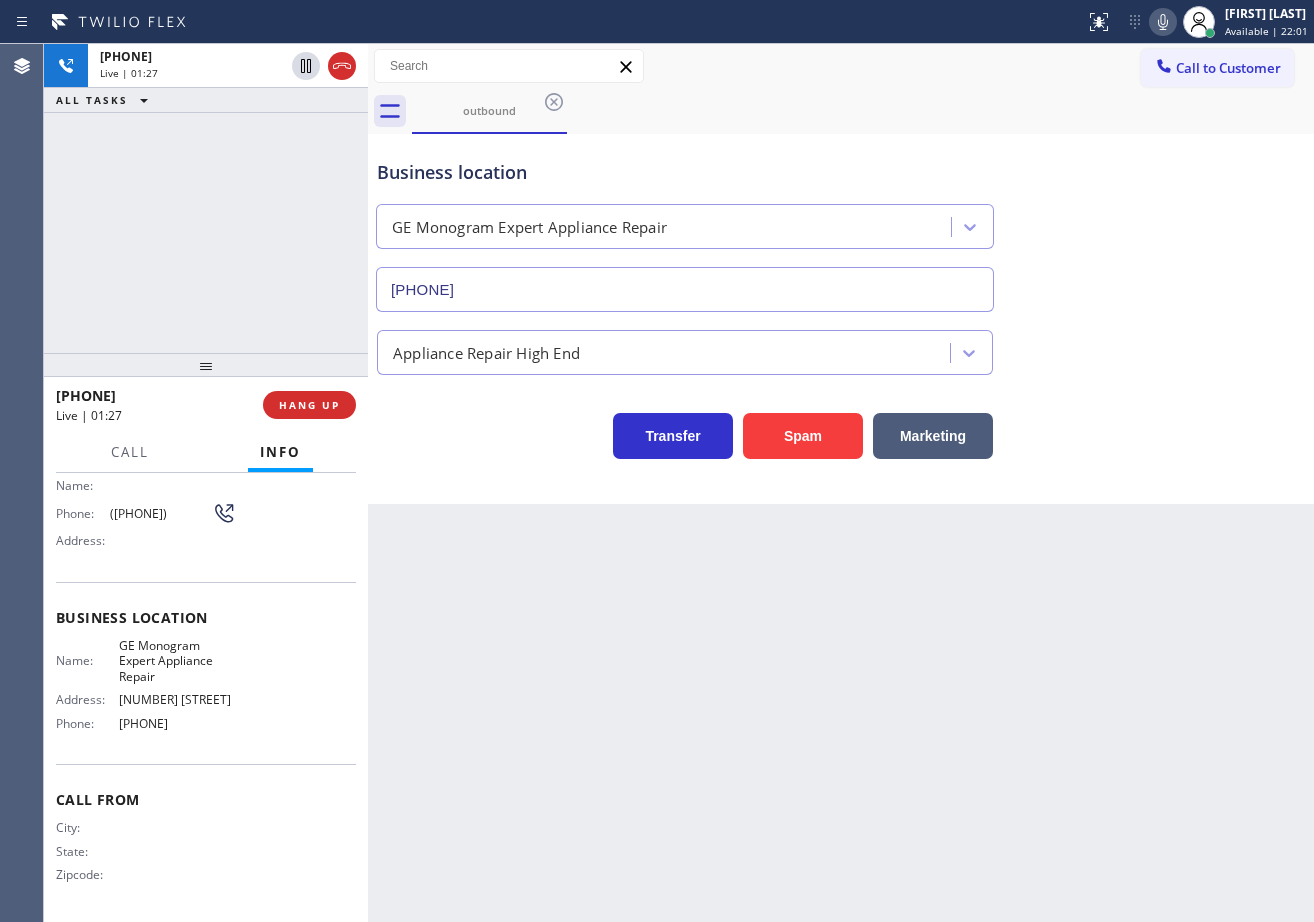 click on "Business location GE Monogram Expert Appliance Repair ([PHONE])" at bounding box center [841, 221] 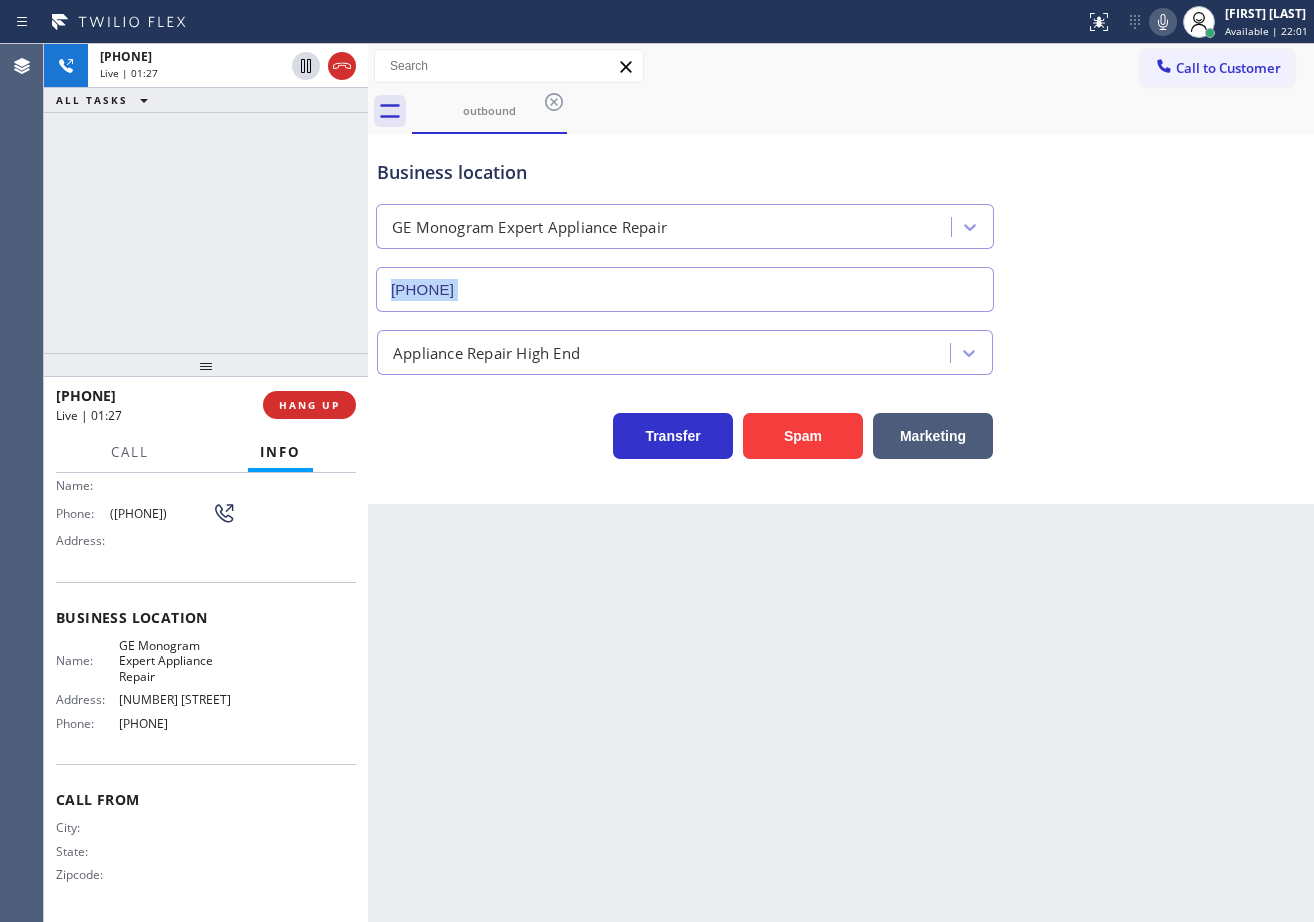 click on "Business location GE Monogram Expert Appliance Repair ([PHONE])" at bounding box center (841, 221) 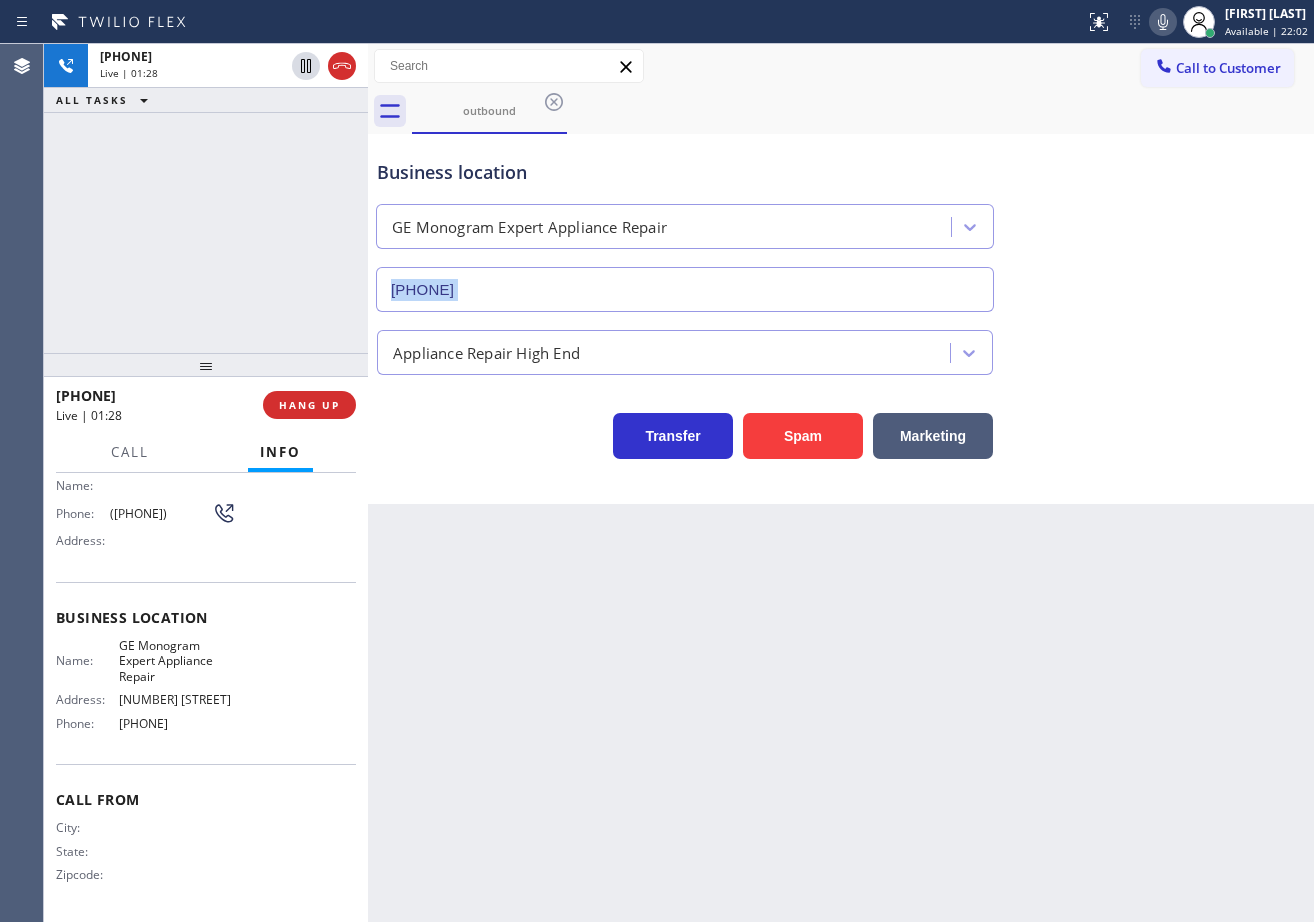 click on "Business location GE Monogram Expert Appliance Repair ([PHONE])" at bounding box center (841, 221) 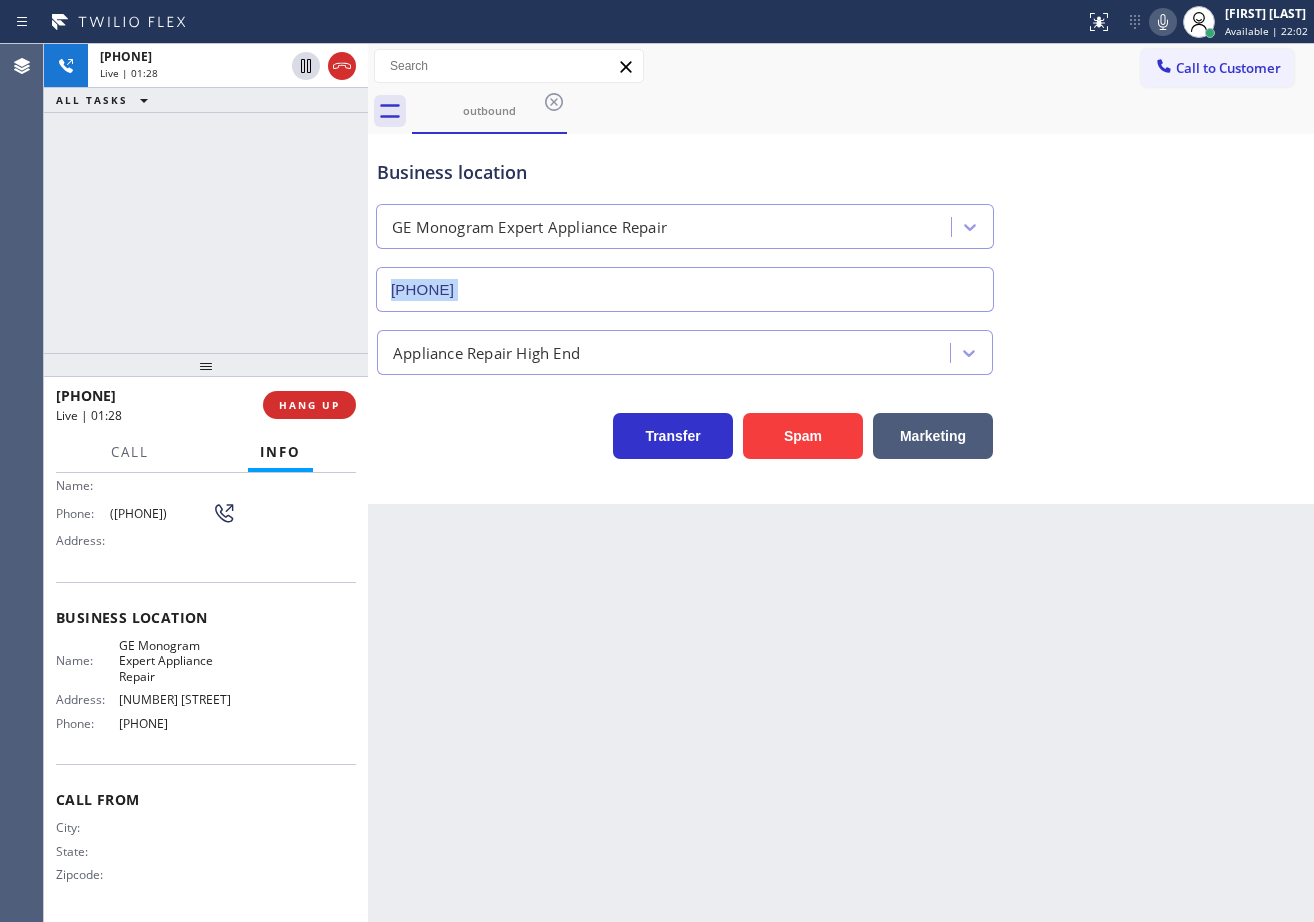 click on "Business location GE Monogram Expert Appliance Repair ([PHONE])" at bounding box center (841, 221) 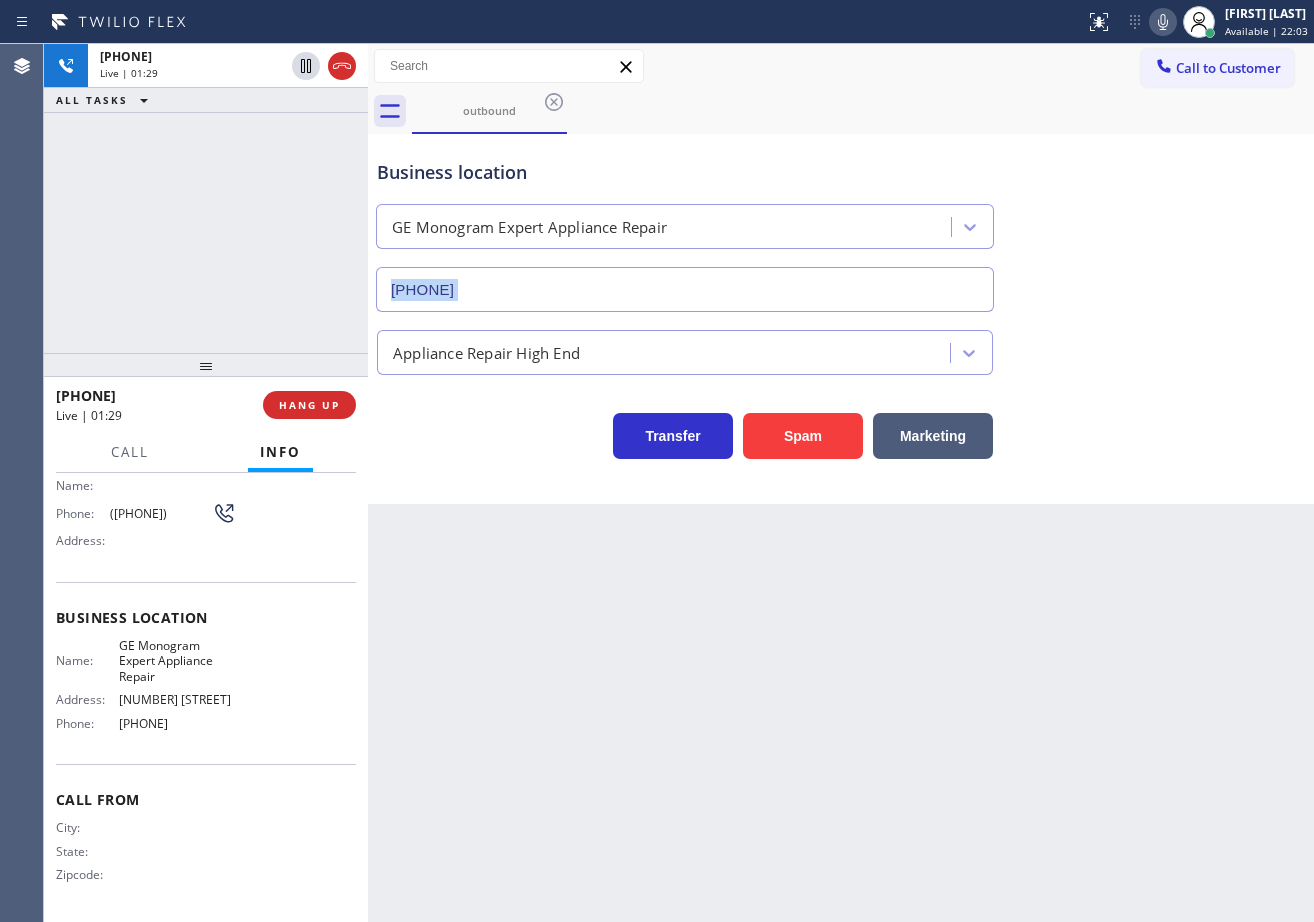 click 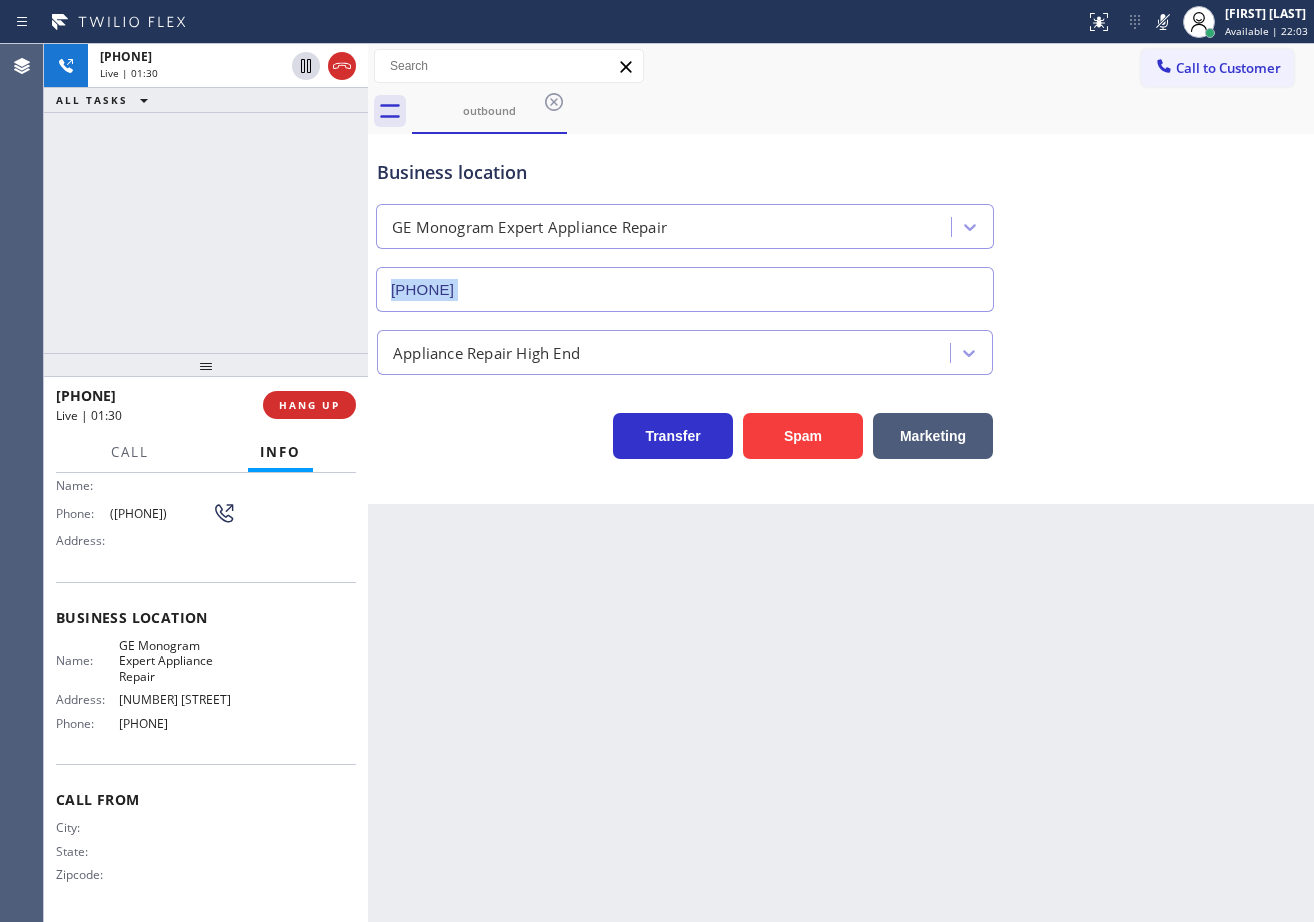 click on "Business location GE Monogram Expert Appliance Repair ([PHONE])" at bounding box center [841, 221] 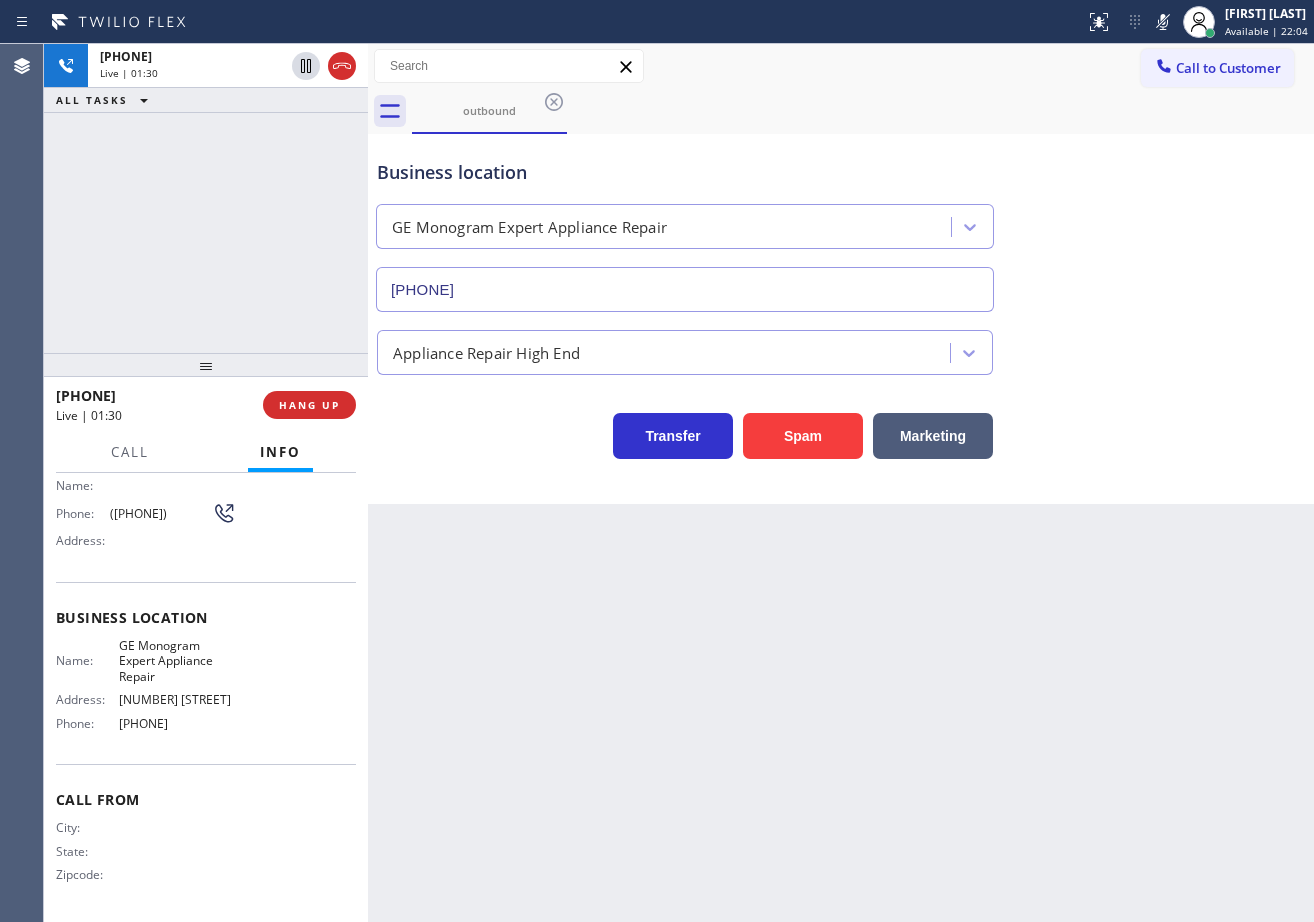 drag, startPoint x: 292, startPoint y: 202, endPoint x: 309, endPoint y: 99, distance: 104.393486 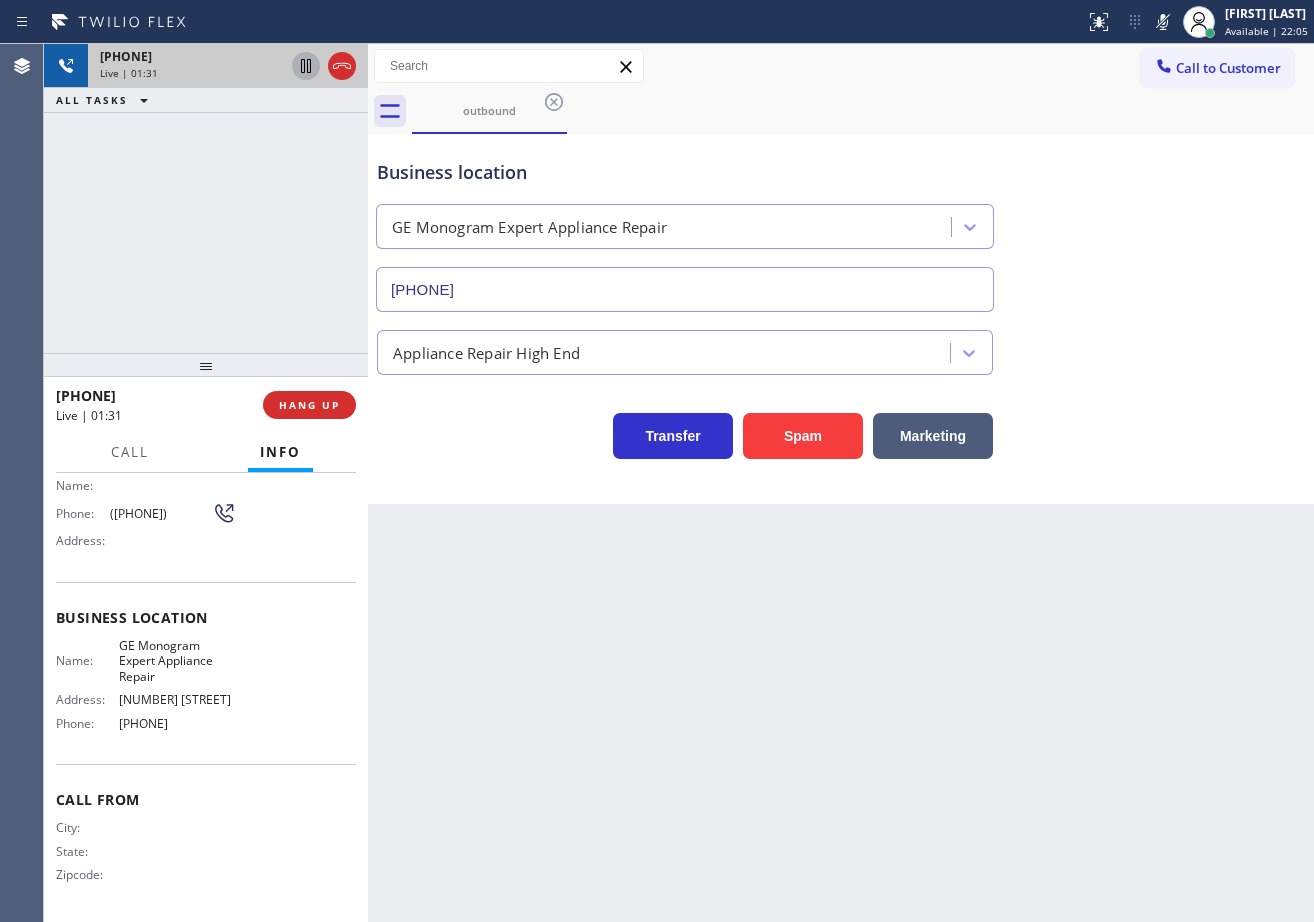 click 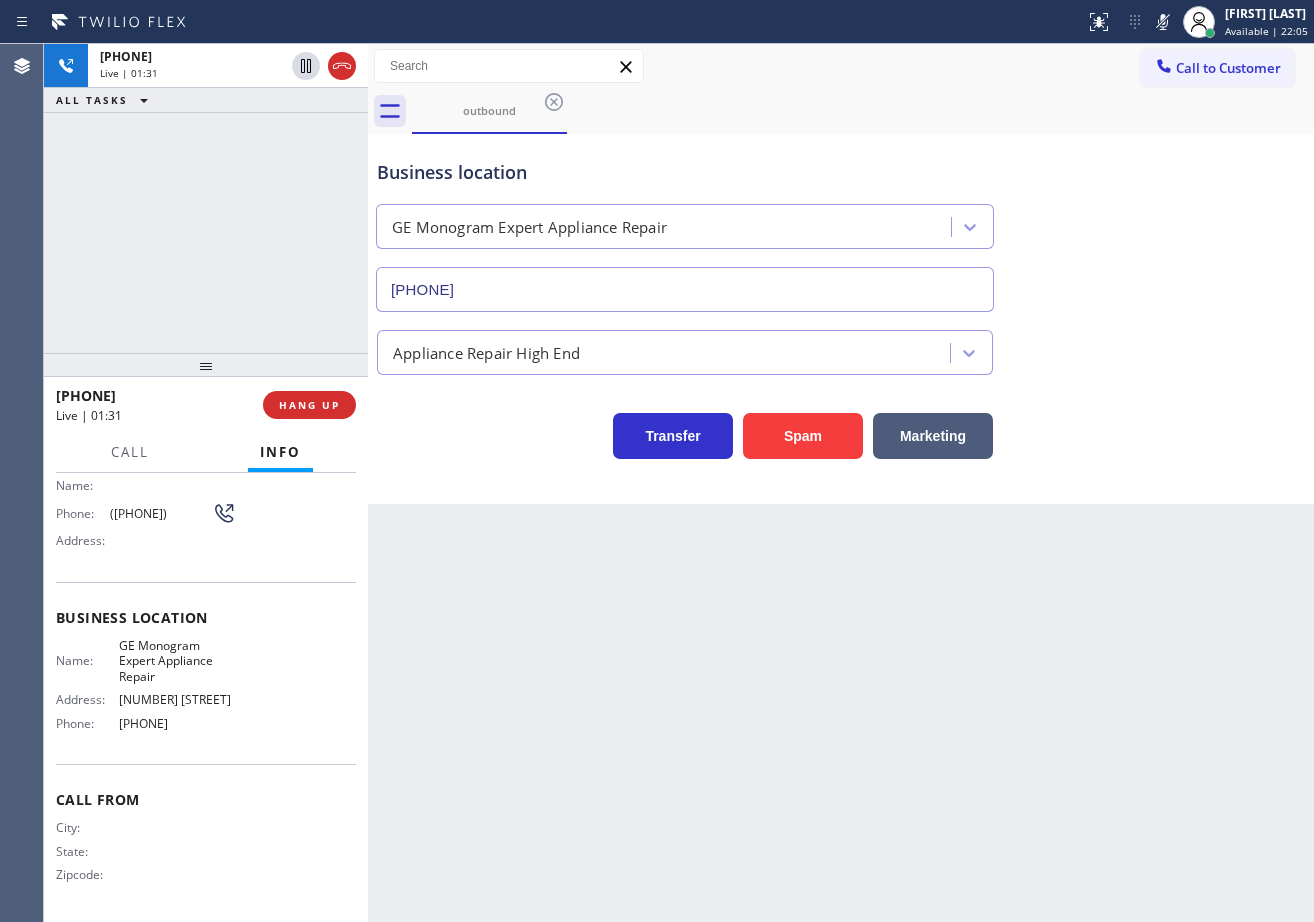 click on "[PHONE] Live | 01:31 ALL TASKS ALL TASKS ACTIVE TASKS TASKS IN WRAP UP" at bounding box center [206, 198] 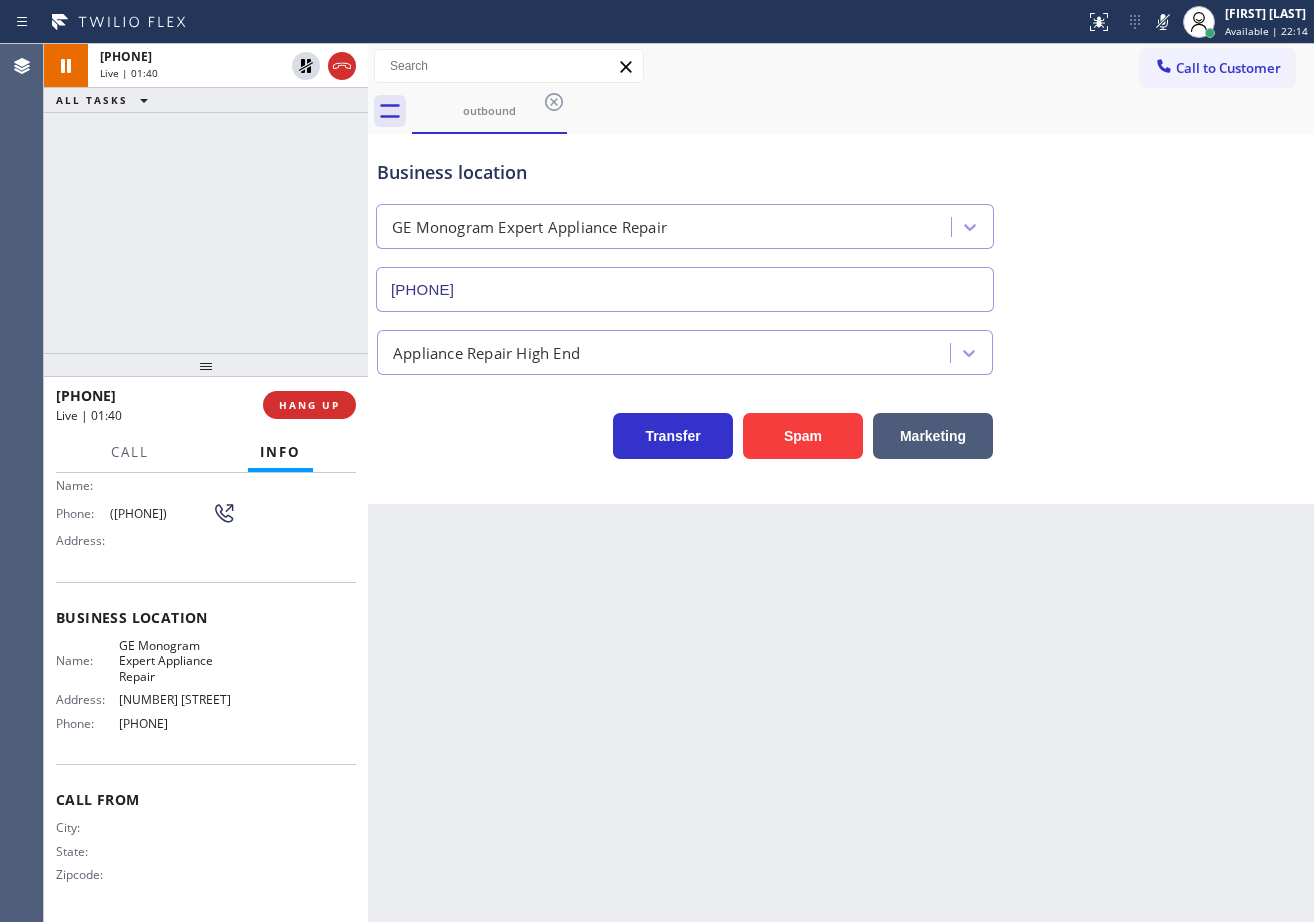 click on "Back to Dashboard Change Sender ID Customers Technicians Select a contact Outbound call Technician Search Technician Your caller id phone number Your caller id phone number Call Technician info Name Phone none Address none Change Sender ID HVAC [PHONE] 5 Star Appliance [PHONE] Appliance Repair [PHONE] Plumbing [PHONE] Air Duct Cleaning [PHONE] Electricians [PHONE] Cancel Change Check personal SMS Reset Change outbound Call to Customer Outbound call Location GE Monogram Expert Appliance Repair Your caller id phone number [PHONE] Customer number Call Outbound call Technician Search Technician Your caller id phone number Your caller id phone number Call outbound Business location GE Monogram Expert Appliance Repair [PHONE] Appliance Repair High End Transfer Spam Marketing" at bounding box center [841, 483] 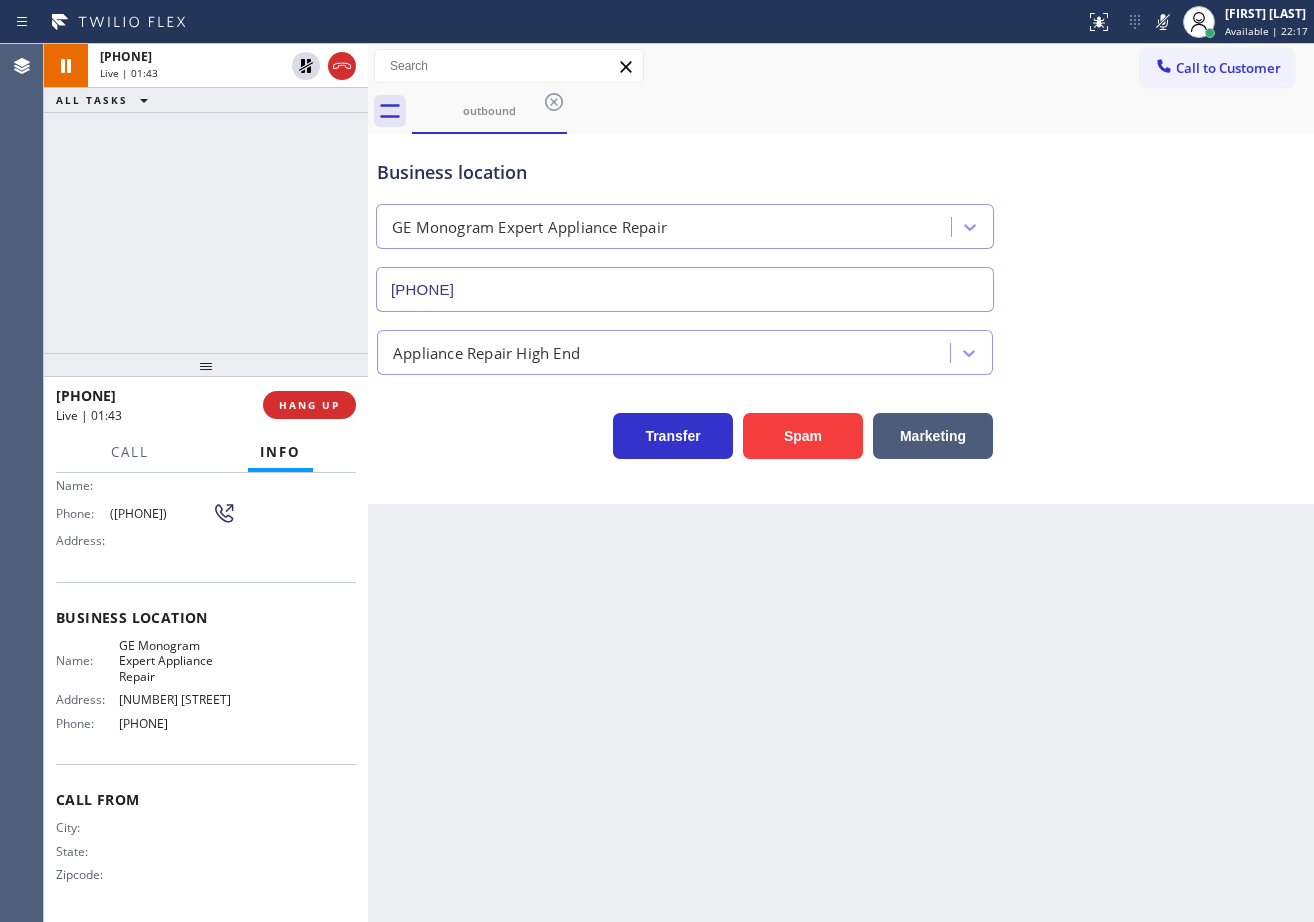click on "Back to Dashboard Change Sender ID Customers Technicians Select a contact Outbound call Technician Search Technician Your caller id phone number Your caller id phone number Call Technician info Name Phone none Address none Change Sender ID HVAC [PHONE] 5 Star Appliance [PHONE] Appliance Repair [PHONE] Plumbing [PHONE] Air Duct Cleaning [PHONE] Electricians [PHONE] Cancel Change Check personal SMS Reset Change outbound Call to Customer Outbound call Location GE Monogram Expert Appliance Repair Your caller id phone number [PHONE] Customer number Call Outbound call Technician Search Technician Your caller id phone number Your caller id phone number Call outbound Business location GE Monogram Expert Appliance Repair [PHONE] Appliance Repair High End Transfer Spam Marketing" at bounding box center [841, 483] 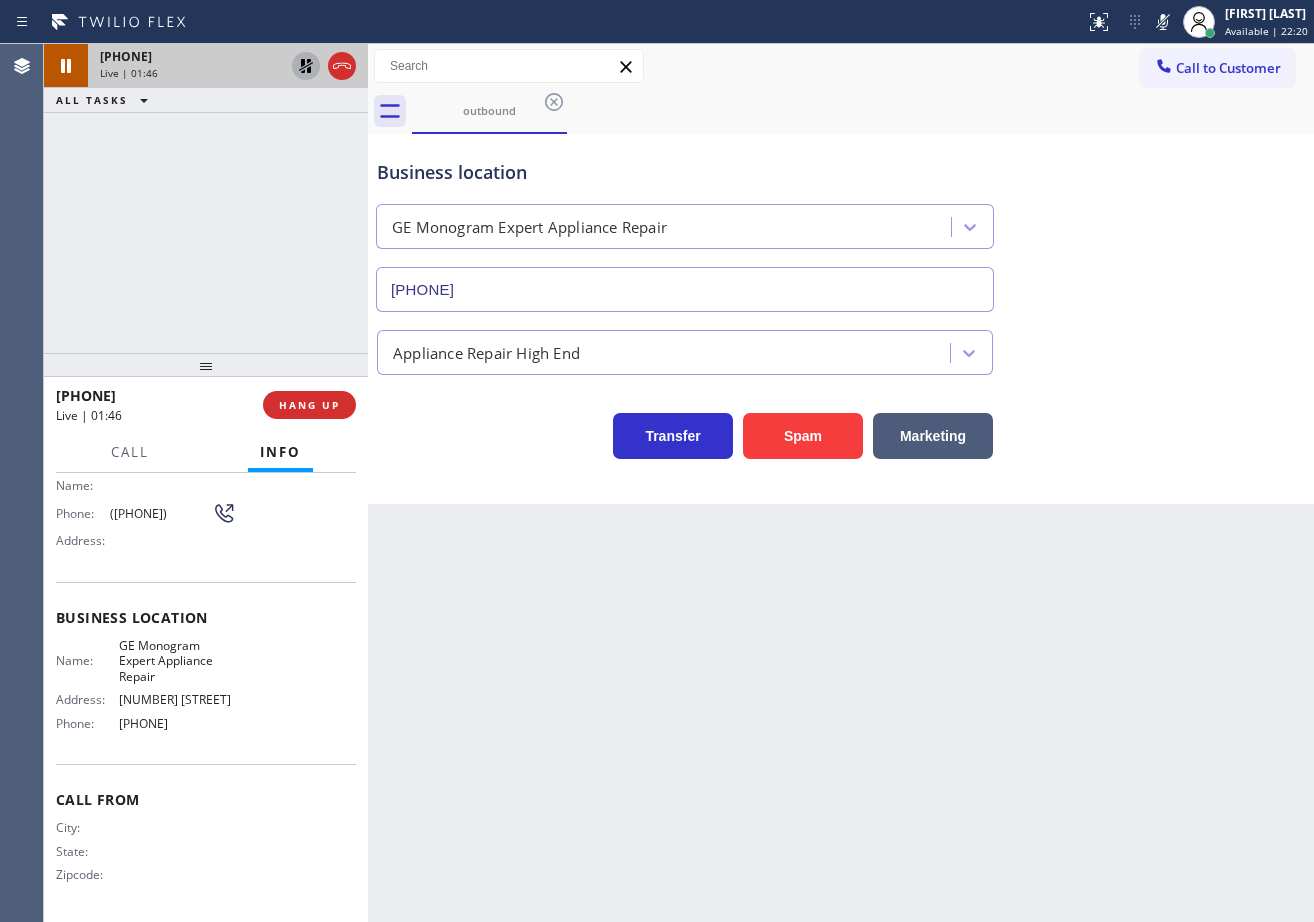 click 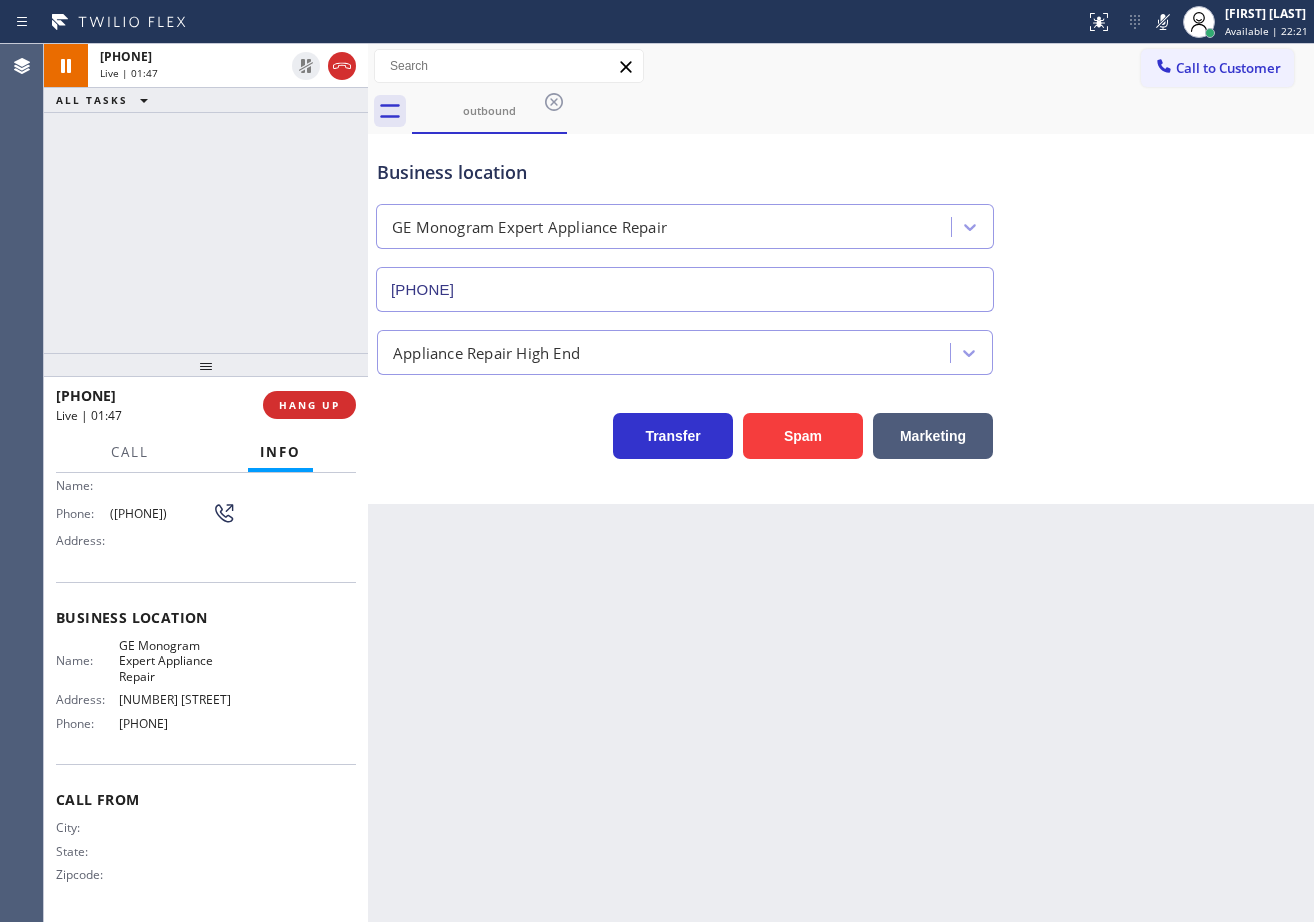 click on "ALL TASKS ALL TASKS ACTIVE TASKS TASKS IN WRAP UP" at bounding box center (206, 100) 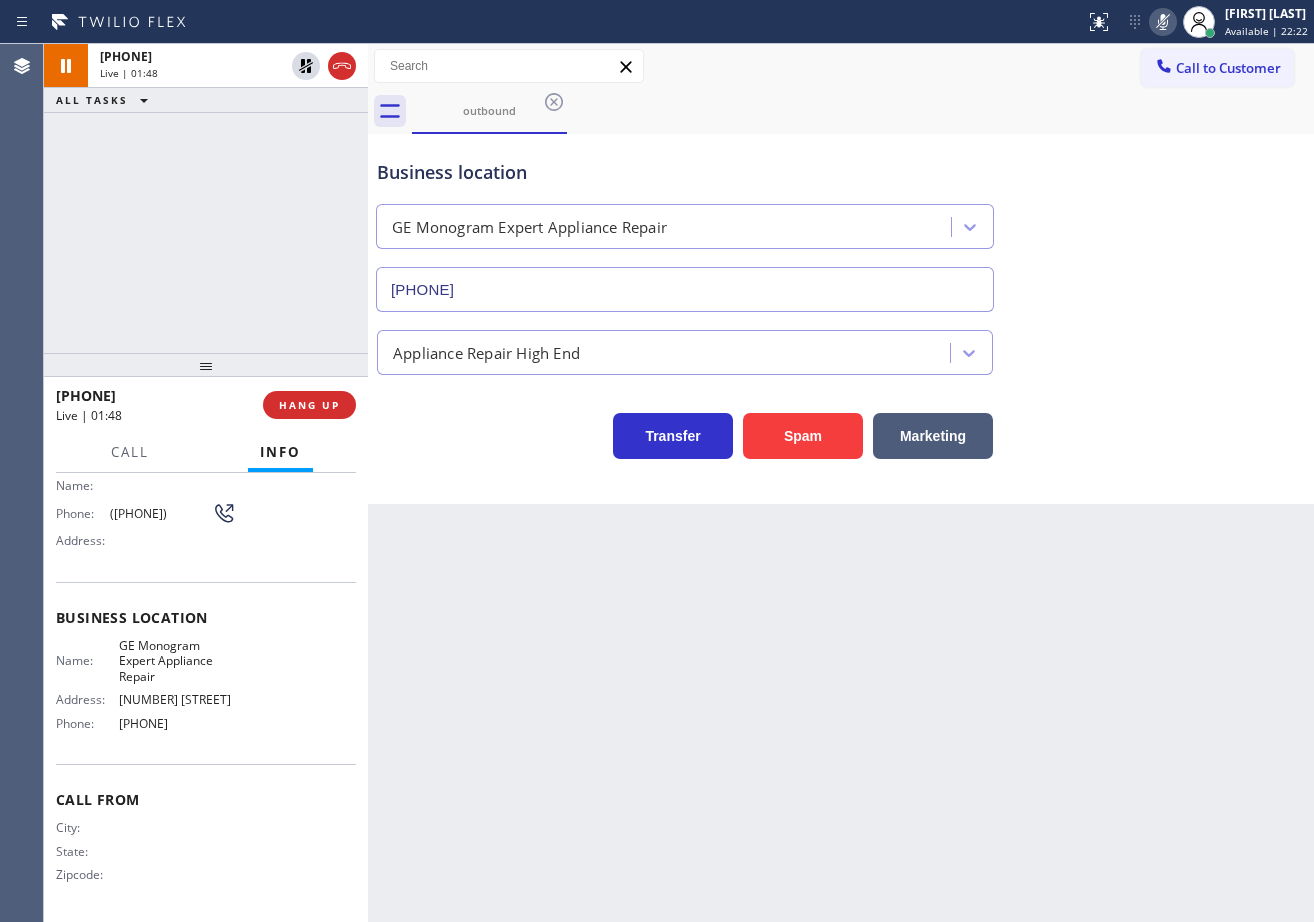 click 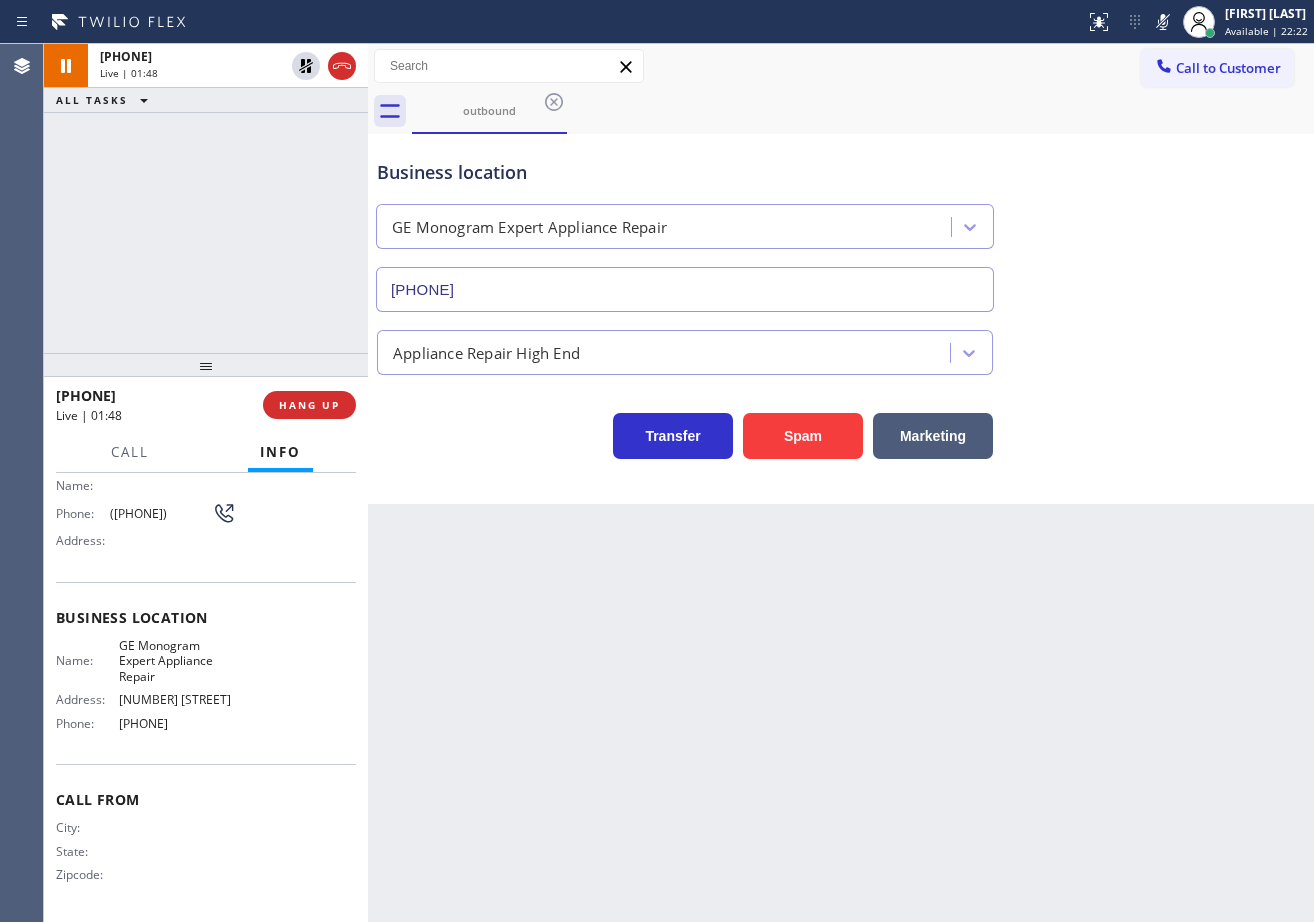 click on "outbound" at bounding box center (863, 111) 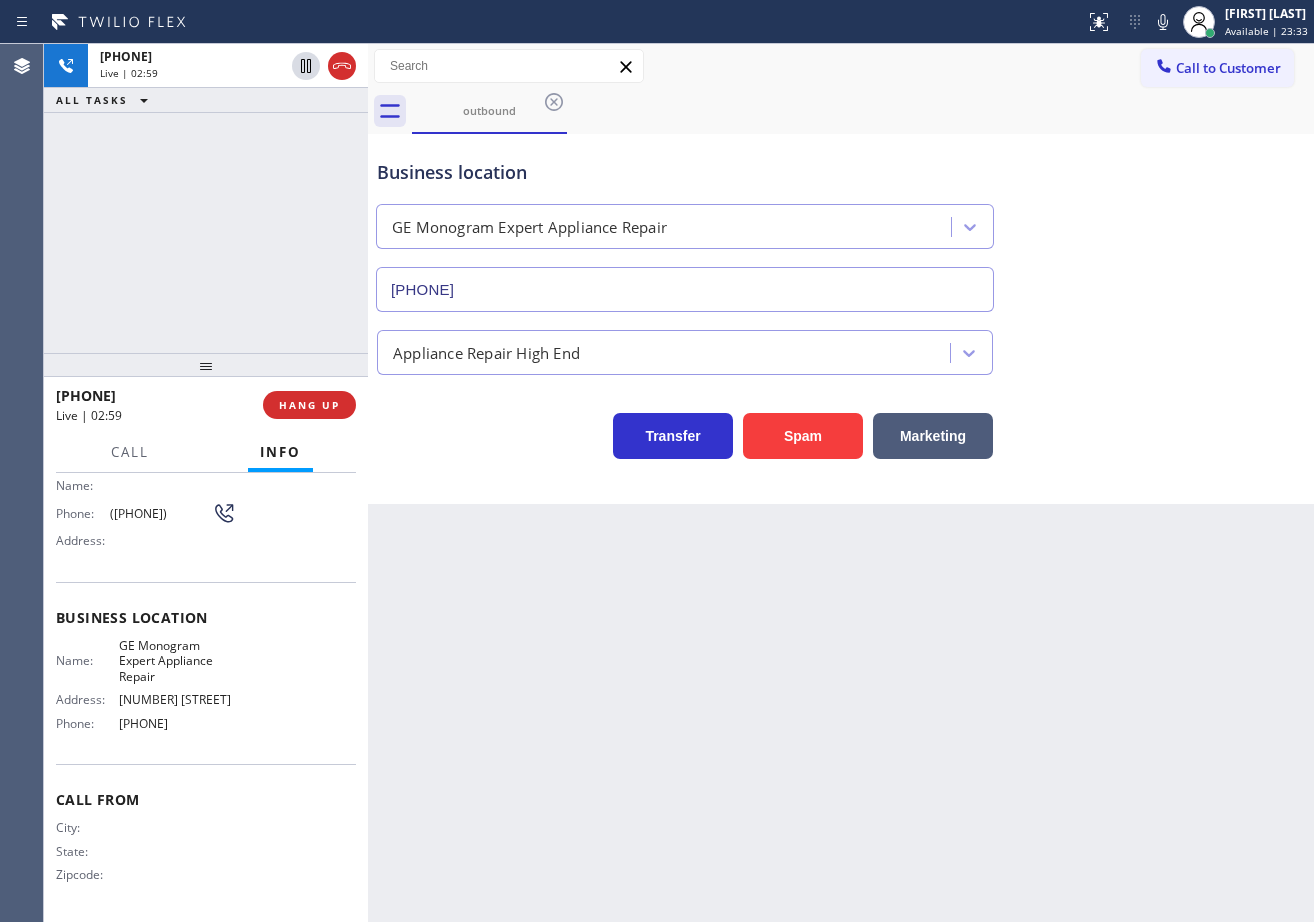 drag, startPoint x: 279, startPoint y: 195, endPoint x: 425, endPoint y: 206, distance: 146.4138 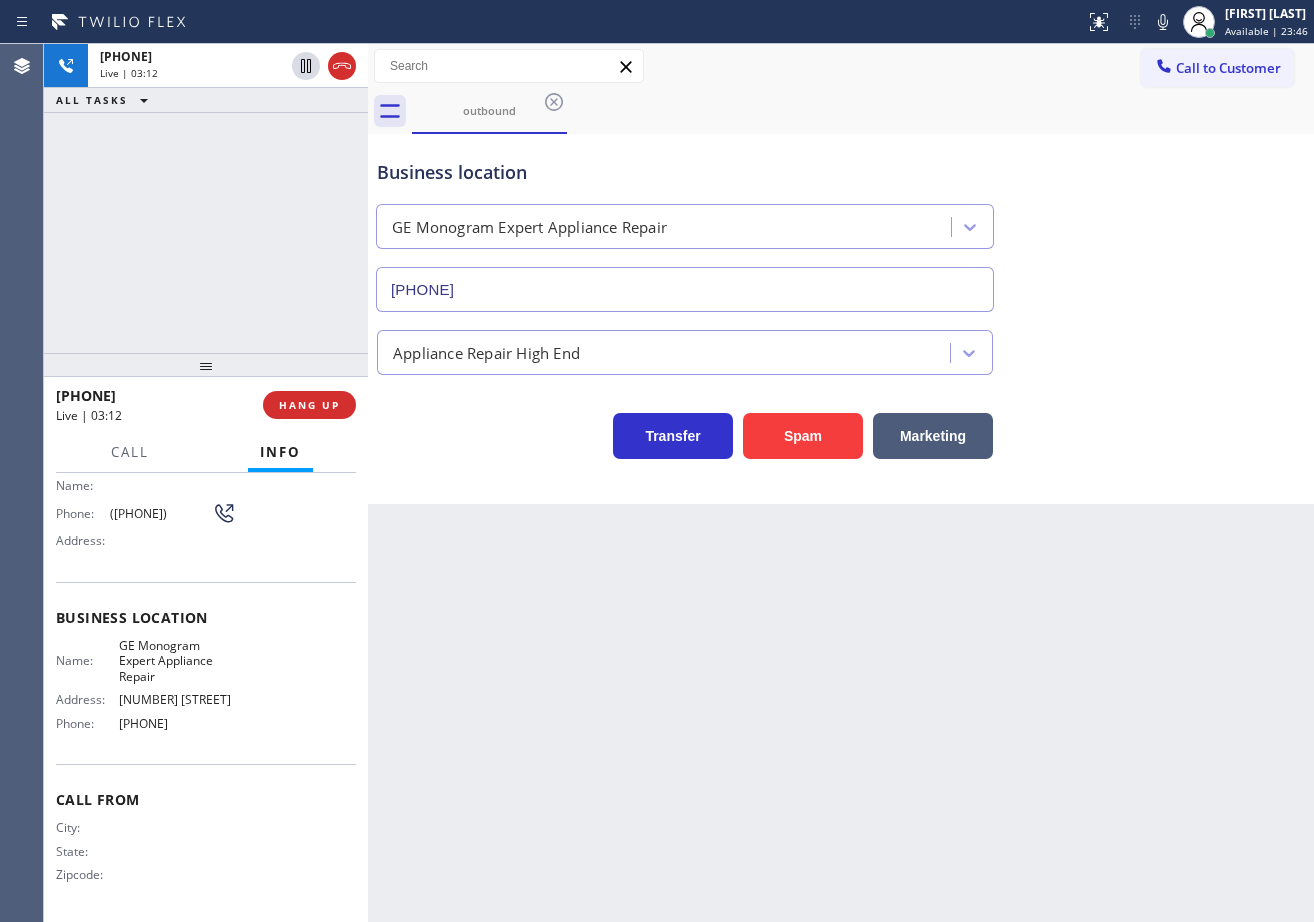 drag, startPoint x: 335, startPoint y: 69, endPoint x: 339, endPoint y: 14, distance: 55.145264 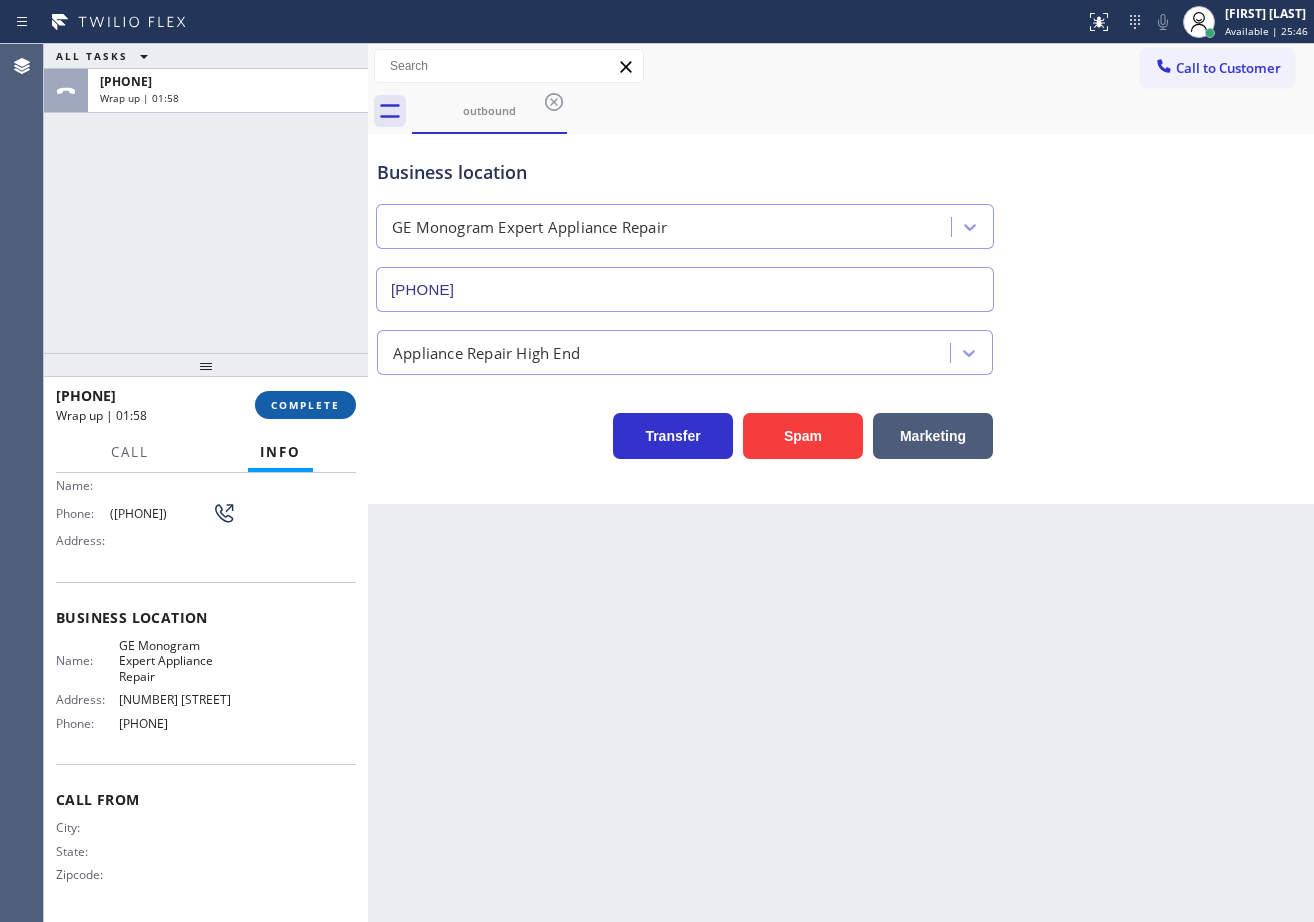 click on "COMPLETE" at bounding box center [305, 405] 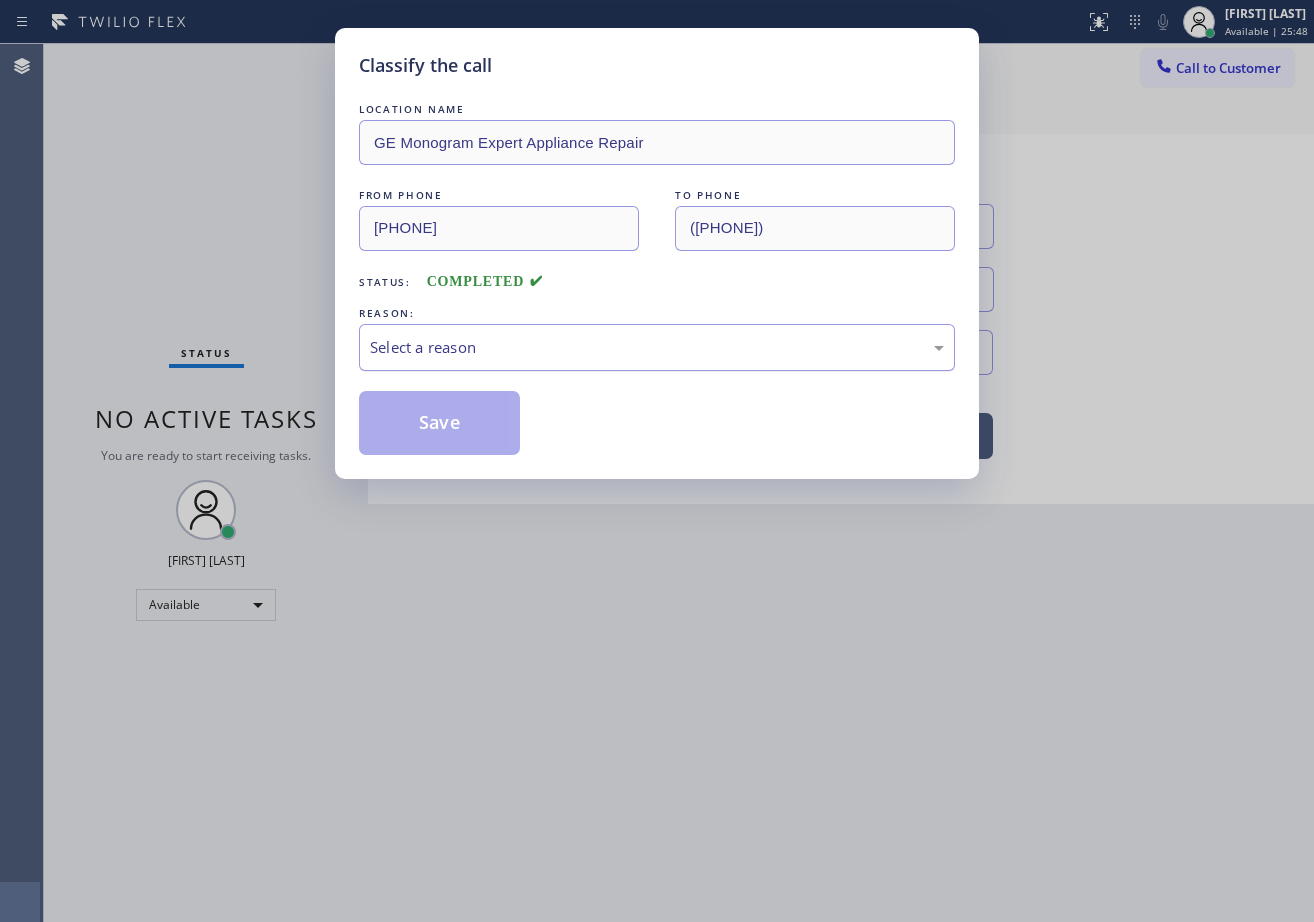 click on "Select a reason" at bounding box center [657, 347] 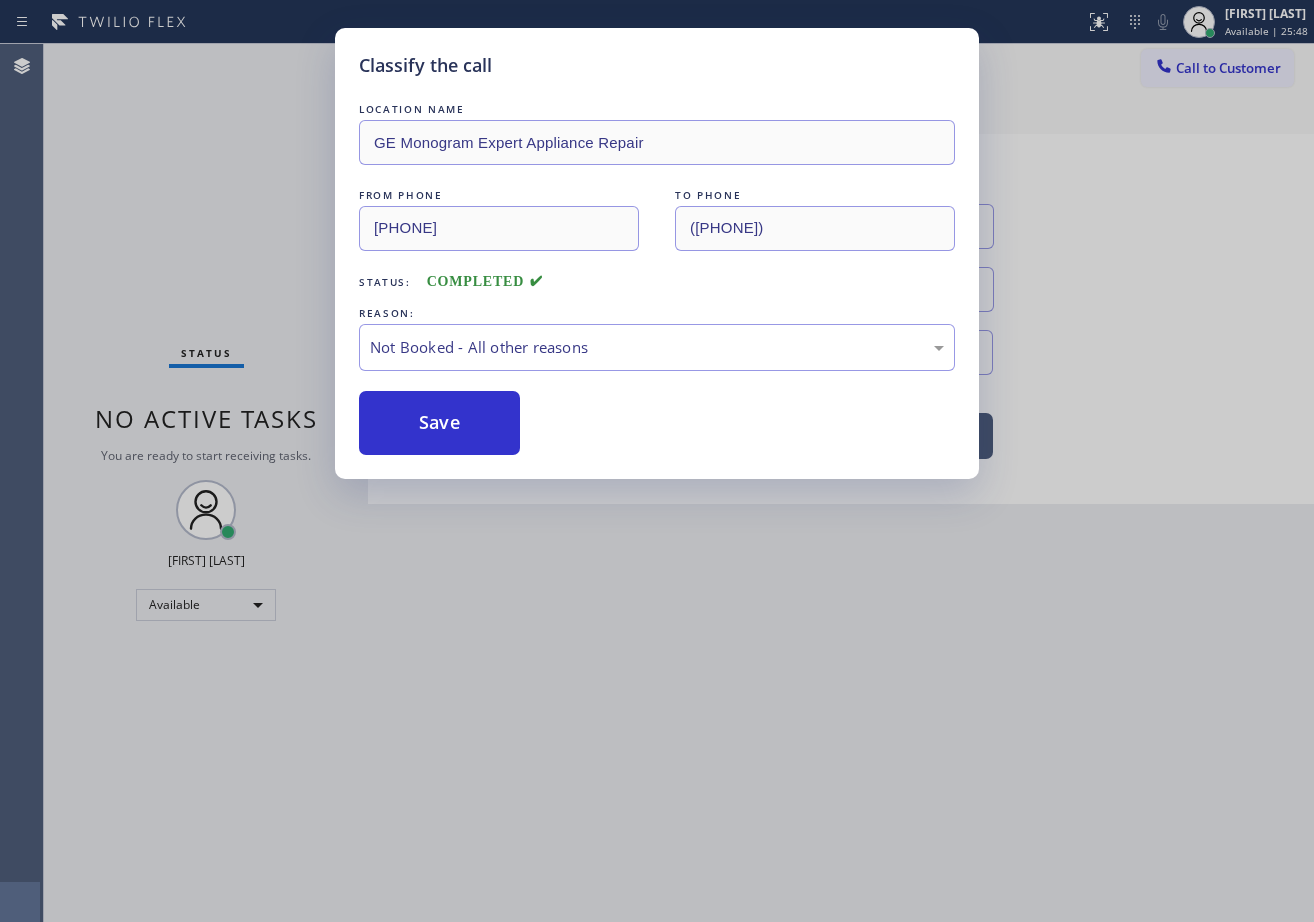 click on "Save" at bounding box center (439, 423) 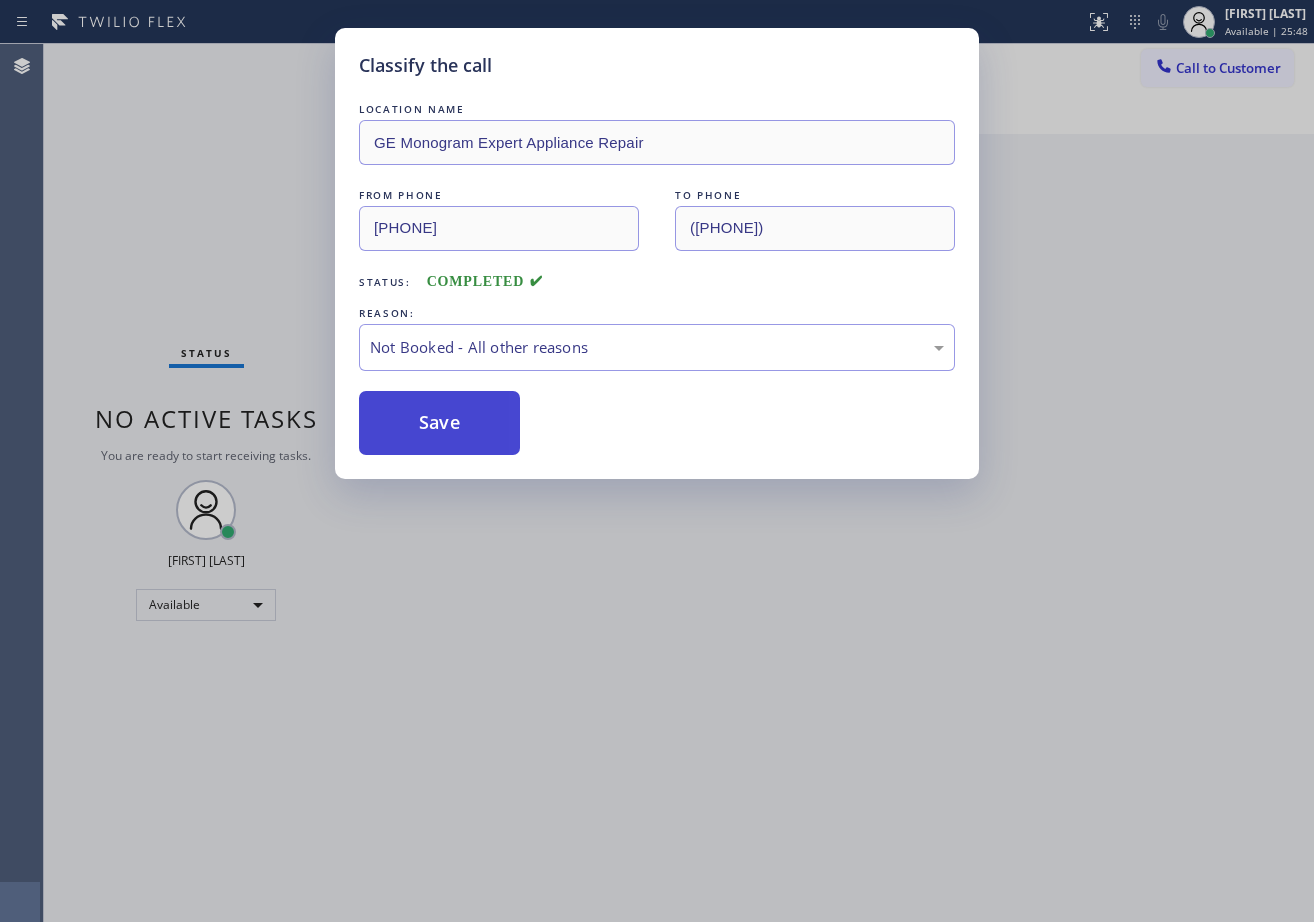 click on "Save" at bounding box center [439, 423] 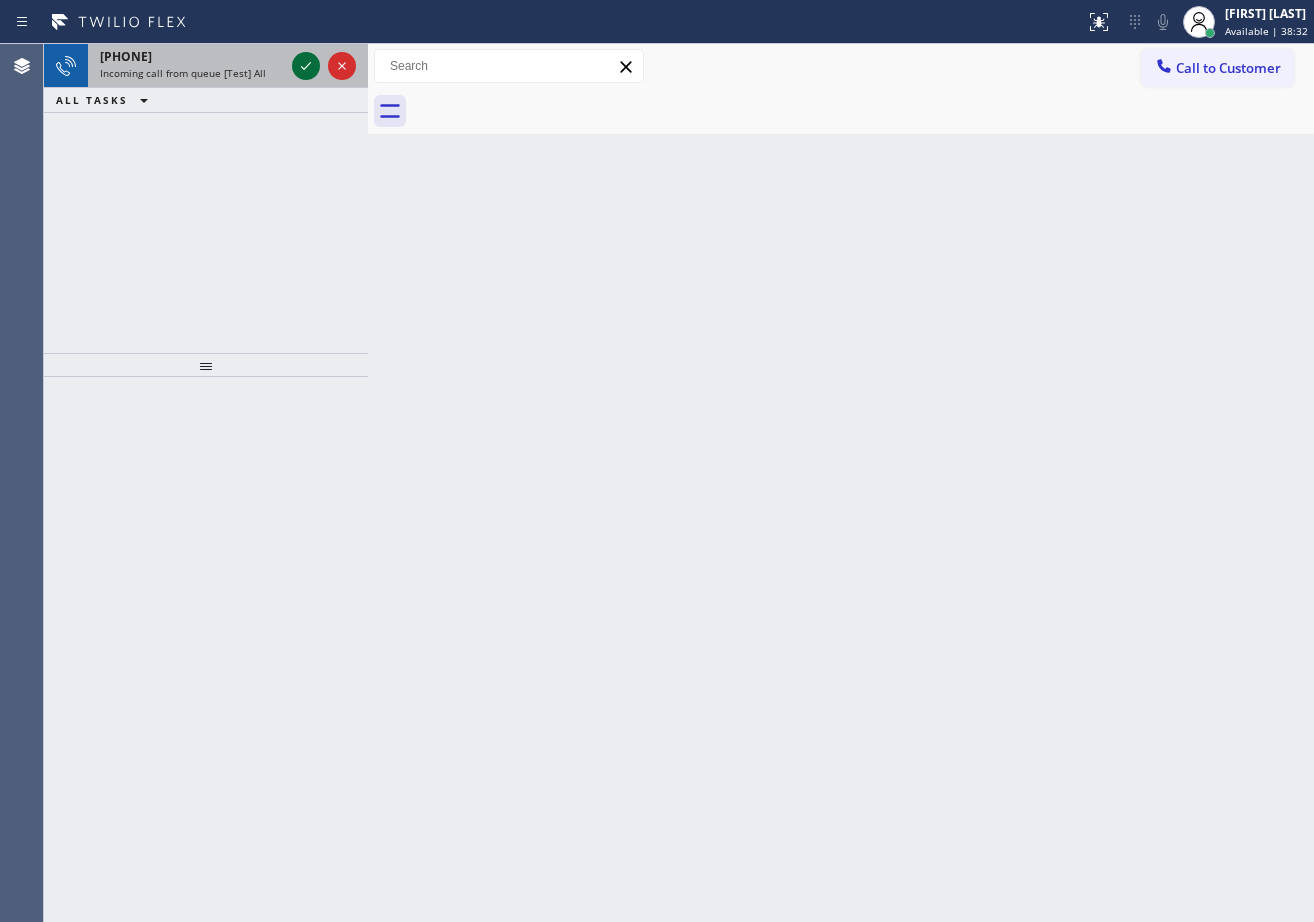 drag, startPoint x: 296, startPoint y: 48, endPoint x: 299, endPoint y: 60, distance: 12.369317 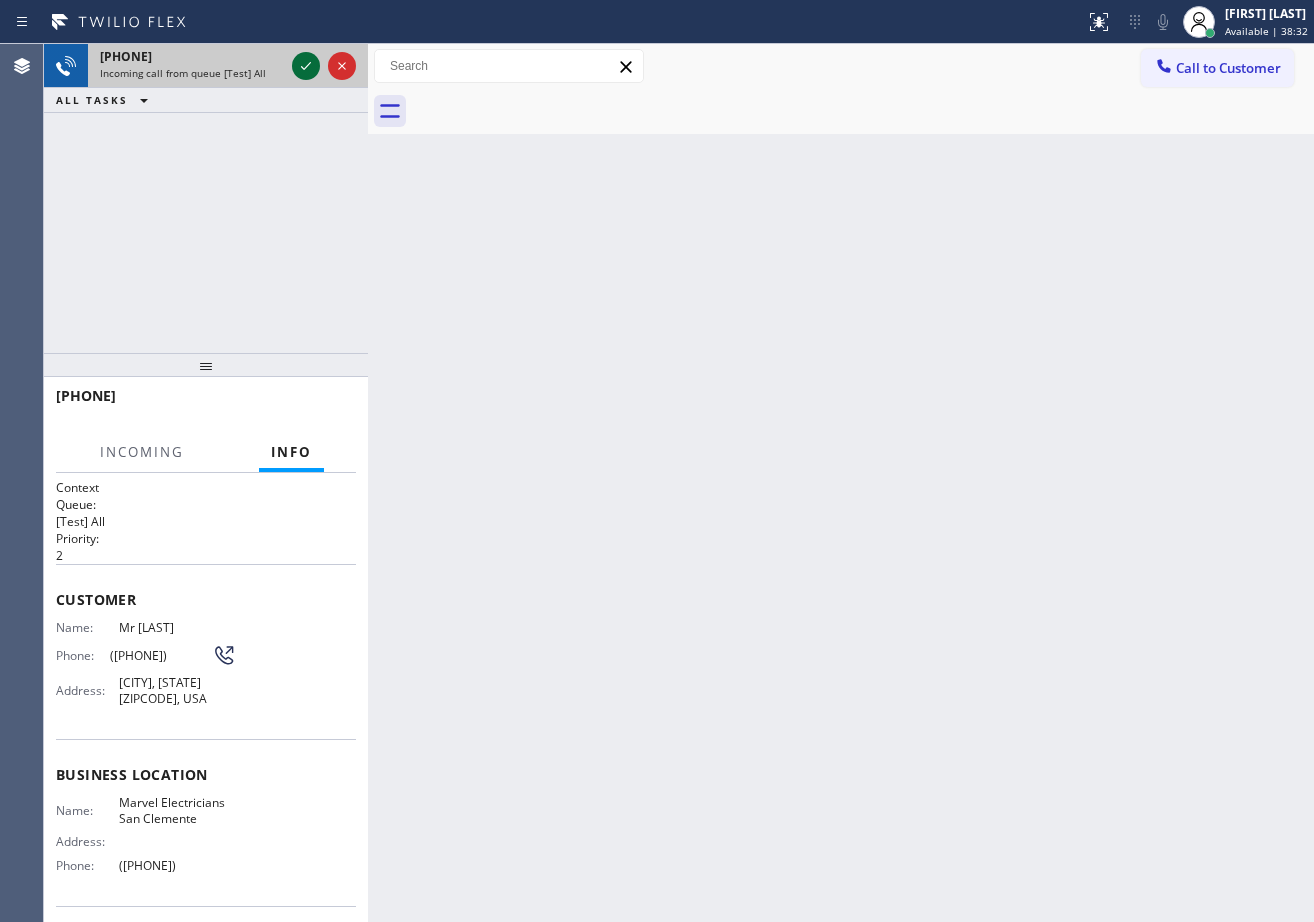 click 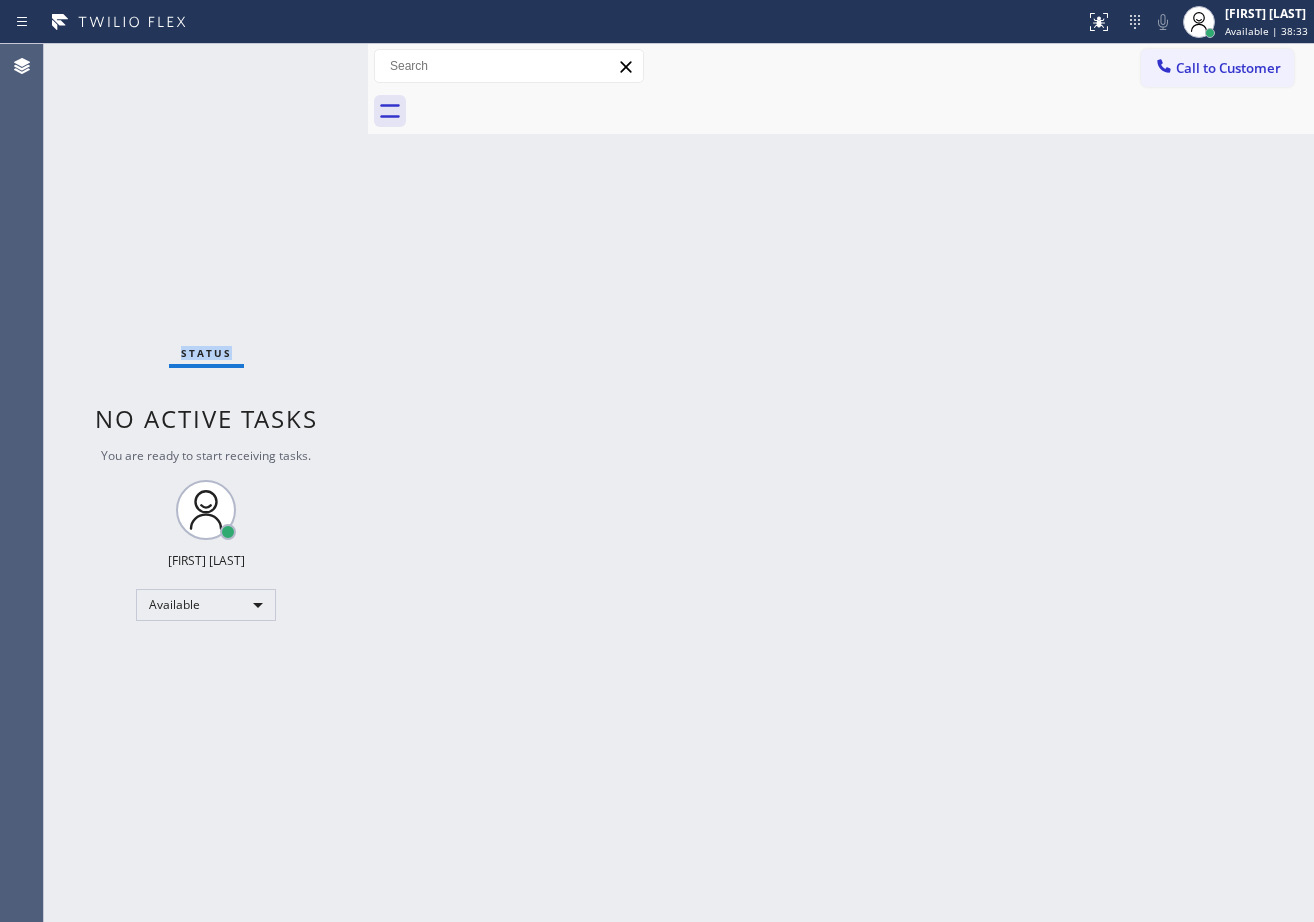 click on "Status   No active tasks     You are ready to start receiving tasks.   [FIRST] [LAST] Available" at bounding box center (206, 483) 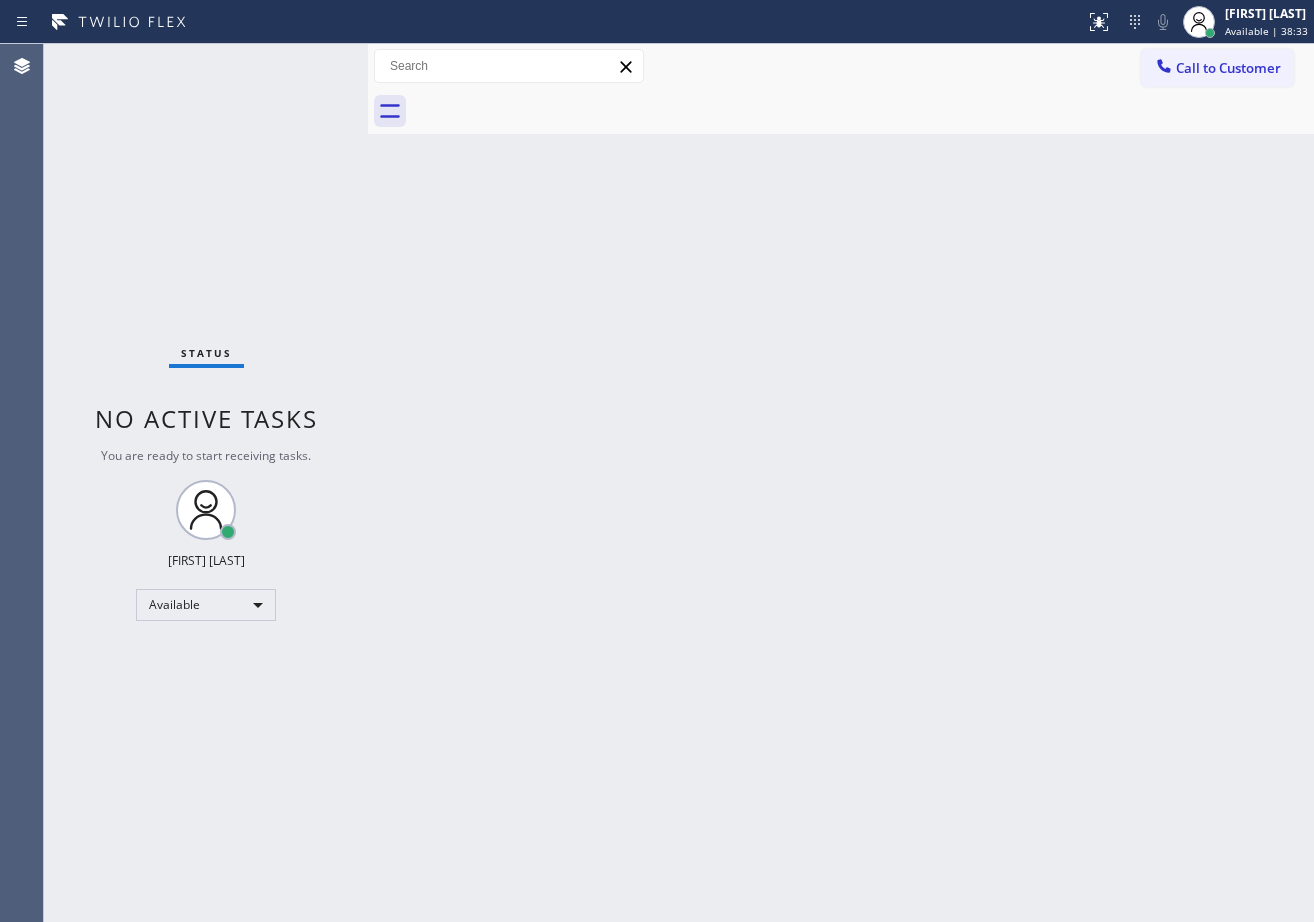 click on "Status   No active tasks     You are ready to start receiving tasks.   [FIRST] [LAST] Available" at bounding box center (206, 483) 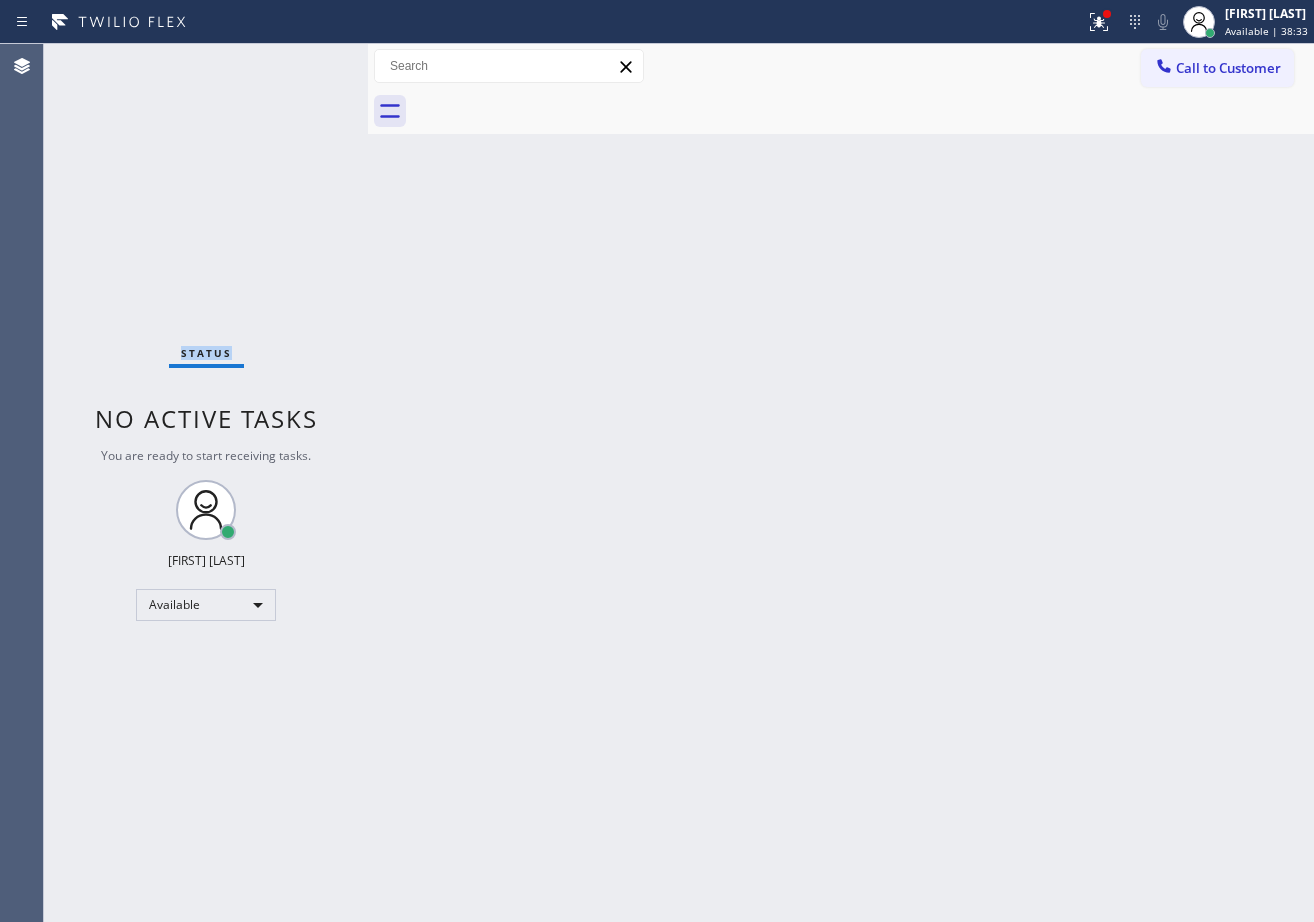 click on "Status   No active tasks     You are ready to start receiving tasks.   [FIRST] [LAST] Available" at bounding box center (206, 483) 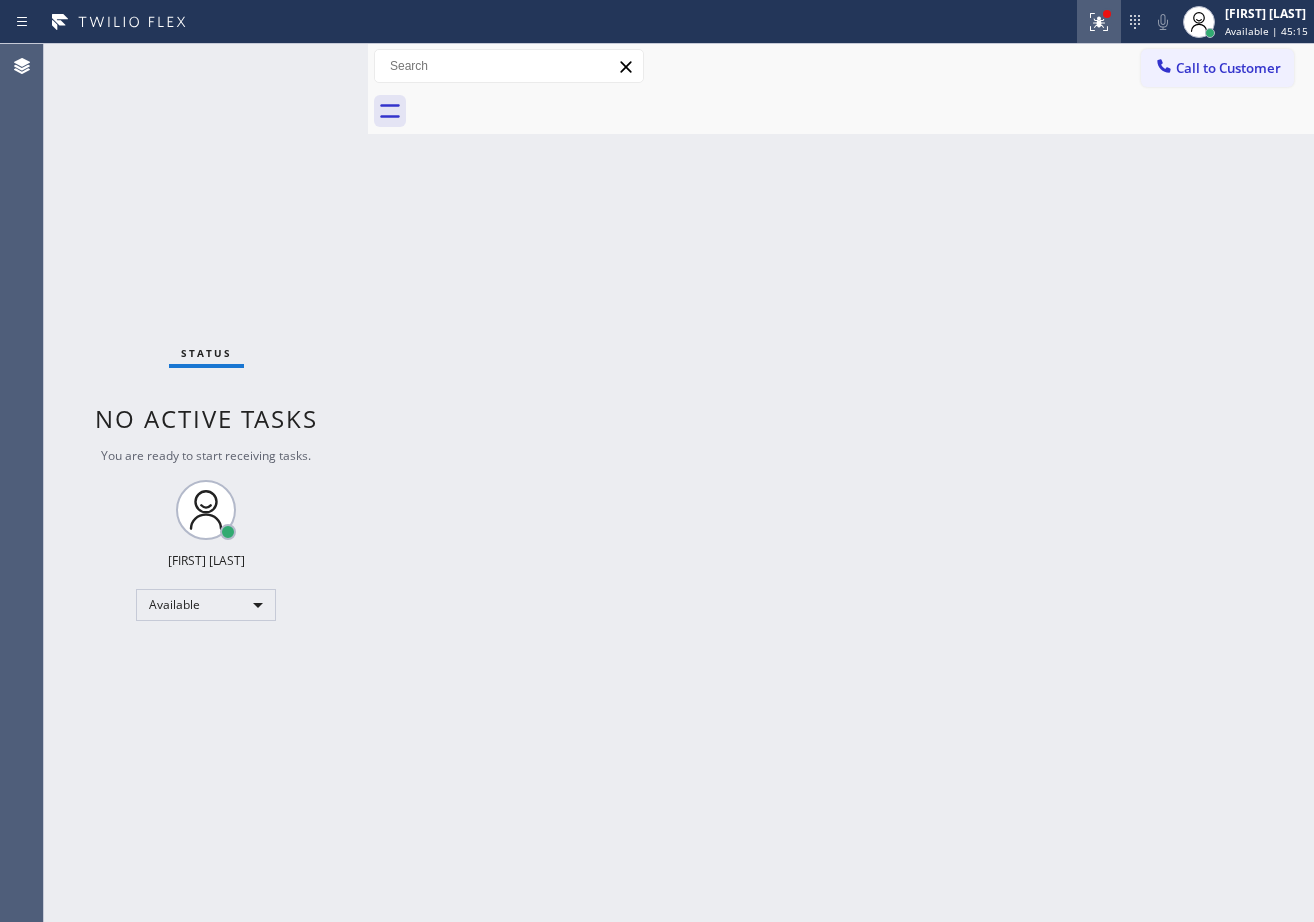 click 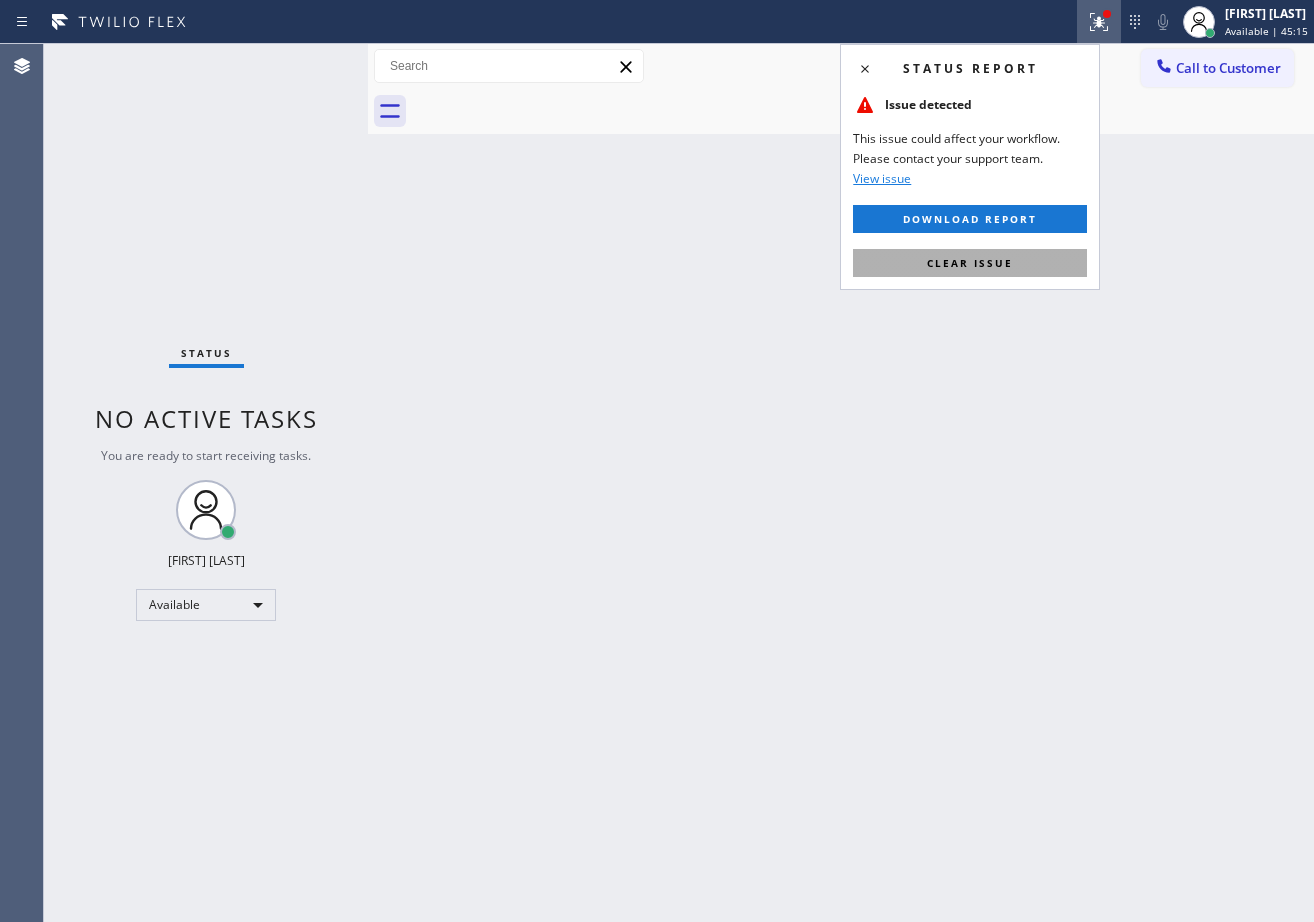 click on "Clear issue" at bounding box center [970, 263] 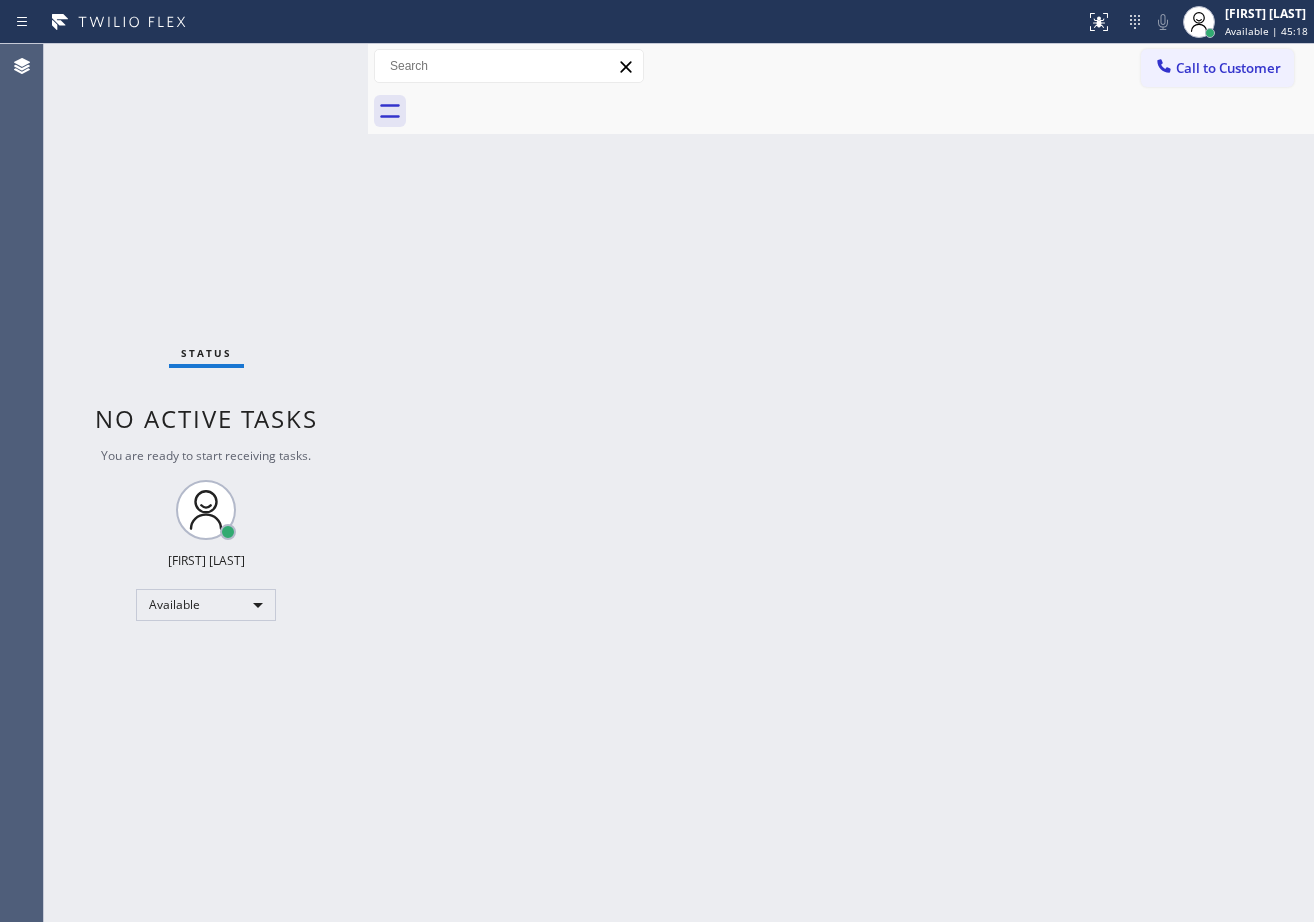 drag, startPoint x: 1148, startPoint y: 349, endPoint x: 1031, endPoint y: 509, distance: 198.21452 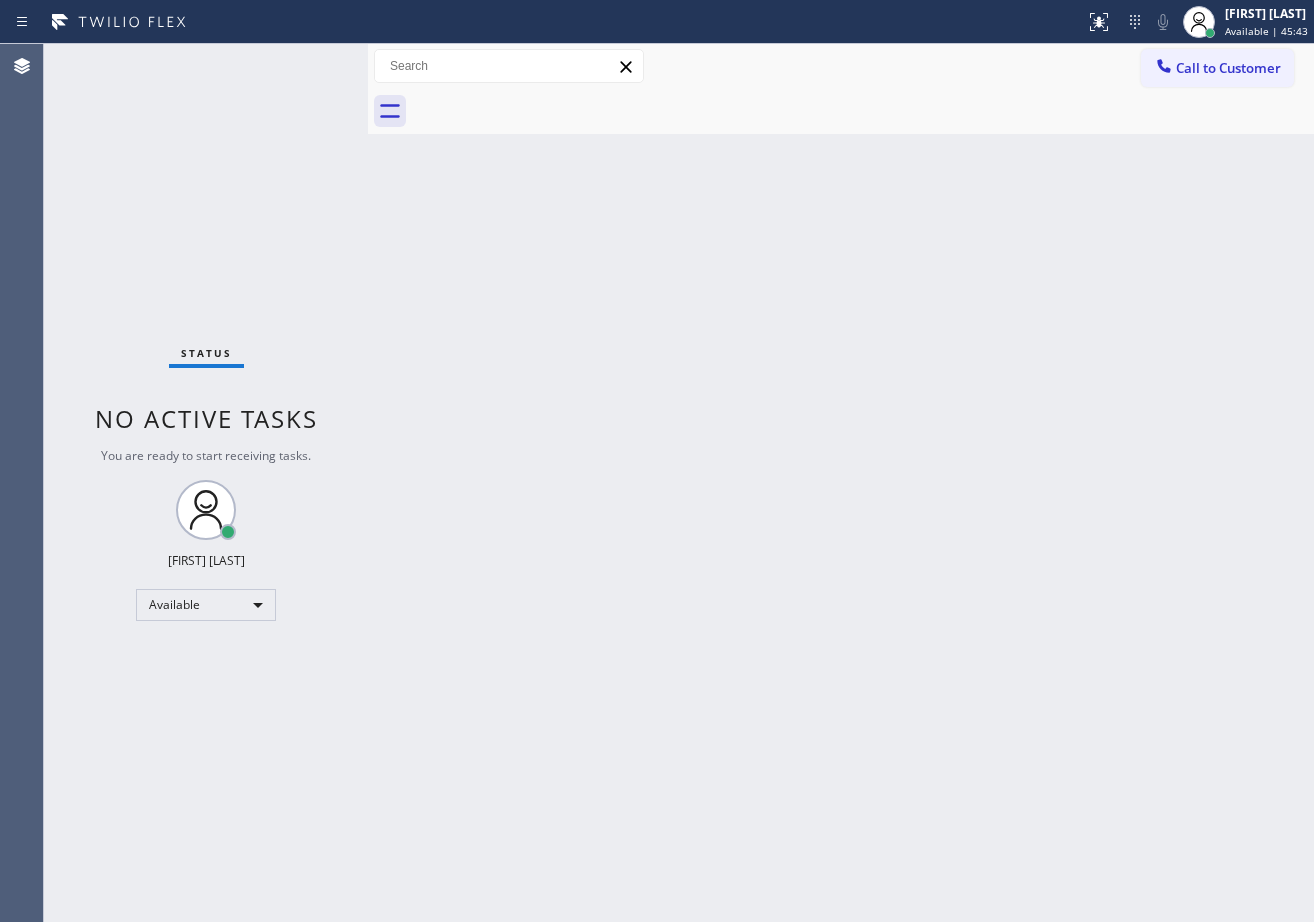 click on "Status   No active tasks     You are ready to start receiving tasks.   [FIRST] [LAST] Available" at bounding box center [206, 483] 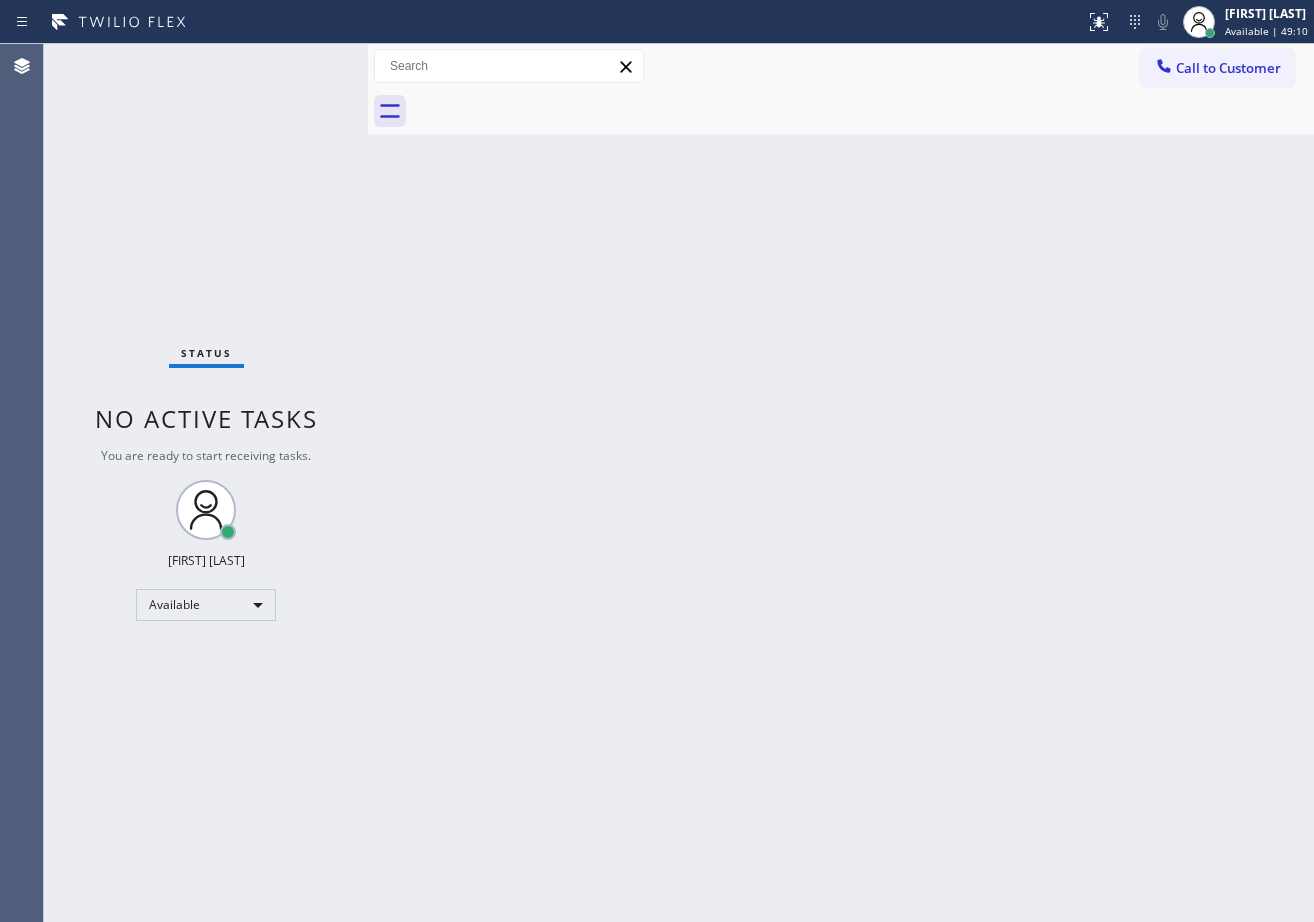 click on "Status   No active tasks     You are ready to start receiving tasks.   [FIRST] [LAST] Available" at bounding box center (206, 483) 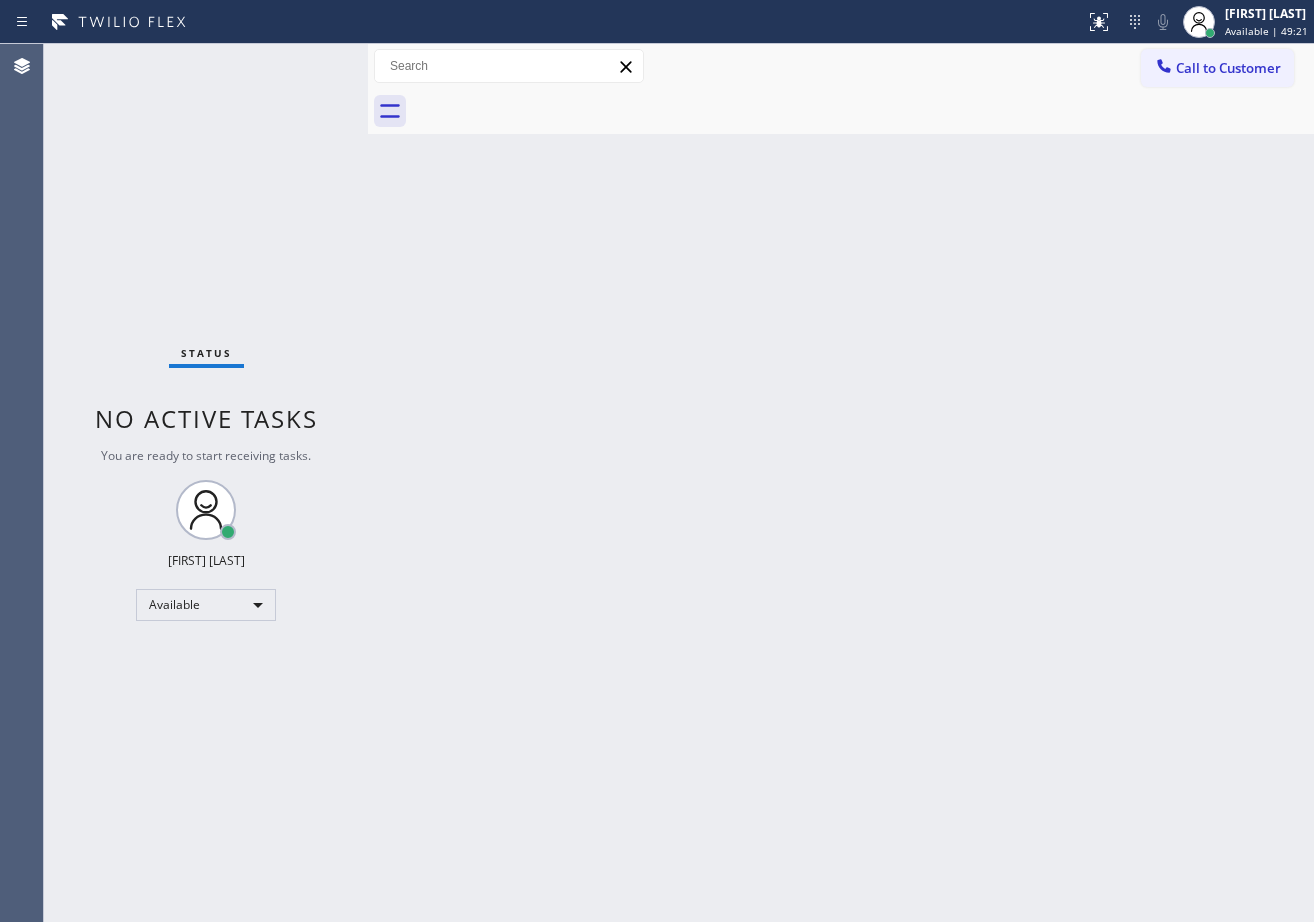 click on "Status   No active tasks     You are ready to start receiving tasks.   [FIRST] [LAST] Available" at bounding box center [206, 483] 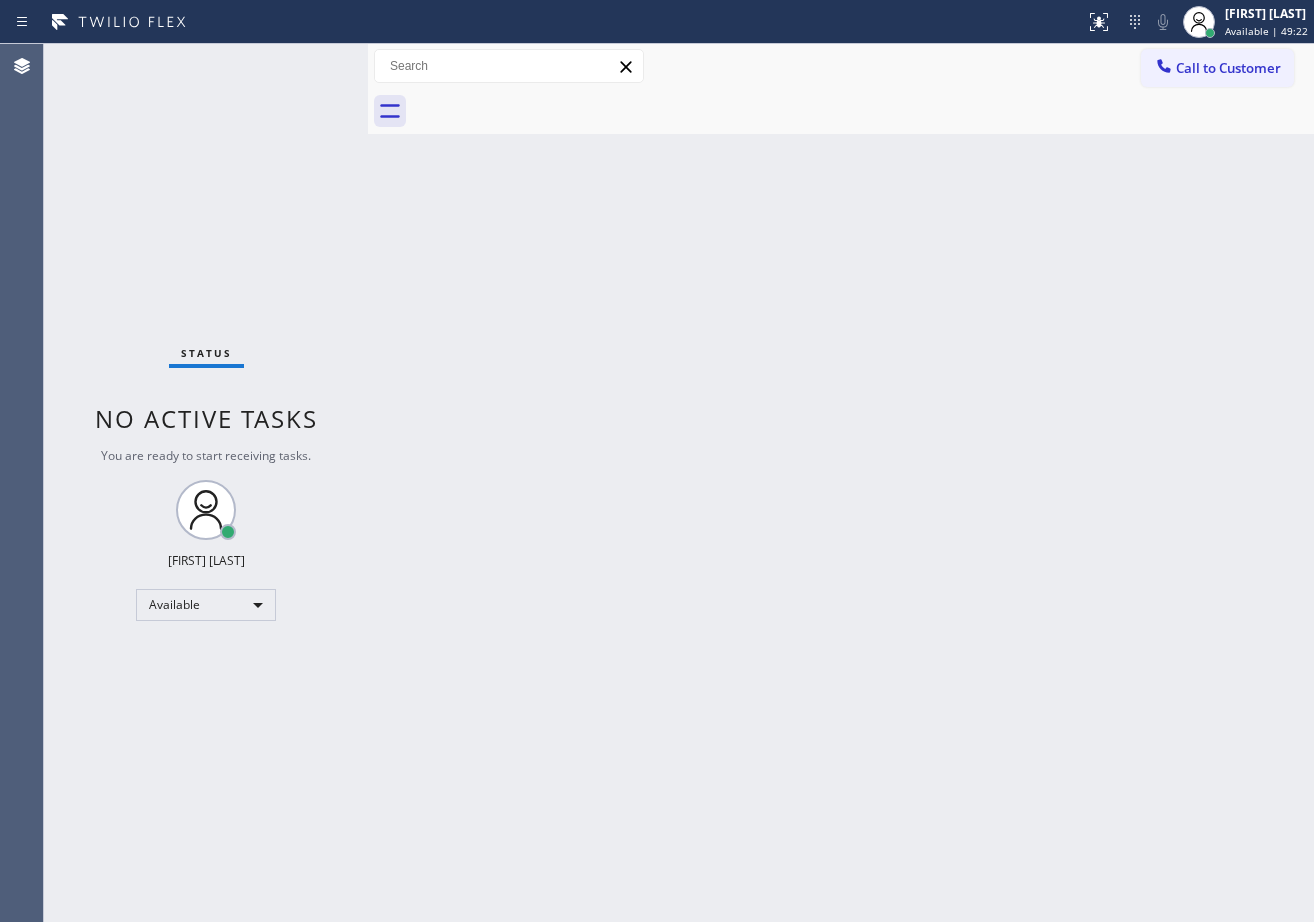 click on "Status   No active tasks     You are ready to start receiving tasks.   [FIRST] [LAST] Available" at bounding box center [206, 483] 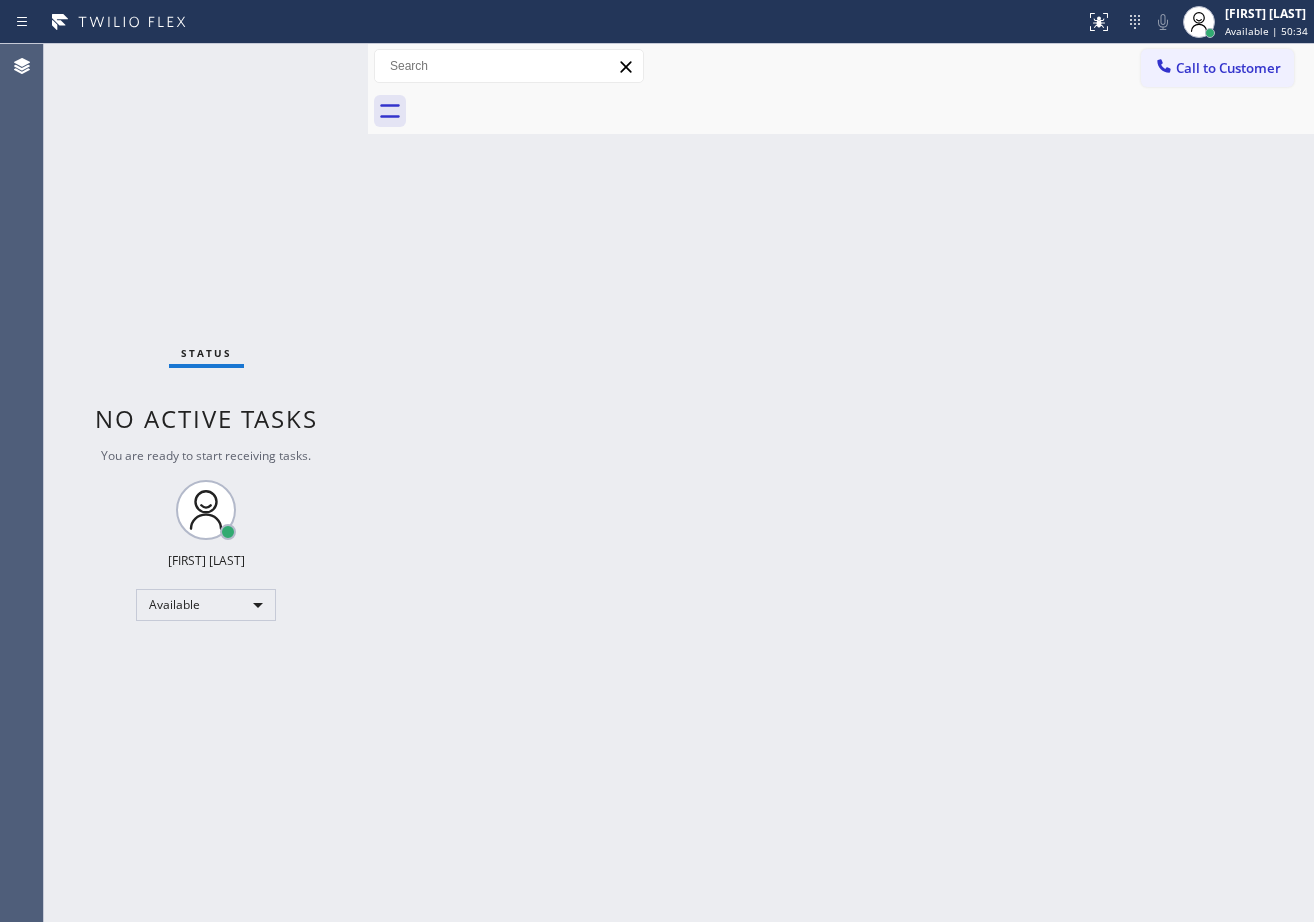 drag, startPoint x: 925, startPoint y: 651, endPoint x: 1312, endPoint y: 823, distance: 423.5009 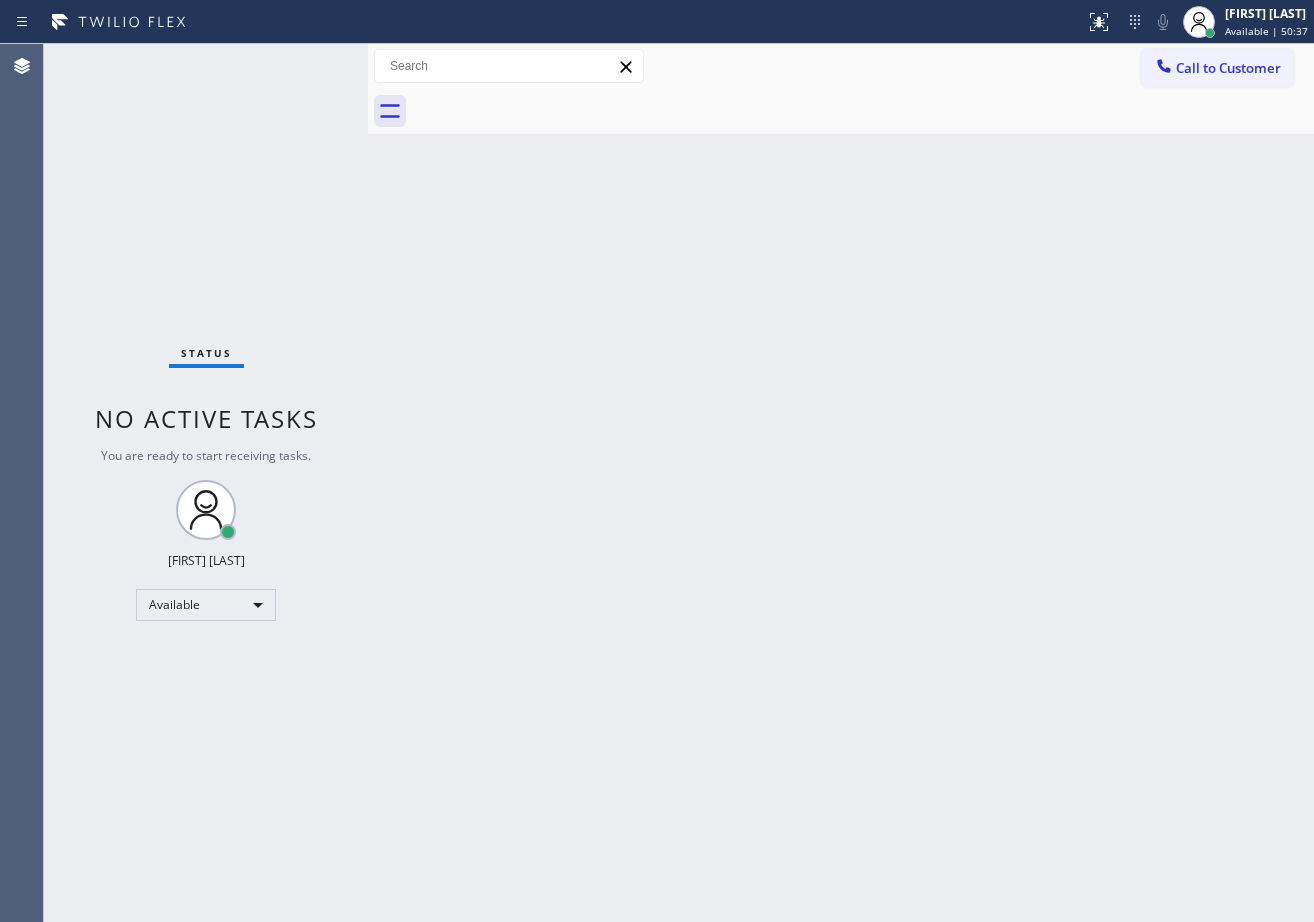 drag, startPoint x: 1003, startPoint y: 647, endPoint x: 1013, endPoint y: 703, distance: 56.88585 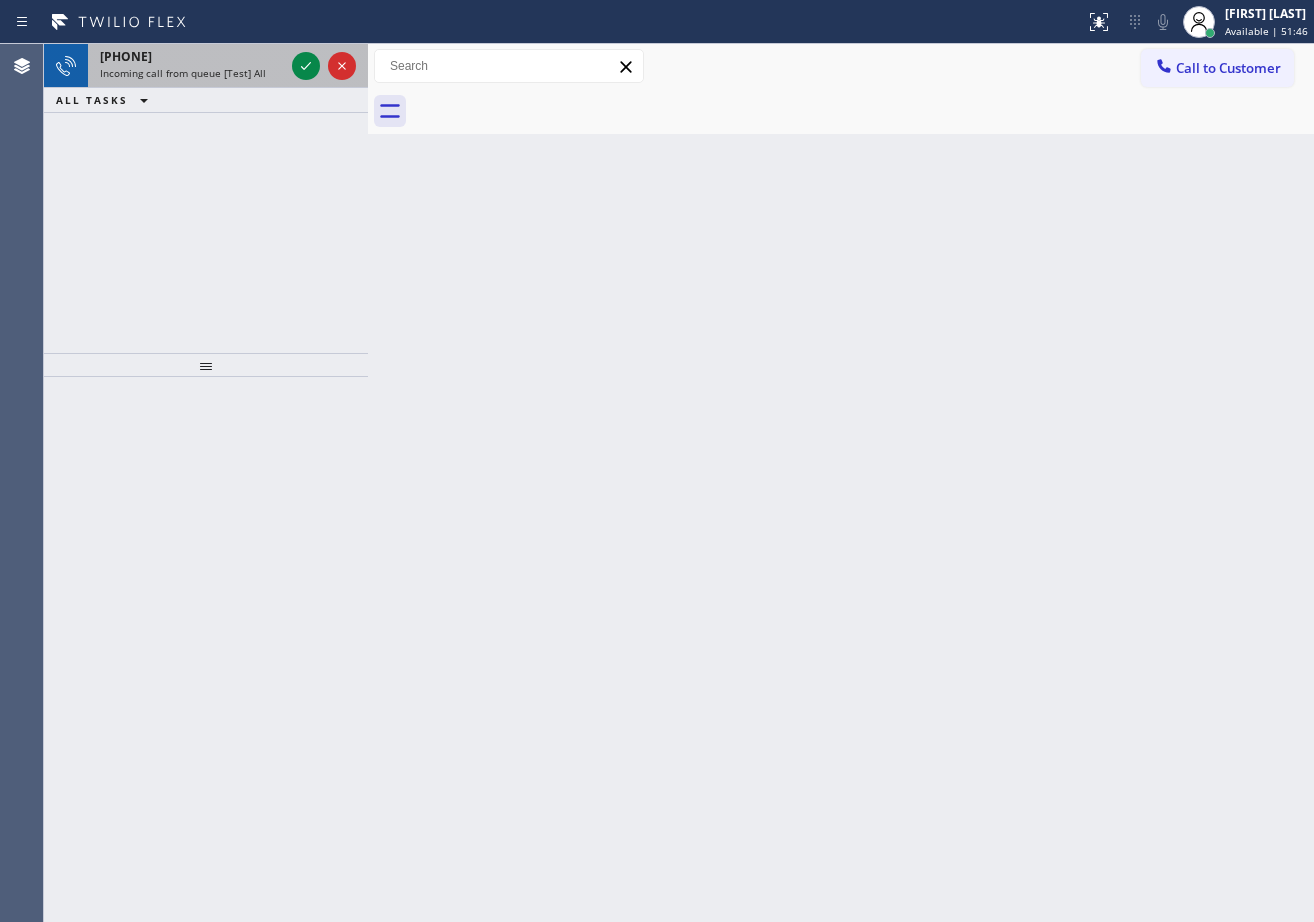 click on "Incoming call from queue [Test] All" at bounding box center (183, 73) 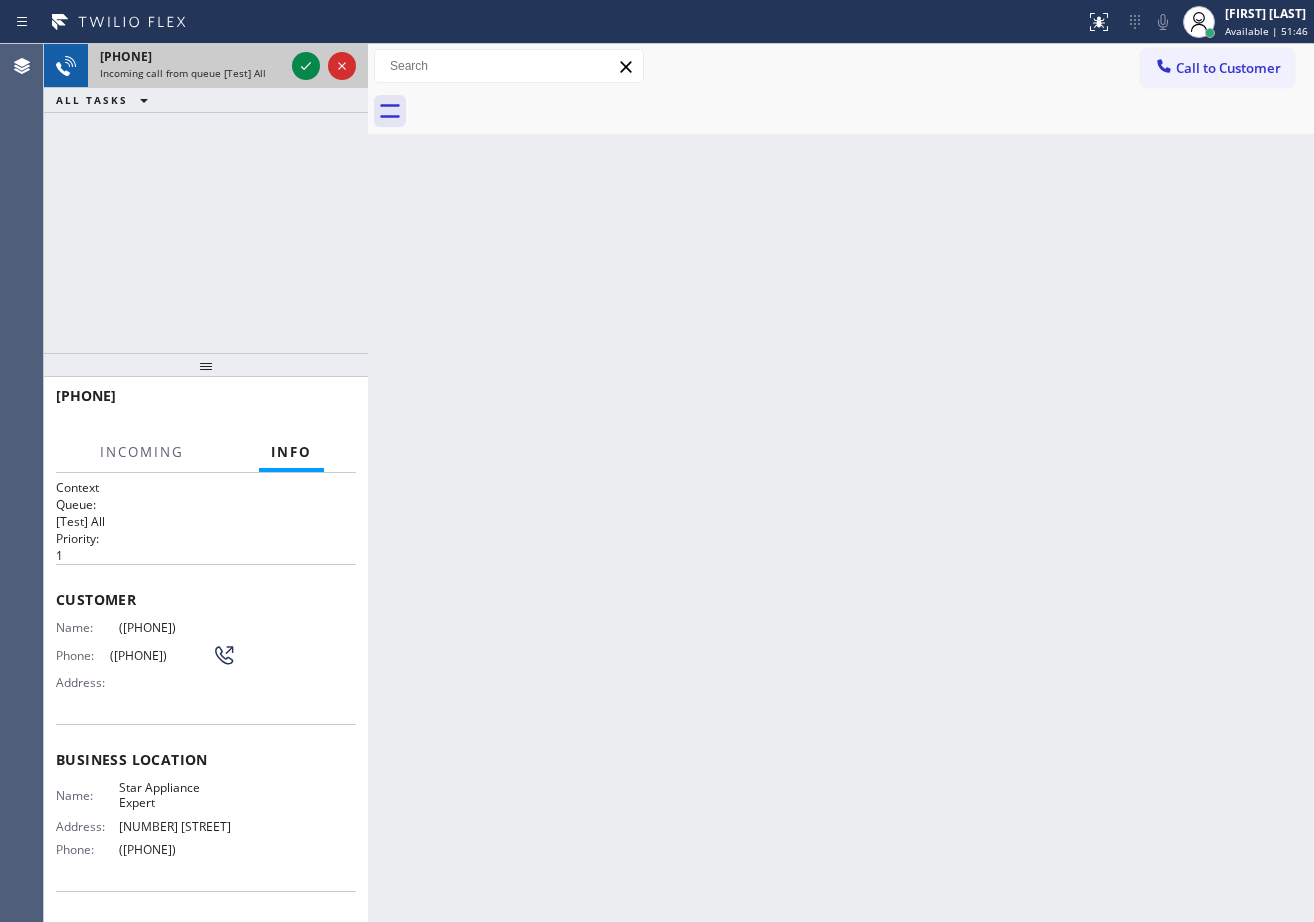 click on "Incoming call from queue [Test] All" at bounding box center [183, 73] 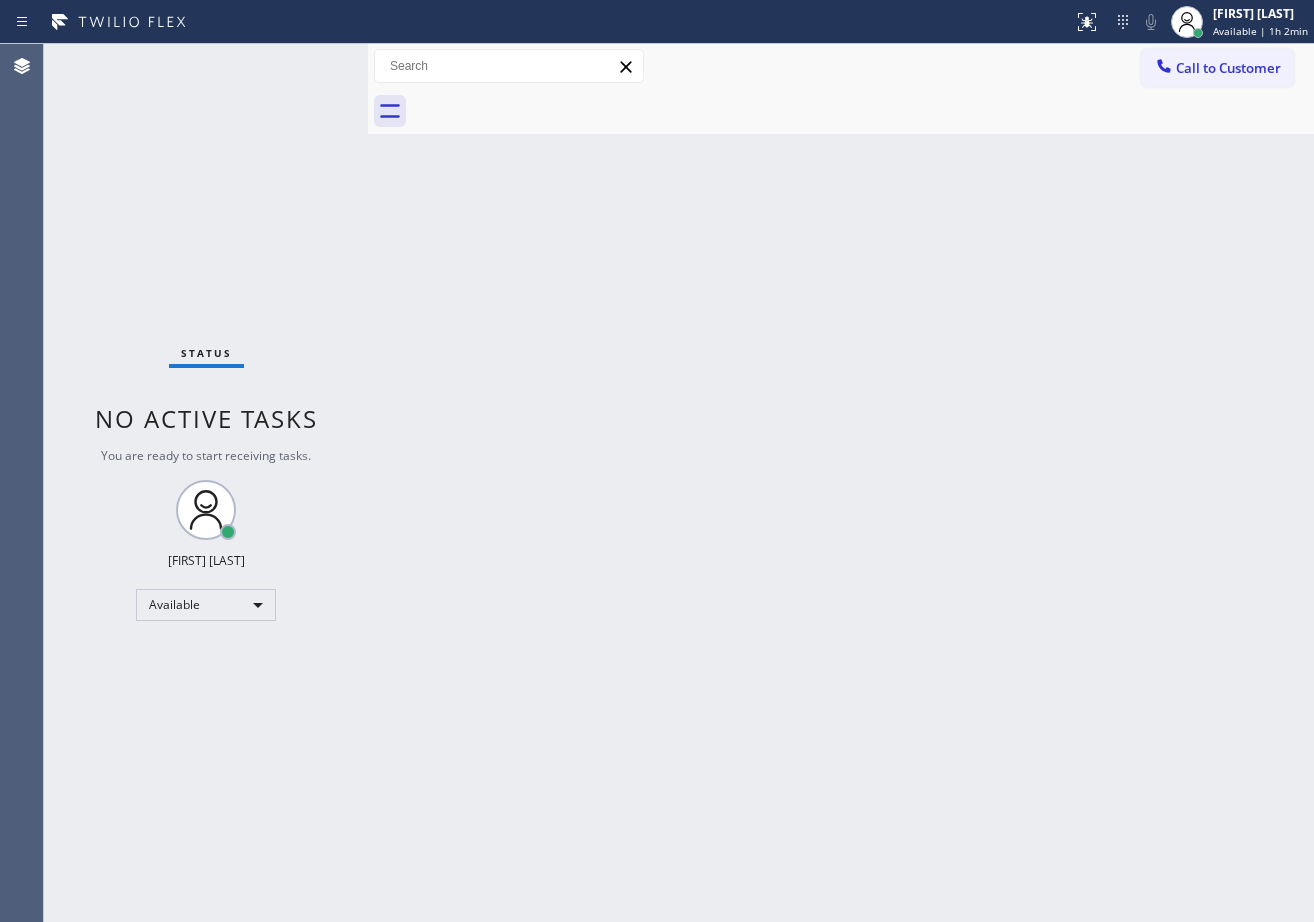 click on "Back to Dashboard Change Sender ID Customers Technicians Select a contact Outbound call Technician Search Technician Your caller id phone number Your caller id phone number Call Technician info Name   Phone none Address none Change Sender ID HVAC [PHONE] 5 Star Appliance [PHONE] Appliance Repair [PHONE] Plumbing [PHONE] Air Duct Cleaning [PHONE]  Electricians [PHONE] Cancel Change Check personal SMS Reset Change No tabs Call to Customer Outbound call Location GE Monogram Expert Appliance Repair Your caller id phone number [PHONE] Customer number Call Outbound call Technician Search Technician Your caller id phone number Your caller id phone number Call" at bounding box center (841, 483) 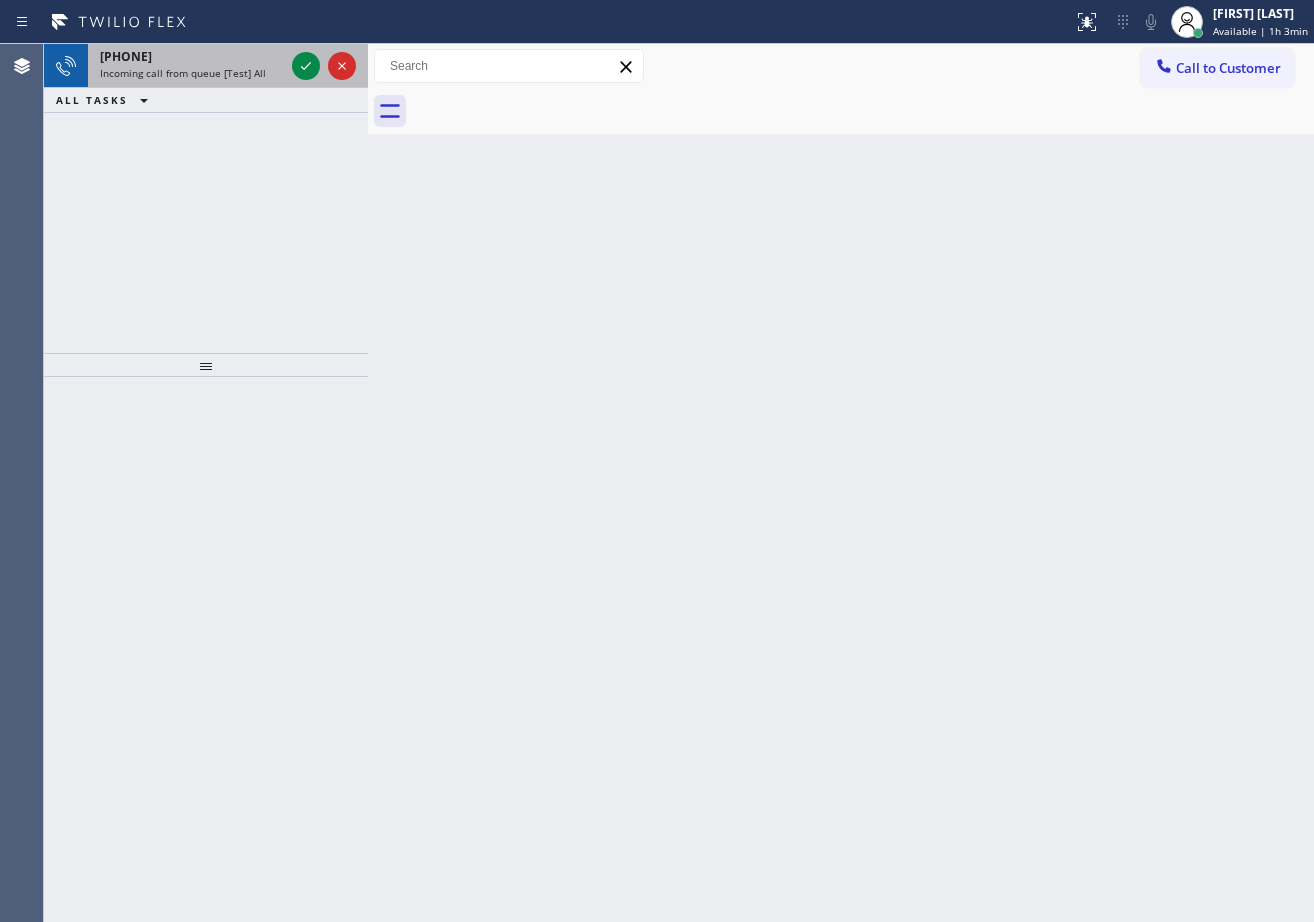 click on "Incoming call from queue [Test] All" at bounding box center (183, 73) 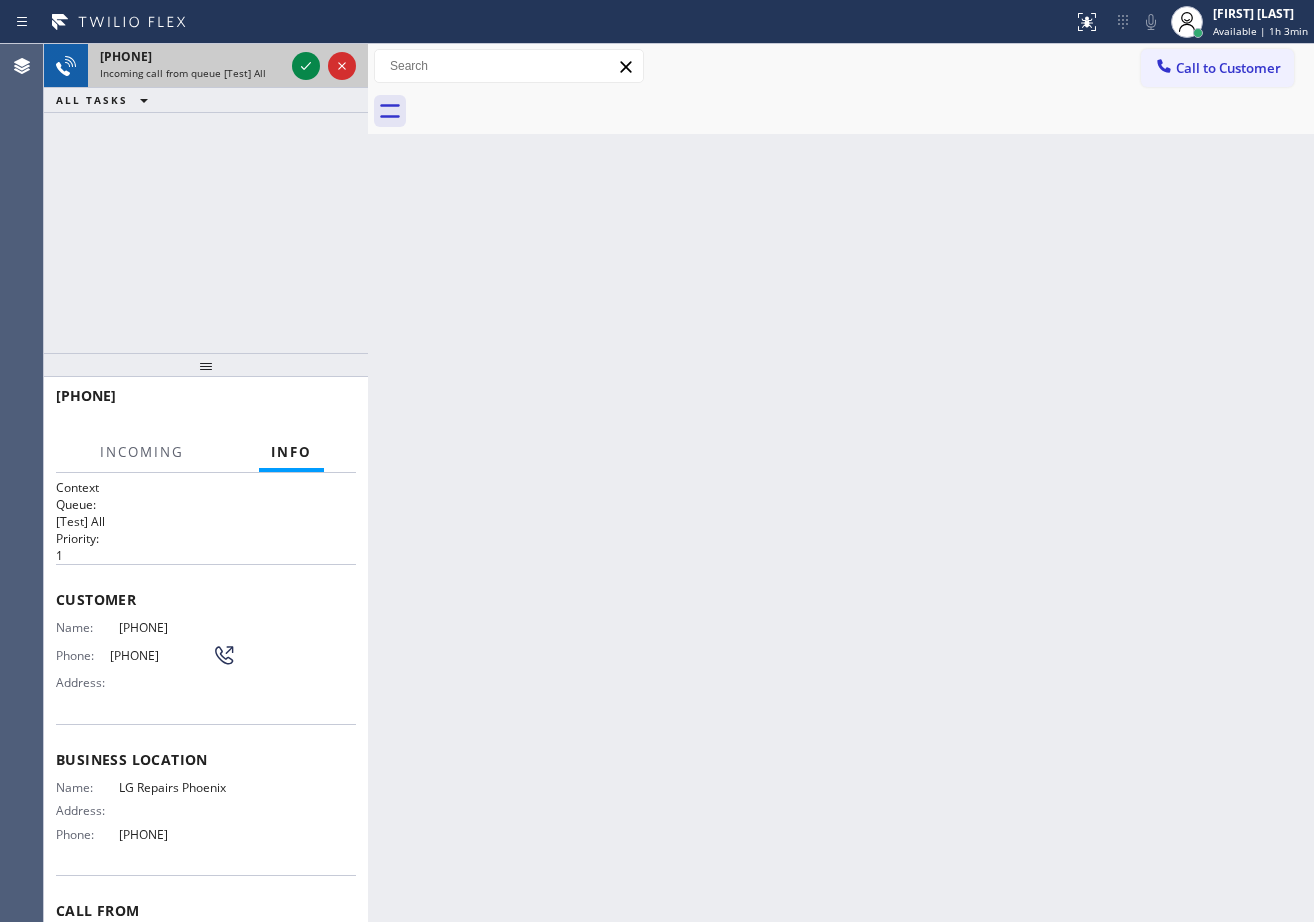 click on "Incoming call from queue [Test] All" at bounding box center [183, 73] 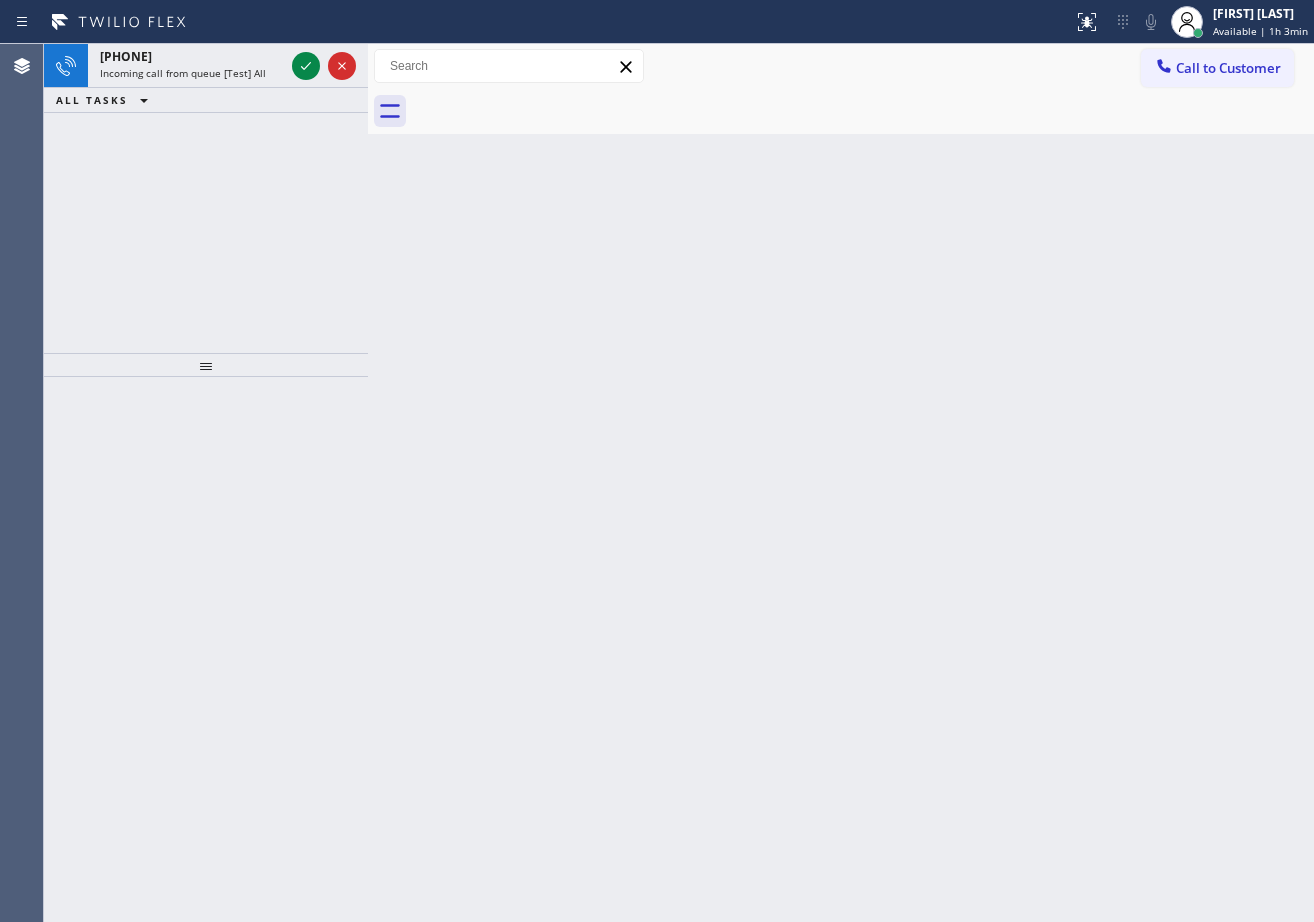 click 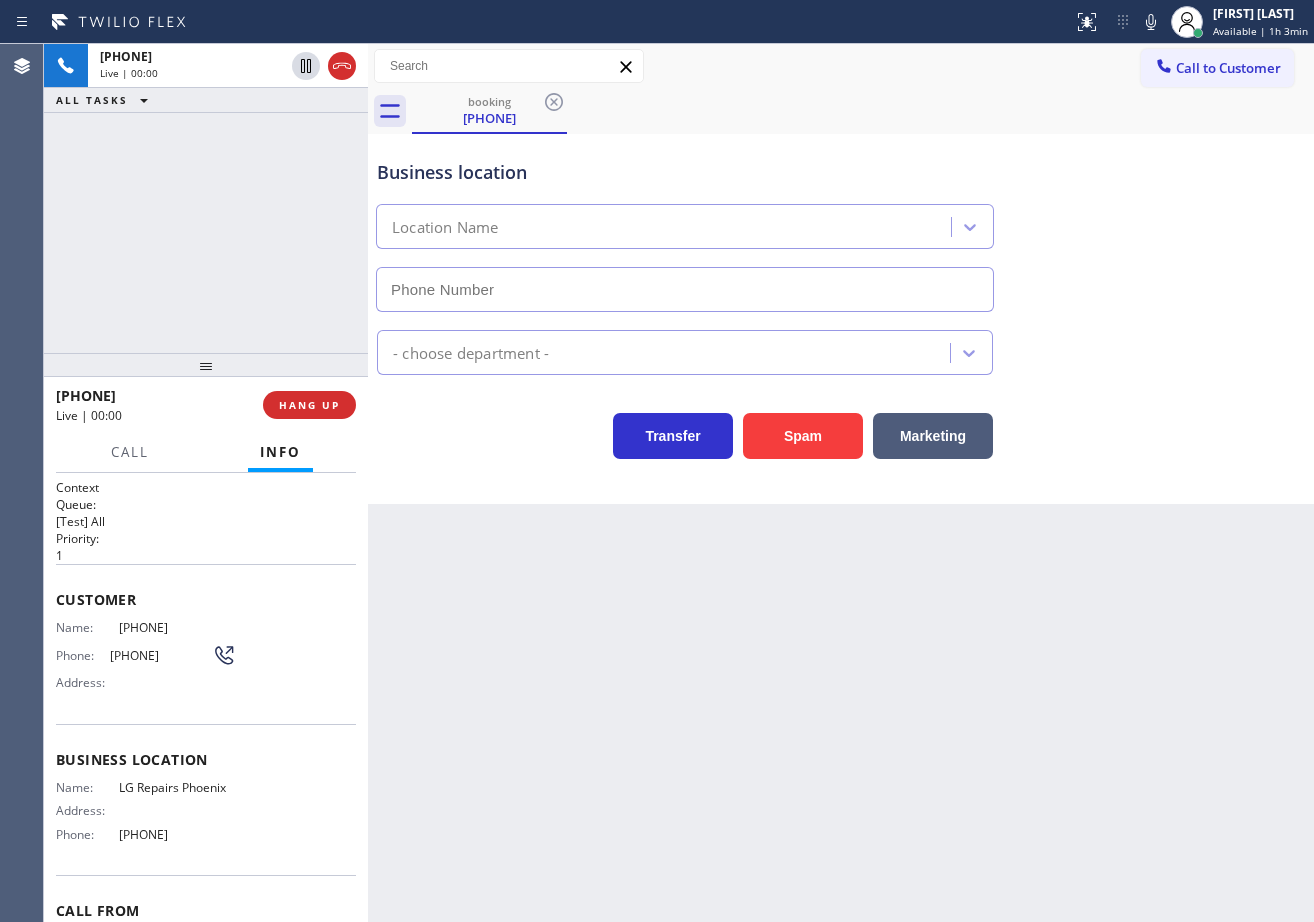 type on "[PHONE]" 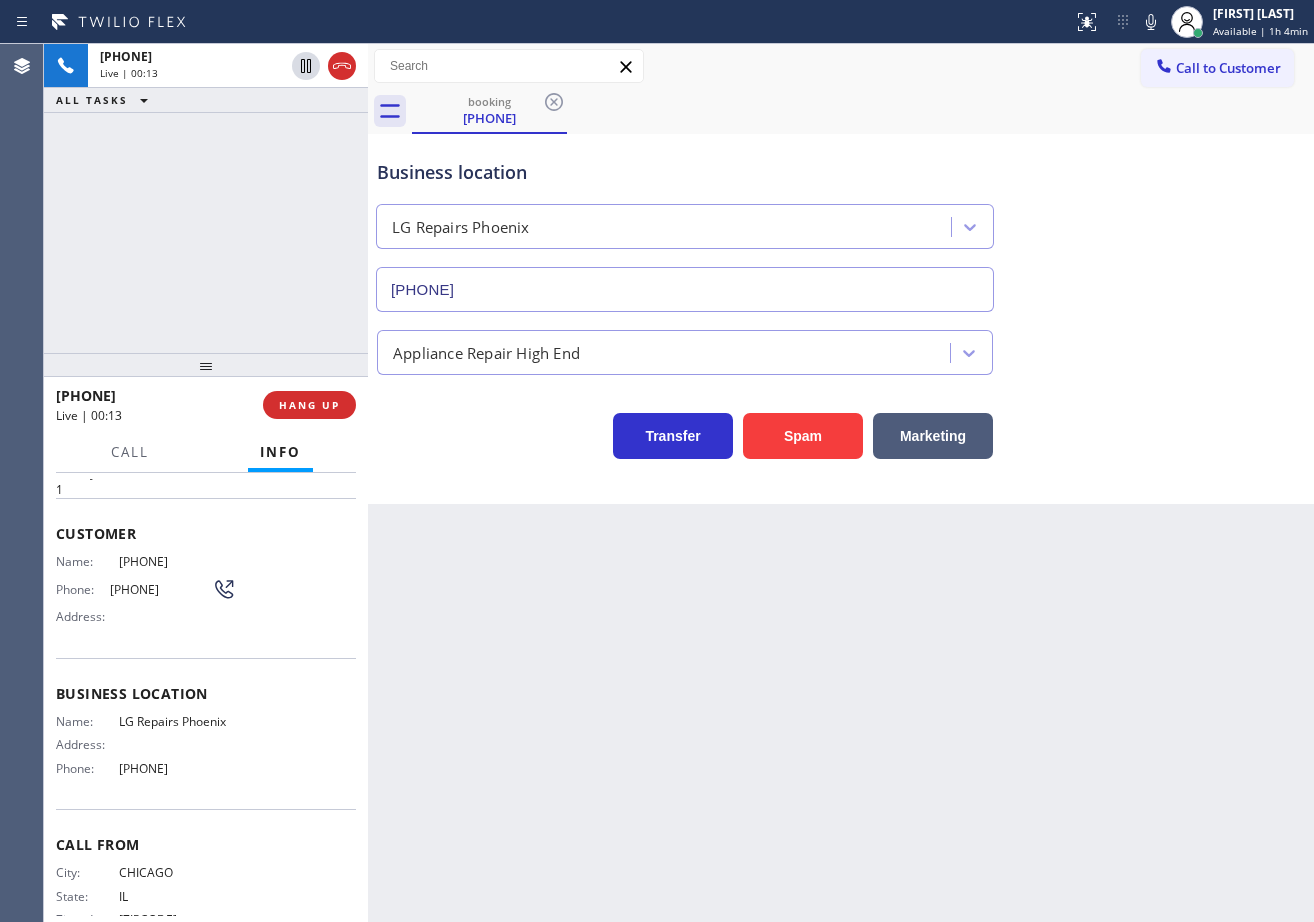 scroll, scrollTop: 0, scrollLeft: 0, axis: both 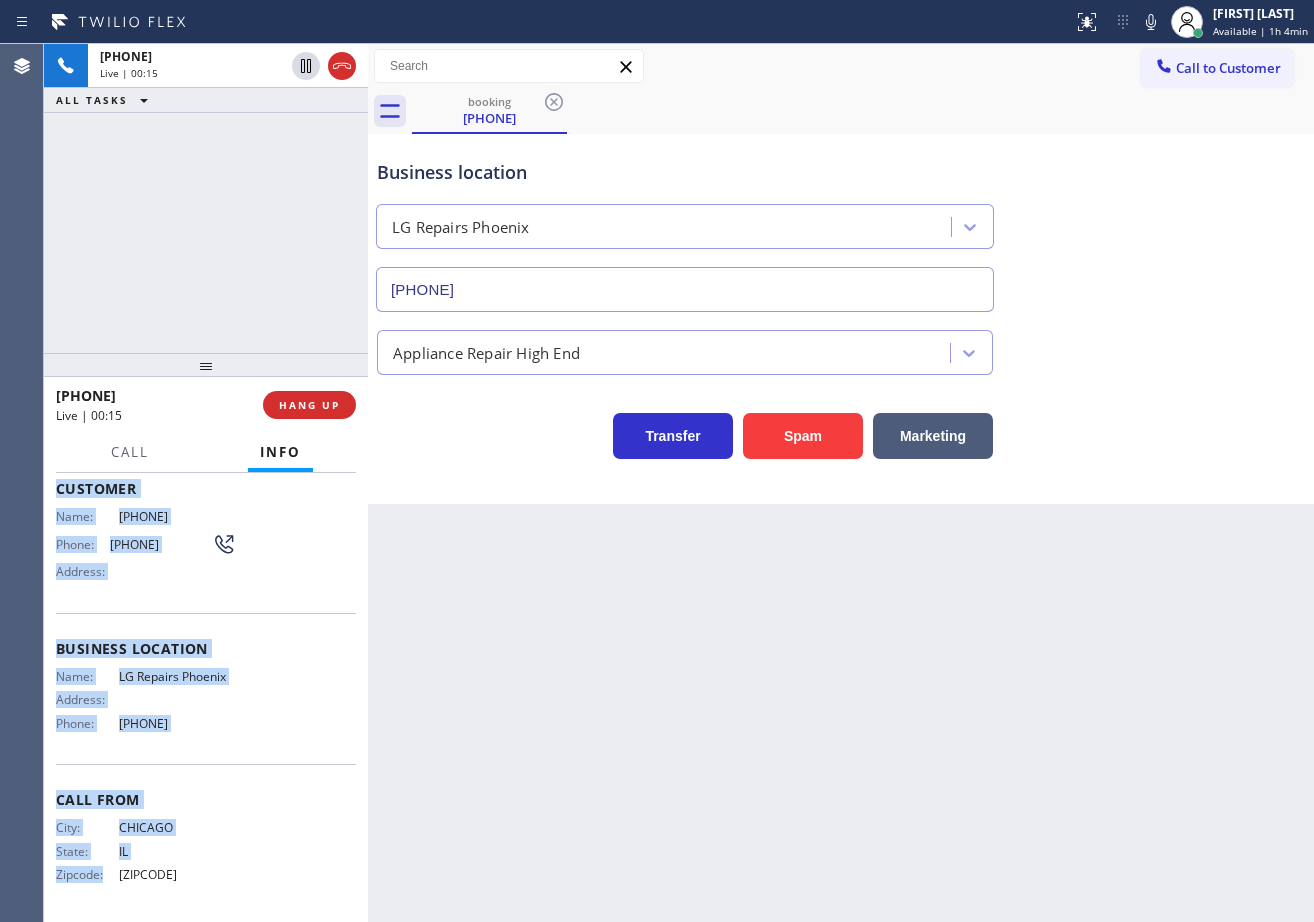 drag, startPoint x: 64, startPoint y: 603, endPoint x: 284, endPoint y: 688, distance: 235.84953 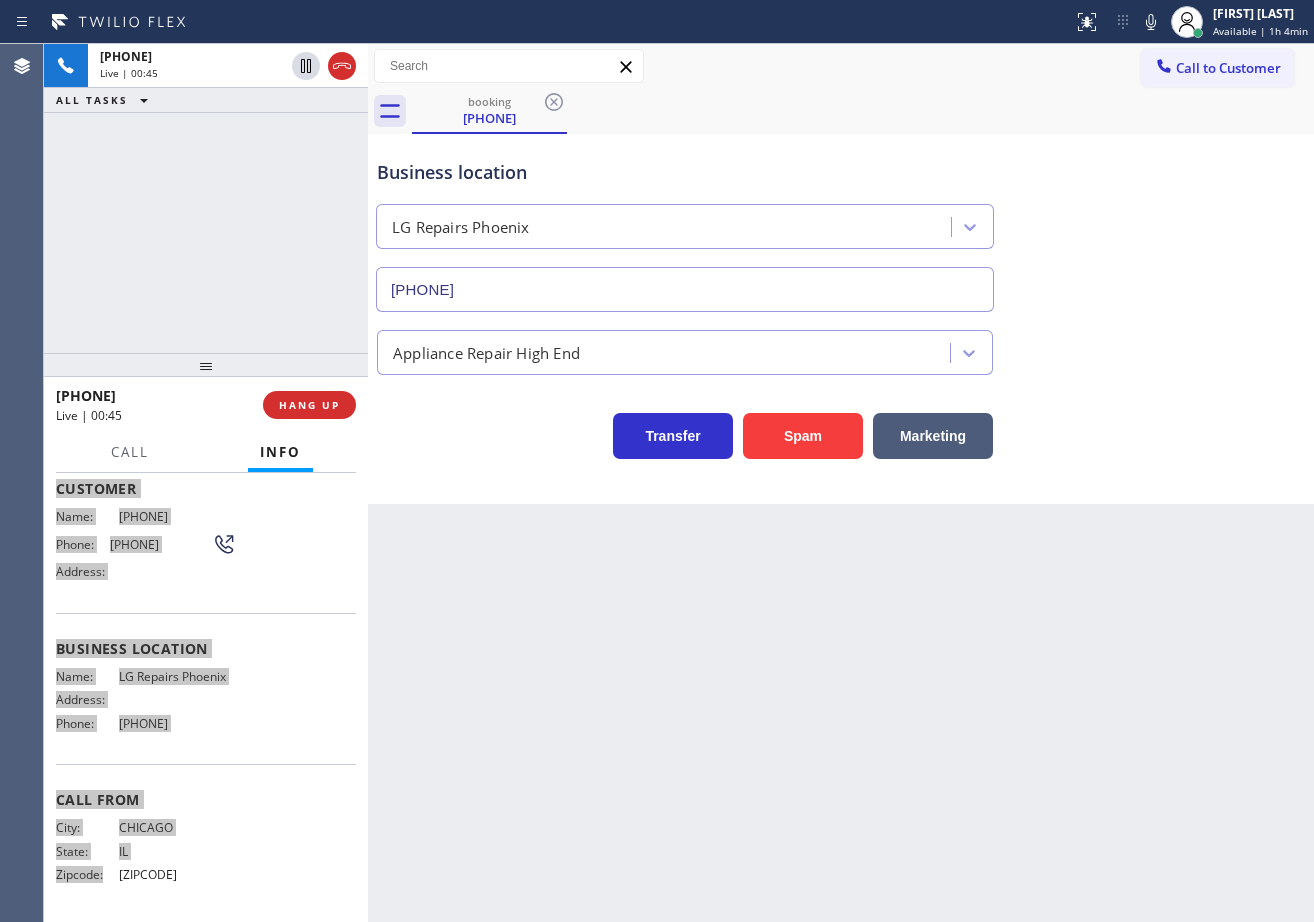 scroll, scrollTop: 0, scrollLeft: 0, axis: both 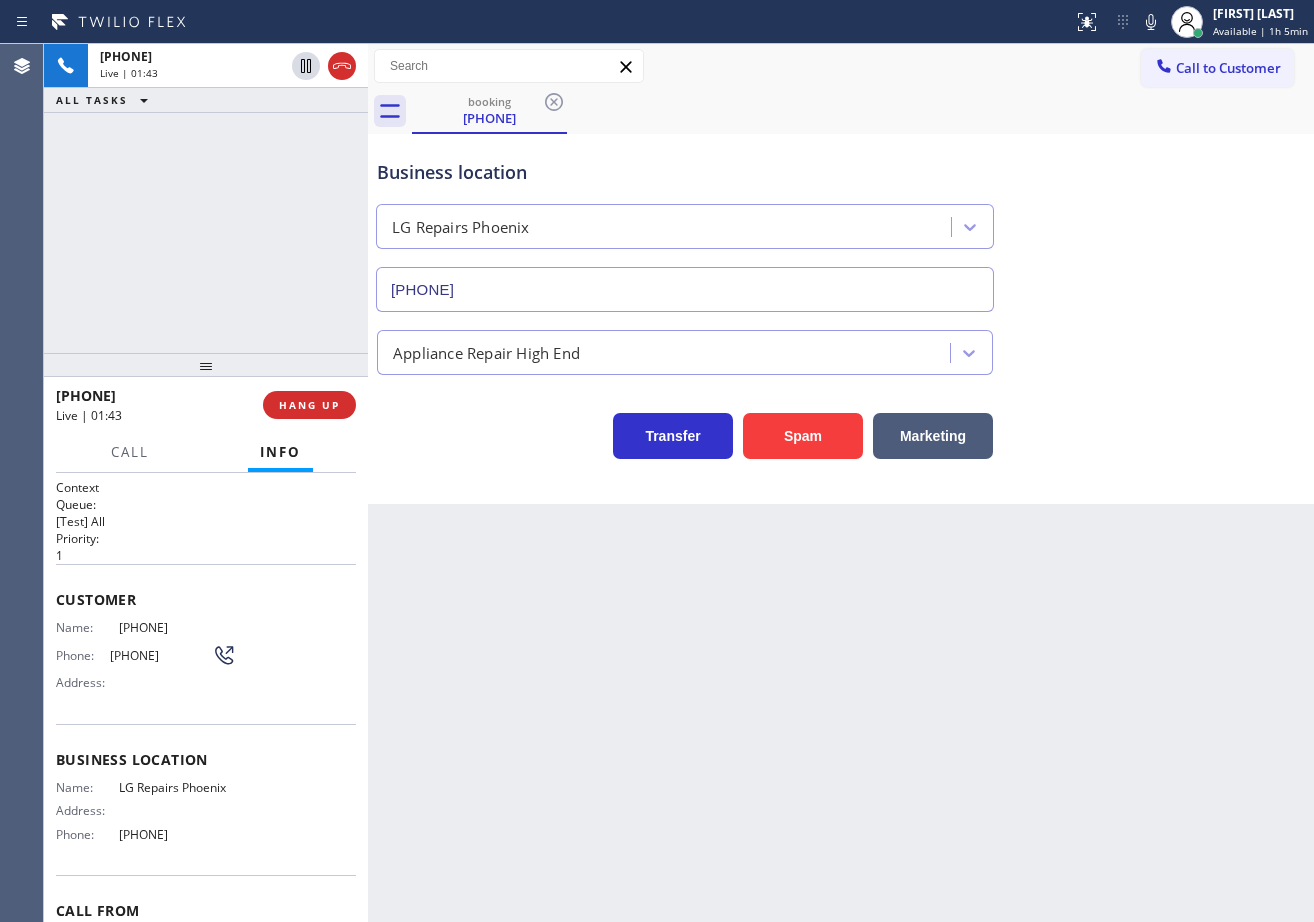 click on "Appliance Repair High End" at bounding box center [841, 343] 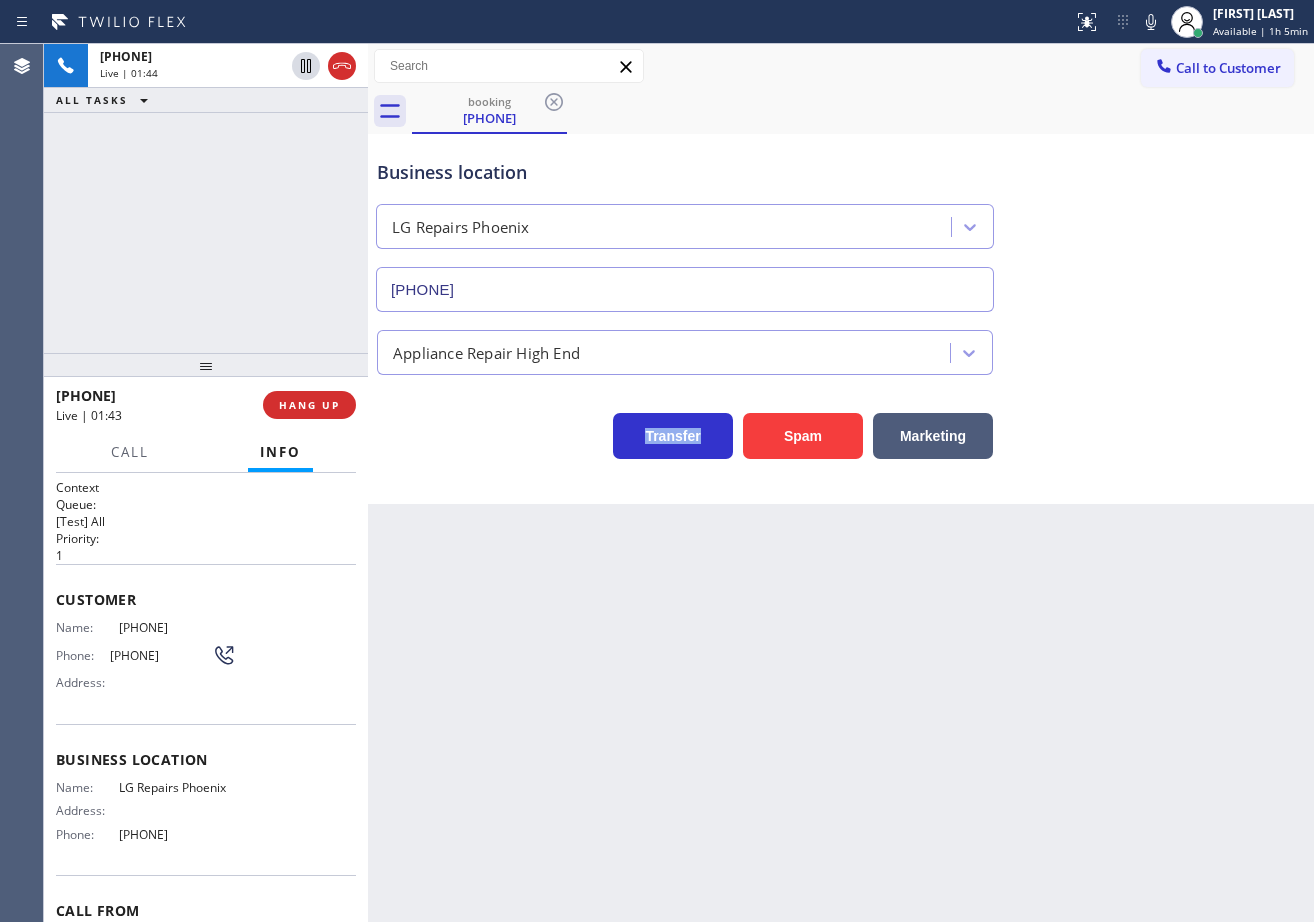 click on "Appliance Repair High End" at bounding box center (841, 348) 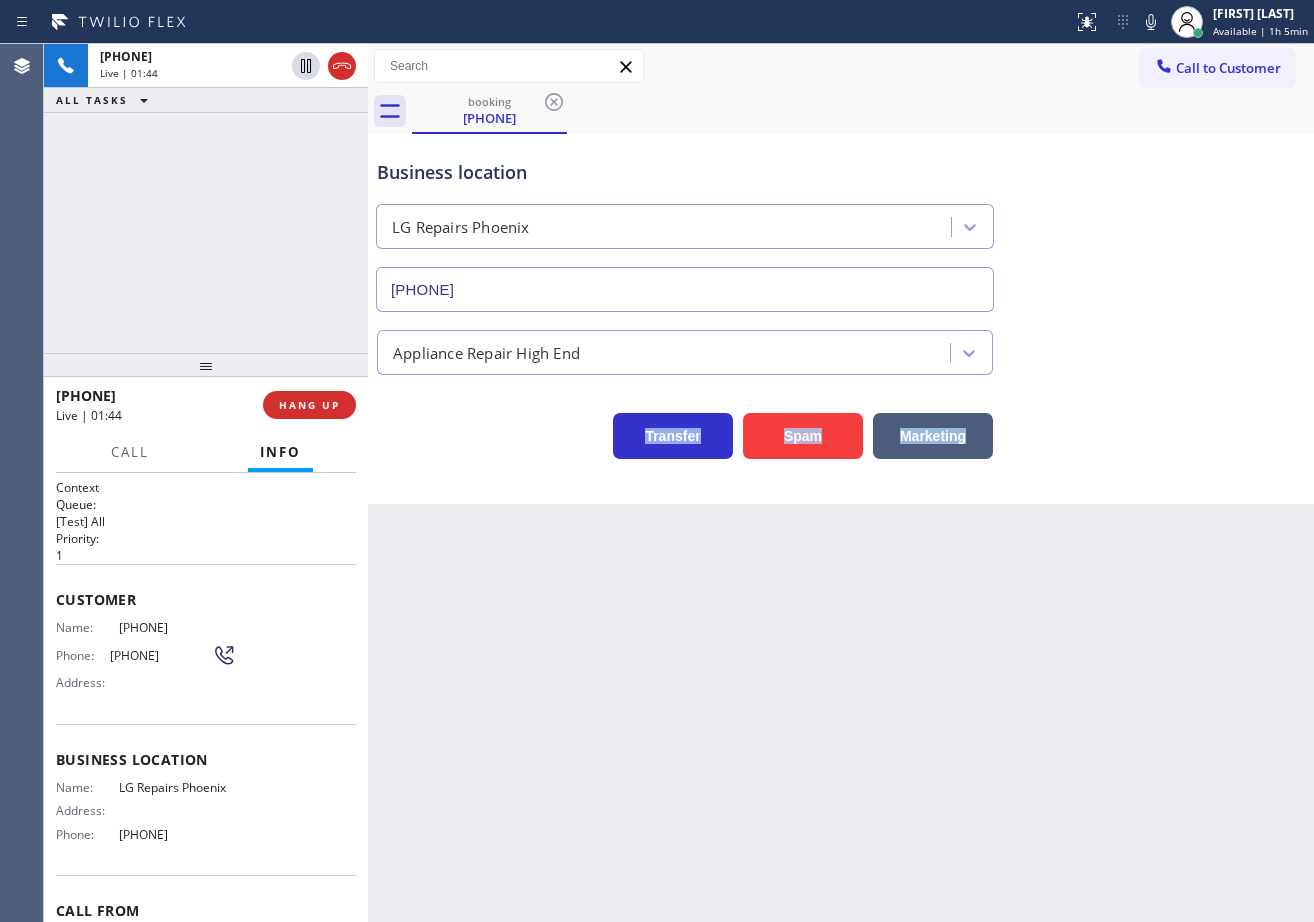 click on "Appliance Repair High End" at bounding box center [841, 348] 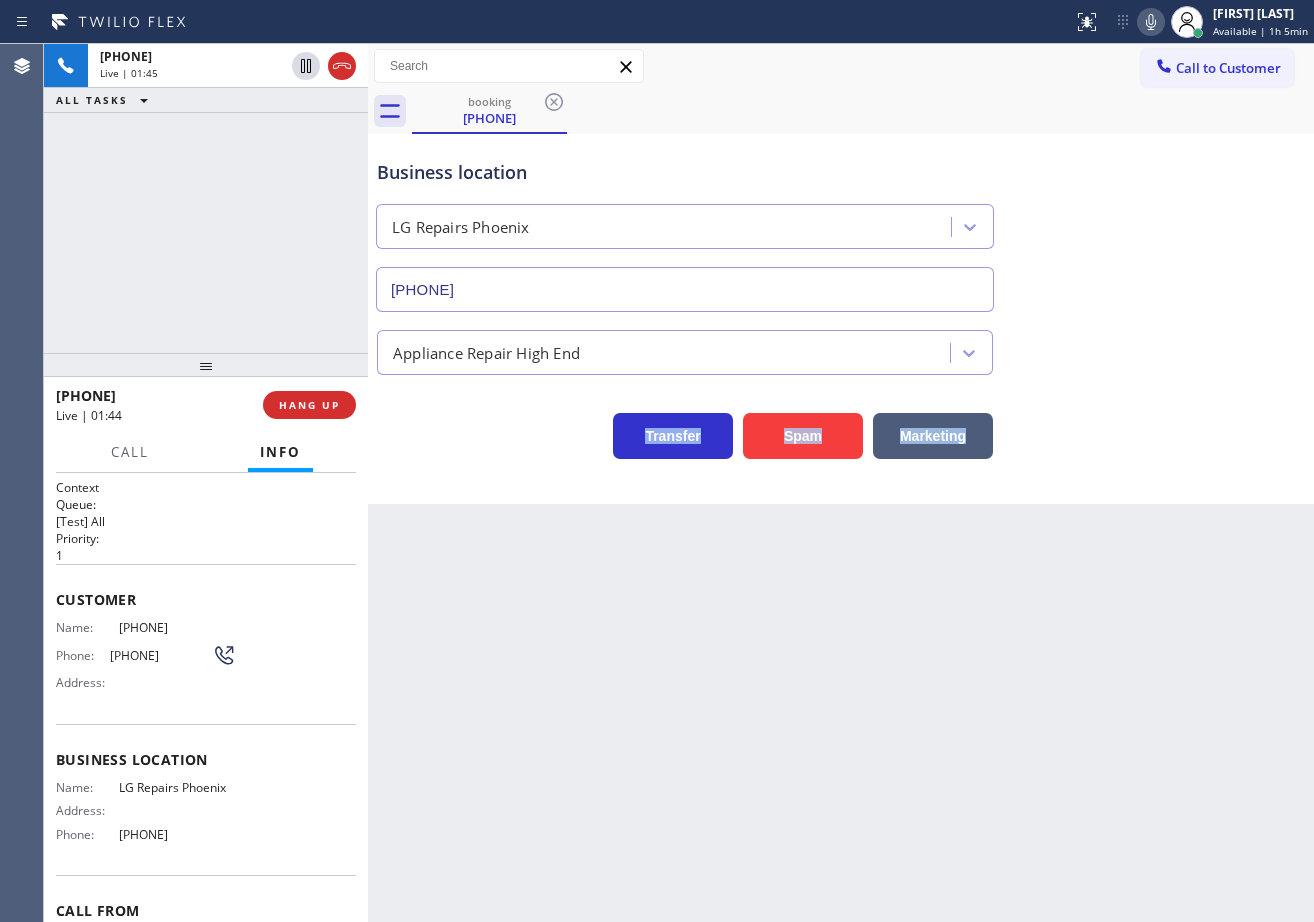 click 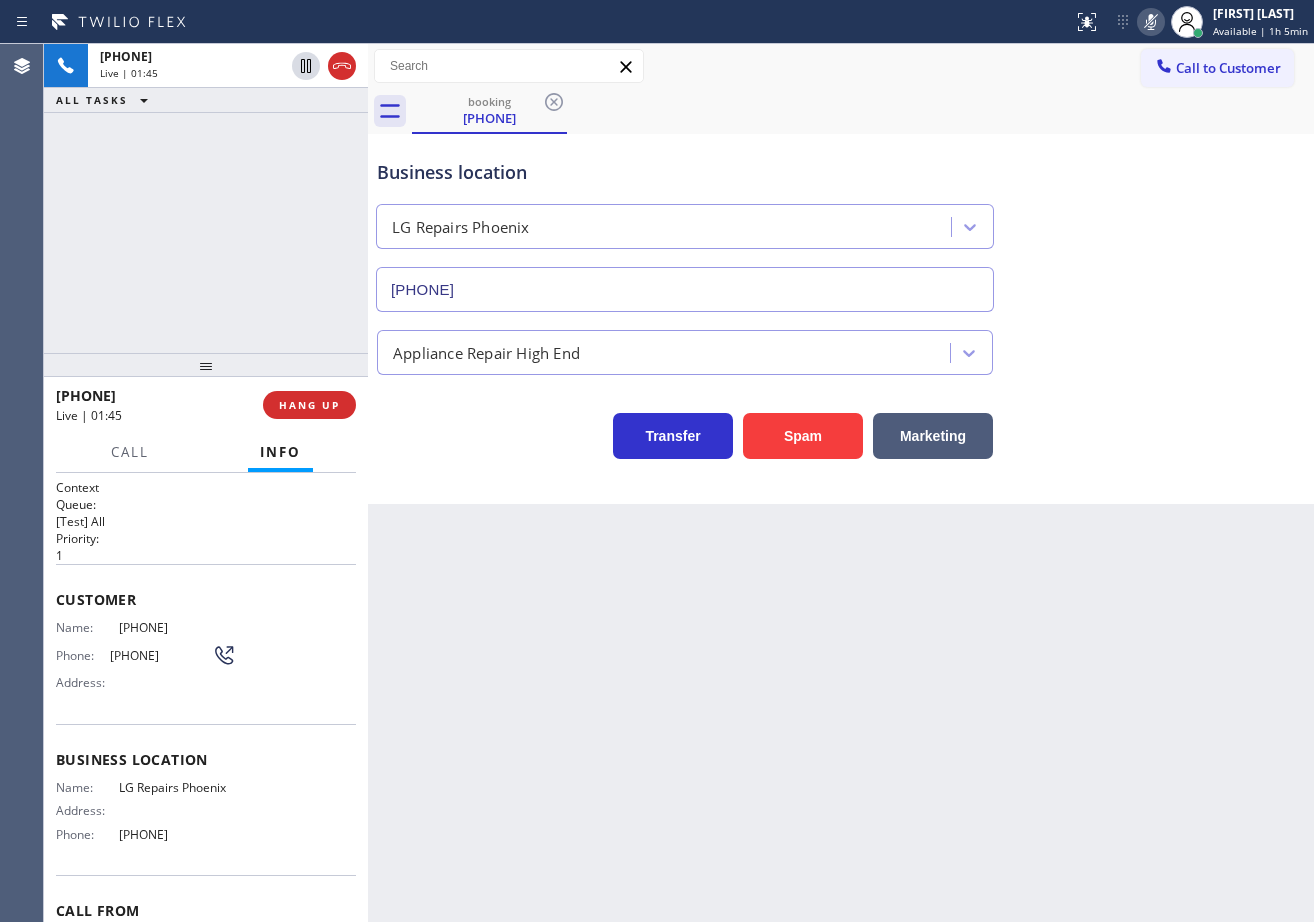 drag, startPoint x: 1144, startPoint y: 123, endPoint x: 1100, endPoint y: 149, distance: 51.10773 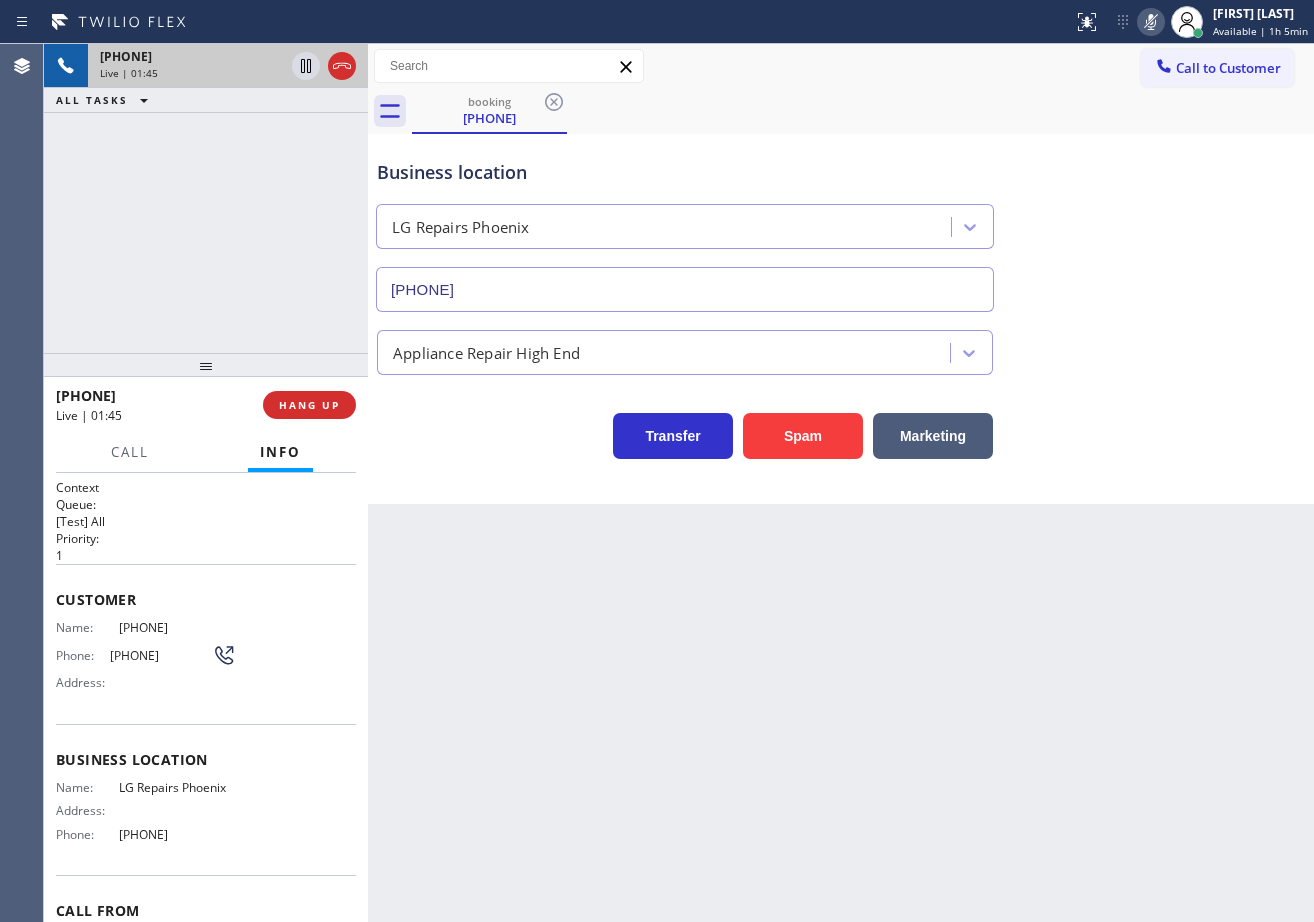 drag, startPoint x: 295, startPoint y: 265, endPoint x: 301, endPoint y: 85, distance: 180.09998 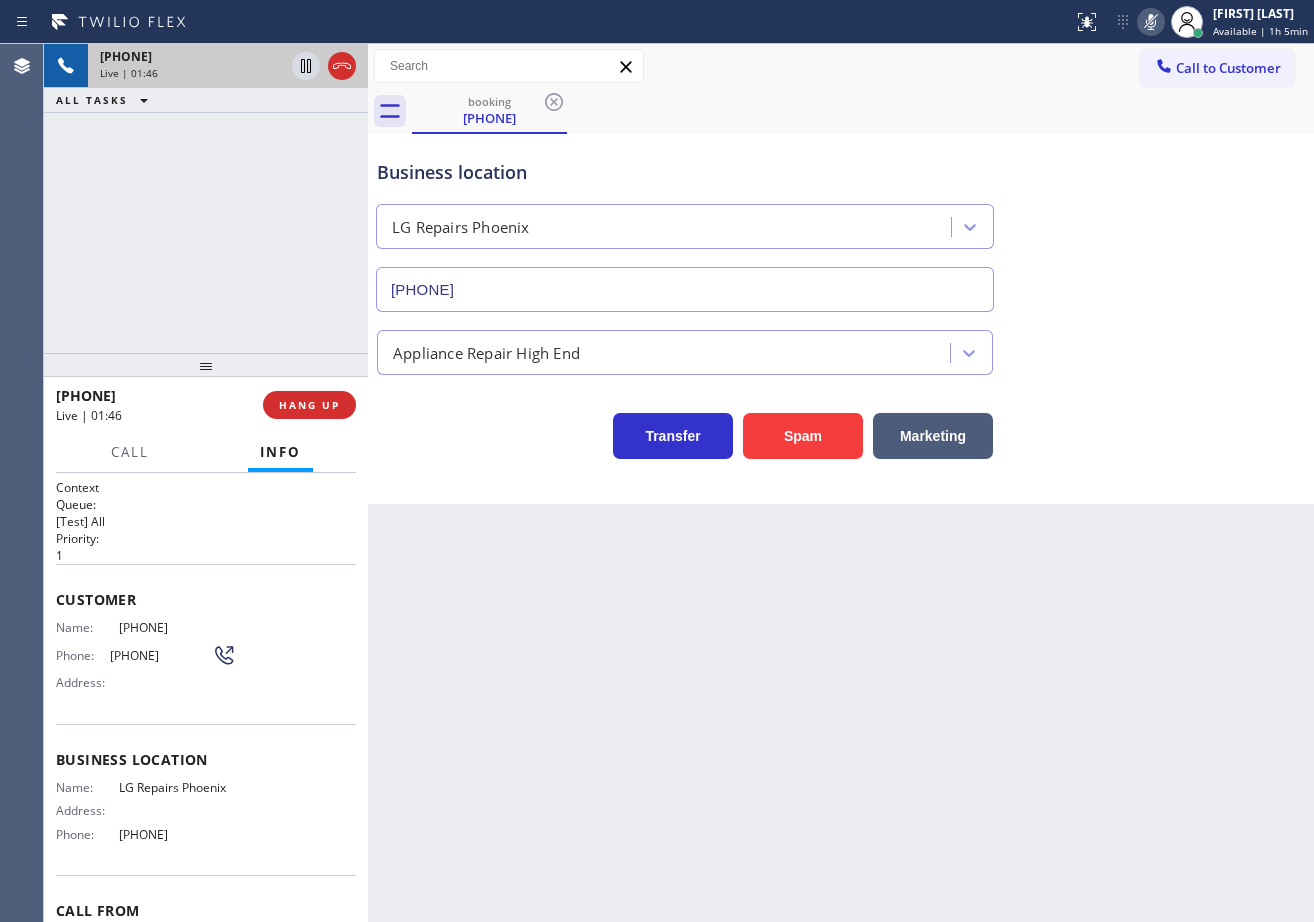 click 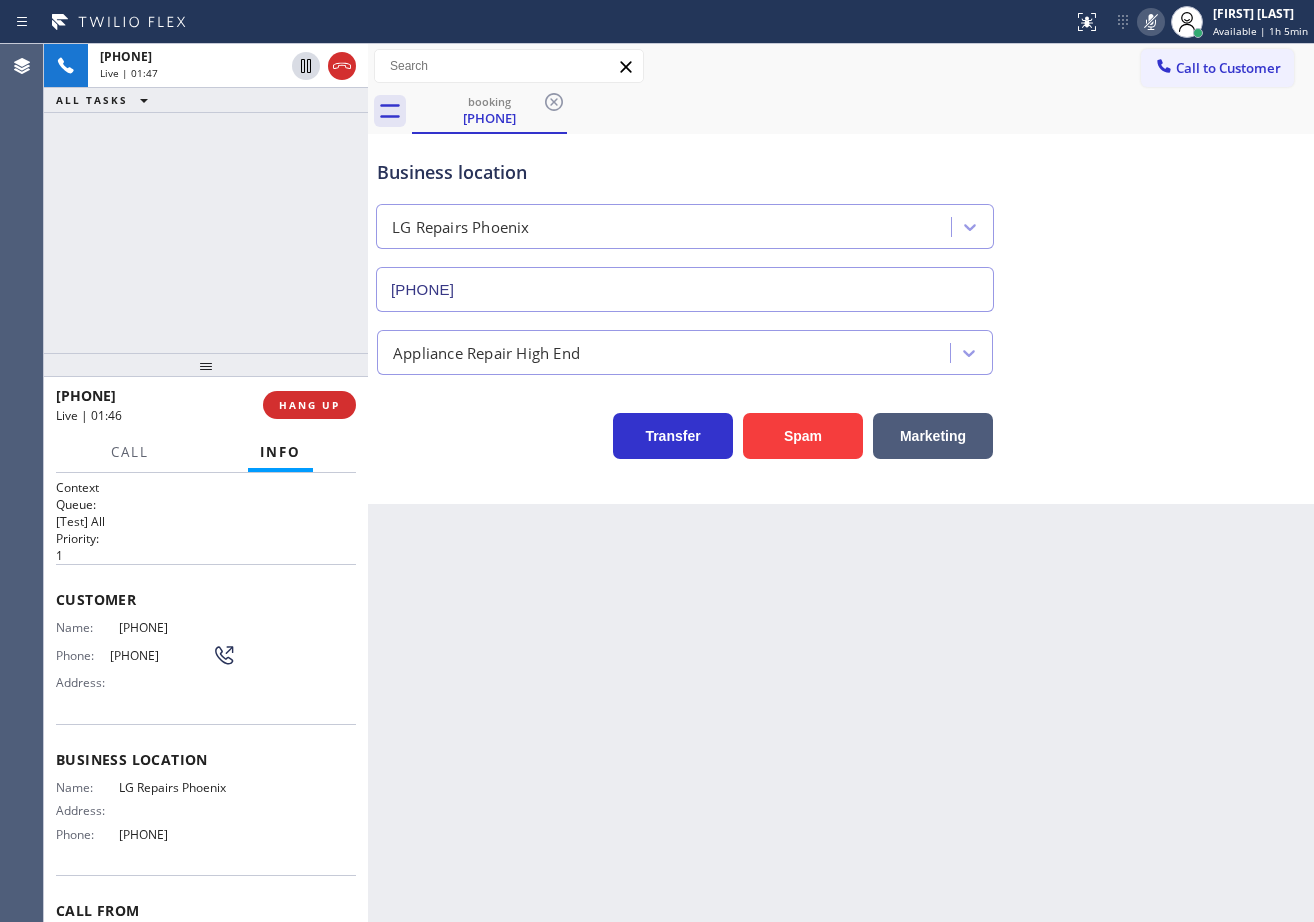 drag, startPoint x: 267, startPoint y: 162, endPoint x: 1270, endPoint y: 452, distance: 1044.0829 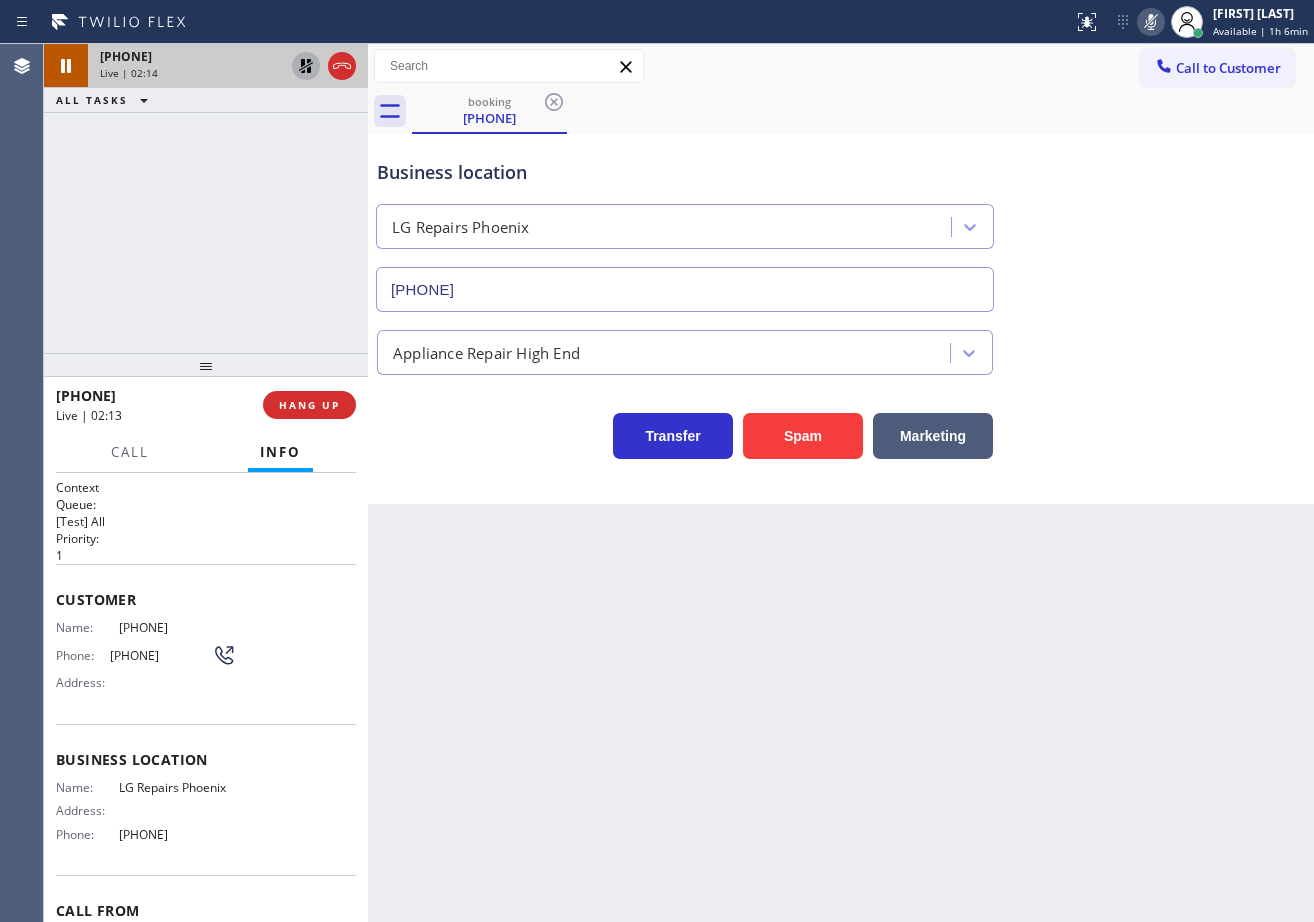 click 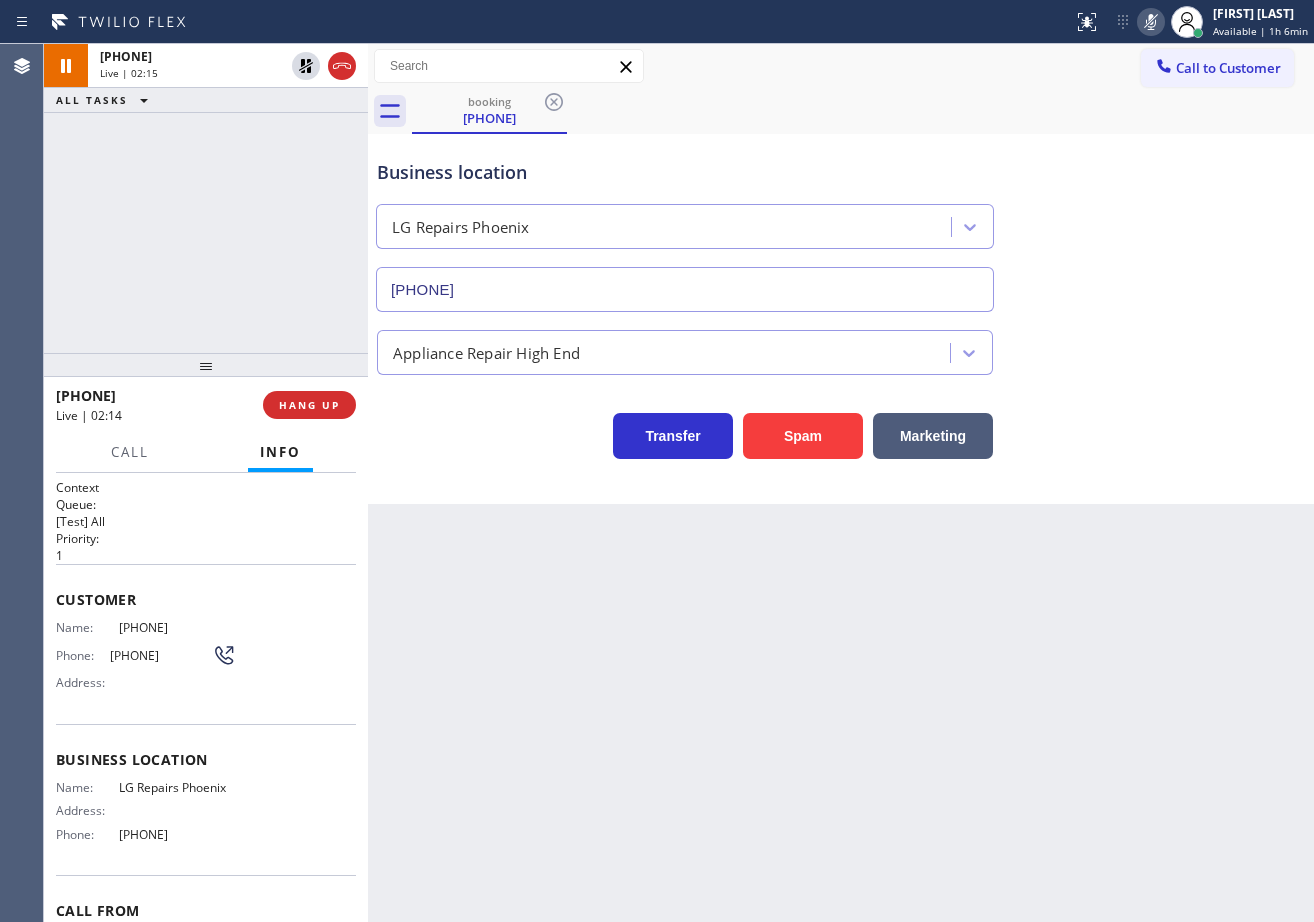 drag, startPoint x: 1142, startPoint y: 27, endPoint x: 1143, endPoint y: 222, distance: 195.00256 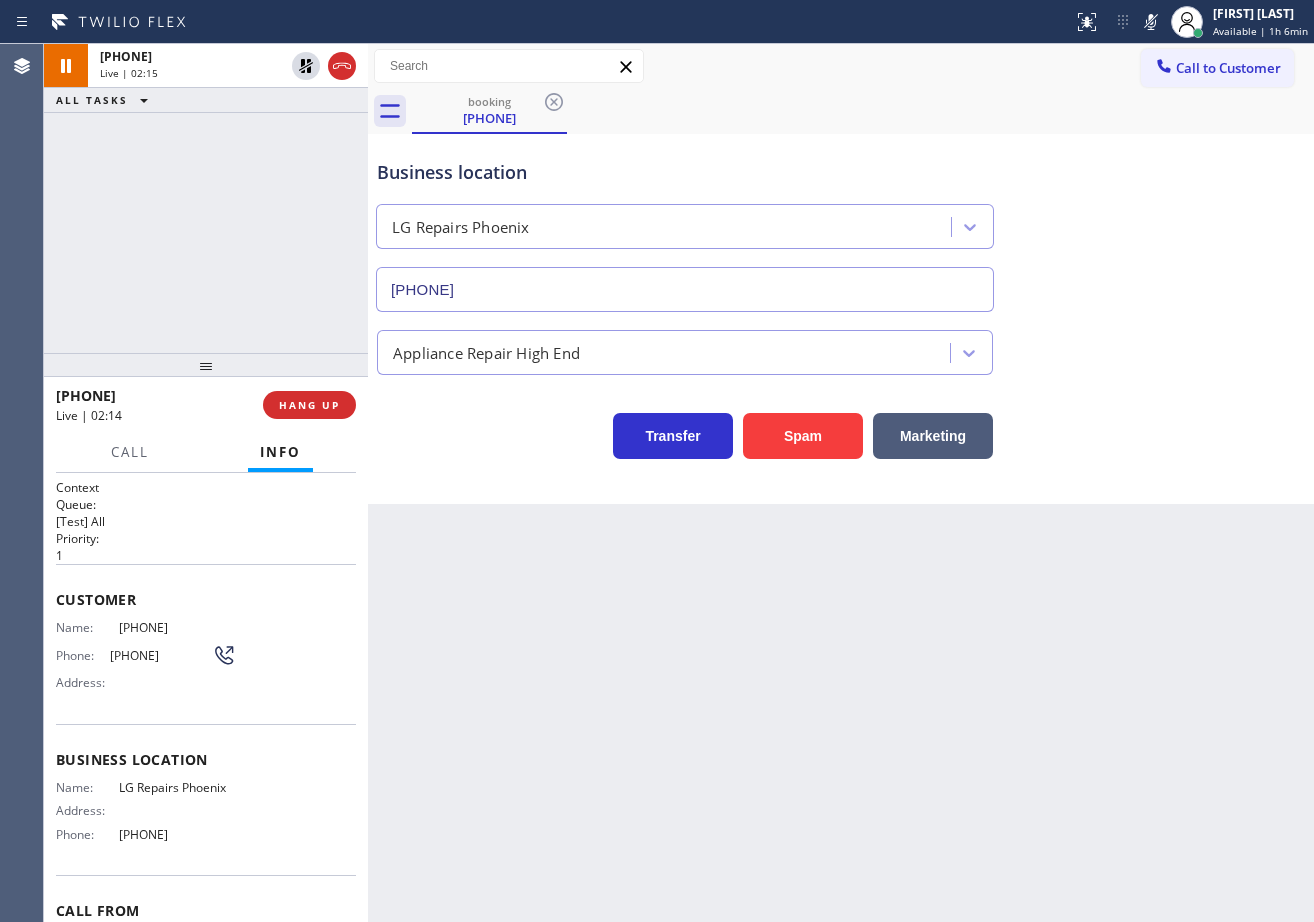 click on "Business location LG Repairs Phoenix [PHONE]" at bounding box center (841, 221) 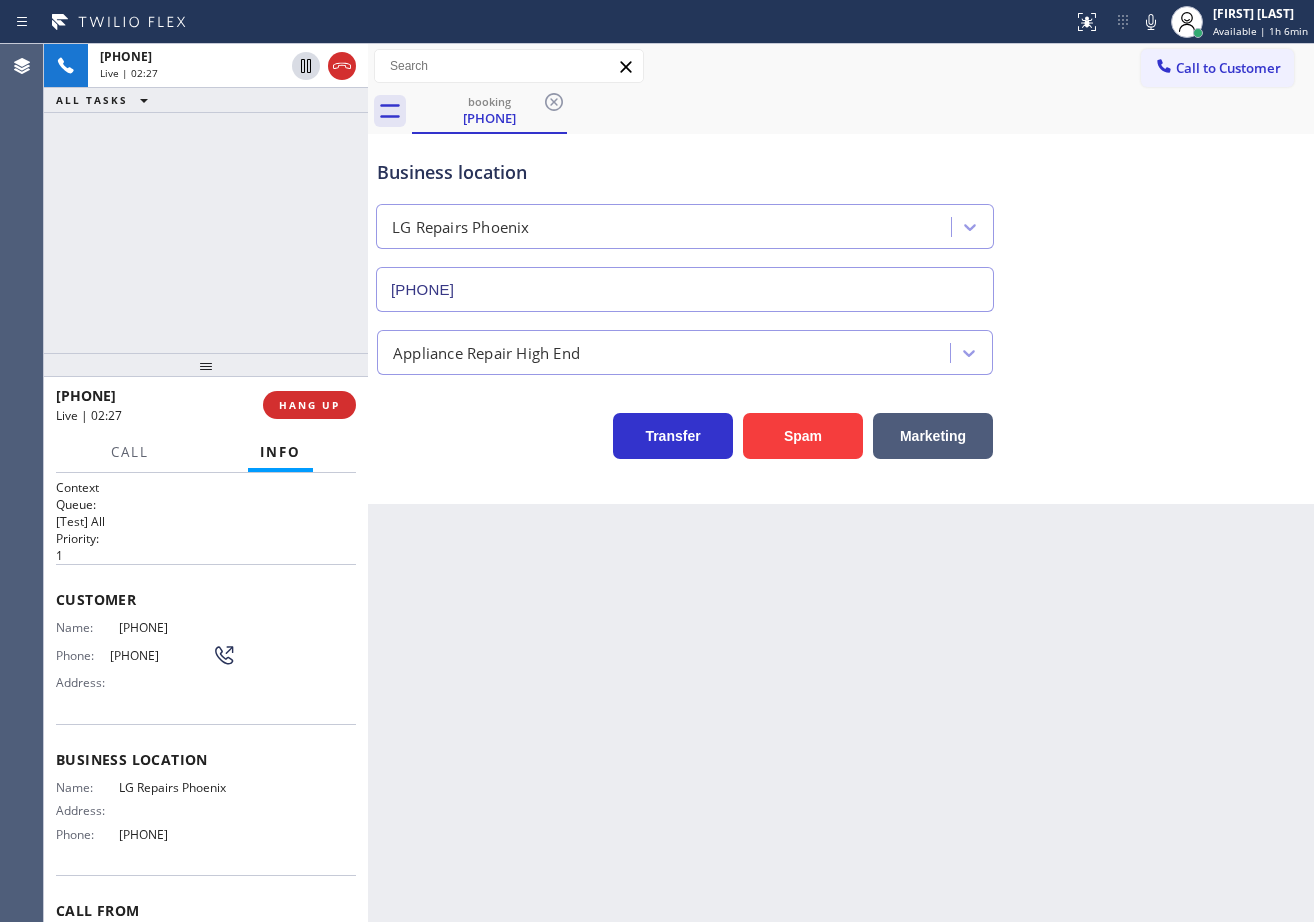 click on "Back to Dashboard Change Sender ID Customers Technicians Select a contact Outbound call Technician Search Technician Your caller id phone number Your caller id phone number Call Technician info Name Phone none Address none Change Sender ID HVAC [PHONE] 5 Star Appliance [PHONE] Appliance Repair [PHONE] Plumbing [PHONE] Air Duct Cleaning [PHONE] Electricians [PHONE] Cancel Change Check personal SMS Reset Change booking [PHONE] Call to Customer Outbound call Location GE Monogram Expert Appliance Repair Your caller id phone number [PHONE] Customer number Call Outbound call Technician Search Technician Your caller id phone number Your caller id phone number Call booking [PHONE] Business location LG Repairs Phoenix [PHONE] Appliance Repair High End Transfer Spam Marketing" at bounding box center (841, 483) 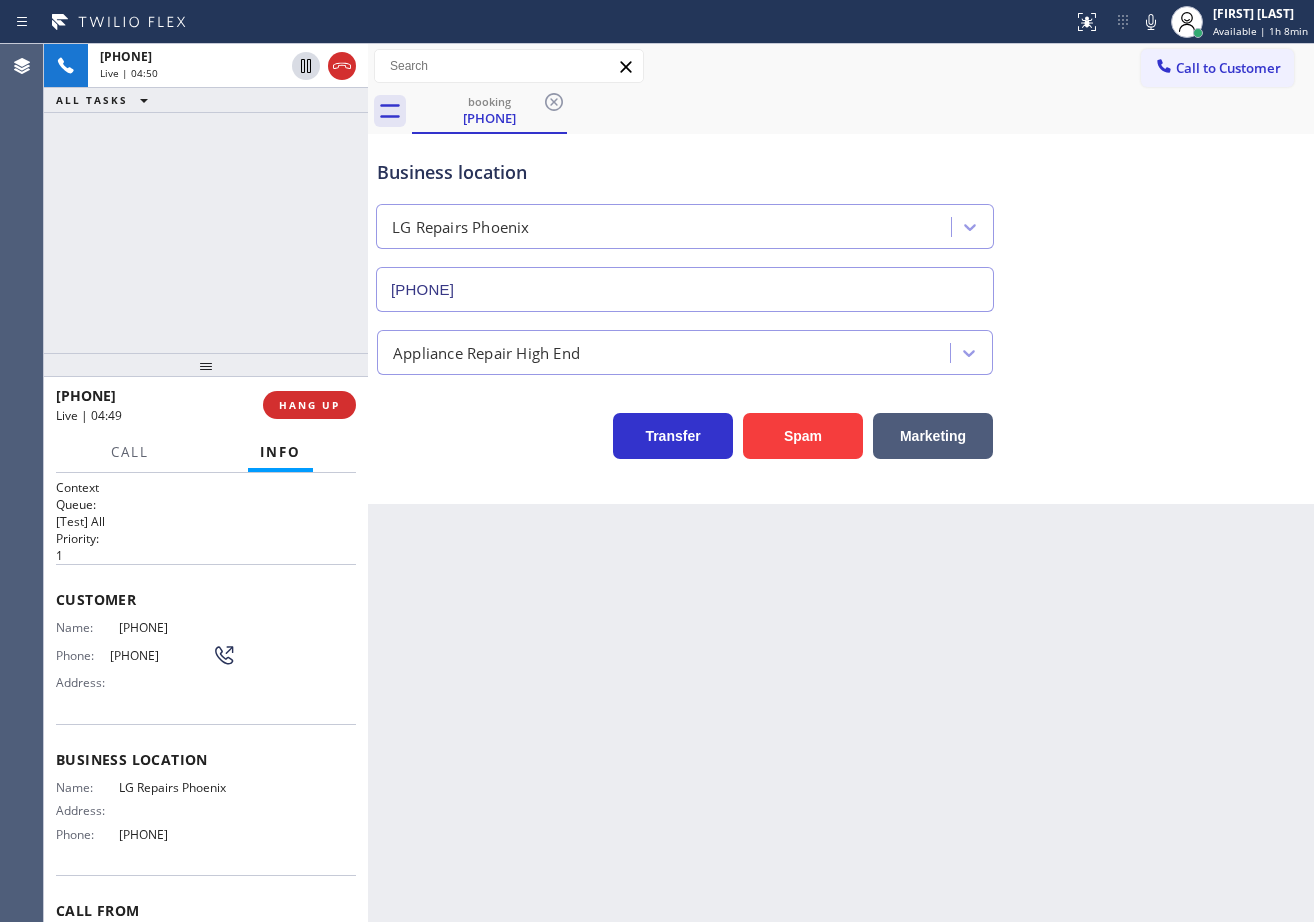 click on "Back to Dashboard Change Sender ID Customers Technicians Select a contact Outbound call Technician Search Technician Your caller id phone number Your caller id phone number Call Technician info Name Phone none Address none Change Sender ID HVAC [PHONE] 5 Star Appliance [PHONE] Appliance Repair [PHONE] Plumbing [PHONE] Air Duct Cleaning [PHONE] Electricians [PHONE] Cancel Change Check personal SMS Reset Change booking [PHONE] Call to Customer Outbound call Location GE Monogram Expert Appliance Repair Your caller id phone number [PHONE] Customer number Call Outbound call Technician Search Technician Your caller id phone number Your caller id phone number Call booking [PHONE] Business location LG Repairs Phoenix [PHONE] Appliance Repair High End Transfer Spam Marketing" at bounding box center (841, 483) 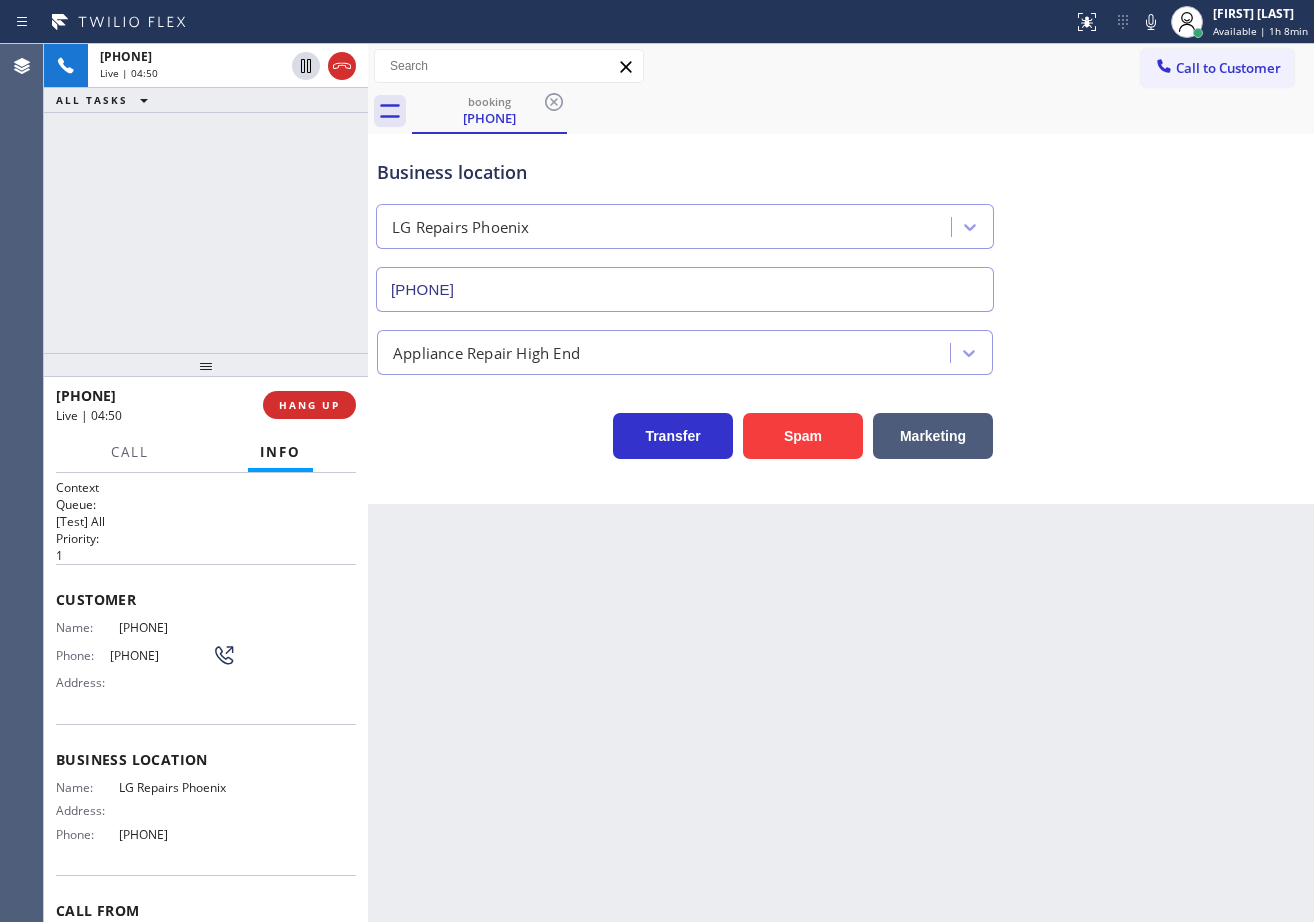 click on "Back to Dashboard Change Sender ID Customers Technicians Select a contact Outbound call Technician Search Technician Your caller id phone number Your caller id phone number Call Technician info Name Phone none Address none Change Sender ID HVAC [PHONE] 5 Star Appliance [PHONE] Appliance Repair [PHONE] Plumbing [PHONE] Air Duct Cleaning [PHONE] Electricians [PHONE] Cancel Change Check personal SMS Reset Change booking [PHONE] Call to Customer Outbound call Location GE Monogram Expert Appliance Repair Your caller id phone number [PHONE] Customer number Call Outbound call Technician Search Technician Your caller id phone number Your caller id phone number Call booking [PHONE] Business location LG Repairs Phoenix [PHONE] Appliance Repair High End Transfer Spam Marketing" at bounding box center [841, 483] 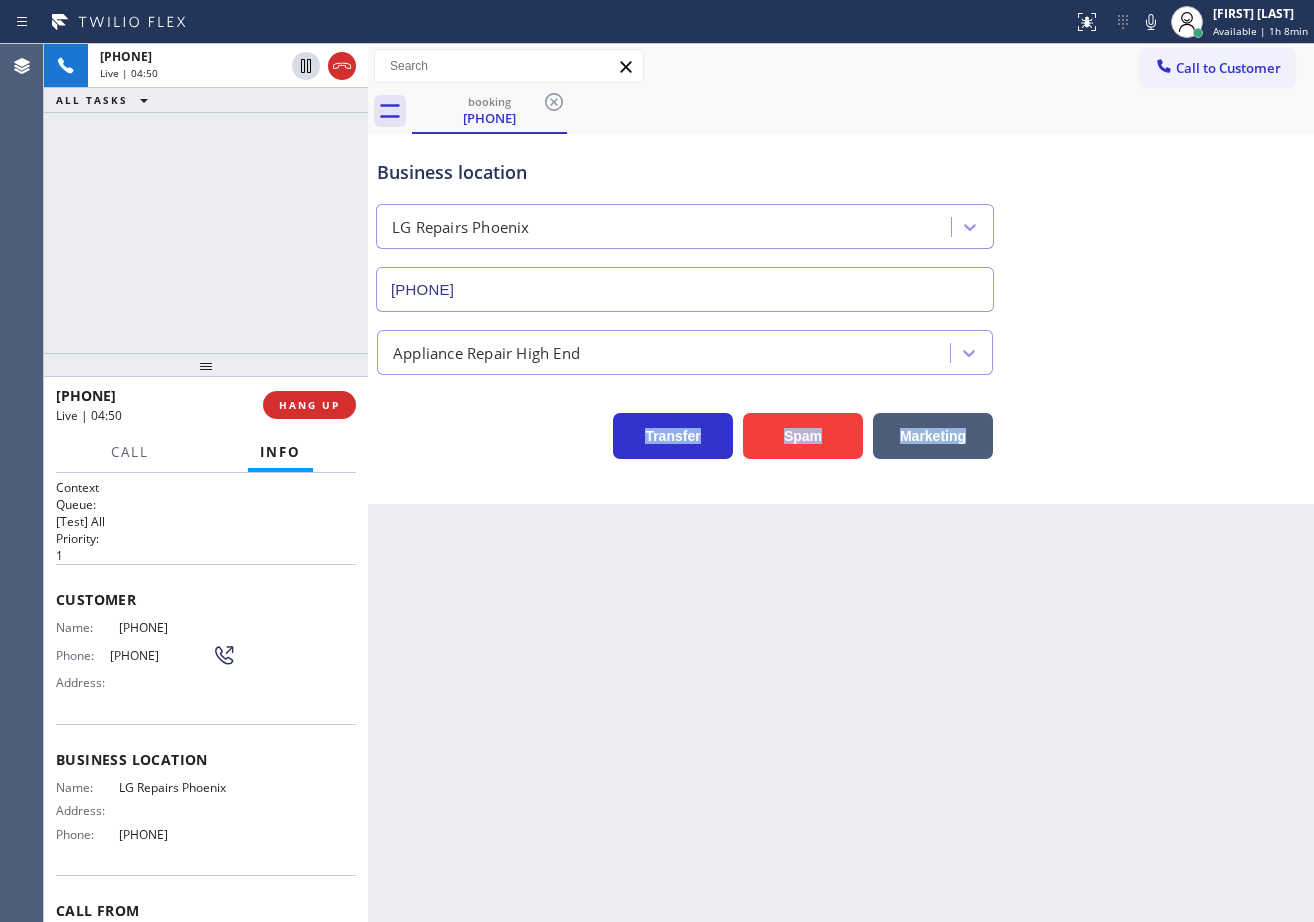 click on "Back to Dashboard Change Sender ID Customers Technicians Select a contact Outbound call Technician Search Technician Your caller id phone number Your caller id phone number Call Technician info Name Phone none Address none Change Sender ID HVAC [PHONE] 5 Star Appliance [PHONE] Appliance Repair [PHONE] Plumbing [PHONE] Air Duct Cleaning [PHONE] Electricians [PHONE] Cancel Change Check personal SMS Reset Change booking [PHONE] Call to Customer Outbound call Location GE Monogram Expert Appliance Repair Your caller id phone number [PHONE] Customer number Call Outbound call Technician Search Technician Your caller id phone number Your caller id phone number Call booking [PHONE] Business location LG Repairs Phoenix [PHONE] Appliance Repair High End Transfer Spam Marketing" at bounding box center (841, 483) 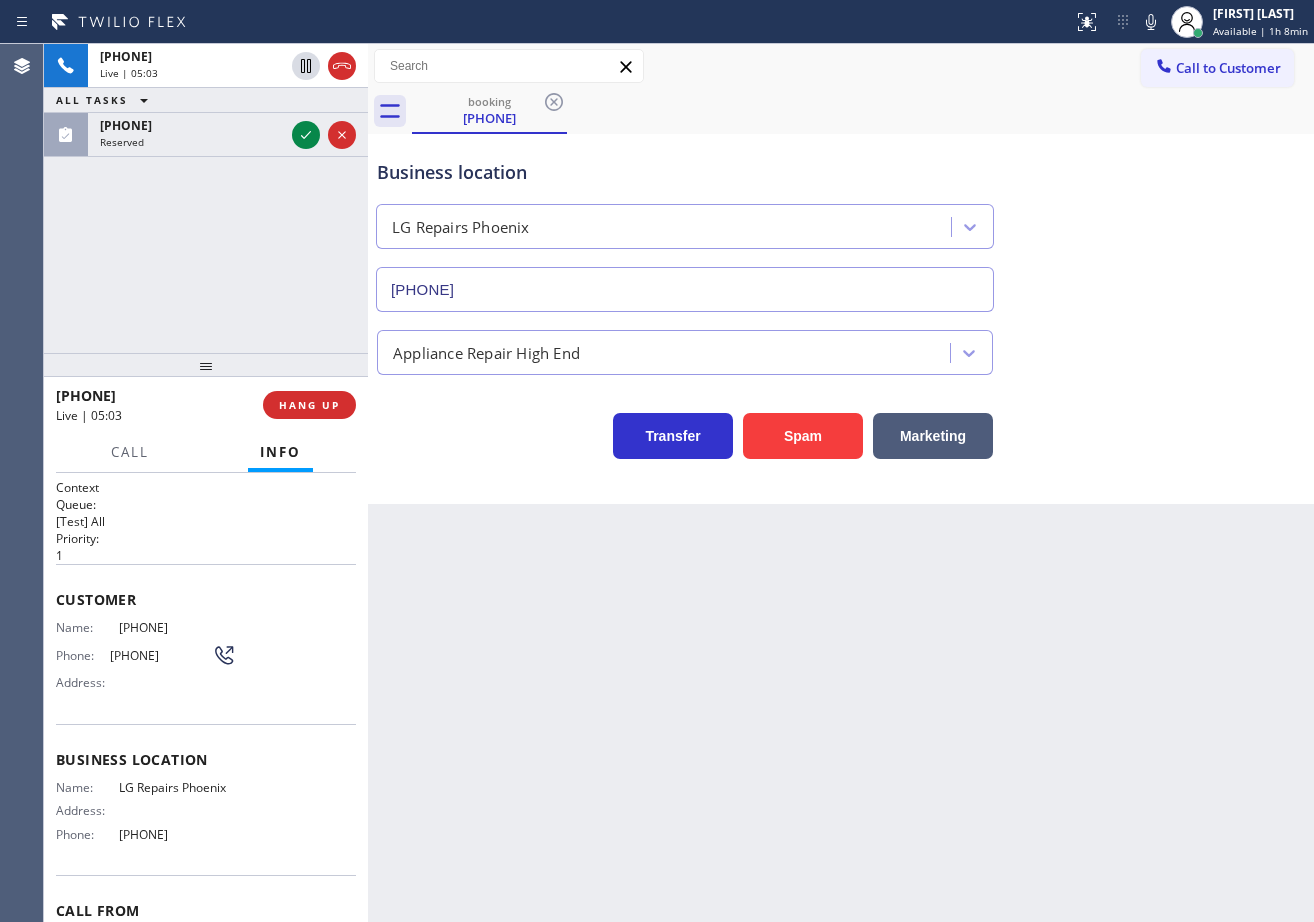 click on "[PHONE] Live | 05:03 ALL TASKS ALL TASKS ACTIVE TASKS TASKS IN WRAP UP [PHONE] Reserved" at bounding box center (206, 198) 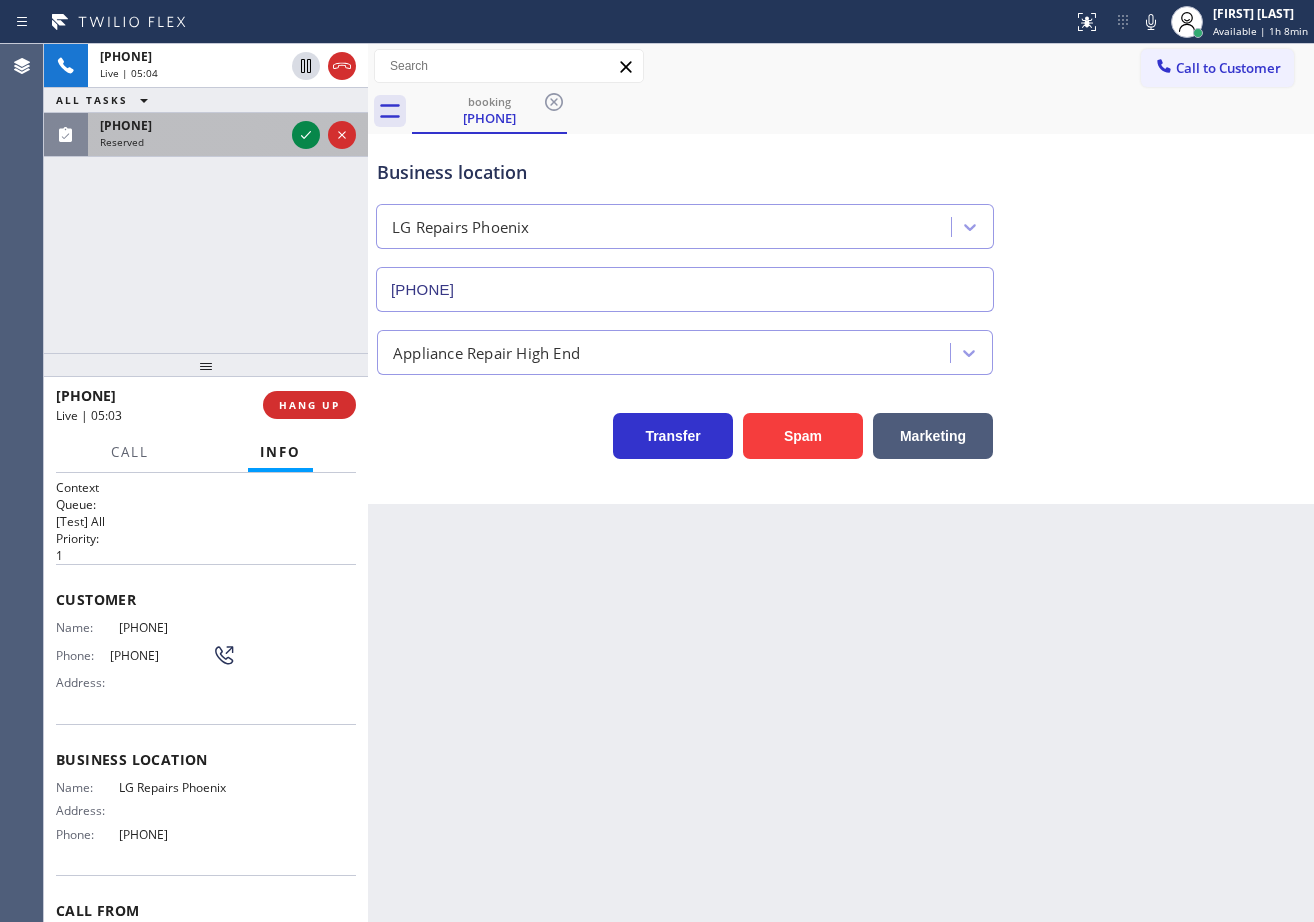 click on "Reserved" at bounding box center (192, 142) 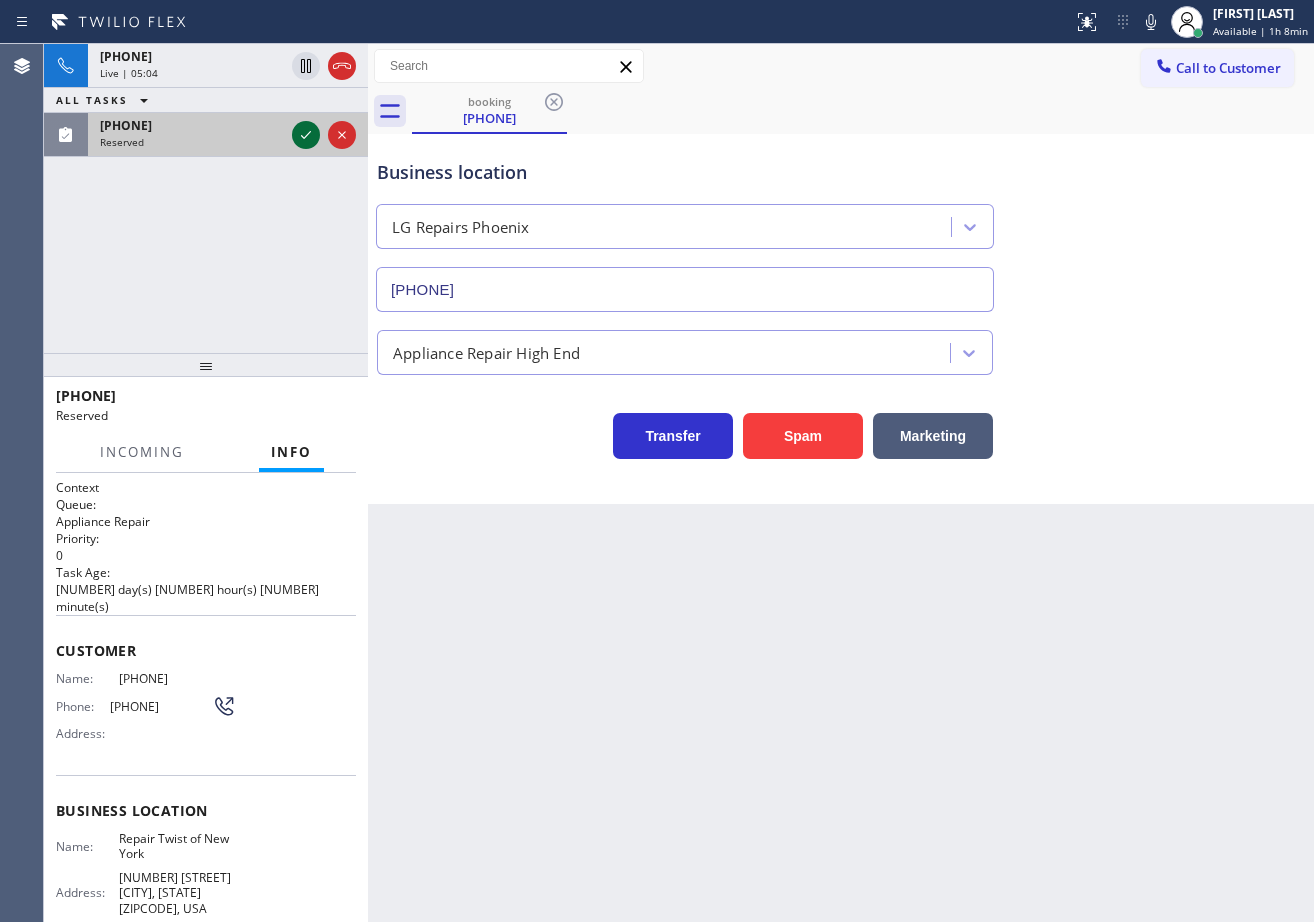 click 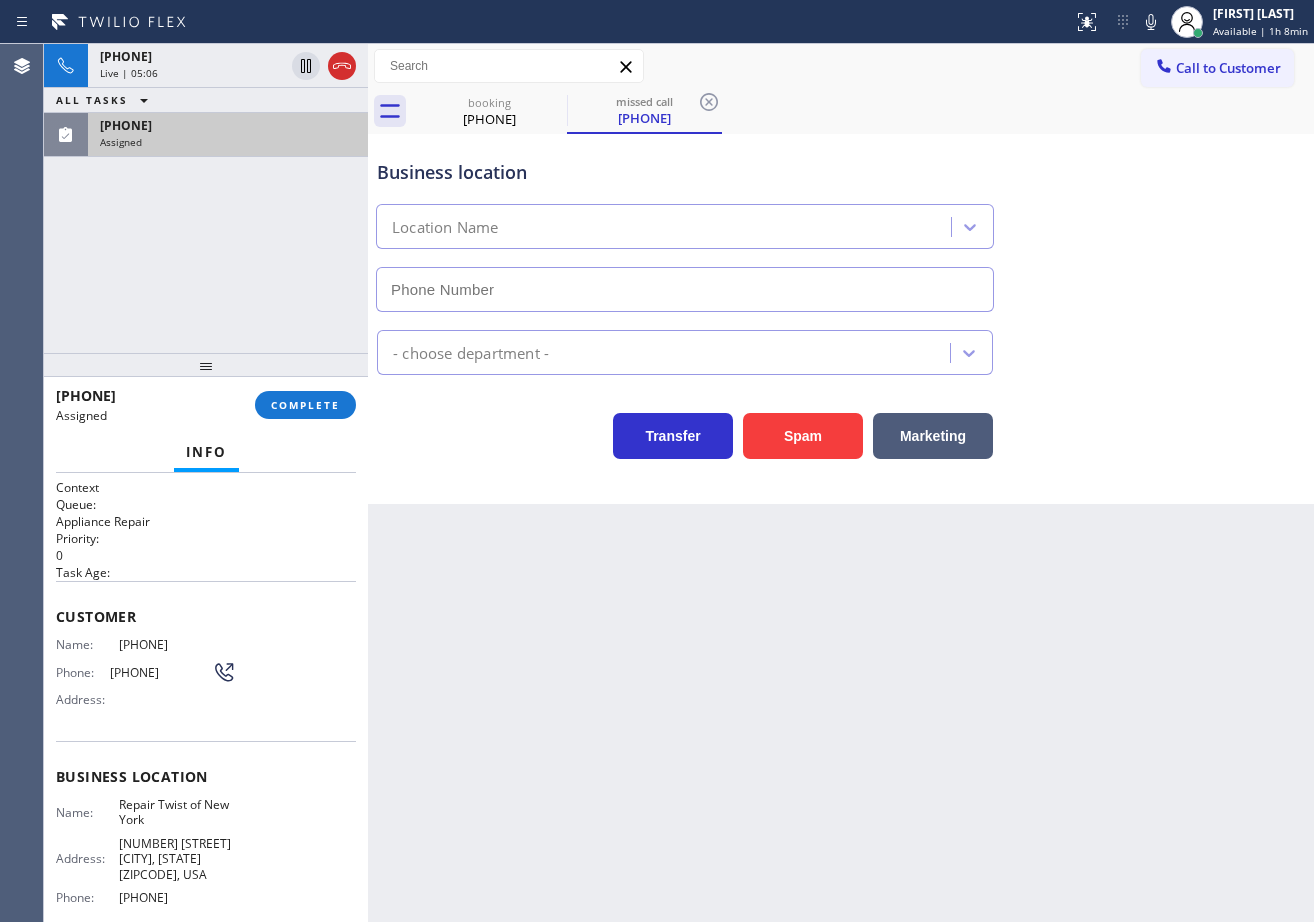 type on "[PHONE]" 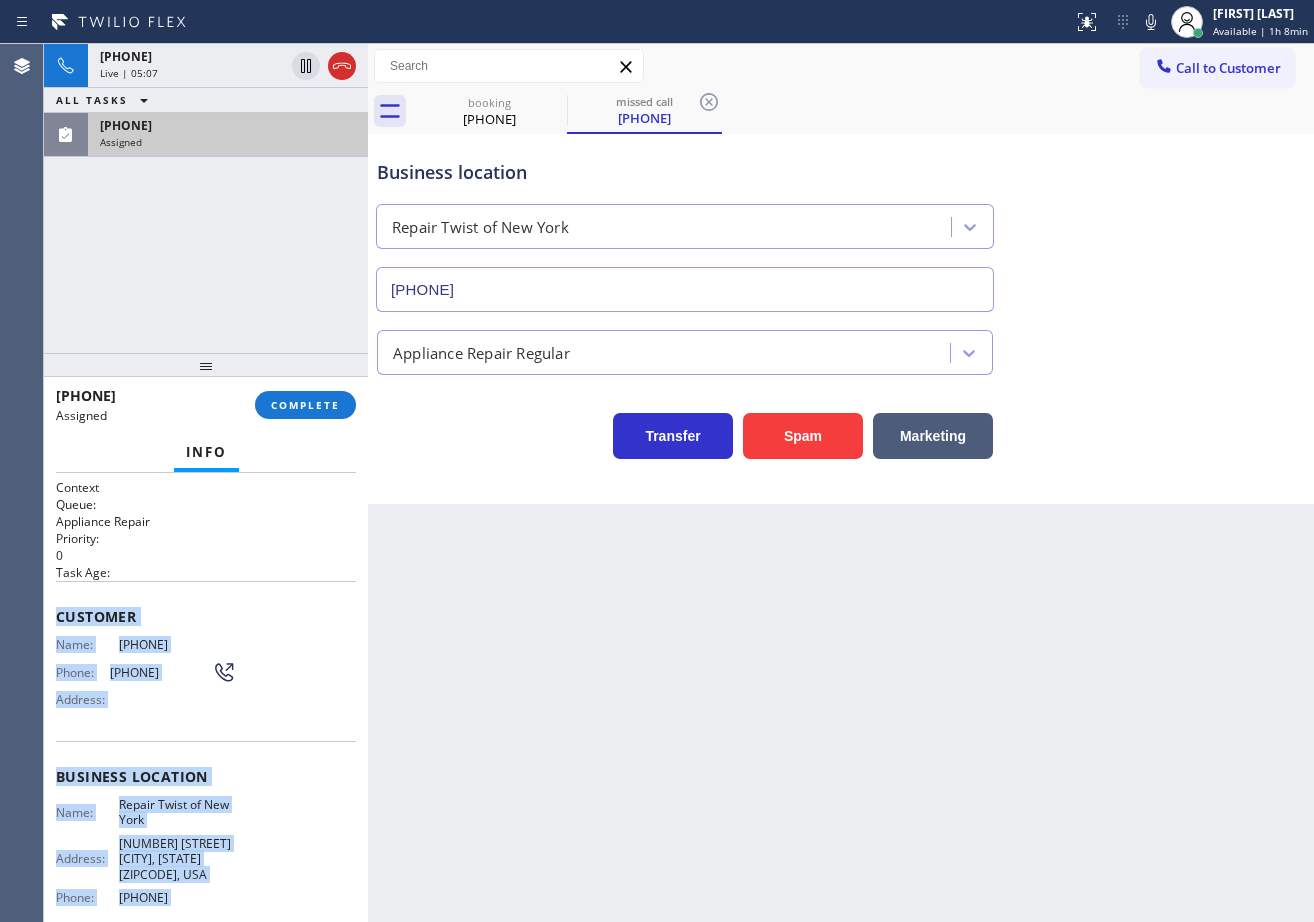 scroll, scrollTop: 174, scrollLeft: 0, axis: vertical 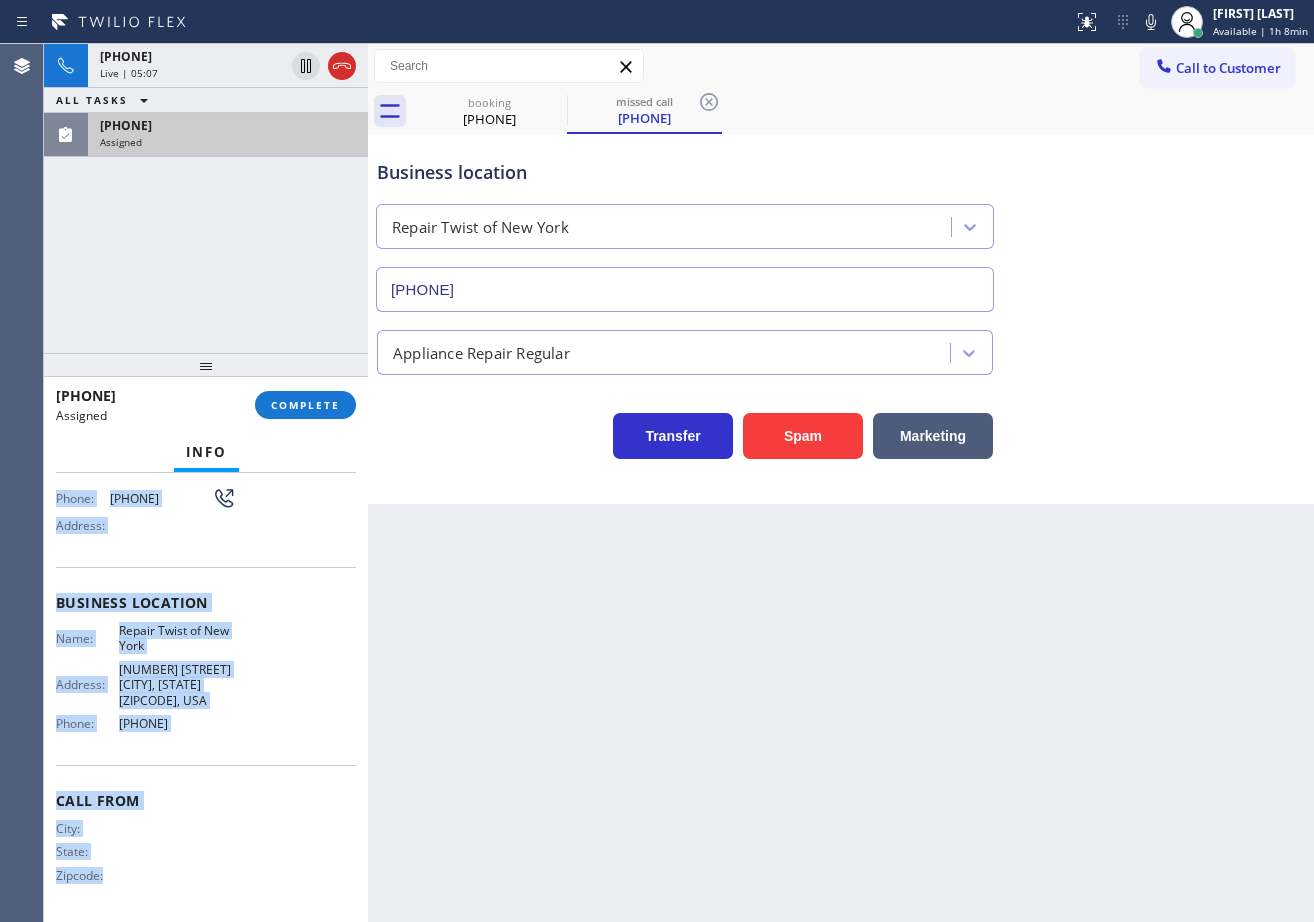 drag, startPoint x: 50, startPoint y: 613, endPoint x: 243, endPoint y: 701, distance: 212.11554 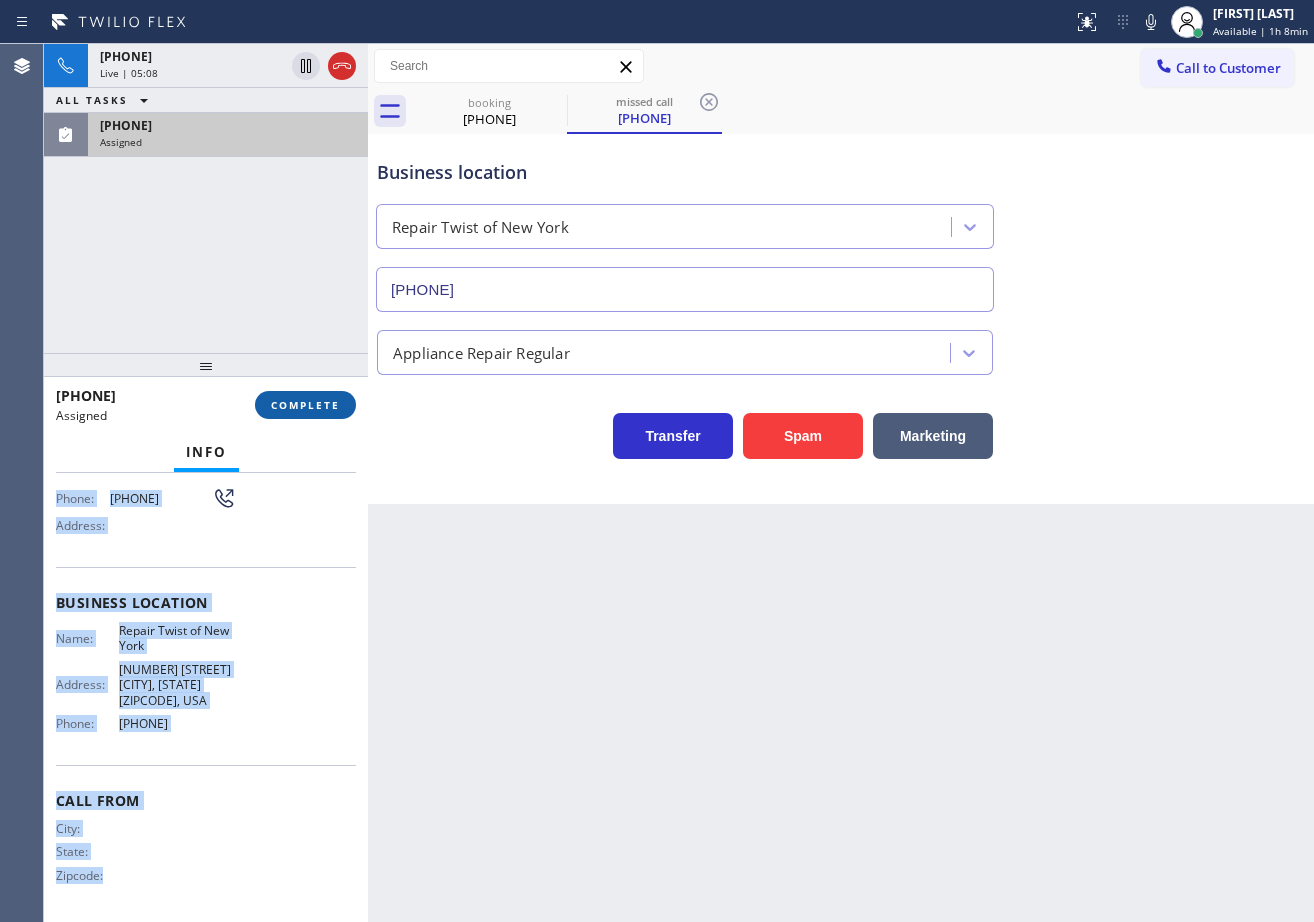 click on "COMPLETE" at bounding box center [305, 405] 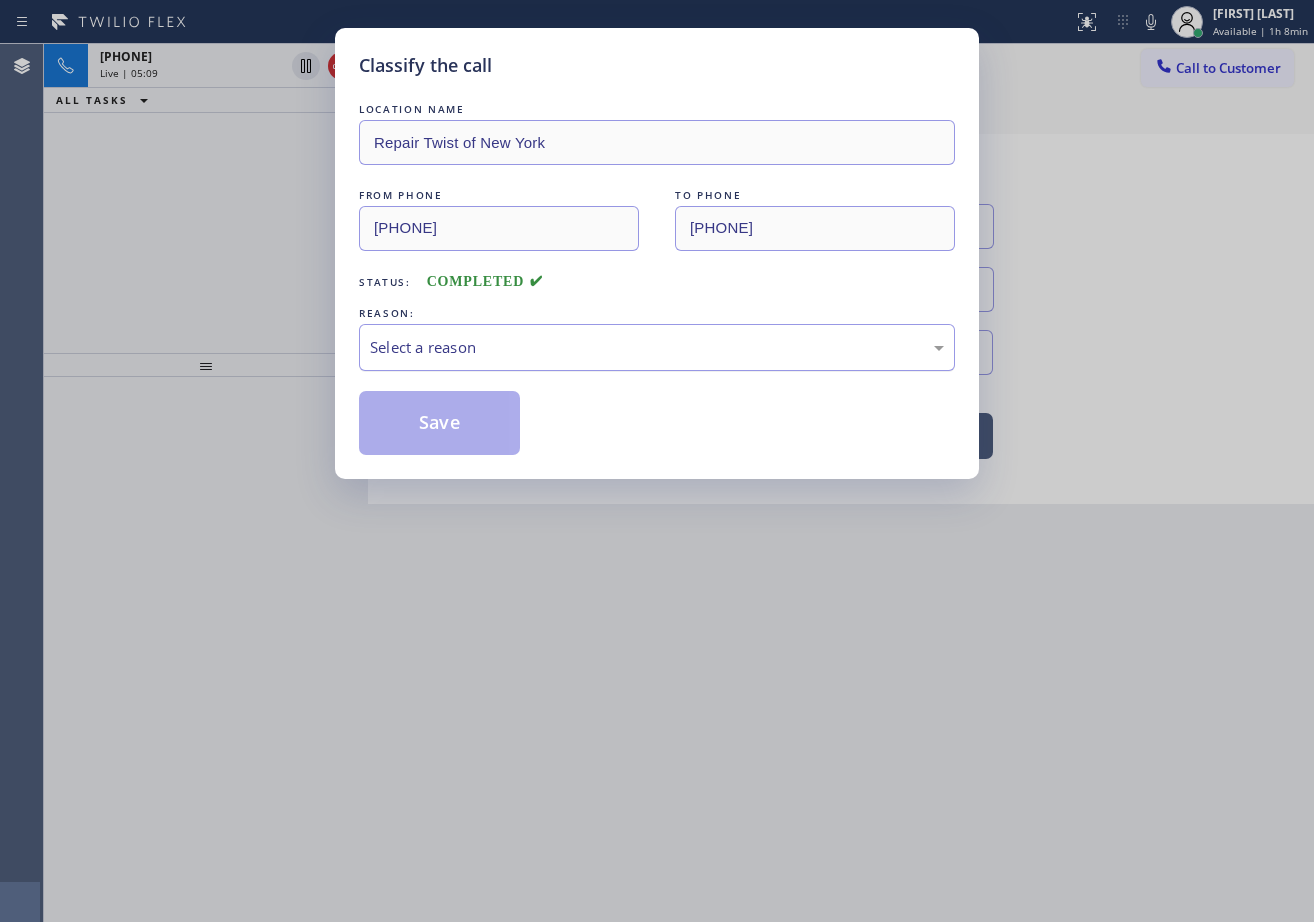 click on "Select a reason" at bounding box center (657, 347) 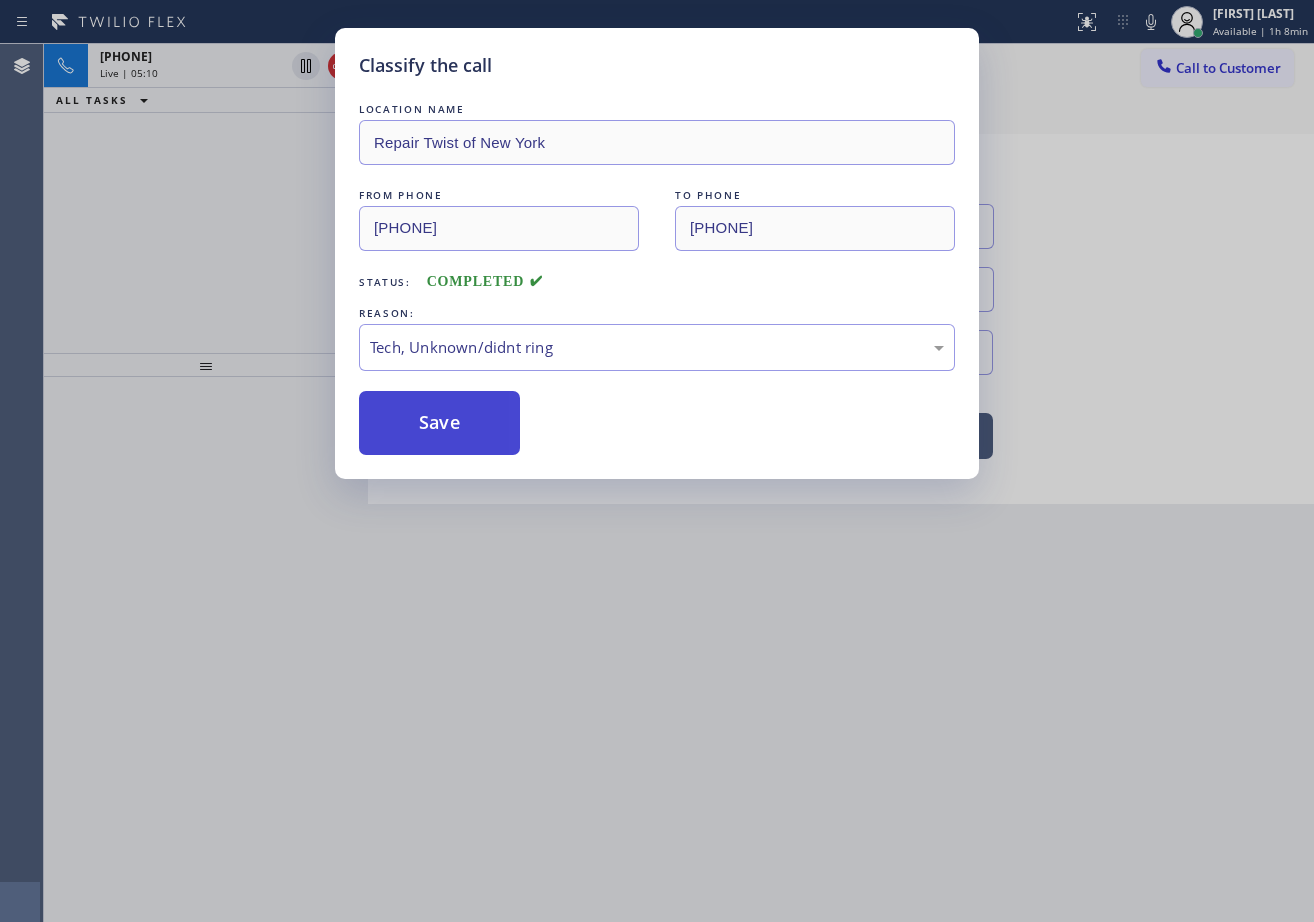 click on "Save" at bounding box center [439, 423] 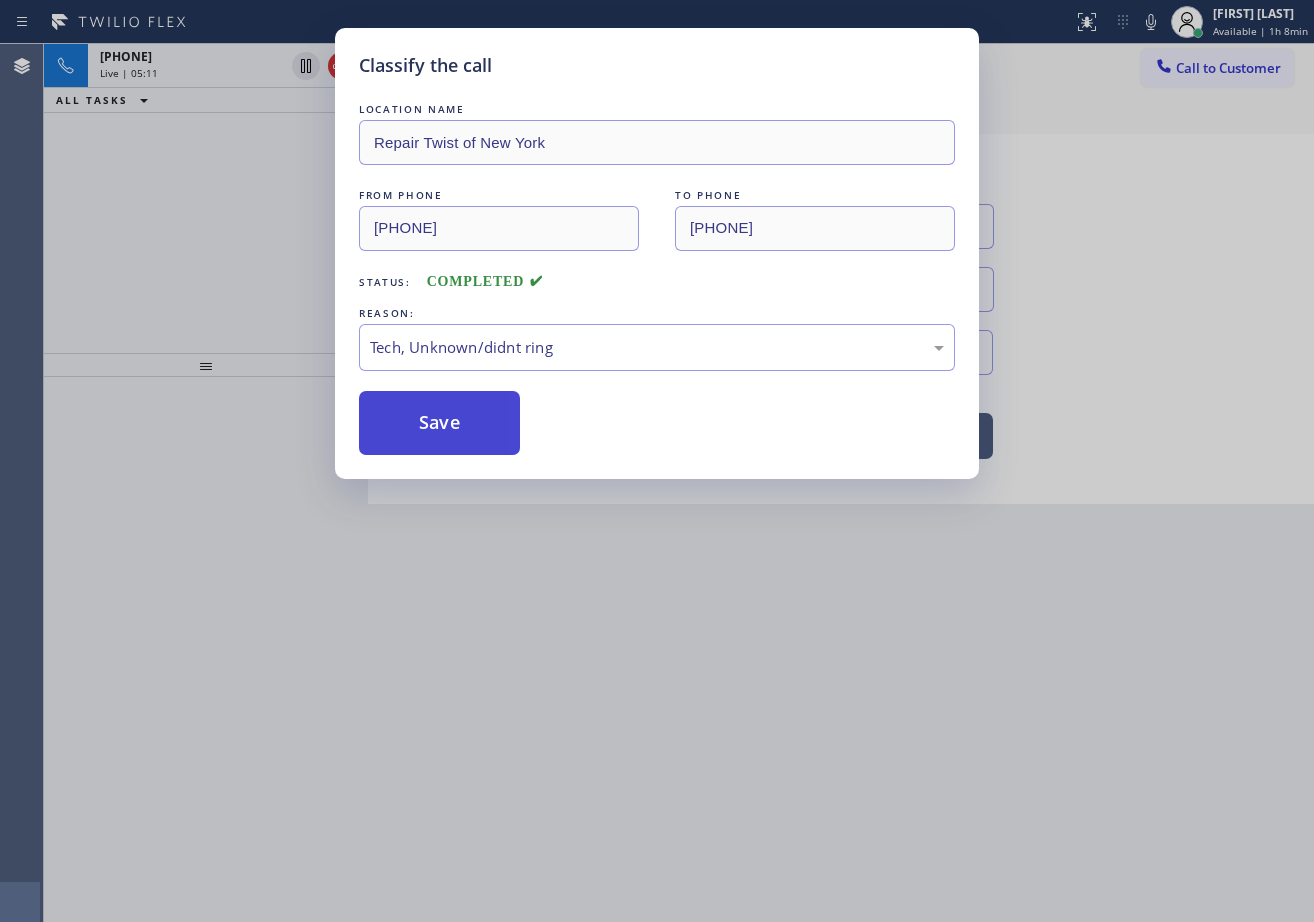click on "Save" at bounding box center [439, 423] 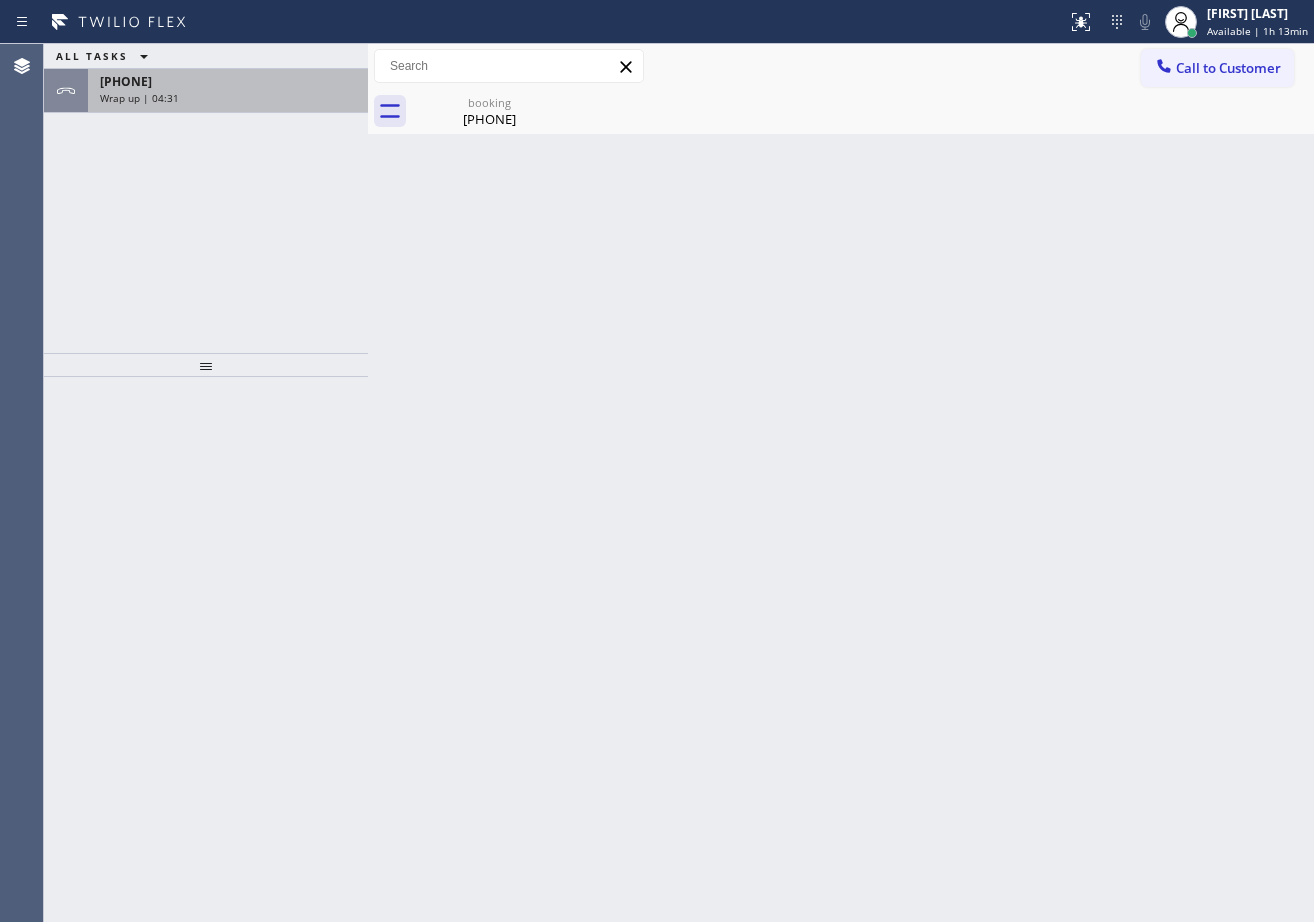 click on "[PHONE] Wrap up | 04:31" at bounding box center (224, 91) 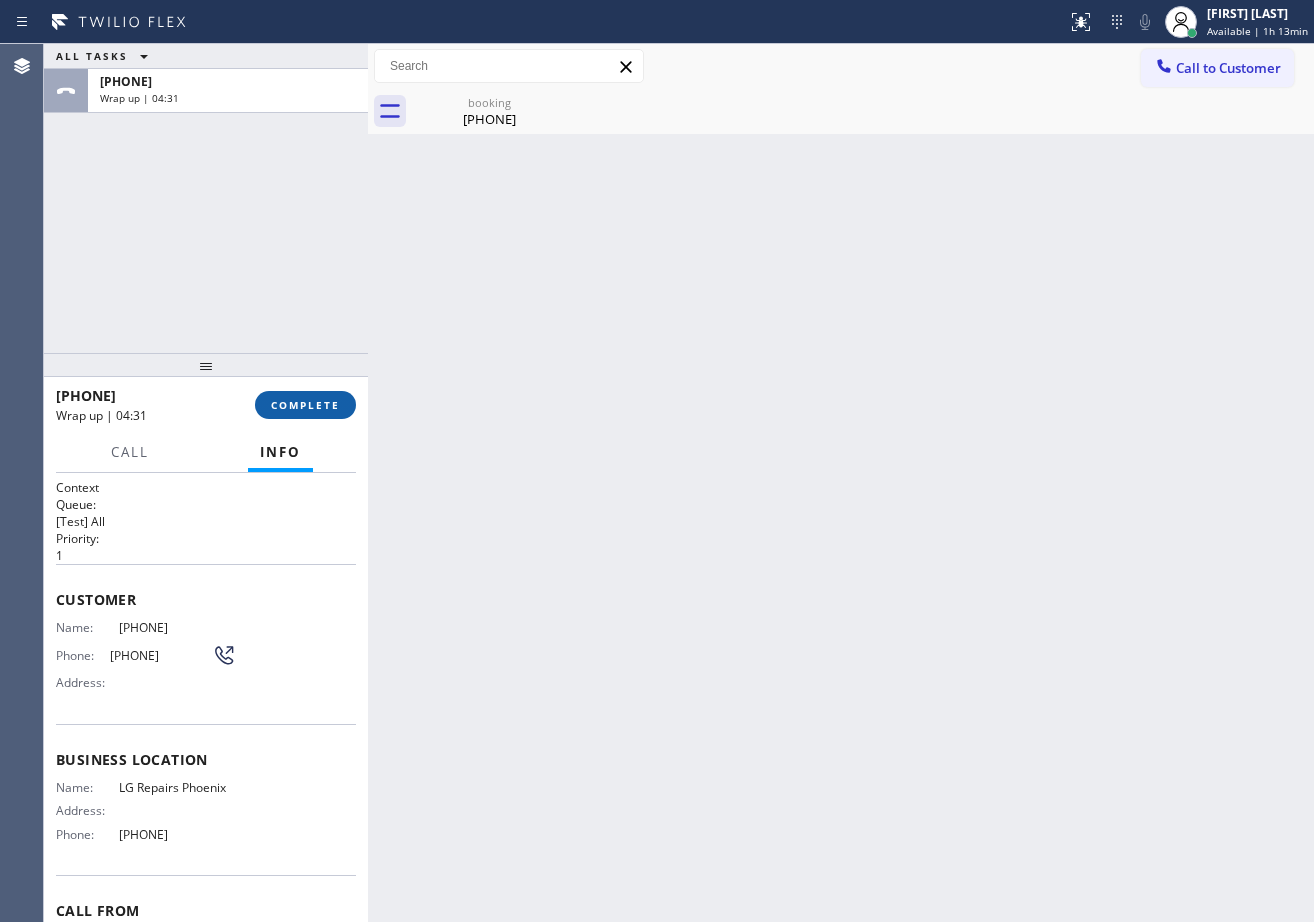 click on "COMPLETE" at bounding box center (305, 405) 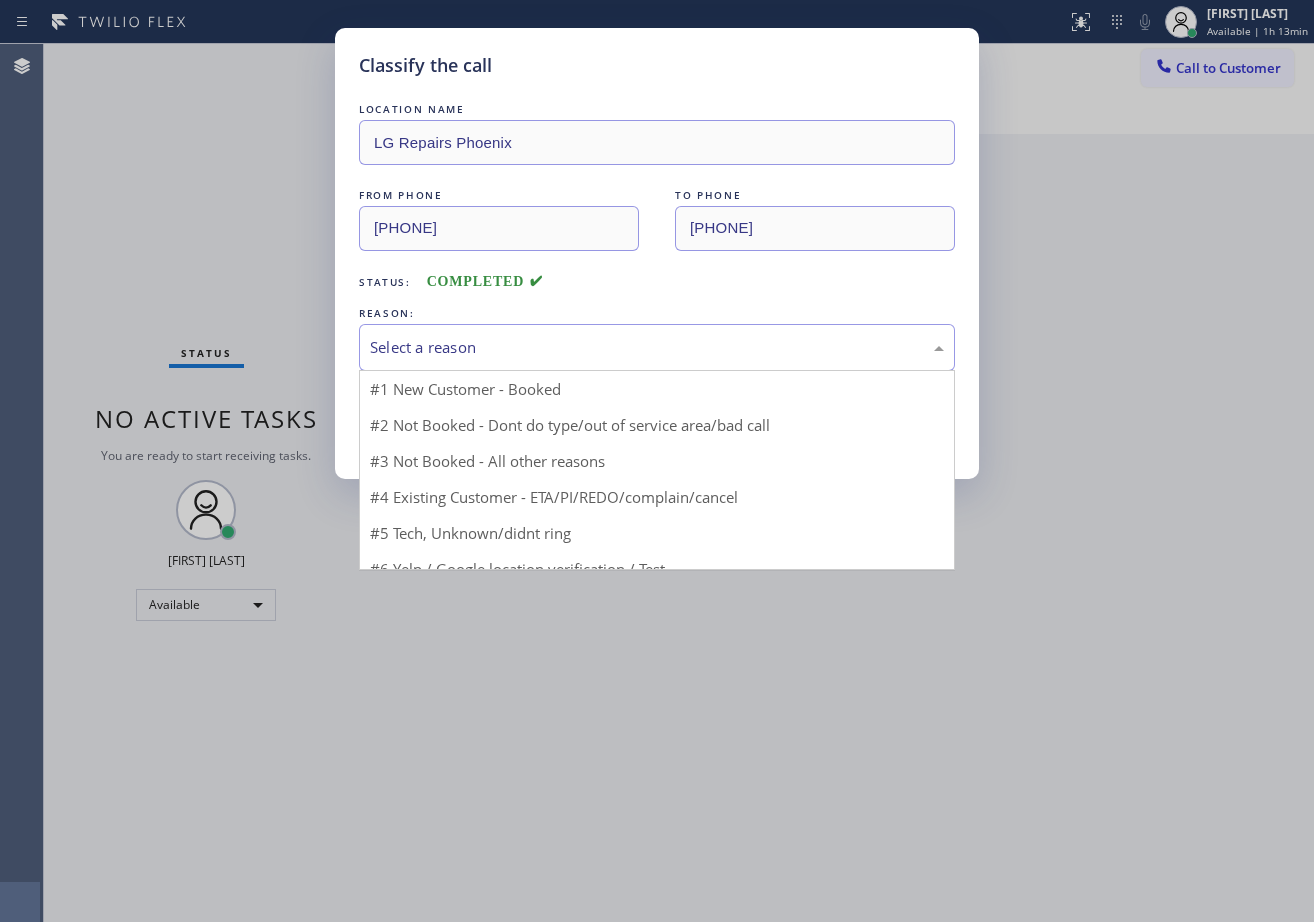 click on "Select a reason" at bounding box center [657, 347] 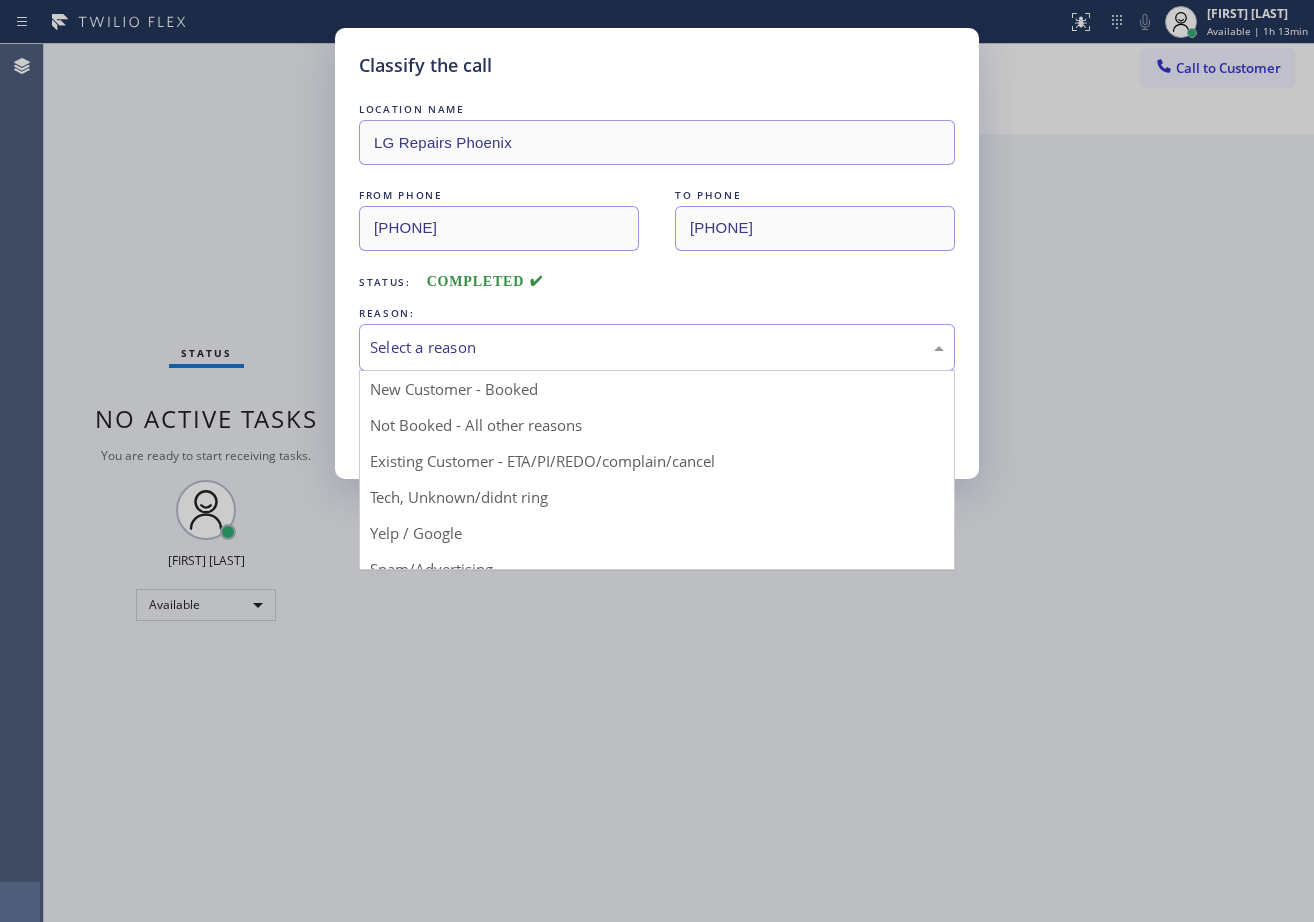 drag, startPoint x: 444, startPoint y: 387, endPoint x: 445, endPoint y: 415, distance: 28.01785 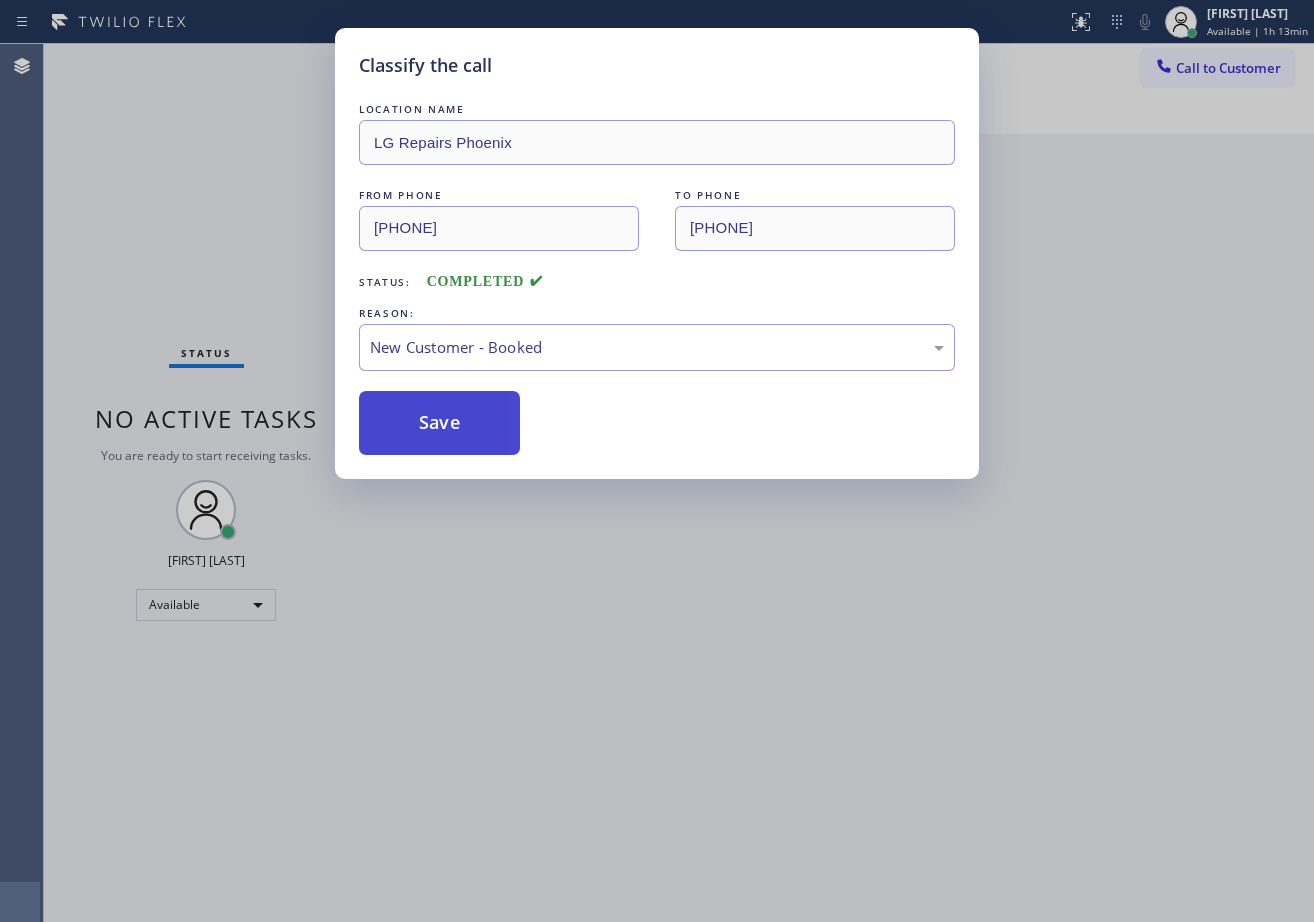 click on "Save" at bounding box center (439, 423) 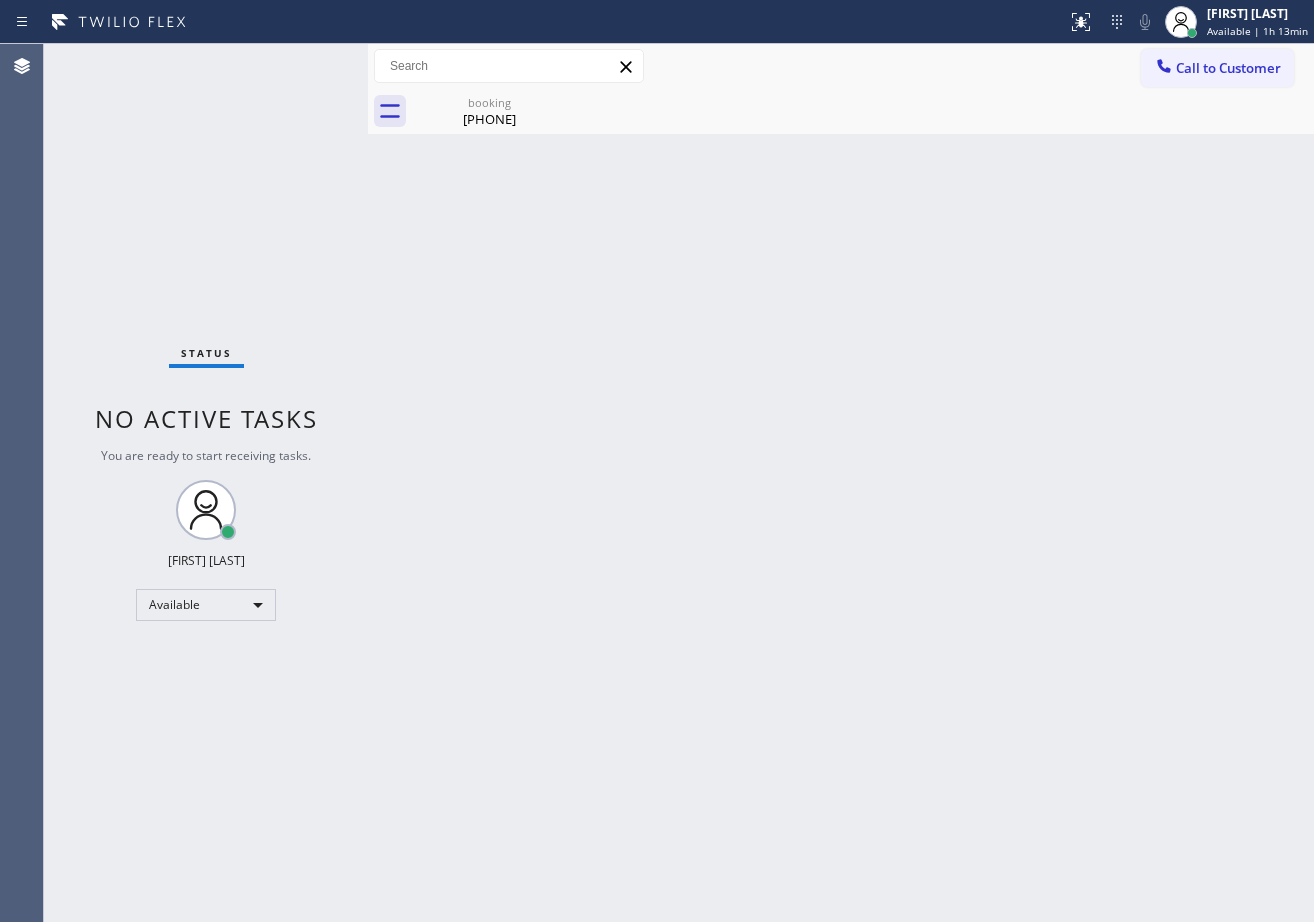 click on "Back to Dashboard Change Sender ID Customers Technicians Select a contact Outbound call Technician Search Technician Your caller id phone number Your caller id phone number Call Technician info Name   Phone none Address none Change Sender ID HVAC [PHONE] 5 Star Appliance [PHONE] Appliance Repair [PHONE] Plumbing [PHONE] Air Duct Cleaning [PHONE]  Electricians [PHONE] Cancel Change Check personal SMS Reset Change booking [PHONE] Call to Customer Outbound call Location GE Monogram Expert Appliance Repair Your caller id phone number [PHONE] Customer number Call Outbound call Technician Search Technician Your caller id phone number Your caller id phone number Call booking [PHONE]" at bounding box center (841, 483) 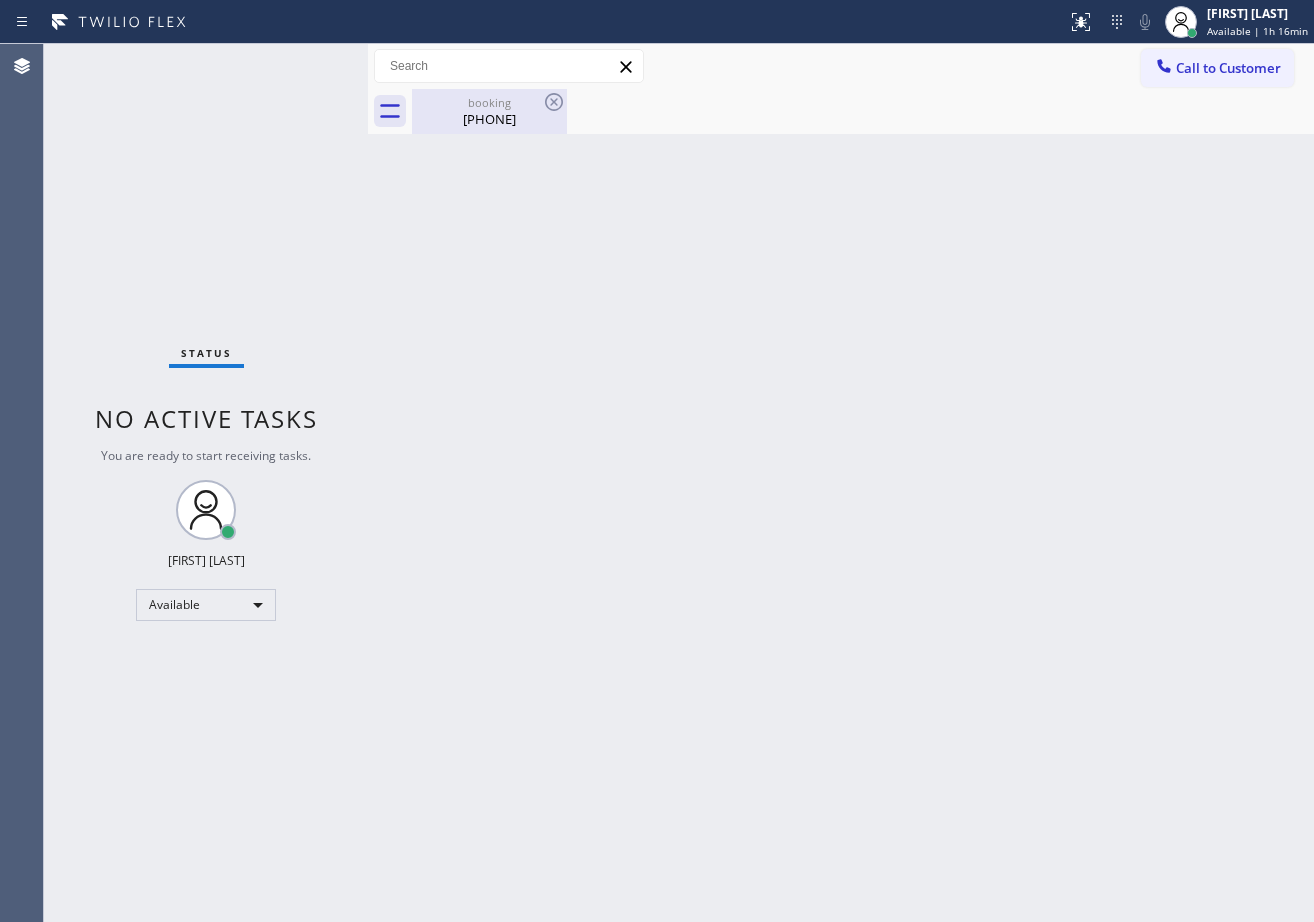 drag, startPoint x: 501, startPoint y: 146, endPoint x: 496, endPoint y: 129, distance: 17.720045 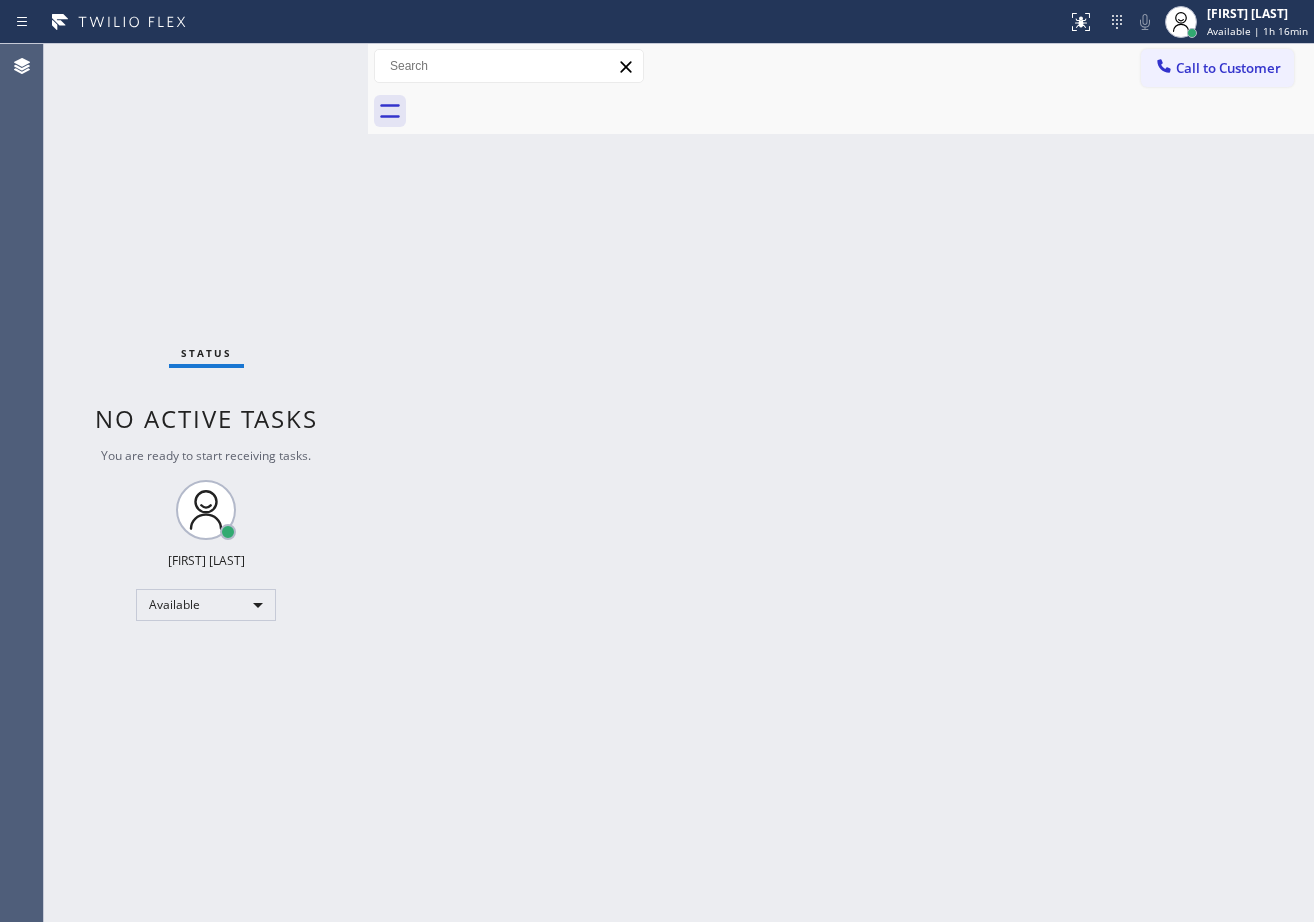 click at bounding box center [863, 111] 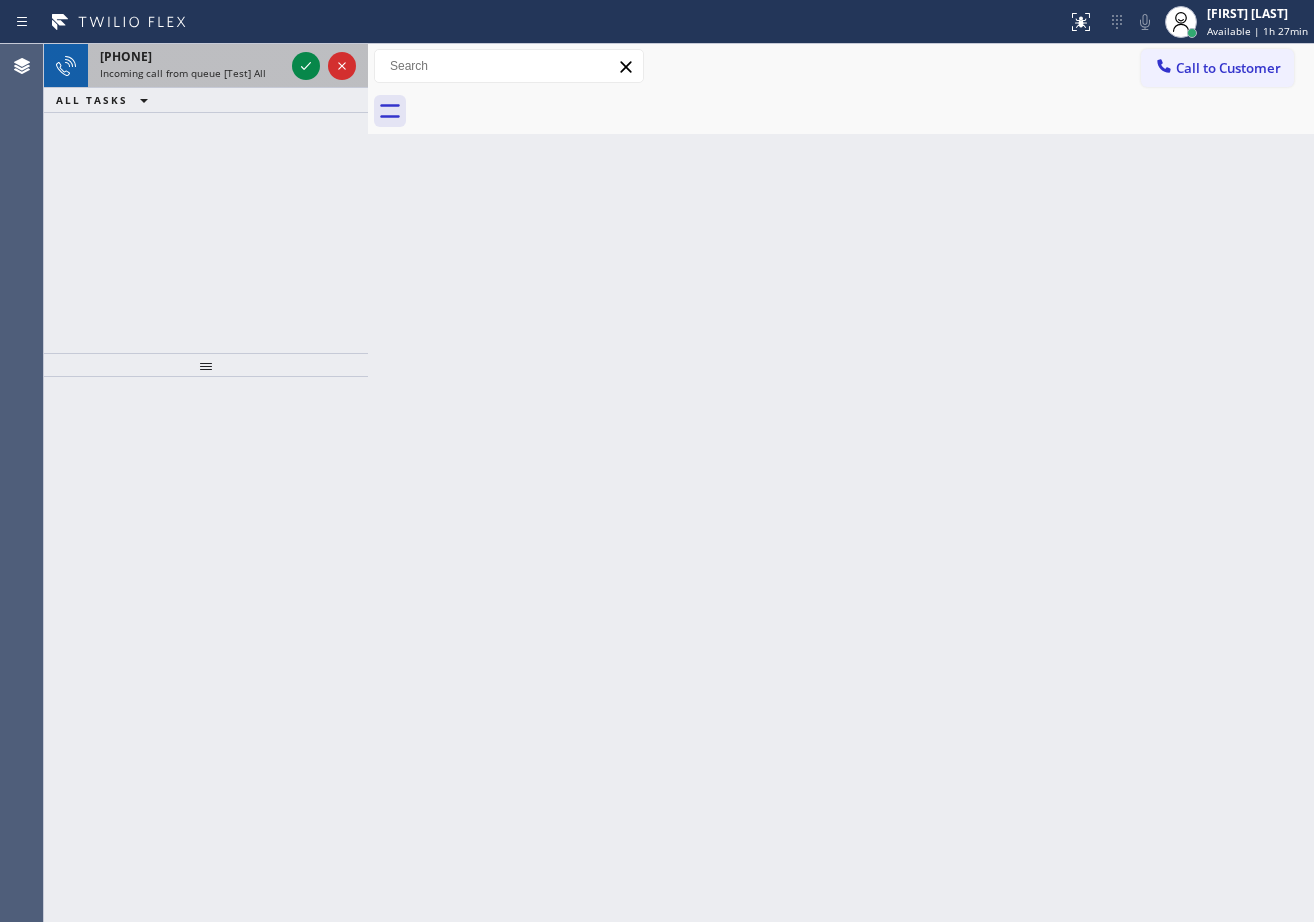 click on "Incoming call from queue [Test] All" at bounding box center [192, 73] 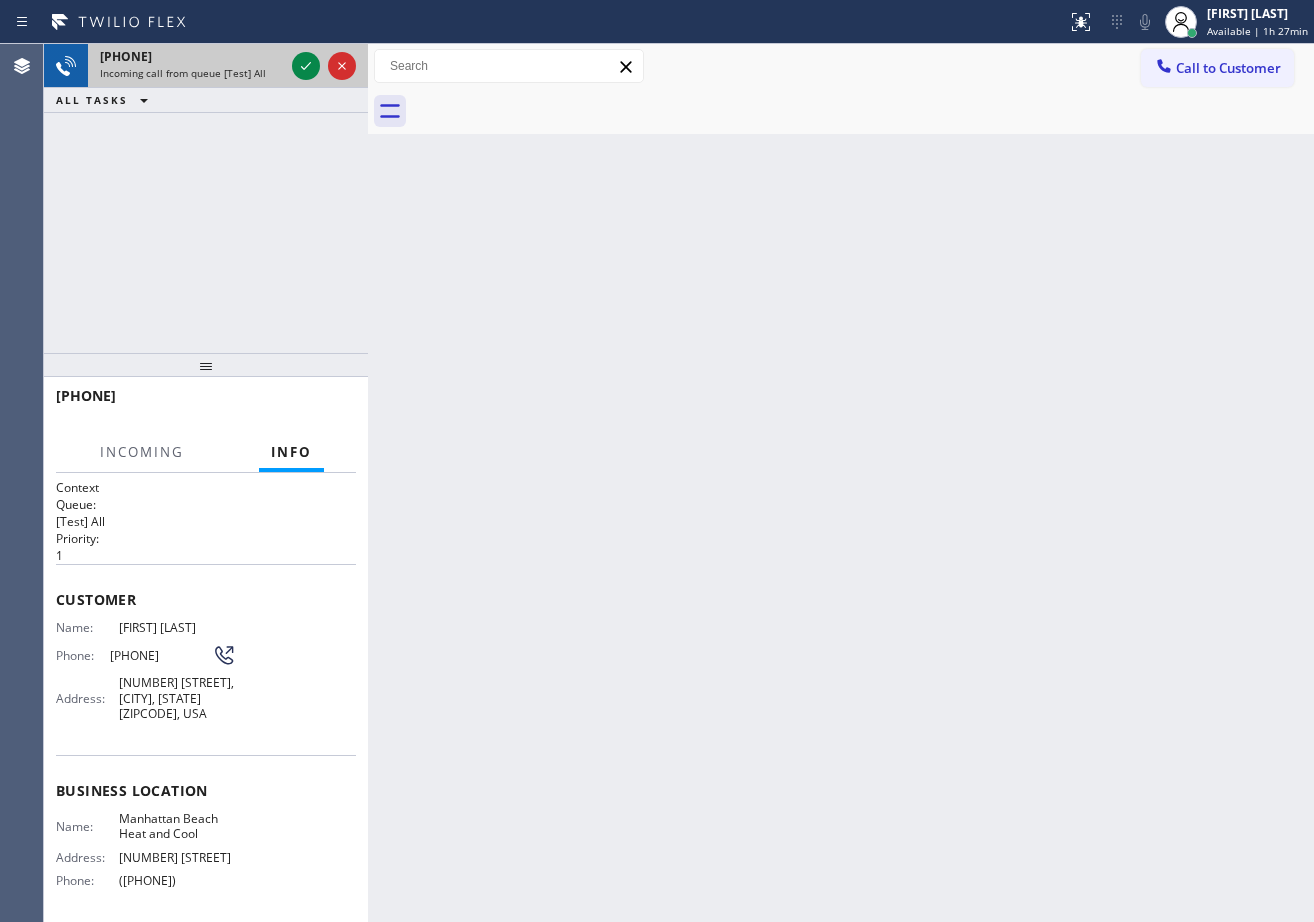 click on "Incoming call from queue [Test] All" at bounding box center [192, 73] 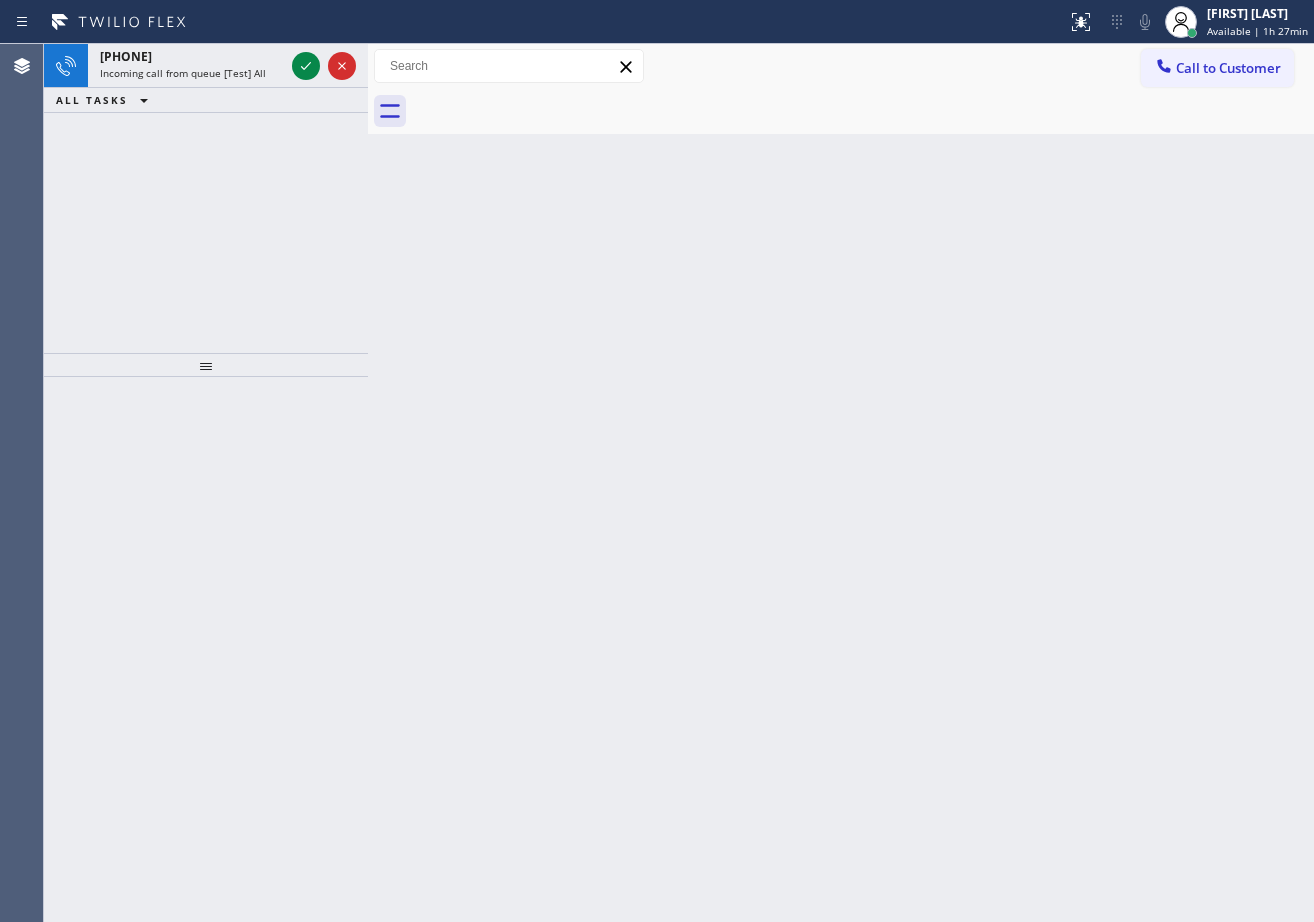 click 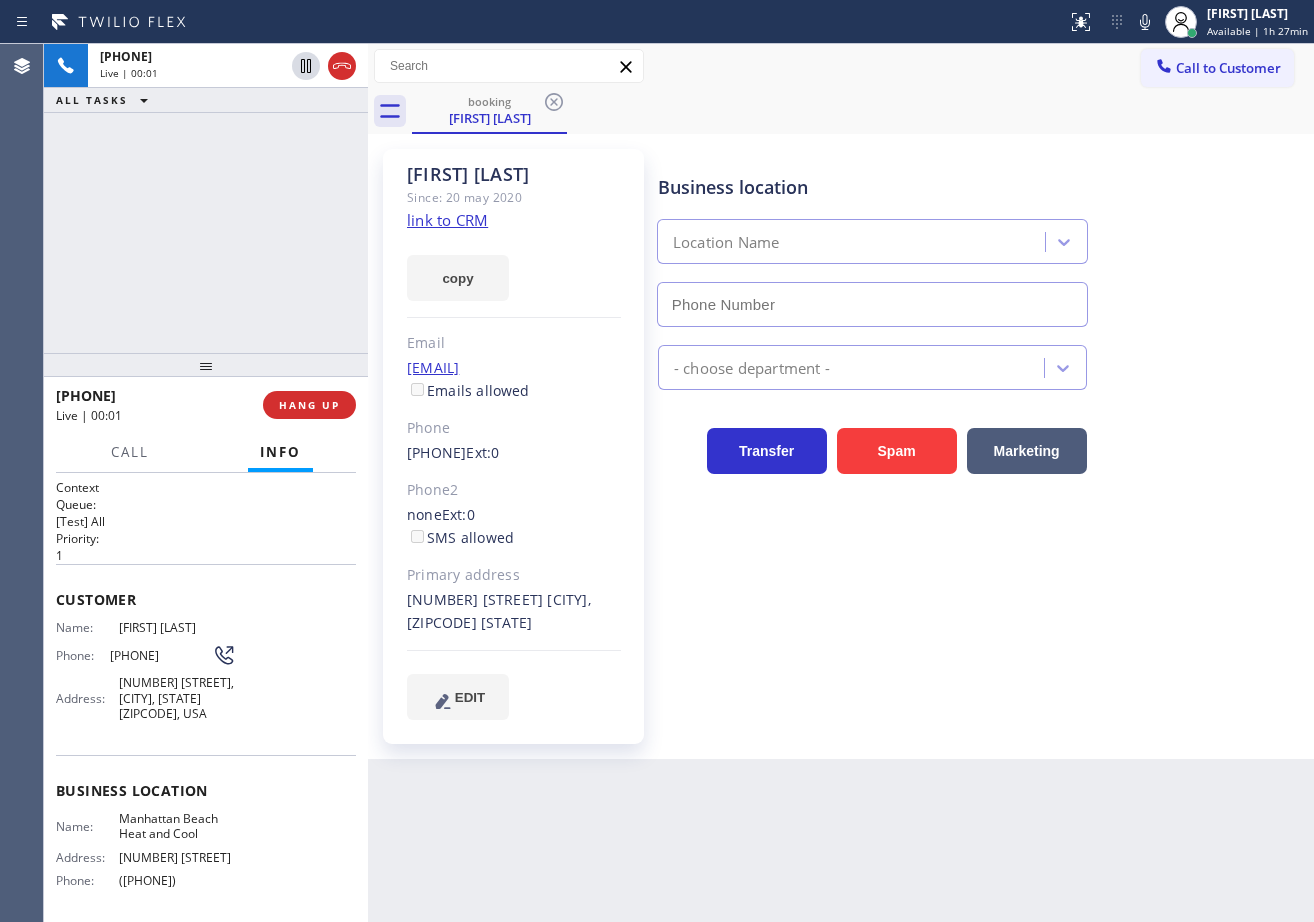 type on "([PHONE])" 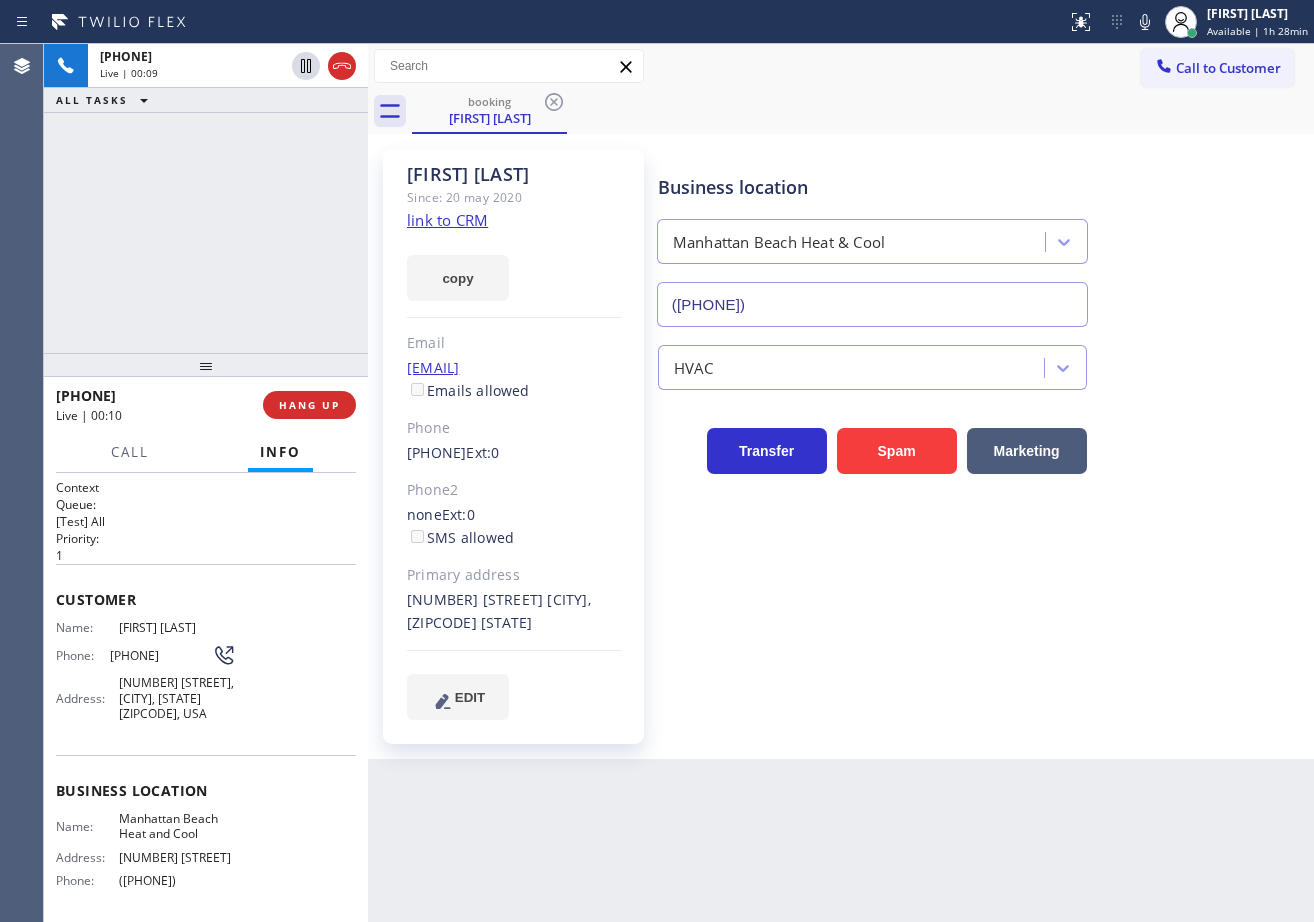 click on "link to CRM" 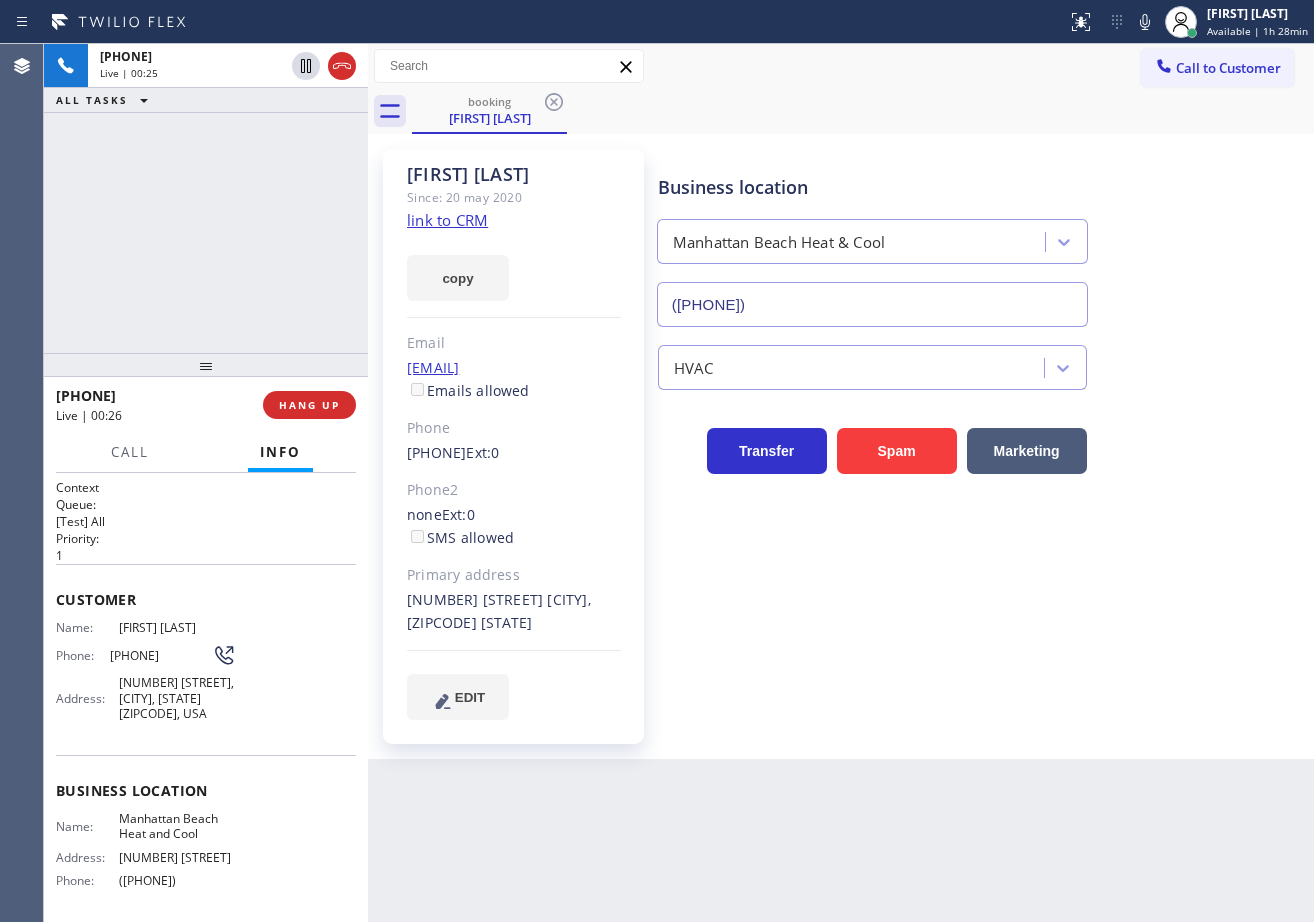 click on "Business location [CITY] Heat & Cool ([PHONE]) HVAC Transfer Spam Marketing" at bounding box center (981, 454) 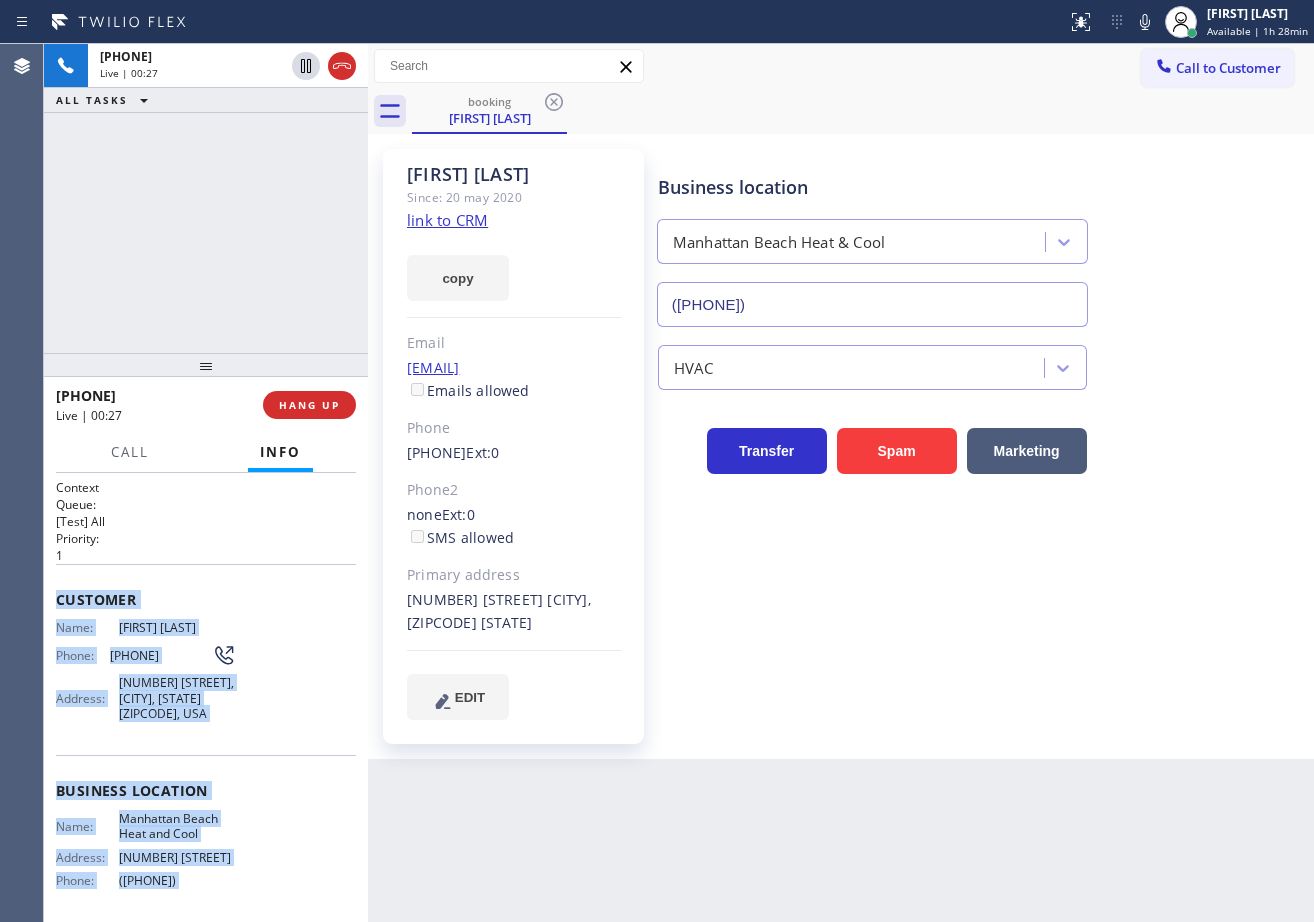 scroll, scrollTop: 157, scrollLeft: 0, axis: vertical 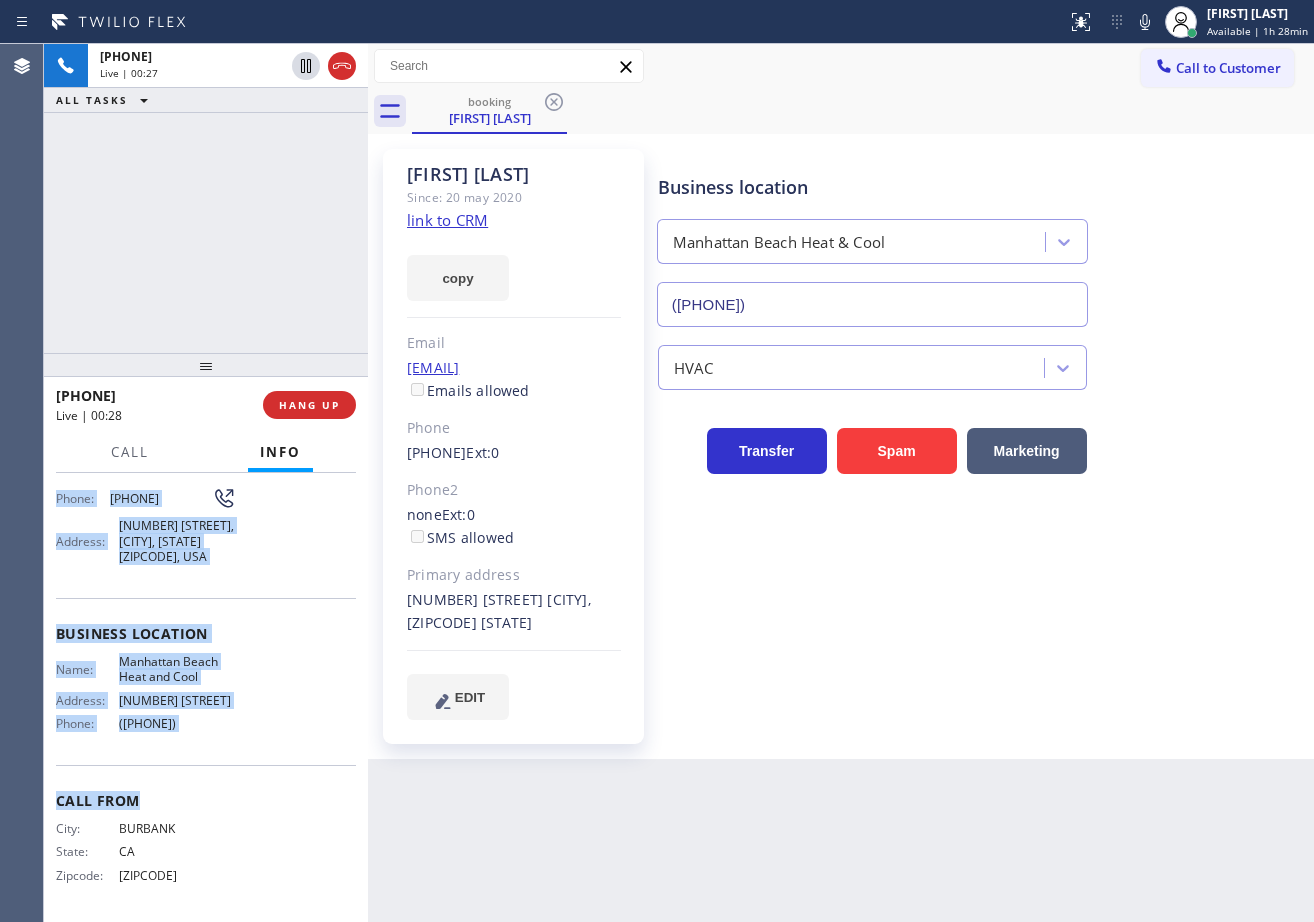 drag, startPoint x: 48, startPoint y: 594, endPoint x: 207, endPoint y: 736, distance: 213.17833 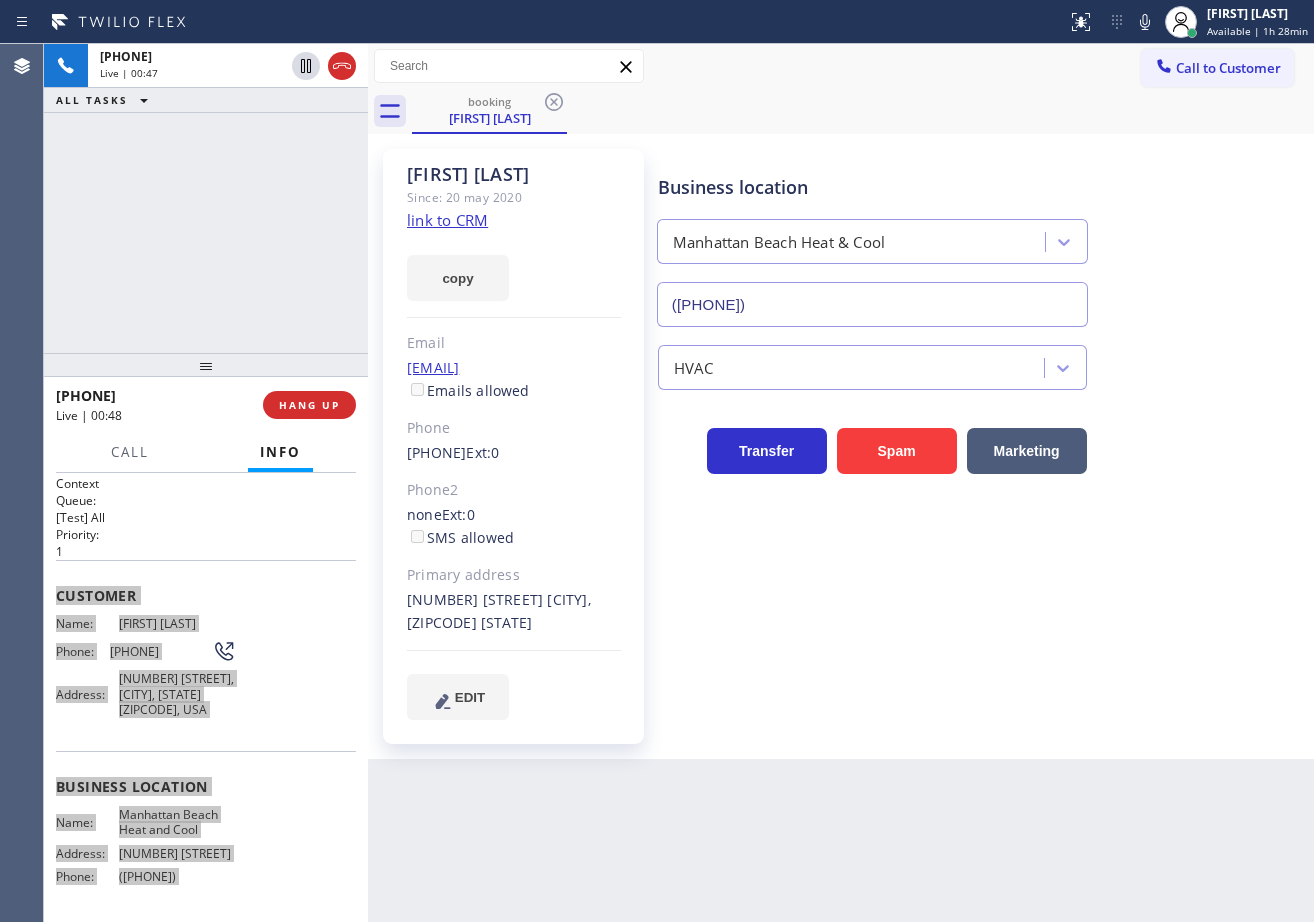 scroll, scrollTop: 0, scrollLeft: 0, axis: both 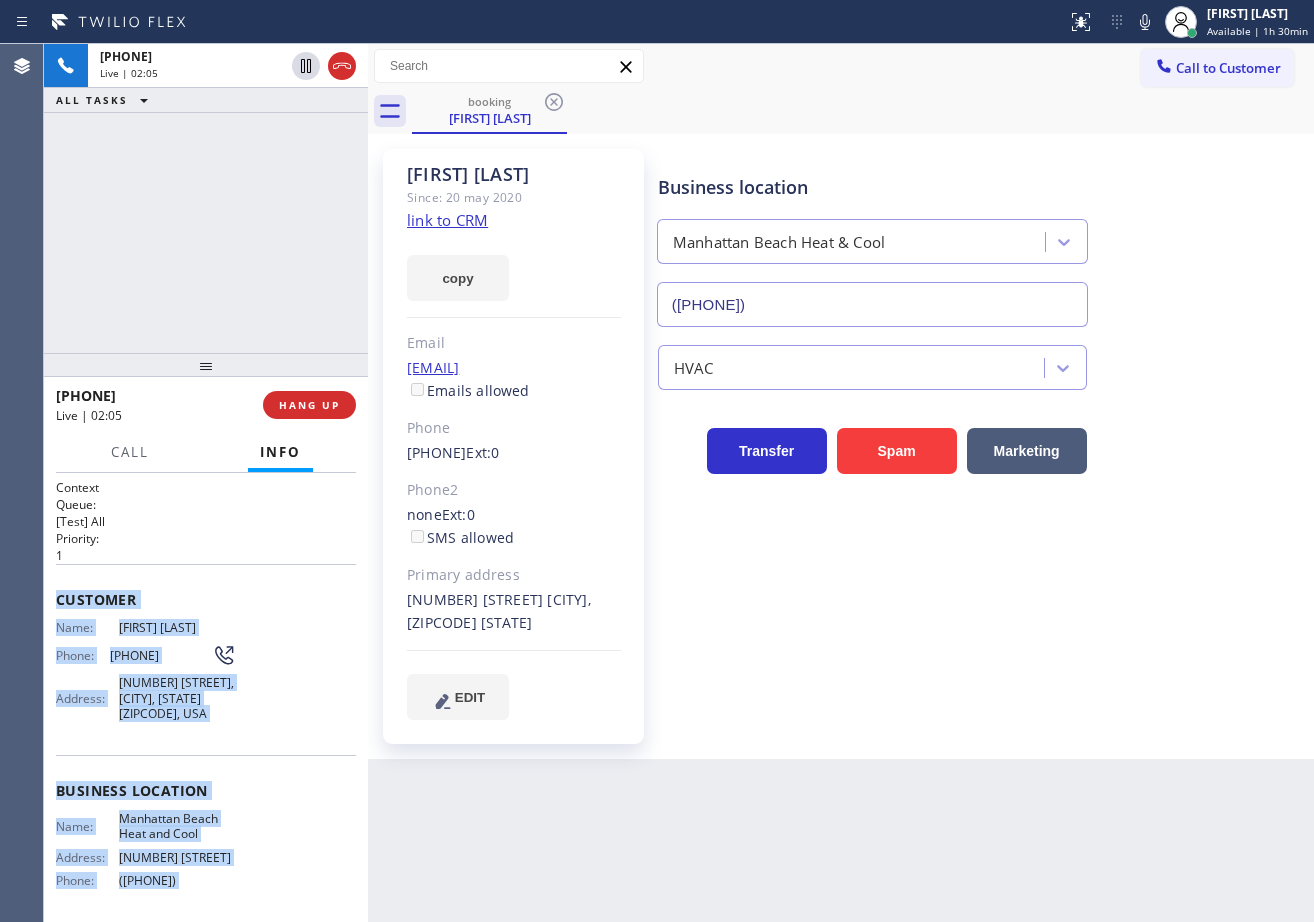drag, startPoint x: 905, startPoint y: 140, endPoint x: 1129, endPoint y: 72, distance: 234.094 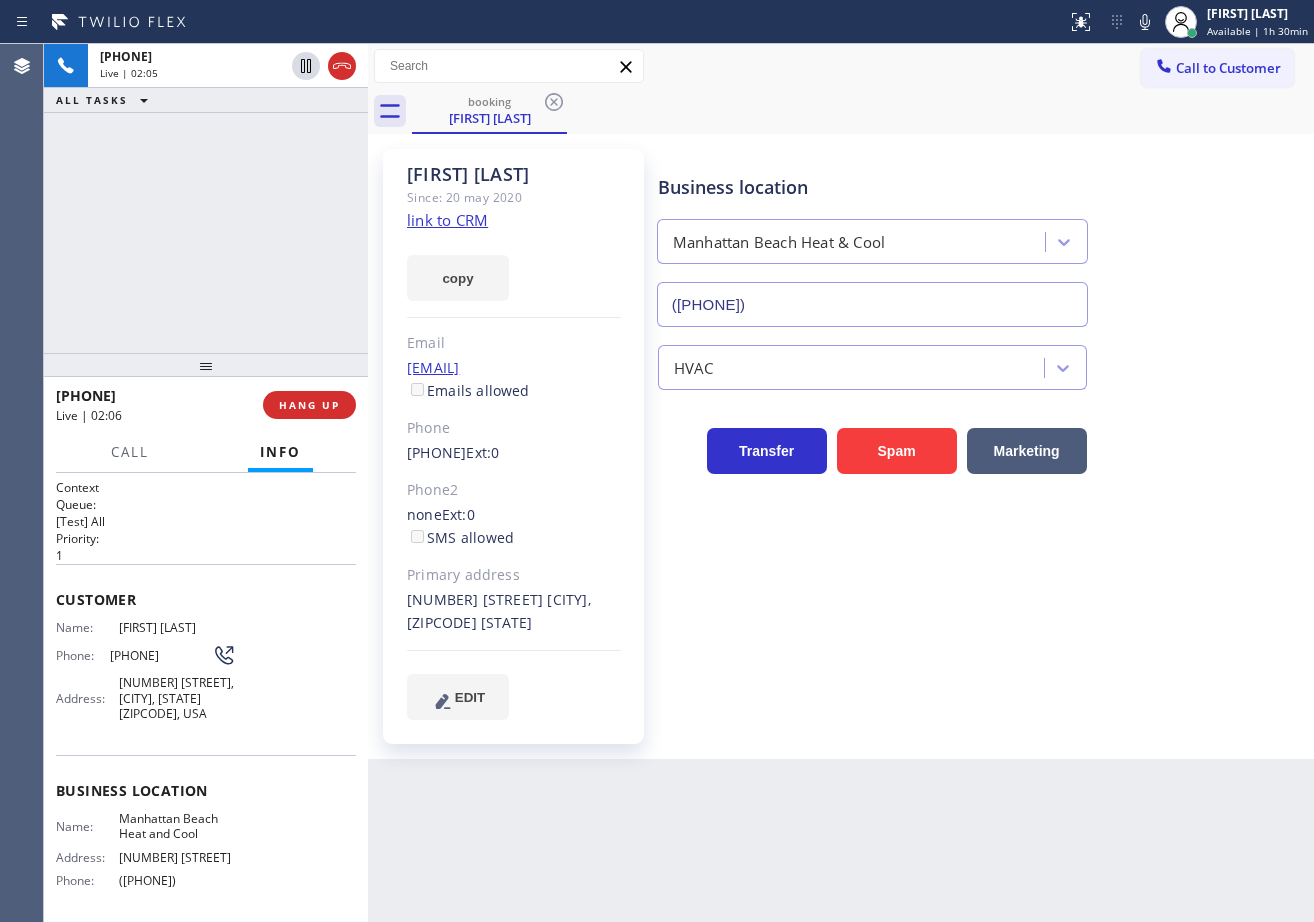 drag, startPoint x: 1136, startPoint y: 30, endPoint x: 1075, endPoint y: 96, distance: 89.87213 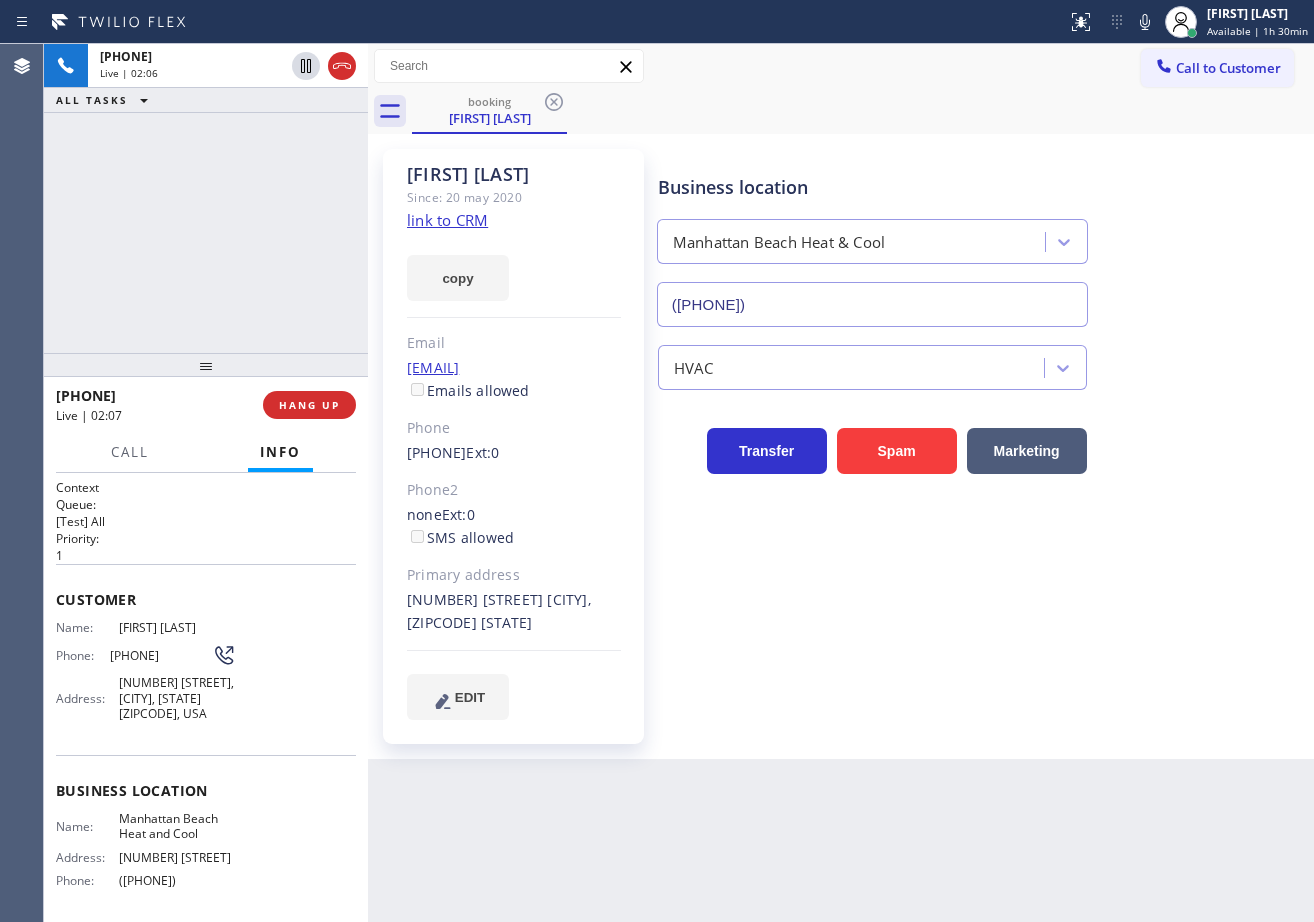click 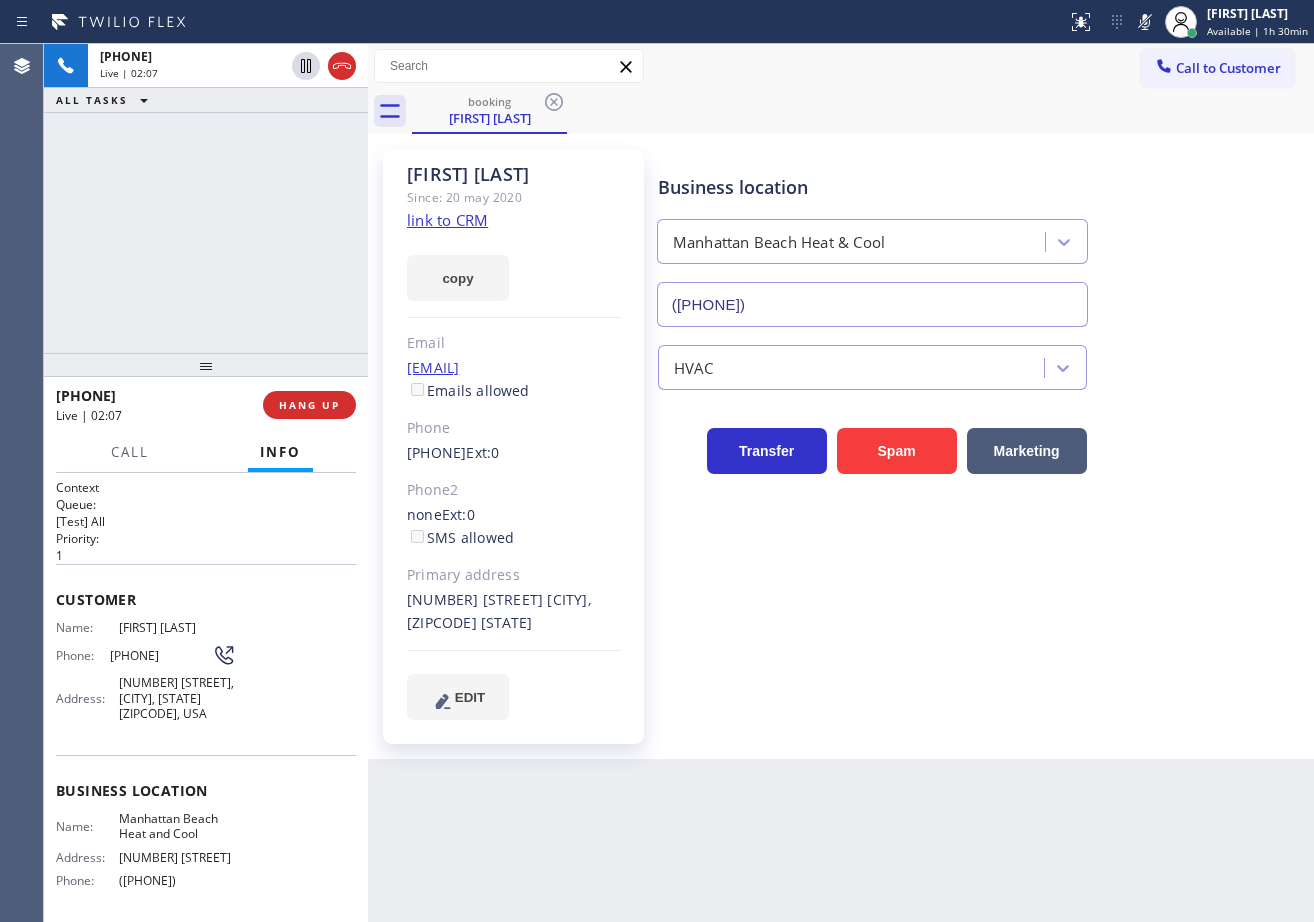 click on "Call to Customer Outbound call Location GE Monogram Expert Appliance Repair Your caller id phone number [PHONE] Customer number Call Outbound call Technician Search Technician Your caller id phone number Your caller id phone number Call" at bounding box center [841, 66] 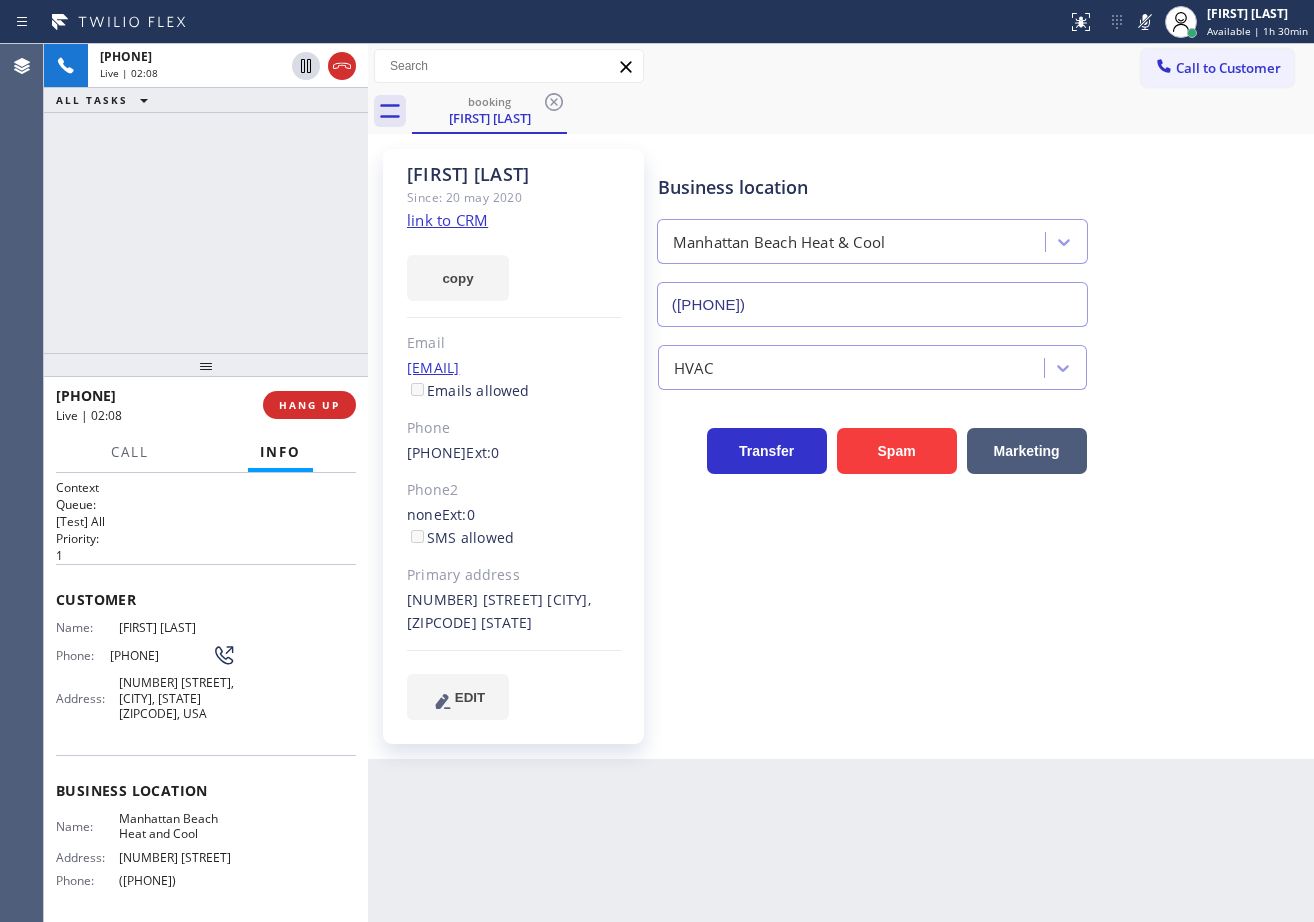 click 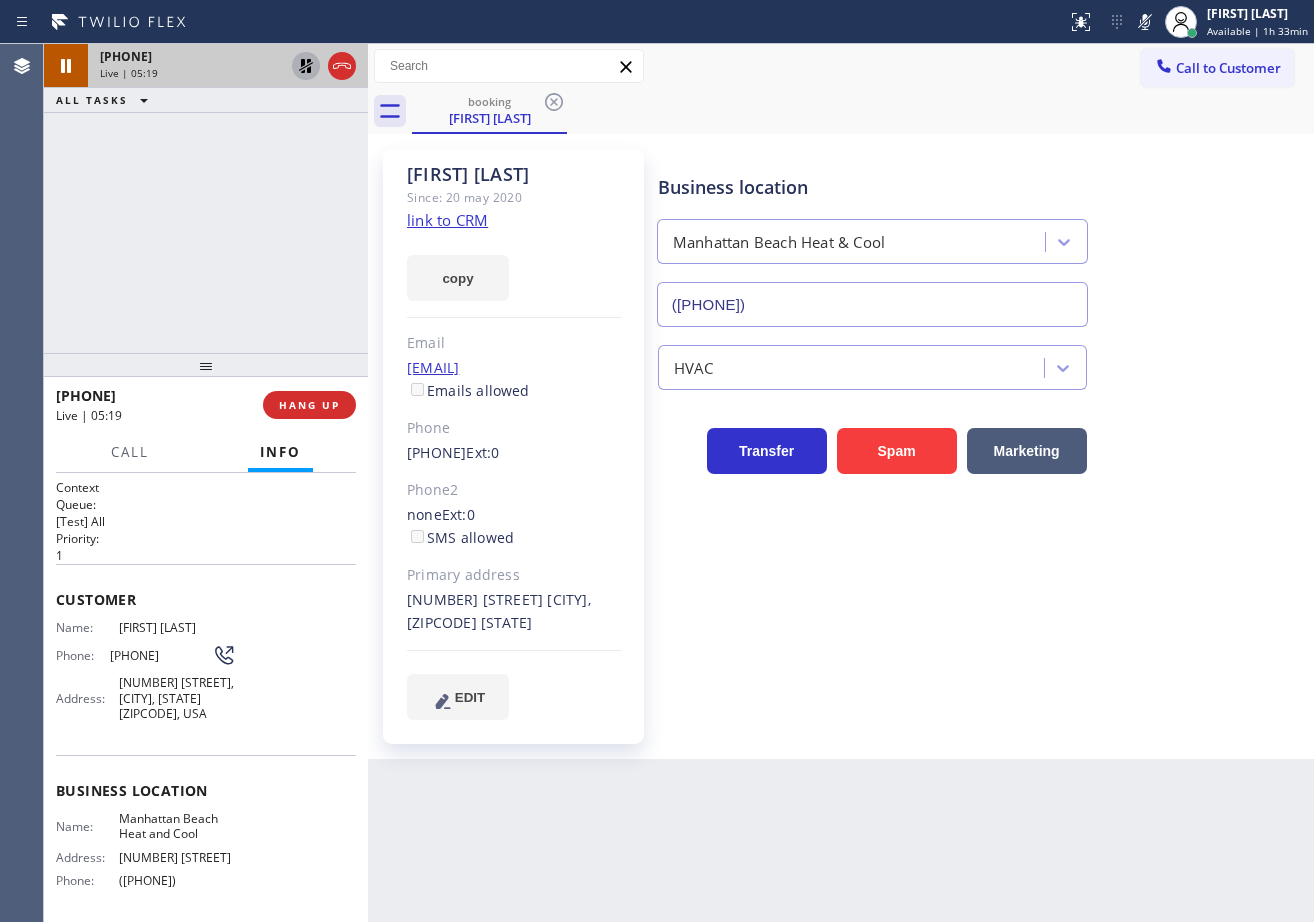 click 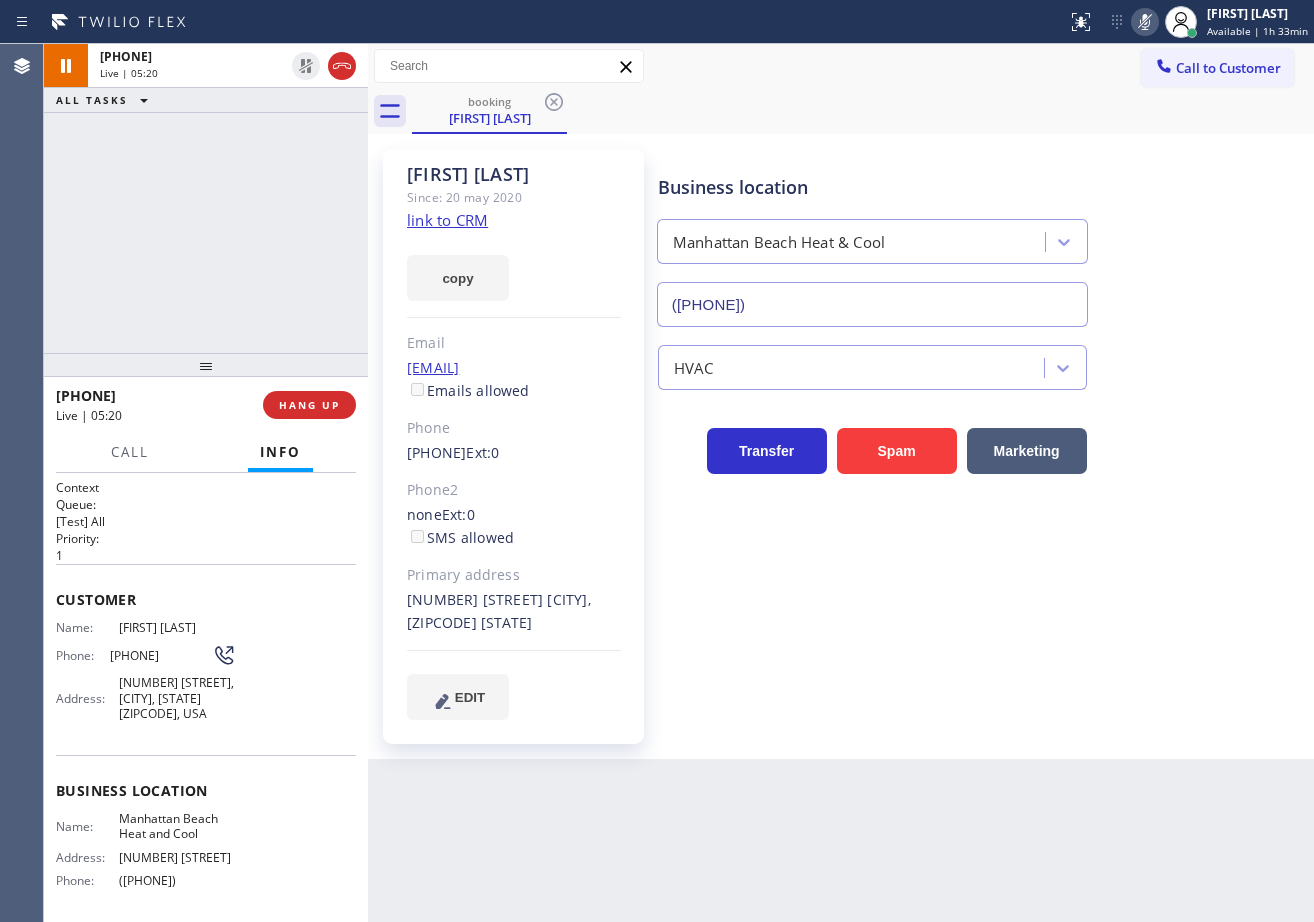 click 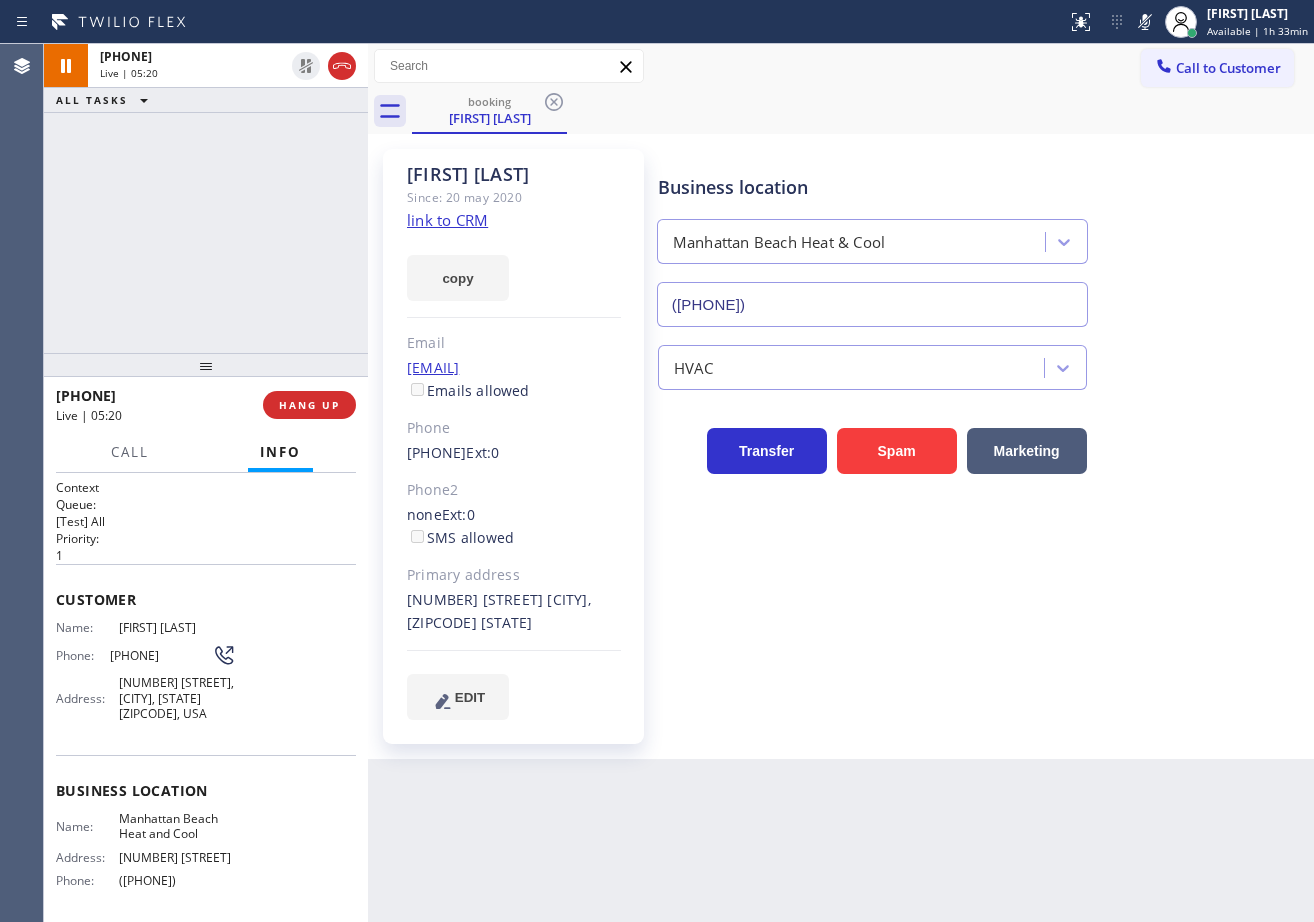 click on "booking [FIRST] [LAST]" at bounding box center (863, 111) 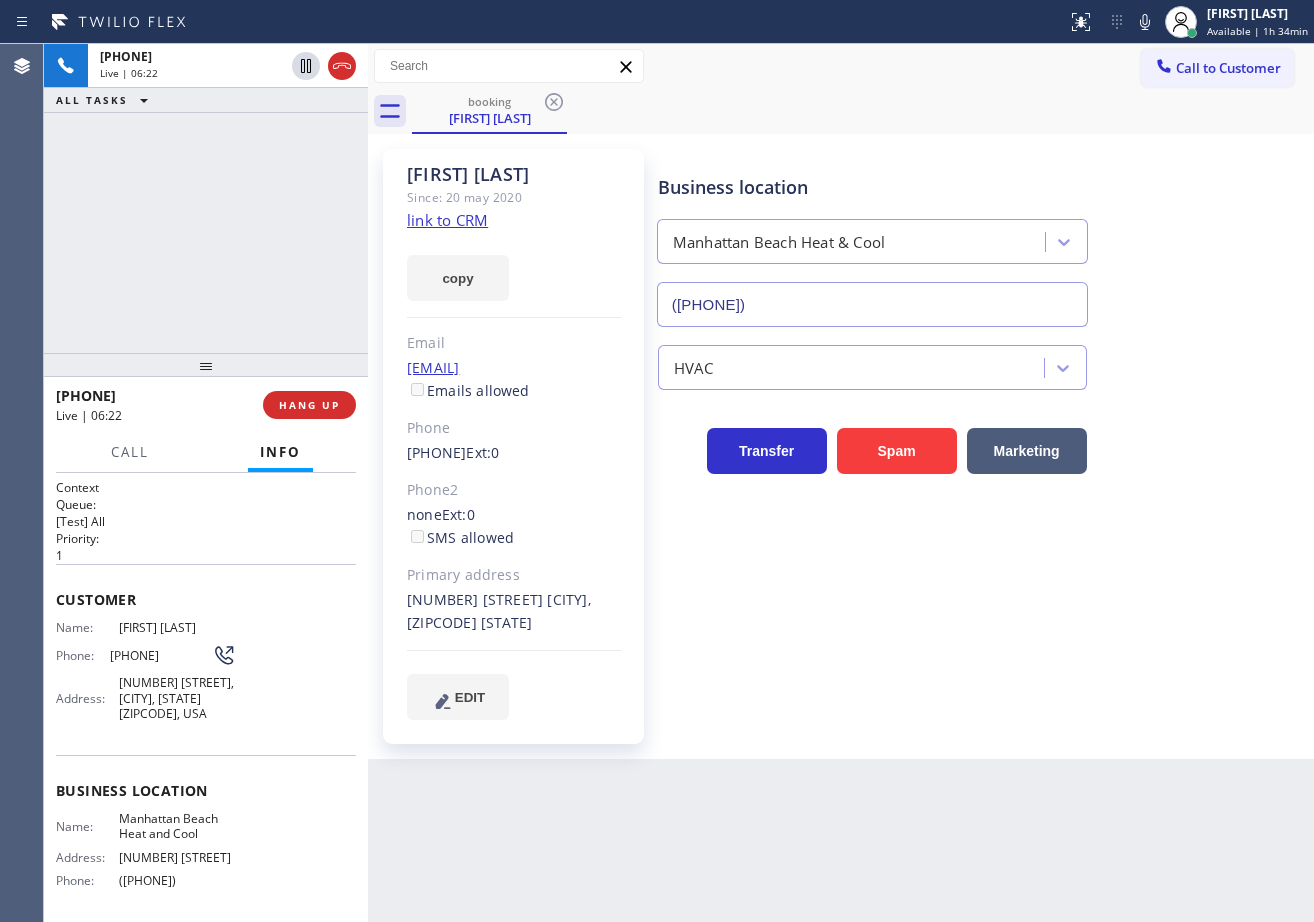 click on "booking [FIRST] [LAST]" at bounding box center (863, 111) 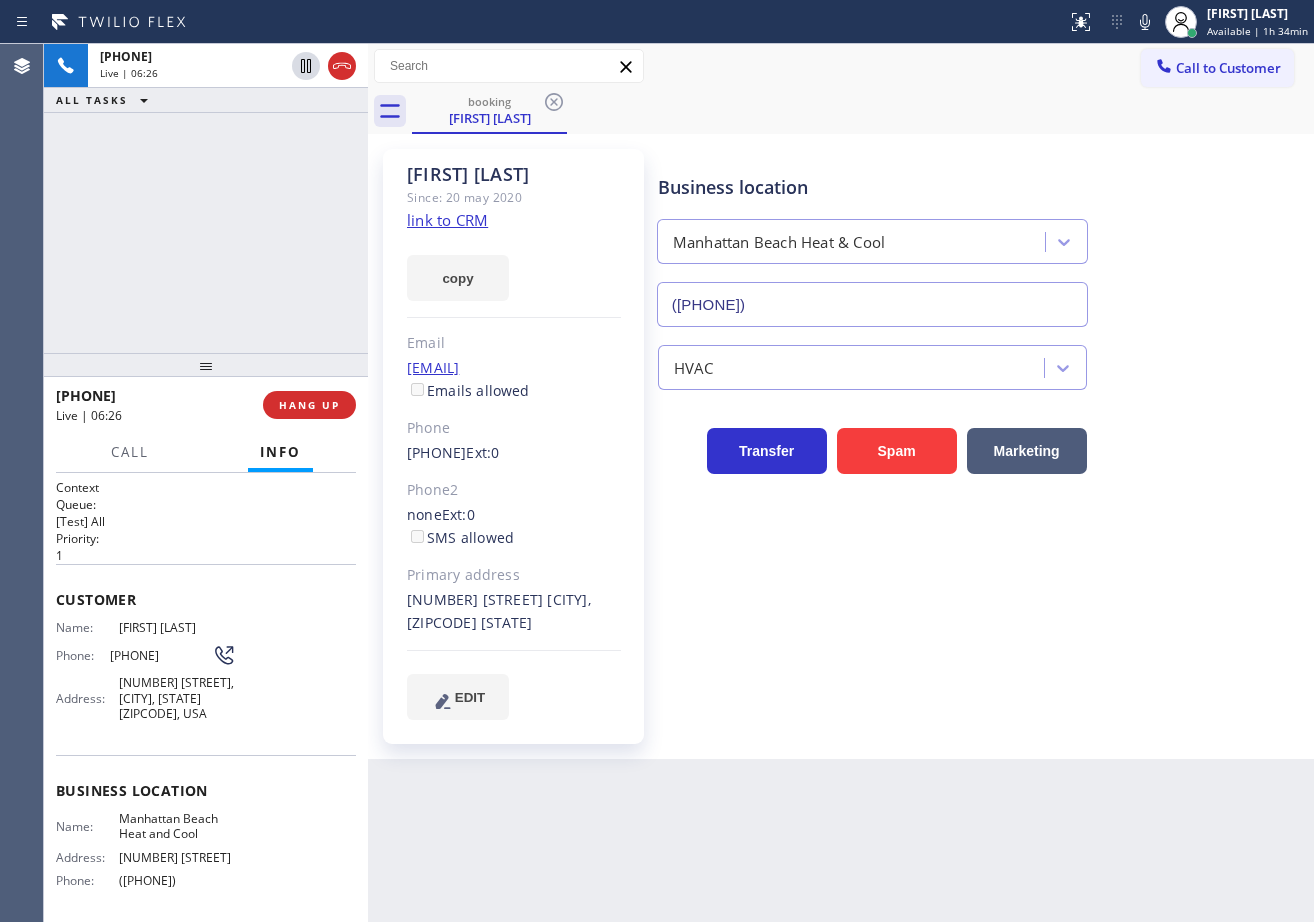 click on "Business location [CITY] Heat & Cool ([PHONE]) HVAC Transfer Spam Marketing" at bounding box center (981, 454) 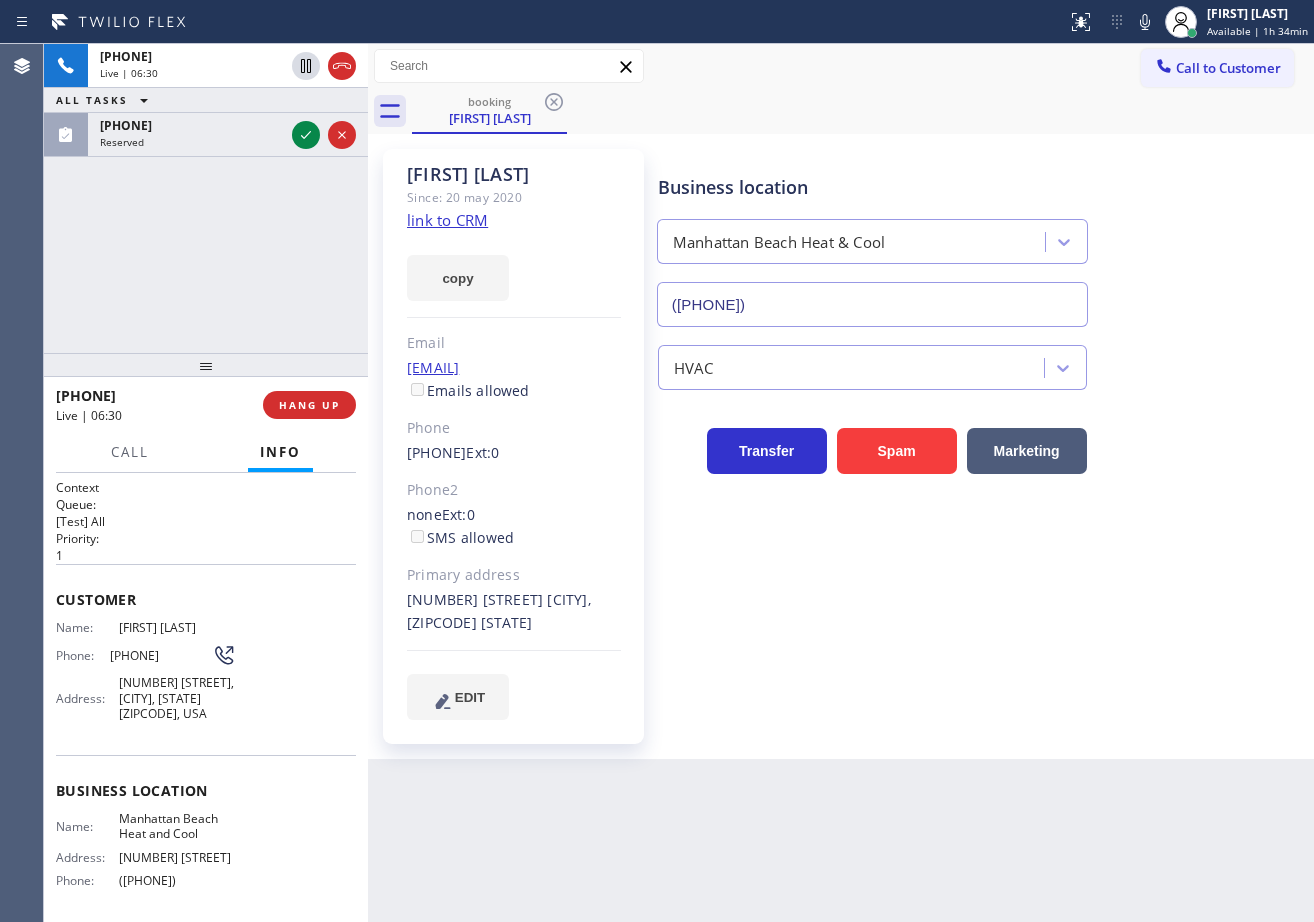 click on "booking [FIRST] [LAST]" at bounding box center (863, 111) 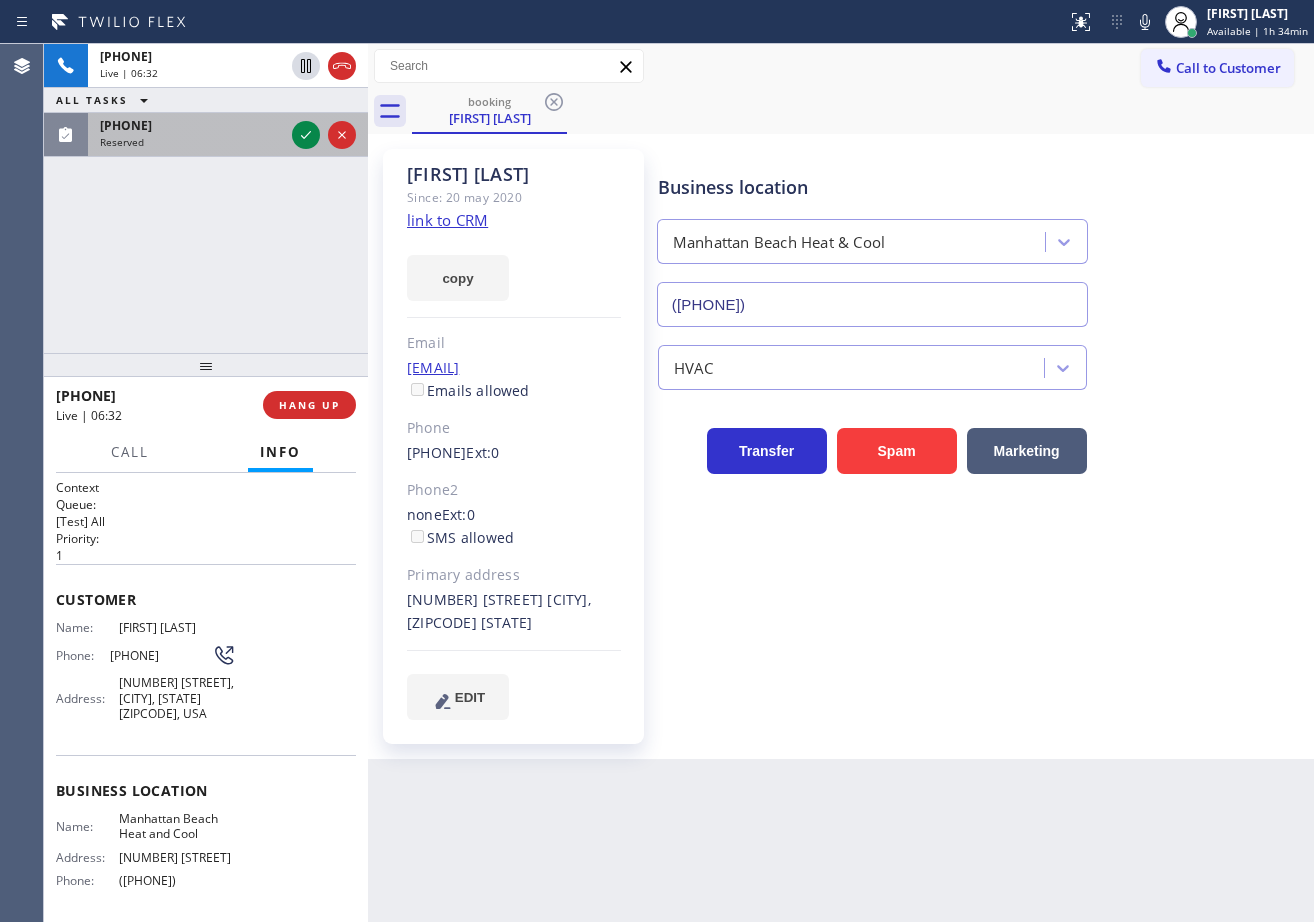 click on "Reserved" at bounding box center (192, 142) 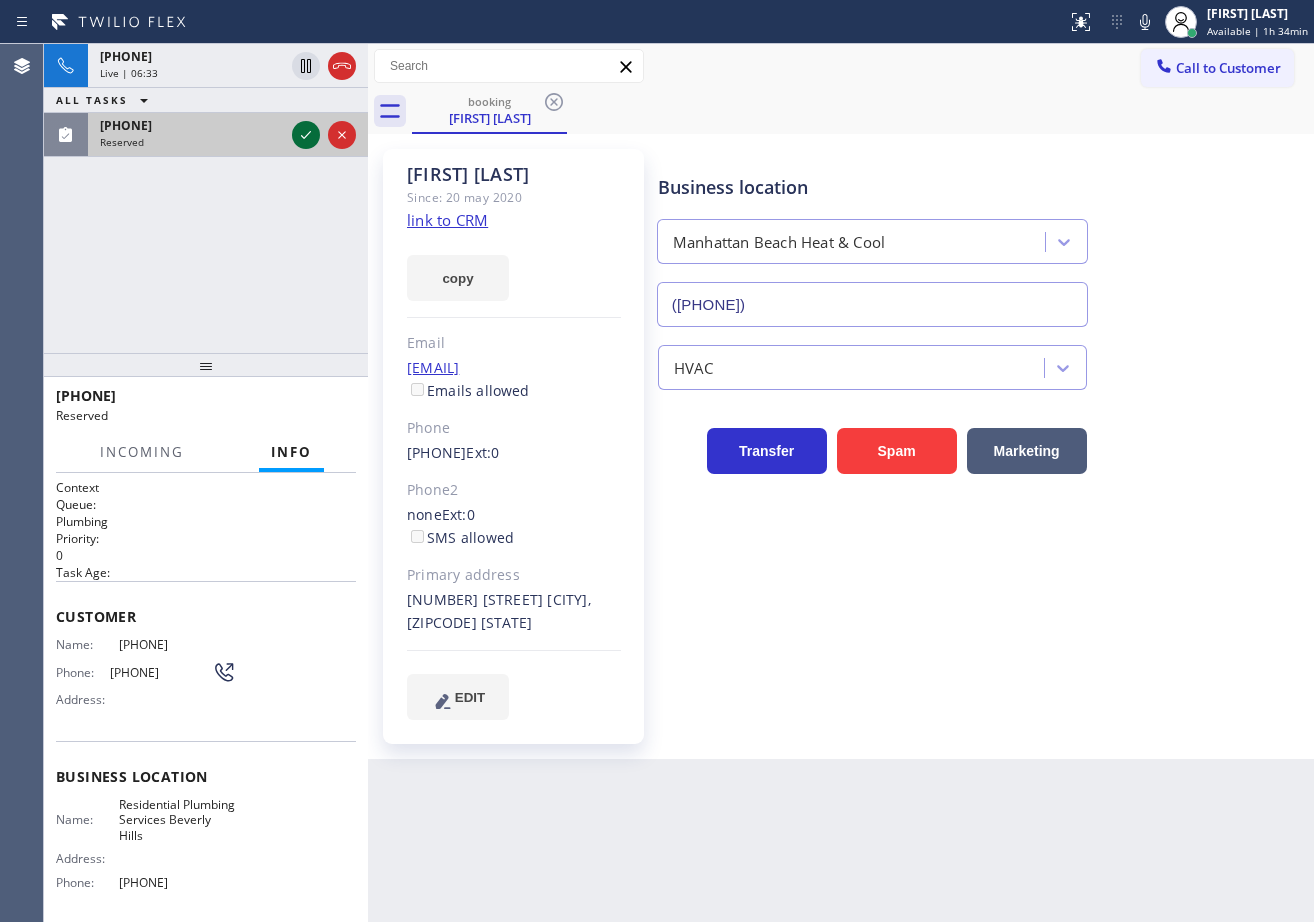 click 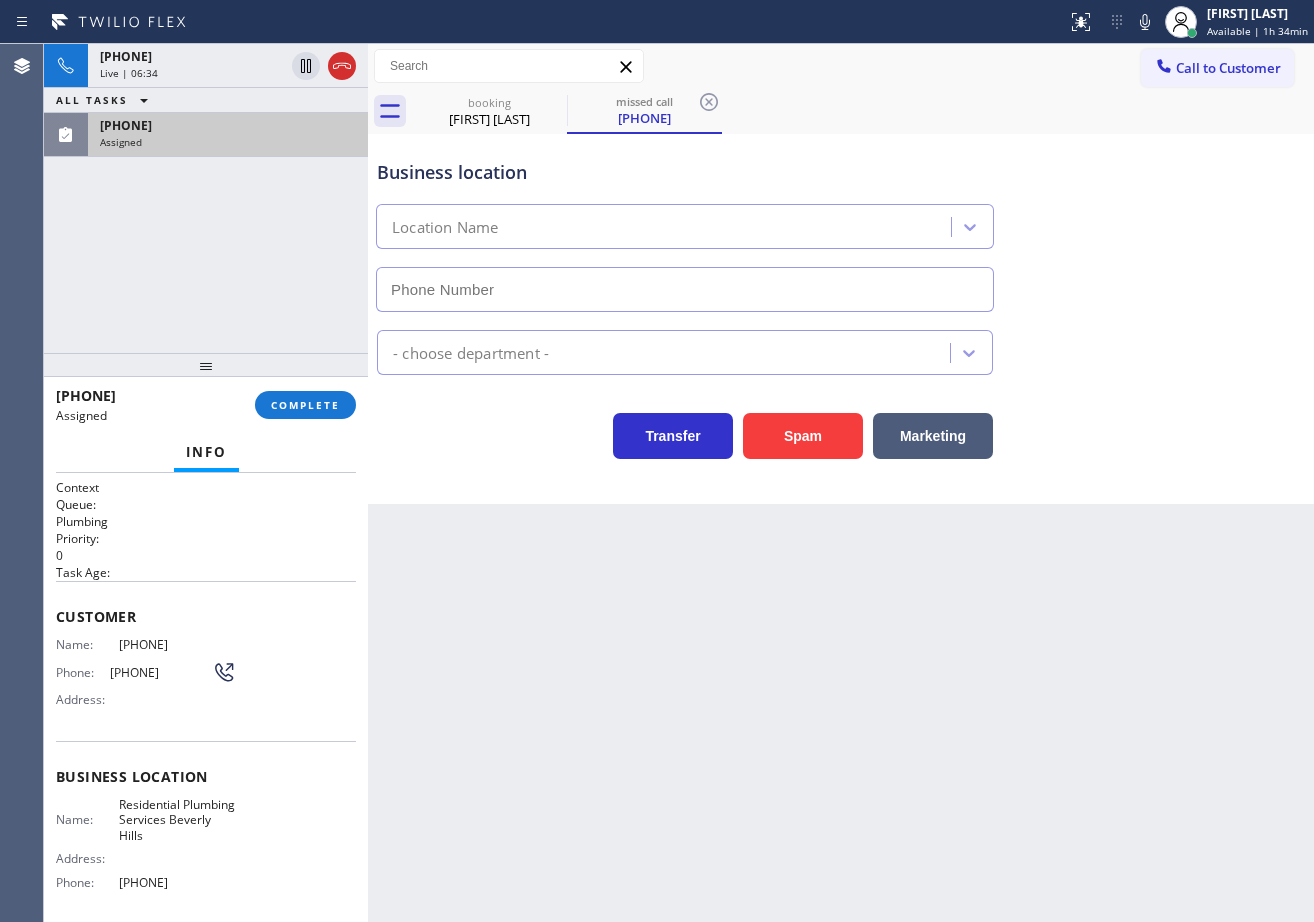 type on "[PHONE]" 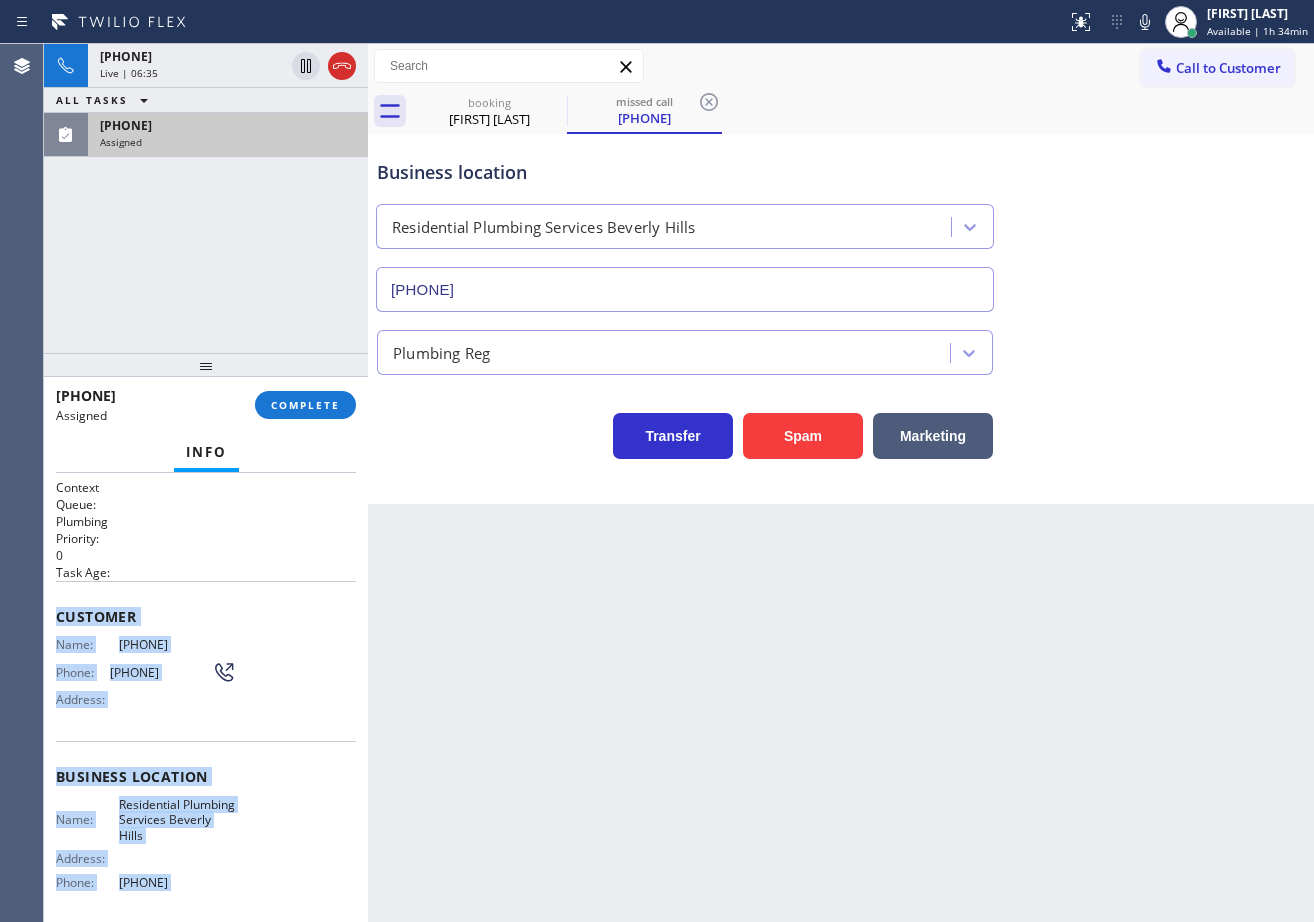 scroll, scrollTop: 159, scrollLeft: 0, axis: vertical 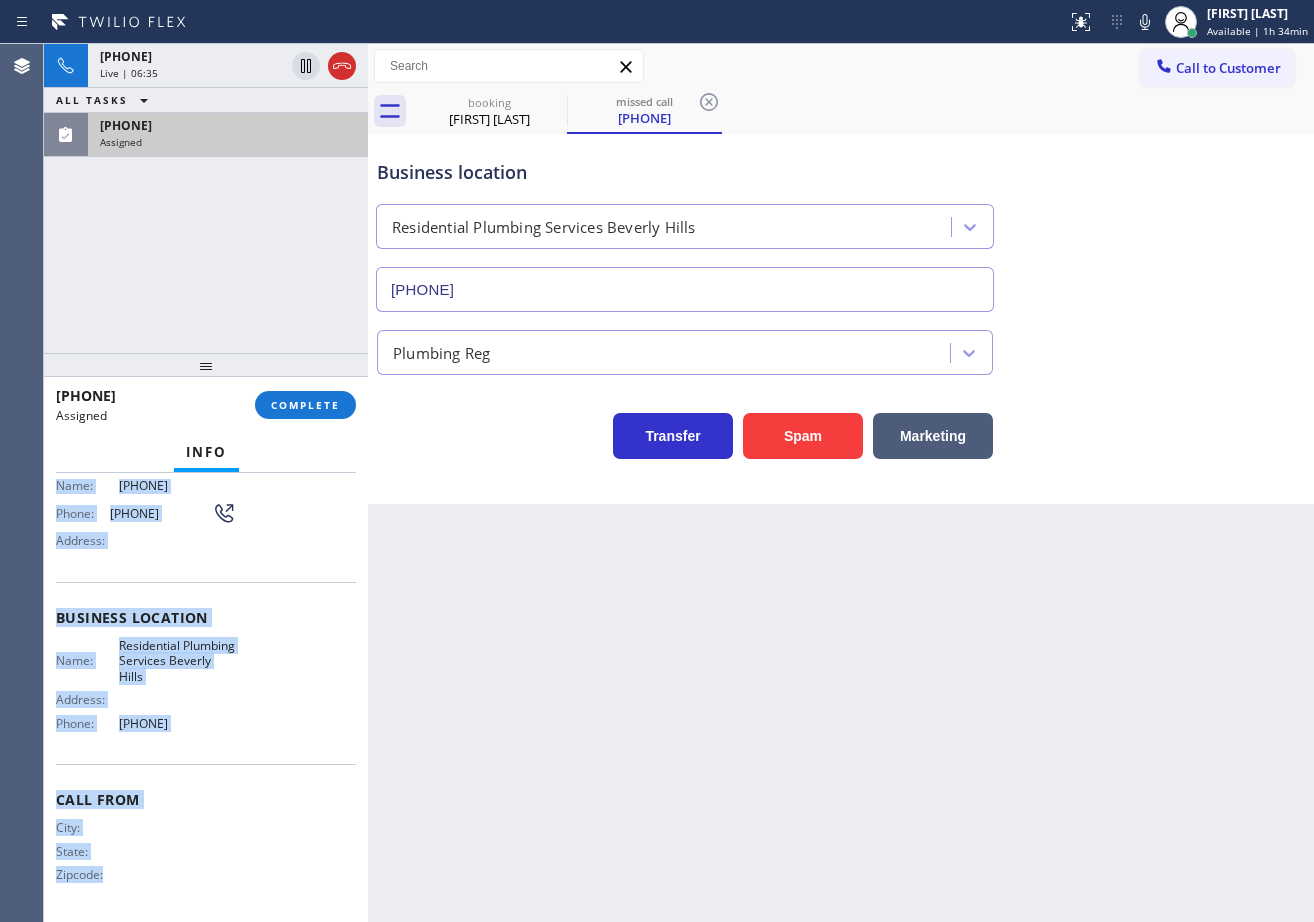 drag, startPoint x: 51, startPoint y: 614, endPoint x: 235, endPoint y: 707, distance: 206.1674 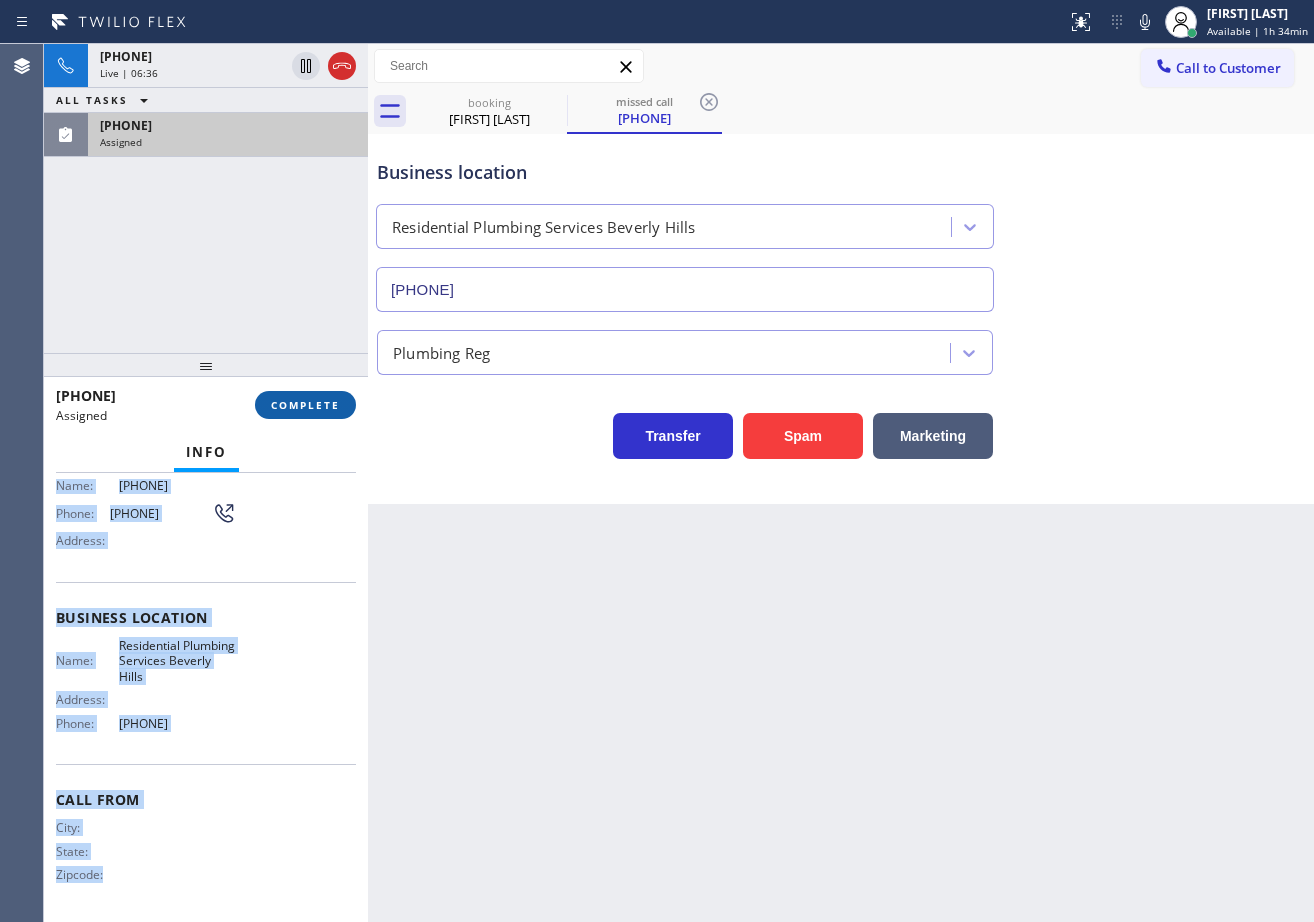 click on "COMPLETE" at bounding box center (305, 405) 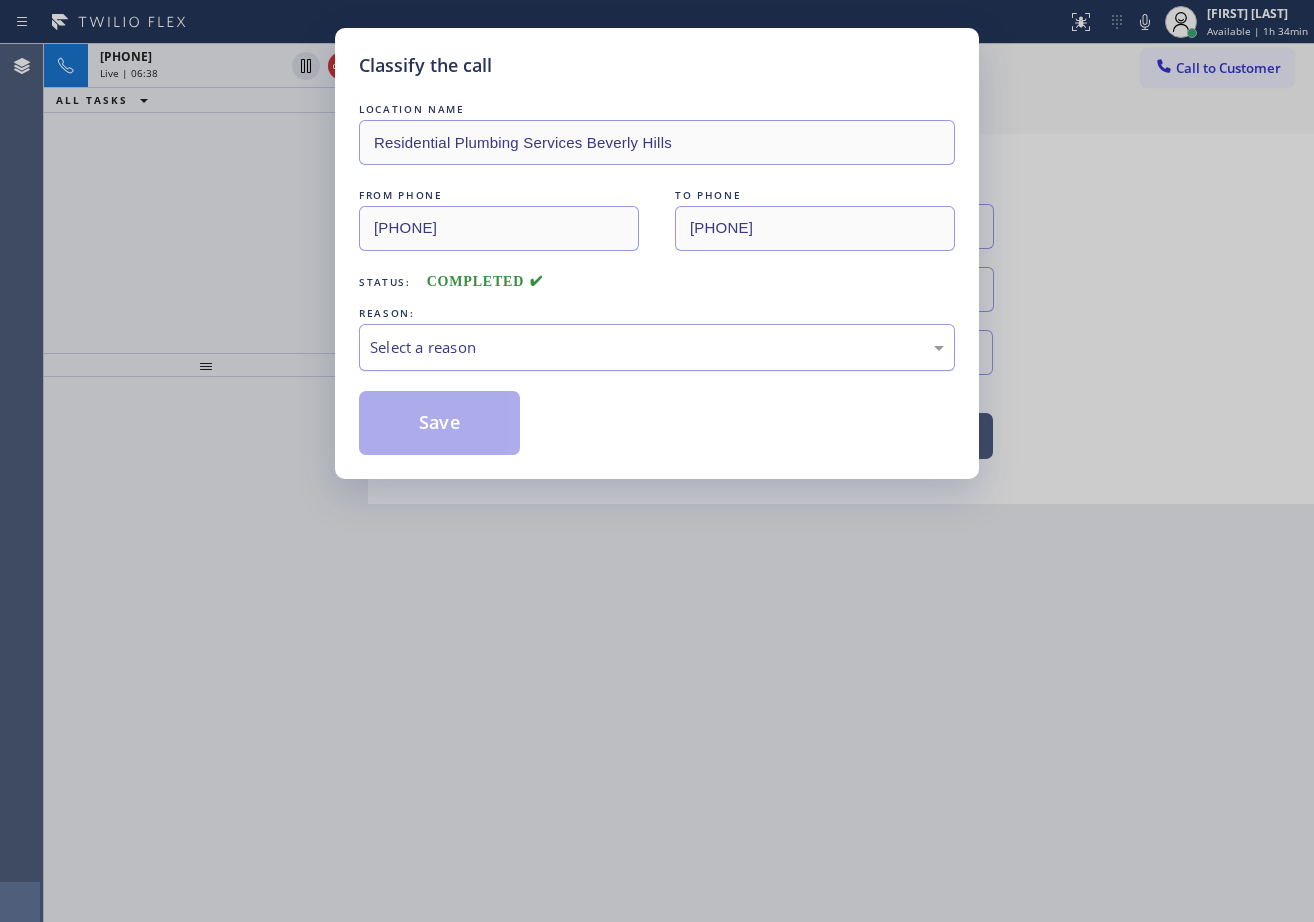 click on "Select a reason" at bounding box center [657, 347] 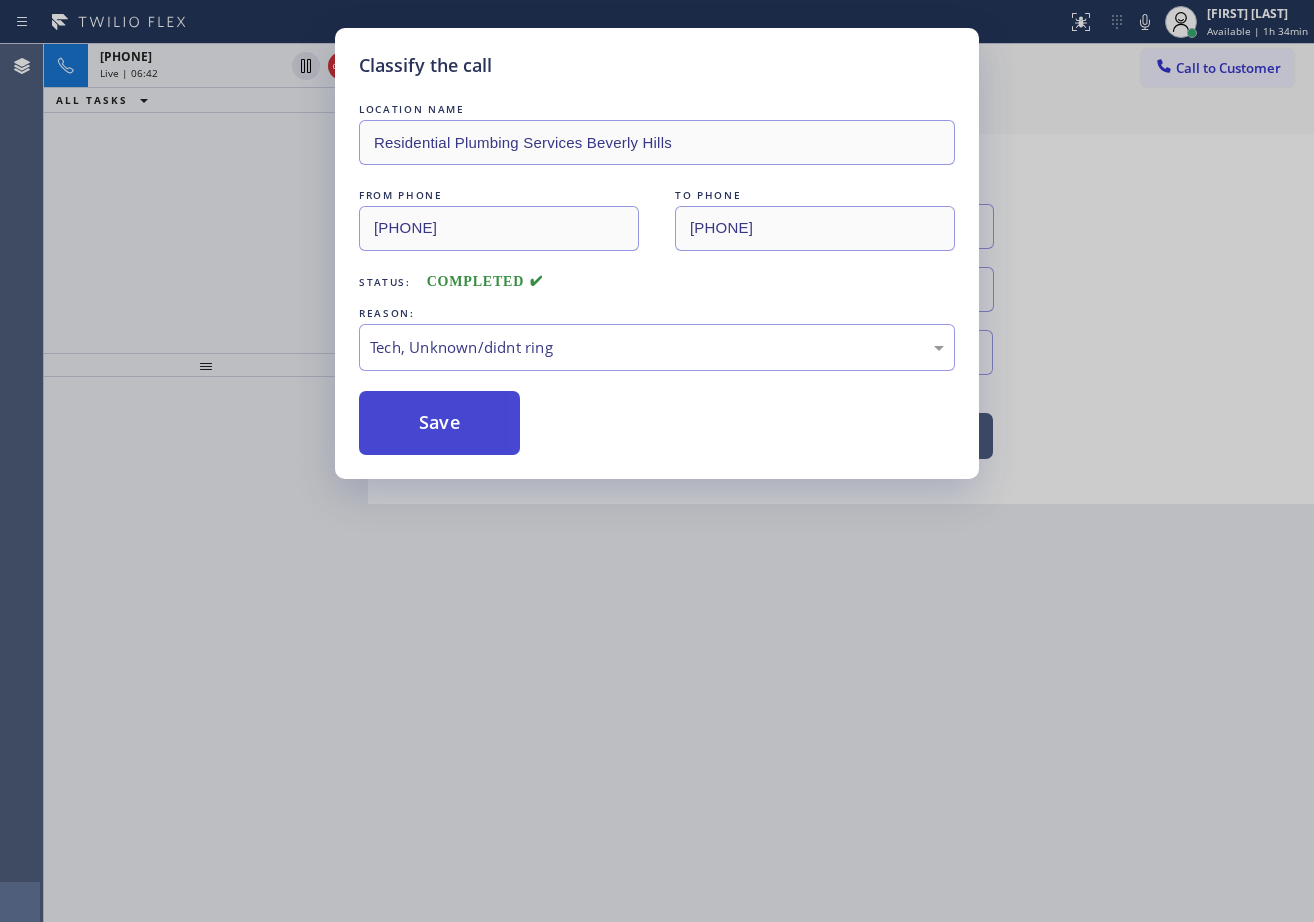click on "Save" at bounding box center (439, 423) 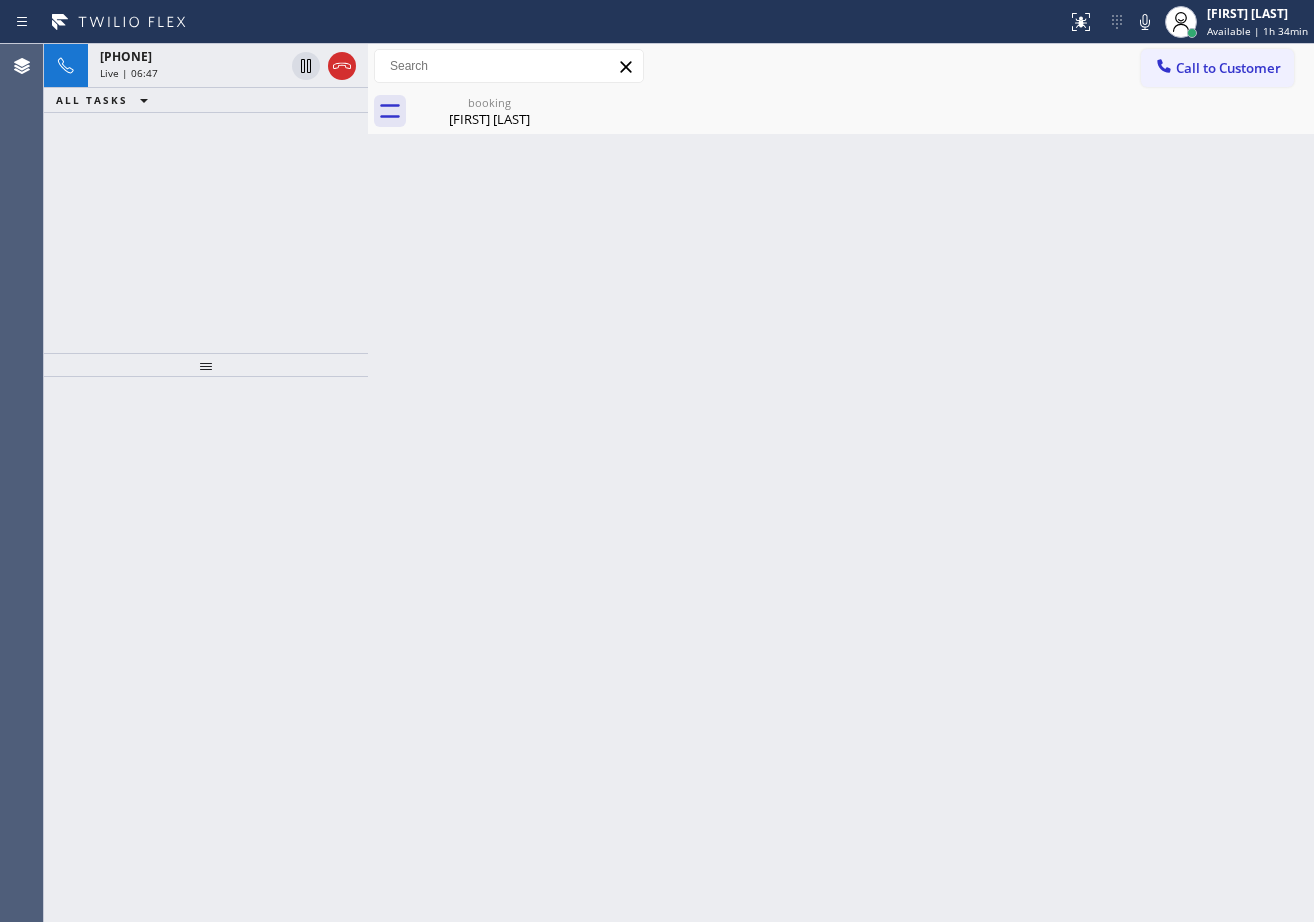 drag, startPoint x: 213, startPoint y: 196, endPoint x: 214, endPoint y: 176, distance: 20.024984 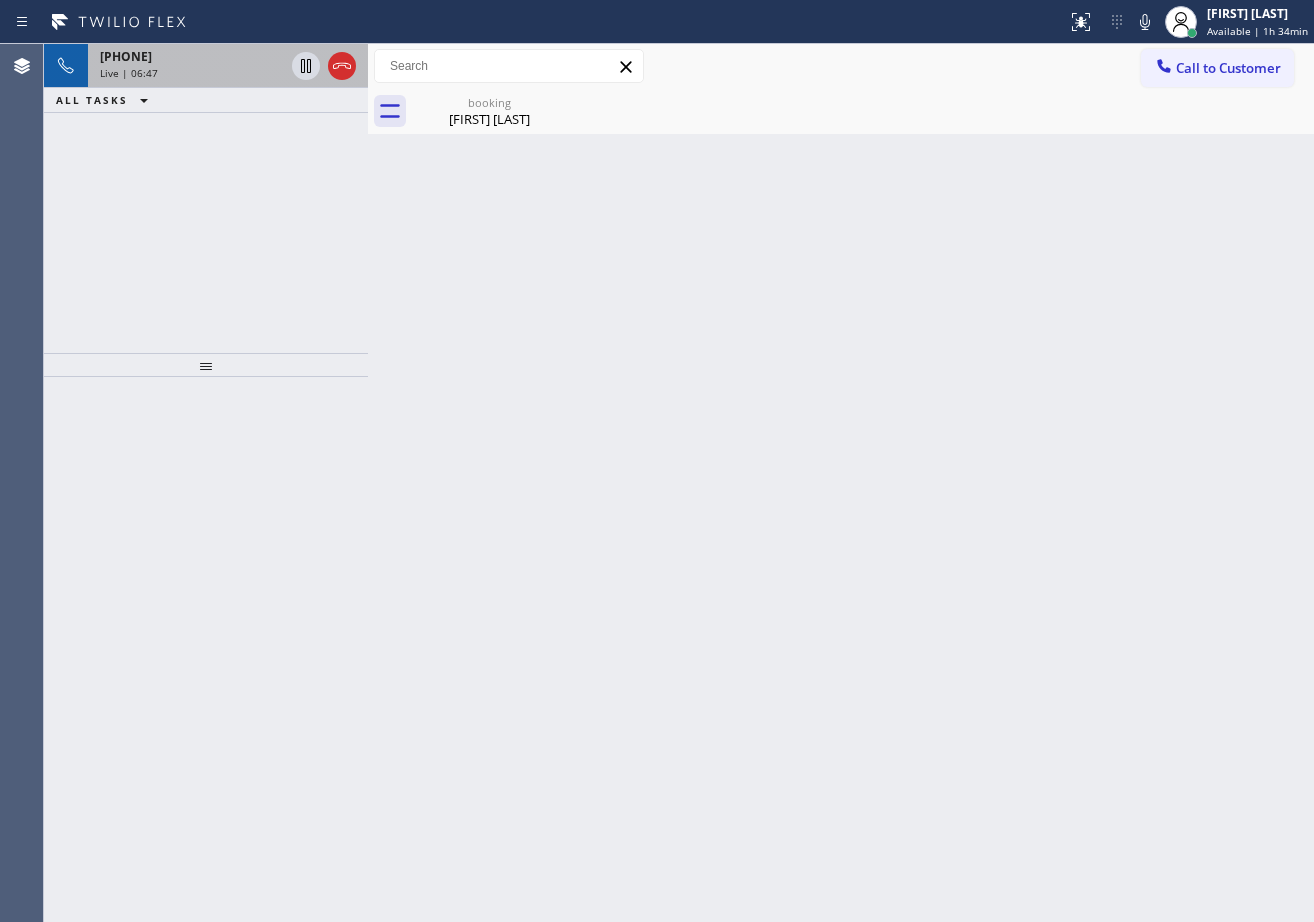 click on "[PHONE]" at bounding box center (192, 56) 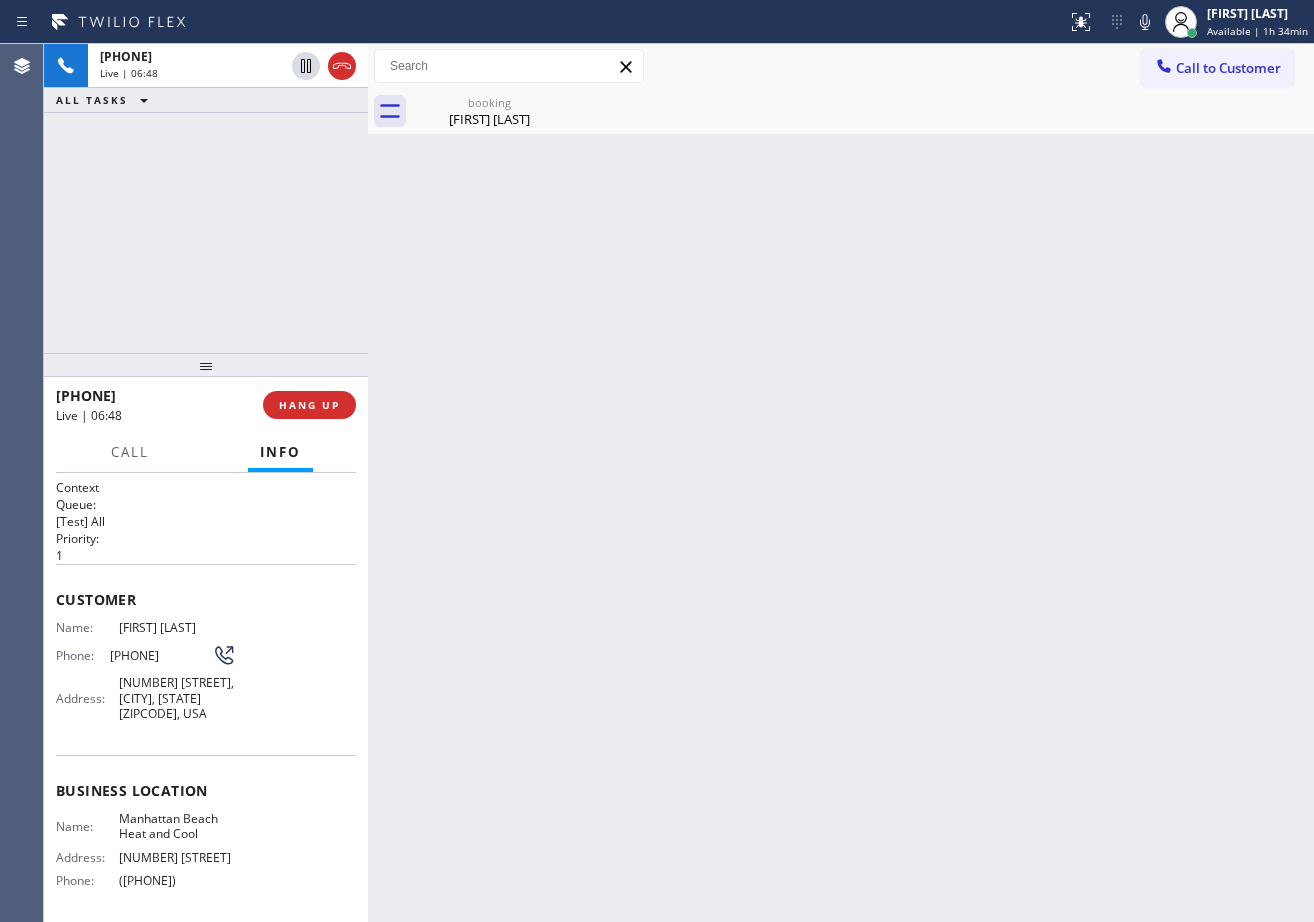 click on "[FIRST] [LAST]" at bounding box center (489, 119) 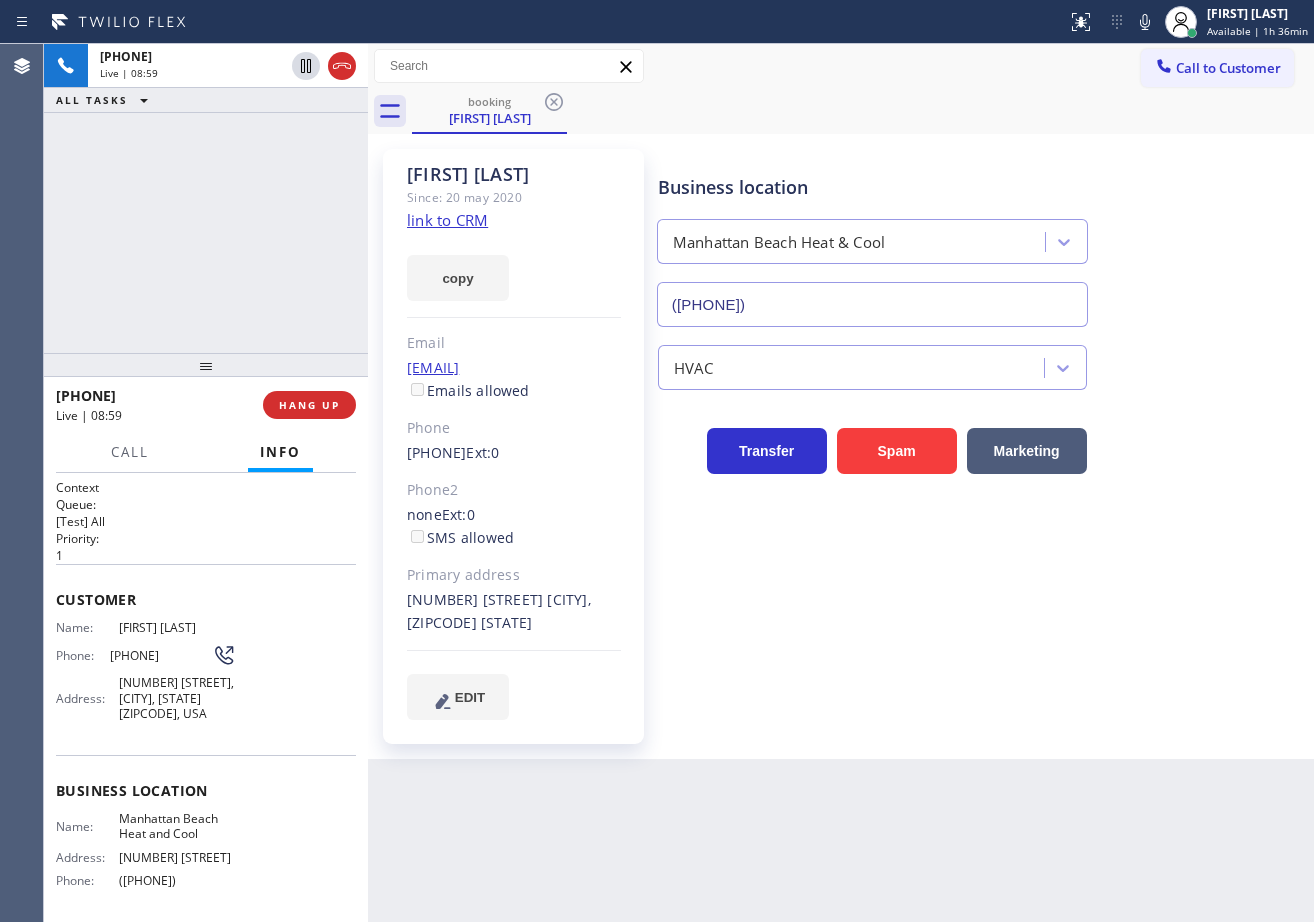 click on "Business location Manhattan Beach Heat & Cool [PHONE]" at bounding box center (981, 236) 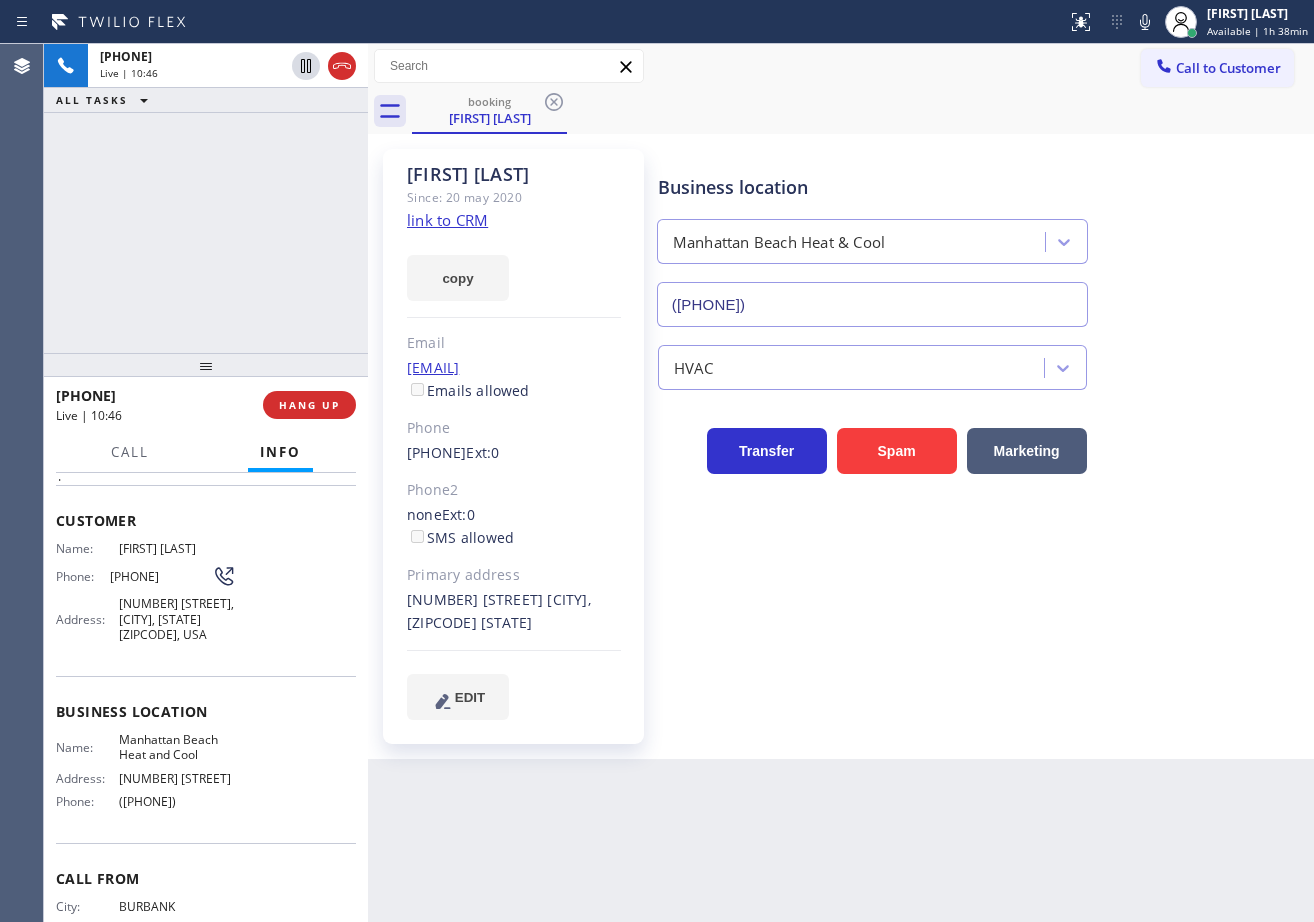 scroll, scrollTop: 157, scrollLeft: 0, axis: vertical 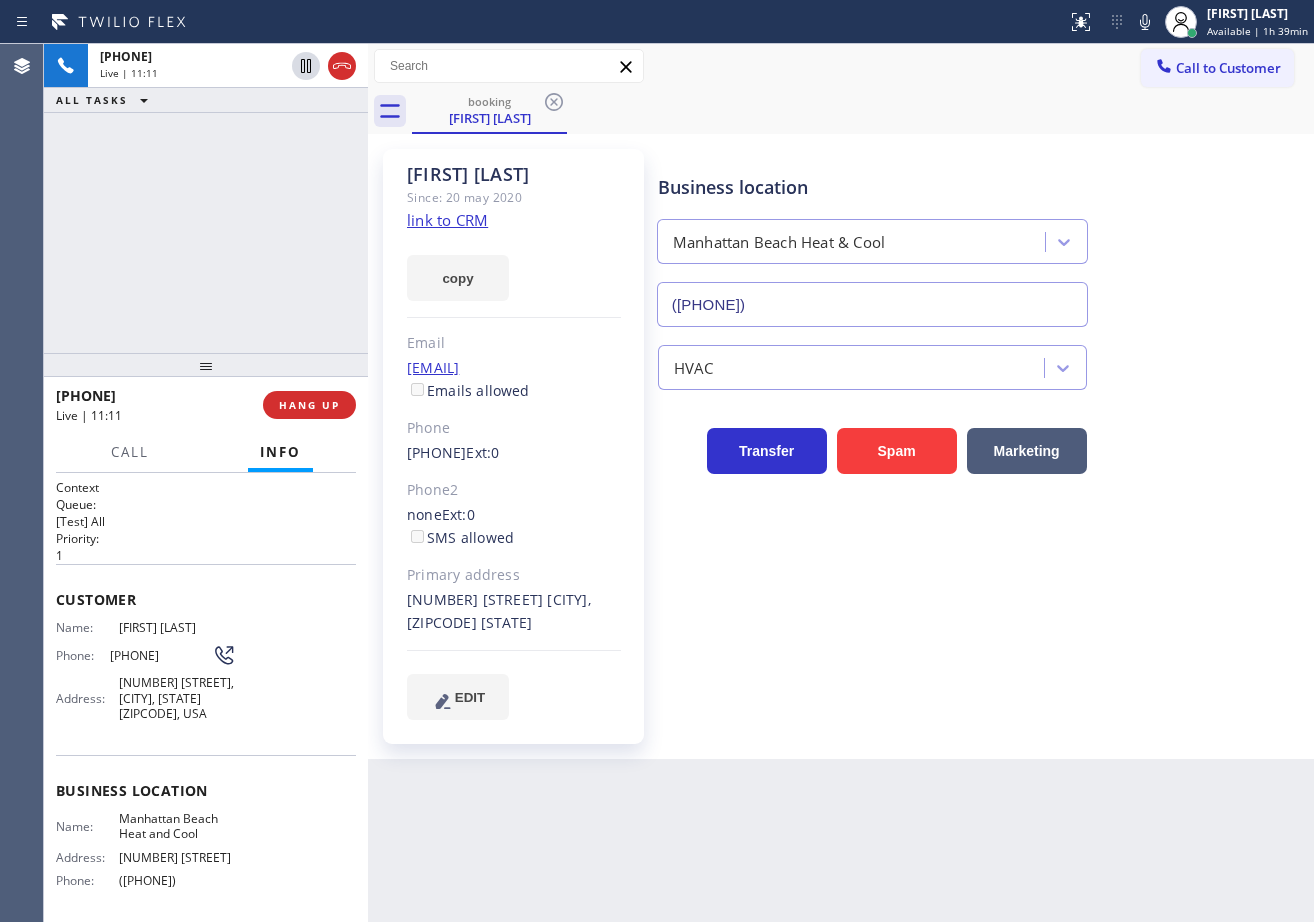 click on "[PHONE] Live | 11:11 ALL TASKS ALL TASKS ACTIVE TASKS TASKS IN WRAP UP" at bounding box center (206, 198) 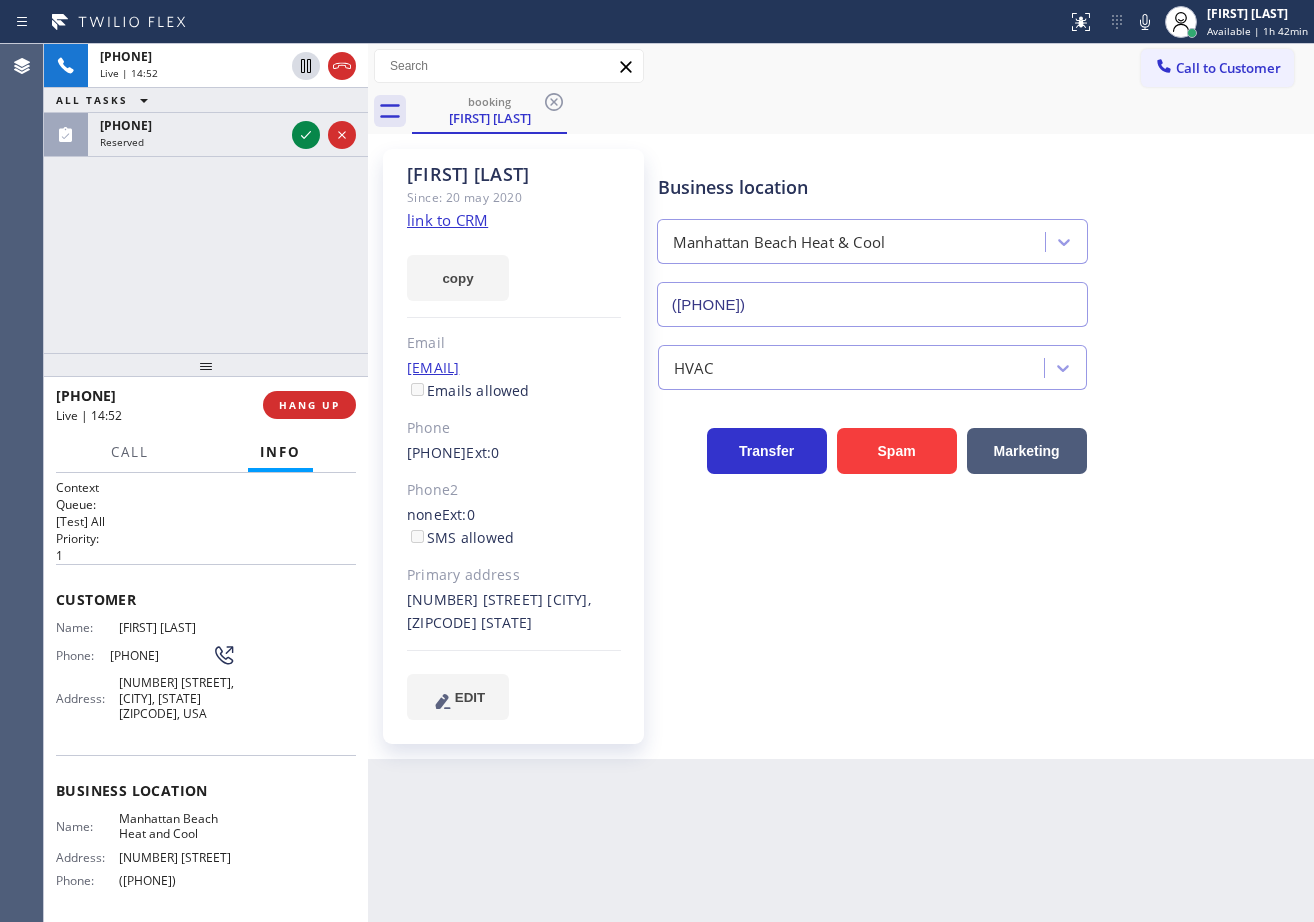 click on "[PHONE] Live | 14:52 ALL TASKS ALL TASKS ACTIVE TASKS TASKS IN WRAP UP [PHONE] Reserved" at bounding box center [206, 198] 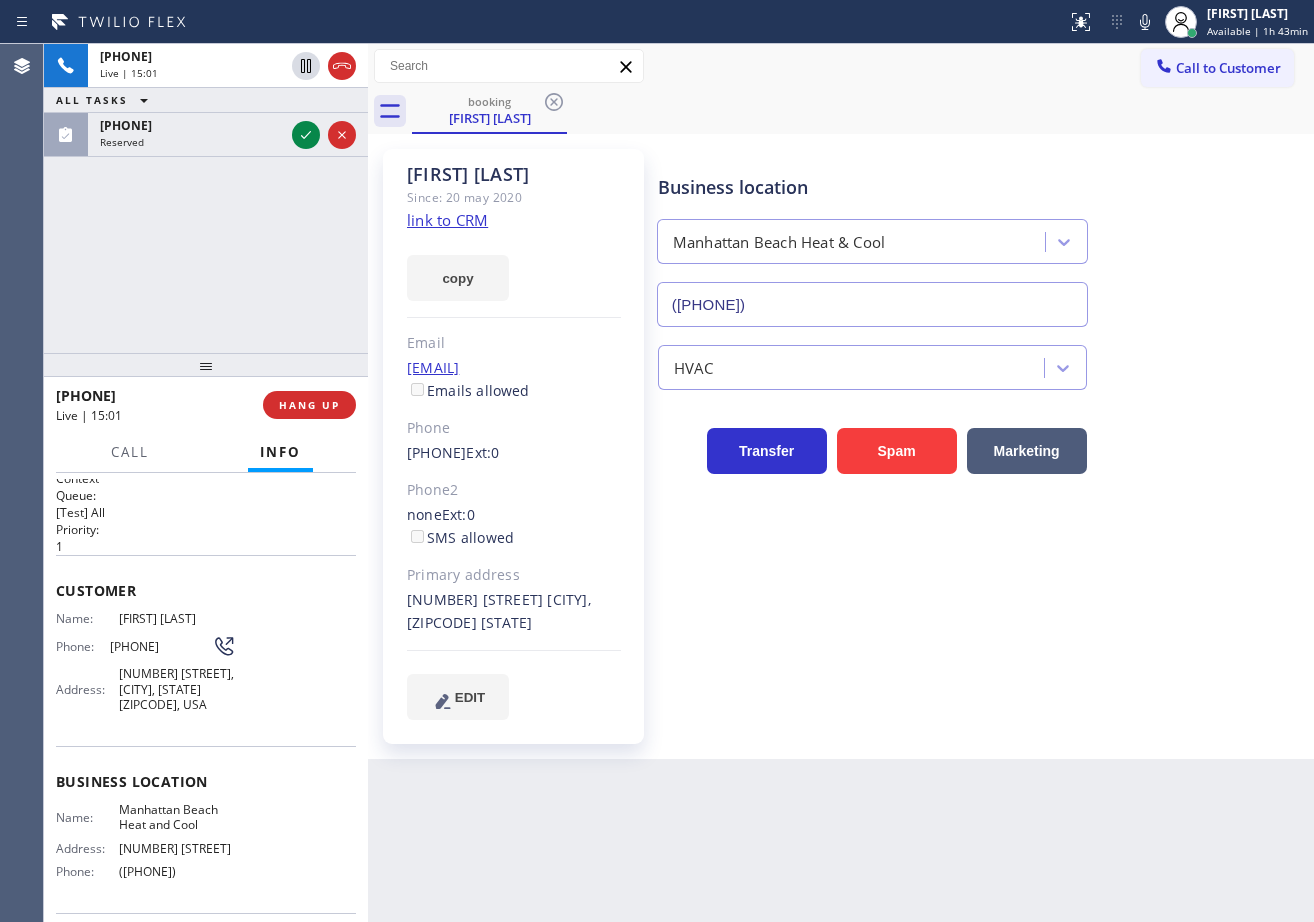 scroll, scrollTop: 0, scrollLeft: 0, axis: both 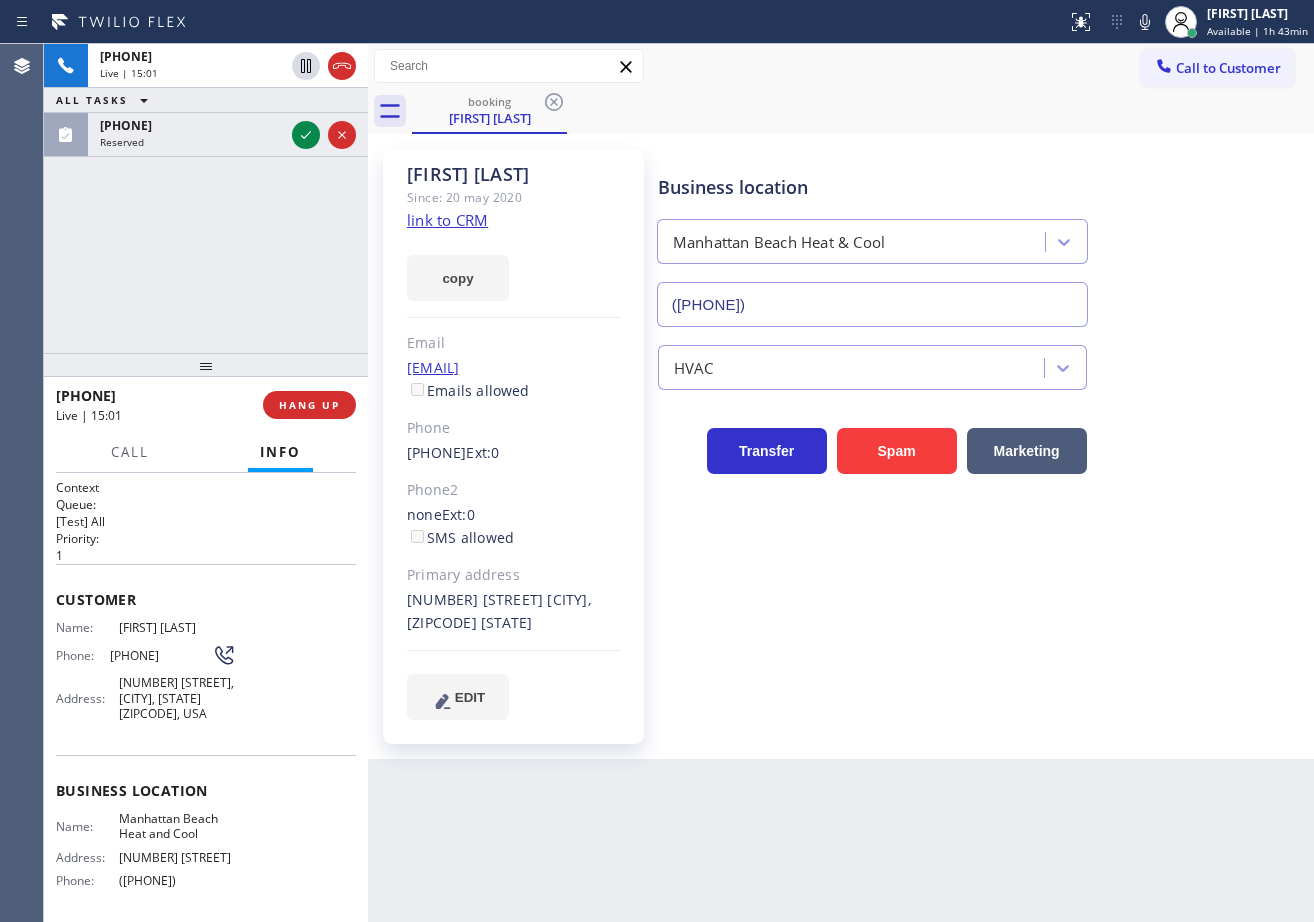 click on "[PHONE] Live | 15:01 ALL TASKS ALL TASKS ACTIVE TASKS TASKS IN WRAP UP [PHONE] Reserved" at bounding box center [206, 198] 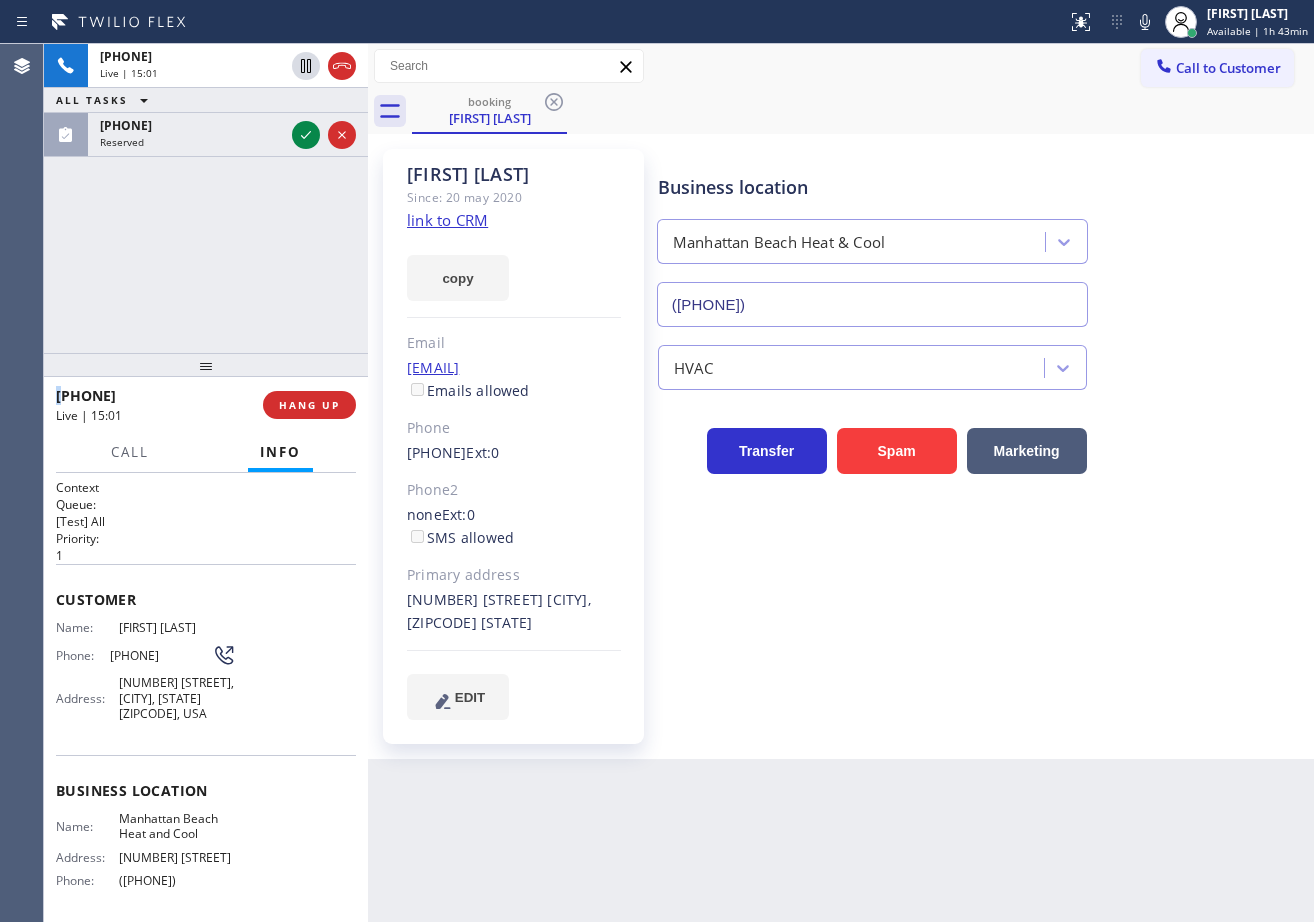 click on "[PHONE] Live | 15:01 ALL TASKS ALL TASKS ACTIVE TASKS TASKS IN WRAP UP [PHONE] Reserved" at bounding box center [206, 198] 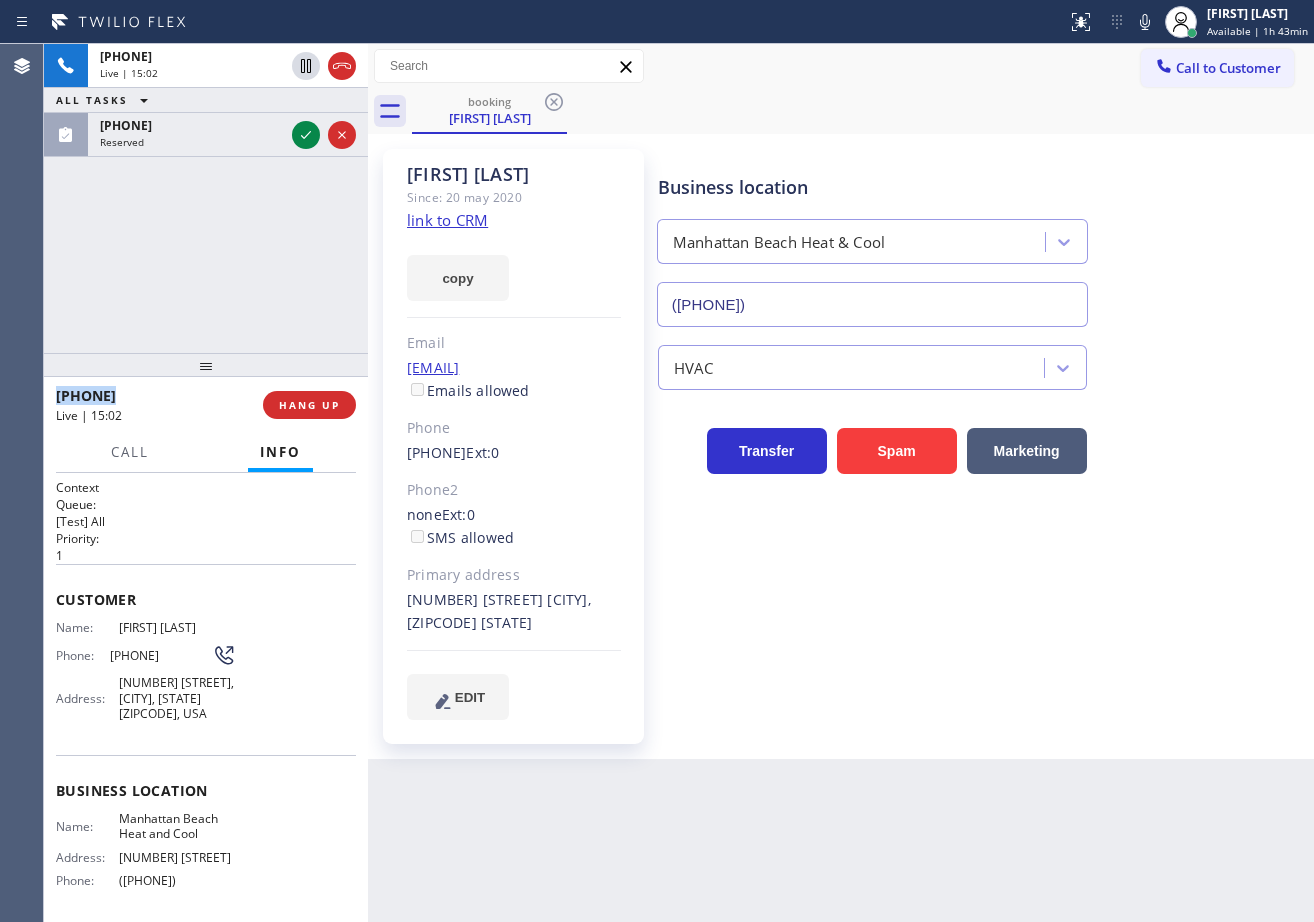 click on "[PHONE] Live | 15:02 ALL TASKS ALL TASKS ACTIVE TASKS TASKS IN WRAP UP ([PHONE]) Reserved" at bounding box center [206, 198] 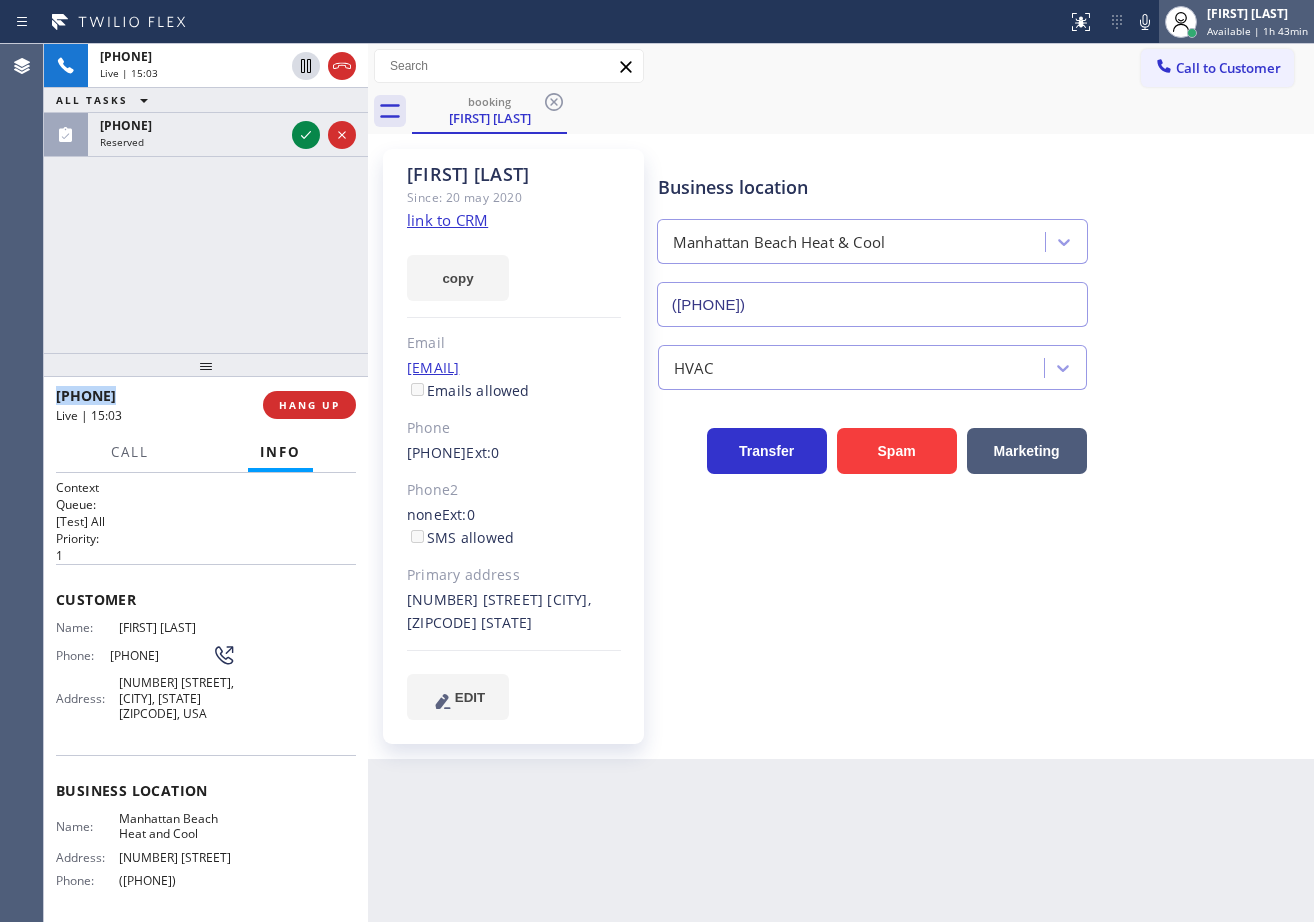 click on "[FIRST] [LAST]" at bounding box center (1257, 13) 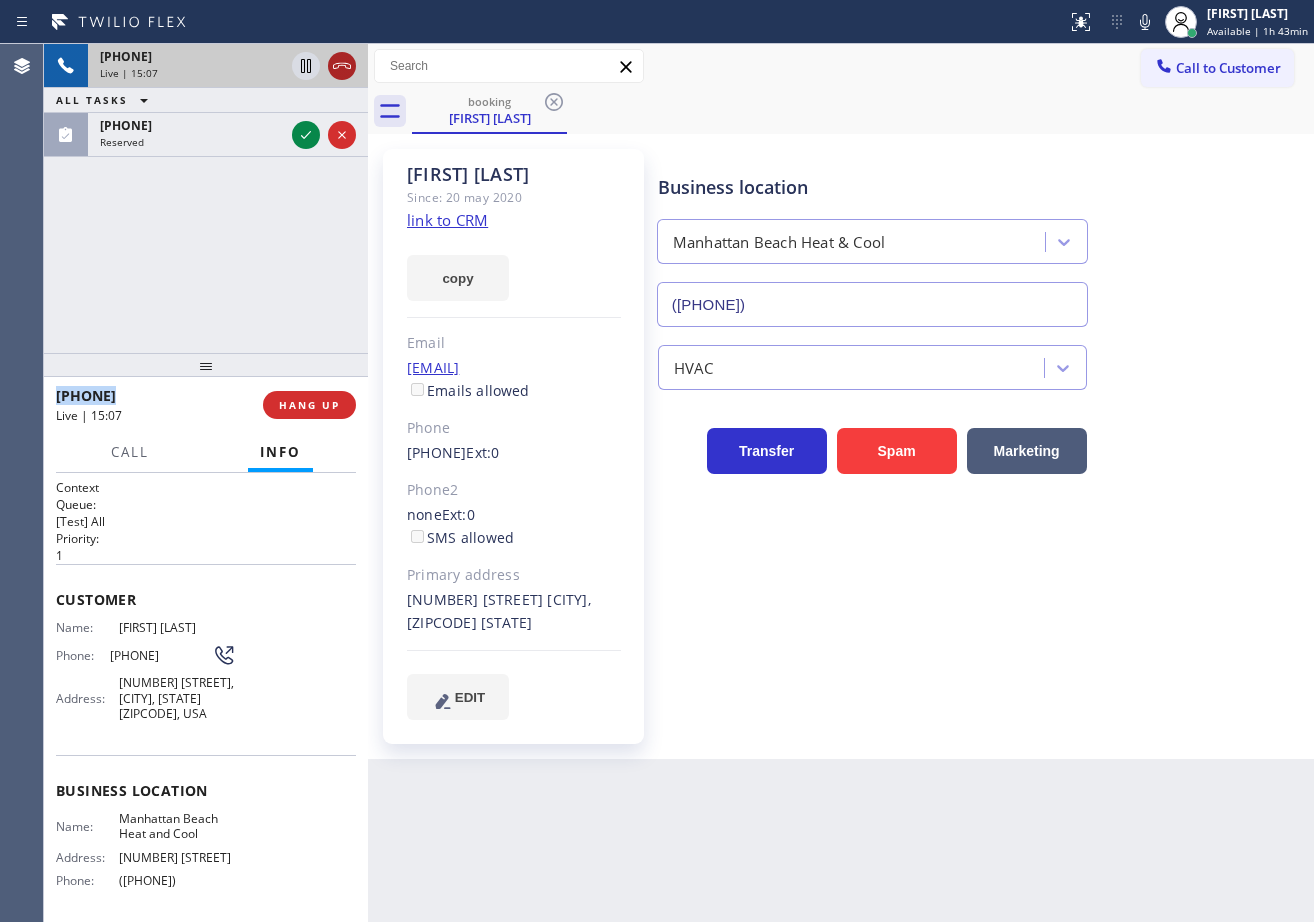click 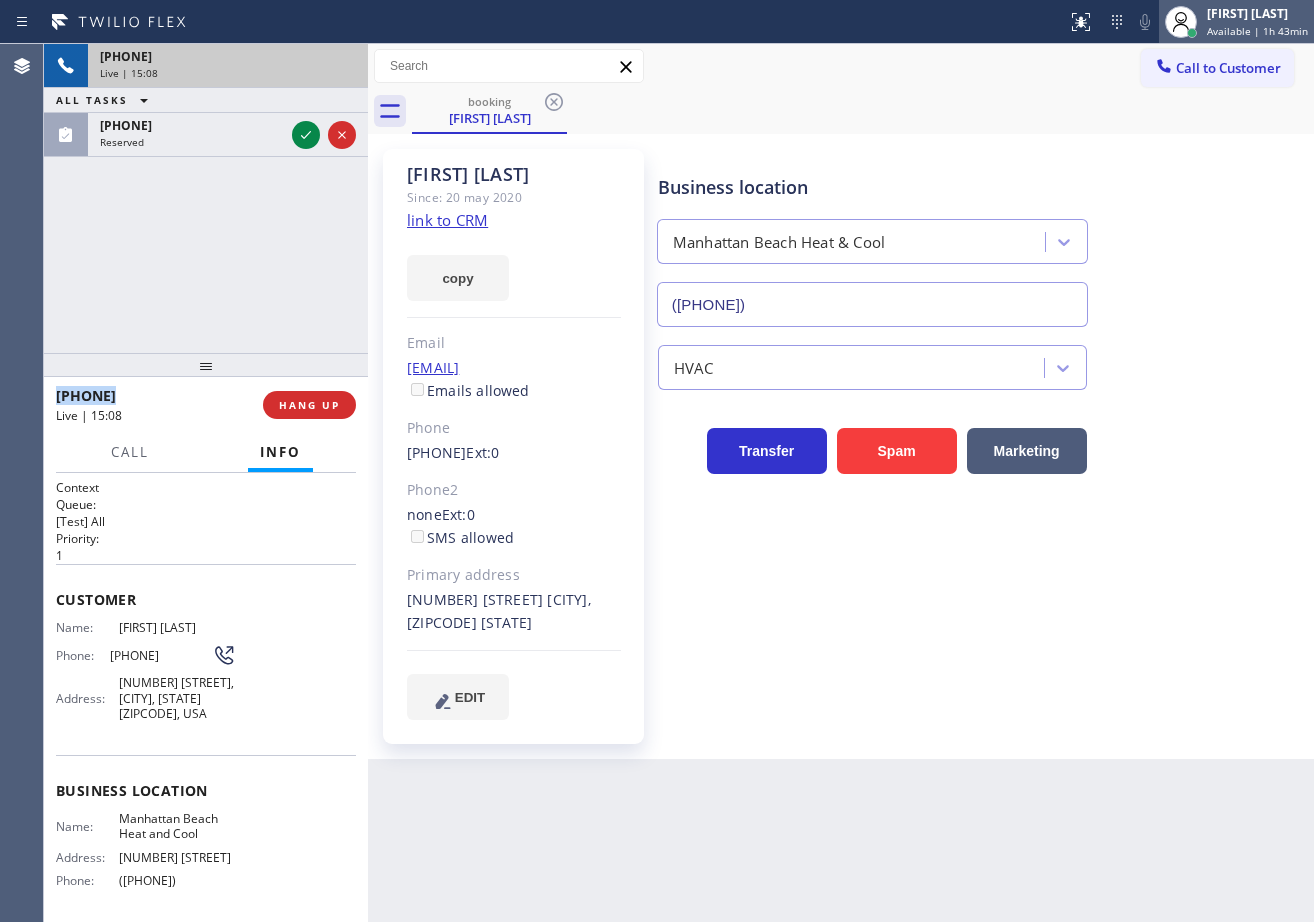 click on "[FIRST] [LAST]" at bounding box center (1257, 13) 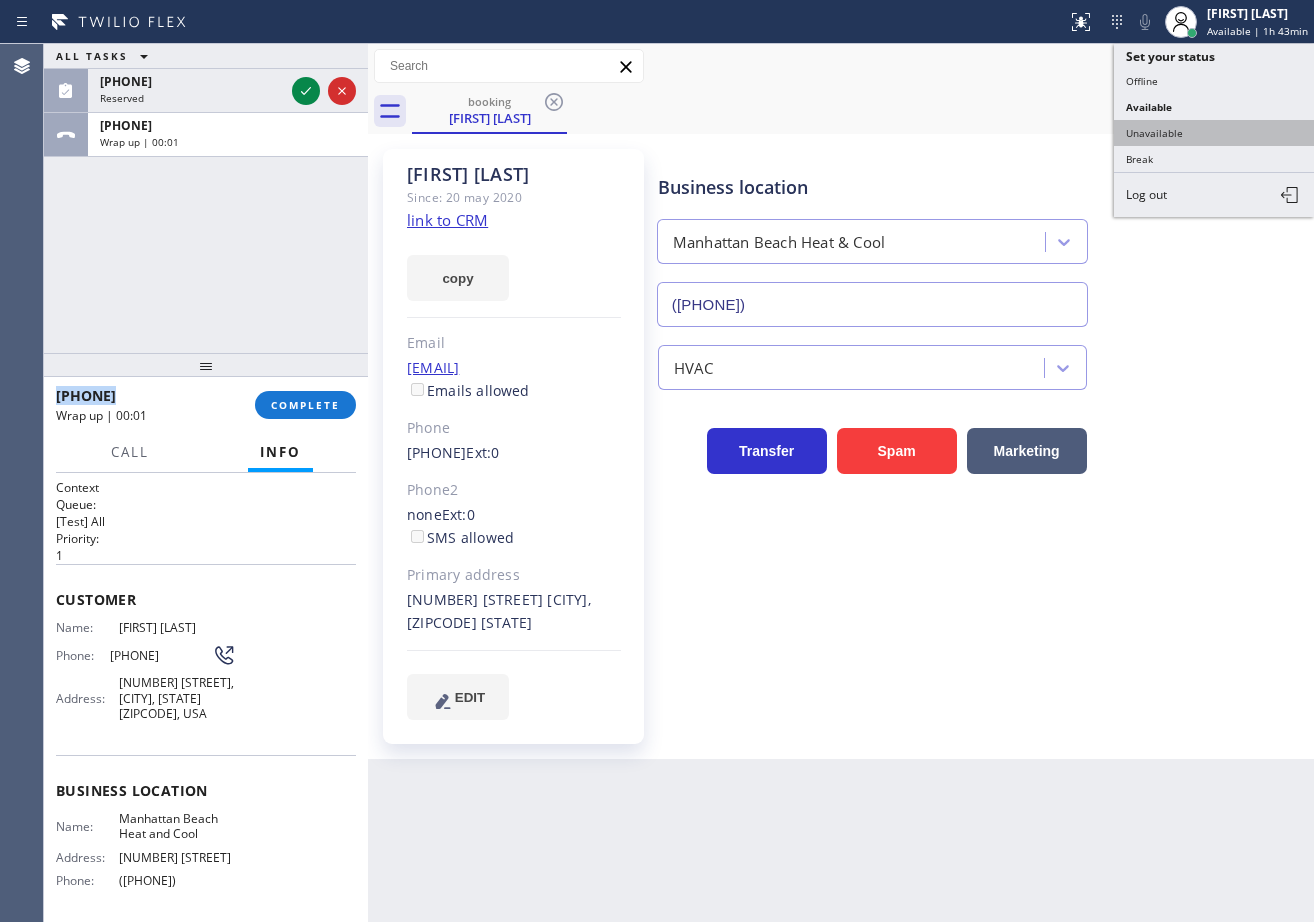 click on "Unavailable" at bounding box center (1214, 133) 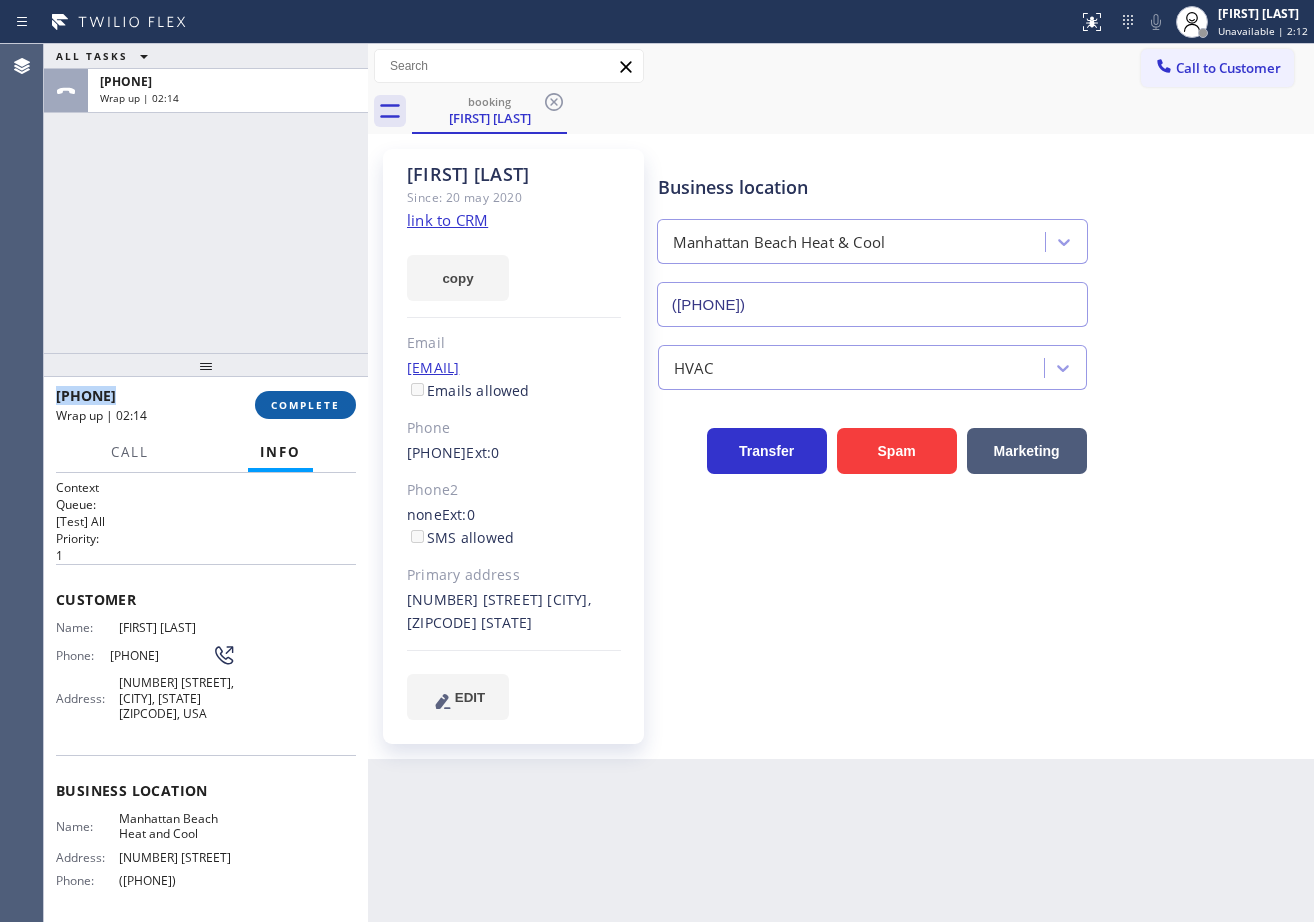 drag, startPoint x: 350, startPoint y: 392, endPoint x: 338, endPoint y: 400, distance: 14.422205 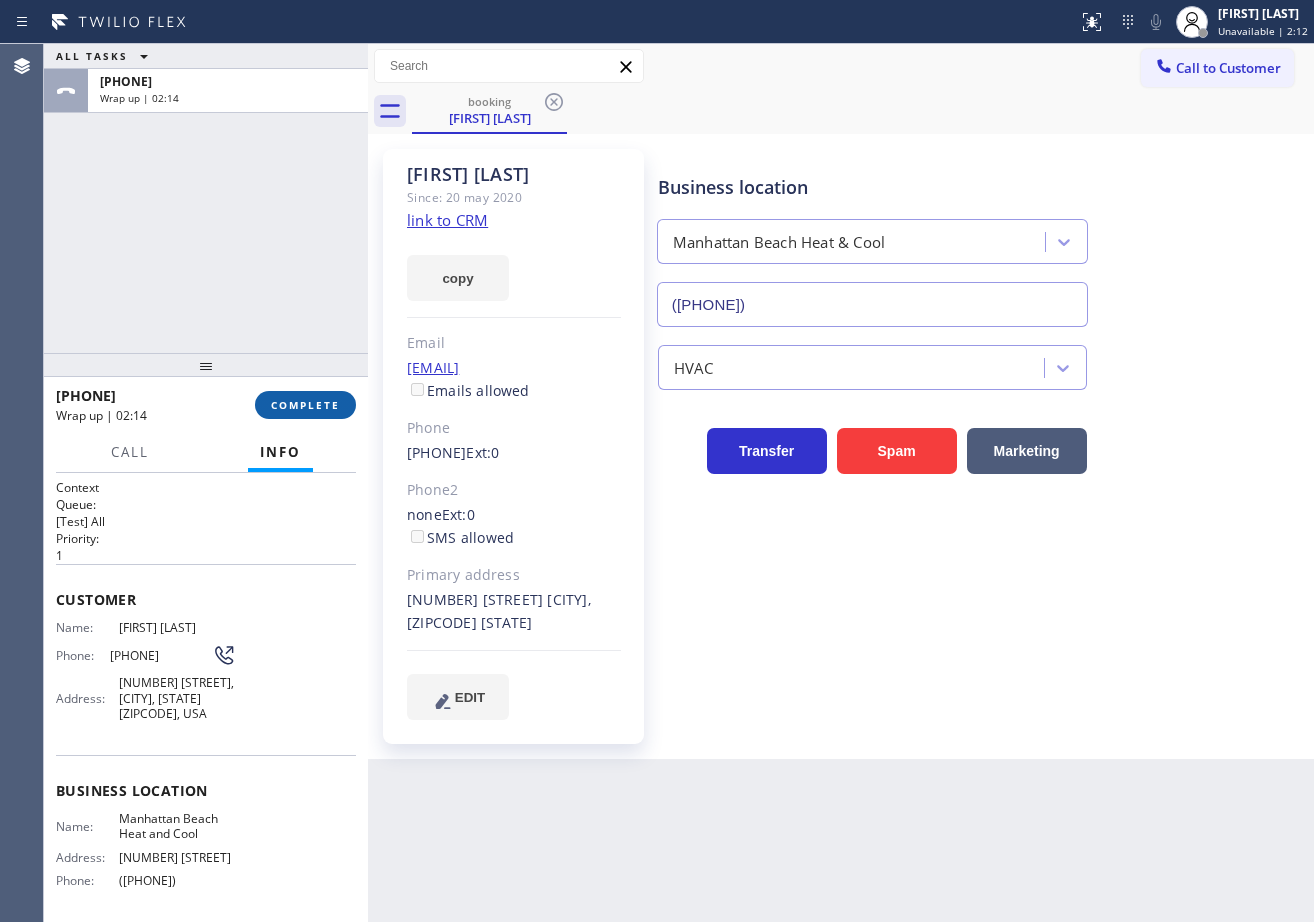 click on "COMPLETE" at bounding box center (305, 405) 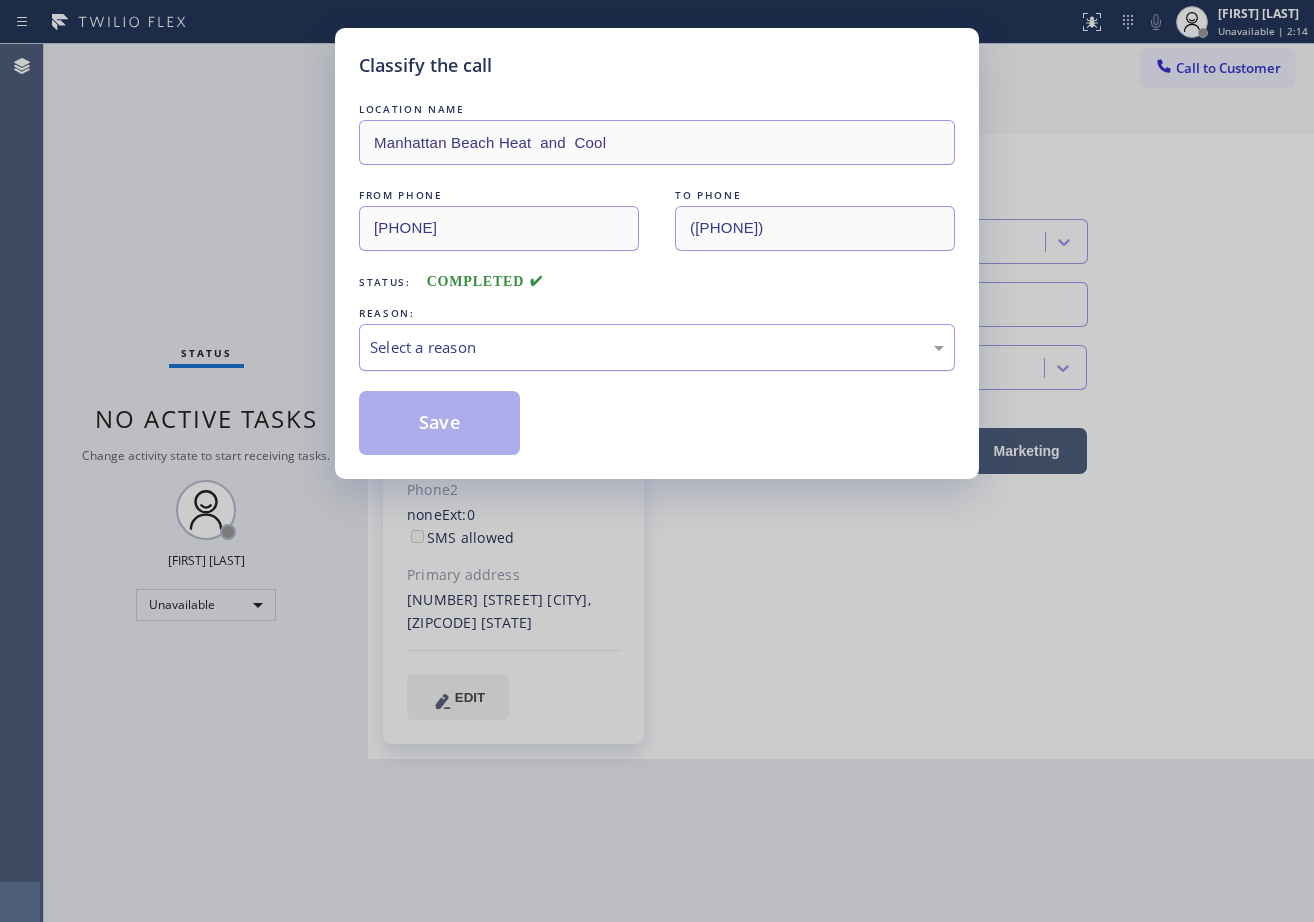 click on "Select a reason" at bounding box center [657, 347] 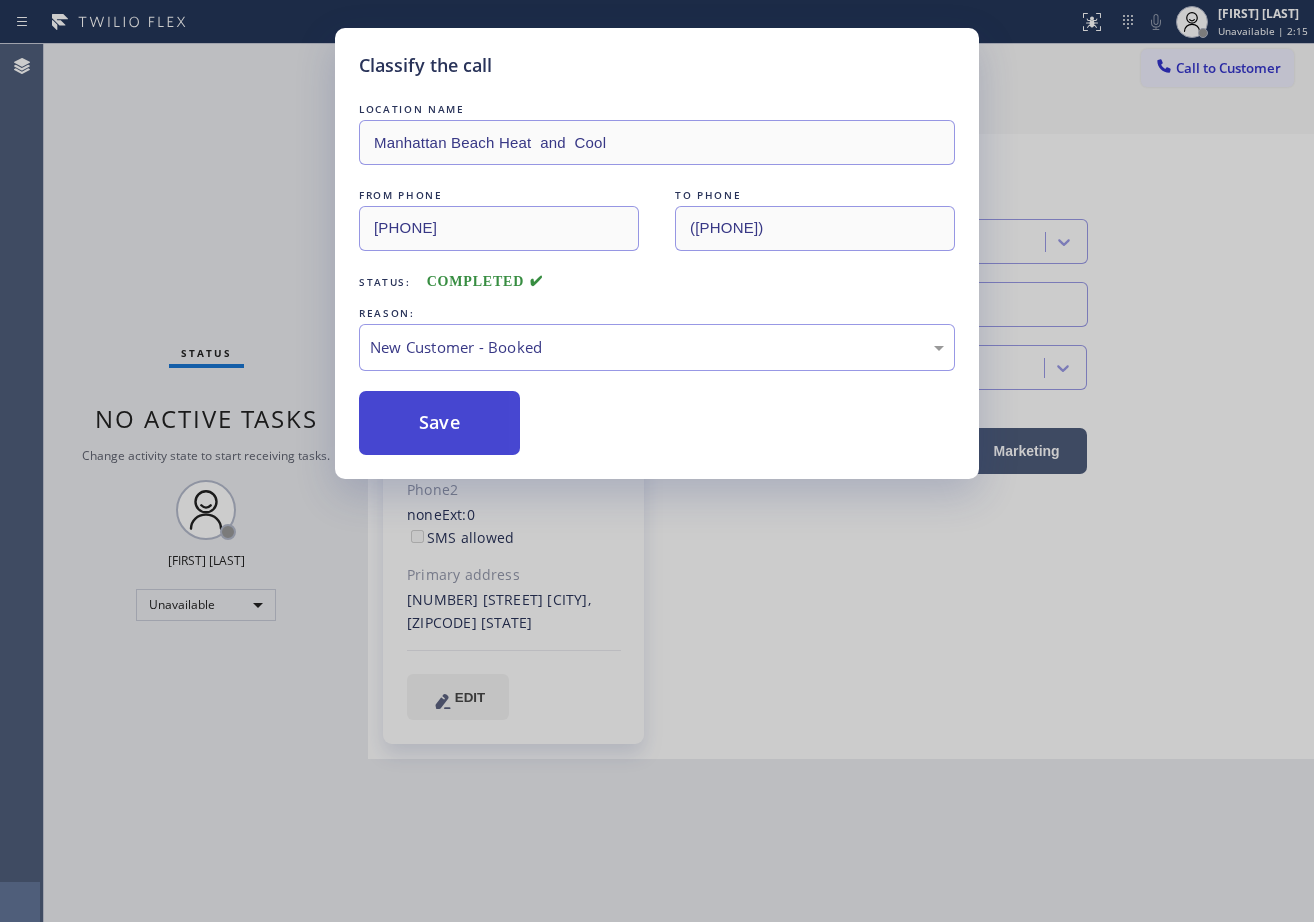 click on "Save" at bounding box center [439, 423] 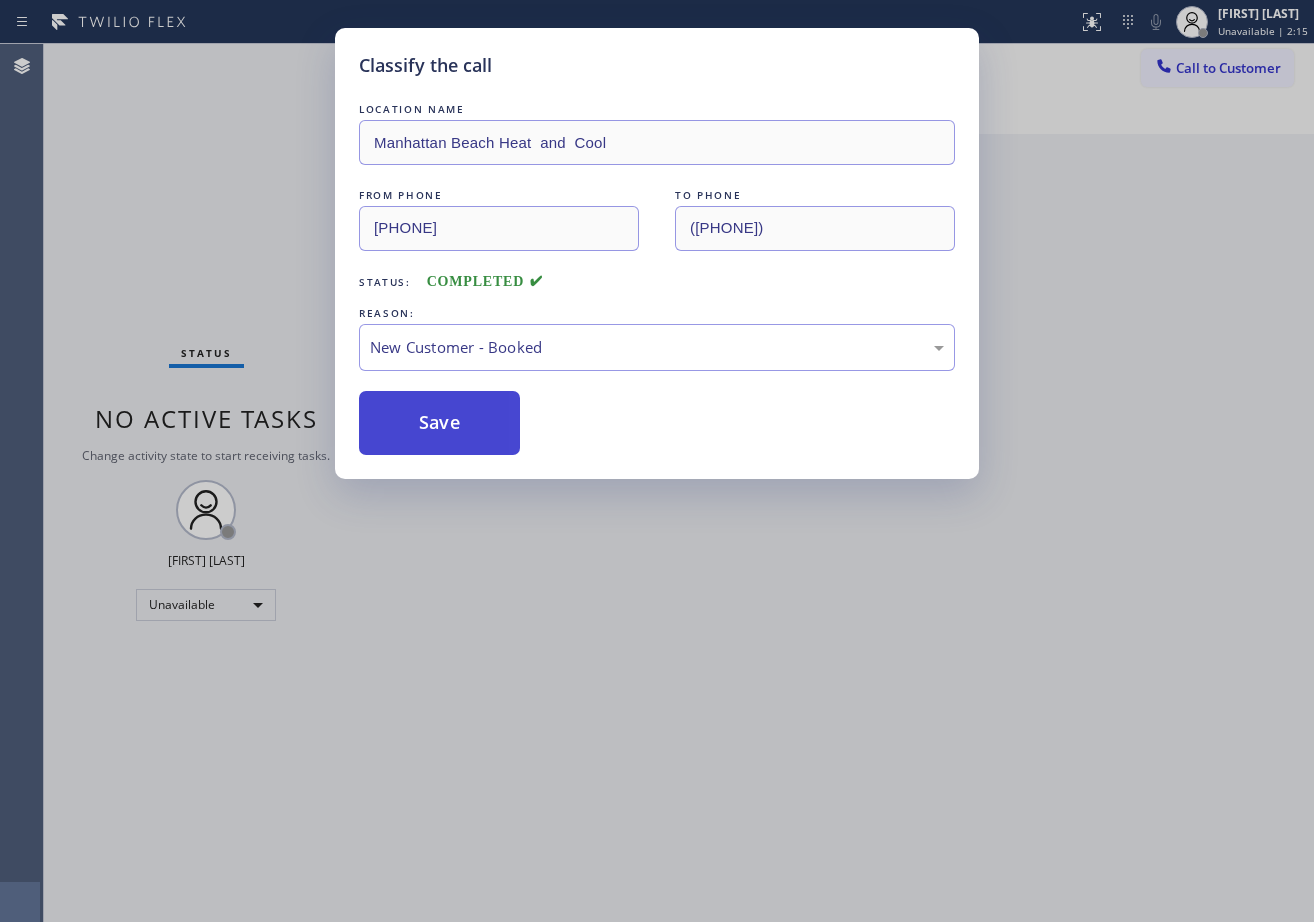click on "Save" at bounding box center [439, 423] 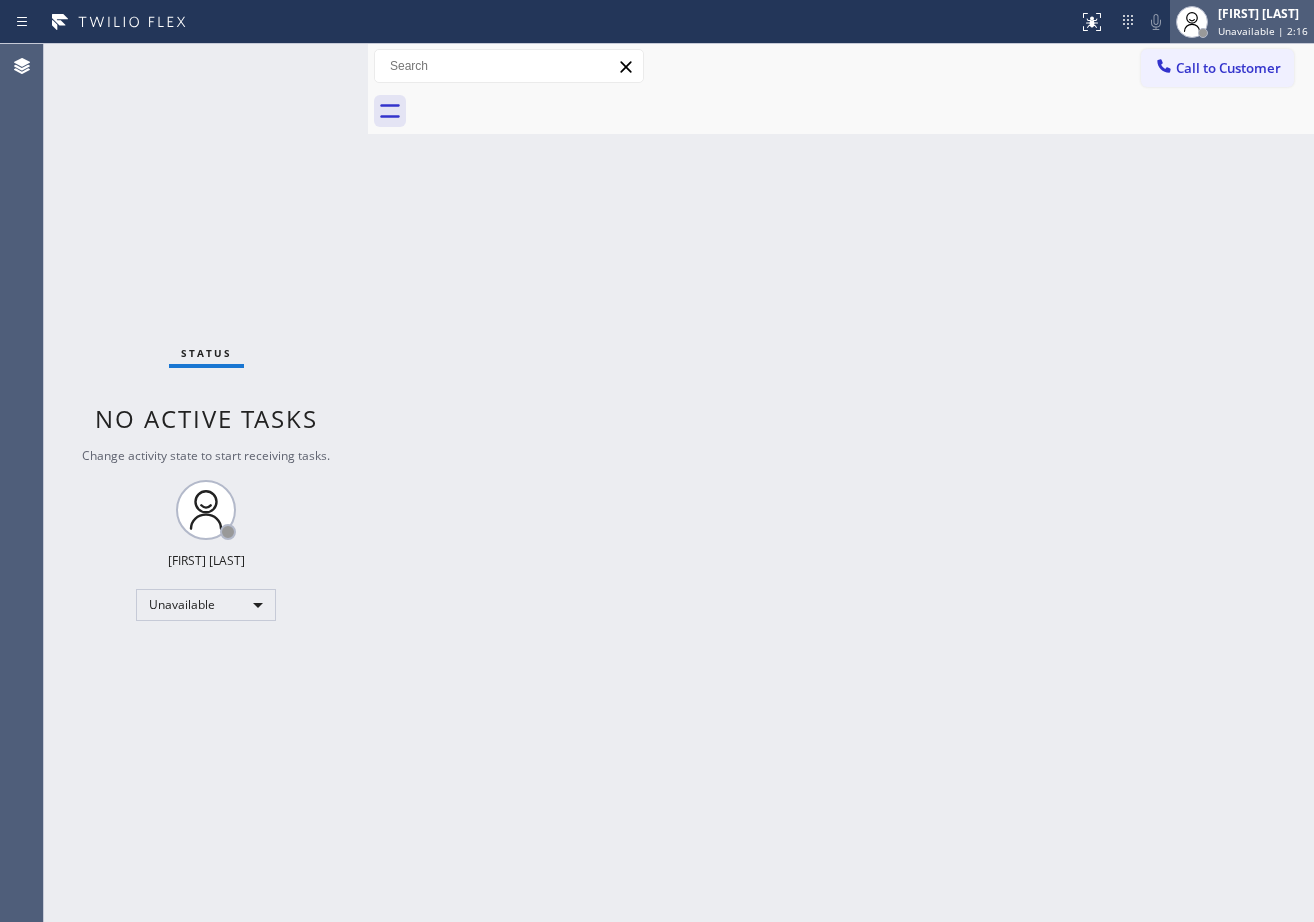 click on "Unavailable | 2:16" at bounding box center (1263, 31) 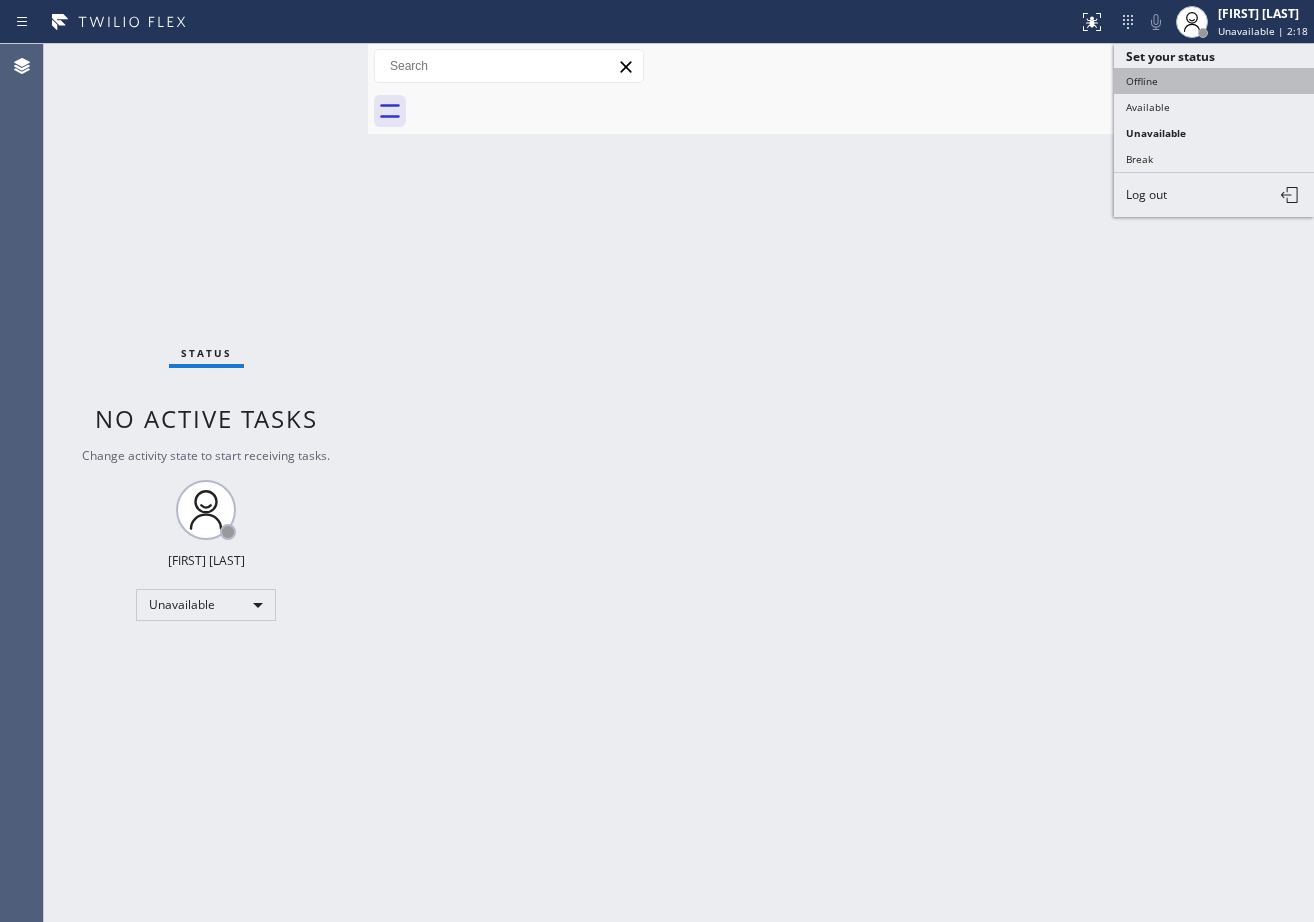 click on "Offline" at bounding box center [1214, 81] 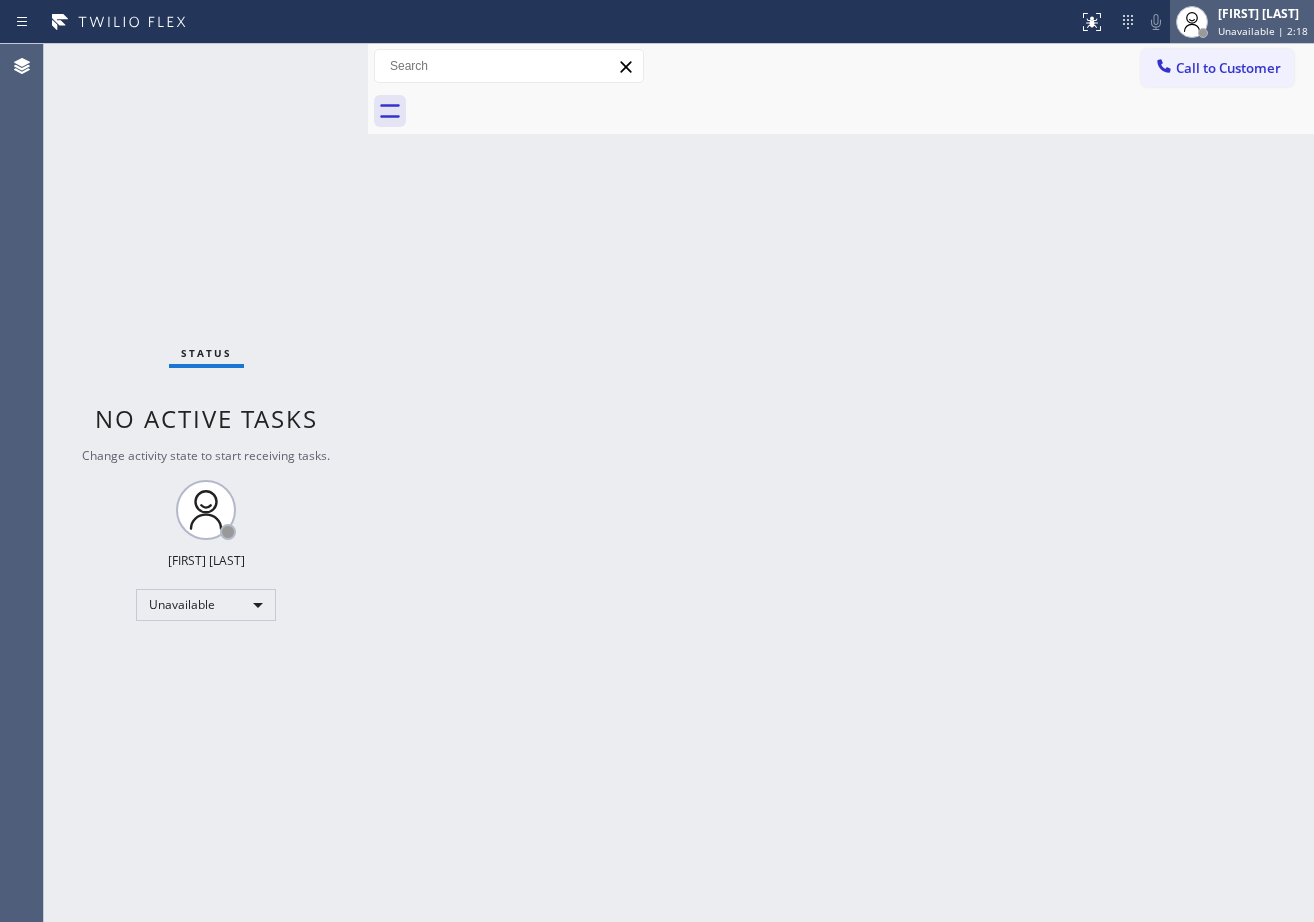 click on "[FIRST] [LAST]" at bounding box center [1263, 13] 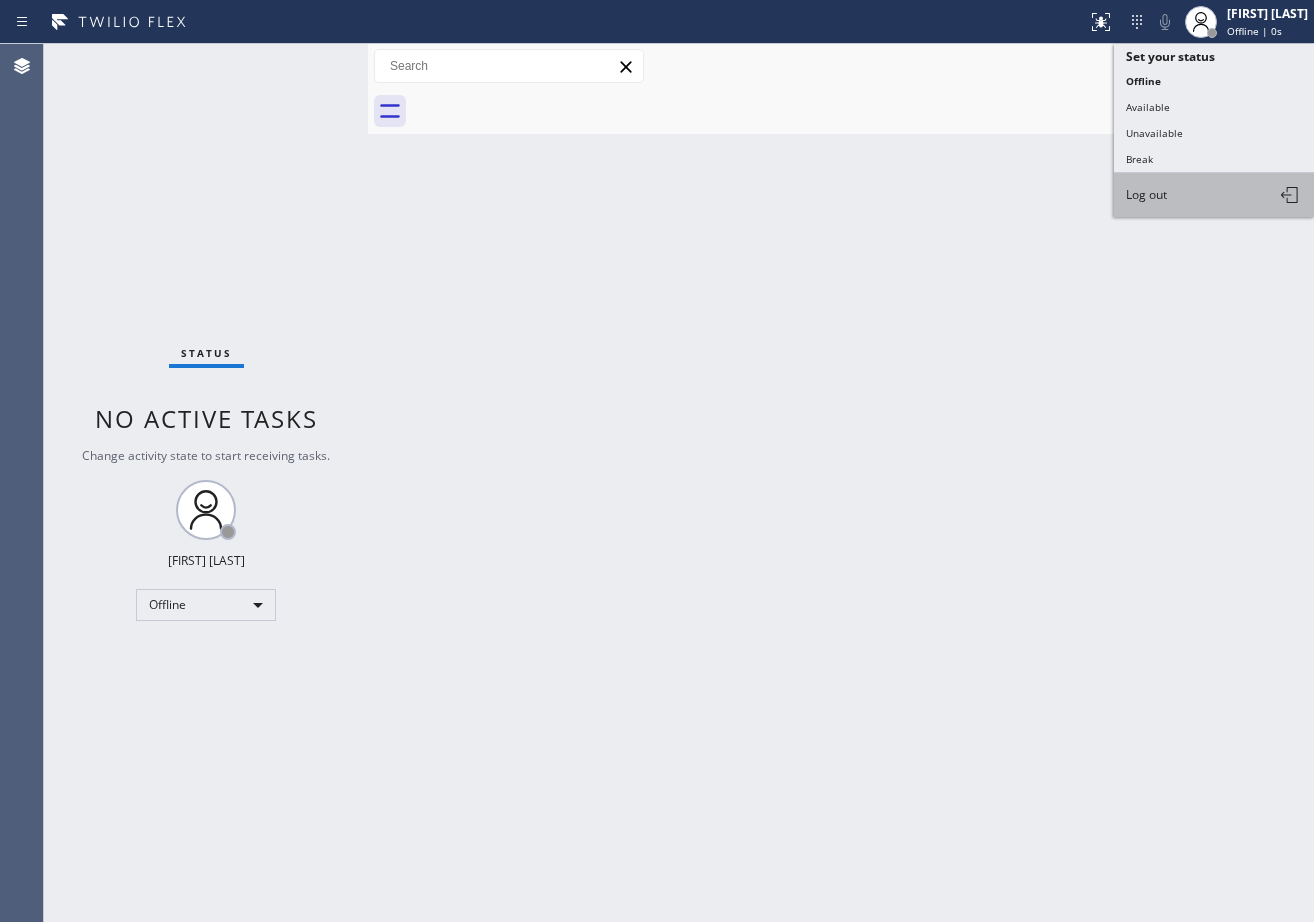 click on "Log out" at bounding box center (1146, 194) 